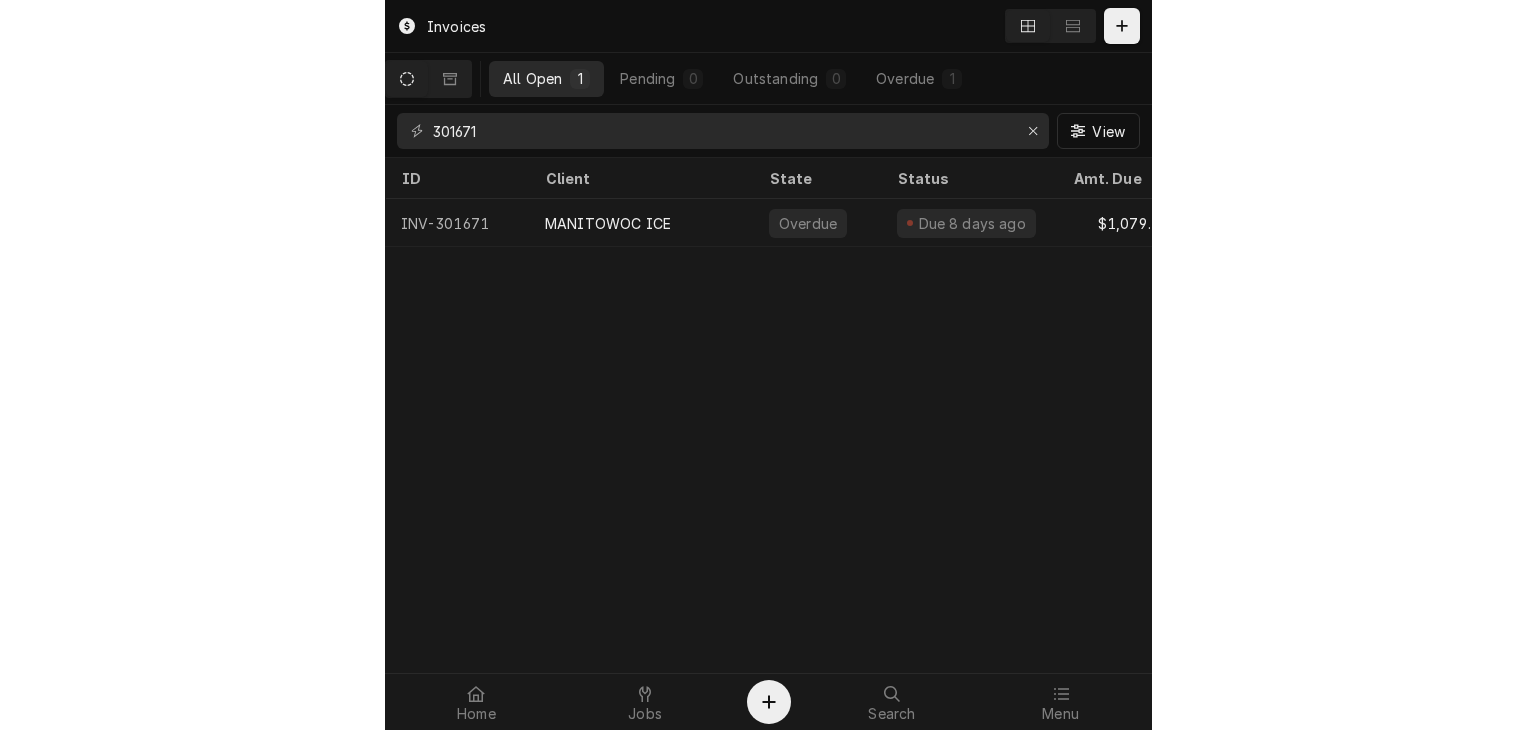 scroll, scrollTop: 0, scrollLeft: 0, axis: both 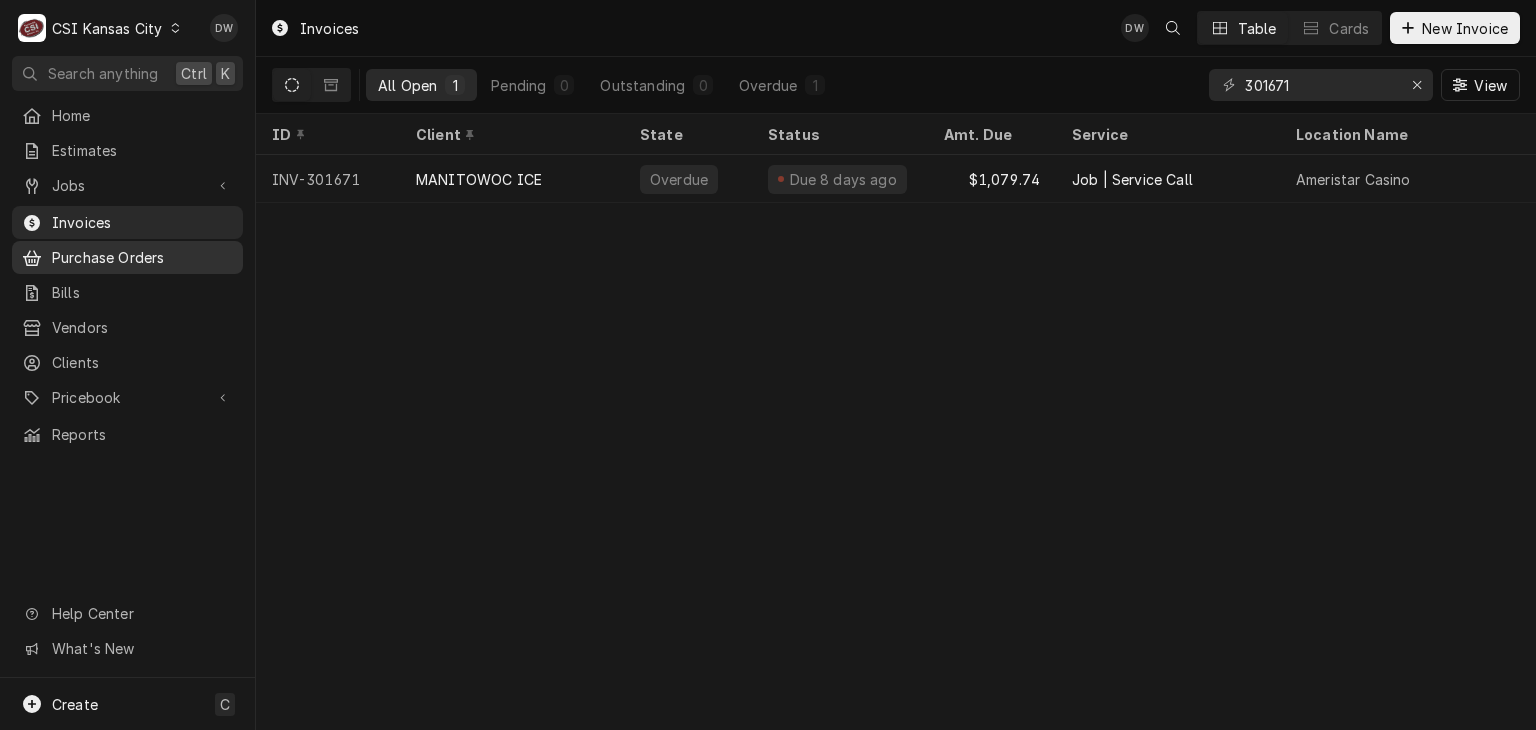 click on "Purchase Orders" at bounding box center [142, 257] 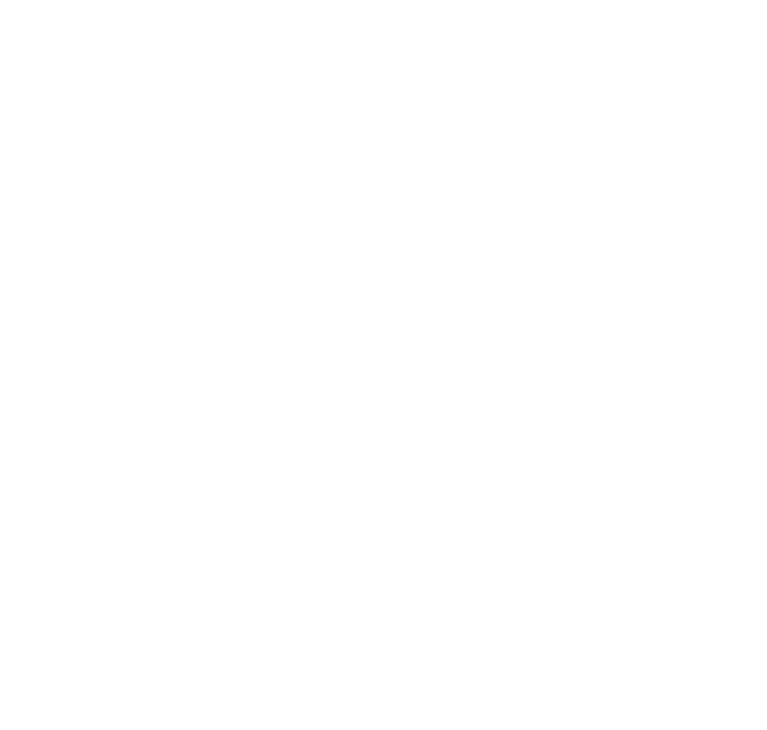 scroll, scrollTop: 0, scrollLeft: 0, axis: both 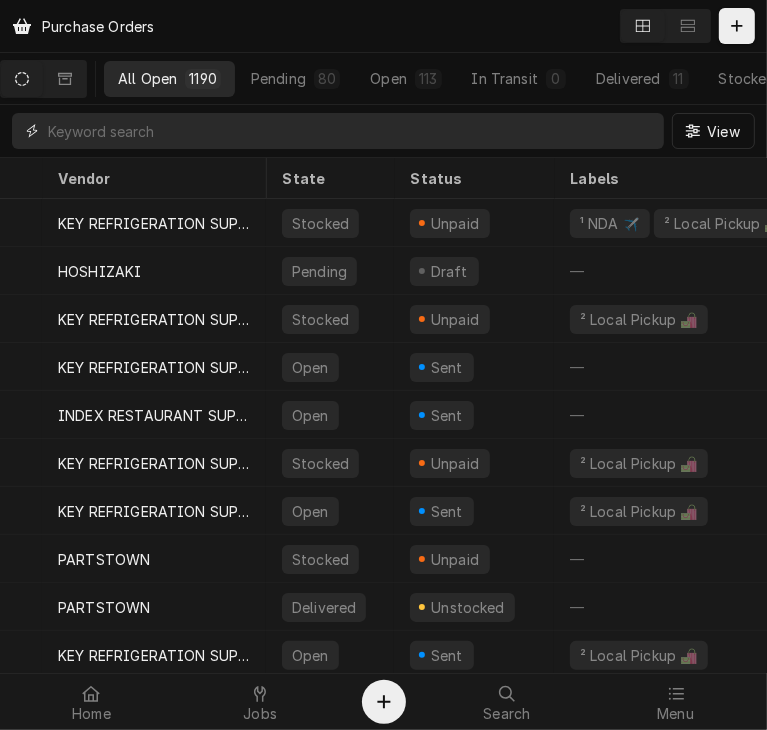 click at bounding box center [351, 131] 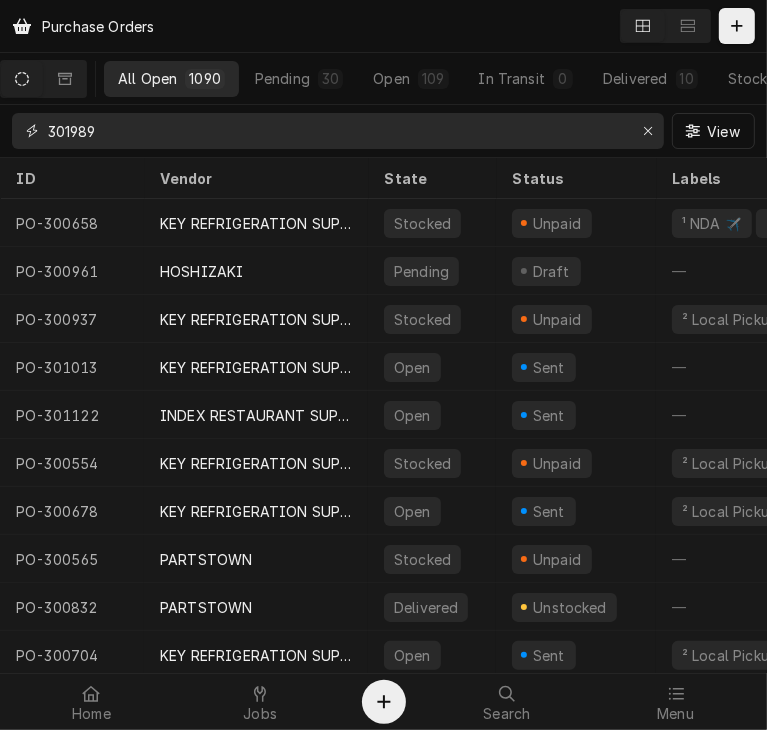 type on "301989" 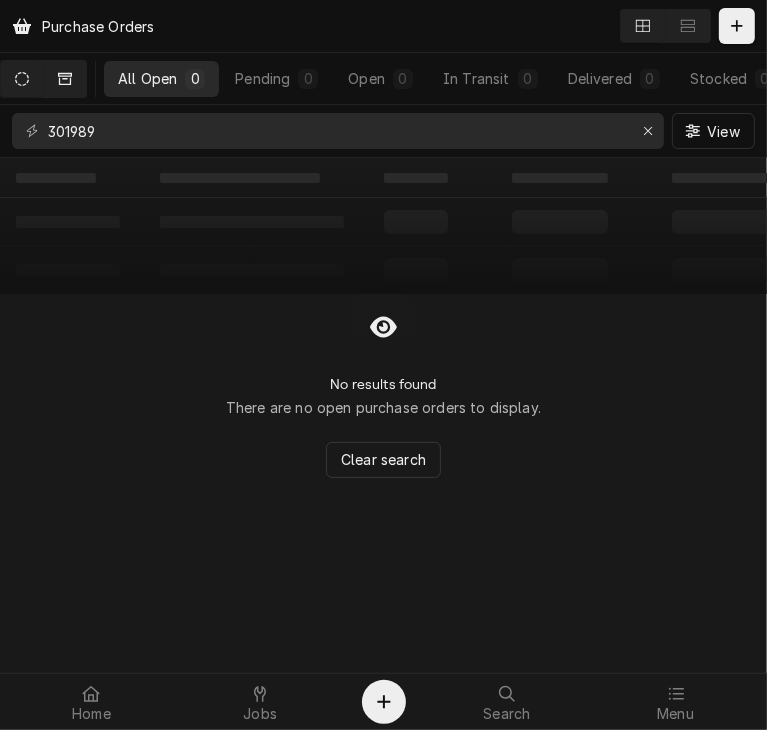 click at bounding box center [65, 79] 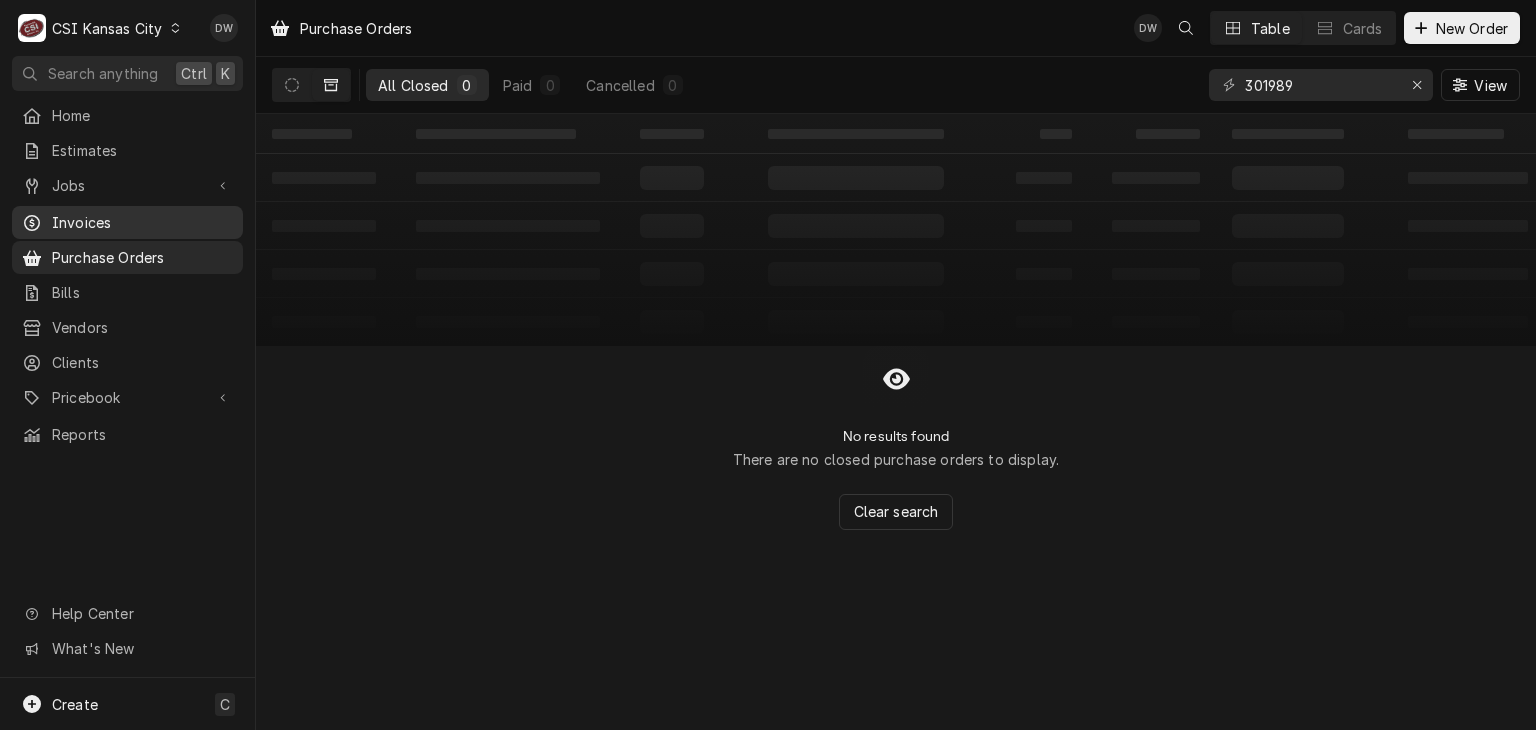 click on "Invoices" at bounding box center (142, 222) 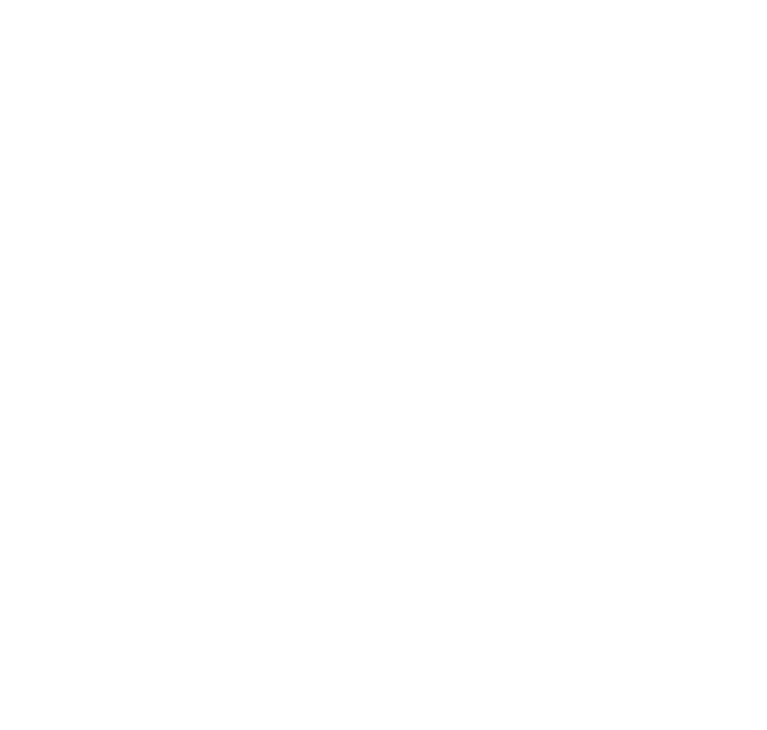 scroll, scrollTop: 0, scrollLeft: 0, axis: both 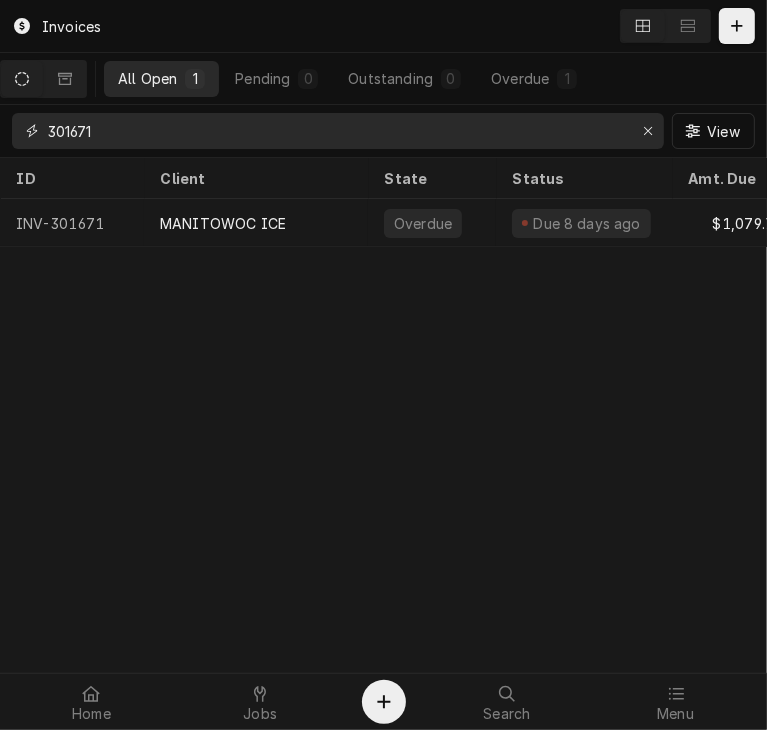 click on "301671" at bounding box center [337, 131] 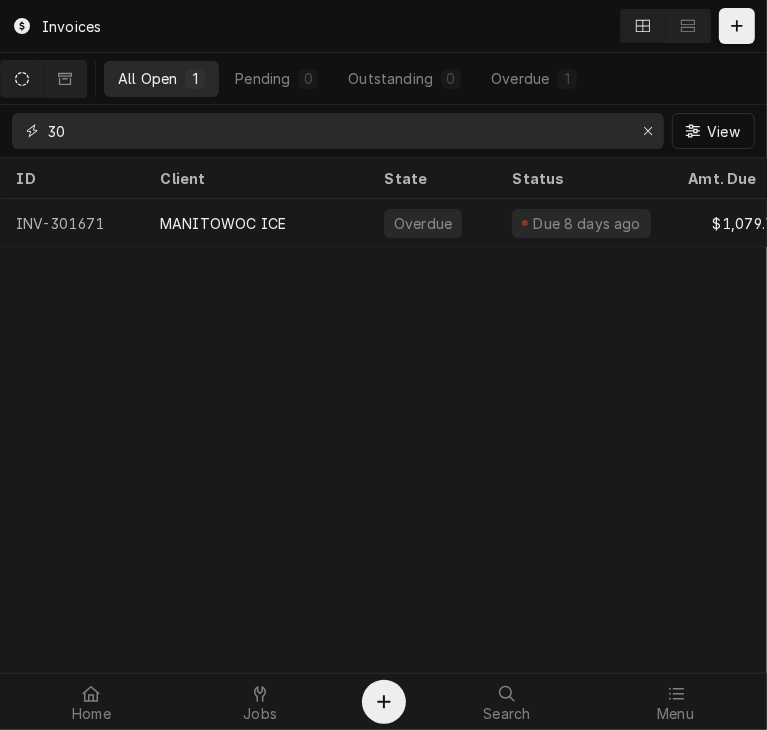 type on "3" 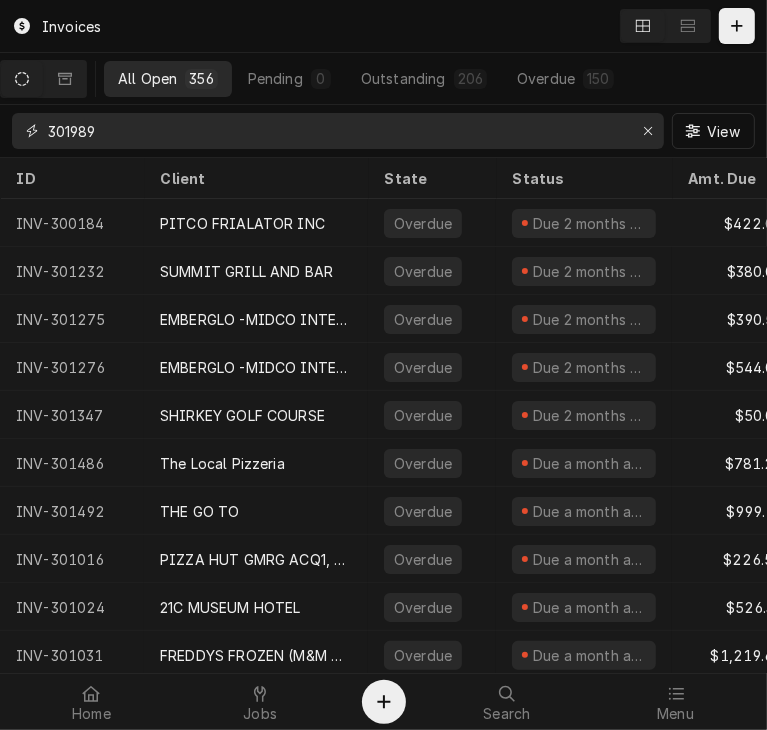type on "301989" 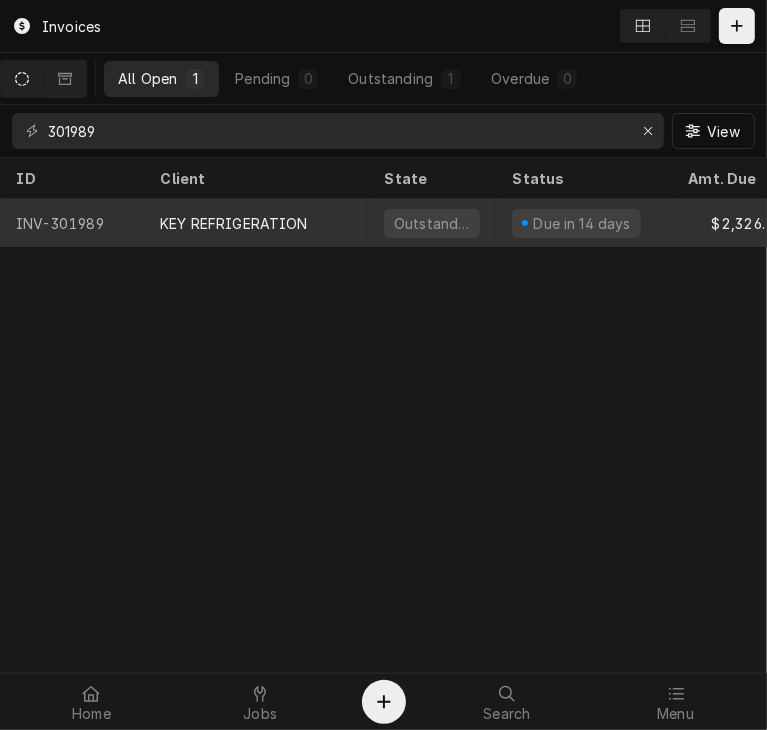 click on "KEY REFRIGERATION" at bounding box center [234, 223] 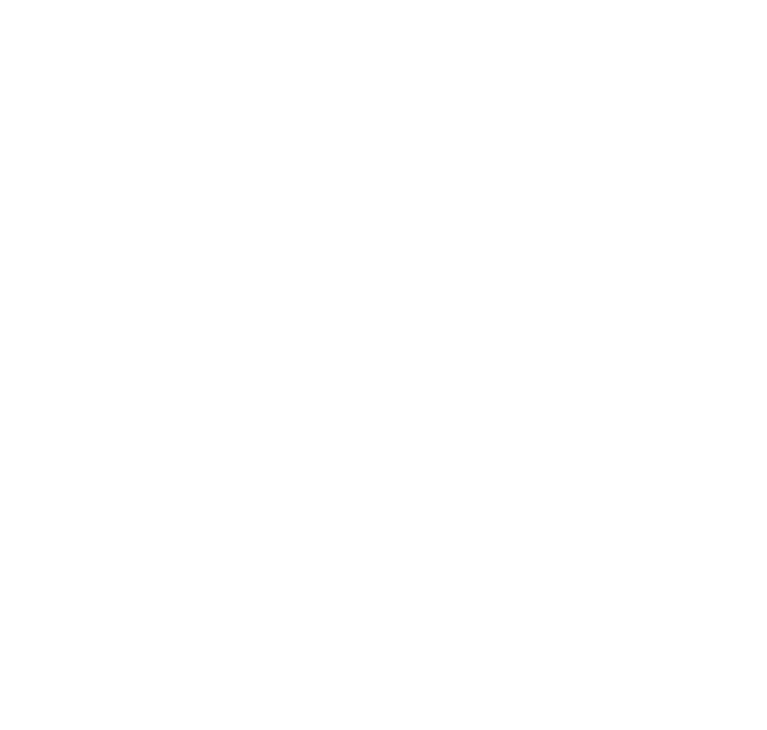 scroll, scrollTop: 0, scrollLeft: 0, axis: both 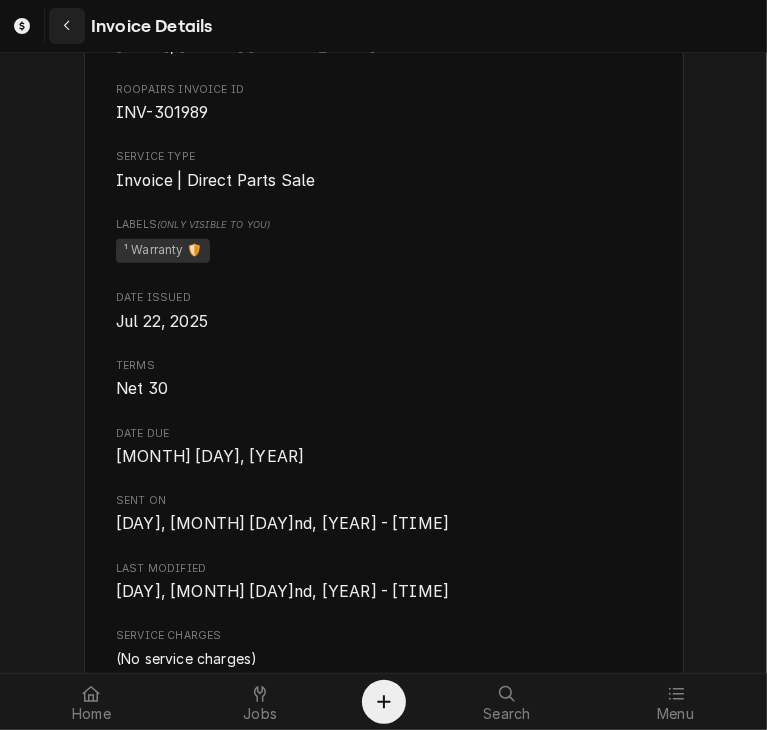 click 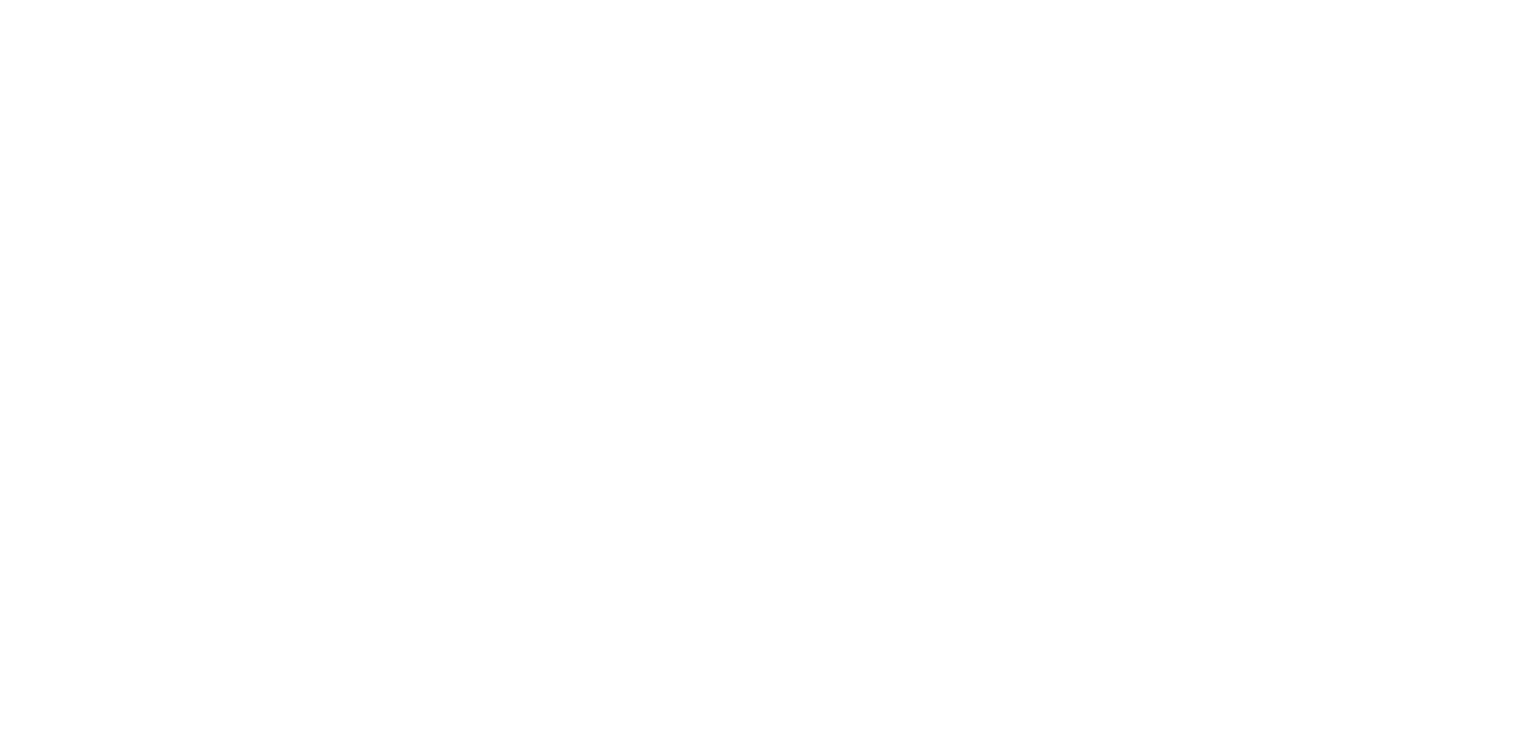 scroll, scrollTop: 0, scrollLeft: 0, axis: both 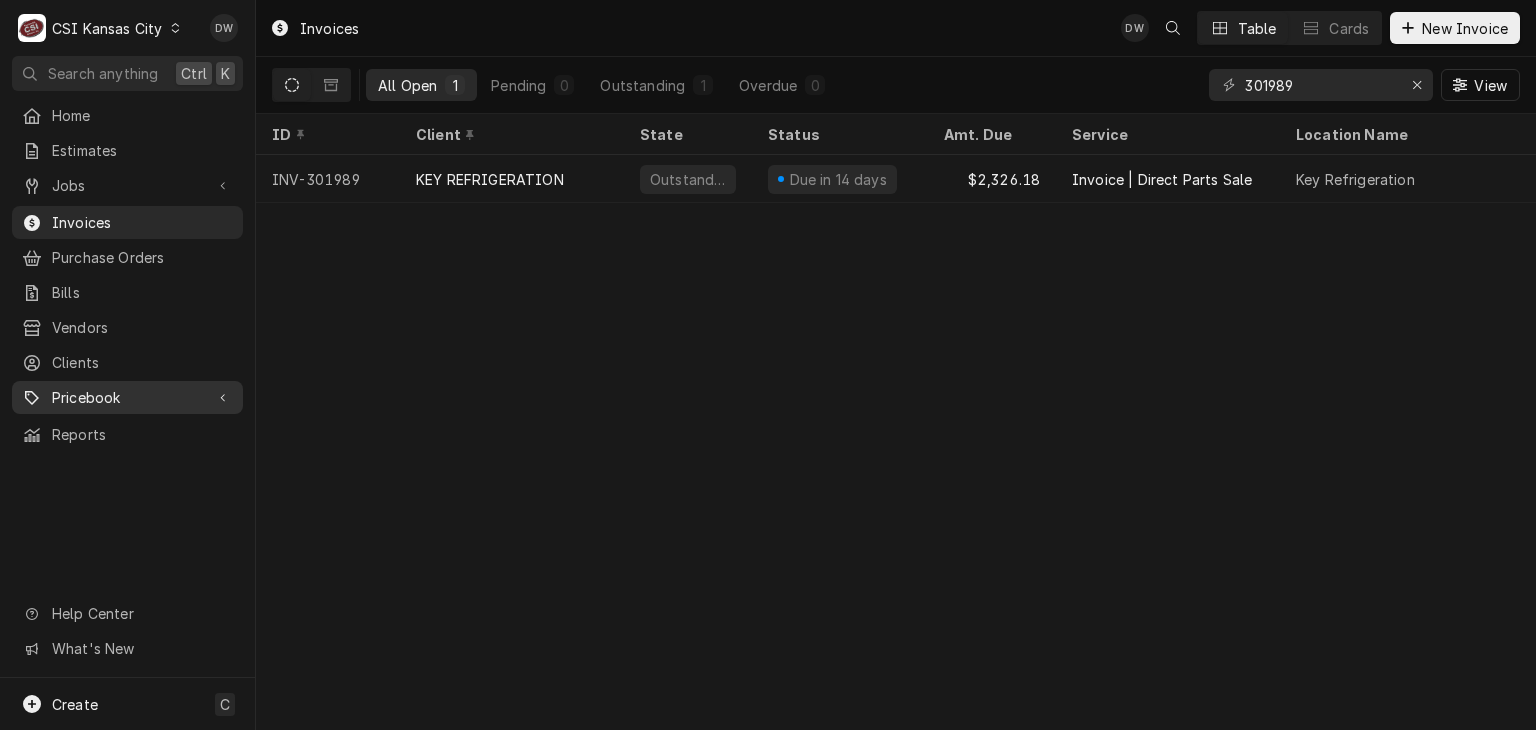click on "Pricebook" at bounding box center (127, 397) 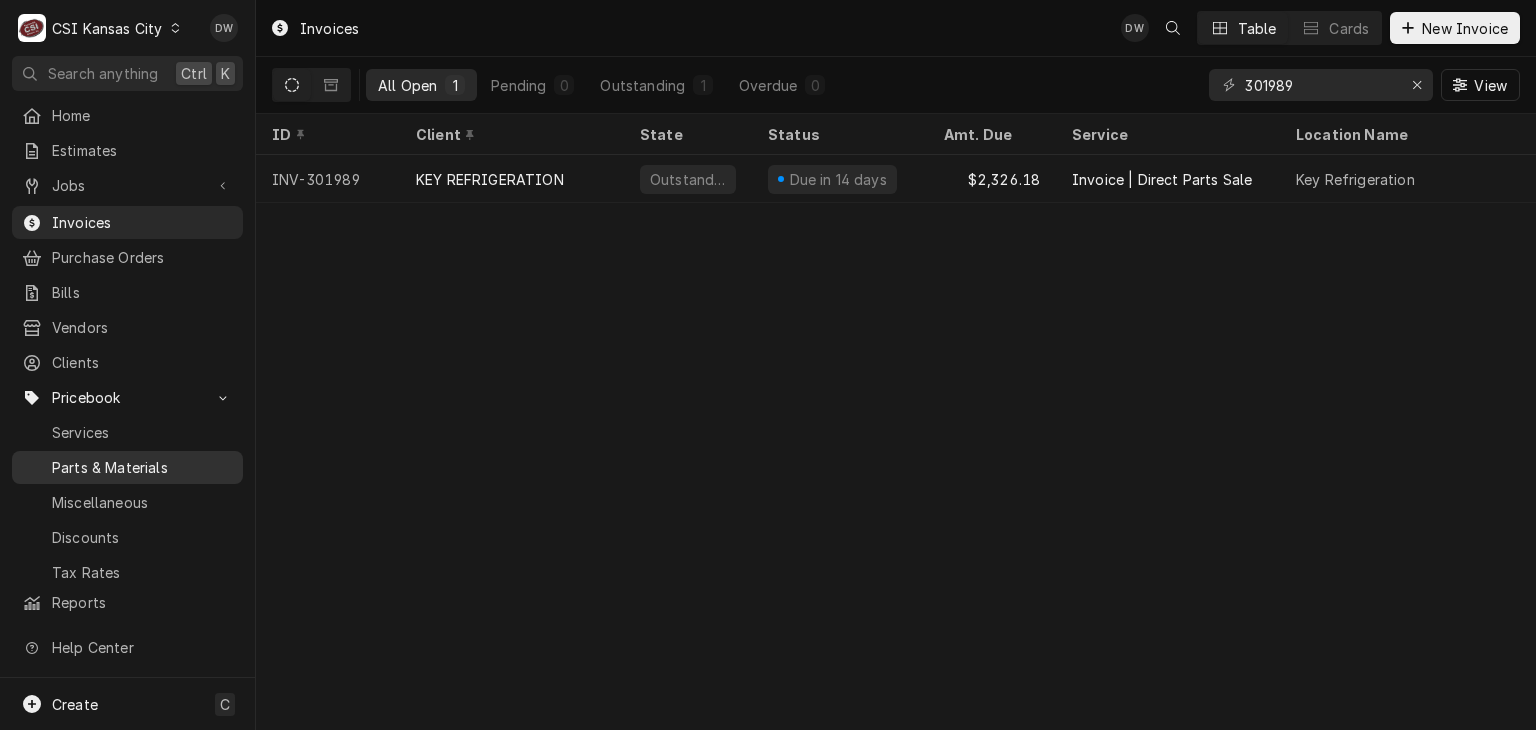 click on "Parts & Materials" at bounding box center [142, 467] 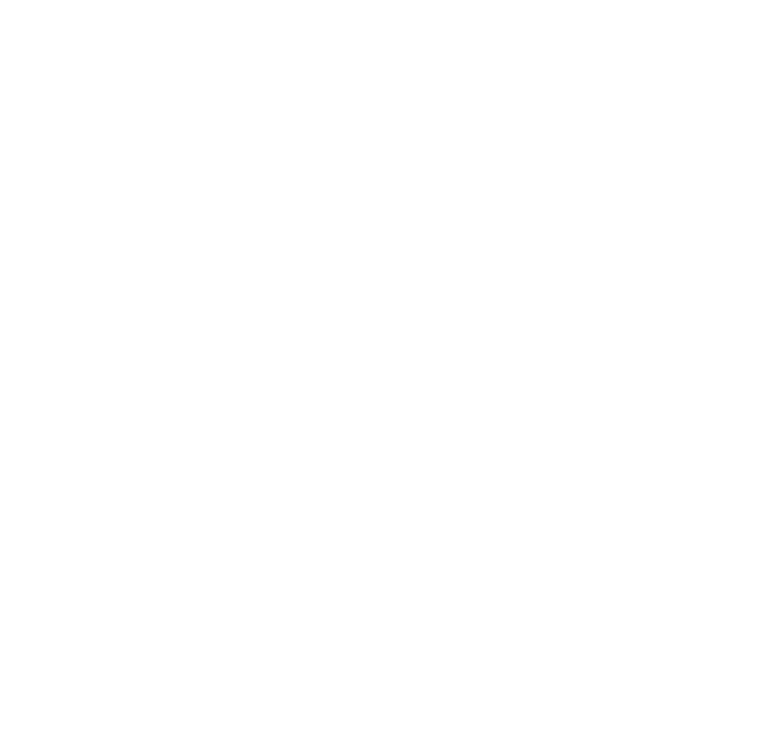 scroll, scrollTop: 0, scrollLeft: 0, axis: both 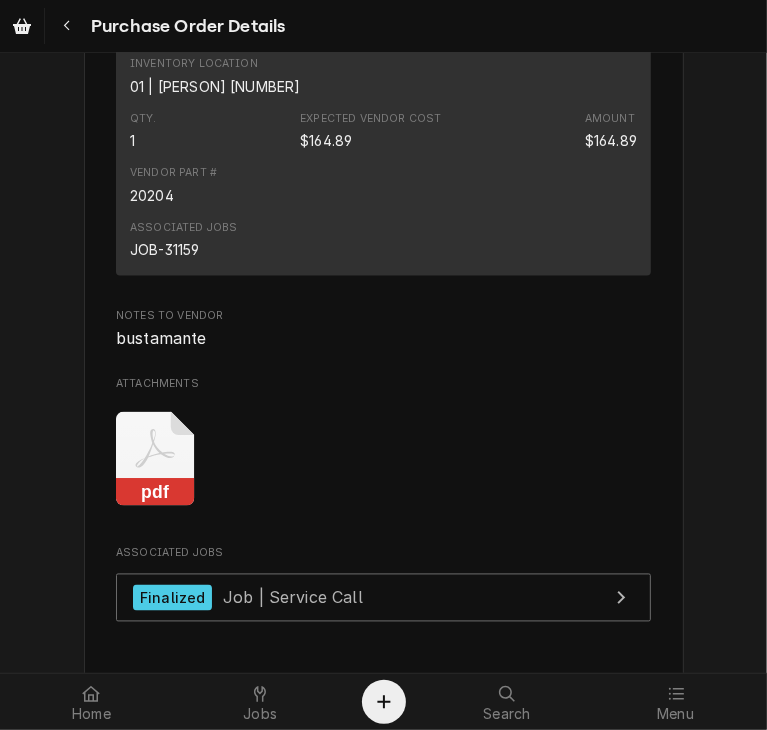 click 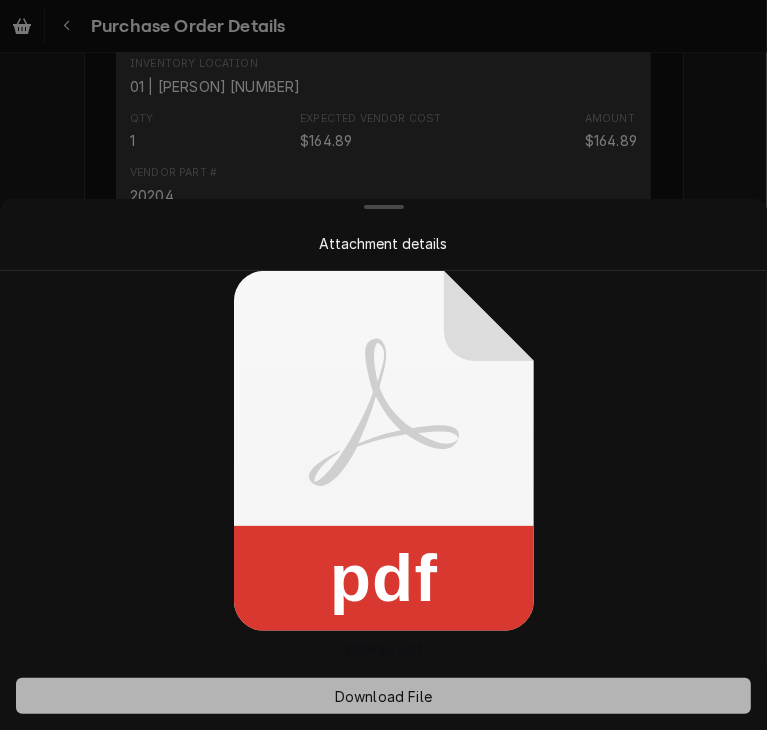 click on "Download File" at bounding box center (383, 696) 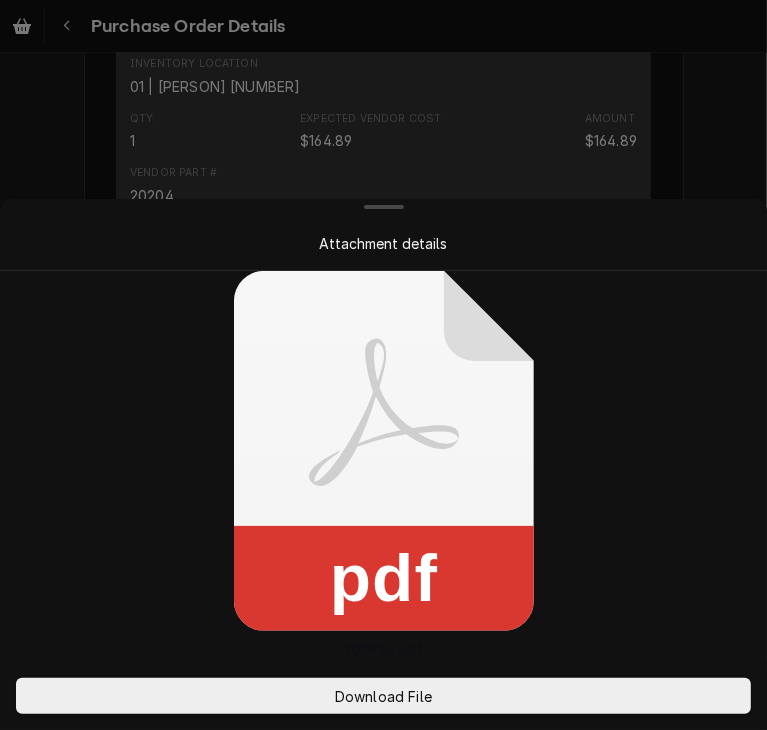 click on "Attachment details" at bounding box center (383, 243) 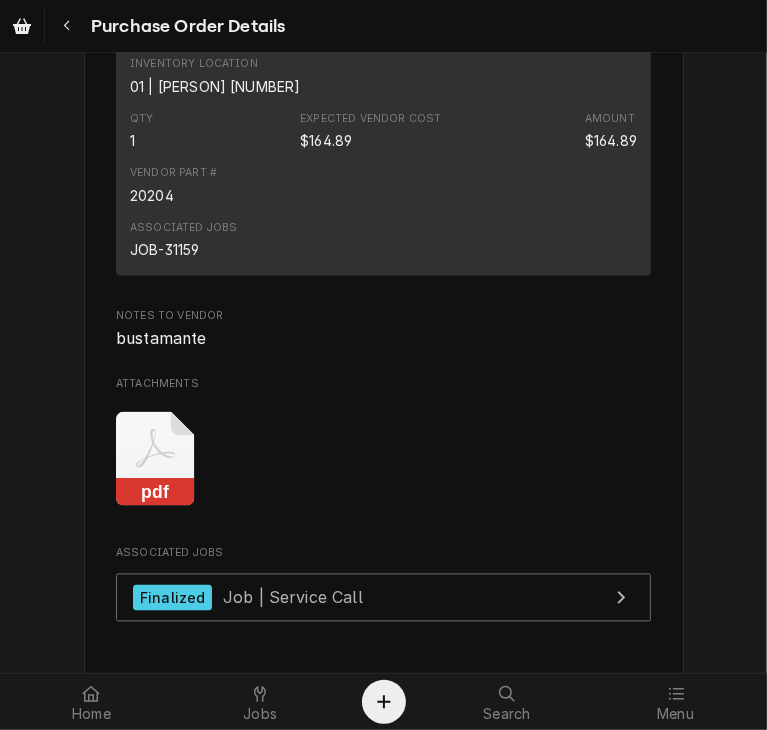 click on "Vendor KEY REFRIGERATION SUPPLY KEY REFRIGERATION SUPPLY
14701 W 101st Terrace
Lenexa, KS 66215 Bill To CSI Kansas City Account ID:  2094 CSI Commercial Services Inc
1021 NE Jib Ct Unit B
Lee’s Summit, MO 64064 (816) 523-2000 servicekc@csi1.com Ship To CSI Kansas City Re: Roopairs PO ID:  PO-300926 1021 NE Jib Court Unit B
Lee's Summit, MO 64064 Inventory Location 00 | KC WAREHOUSE Roopairs Purchase Order ID PO-300926 Date Issued Jul 22, 2025 Shipping -- No shipping details provided. Please reach out to the vendor for more information. Tracking Number -- No tracking number provided. Please reach out to the vendor for more information. Labels  (Only Visible to You) ² Local Pickup 🛍️ Payment Terms Net 30 Stocked On Tue, Jul 22nd, 2025 - 11:16 AM Last Modified Tue, Aug 5th, 2025 - 8:33 AM Parts and Materials Short Description KE2 PRESSURE TRANSDUCER Manufacturer — Manufacturer Part # 20204 Subtype [#2-DUAL] INVEN-PARTS Inventory Location 01 | PHIL BUSTAMANTE #136 Qty. 1 Expected Vendor Cost $164.89" at bounding box center (384, -304) 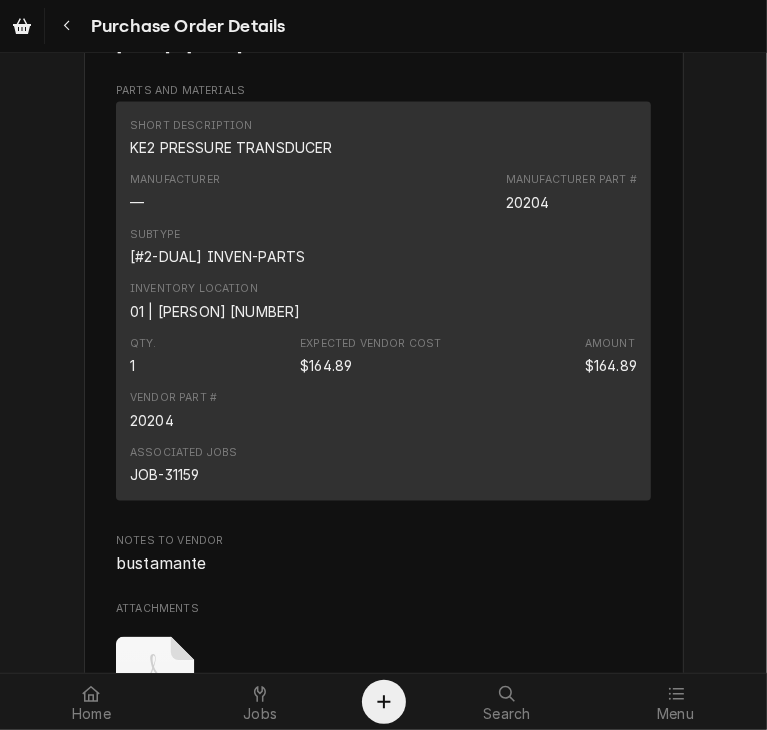 scroll, scrollTop: 1491, scrollLeft: 0, axis: vertical 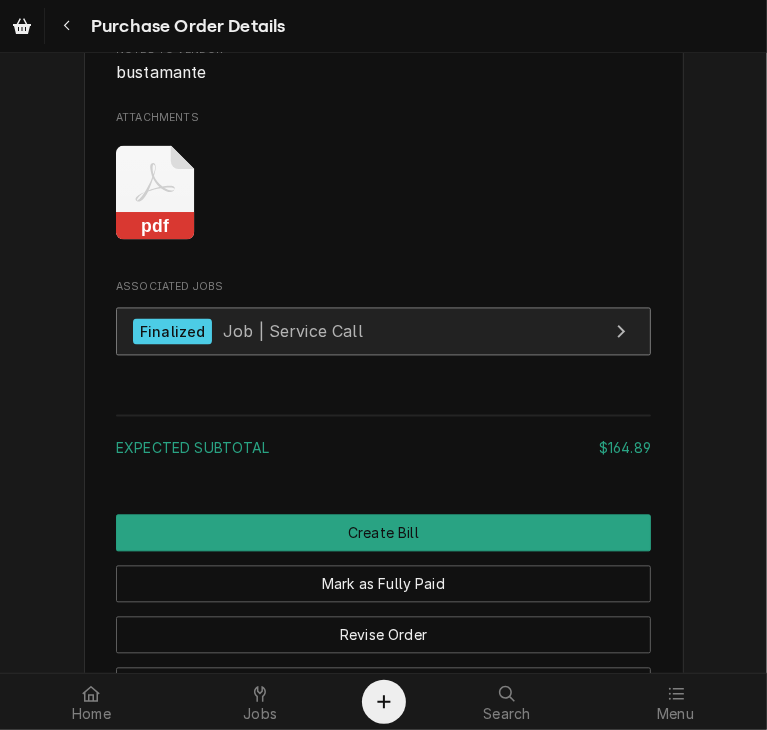 click on "Finalized" at bounding box center [172, 331] 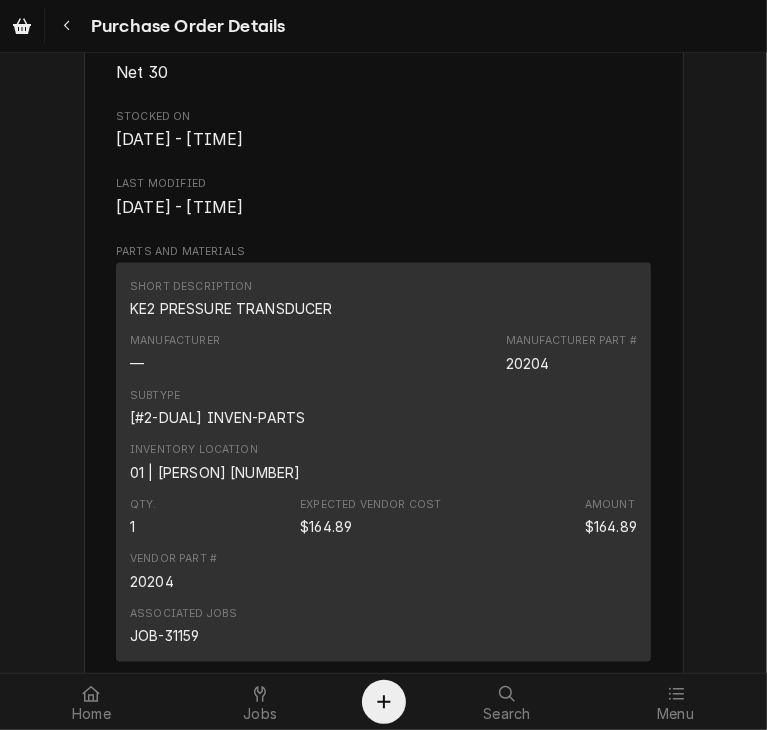 scroll, scrollTop: 1372, scrollLeft: 0, axis: vertical 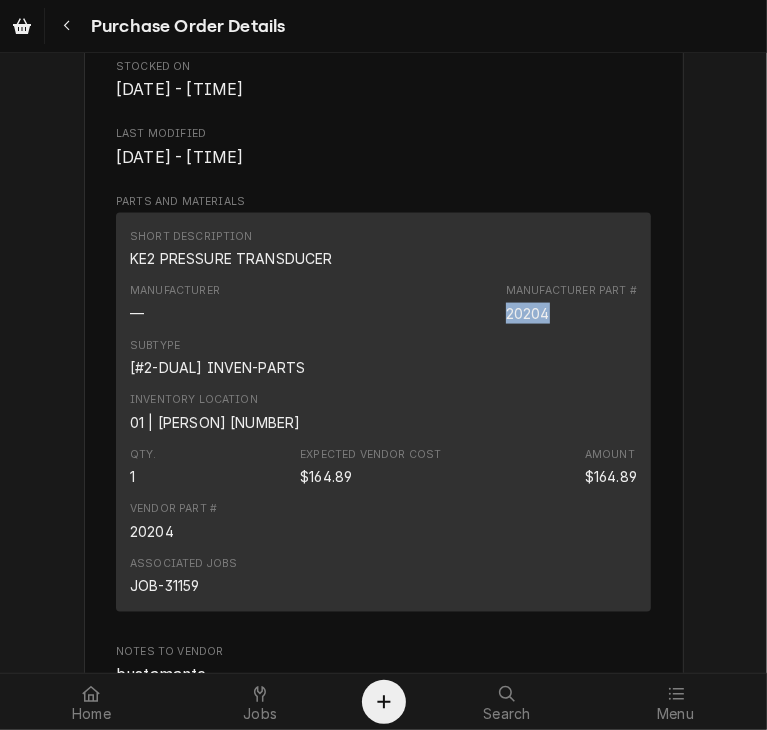 drag, startPoint x: 541, startPoint y: 312, endPoint x: 498, endPoint y: 313, distance: 43.011627 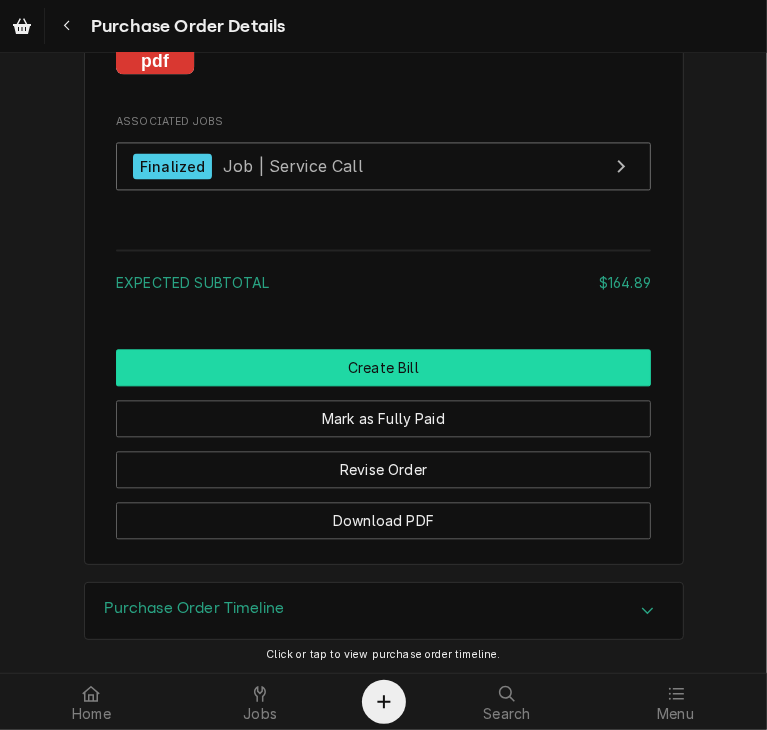 click on "Create Bill" at bounding box center (383, 367) 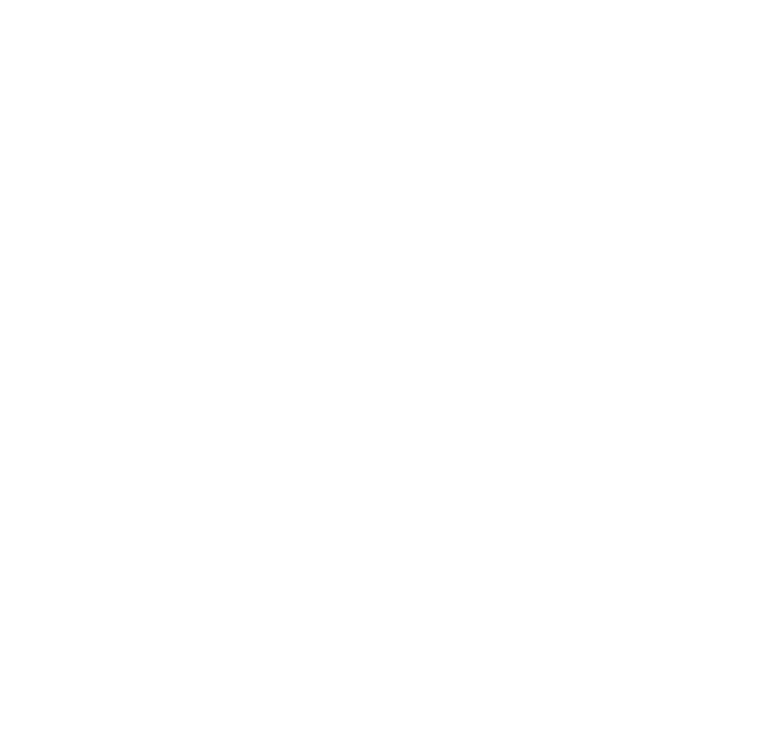 scroll, scrollTop: 0, scrollLeft: 0, axis: both 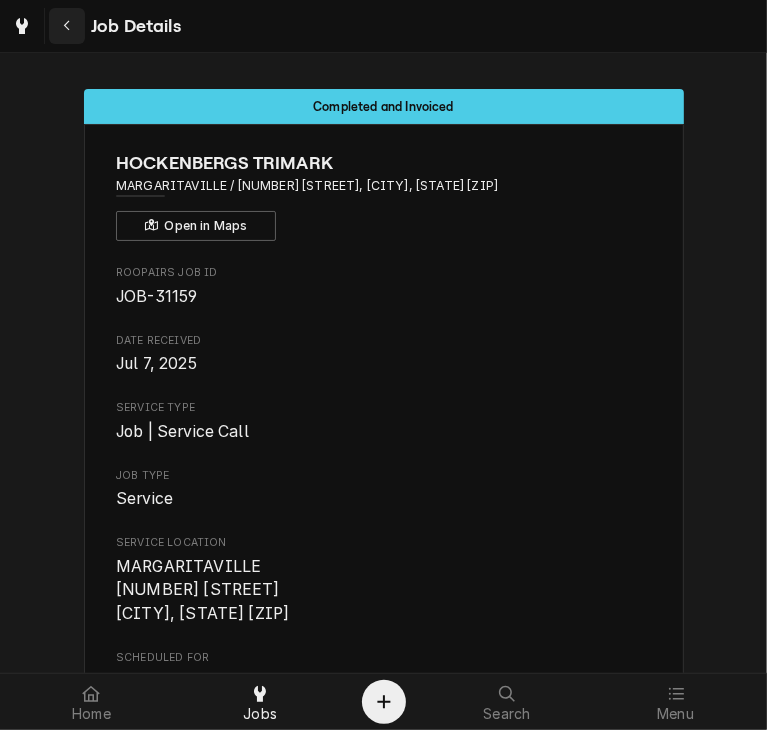 click at bounding box center (67, 26) 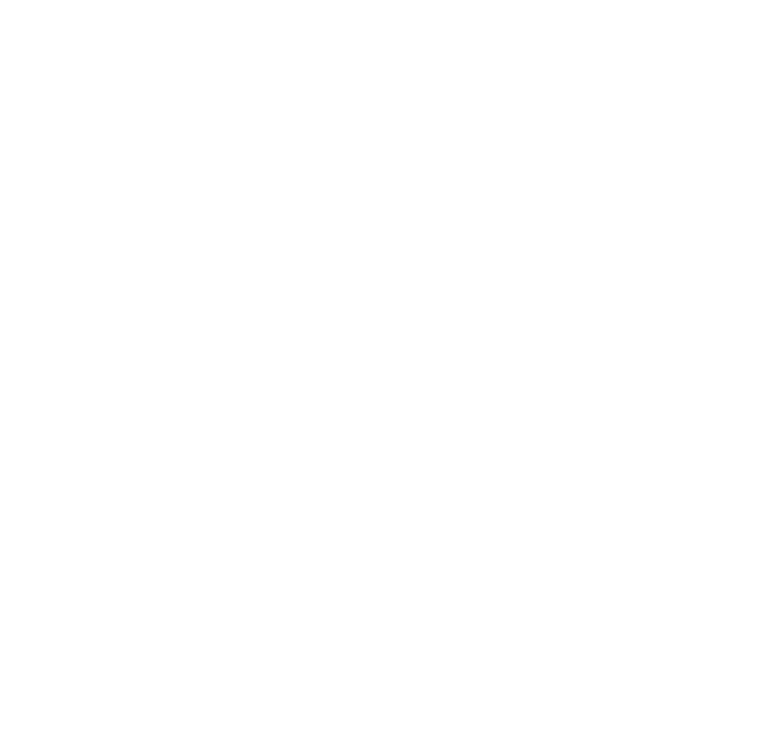scroll, scrollTop: 0, scrollLeft: 0, axis: both 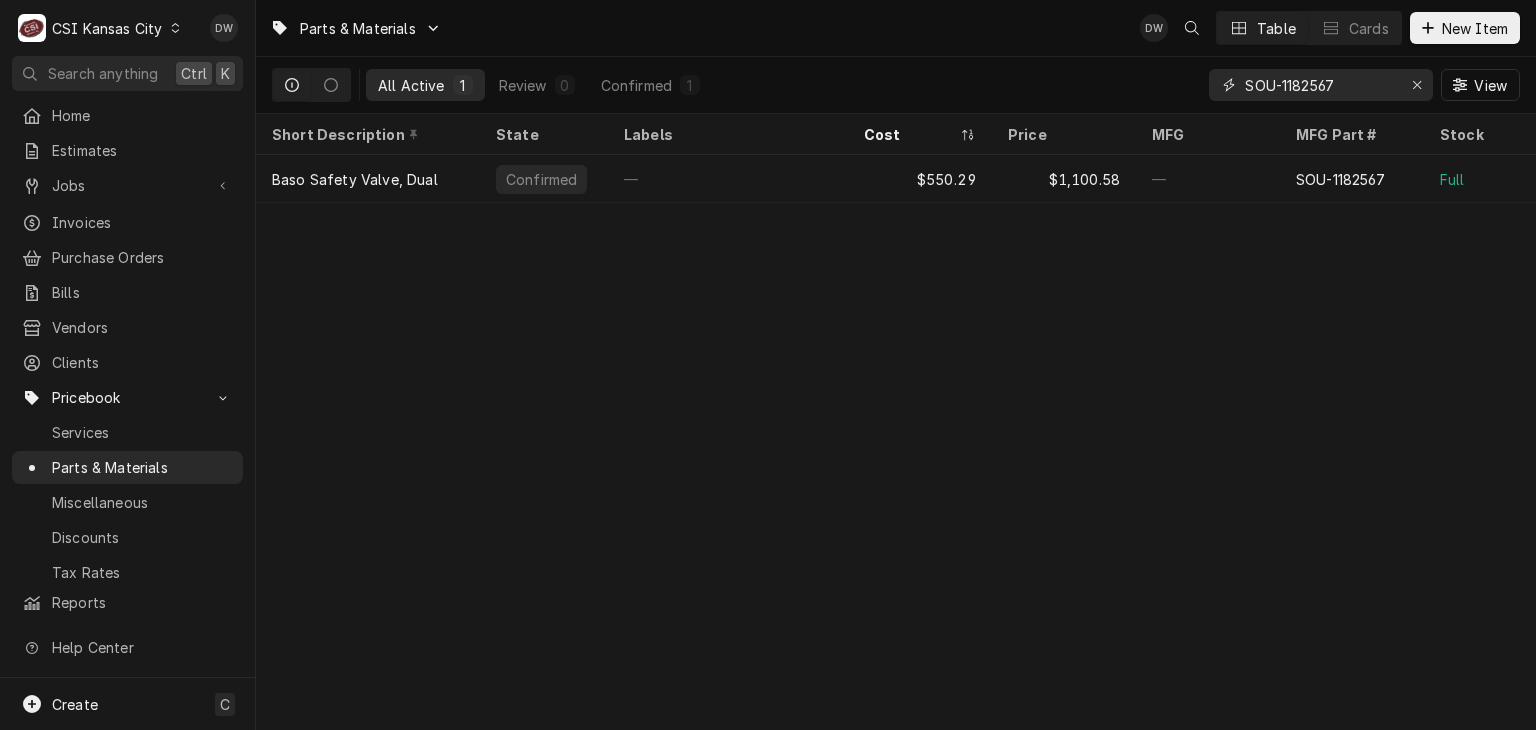 drag, startPoint x: 1337, startPoint y: 91, endPoint x: 1188, endPoint y: 84, distance: 149.16434 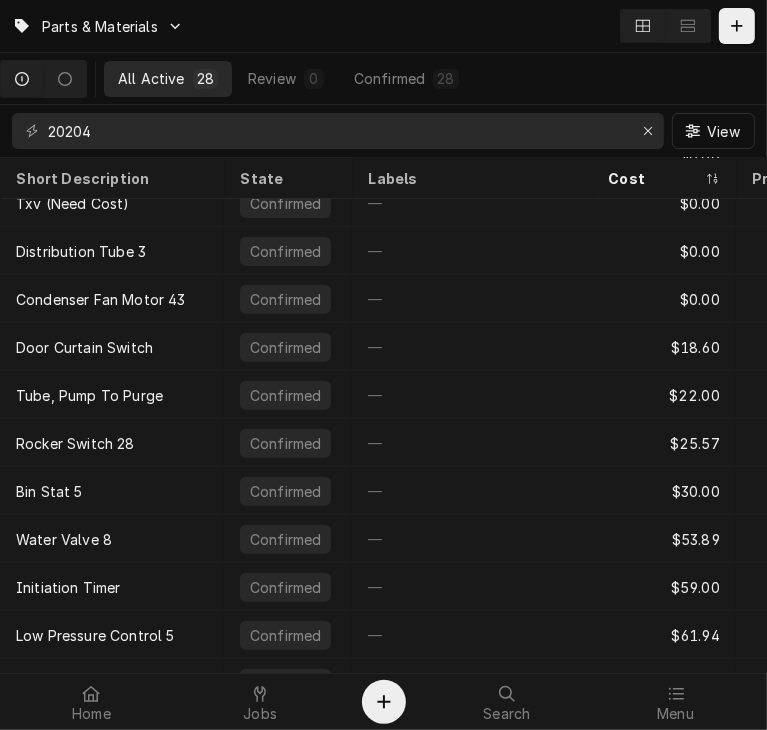 scroll, scrollTop: 388, scrollLeft: 0, axis: vertical 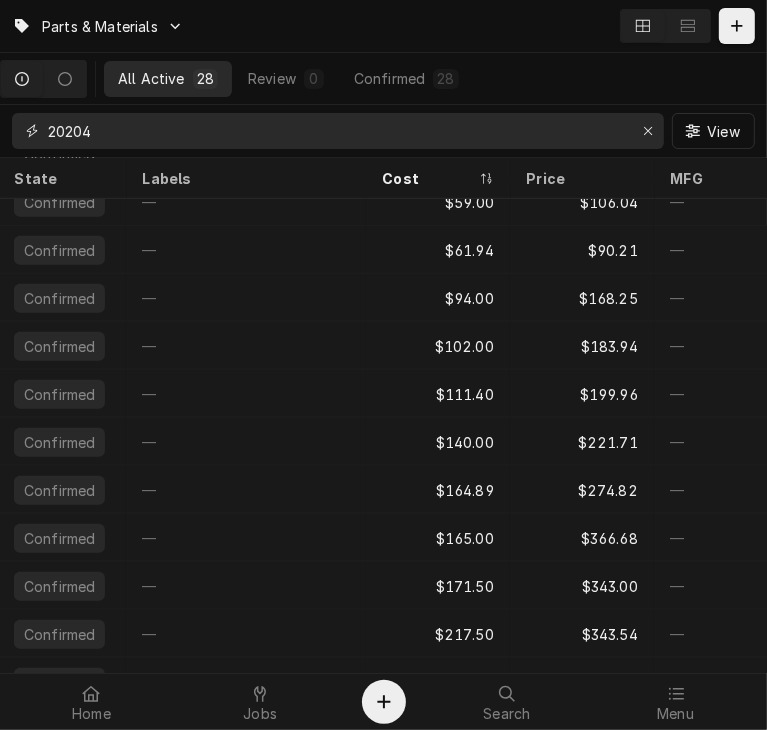 drag, startPoint x: 120, startPoint y: 132, endPoint x: 45, endPoint y: 129, distance: 75.059975 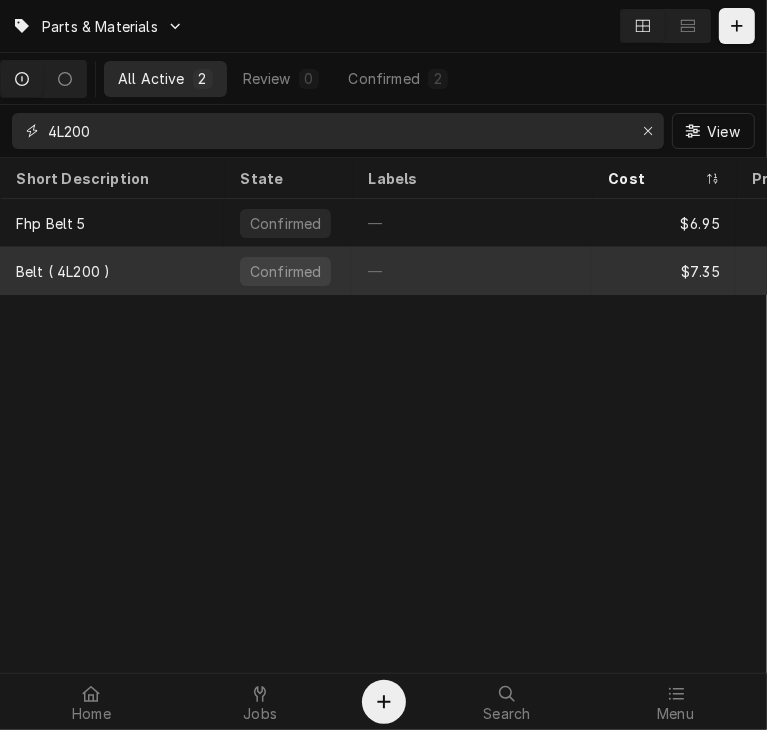 type on "4L200" 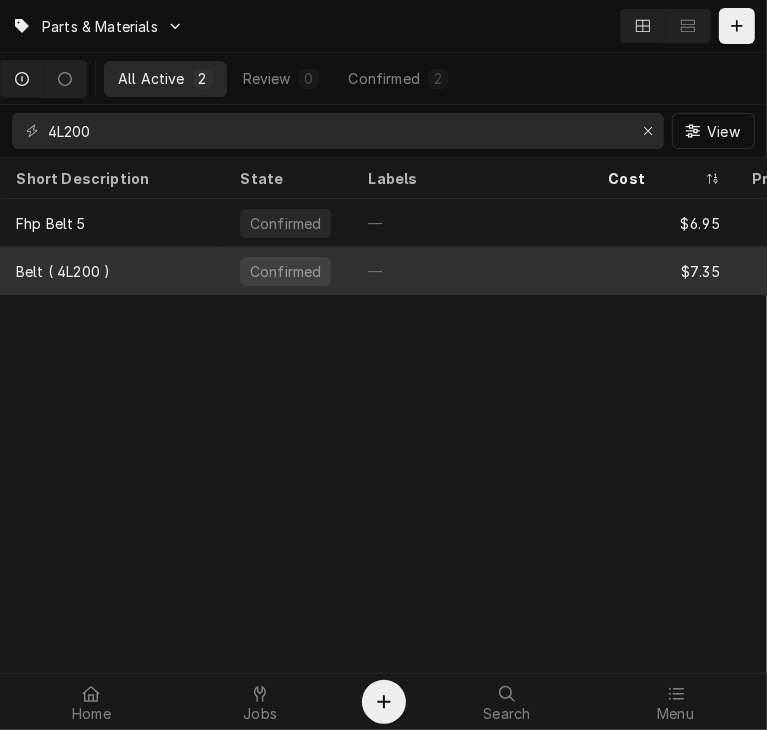 click on "Belt ( 4L200 )" at bounding box center (112, 271) 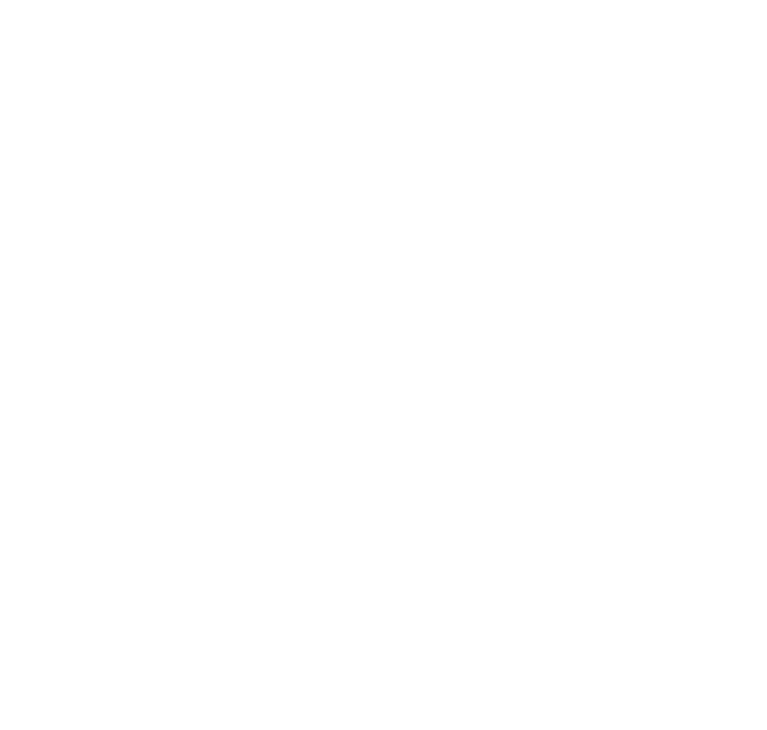 scroll, scrollTop: 0, scrollLeft: 0, axis: both 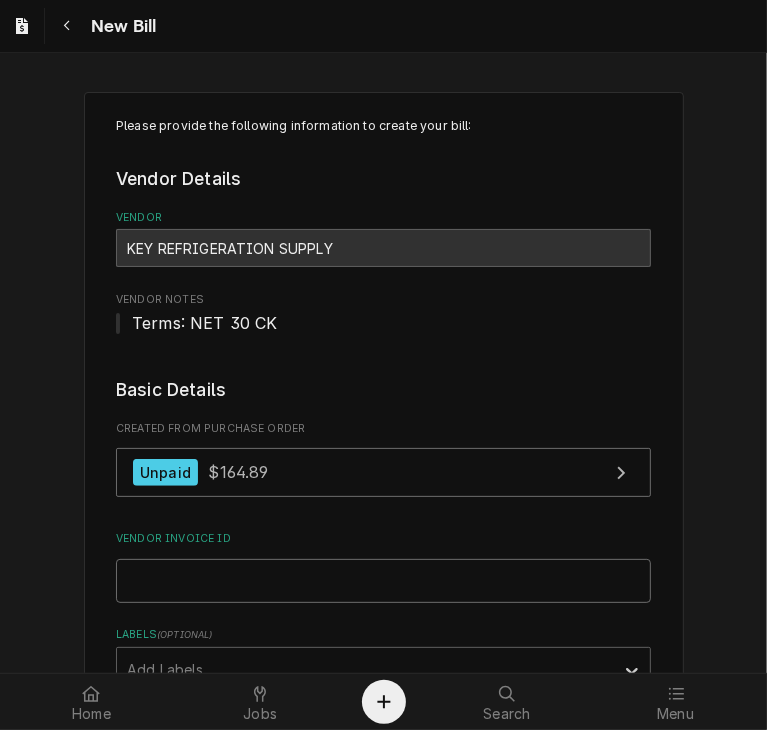 click on "Vendor Invoice ID" at bounding box center [383, 581] 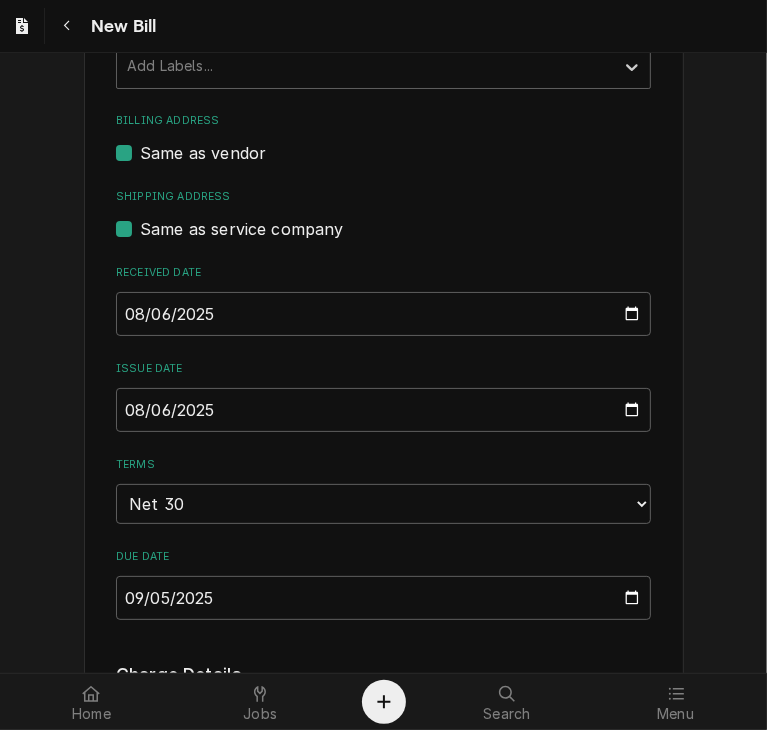 scroll, scrollTop: 611, scrollLeft: 0, axis: vertical 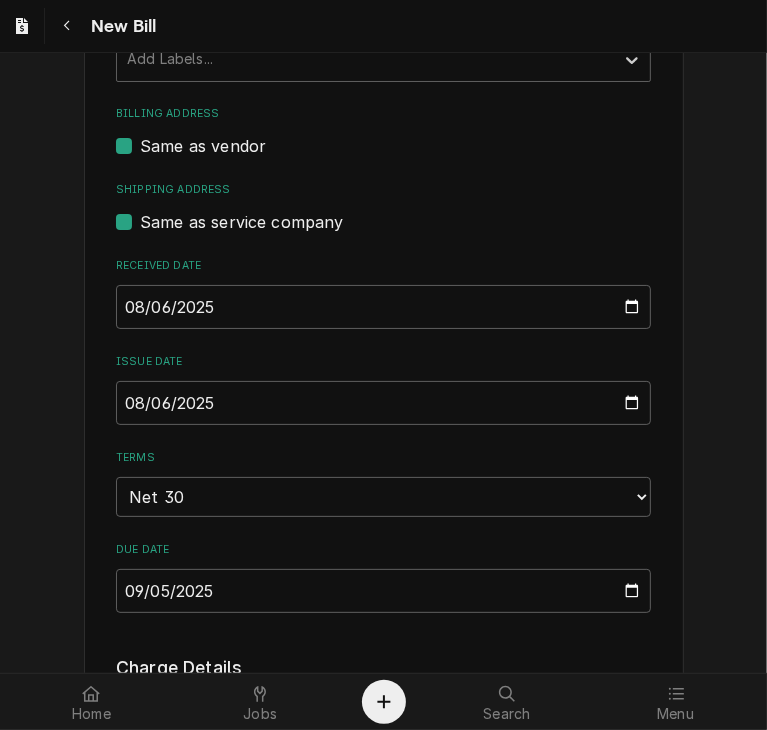 type on "32136554-00" 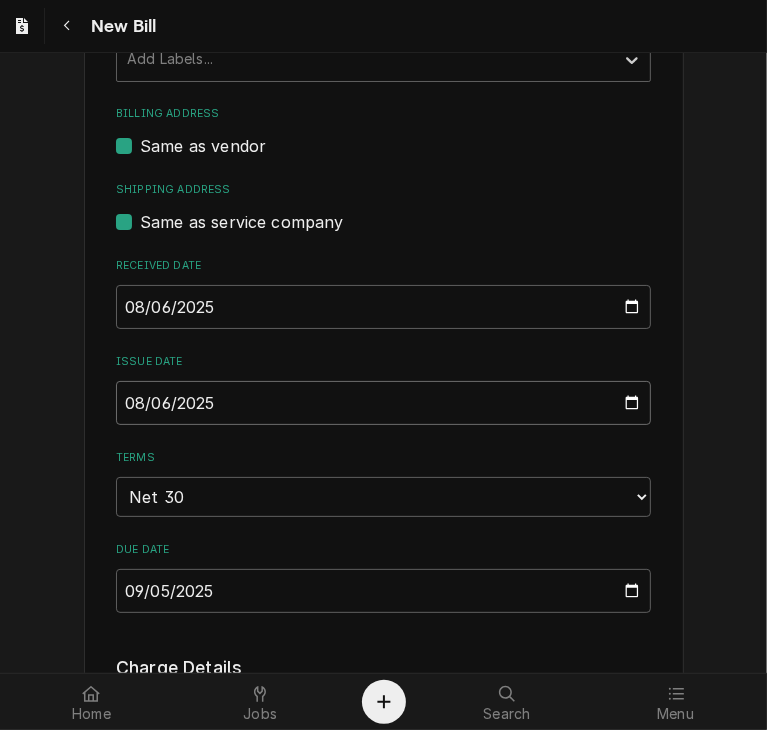 click on "2025-08-06" at bounding box center (383, 403) 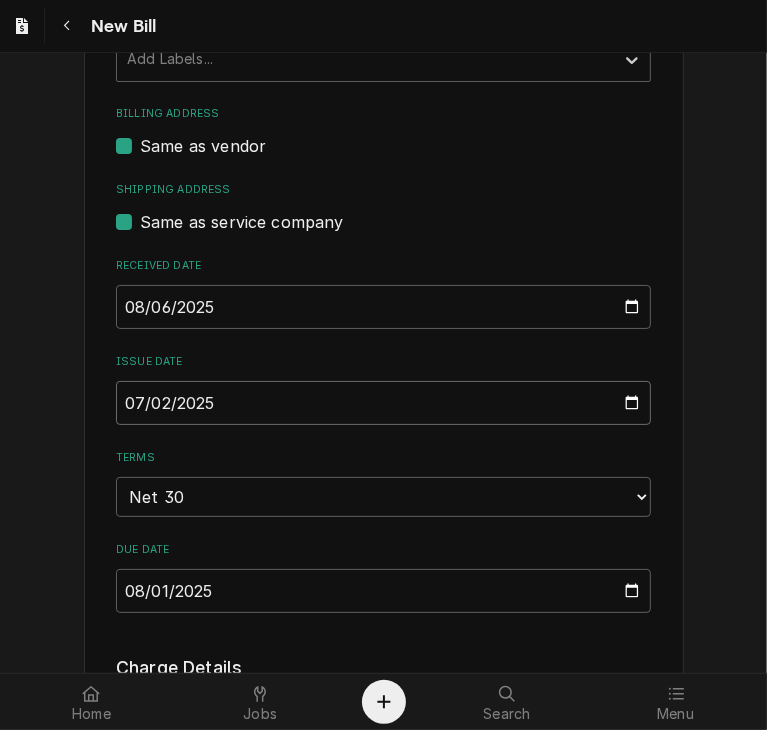 type on "2025-07-22" 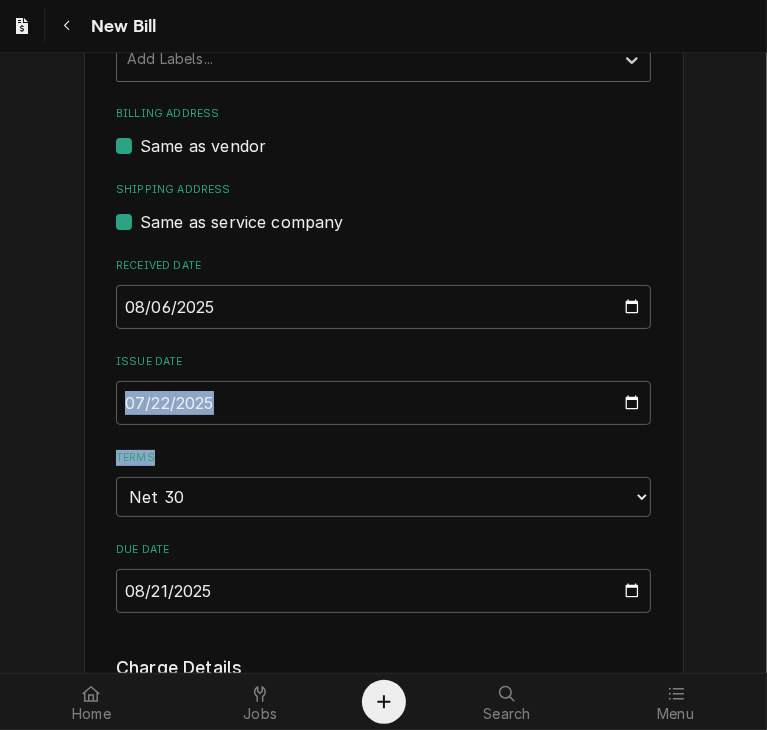 drag, startPoint x: 751, startPoint y: 328, endPoint x: 764, endPoint y: 459, distance: 131.64346 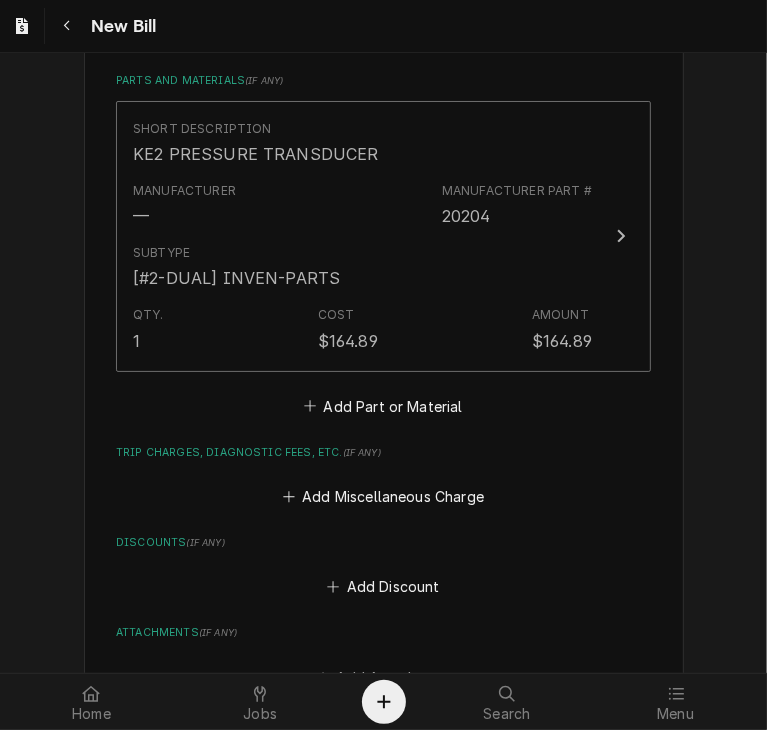 scroll, scrollTop: 1620, scrollLeft: 0, axis: vertical 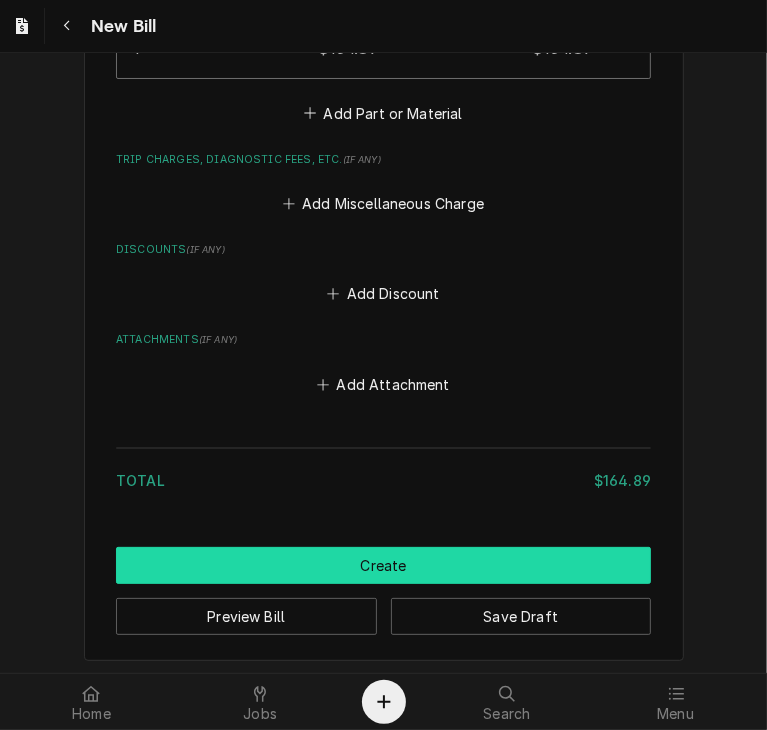 click on "Create" at bounding box center [383, 565] 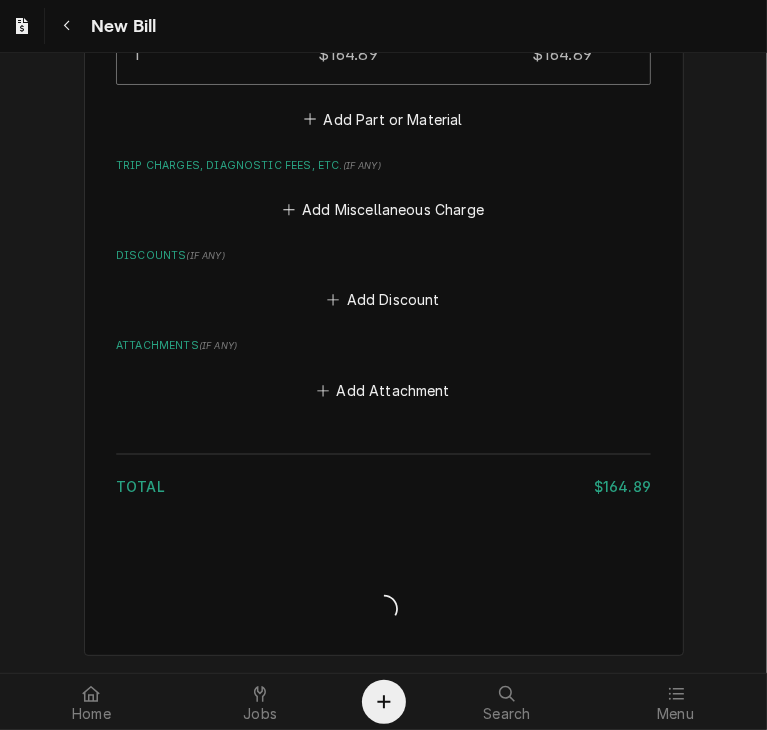 scroll, scrollTop: 1611, scrollLeft: 0, axis: vertical 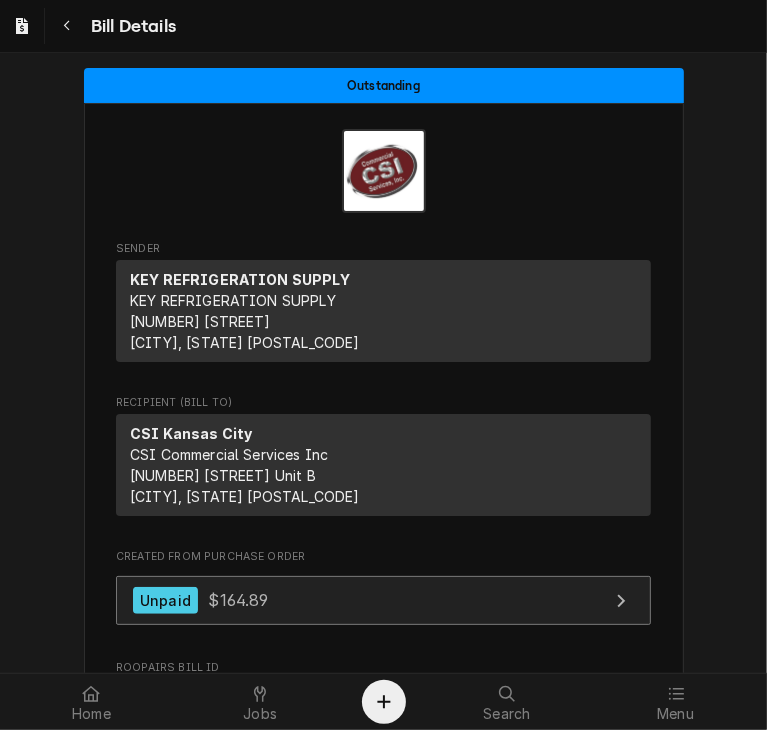 click on "Unpaid" at bounding box center [165, 600] 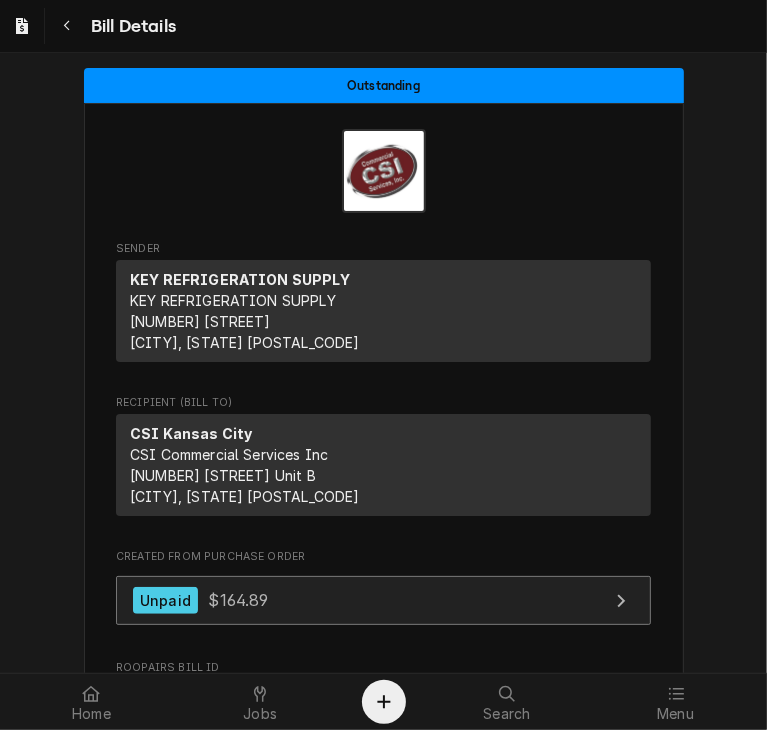 click on "Unpaid" at bounding box center [165, 600] 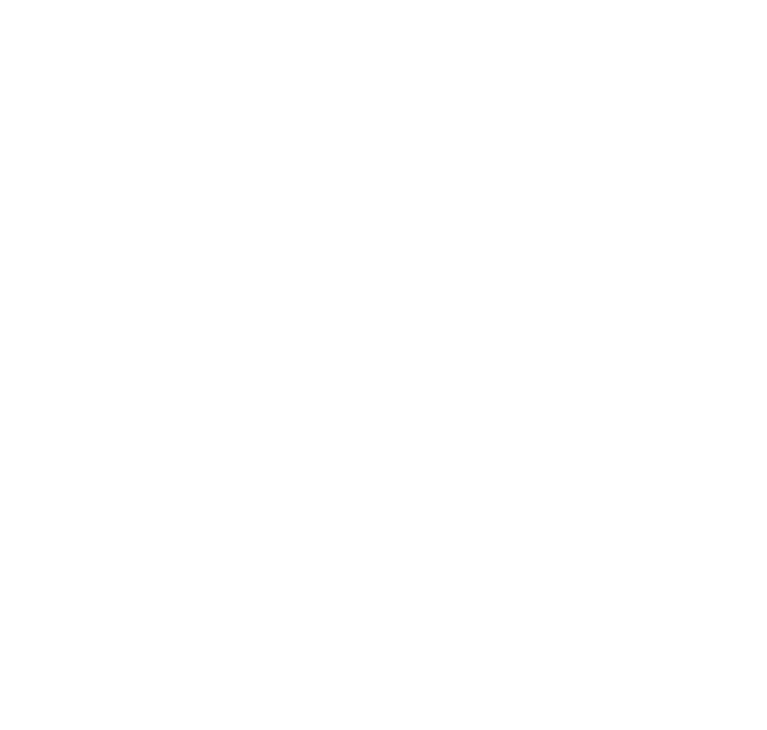 scroll, scrollTop: 0, scrollLeft: 0, axis: both 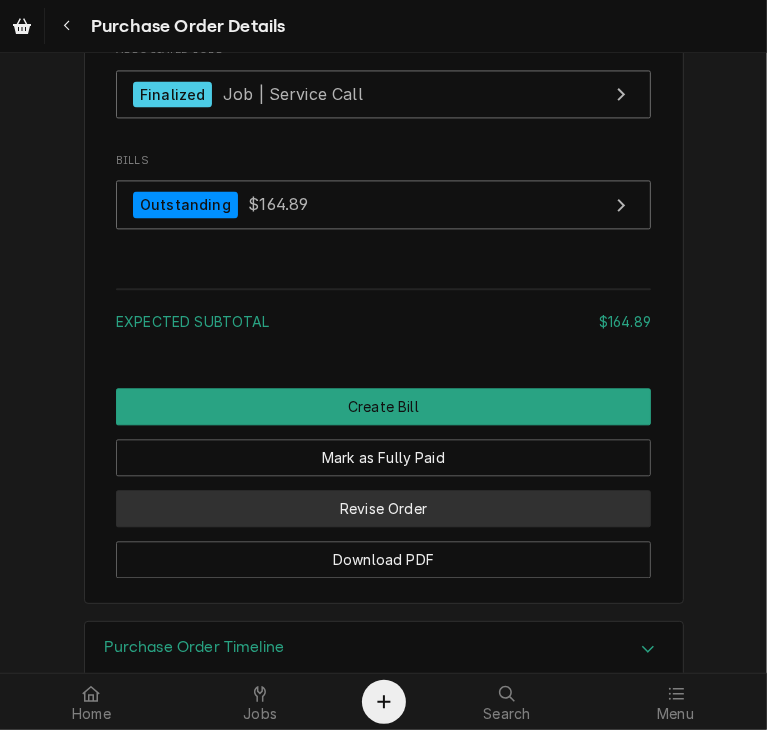 click on "Revise Order" at bounding box center (383, 508) 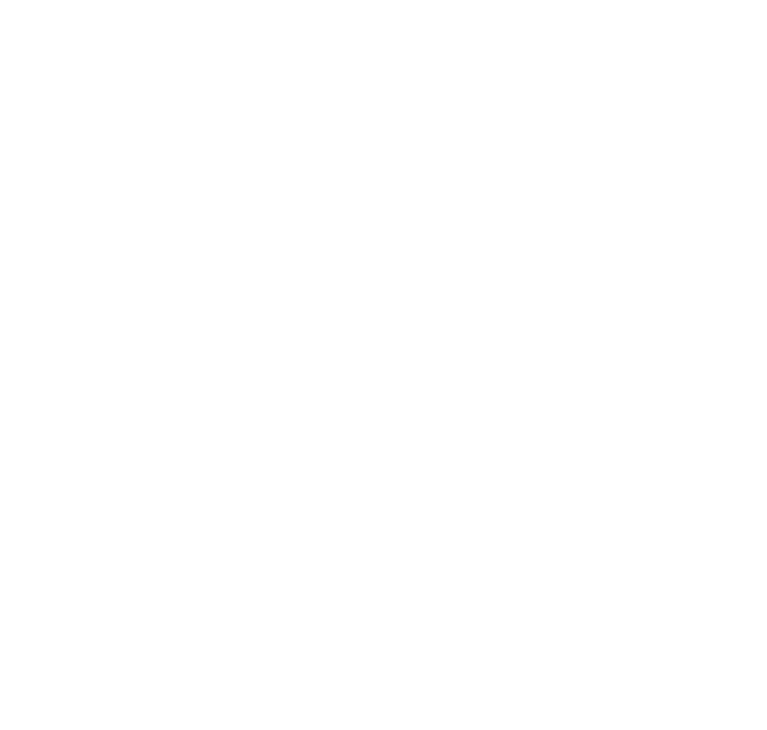 scroll, scrollTop: 0, scrollLeft: 0, axis: both 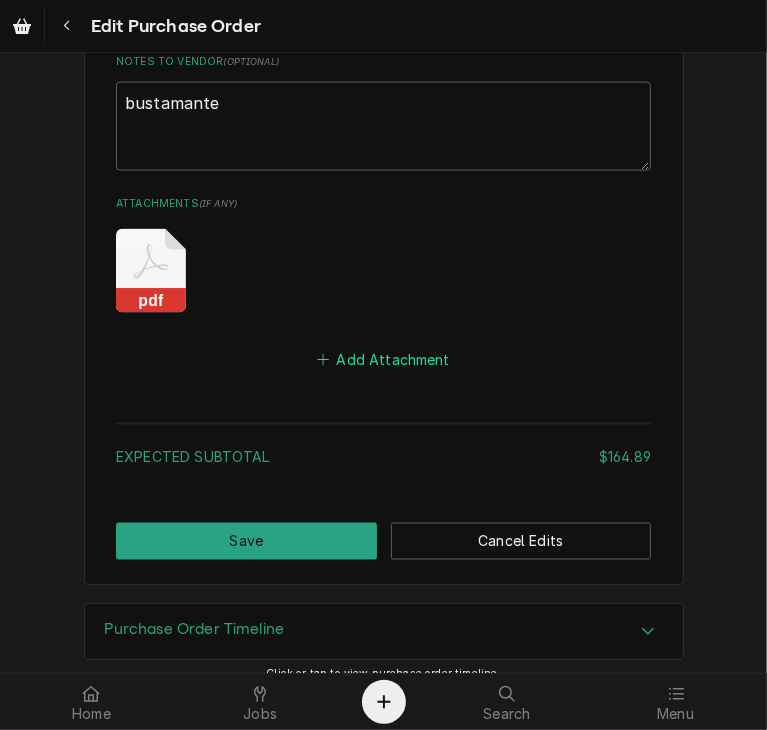 click on "Add Attachment" at bounding box center [384, 360] 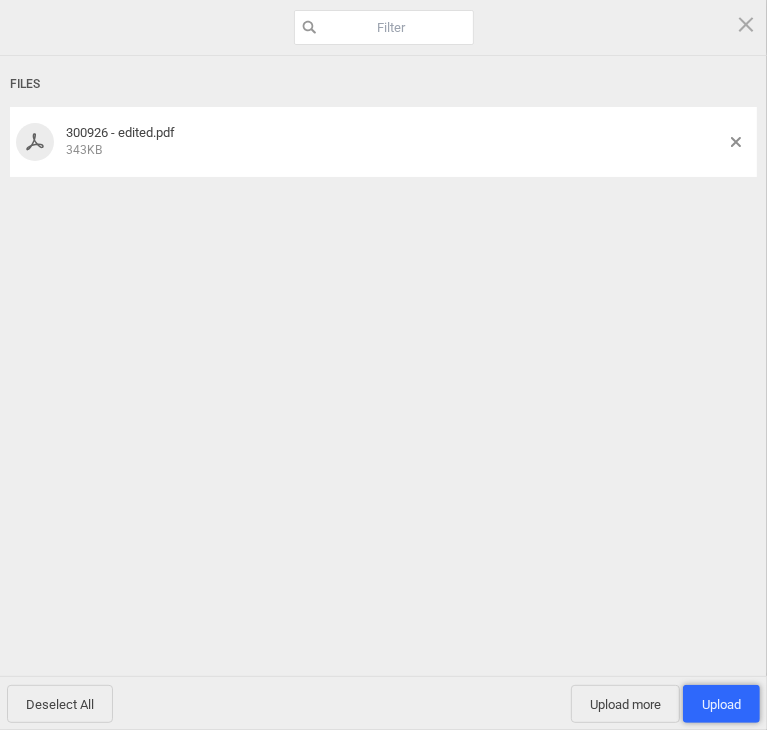 drag, startPoint x: 708, startPoint y: 708, endPoint x: 695, endPoint y: 708, distance: 13 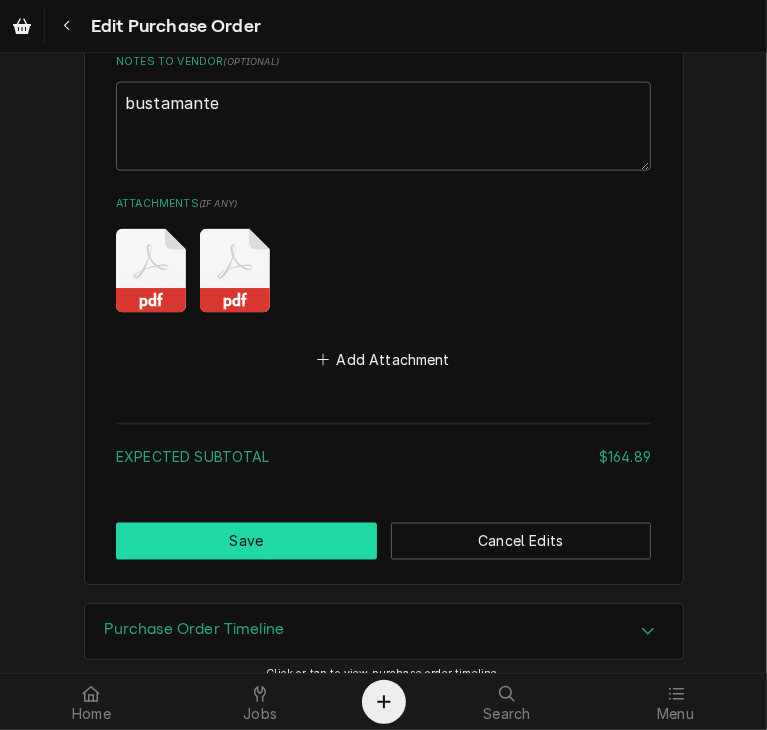 click on "Save" at bounding box center [246, 541] 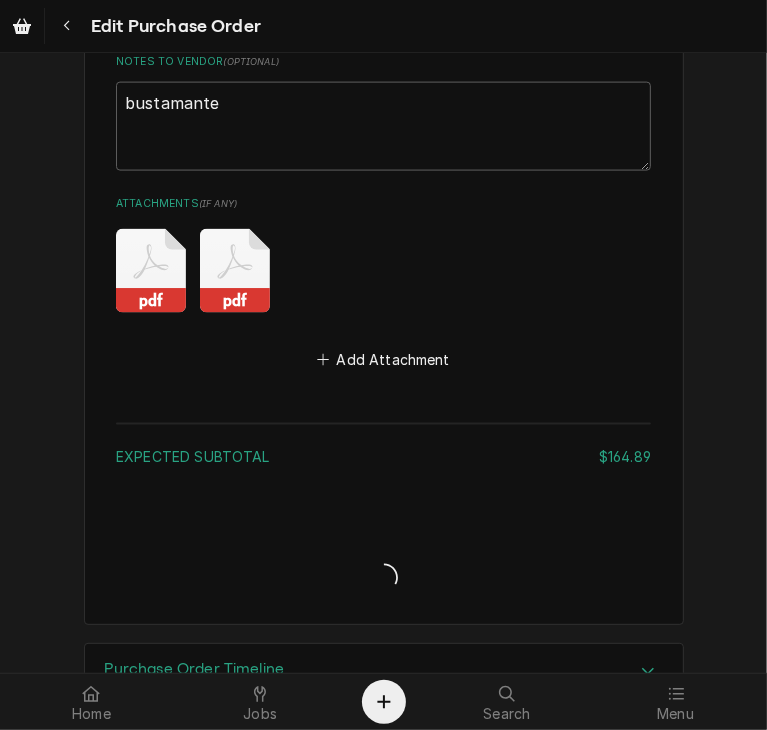 type on "x" 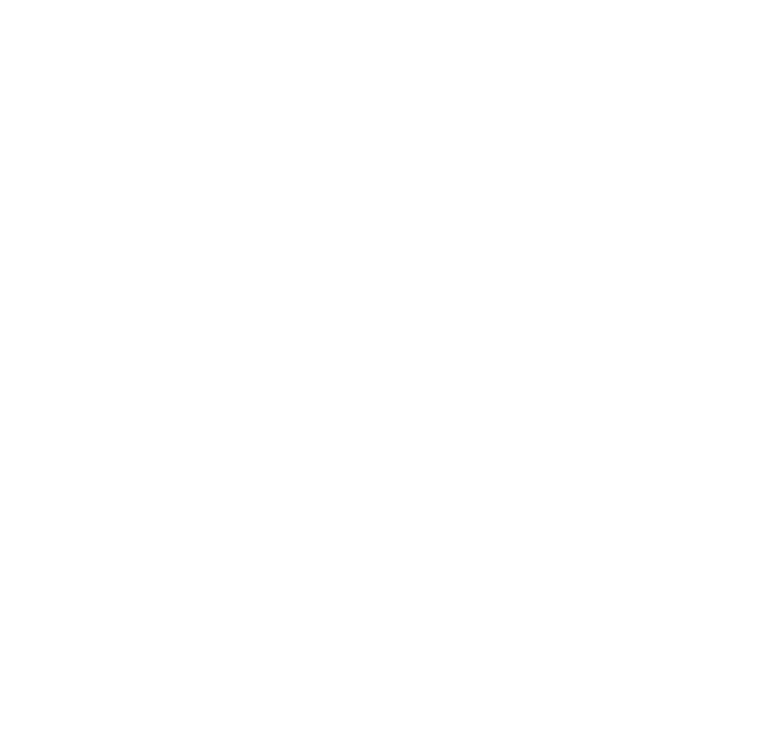 scroll, scrollTop: 0, scrollLeft: 0, axis: both 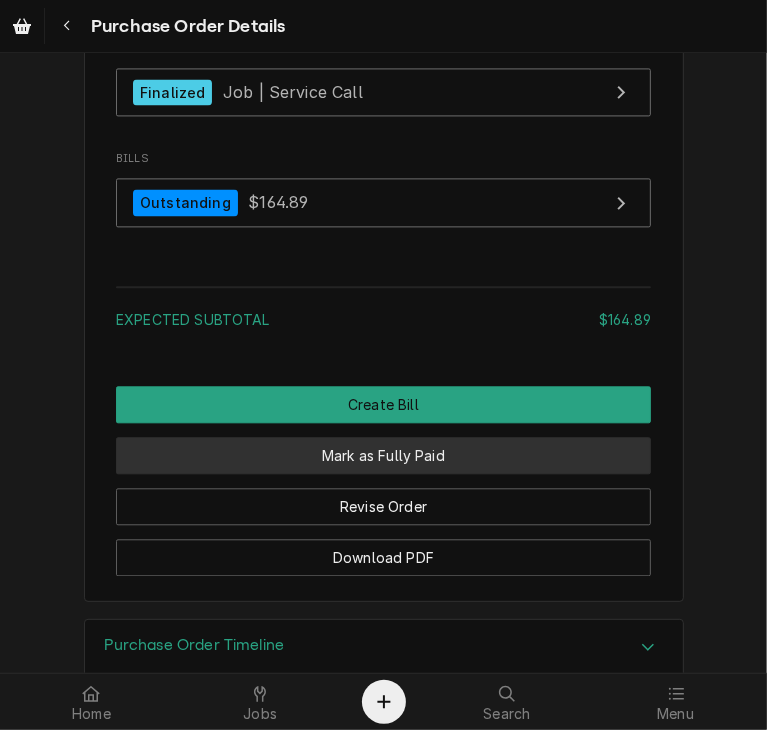 click on "Mark as Fully Paid" at bounding box center (383, 455) 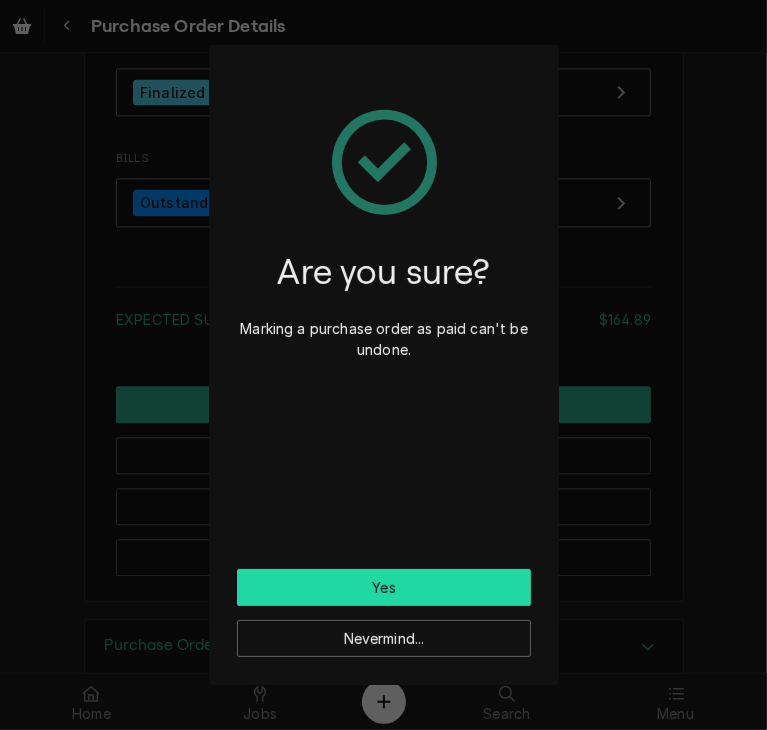 click on "Yes" at bounding box center [384, 587] 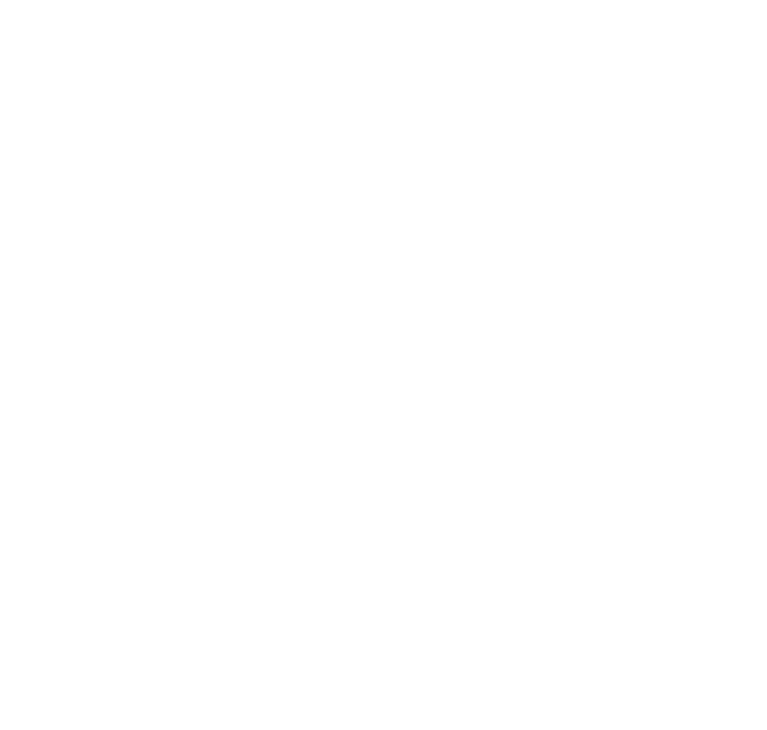 scroll, scrollTop: 0, scrollLeft: 0, axis: both 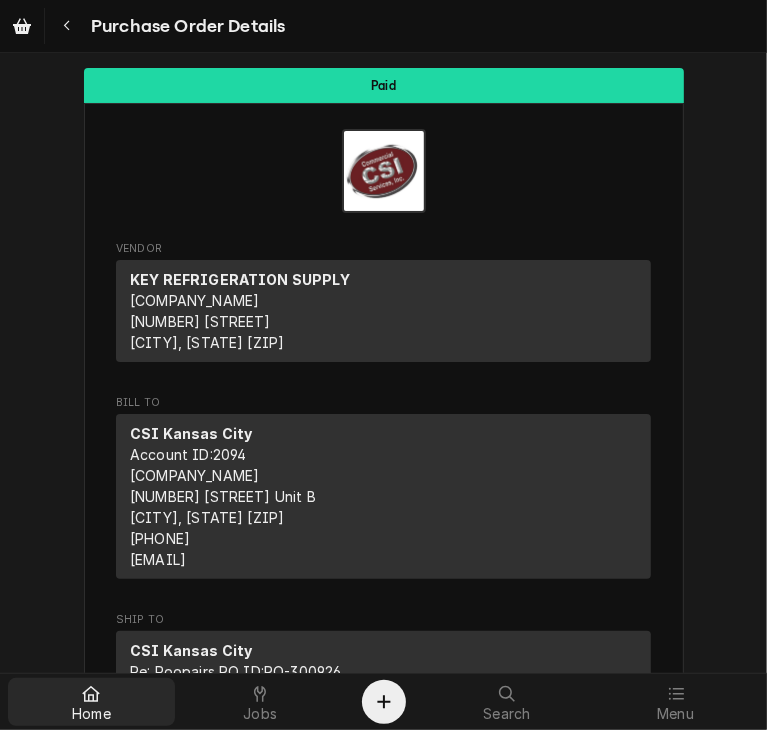 click on "Home" at bounding box center (91, 702) 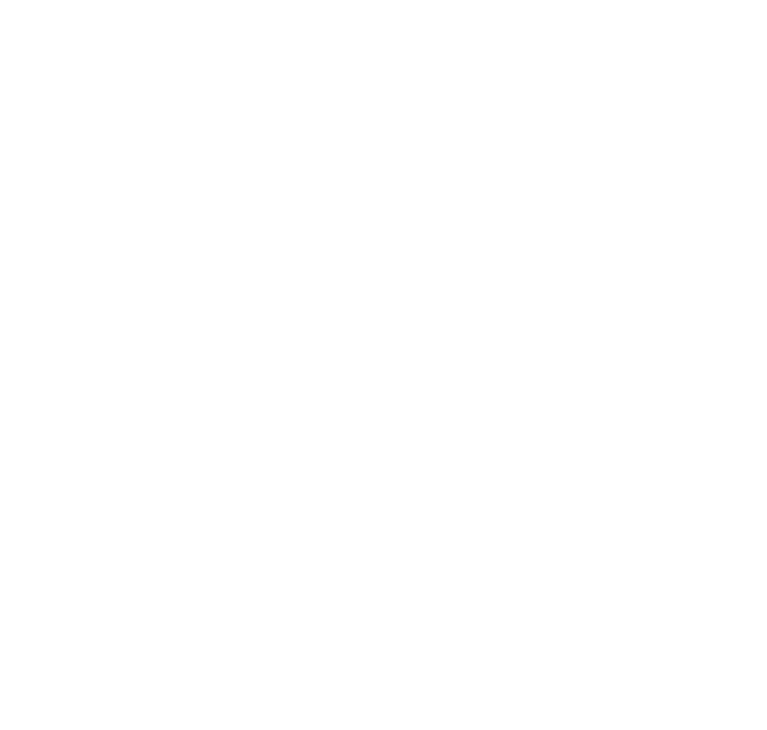 scroll, scrollTop: 0, scrollLeft: 0, axis: both 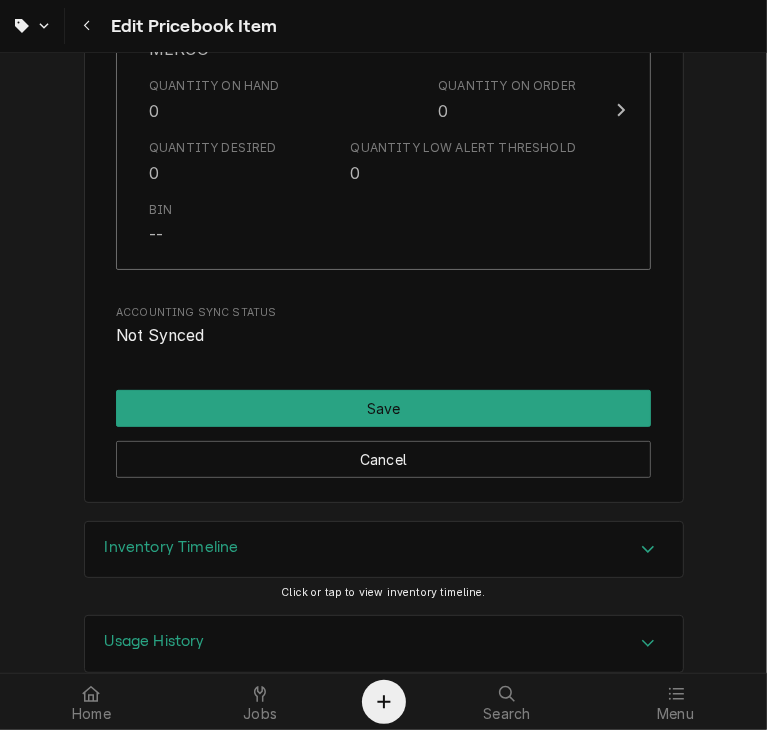 click 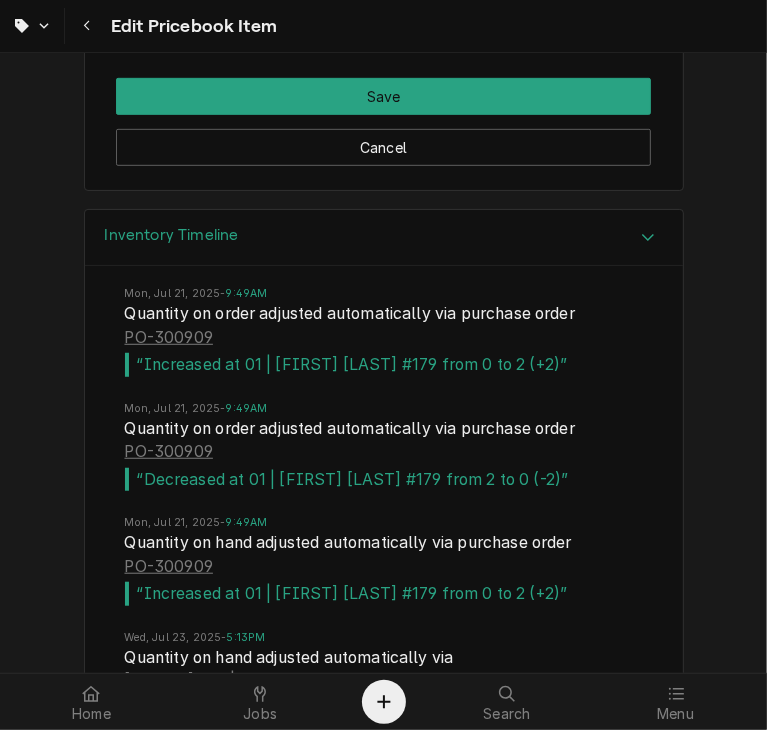 scroll, scrollTop: 19800, scrollLeft: 0, axis: vertical 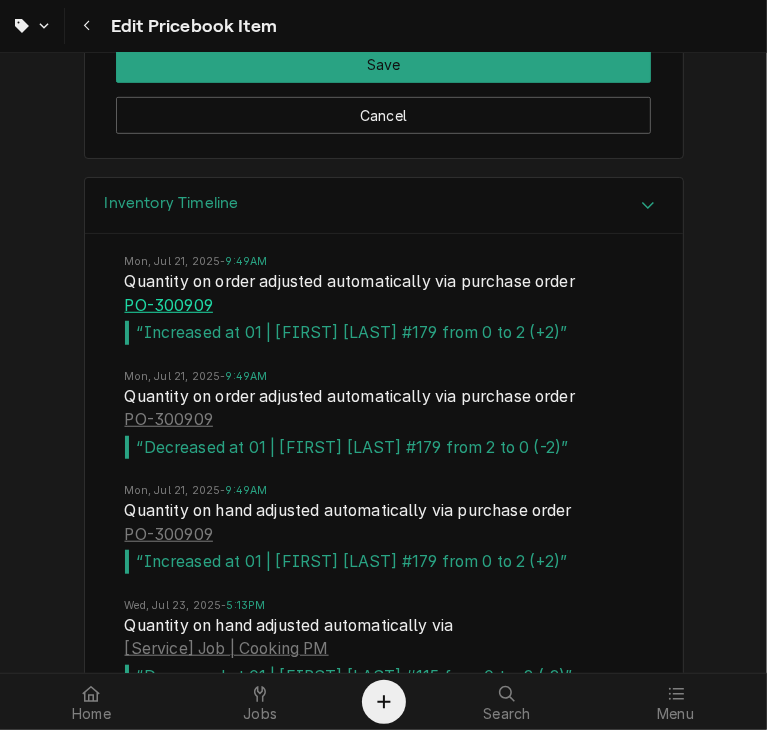 click on "PO-300909" at bounding box center (169, 306) 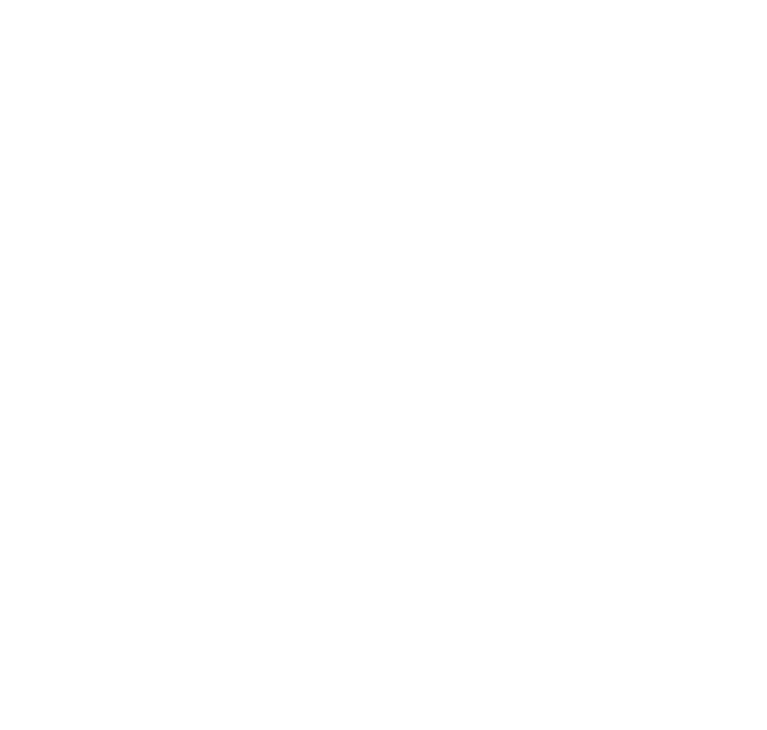 scroll, scrollTop: 0, scrollLeft: 0, axis: both 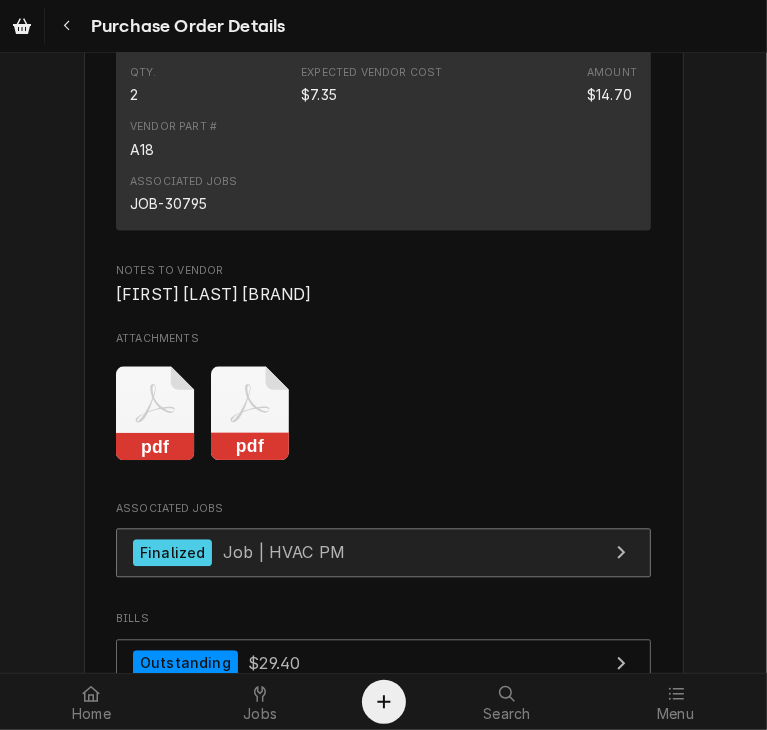 click on "Job | HVAC PM" at bounding box center [284, 552] 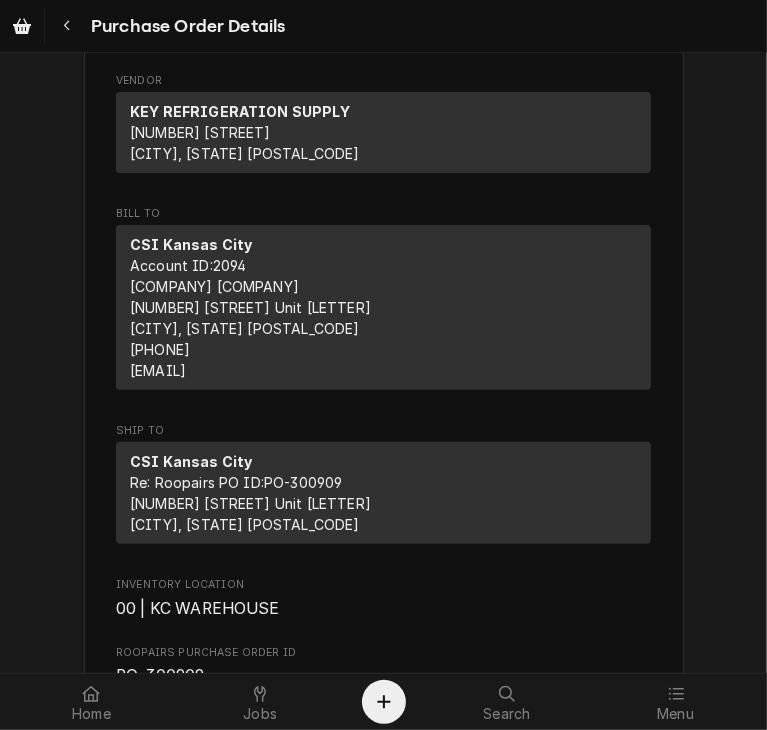 scroll, scrollTop: 0, scrollLeft: 0, axis: both 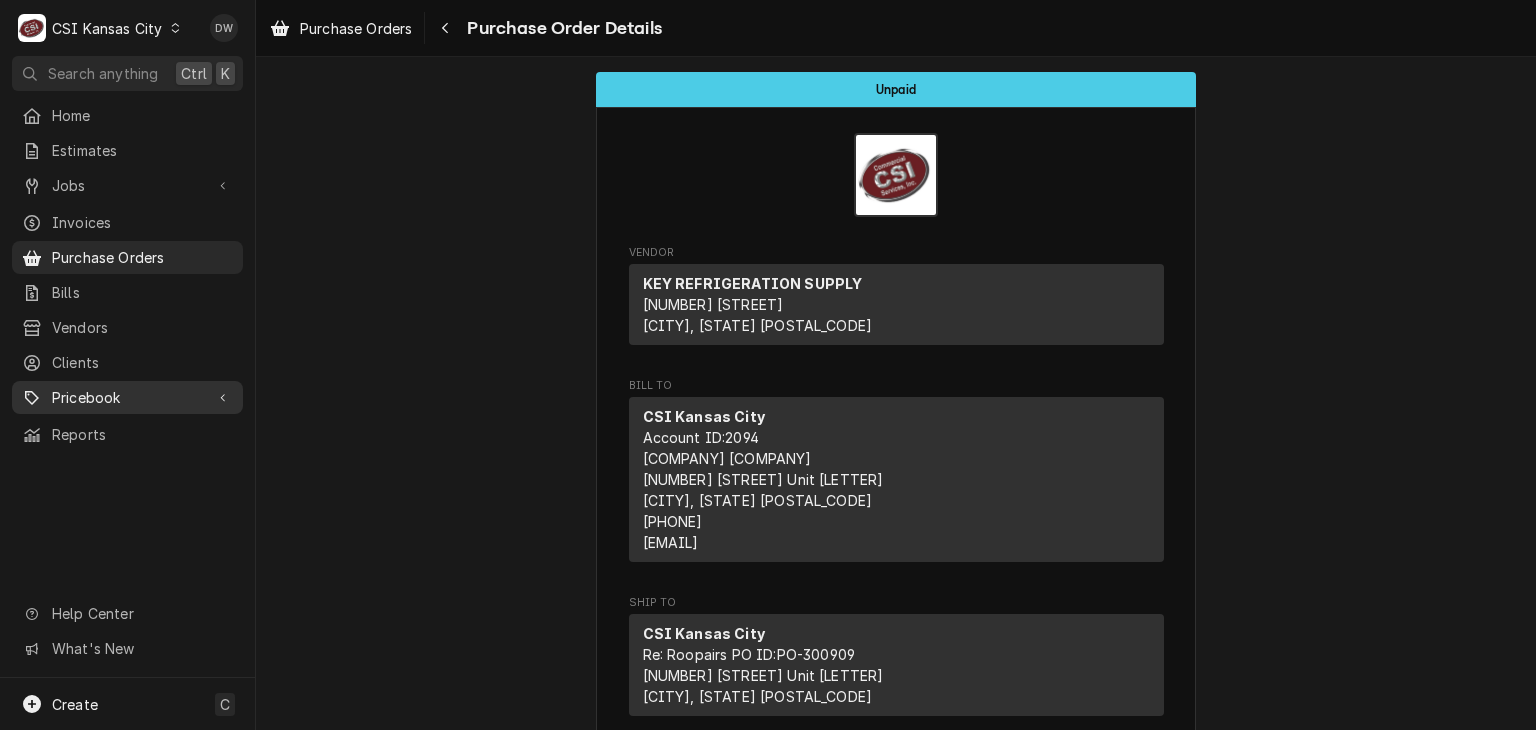 click on "Pricebook" at bounding box center (127, 397) 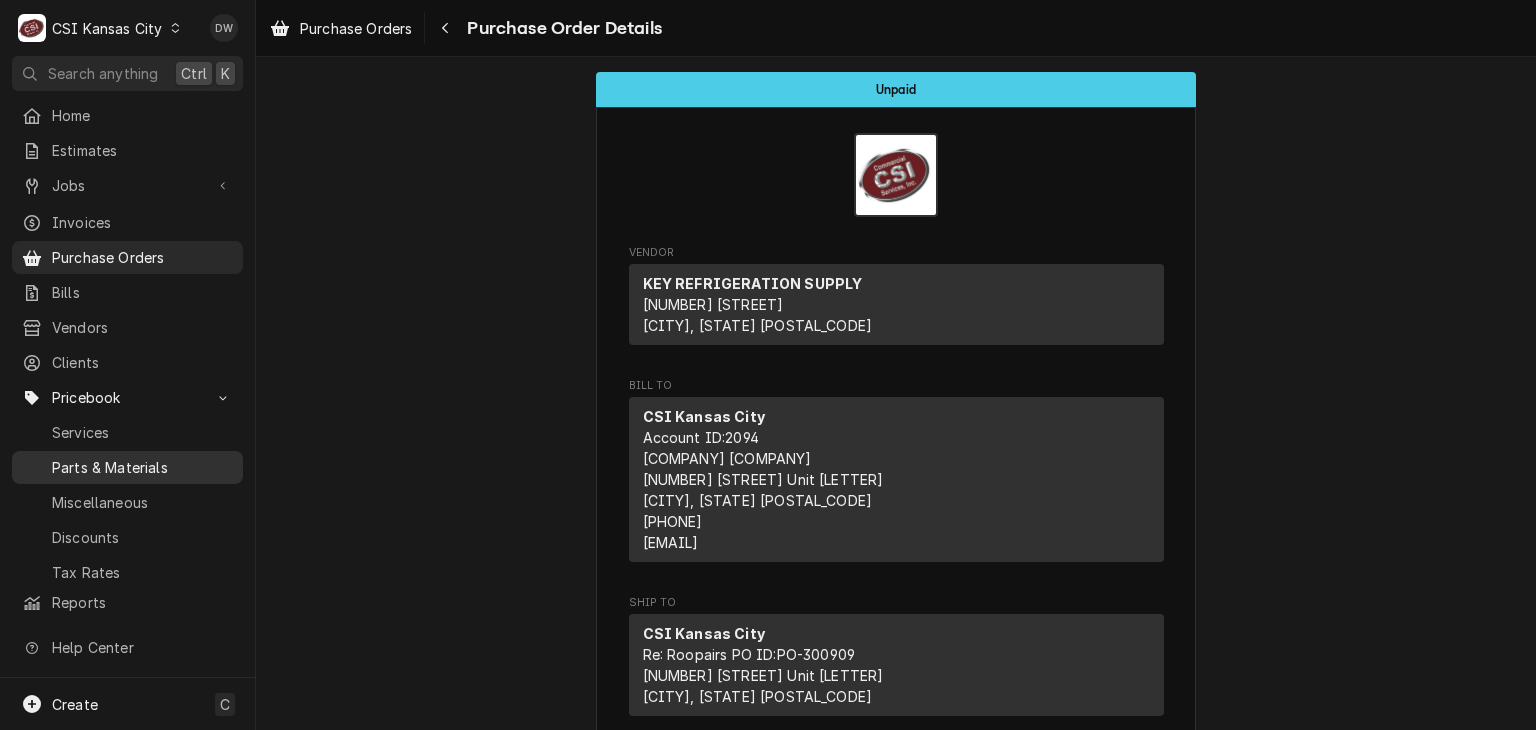 click on "Parts & Materials" at bounding box center [127, 467] 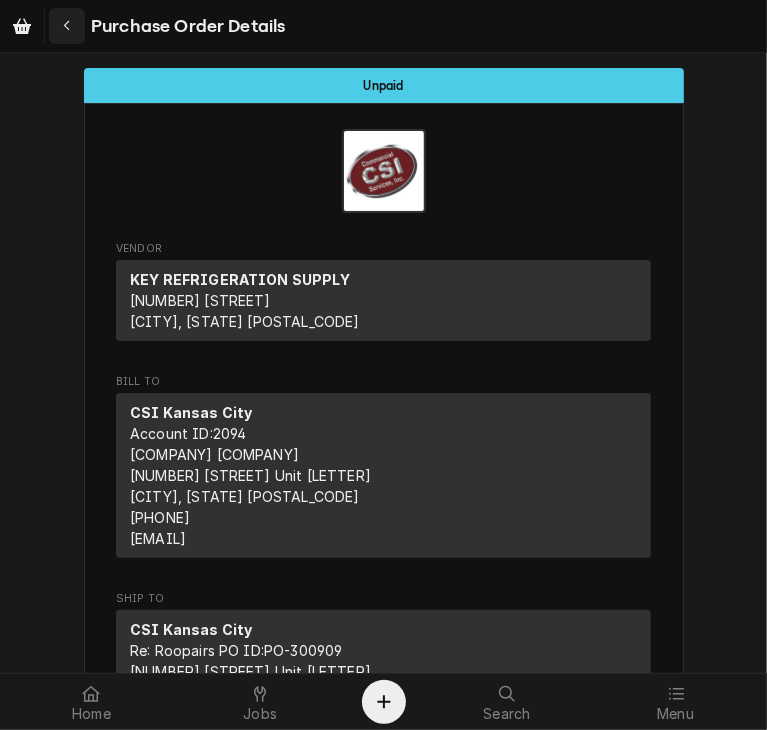 click 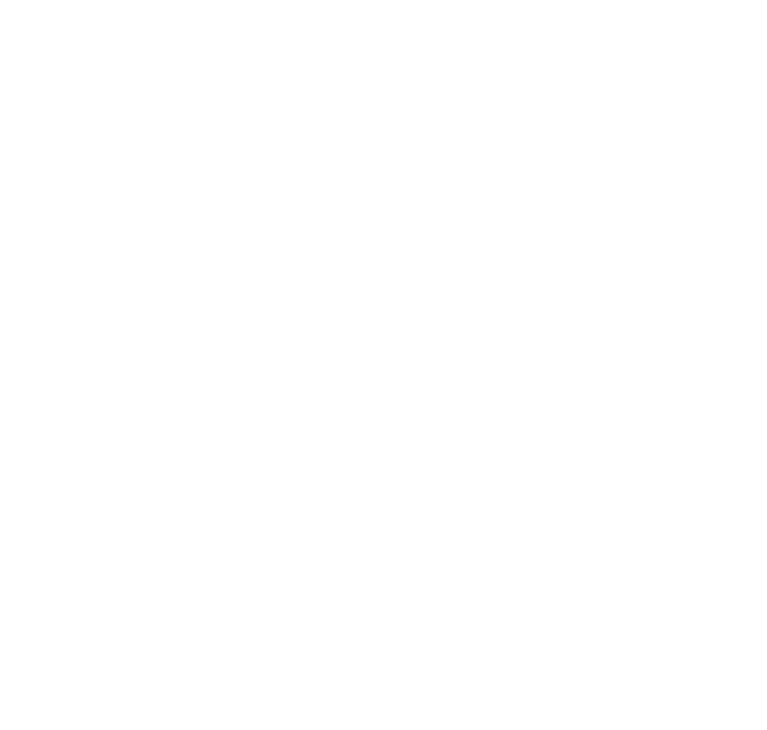 scroll, scrollTop: 0, scrollLeft: 0, axis: both 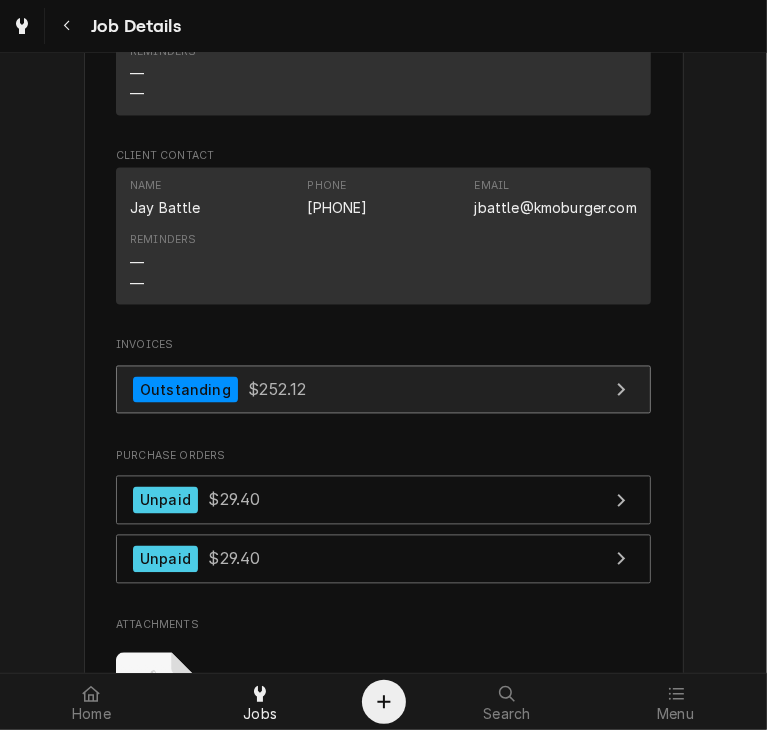 click on "$252.12" at bounding box center (277, 390) 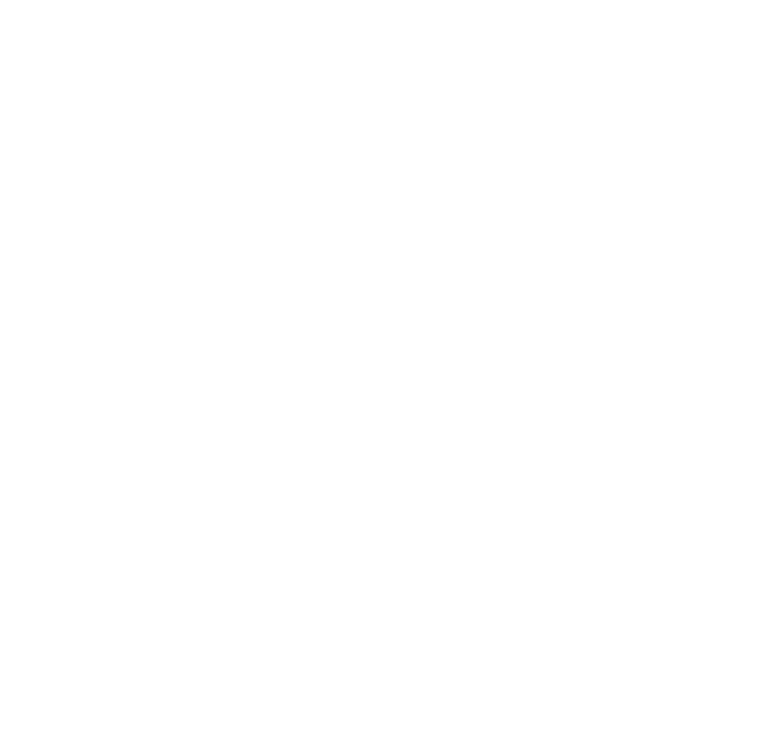 scroll, scrollTop: 0, scrollLeft: 0, axis: both 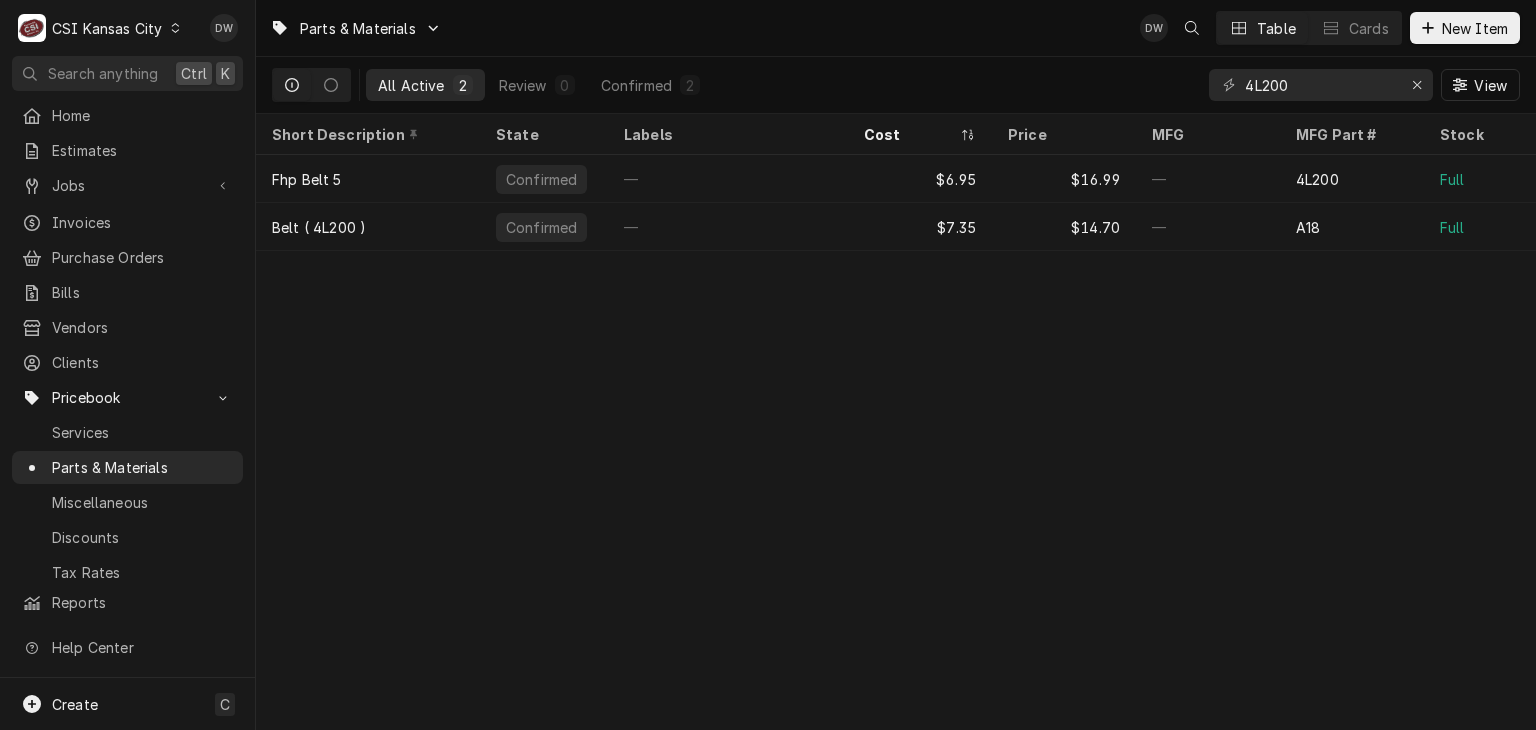 click on "Parts & Materials   DW Table Cards New Item All Active 2 Review 0 Confirmed 2 4L200 View Short Description State Labels Cost Price MFG MFG Part # Stock Levels Last Modified Subtype Fhp Belt 5 Confirmed — $6.95 $16.99 — 4L200 Full 1/0 Aug 5   [#2-DUAL] INVEN-PARTS Belt ( 4L200 ) Confirmed — $7.35 $14.70 — A18 Full 6/0 Aug 6   [#2-DUAL] INVEN-PARTS" at bounding box center [896, 365] 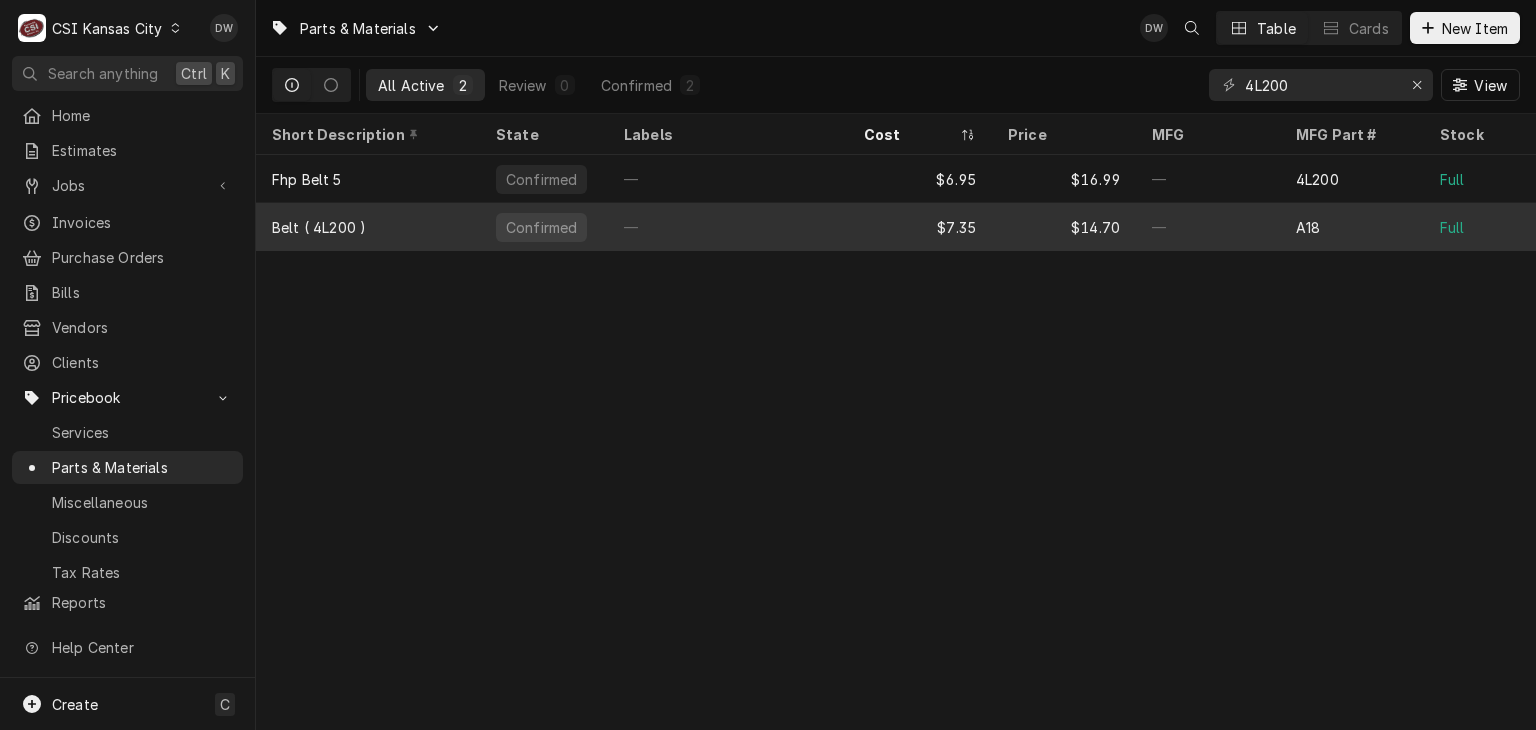 click on "Confirmed" at bounding box center (541, 227) 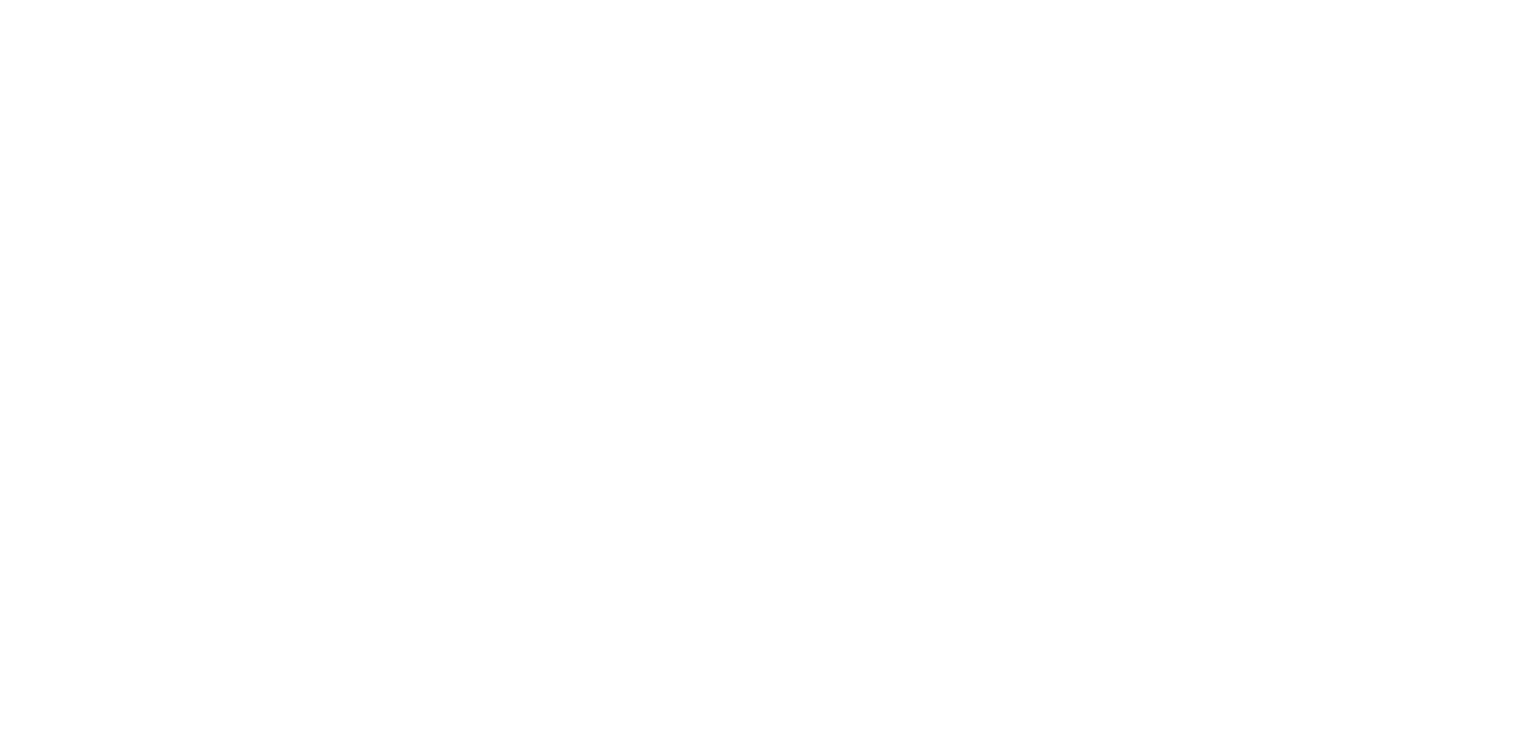 scroll, scrollTop: 0, scrollLeft: 0, axis: both 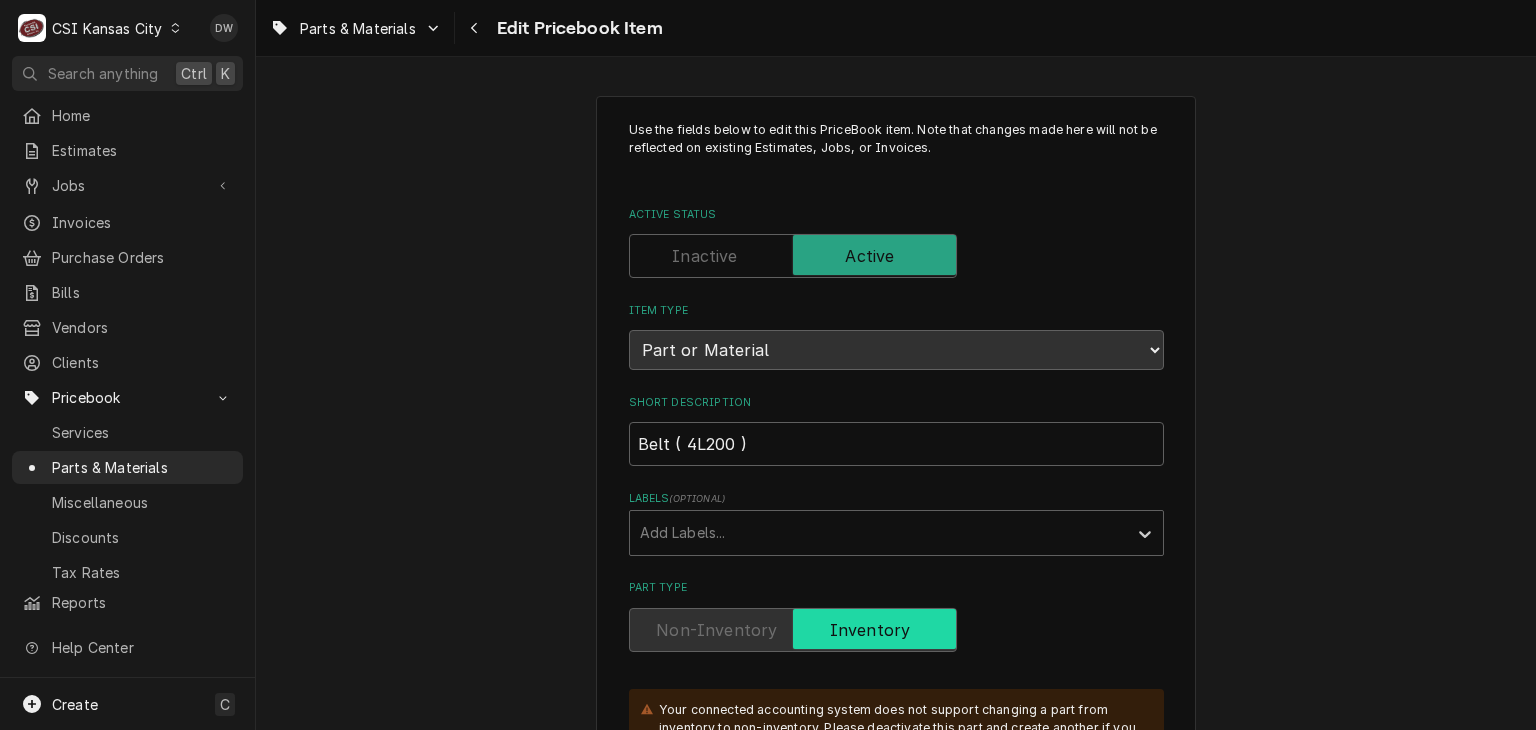 type on "x" 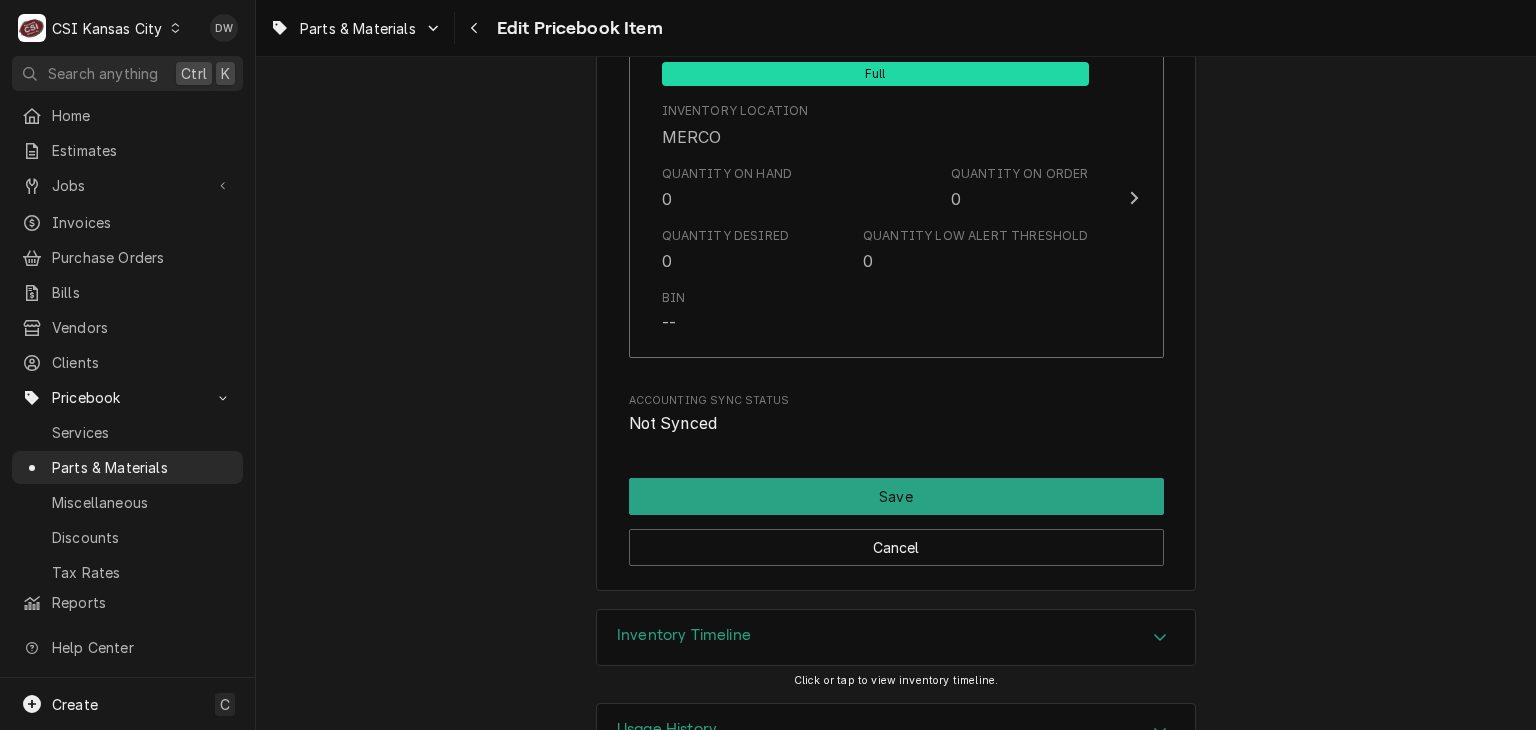 scroll, scrollTop: 19404, scrollLeft: 0, axis: vertical 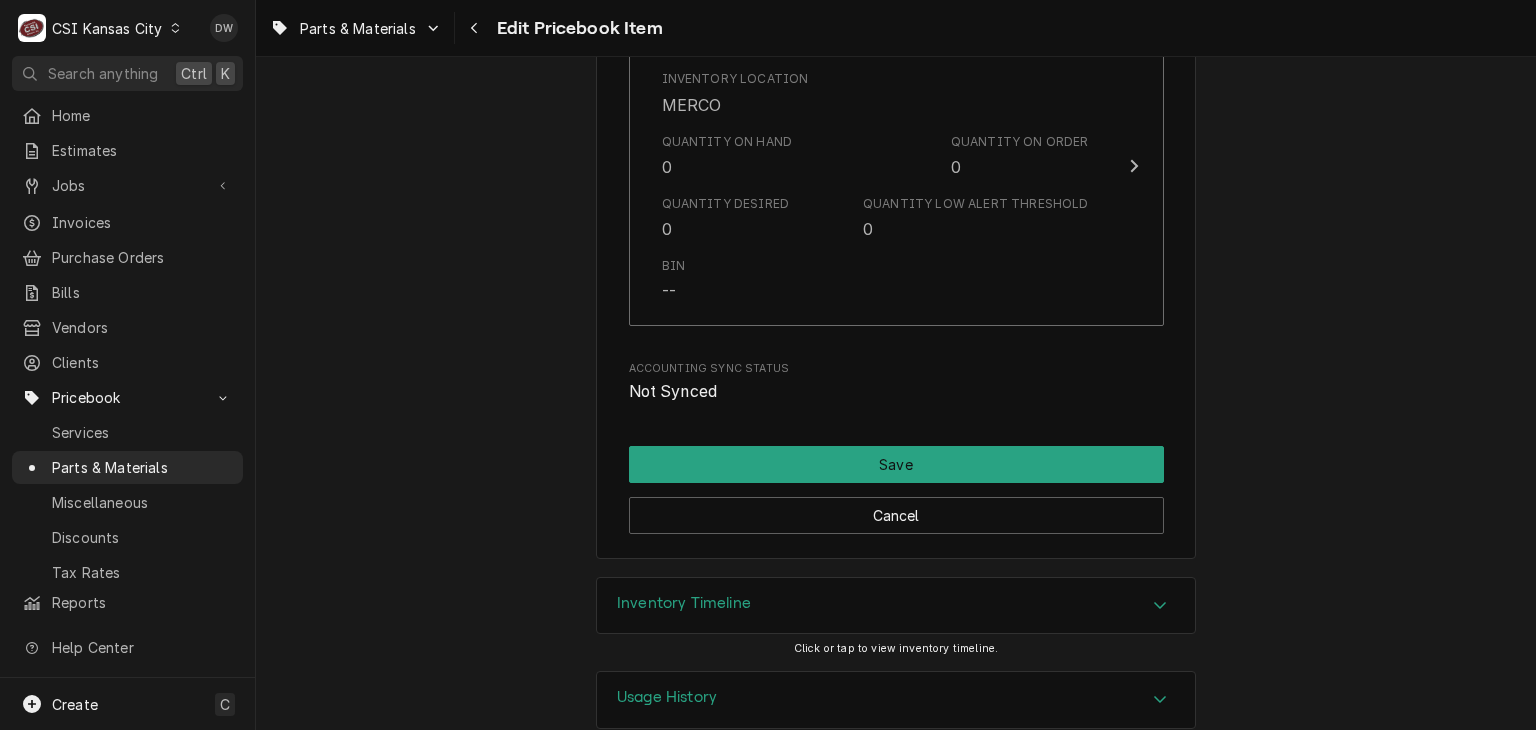 click 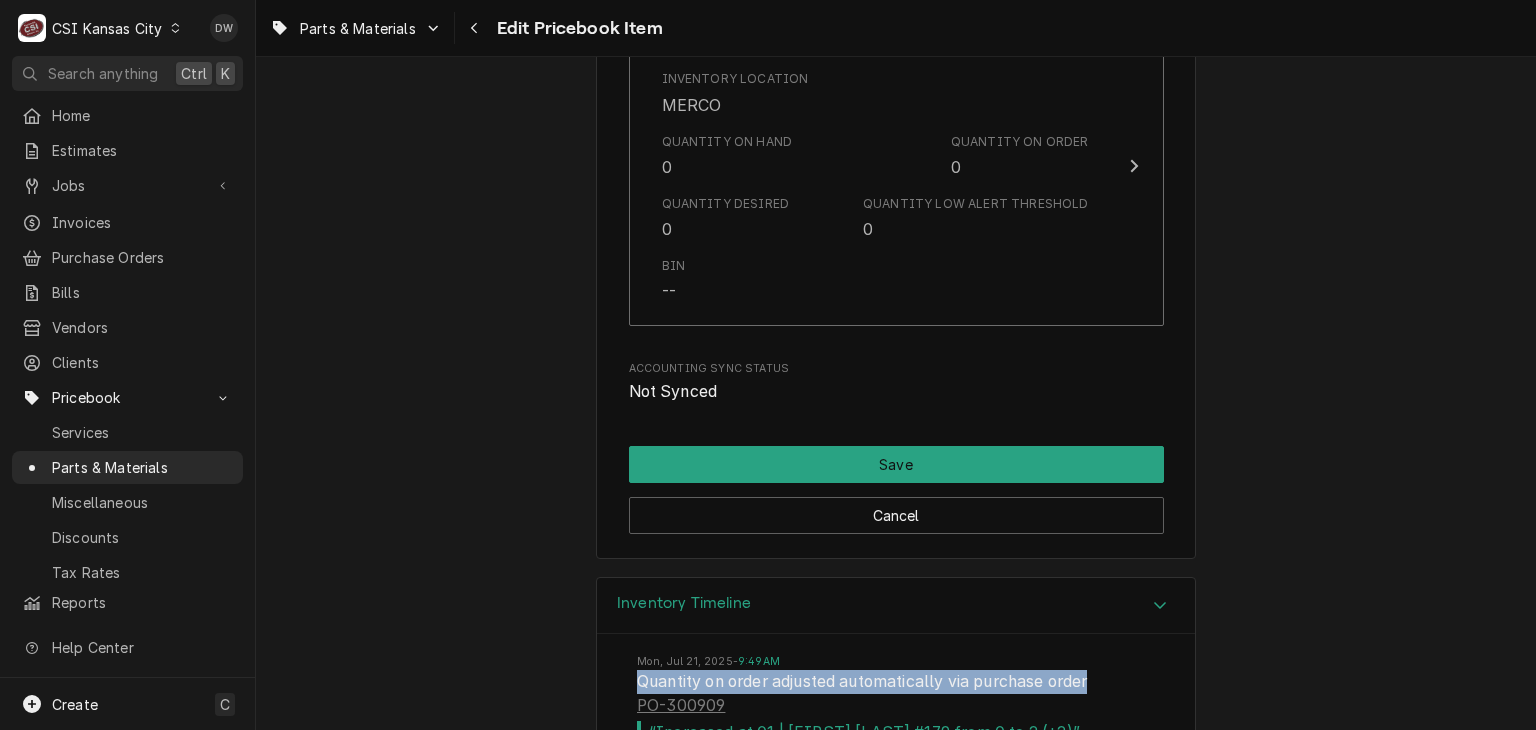 drag, startPoint x: 1518, startPoint y: 610, endPoint x: 1519, endPoint y: 639, distance: 29.017237 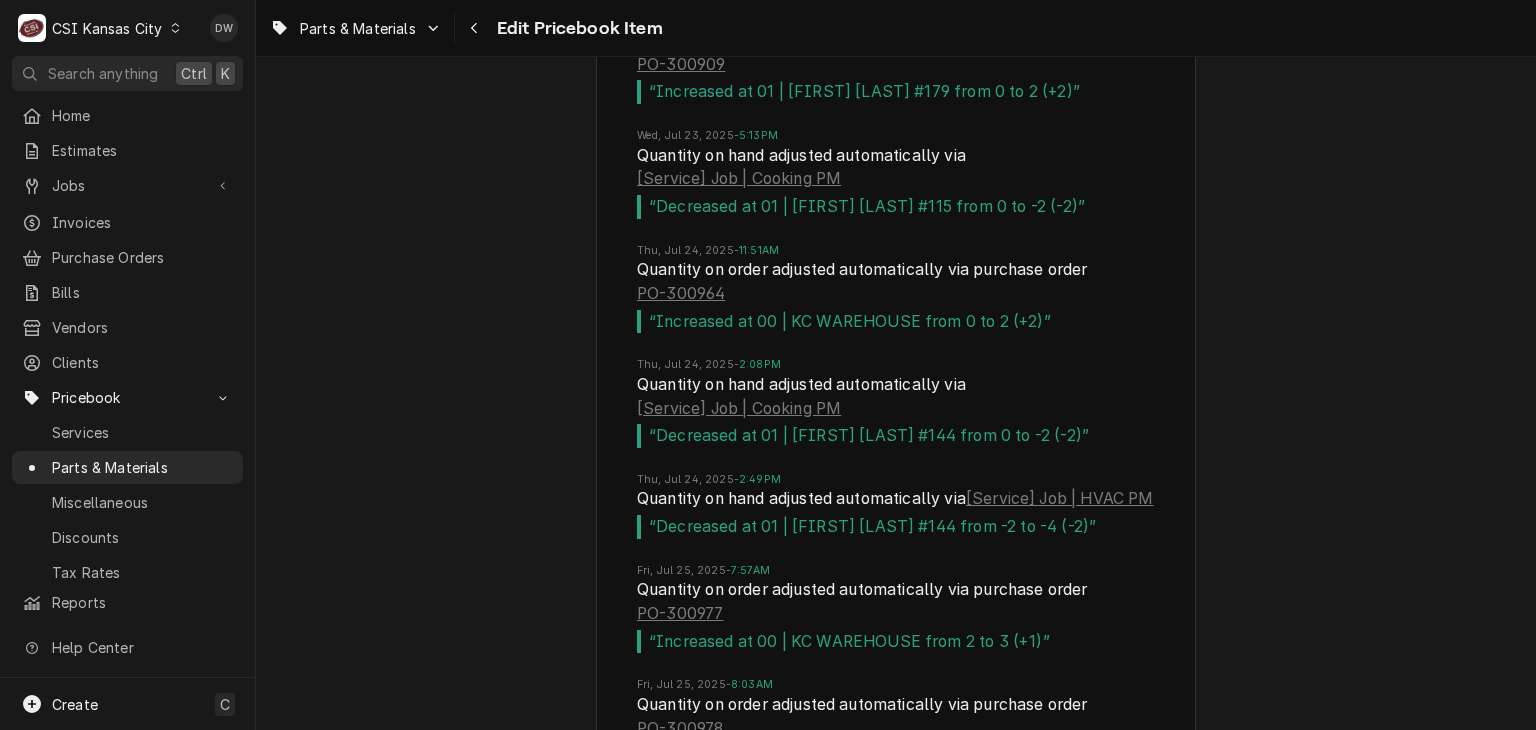 scroll, scrollTop: 20304, scrollLeft: 0, axis: vertical 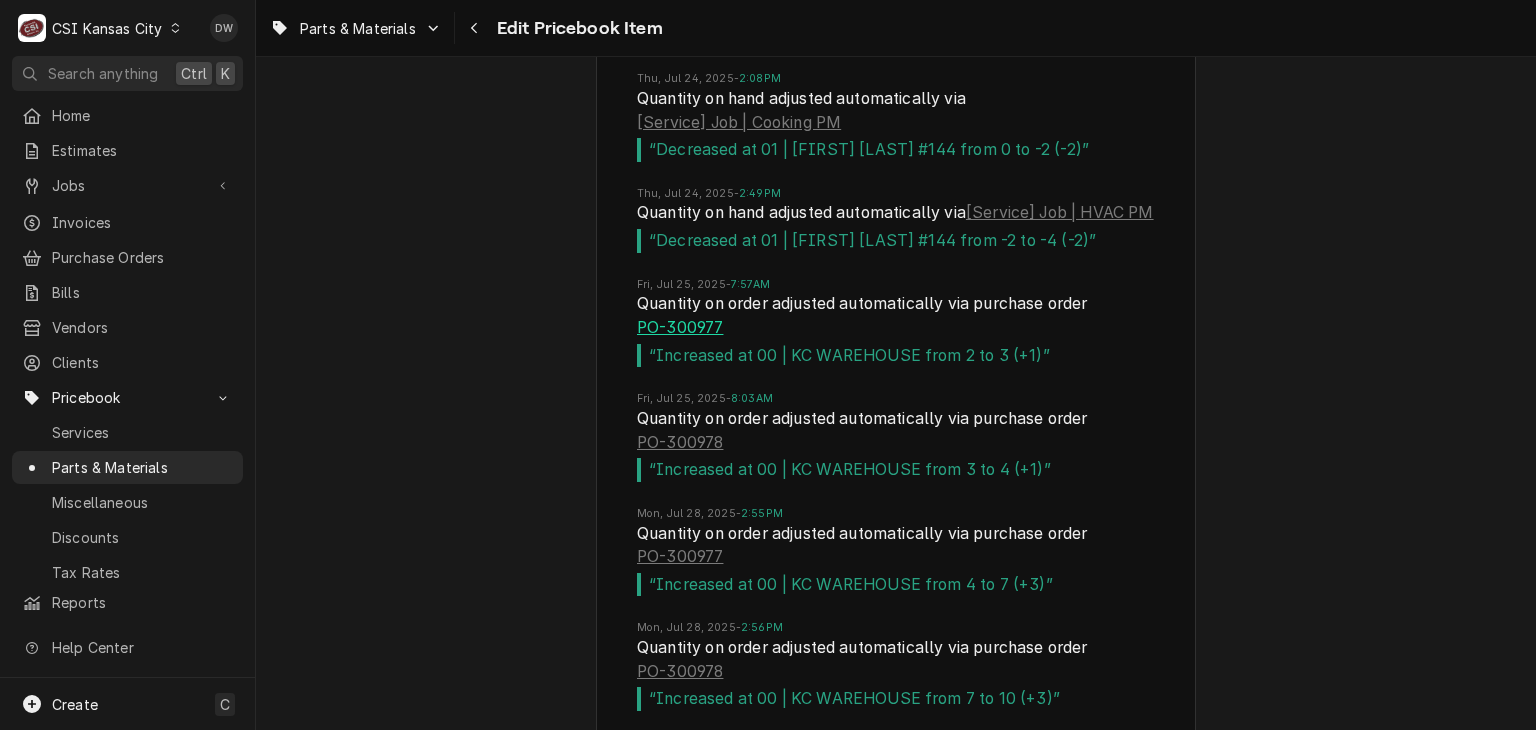 click on "PO-300977" at bounding box center [680, 328] 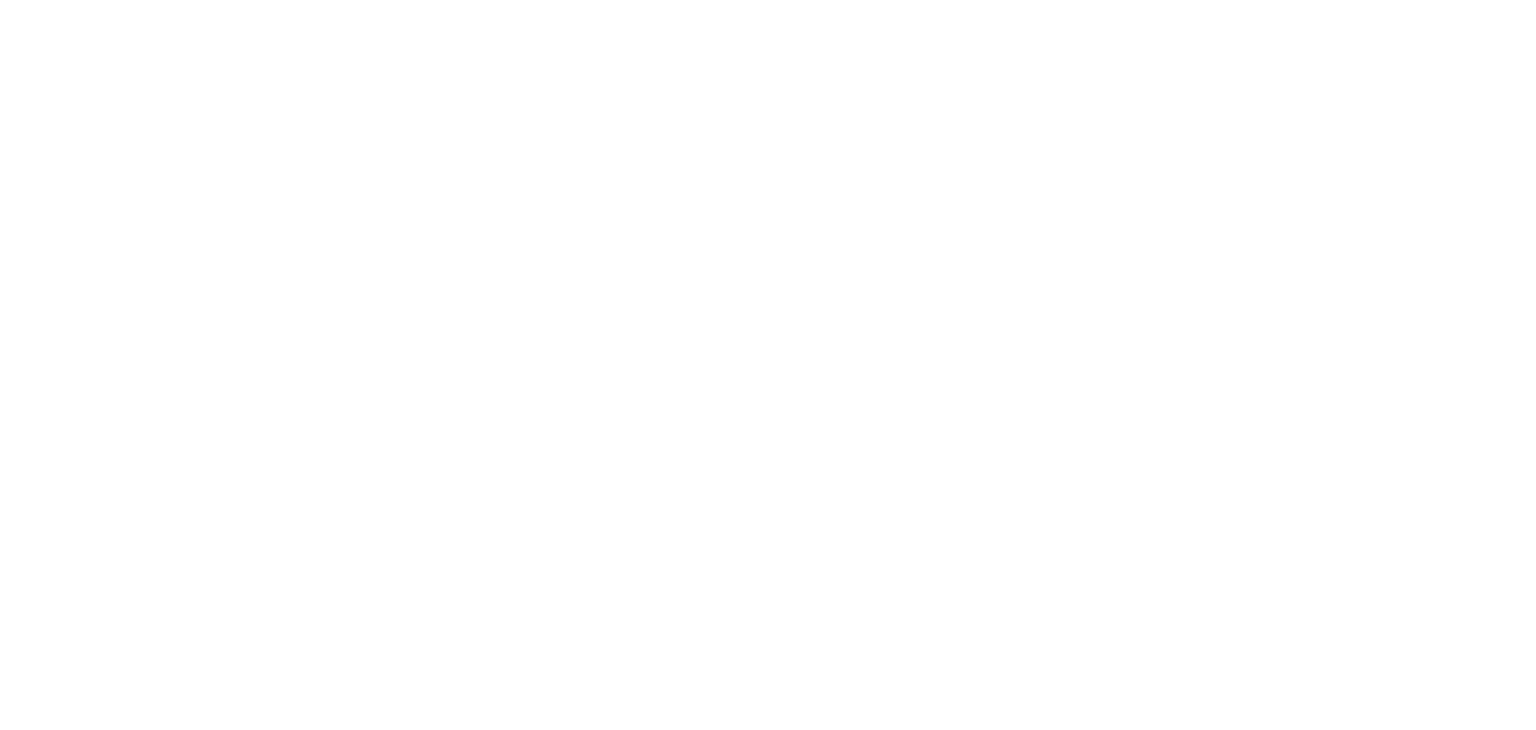 scroll, scrollTop: 0, scrollLeft: 0, axis: both 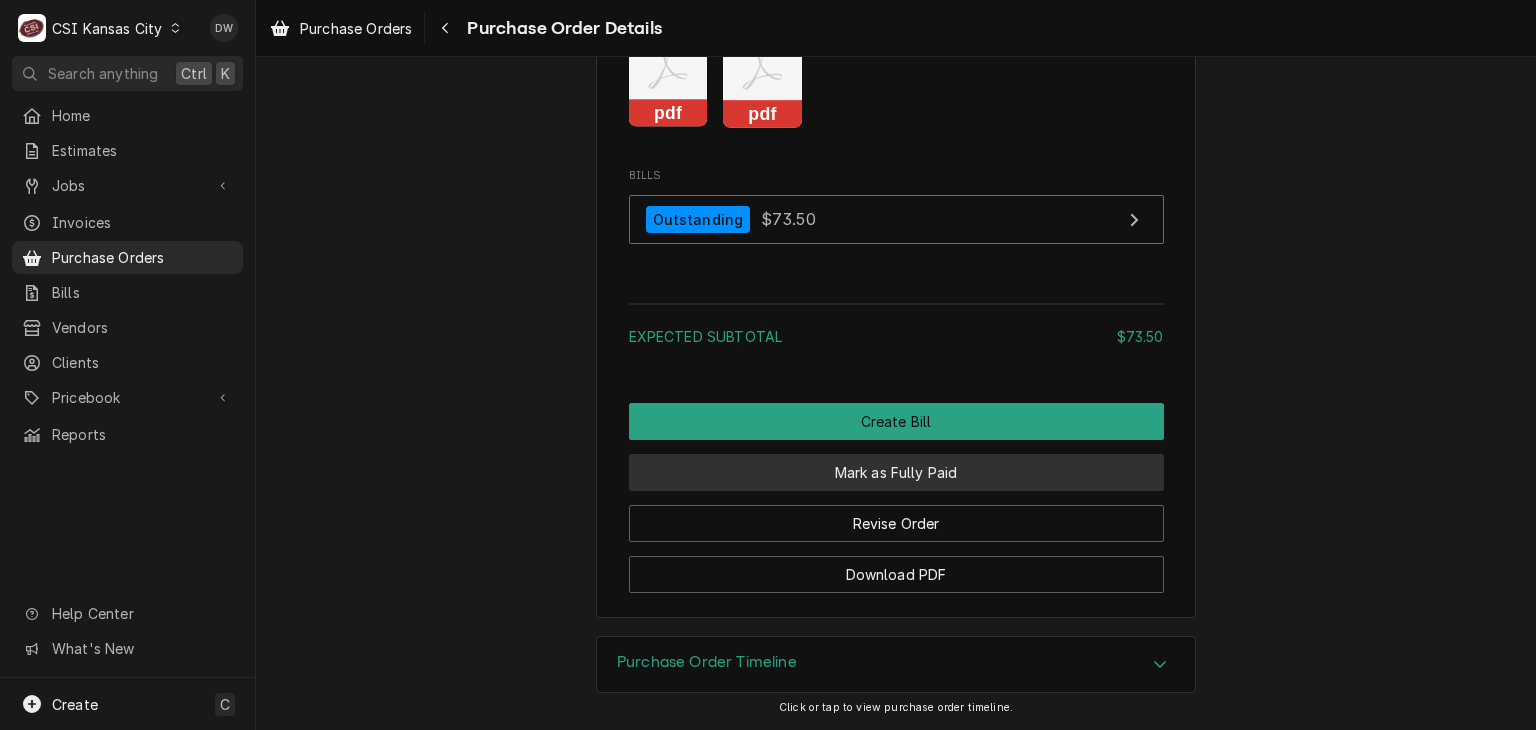 click on "Mark as Fully Paid" at bounding box center (896, 472) 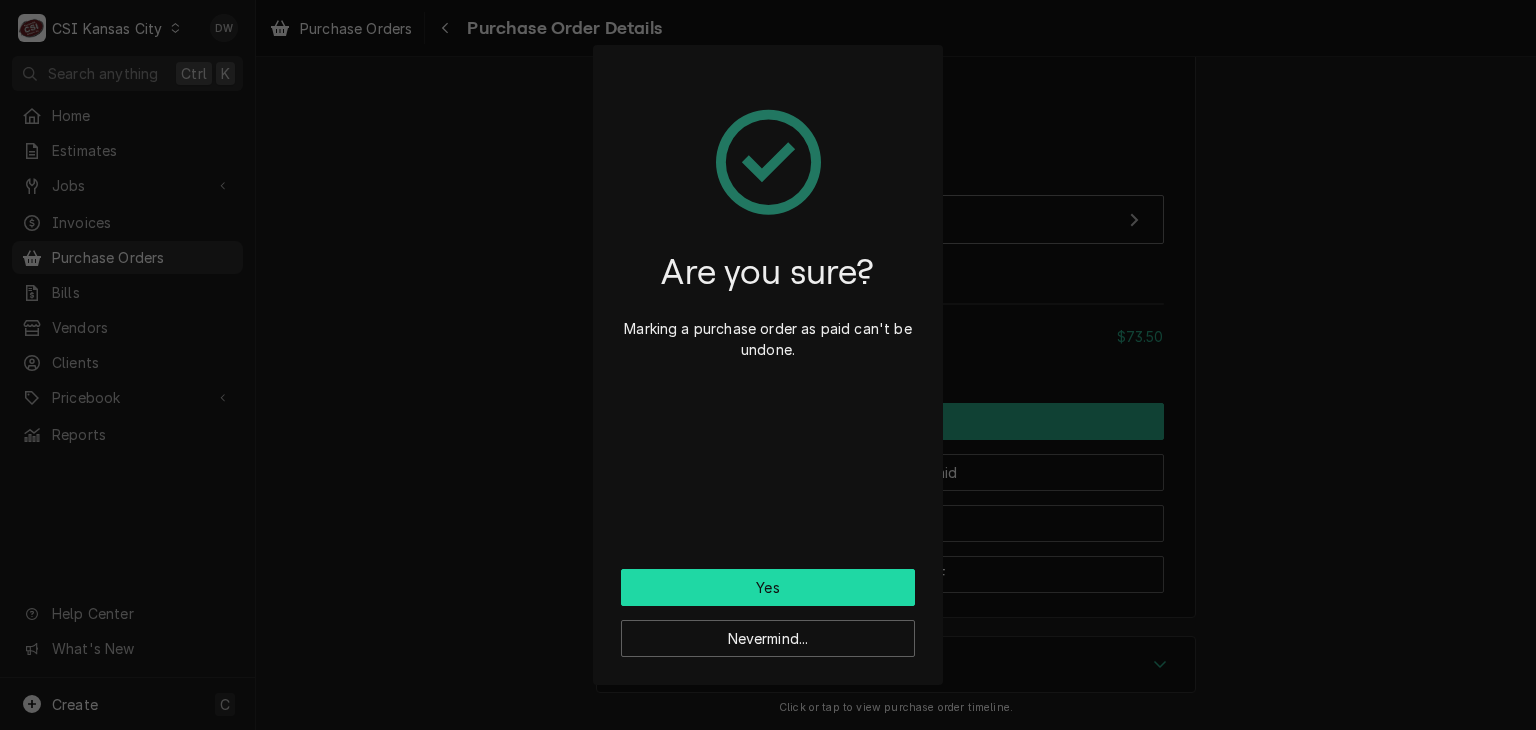 click on "Yes" at bounding box center (768, 587) 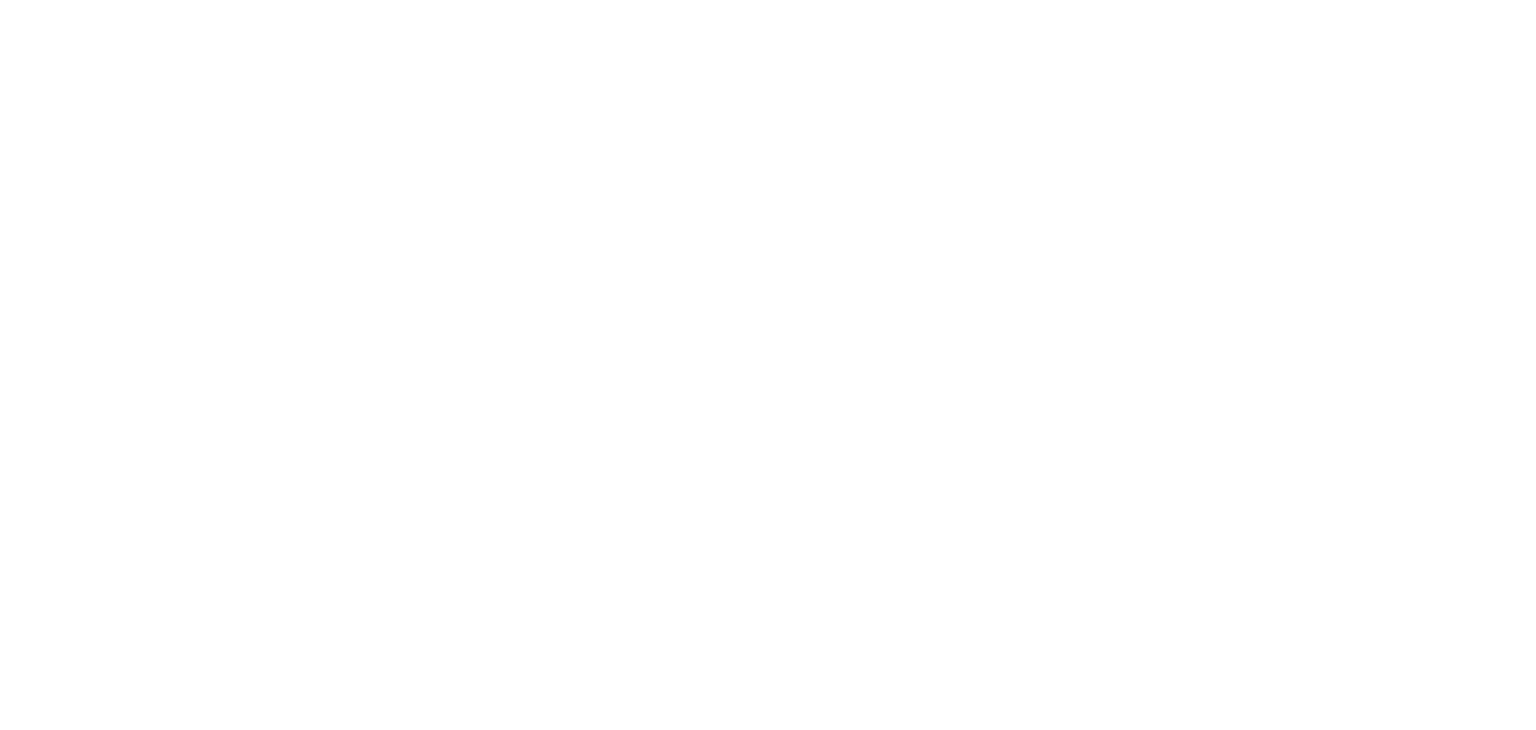 scroll, scrollTop: 0, scrollLeft: 0, axis: both 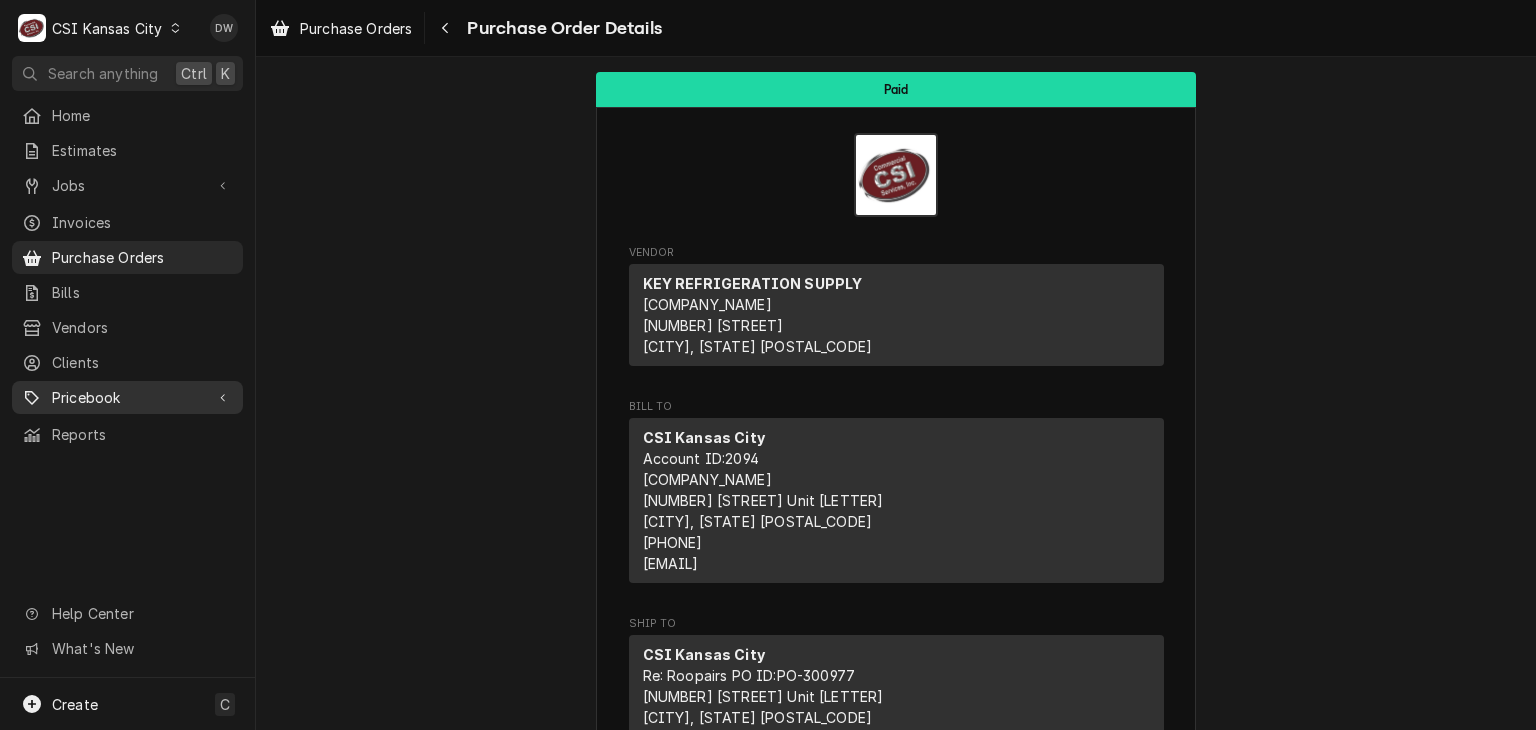 click on "Pricebook" at bounding box center (127, 397) 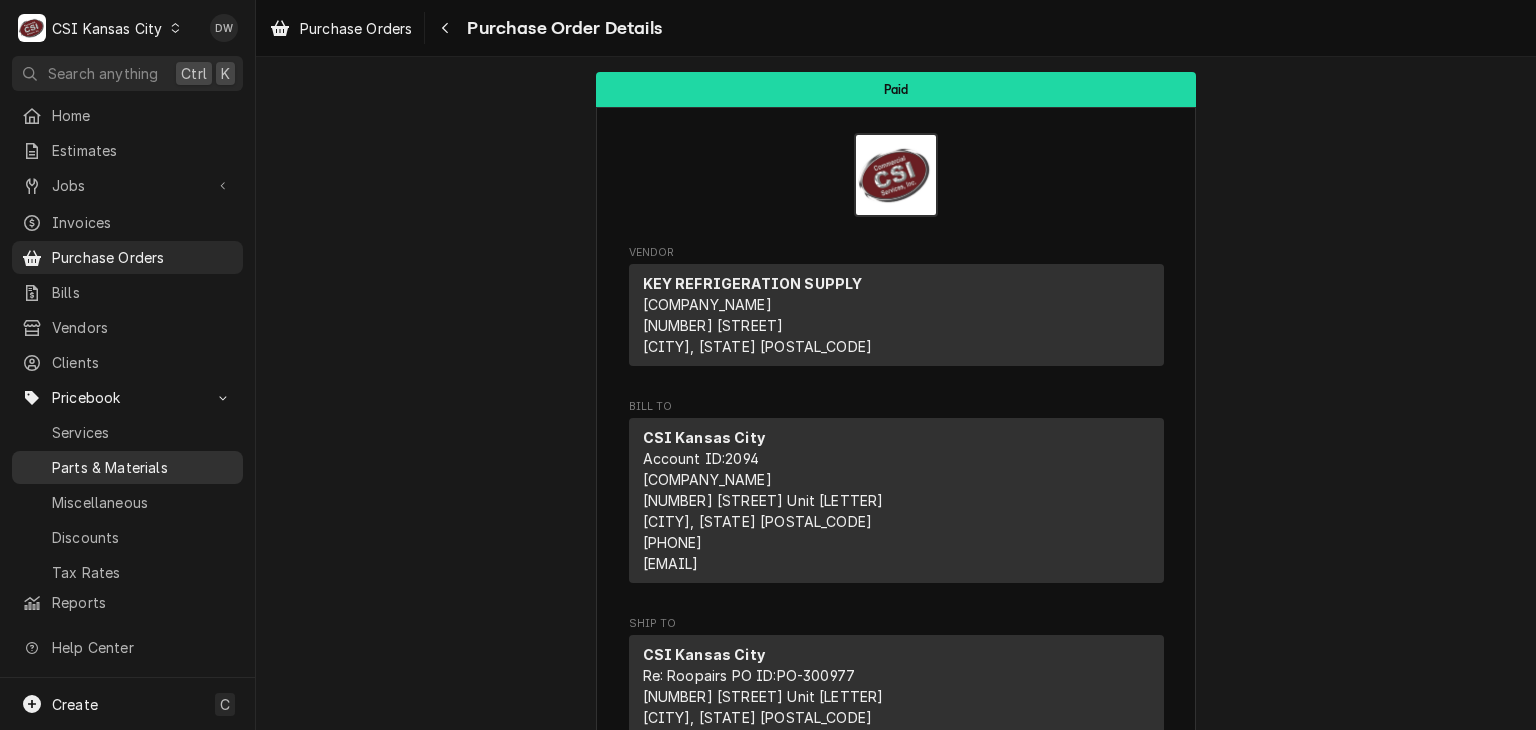 click on "Parts & Materials" at bounding box center (142, 467) 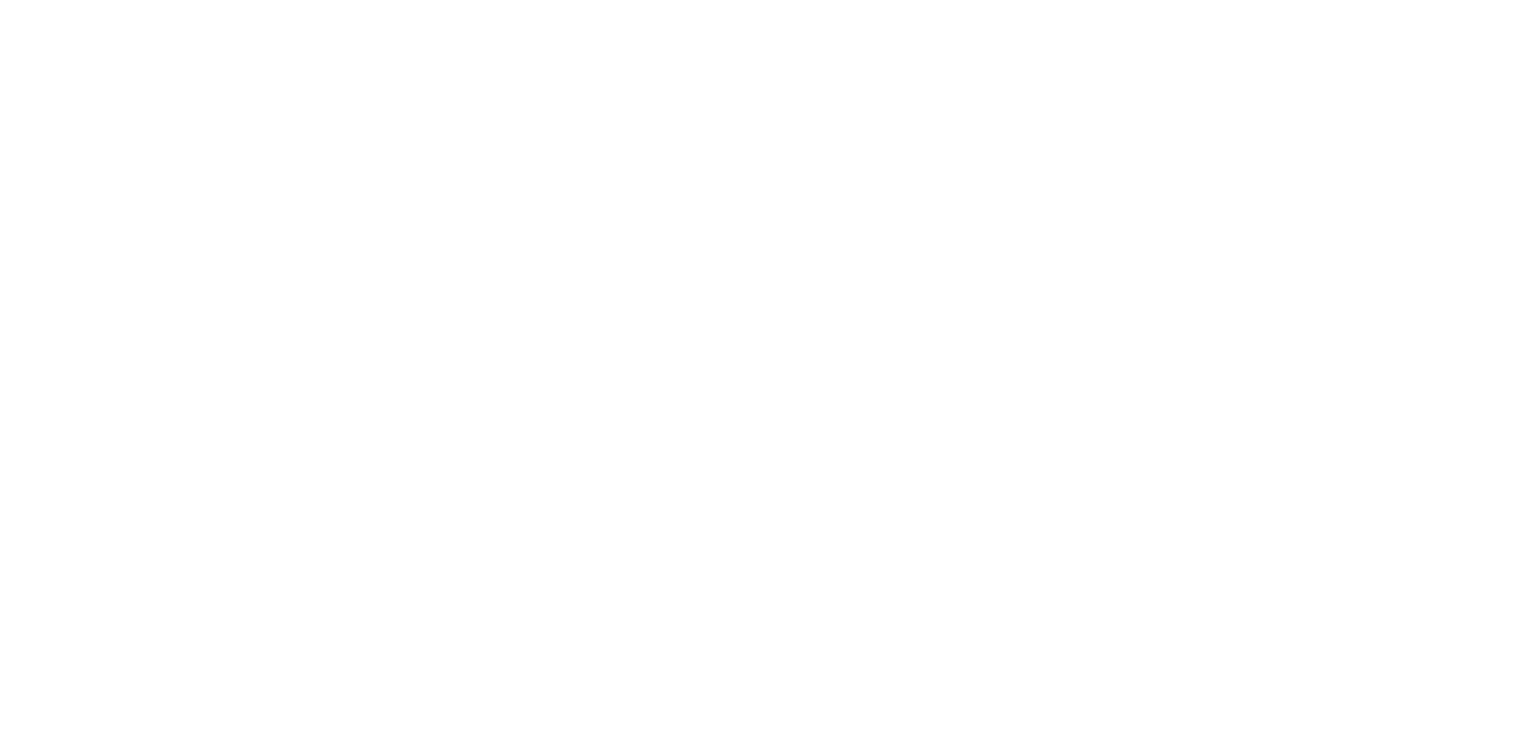 scroll, scrollTop: 0, scrollLeft: 0, axis: both 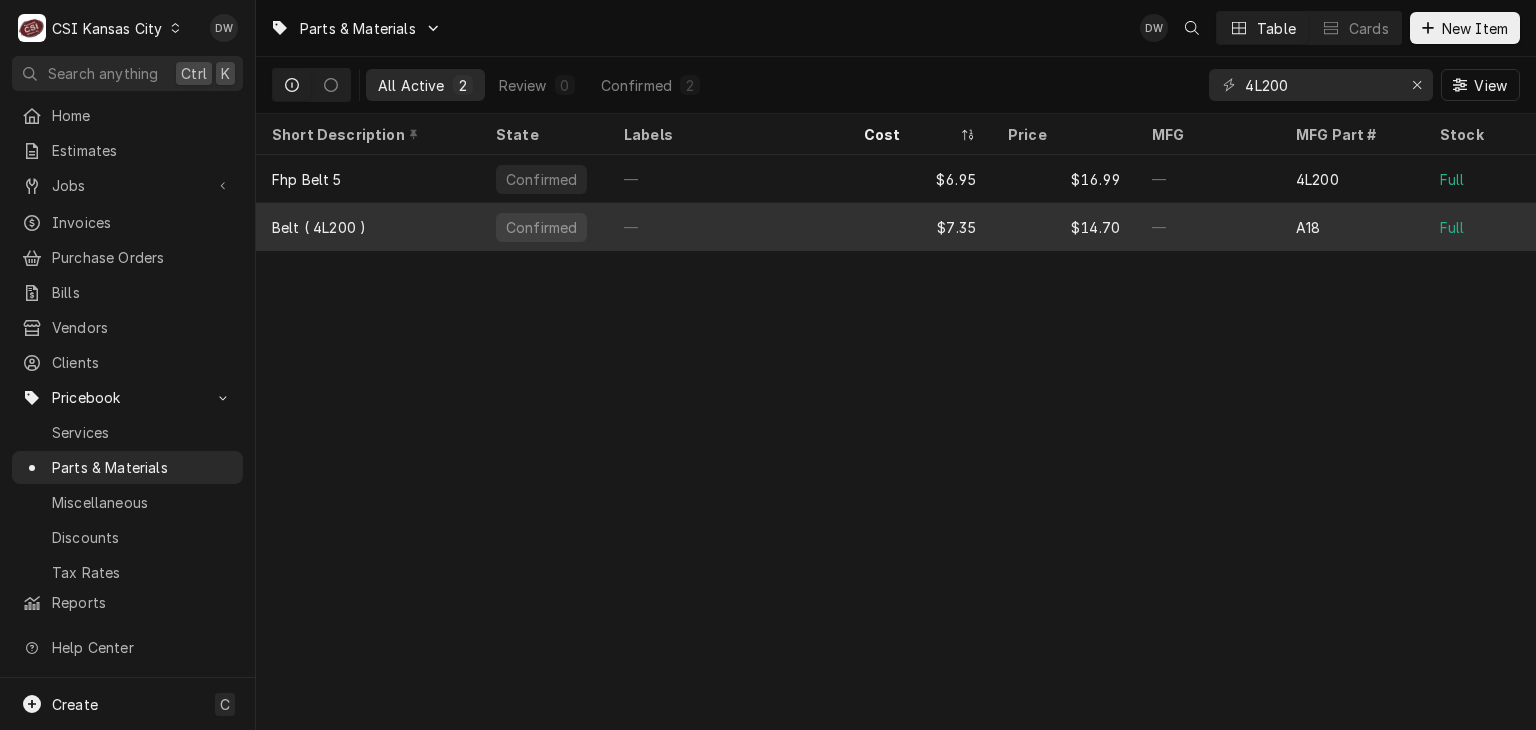 click on "—" at bounding box center (728, 227) 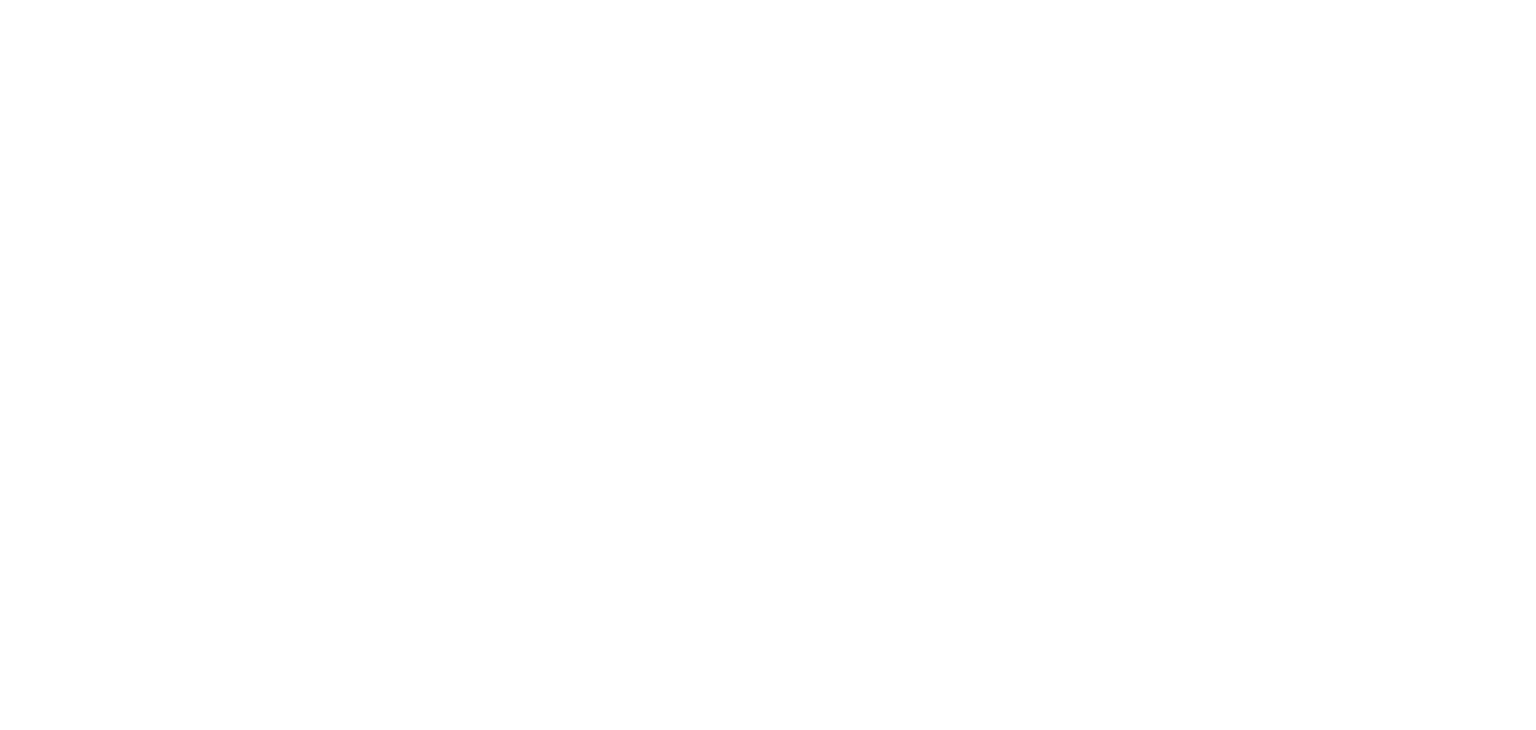 scroll, scrollTop: 0, scrollLeft: 0, axis: both 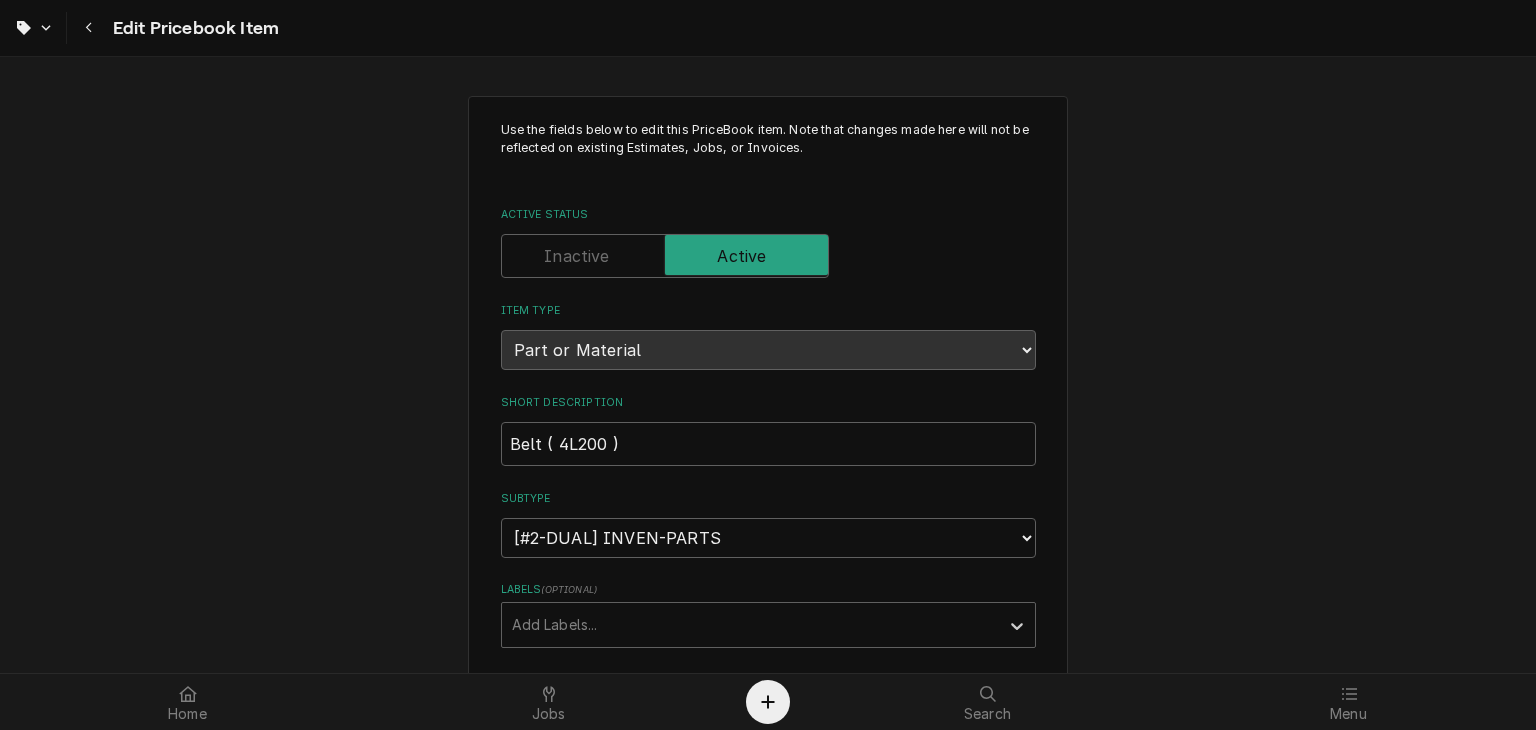 type on "x" 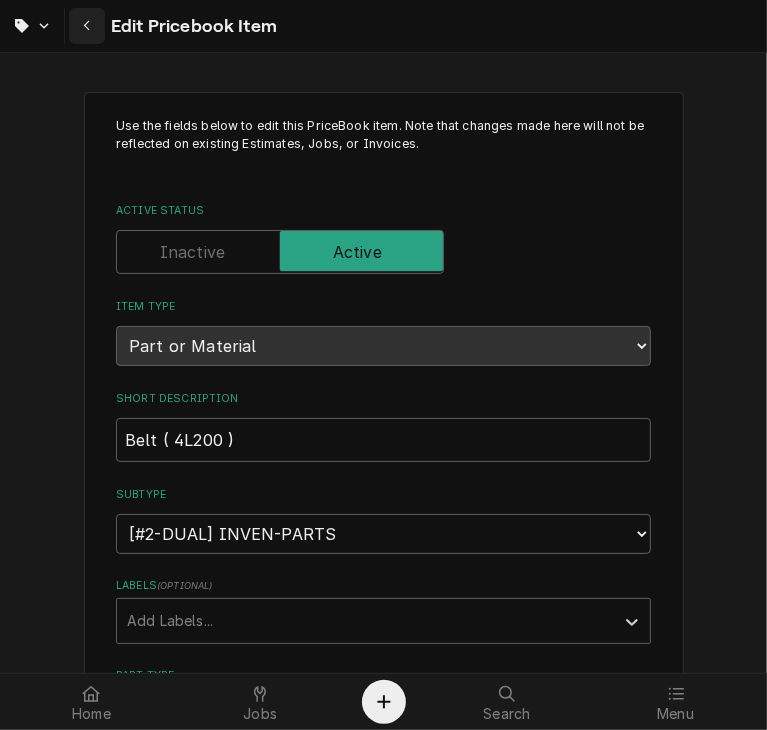 click at bounding box center (87, 26) 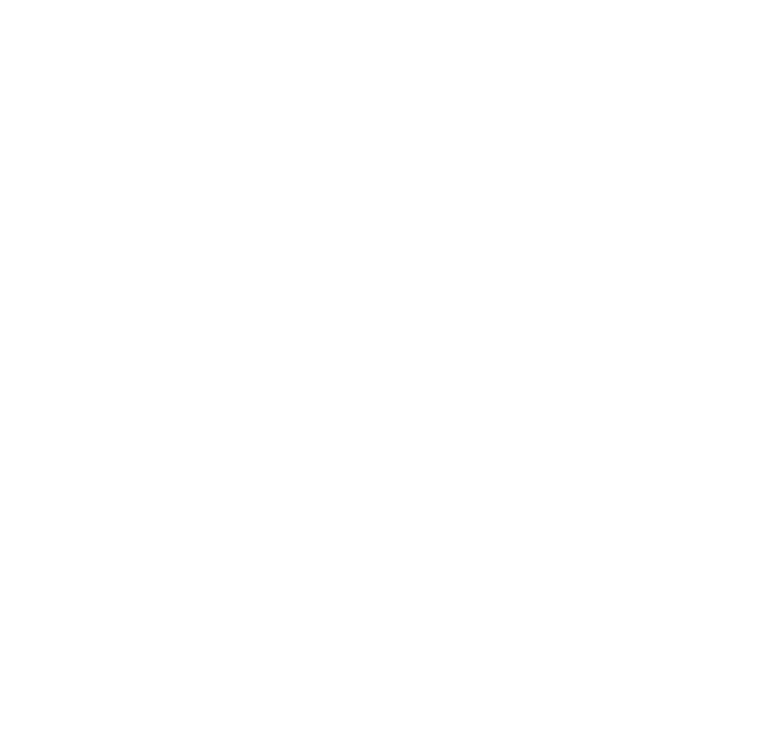 scroll, scrollTop: 0, scrollLeft: 0, axis: both 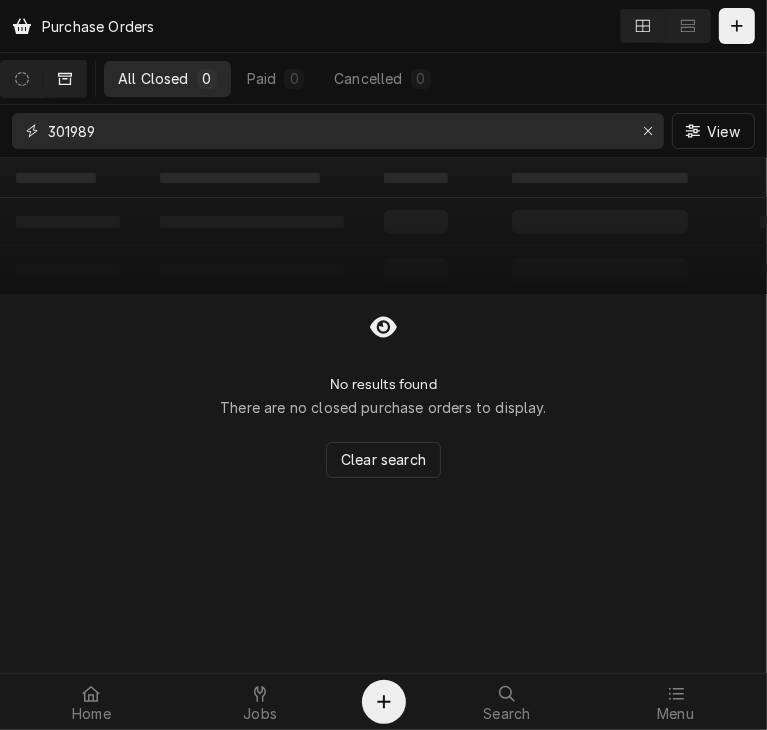 click on "301989" at bounding box center (337, 131) 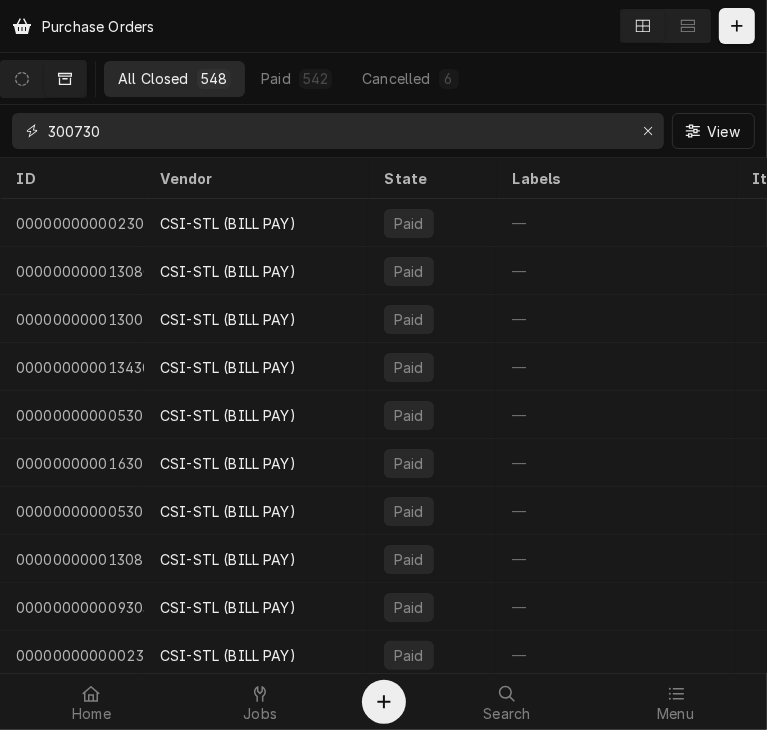 type on "300730" 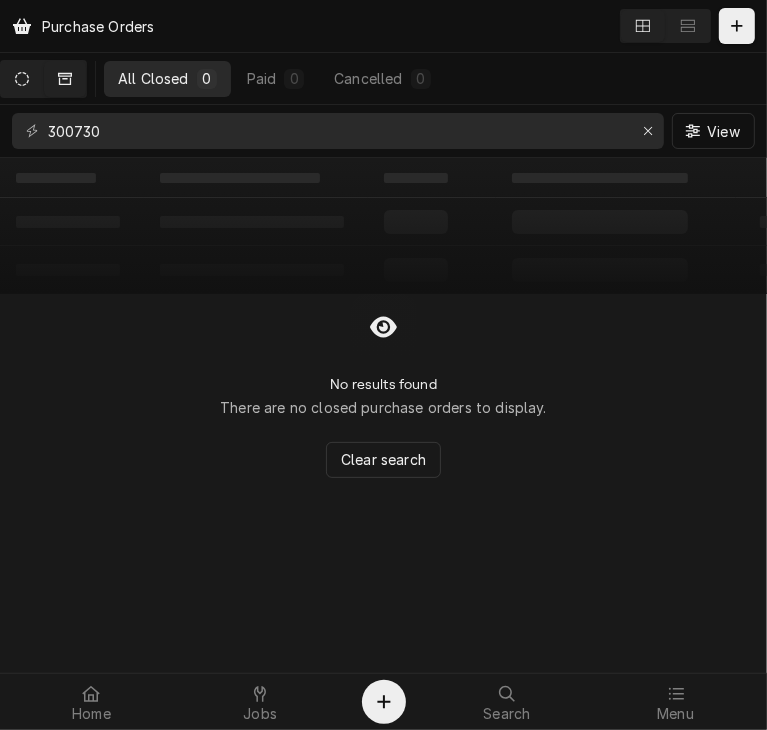 click 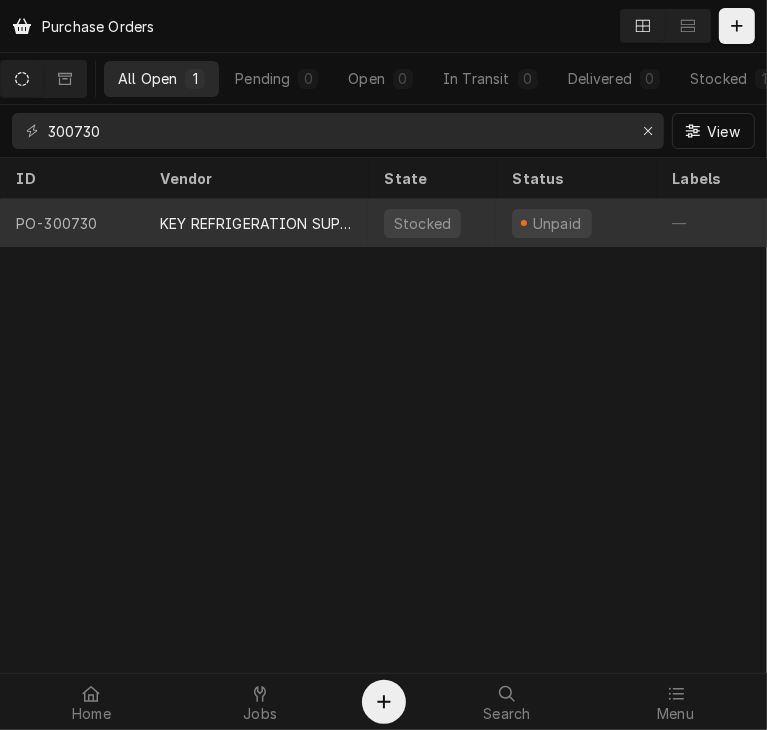 click on "KEY REFRIGERATION SUPPLY" at bounding box center [256, 223] 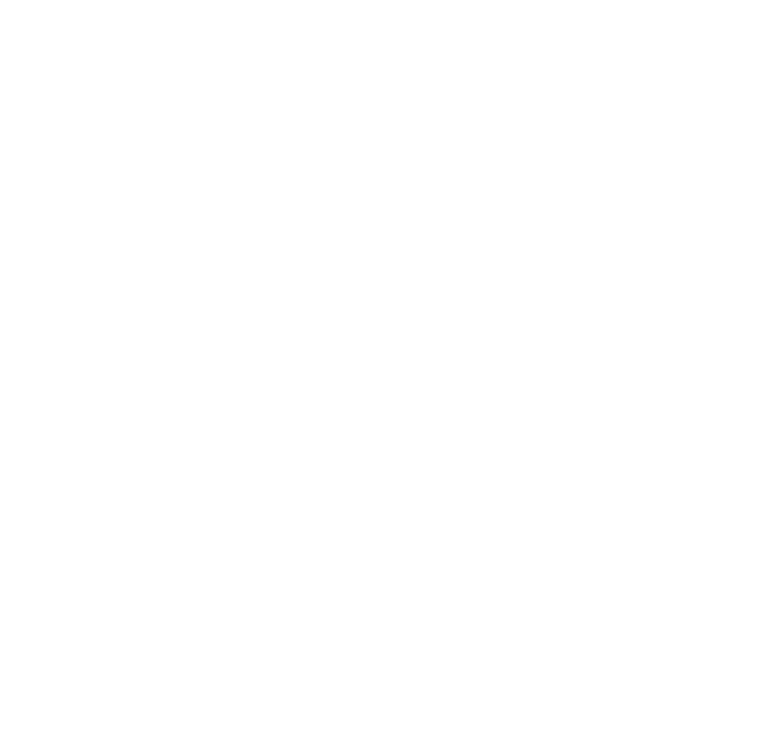 scroll, scrollTop: 0, scrollLeft: 0, axis: both 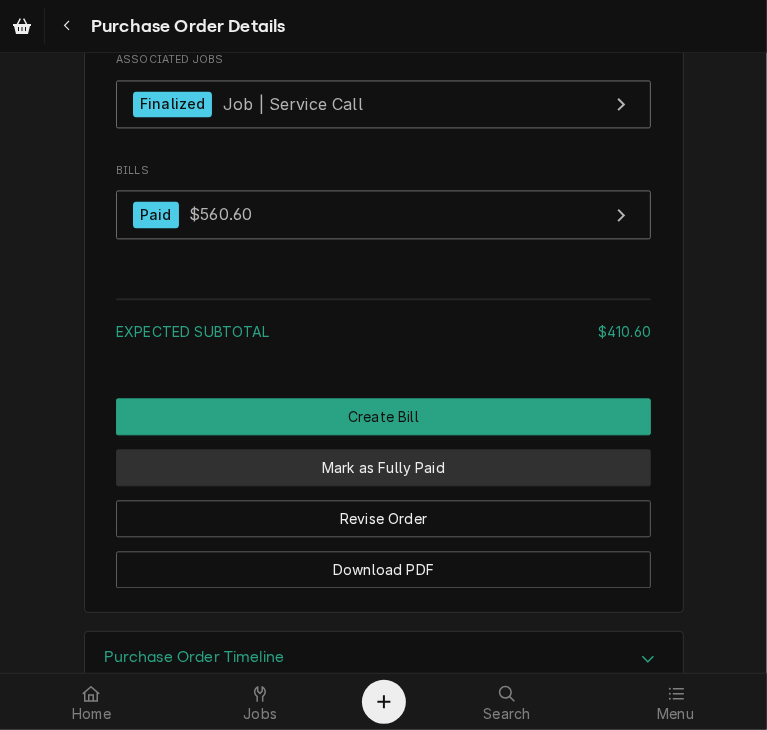 click on "Mark as Fully Paid" at bounding box center (383, 467) 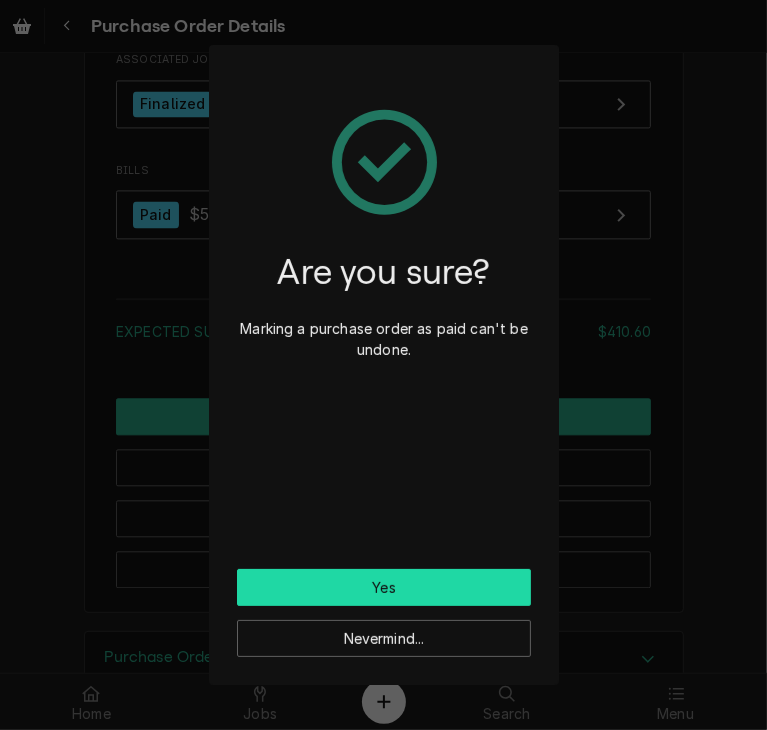 click on "Yes" at bounding box center (384, 587) 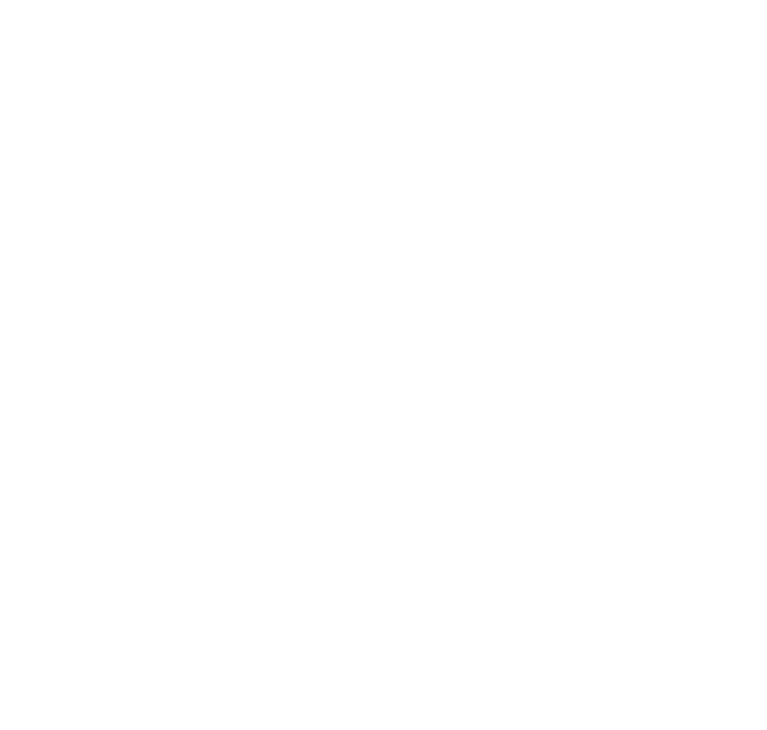scroll, scrollTop: 0, scrollLeft: 0, axis: both 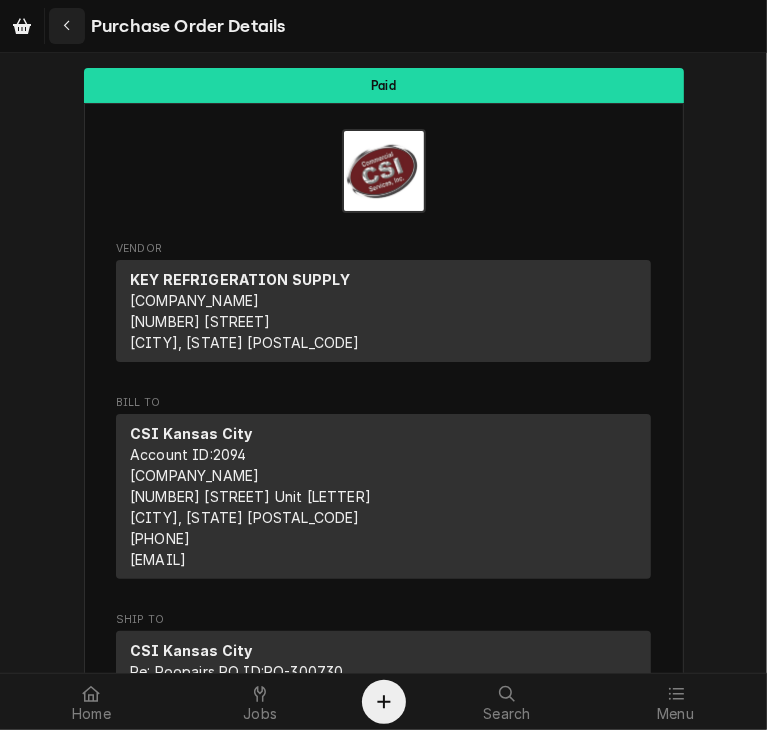 click 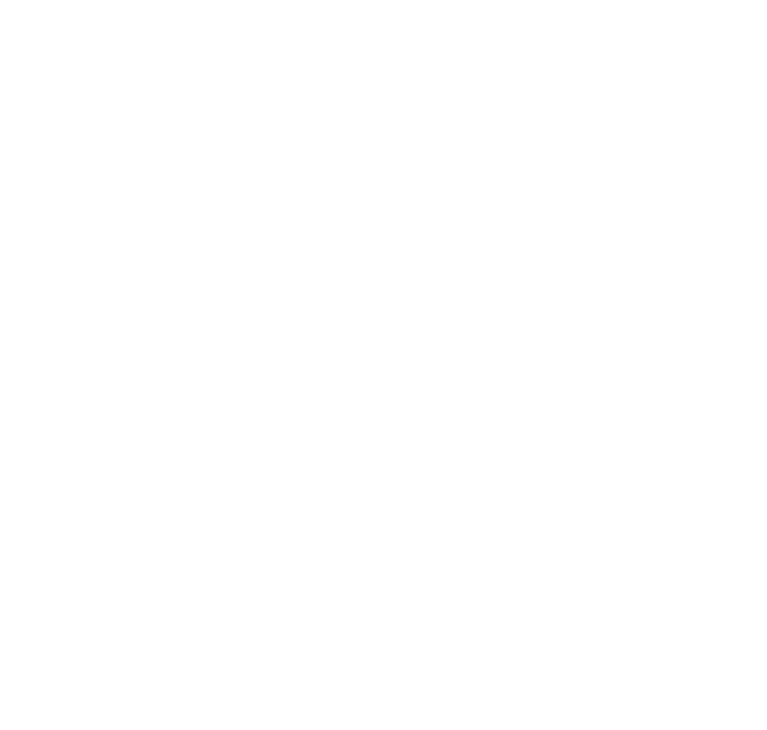 scroll, scrollTop: 0, scrollLeft: 0, axis: both 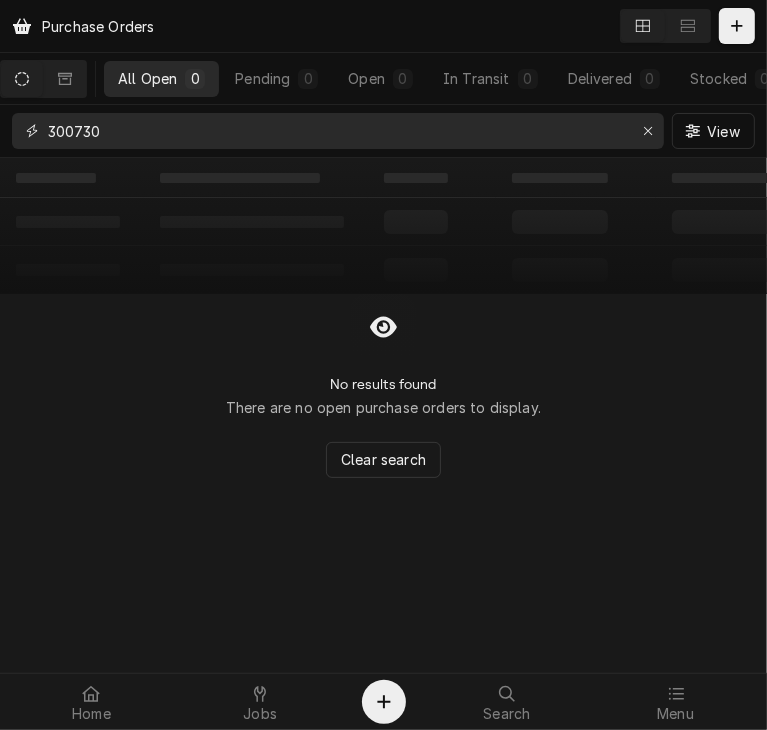 click on "300730" at bounding box center (337, 131) 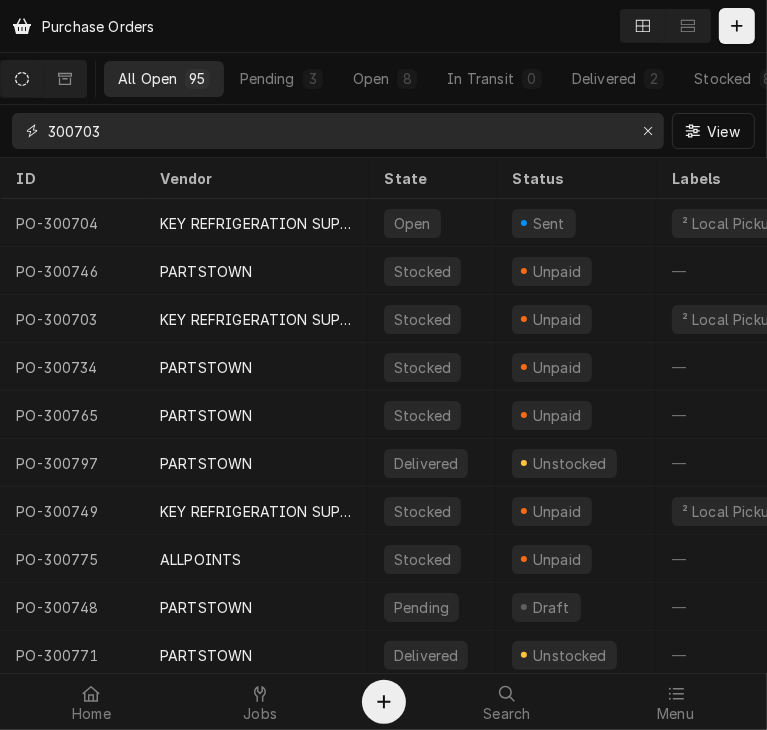 type on "300703" 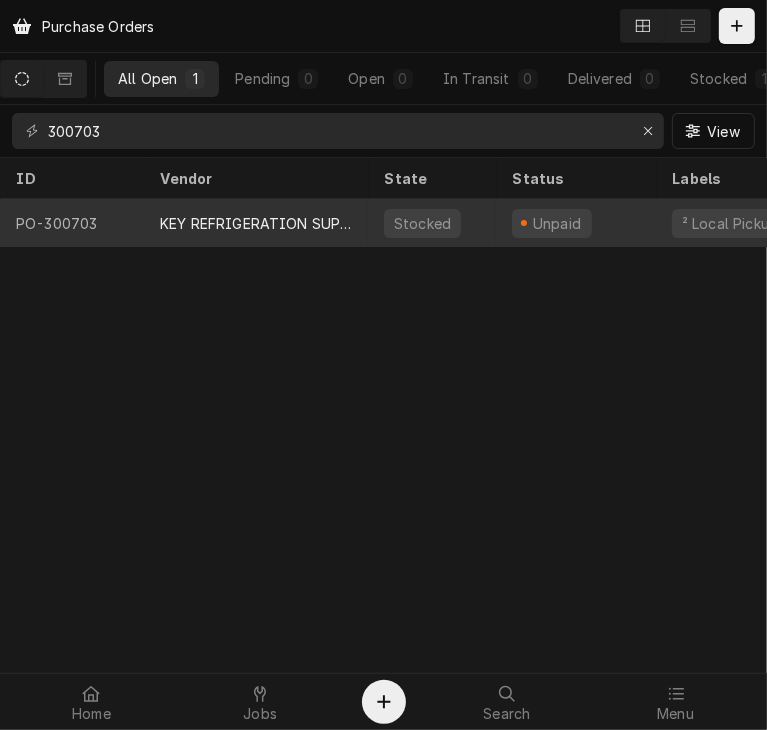 click on "KEY REFRIGERATION SUPPLY" at bounding box center (256, 223) 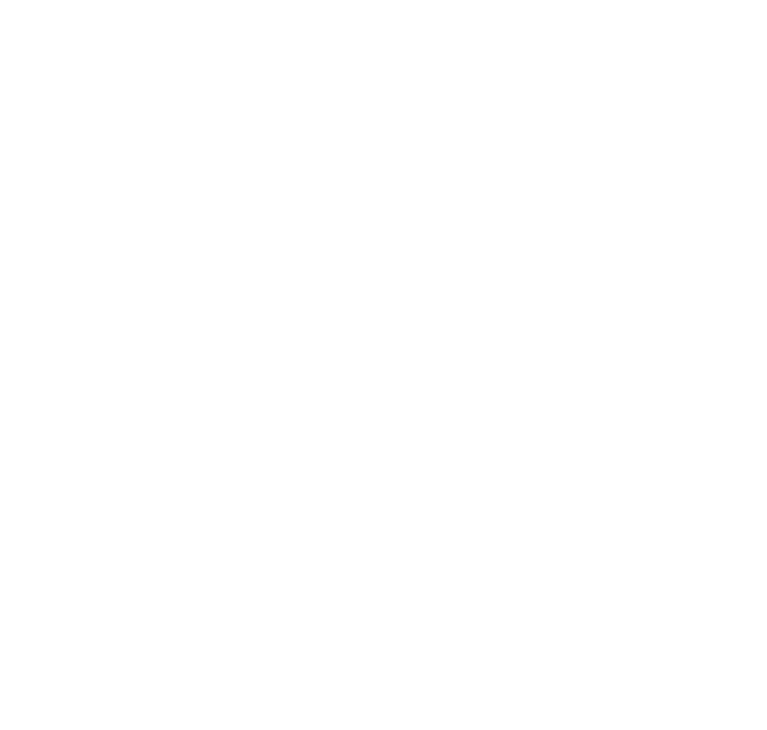 scroll, scrollTop: 0, scrollLeft: 0, axis: both 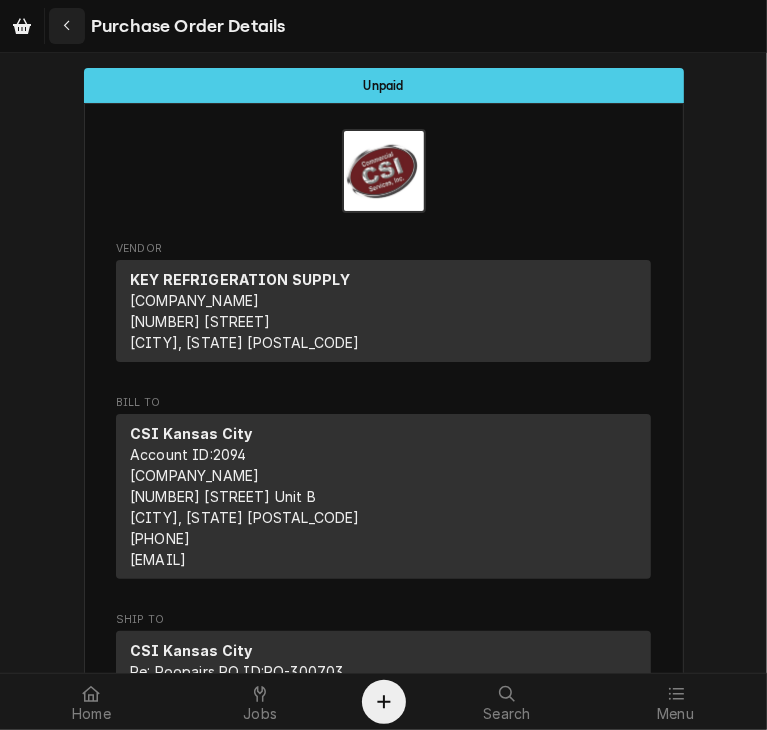 click at bounding box center (67, 26) 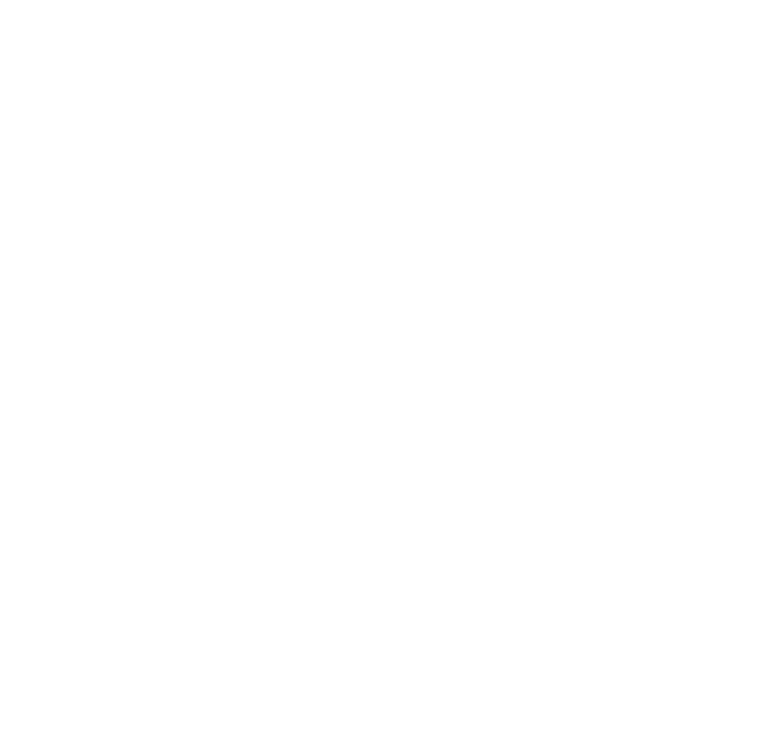 scroll, scrollTop: 0, scrollLeft: 0, axis: both 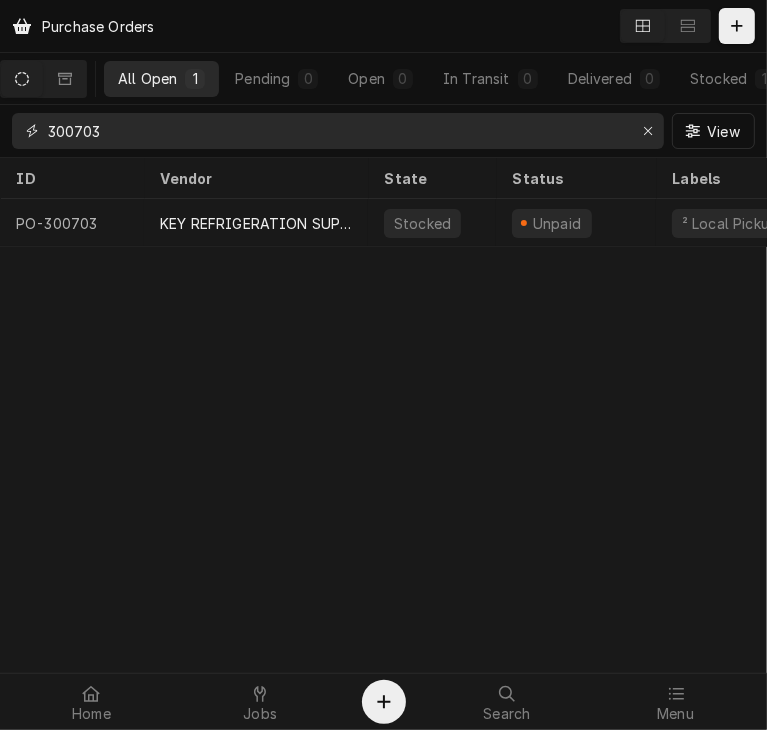 click on "300703" at bounding box center [337, 131] 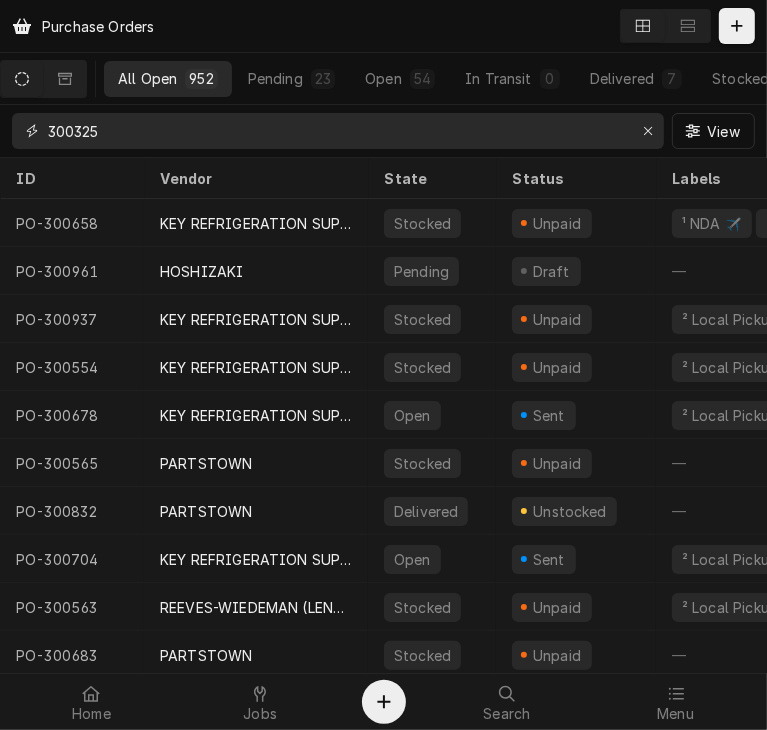 type on "300325" 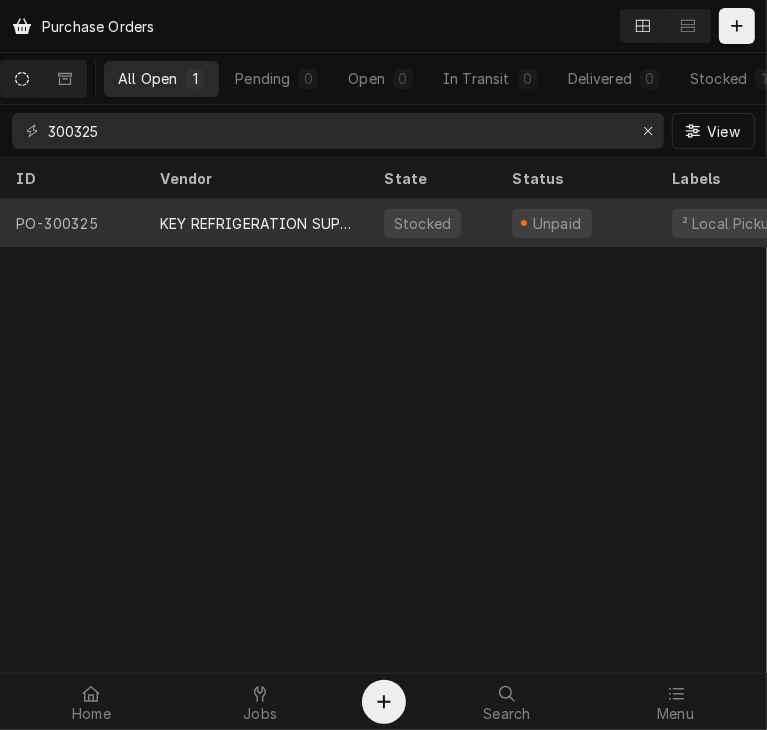 click on "KEY REFRIGERATION SUPPLY" at bounding box center [256, 223] 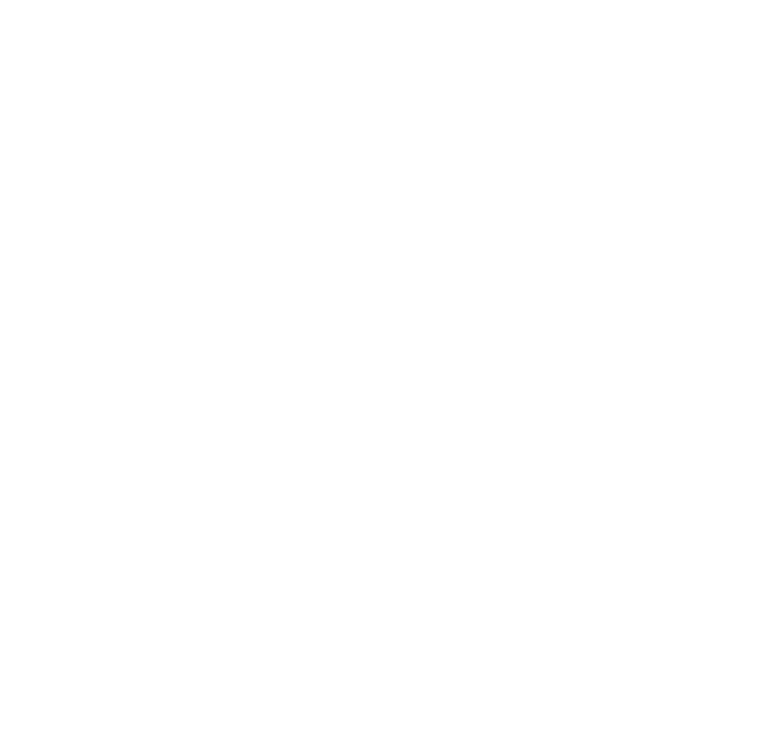 scroll, scrollTop: 0, scrollLeft: 0, axis: both 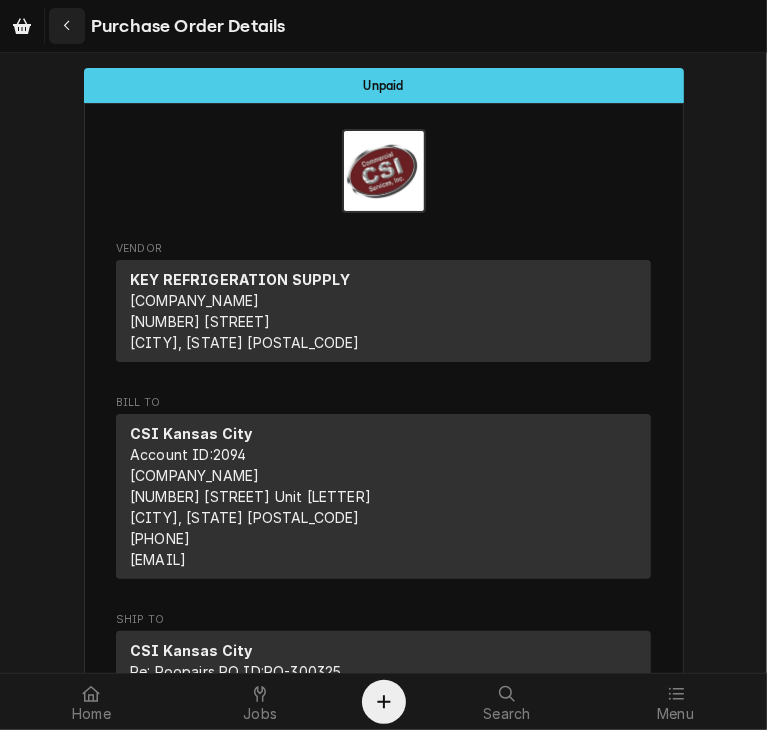 click 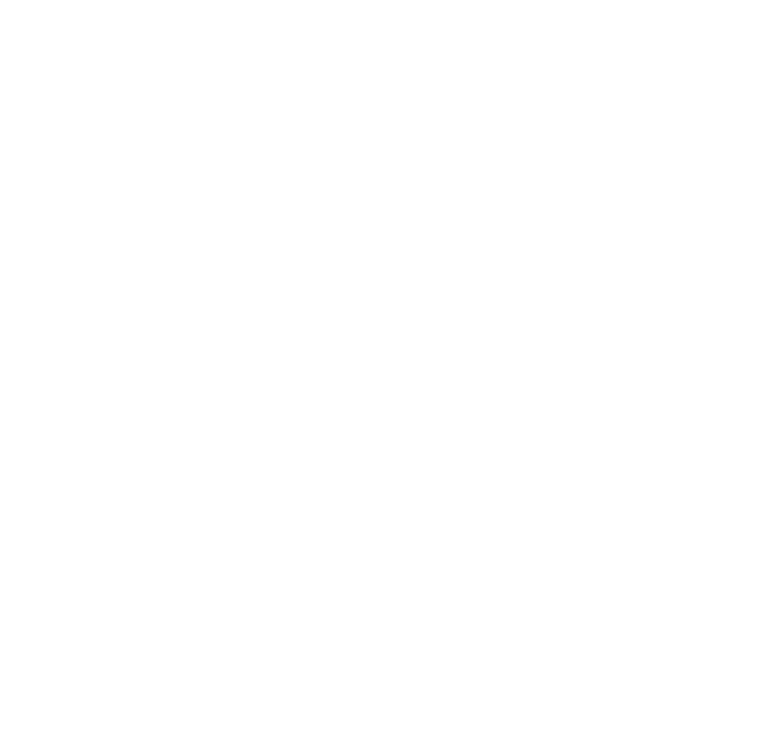 scroll, scrollTop: 0, scrollLeft: 0, axis: both 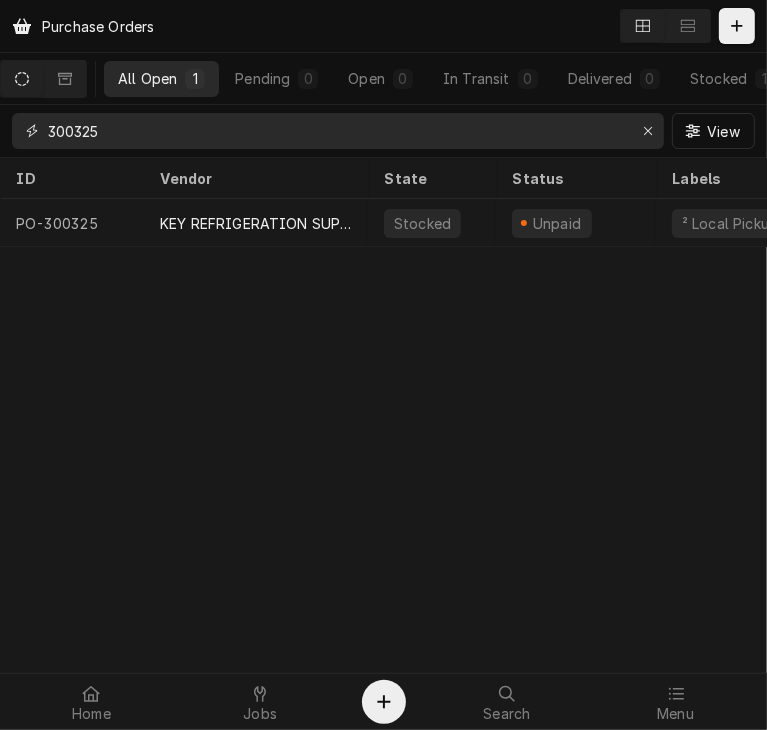 drag, startPoint x: 114, startPoint y: 129, endPoint x: 32, endPoint y: 136, distance: 82.29824 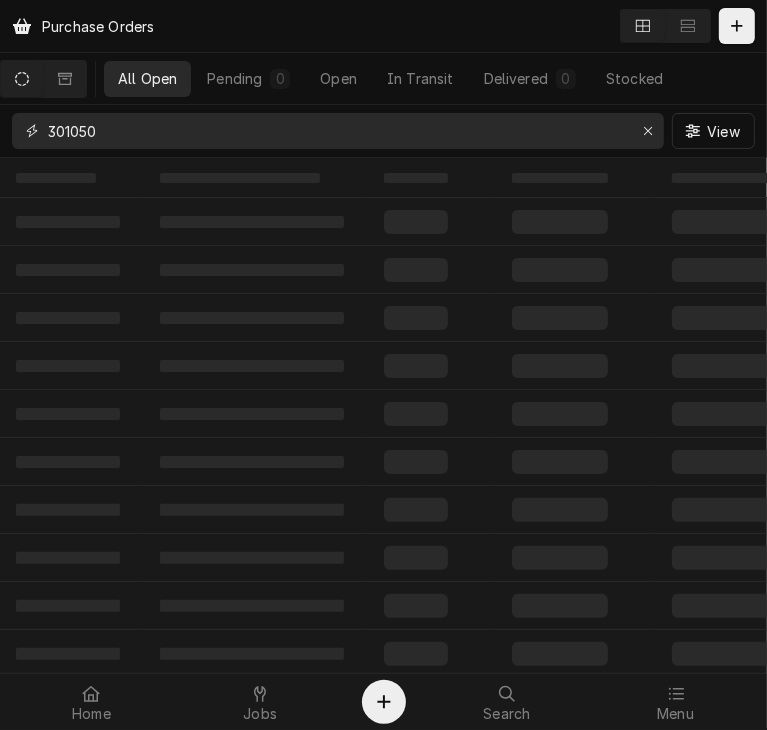 type on "301050" 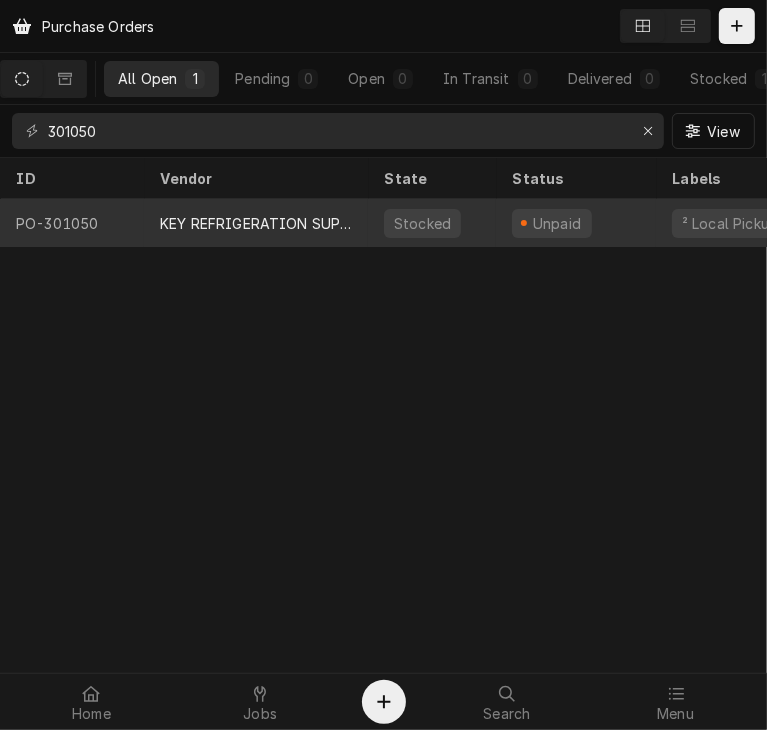 click on "KEY REFRIGERATION SUPPLY" at bounding box center (256, 223) 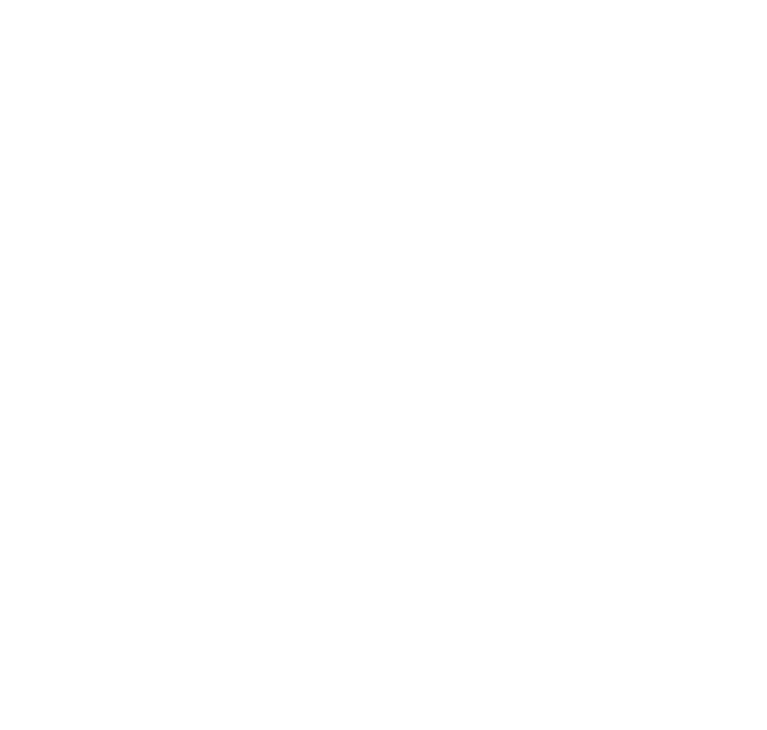 scroll, scrollTop: 0, scrollLeft: 0, axis: both 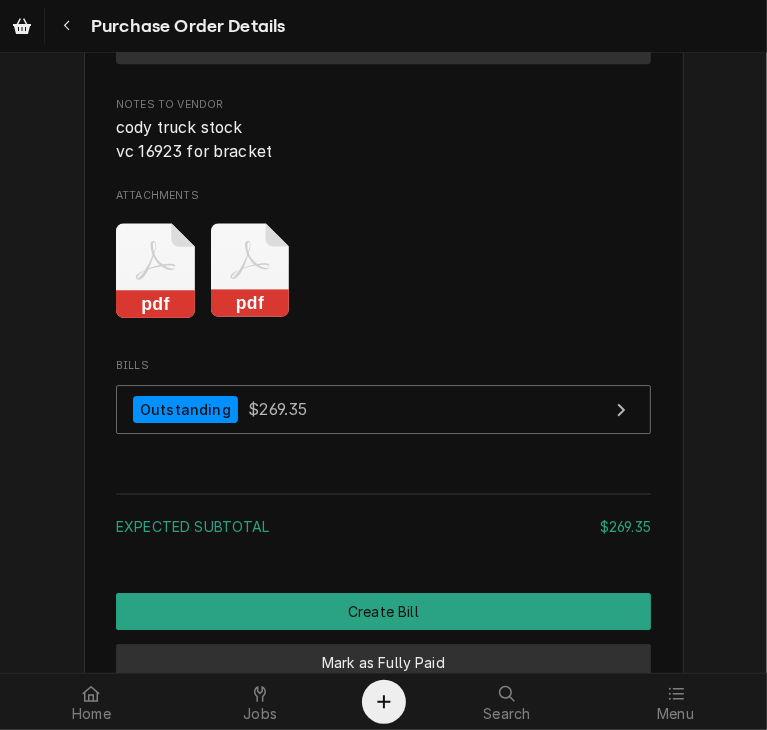 click on "Mark as Fully Paid" at bounding box center [383, 662] 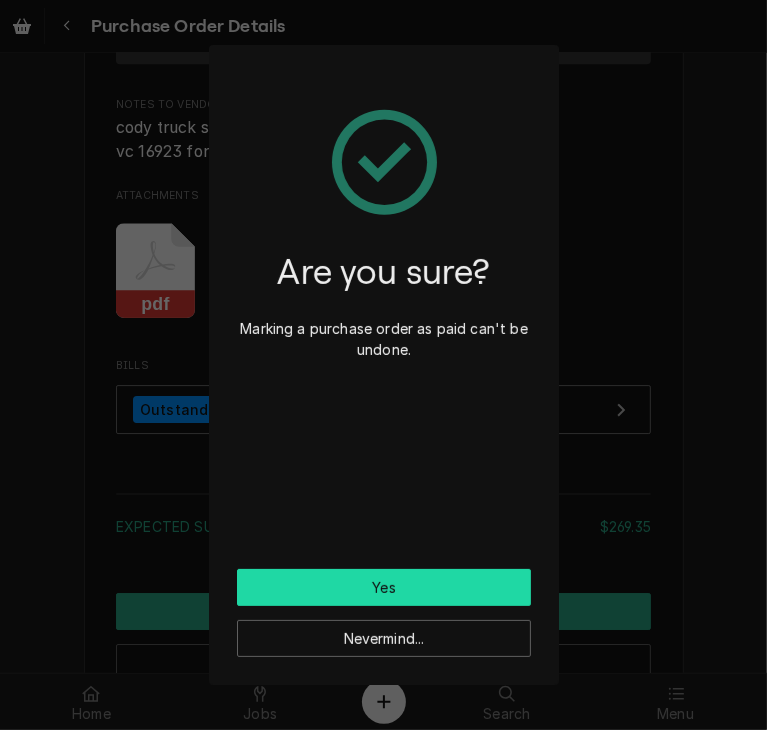 click on "Yes" at bounding box center [384, 587] 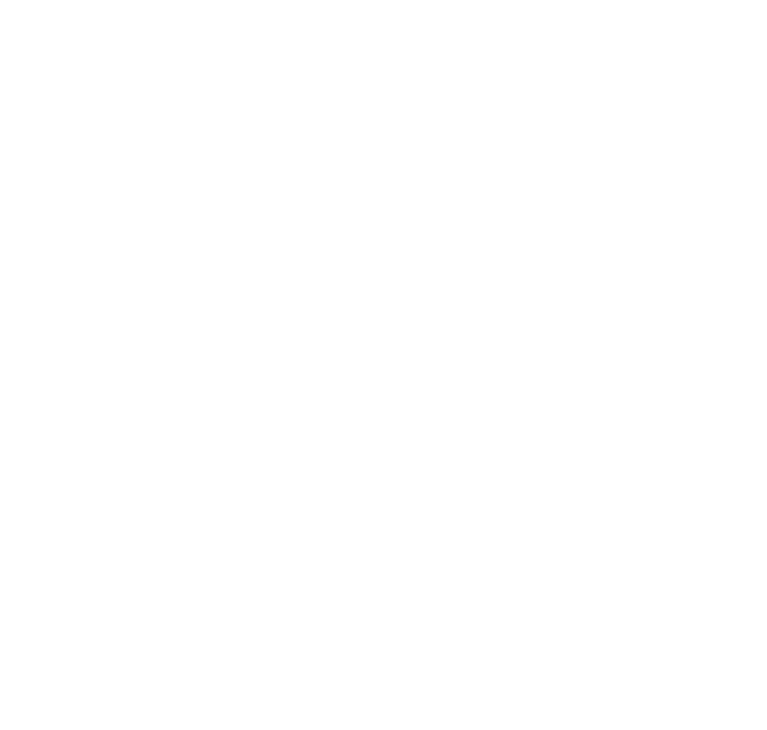 scroll, scrollTop: 0, scrollLeft: 0, axis: both 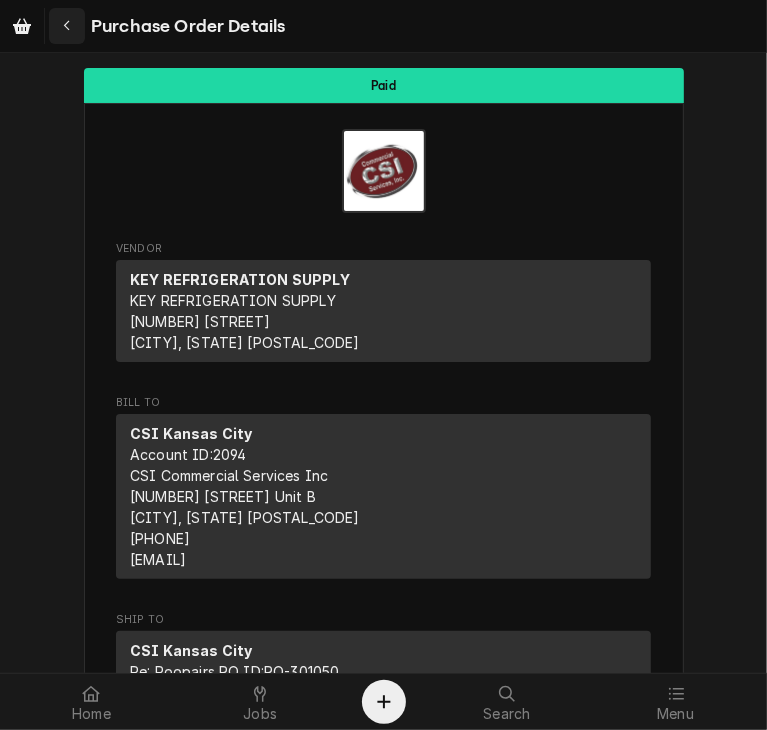click 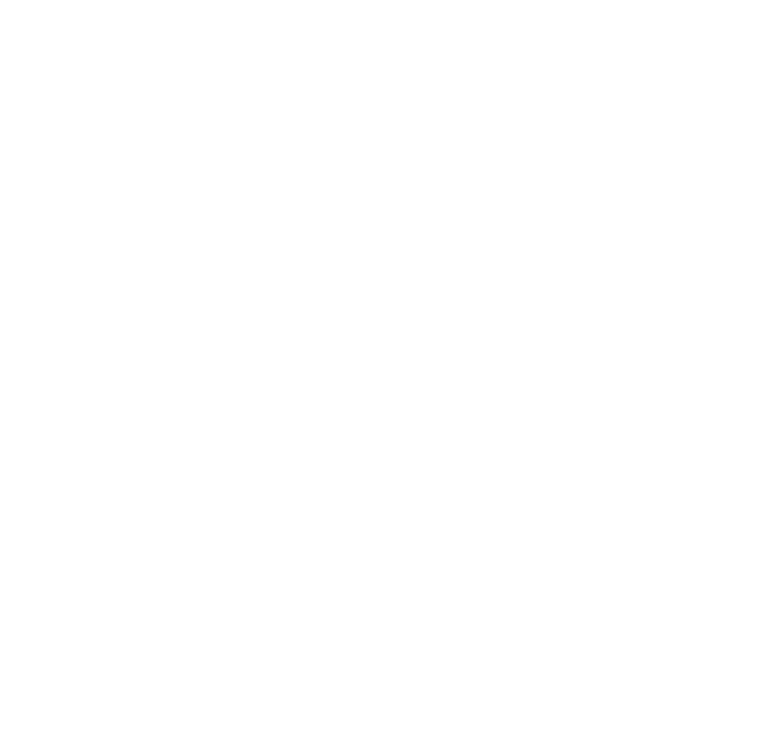 scroll, scrollTop: 0, scrollLeft: 0, axis: both 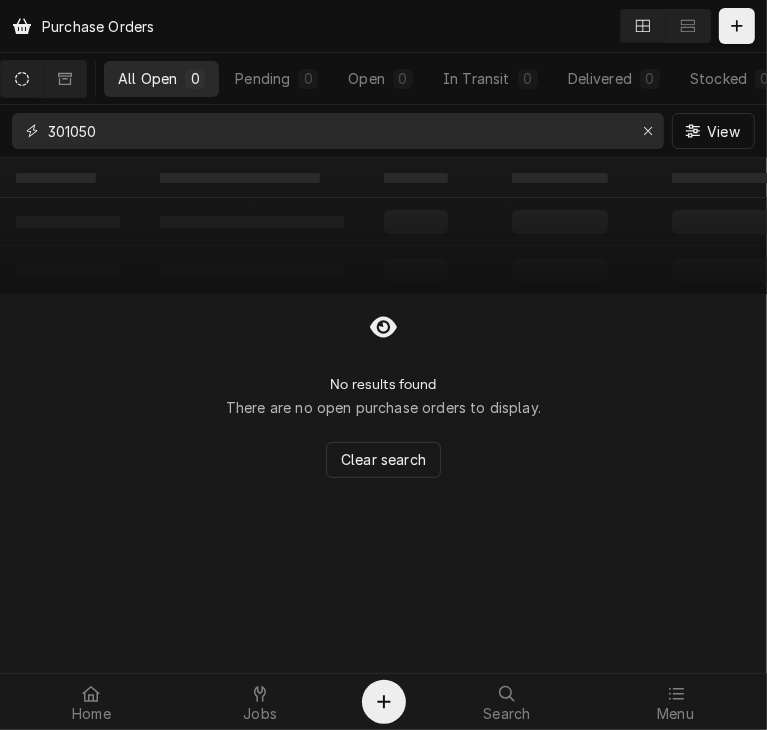 drag, startPoint x: 126, startPoint y: 135, endPoint x: 36, endPoint y: 148, distance: 90.934044 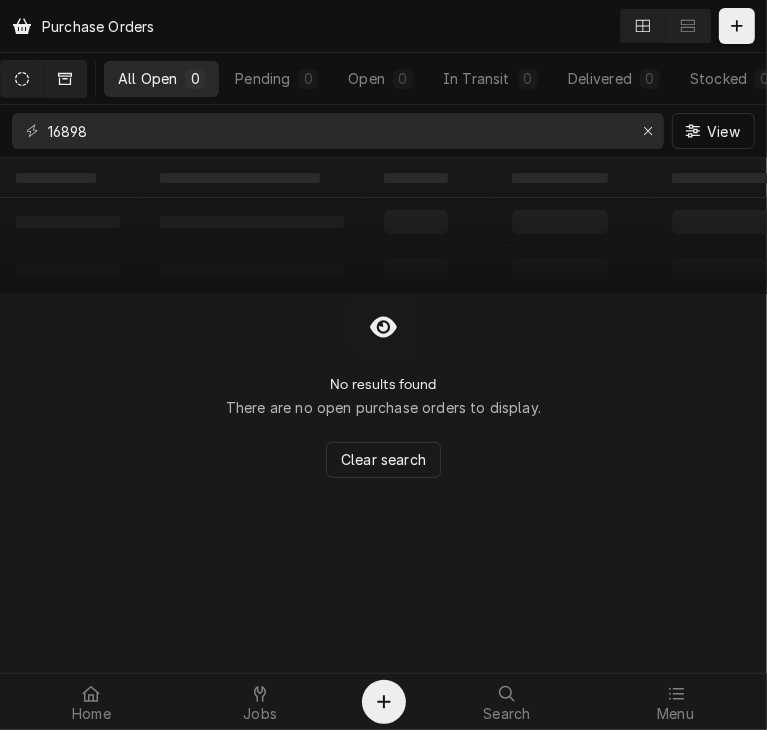 click 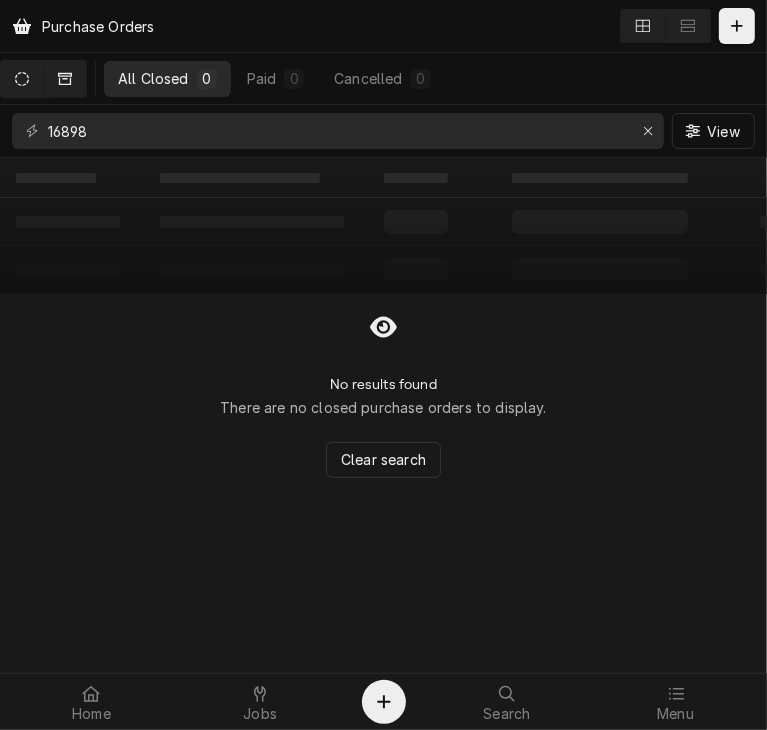 click at bounding box center (22, 79) 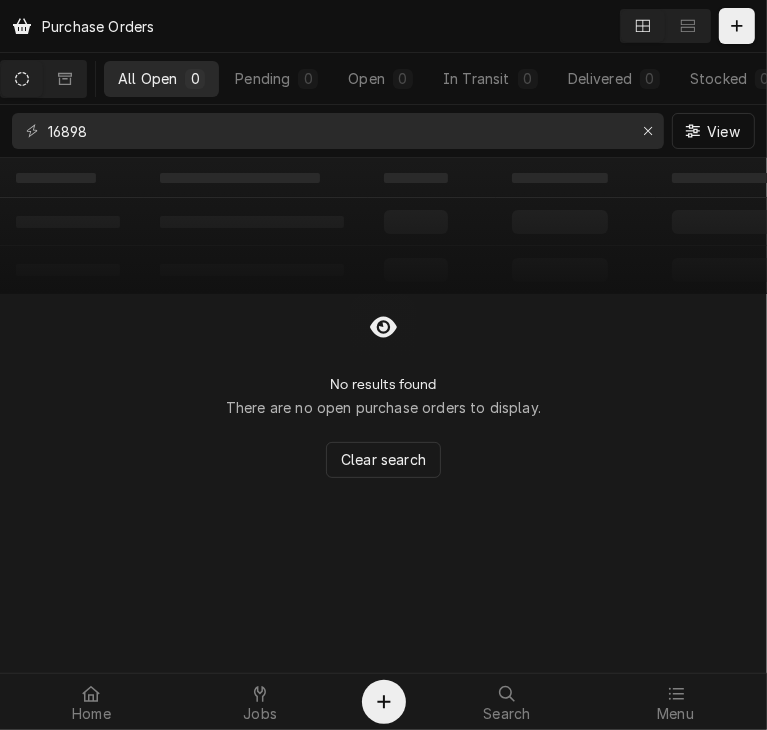 click 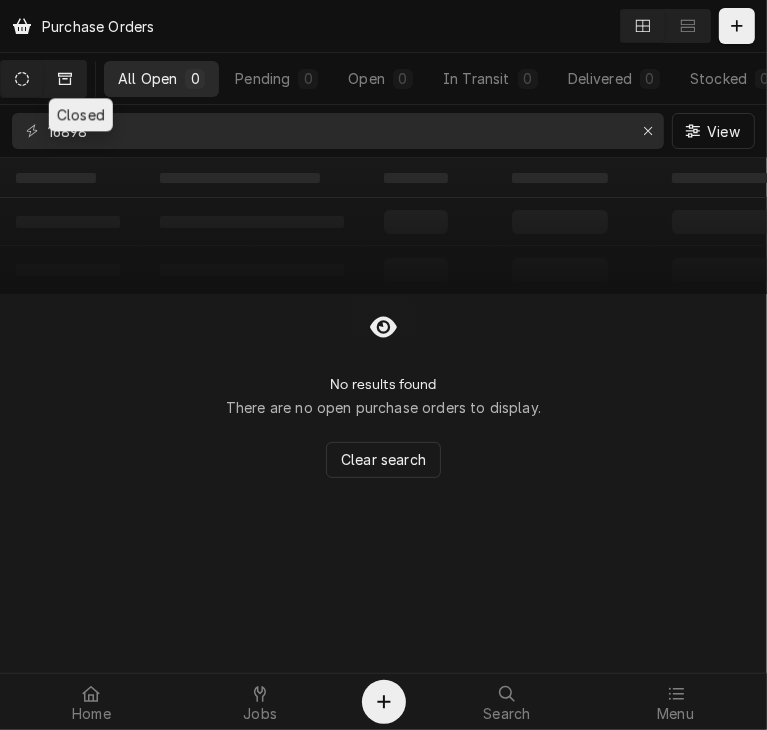 click 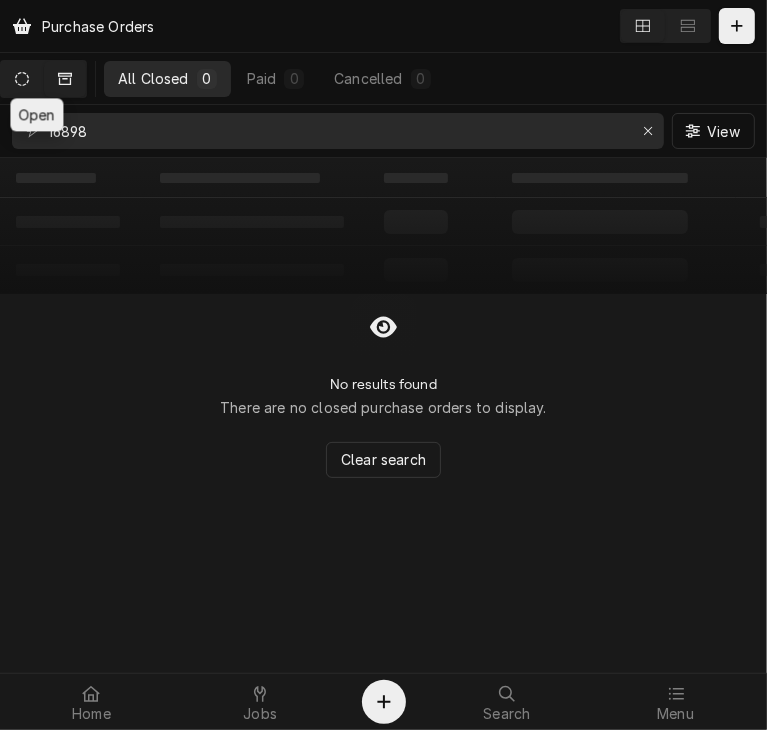 click 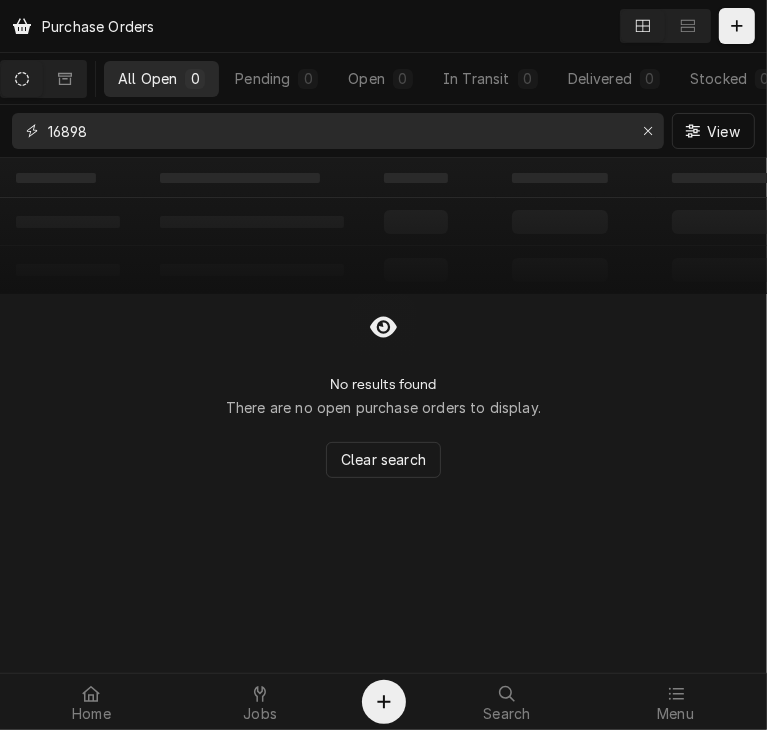 drag, startPoint x: 108, startPoint y: 133, endPoint x: 22, endPoint y: 129, distance: 86.09297 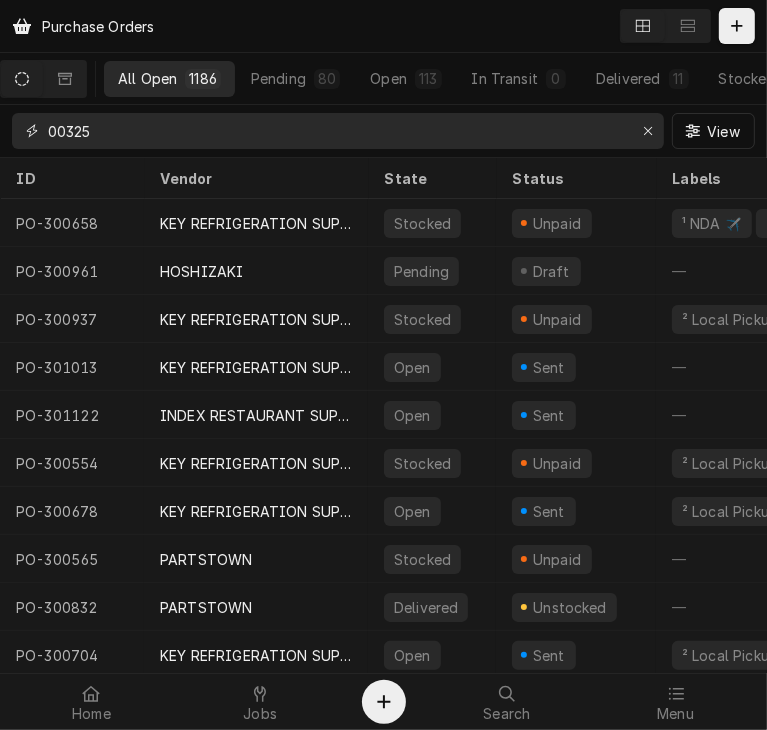 type on "00325" 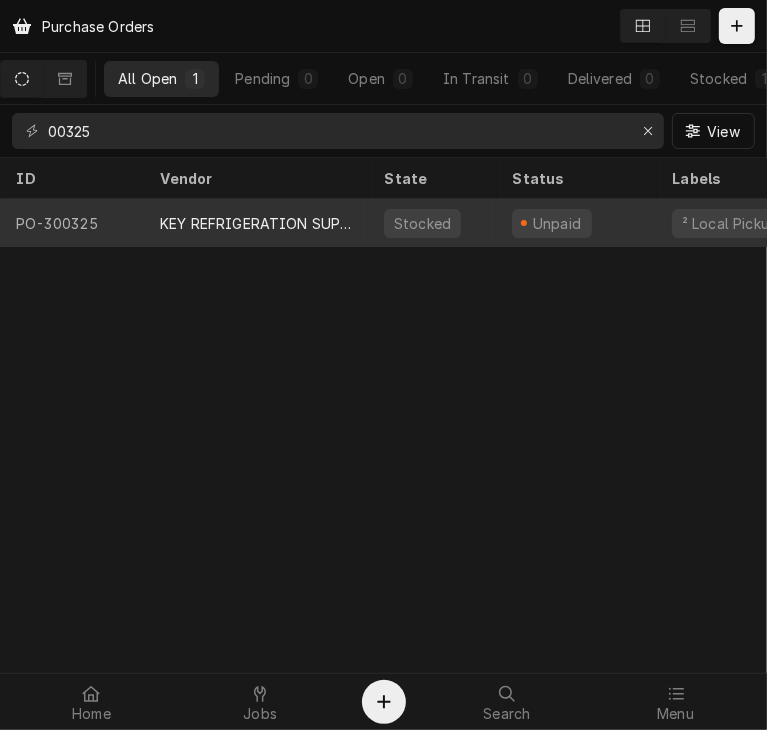 click on "PO-300325" at bounding box center (72, 223) 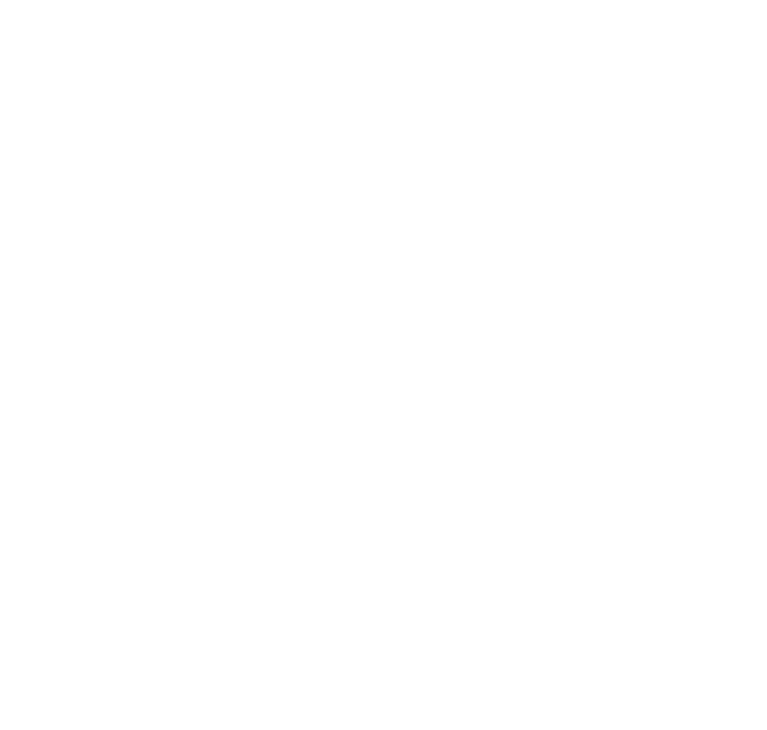 scroll, scrollTop: 0, scrollLeft: 0, axis: both 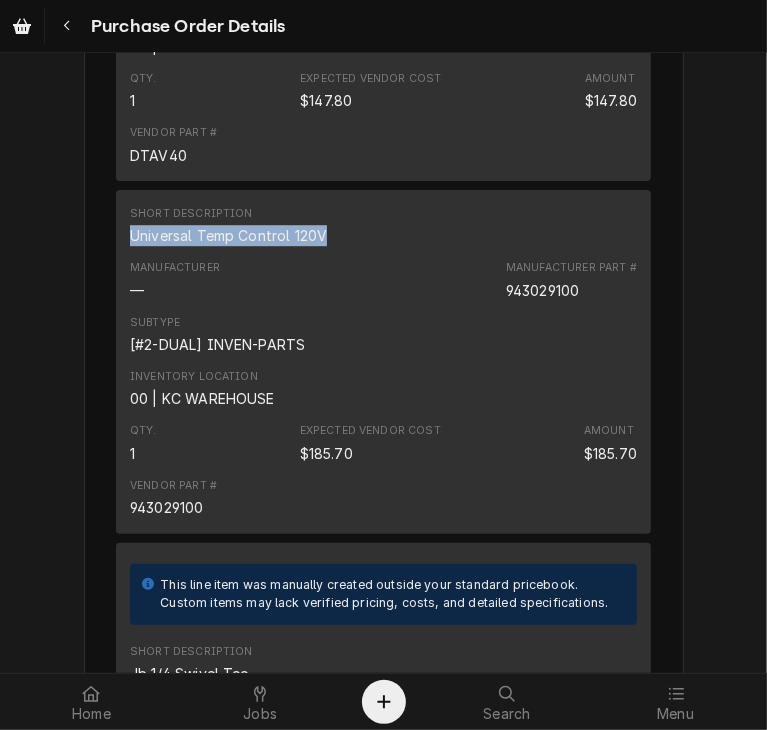 drag, startPoint x: 321, startPoint y: 234, endPoint x: 116, endPoint y: 243, distance: 205.19746 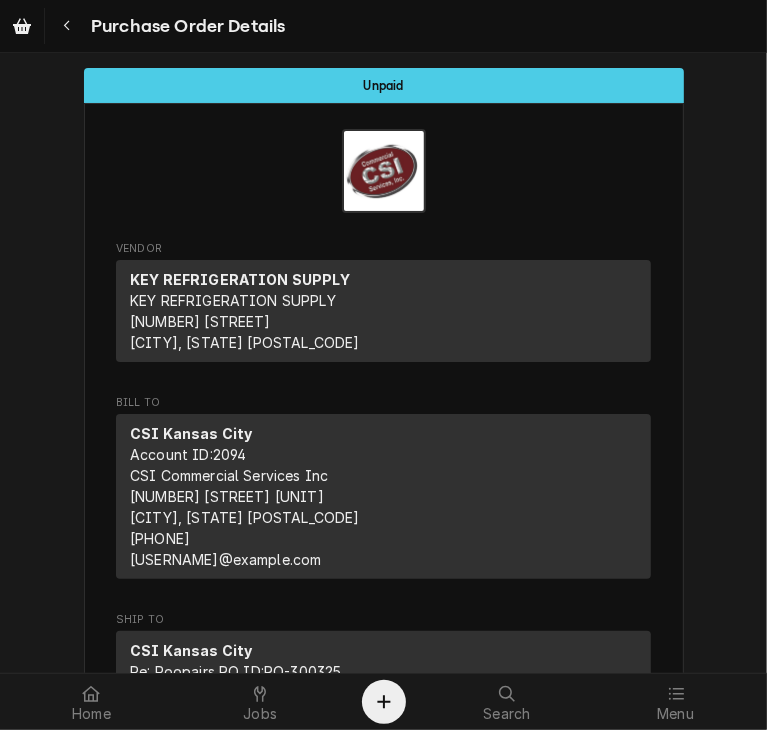 scroll, scrollTop: 631, scrollLeft: 0, axis: vertical 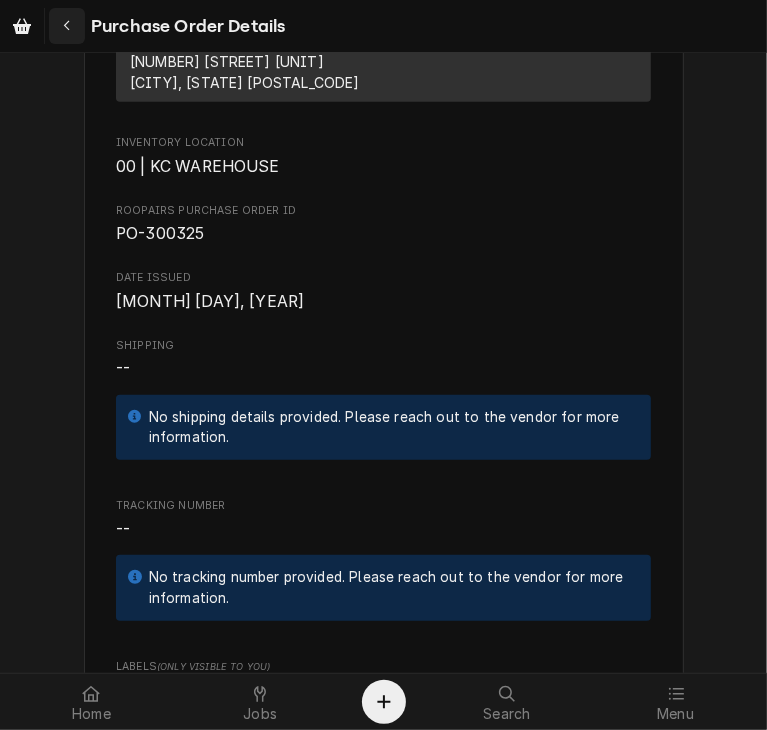 click 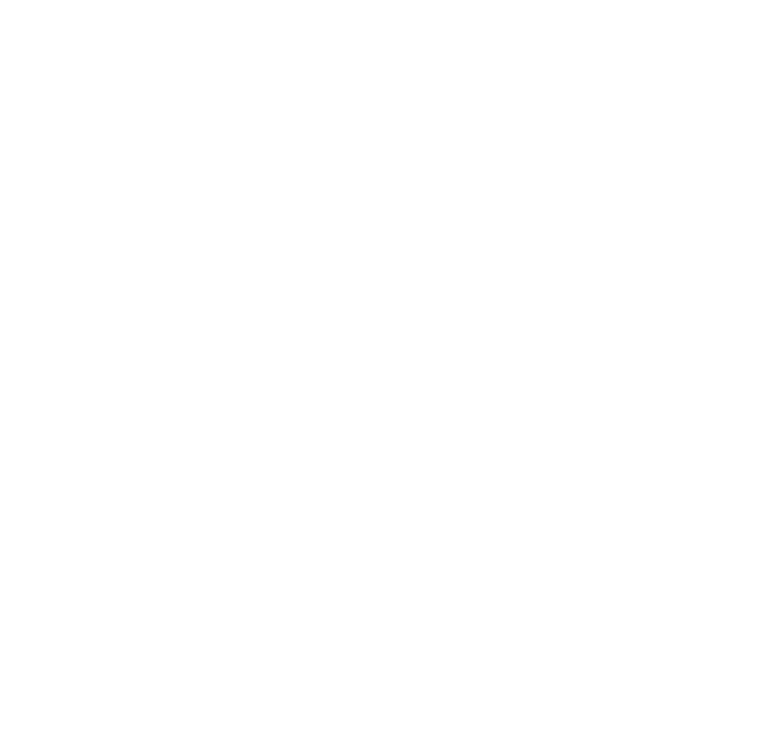 scroll, scrollTop: 0, scrollLeft: 0, axis: both 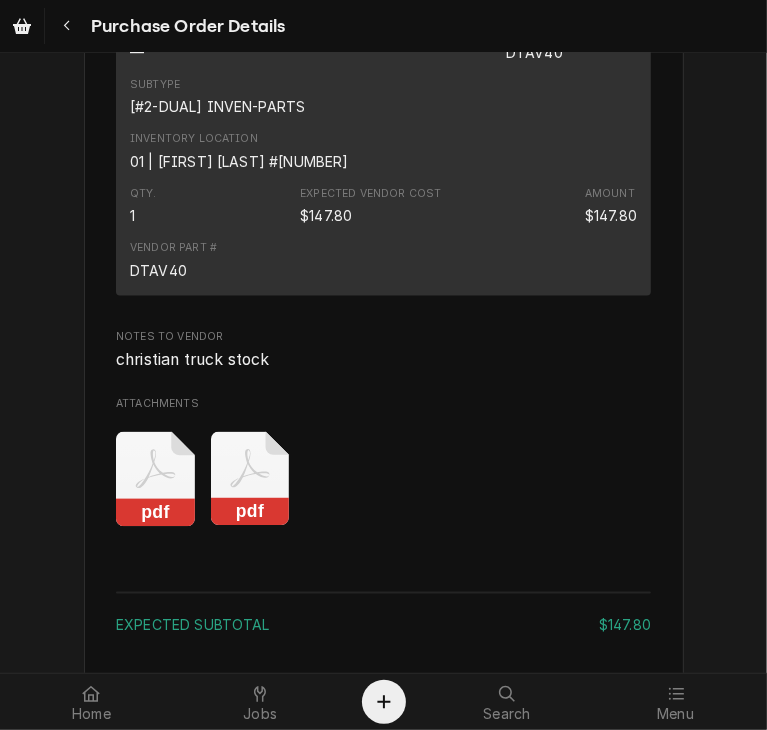 click 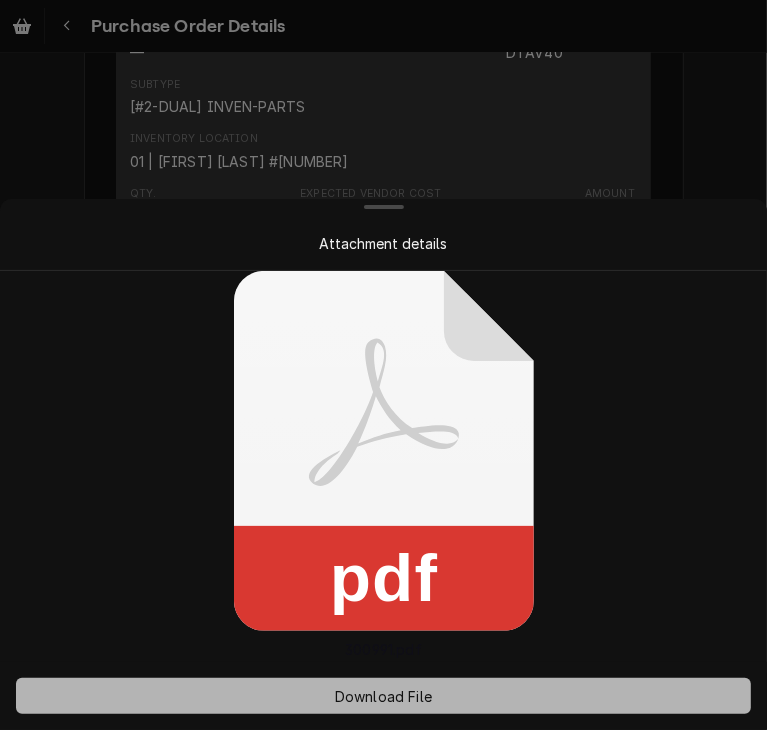 click on "Download File" at bounding box center [383, 696] 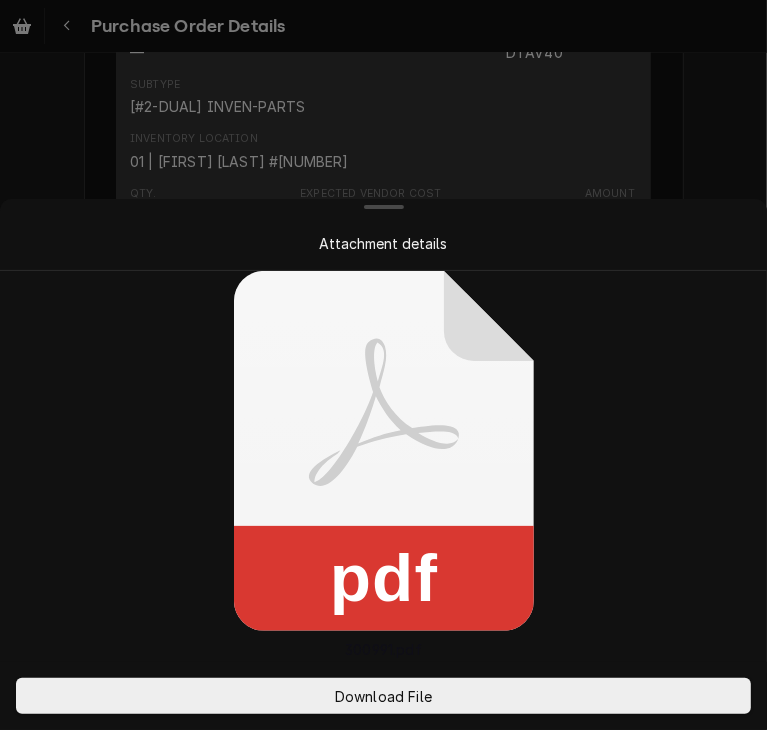 click on "Attachment details" at bounding box center (383, 243) 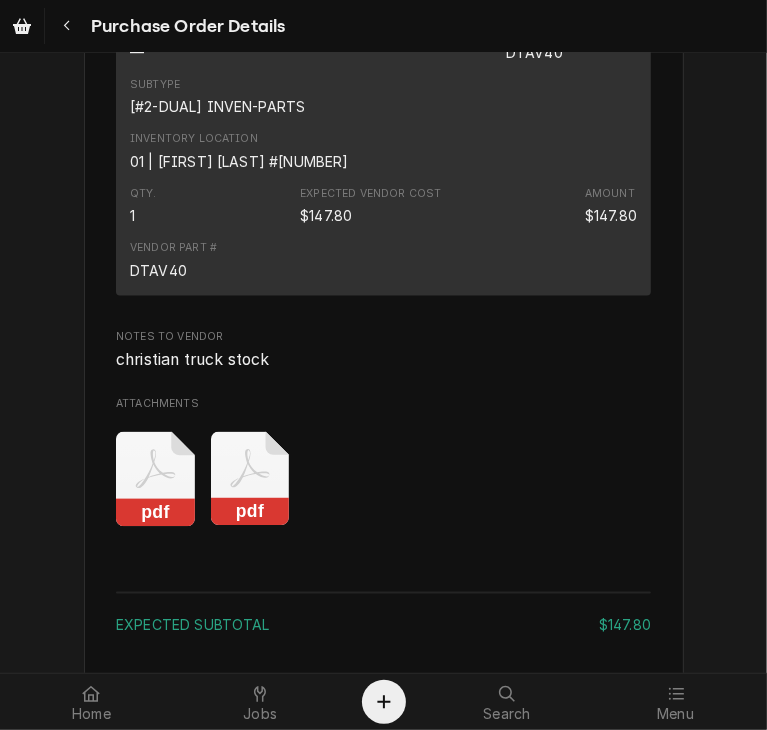 scroll, scrollTop: 1976, scrollLeft: 0, axis: vertical 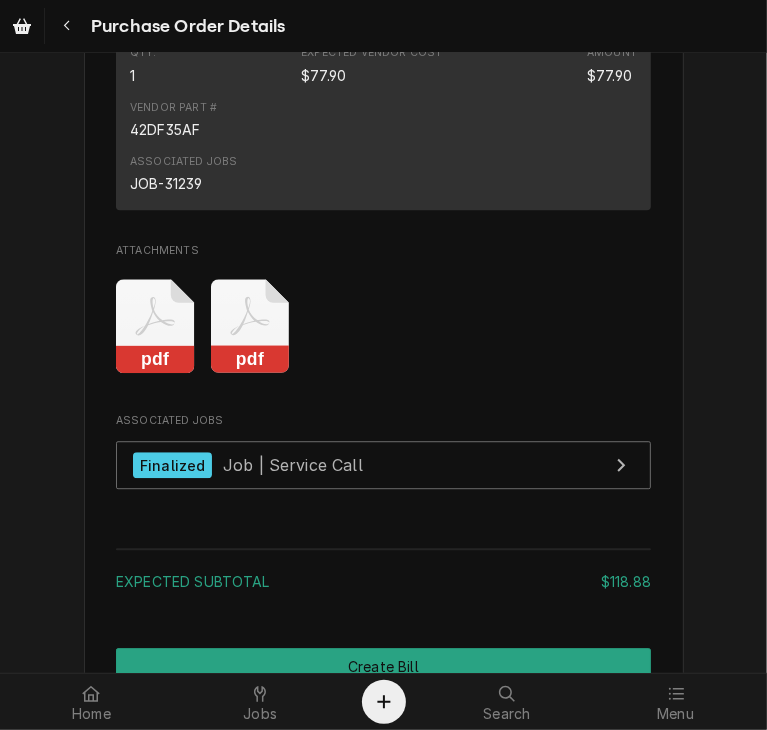 click 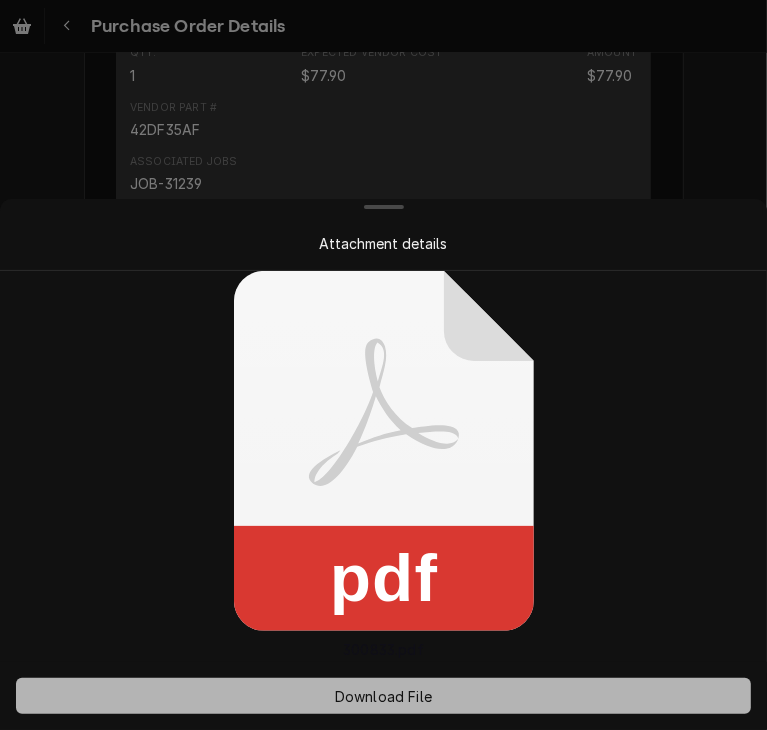 click on "Download File" at bounding box center [383, 696] 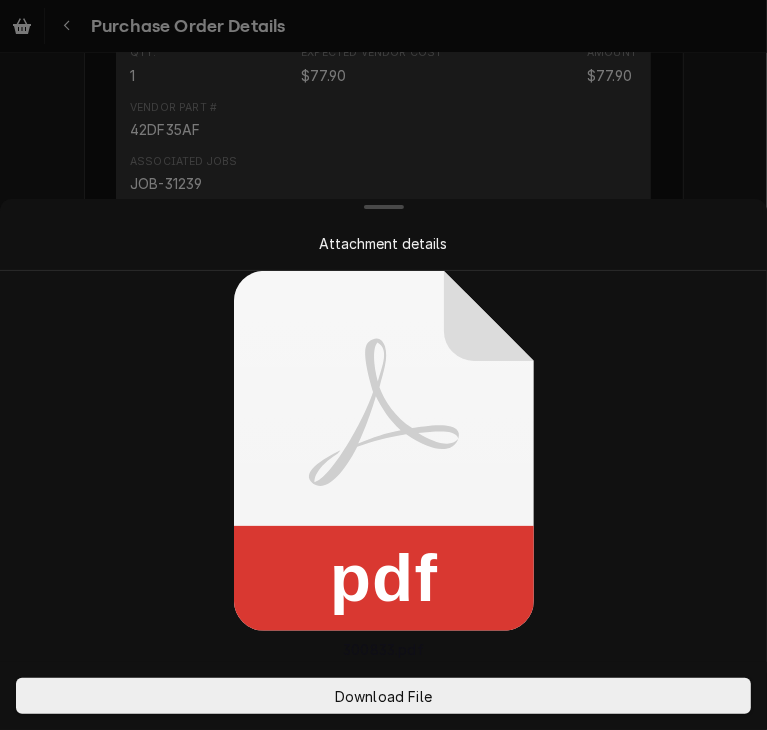 click at bounding box center [383, 207] 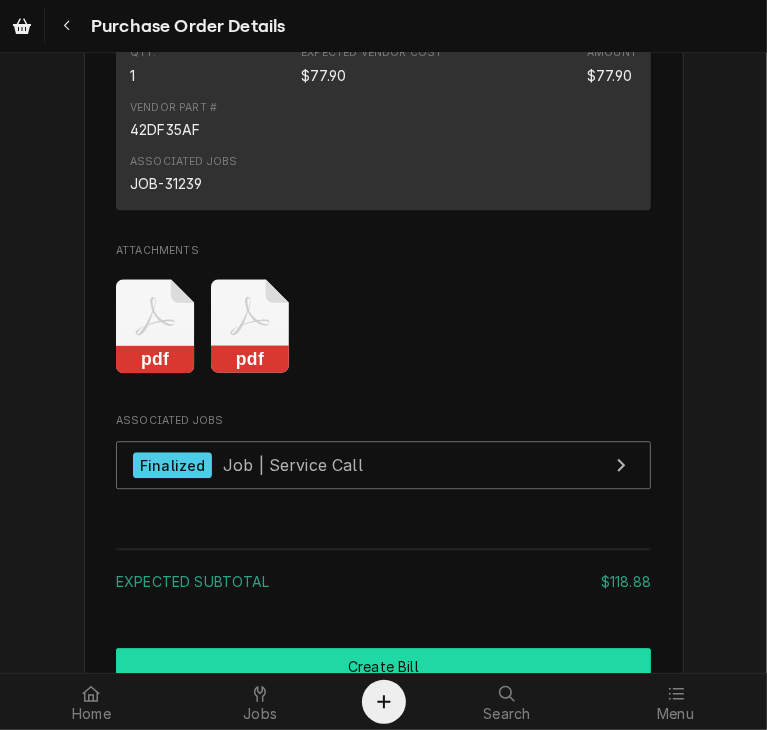 click on "Create Bill" at bounding box center (383, 666) 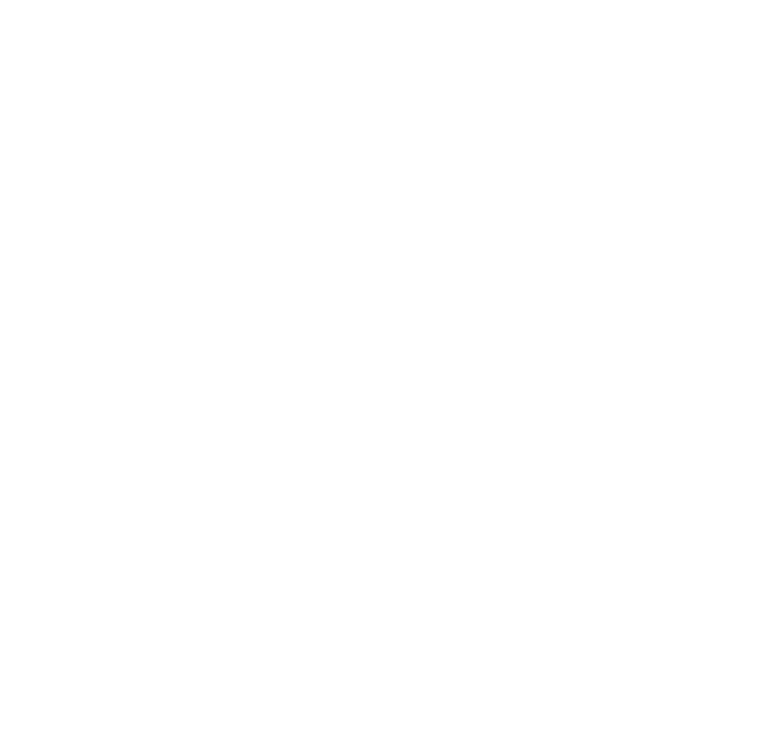 scroll, scrollTop: 0, scrollLeft: 0, axis: both 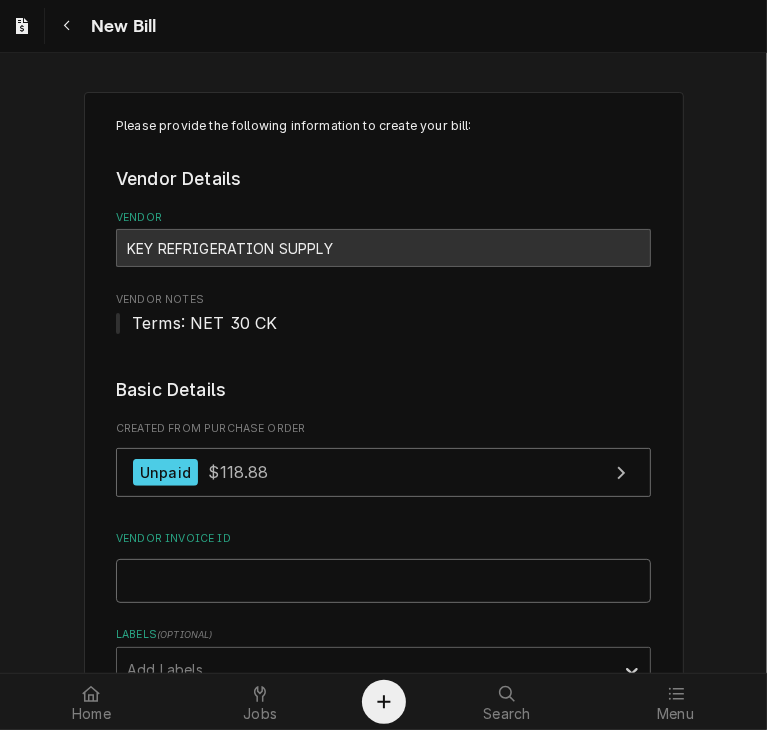 click on "Vendor Invoice ID" at bounding box center [383, 581] 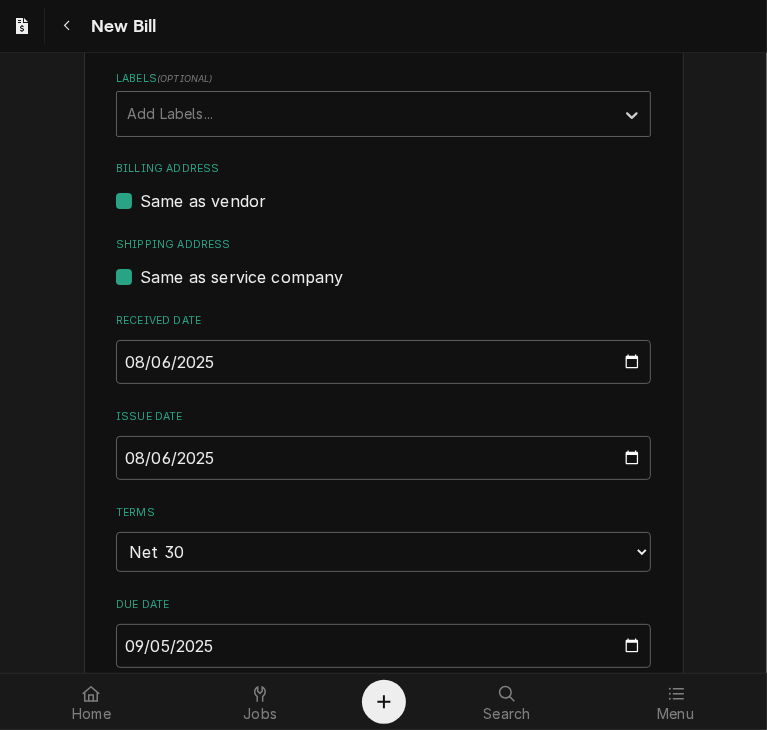 scroll, scrollTop: 564, scrollLeft: 0, axis: vertical 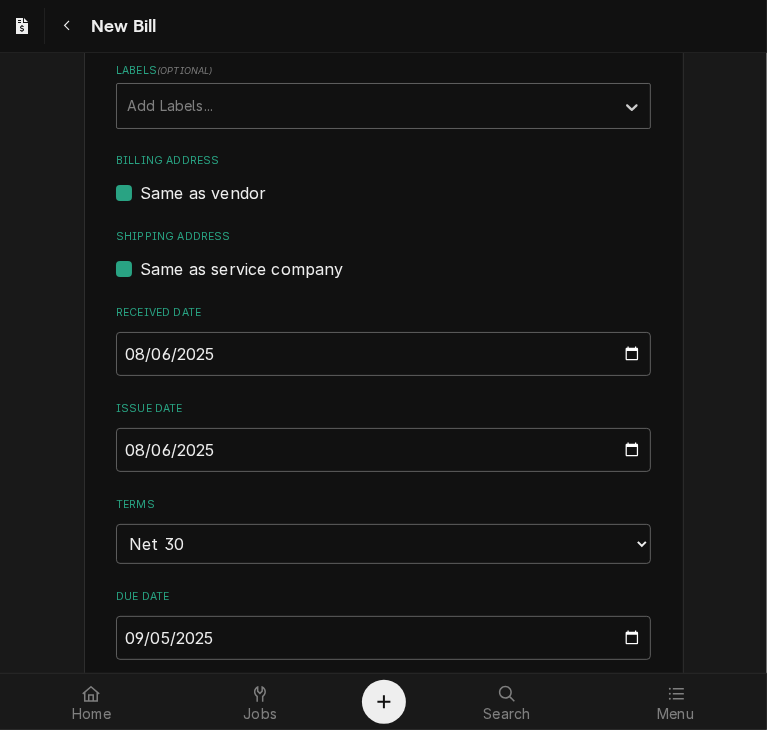 type on "32136186-00" 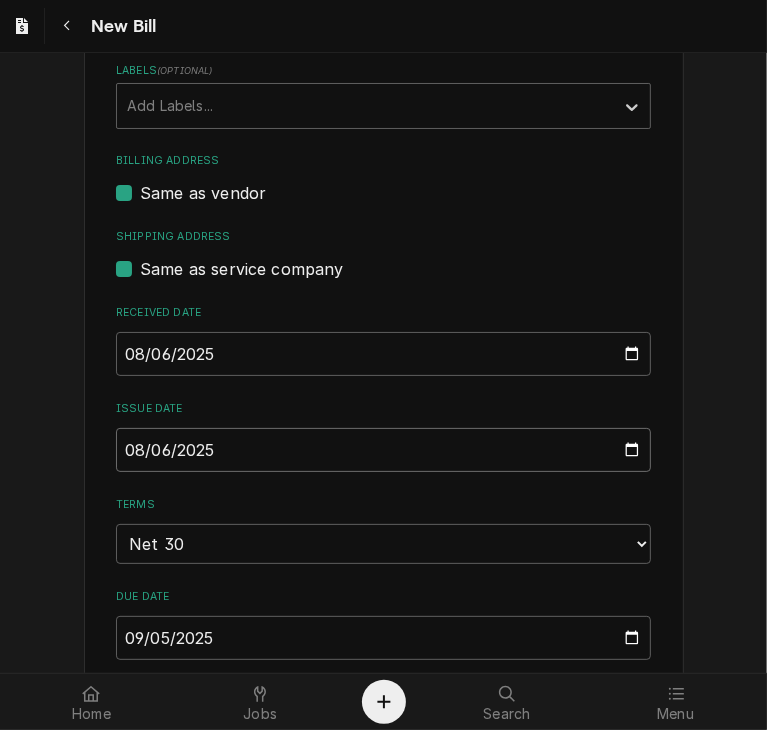 click on "2025-08-06" at bounding box center (383, 450) 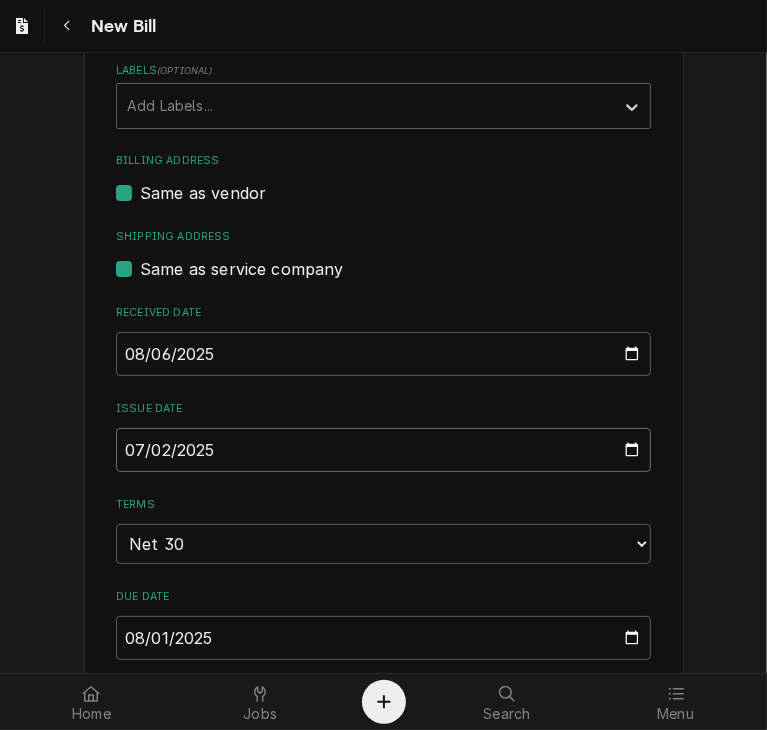 type on "2025-07-29" 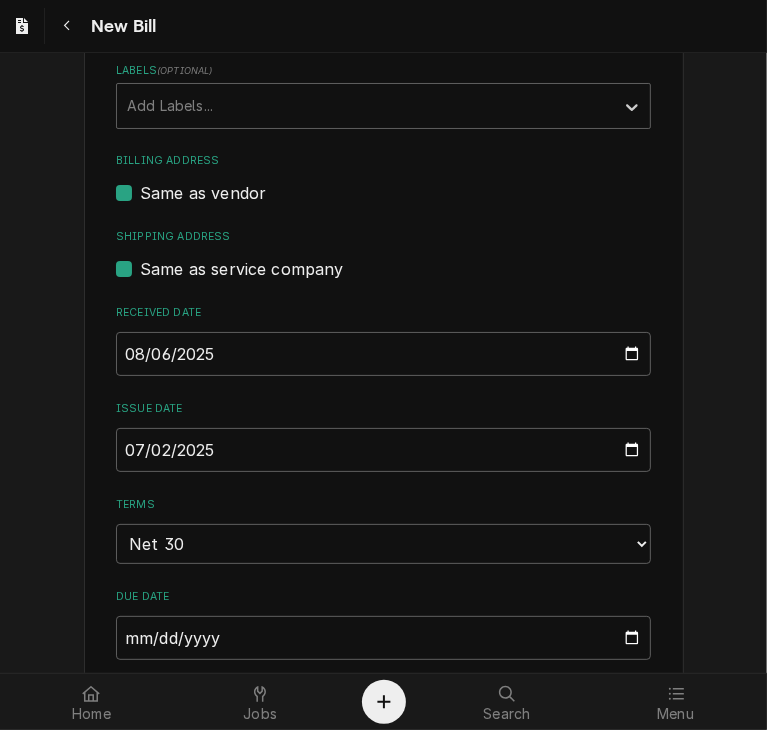 click on "Please provide the following information to create your bill: Vendor Details Vendor KEY REFRIGERATION SUPPLY Vendor Notes Terms: NET 30 CK Basic Details Created From Purchase Order Unpaid $118.88 Vendor Invoice ID 32136186-00 Labels  ( optional ) Add Labels... Billing Address Same as vendor Shipping Address Same as service company Received Date 2025-08-06 Issue Date 2025-07-29 Terms Choose payment terms... Same Day Net 7 Net 14 Net 21 Net 30 Net 45 Net 60 Net 90 Due Date 2025-08-28 Charge Details Service Charges Add Service Charge Parts and Materials  ( if any ) Short Description 16x20x2 PLEATED filter Manufacturer — Manufacturer Part # P16x20x2 Subtype [#2-DUAL] INVEN-PARTS Qty. 4 Cost $5.21 Amount $20.84 Short Description Belt (4L320) Manufacturer — Manufacturer Part # A30 Subtype [#2-DUAL] INVEN-PARTS Qty. 2 Cost $10.07 Amount $20.14 Short Description Contactor 3P 50A 120V Manufacturer — Manufacturer Part # 42DF35AF Subtype [#2-DUAL] INVEN-PARTS Qty. 1 Cost $77.90 Amount $77.90 Add Part or Material )" at bounding box center [383, 903] 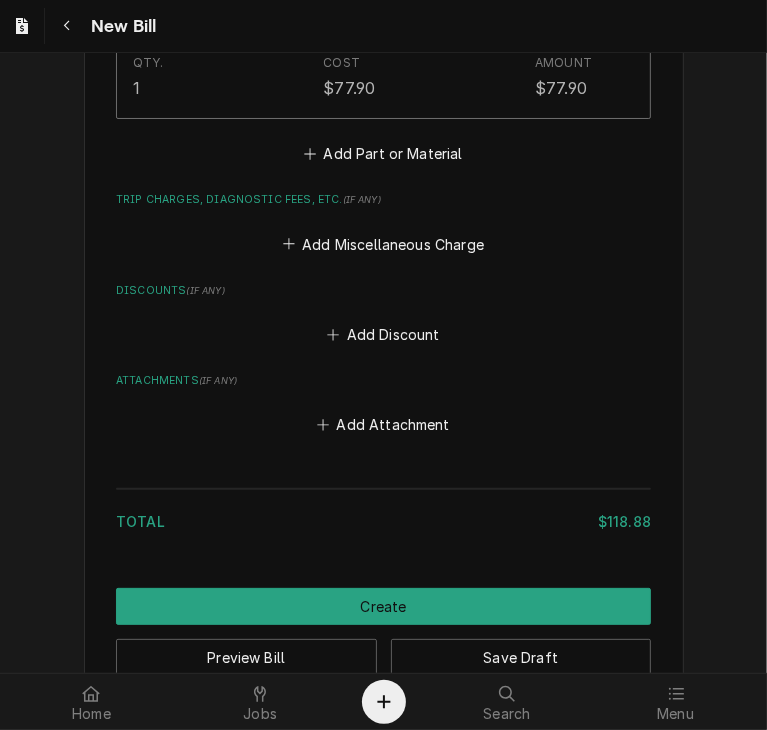 scroll, scrollTop: 2181, scrollLeft: 0, axis: vertical 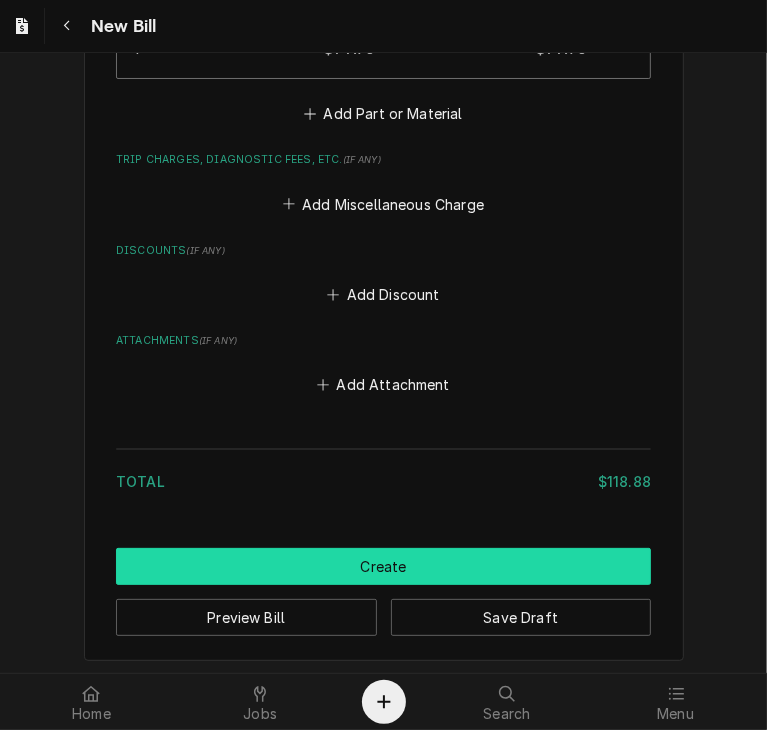 click on "Create" at bounding box center [383, 566] 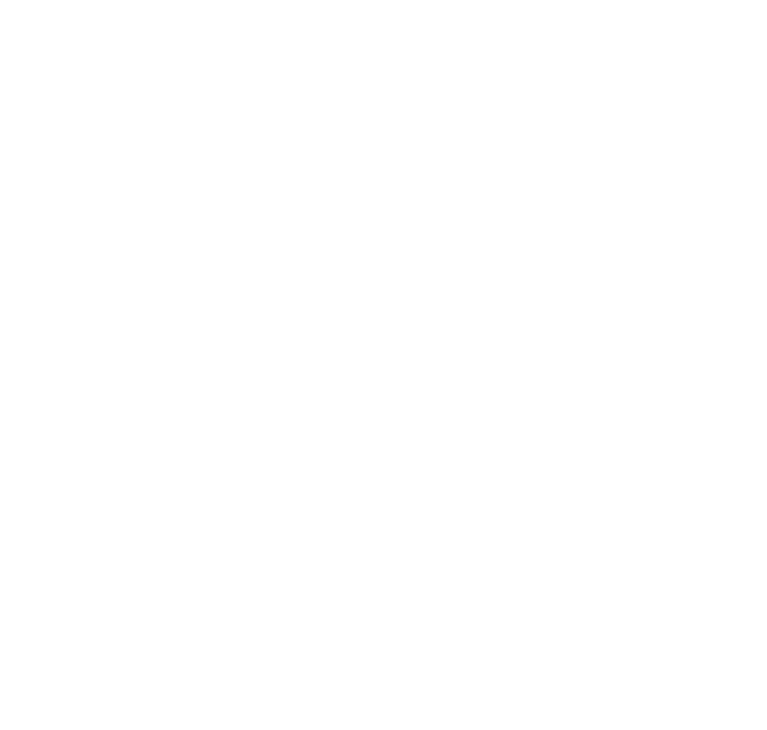 scroll, scrollTop: 0, scrollLeft: 0, axis: both 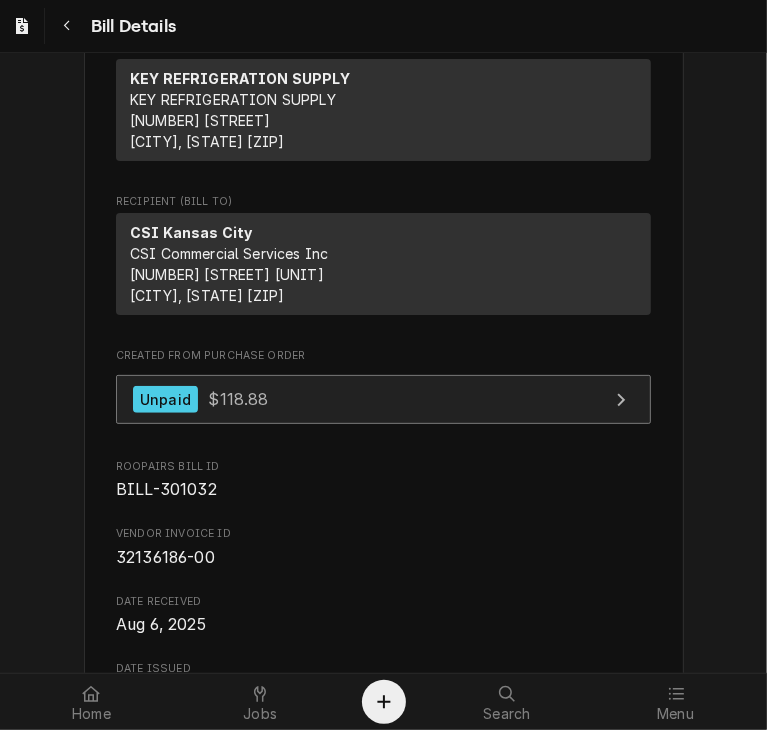 click on "Unpaid $118.88" at bounding box center (201, 399) 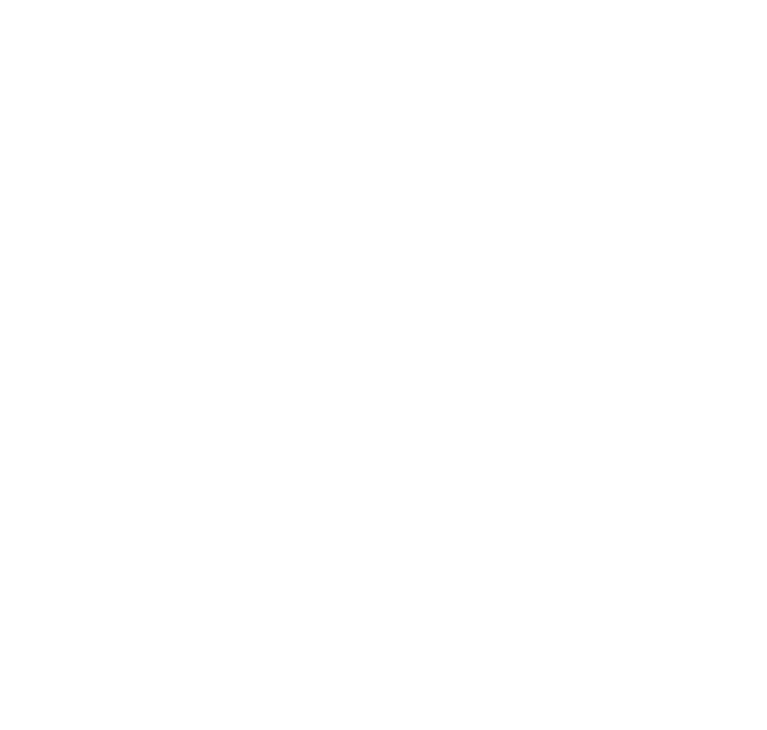 scroll, scrollTop: 0, scrollLeft: 0, axis: both 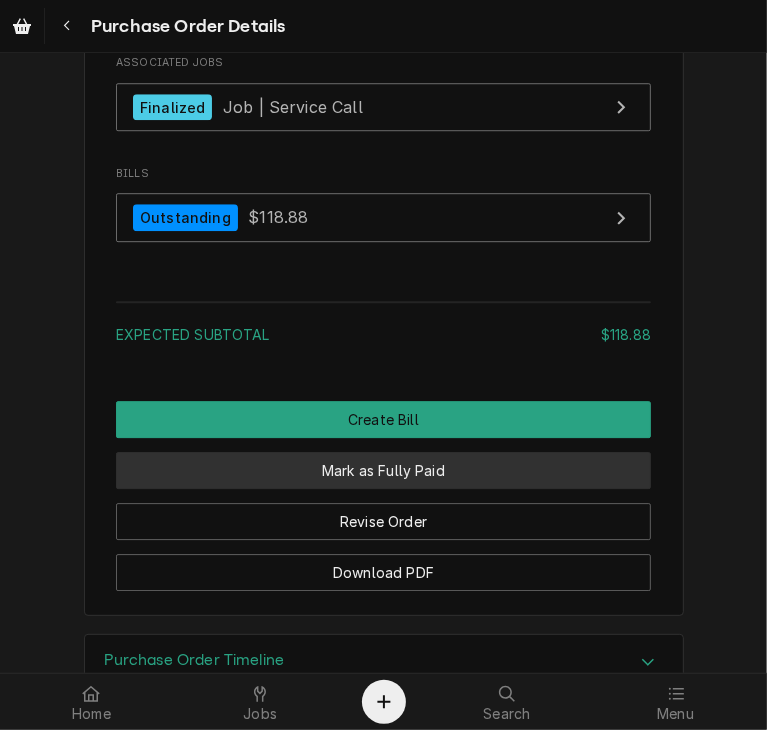click on "Mark as Fully Paid" at bounding box center [383, 470] 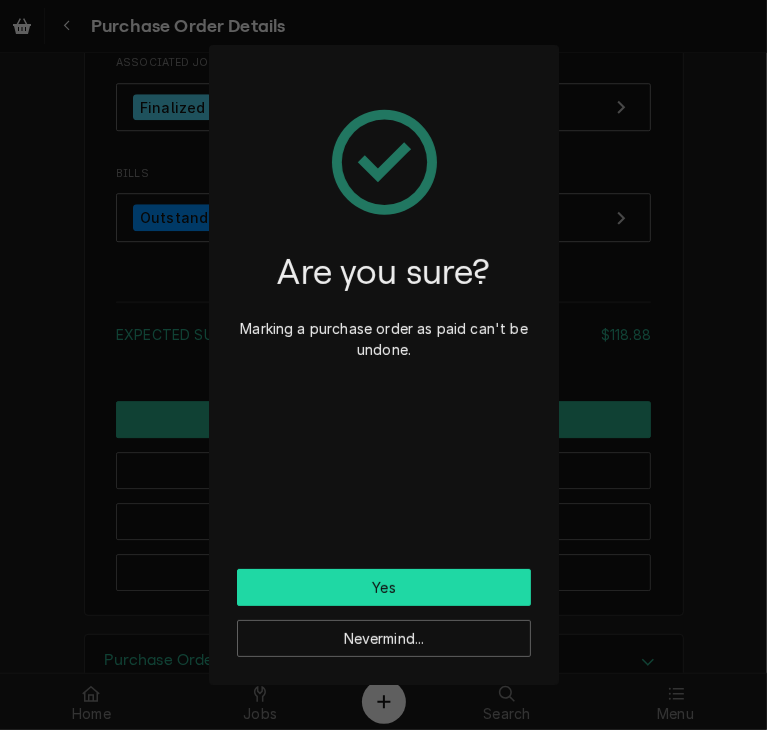 click on "Yes" at bounding box center [384, 587] 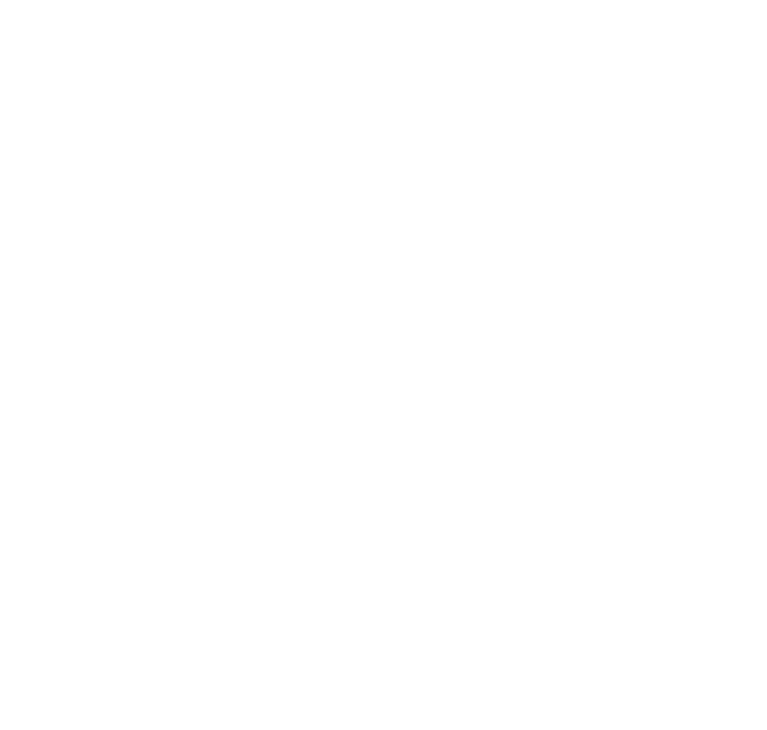 scroll, scrollTop: 0, scrollLeft: 0, axis: both 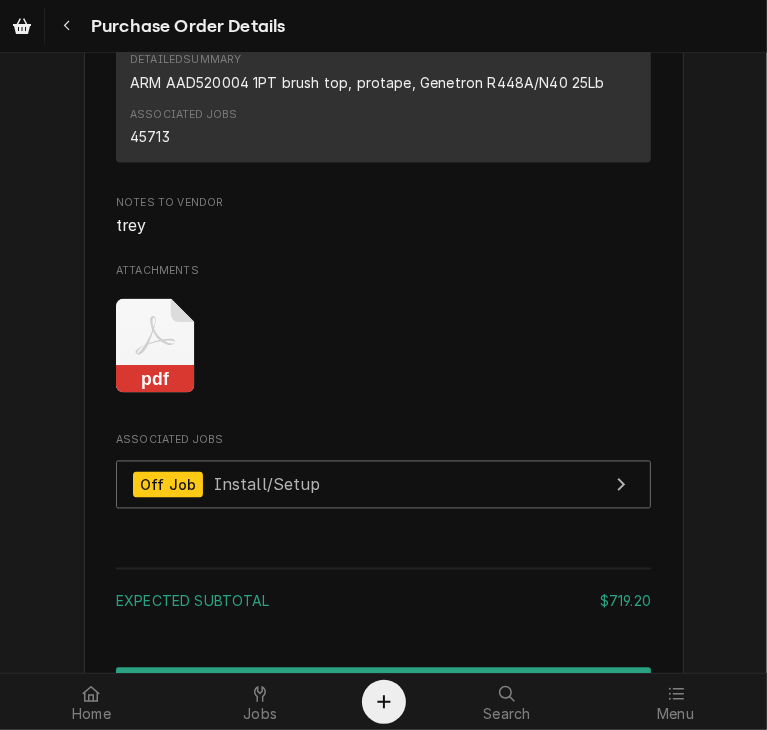 click on "pdf" at bounding box center [383, 346] 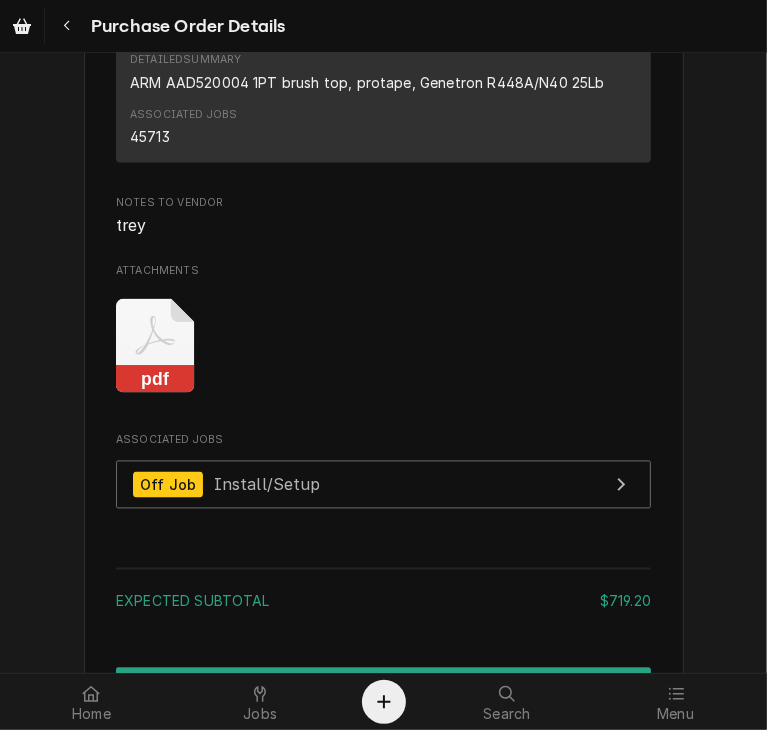 click 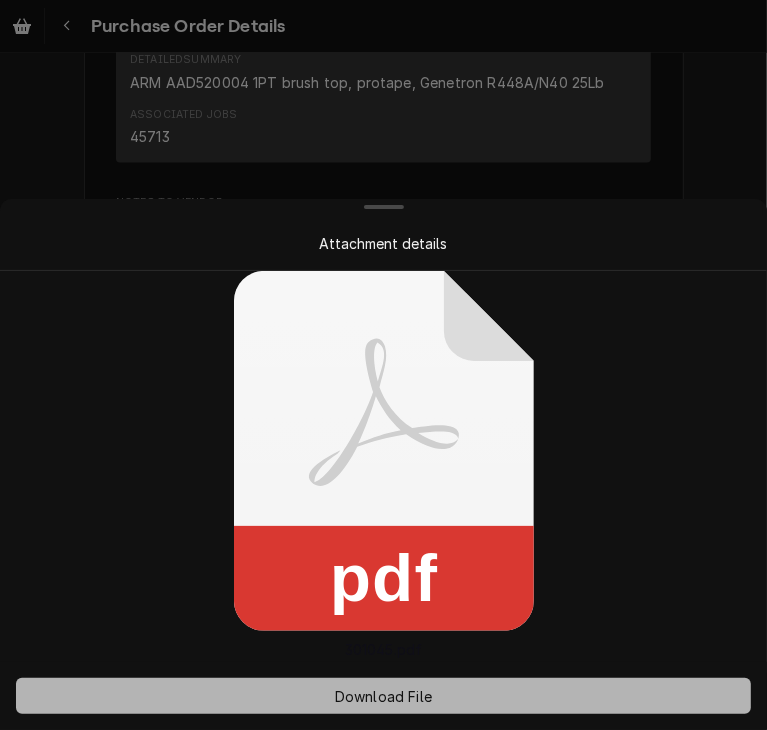 click on "Download File" at bounding box center (383, 696) 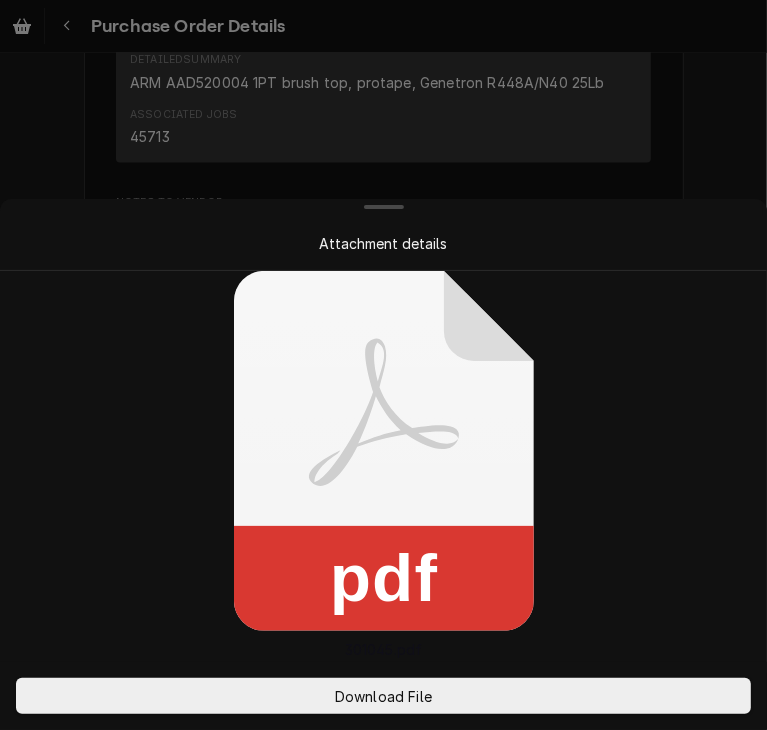 click at bounding box center [383, 365] 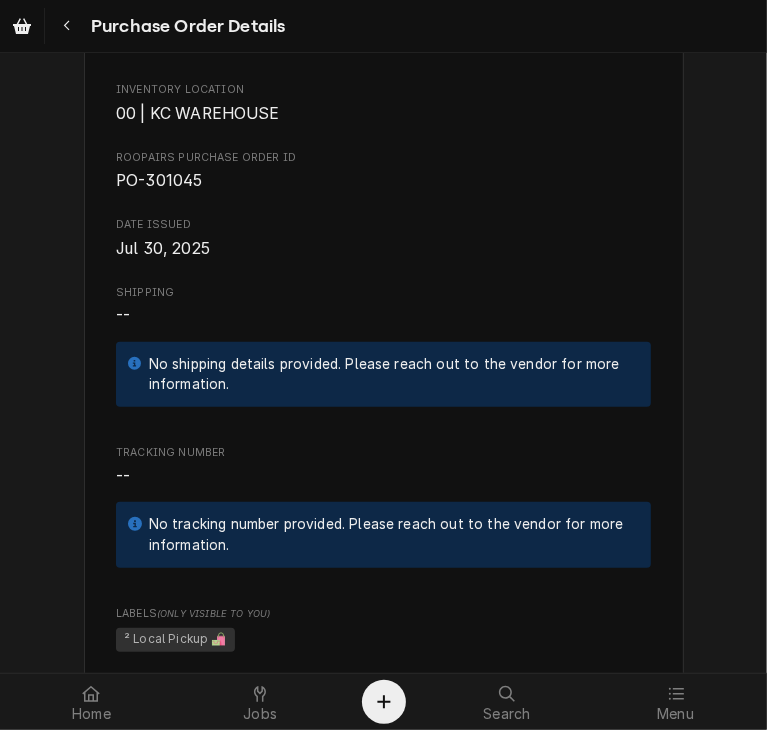 scroll, scrollTop: 657, scrollLeft: 0, axis: vertical 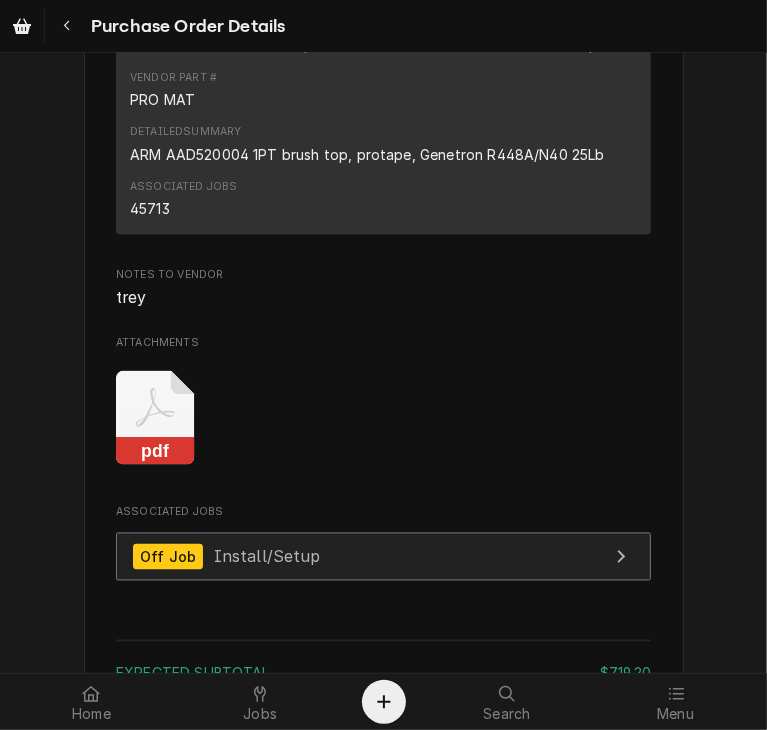 click on "Off Job" at bounding box center [168, 557] 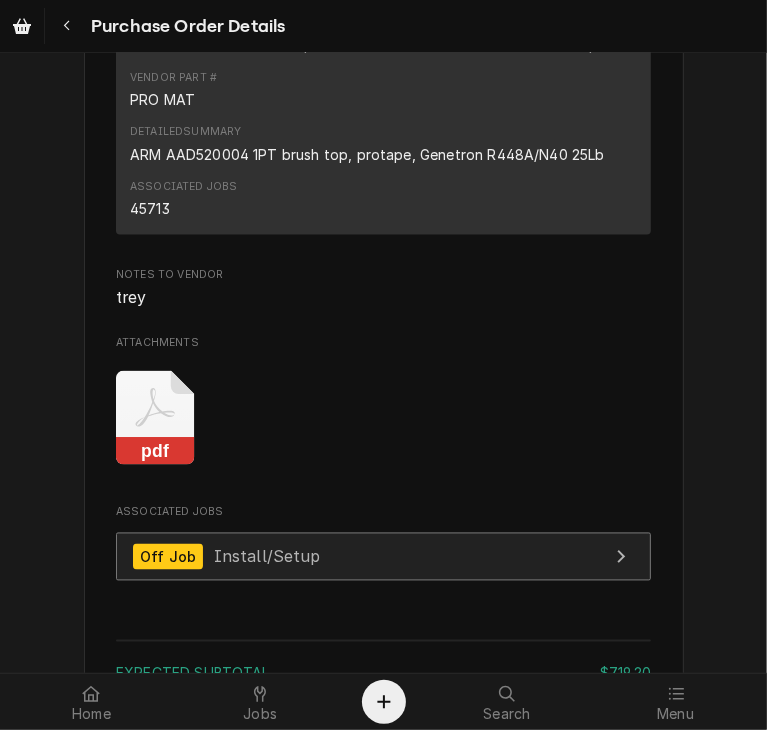 scroll, scrollTop: 2140, scrollLeft: 0, axis: vertical 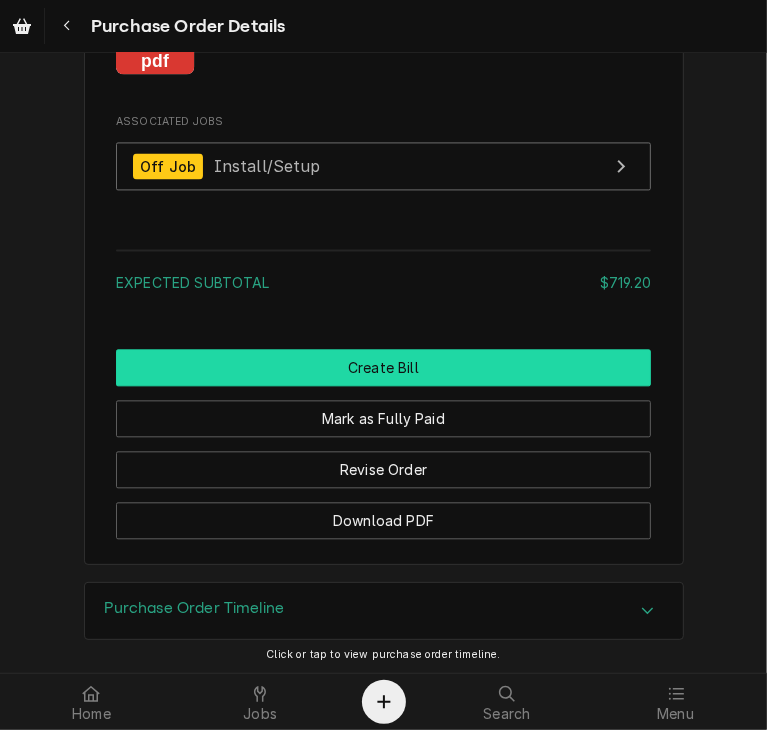 click on "Create Bill" at bounding box center (383, 367) 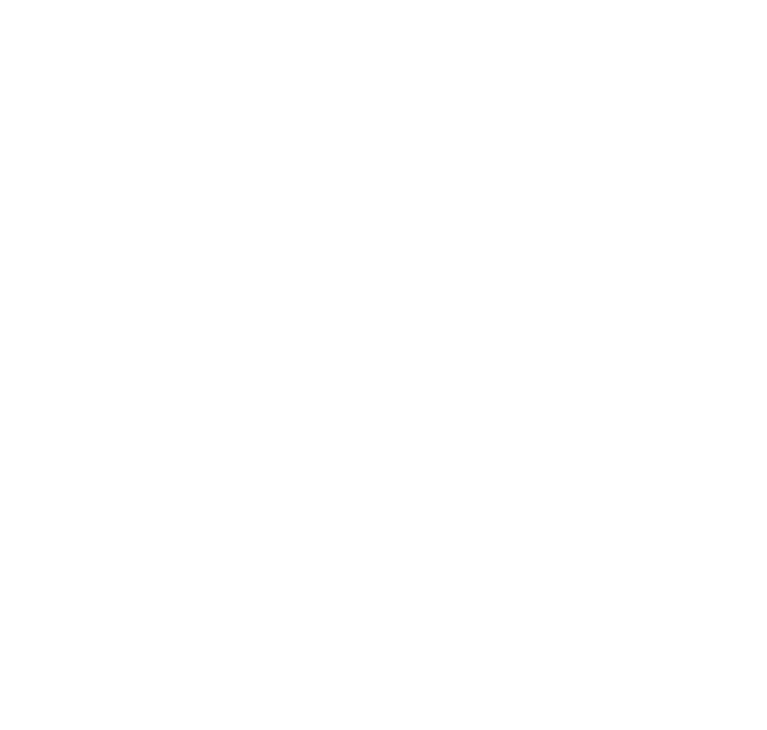 scroll, scrollTop: 0, scrollLeft: 0, axis: both 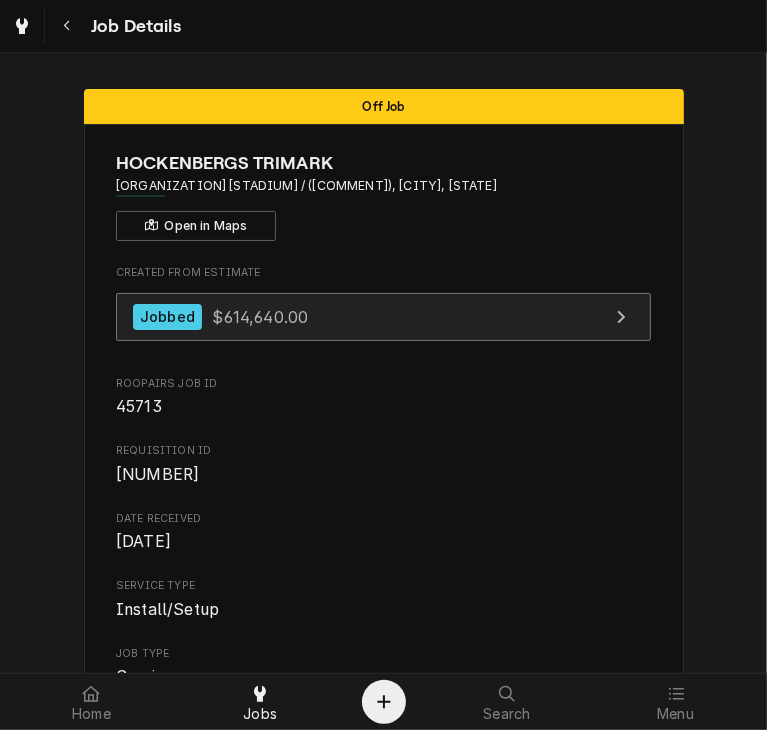 click on "$614,640.00" at bounding box center [260, 316] 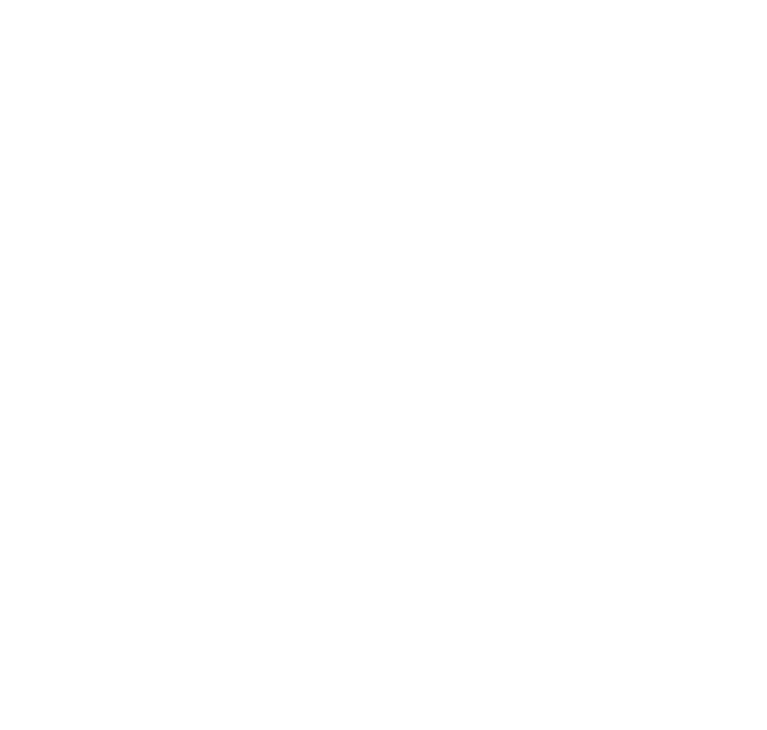 scroll, scrollTop: 0, scrollLeft: 0, axis: both 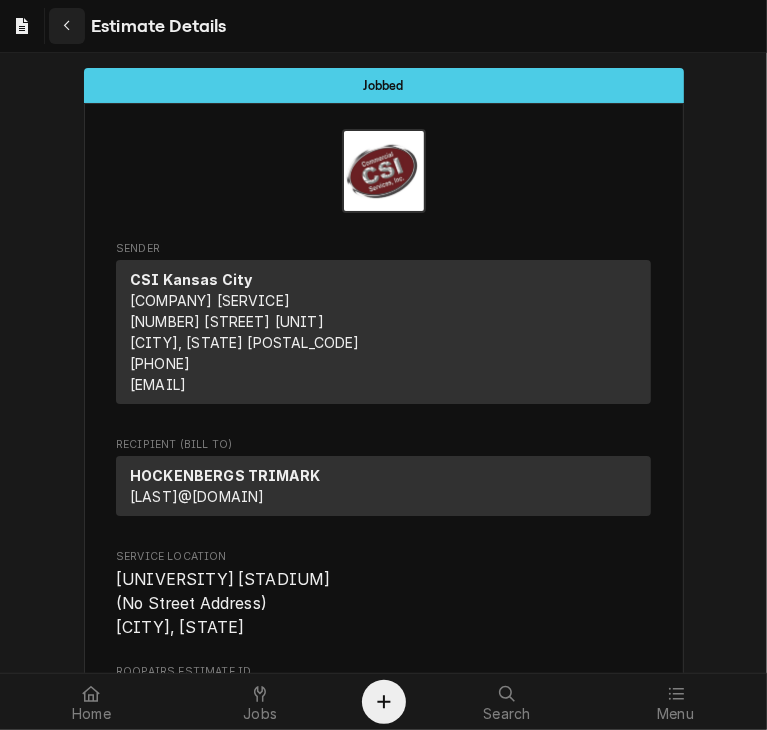 click at bounding box center (67, 26) 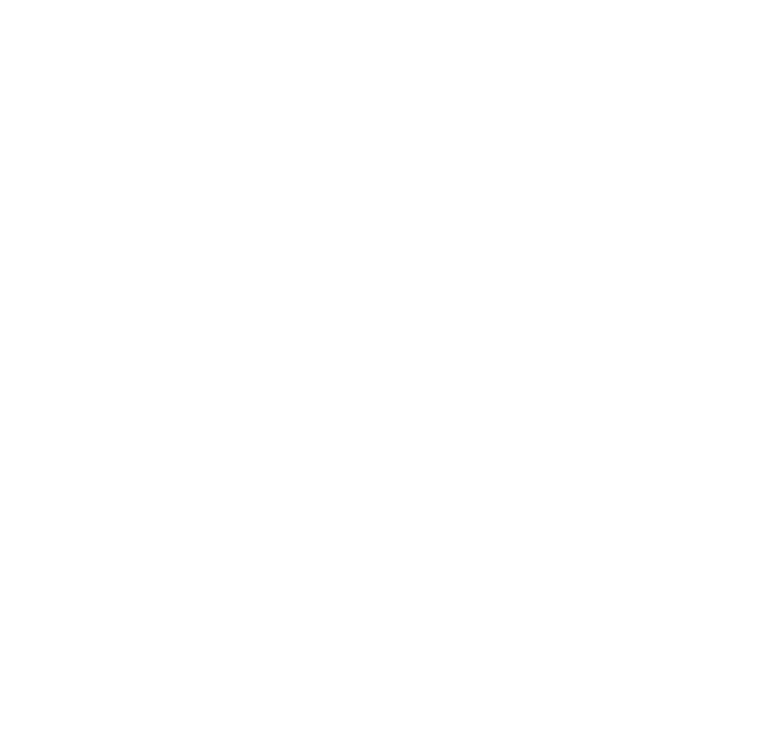 scroll, scrollTop: 0, scrollLeft: 0, axis: both 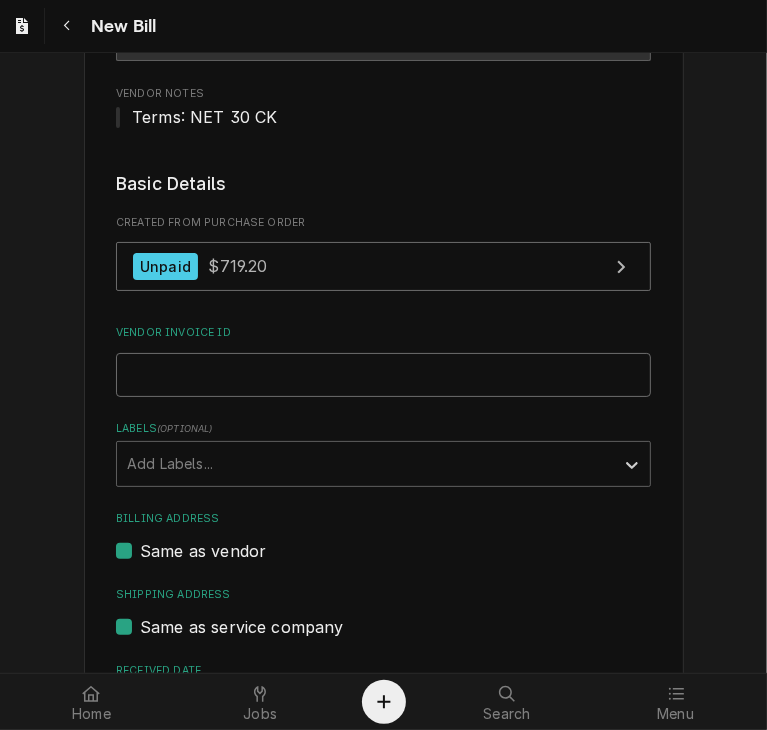 click on "Vendor Invoice ID" at bounding box center (383, 375) 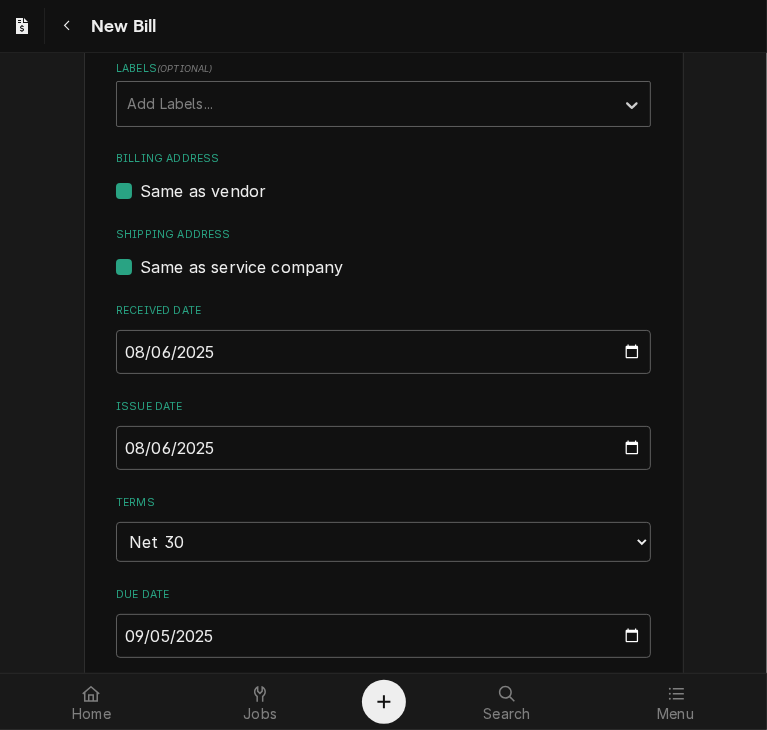scroll, scrollTop: 569, scrollLeft: 0, axis: vertical 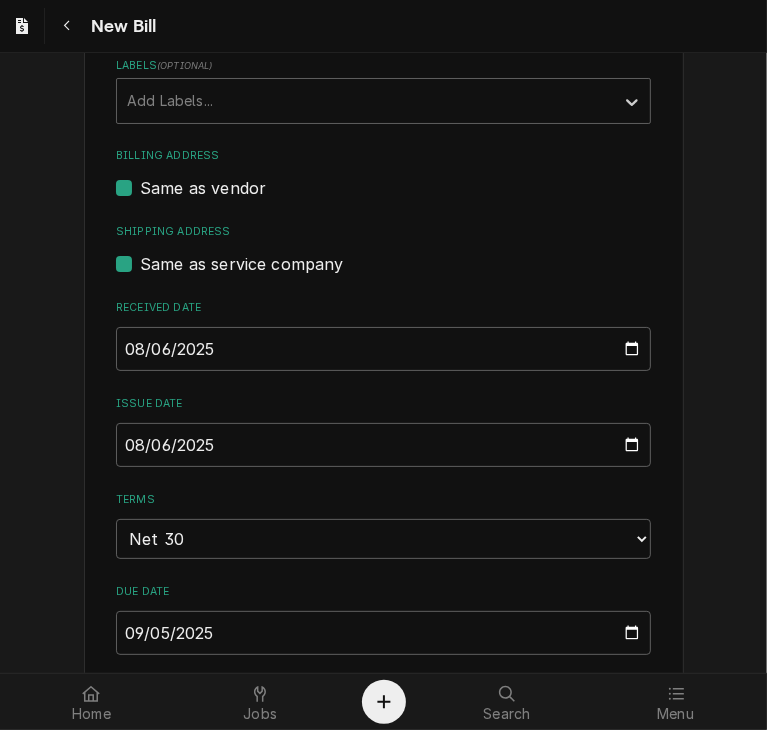 type on "63254507-00" 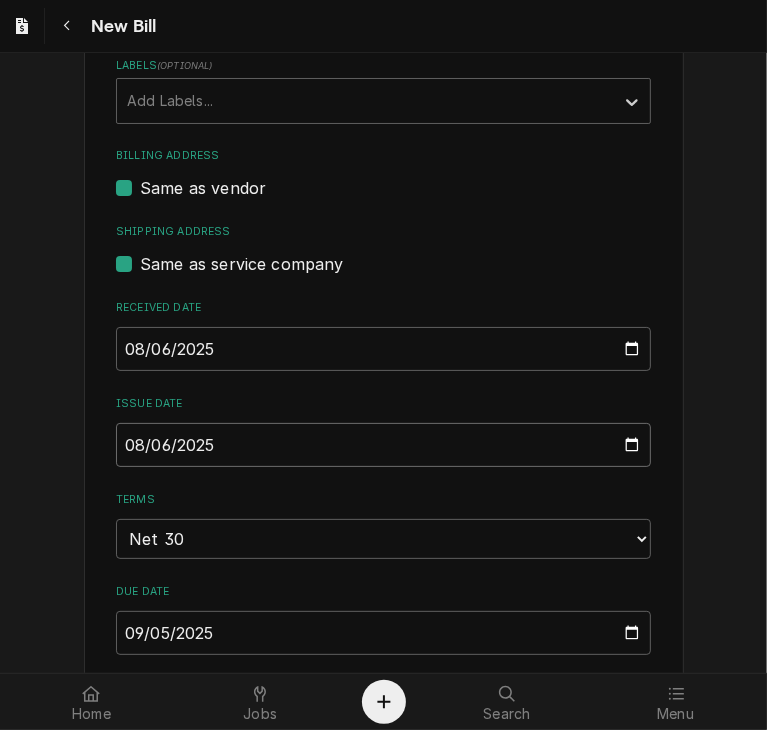 click on "2025-08-06" at bounding box center (383, 445) 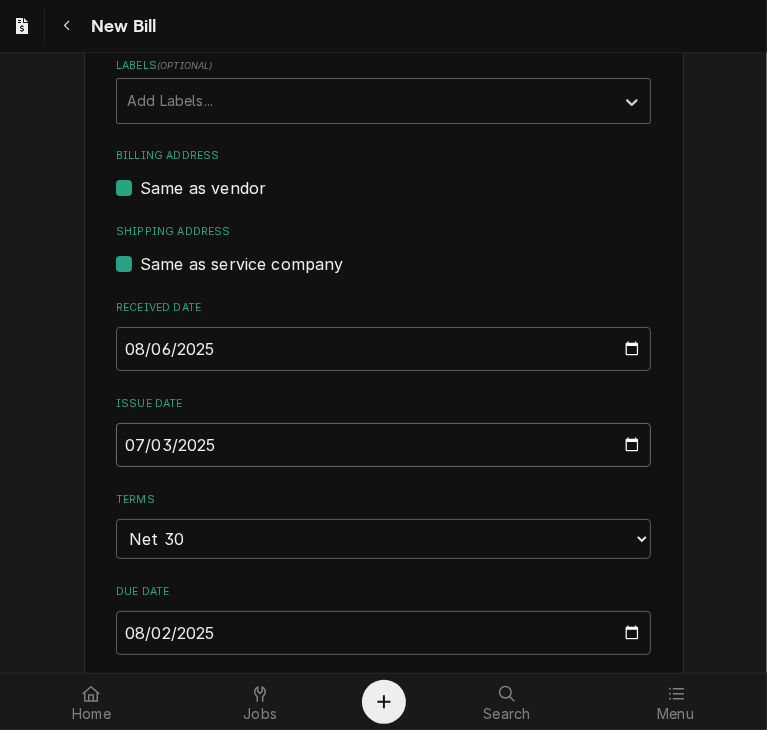type on "2025-07-30" 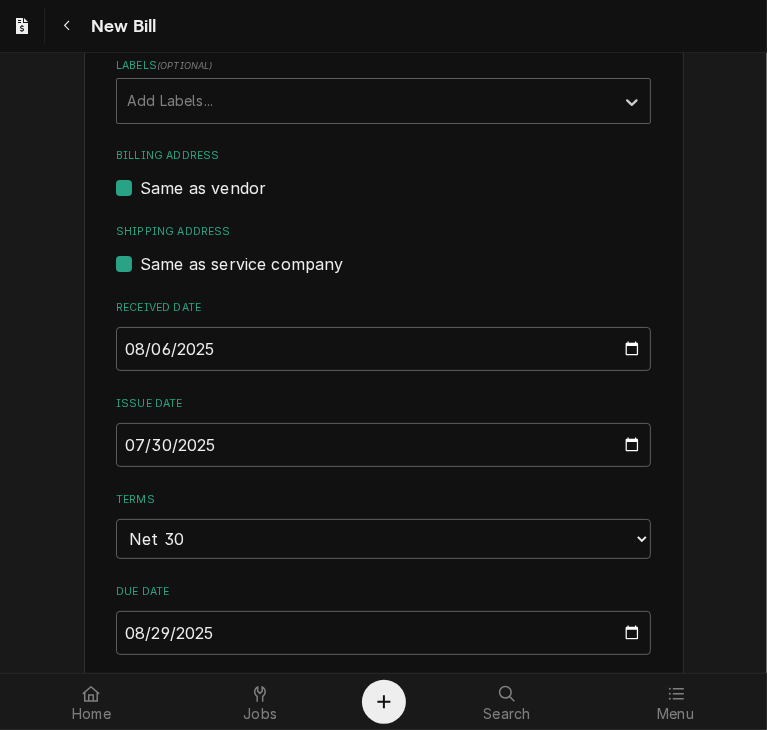 click on "Please provide the following information to create your bill: Vendor Details Vendor KEY REFRIGERATION SUPPLY Vendor Notes Terms: NET 30 CK Basic Details Created From Purchase Order Unpaid $719.20 Vendor Invoice ID 63254507-00 Labels  ( optional ) Add Labels... Billing Address Same as vendor Shipping Address Same as service company Received Date 2025-08-06 Issue Date 2025-07-30 Terms Choose payment terms... Same Day Net 7 Net 14 Net 21 Net 30 Net 45 Net 60 Net 90 Due Date 2025-08-29 Charge Details Service Charges Add Service Charge Parts and Materials  ( if any ) Short Description Misc. Project Supply (1) Manufacturer — Manufacturer Part # PRO-MATS Subtype [#2-DUAL] PROJ-MATS Qty. 1 Cost $719.20 Amount $719.20 Detailed  Summary ARM AAD520004 1PT brush top, protape, Genetron R448A/N40 25Lb Add Part or Material Trip Charges, Diagnostic Fees, etc.  ( if any ) Add Miscellaneous Charge Discounts  ( if any ) Add Discount Attachments  ( if any ) Add Attachment Total $719.20 Create Preview Bill Save Draft" at bounding box center [383, 660] 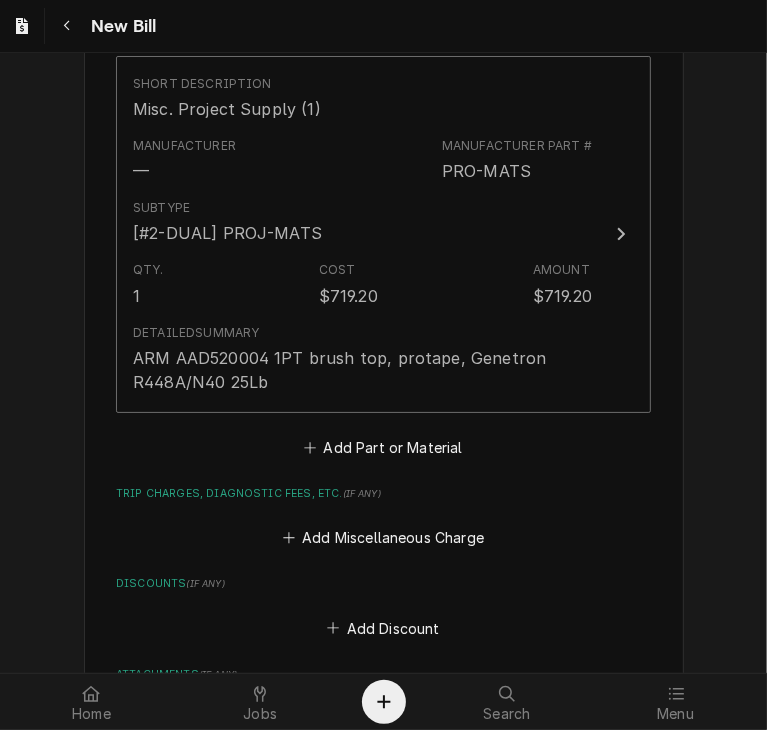 scroll, scrollTop: 1392, scrollLeft: 0, axis: vertical 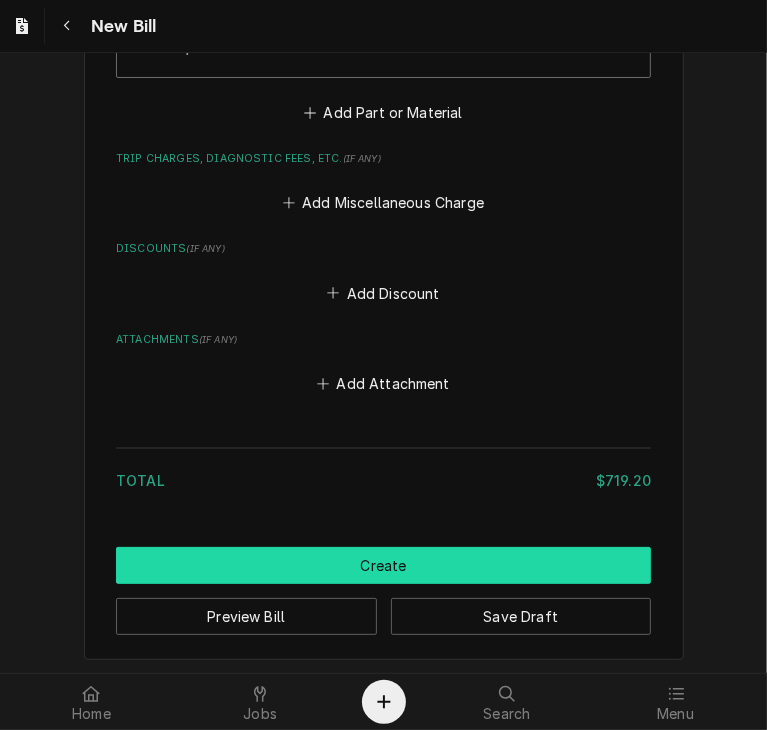 click on "Create" at bounding box center (383, 565) 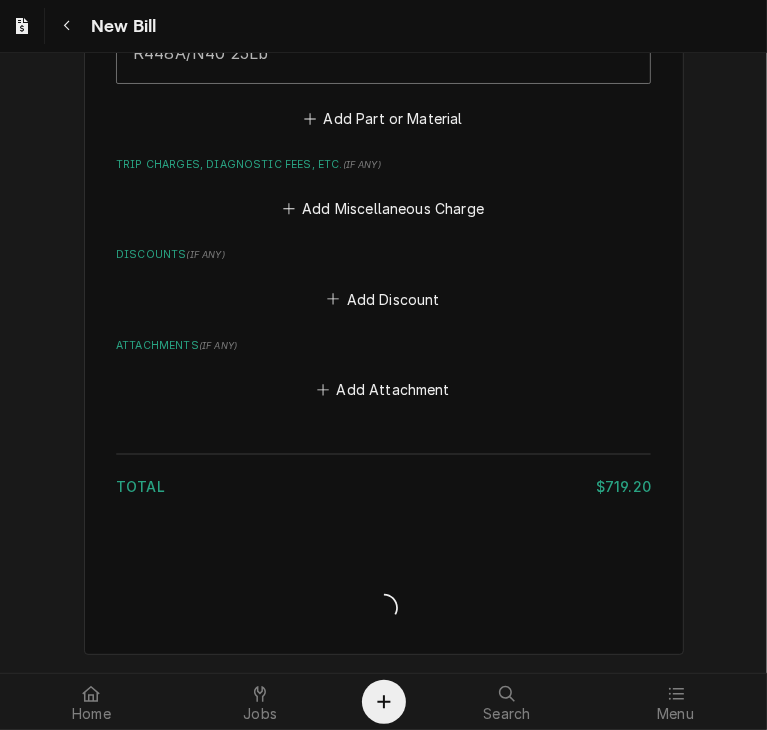 scroll, scrollTop: 1696, scrollLeft: 0, axis: vertical 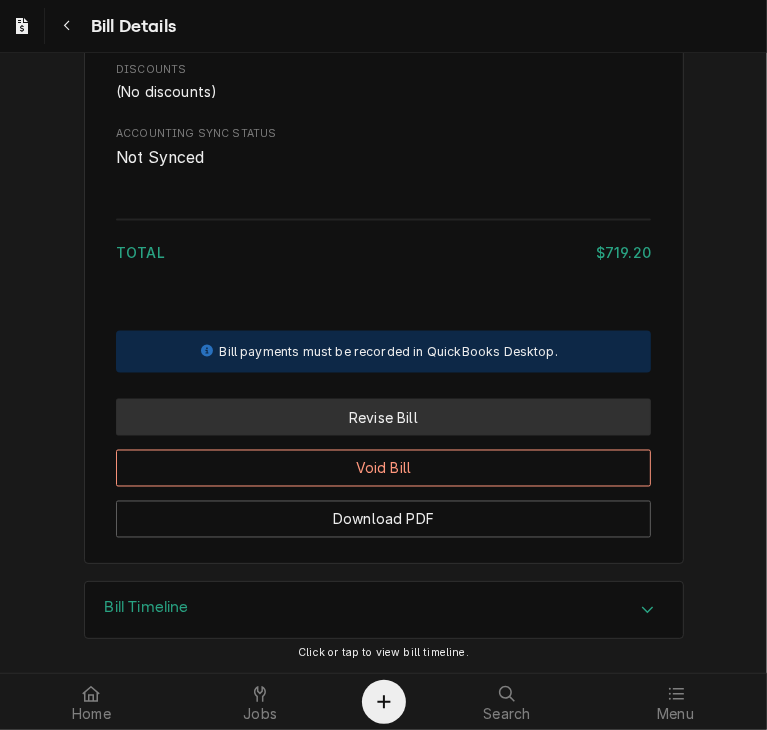 click on "Revise Bill" at bounding box center (383, 417) 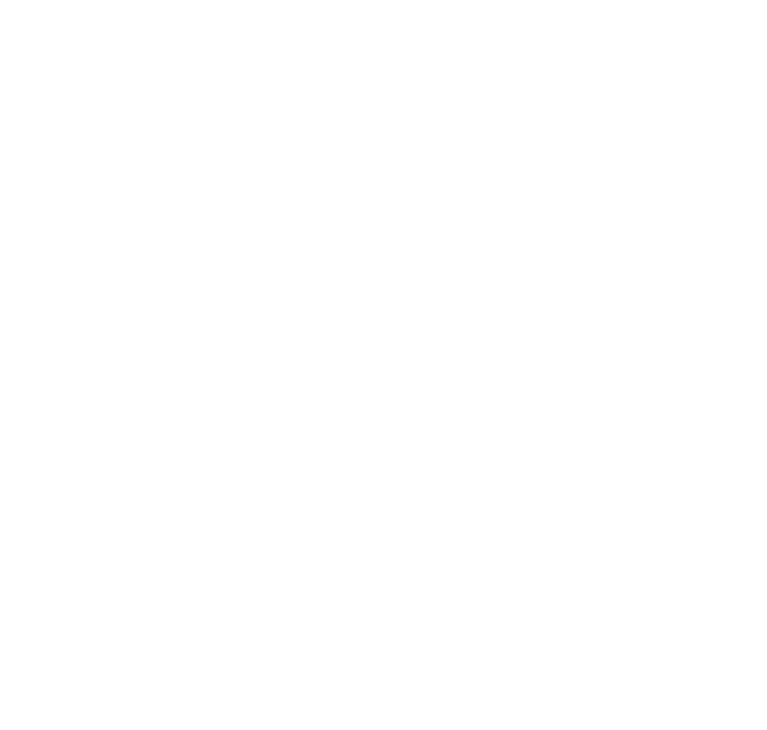 scroll, scrollTop: 0, scrollLeft: 0, axis: both 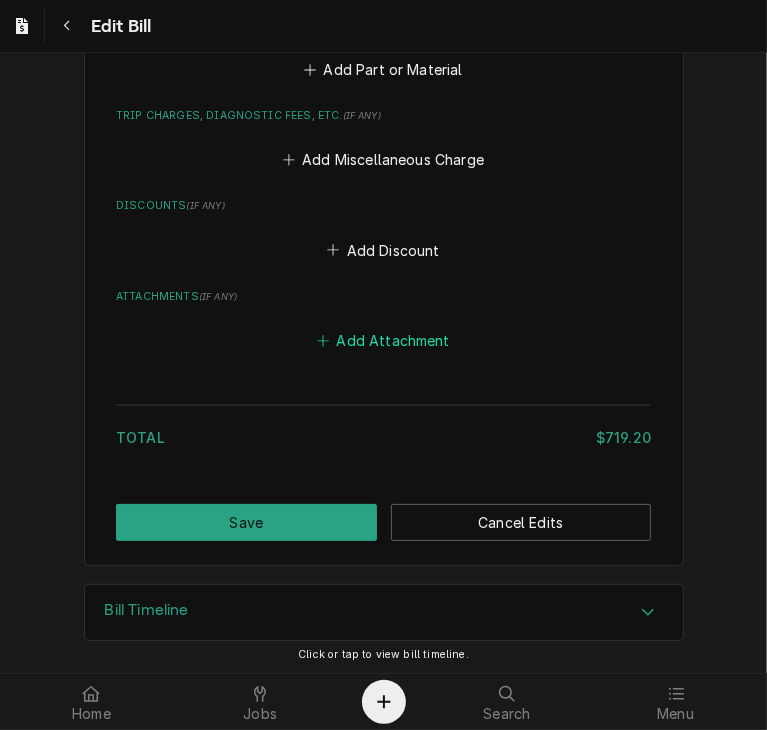 click on "Add Attachment" at bounding box center (384, 341) 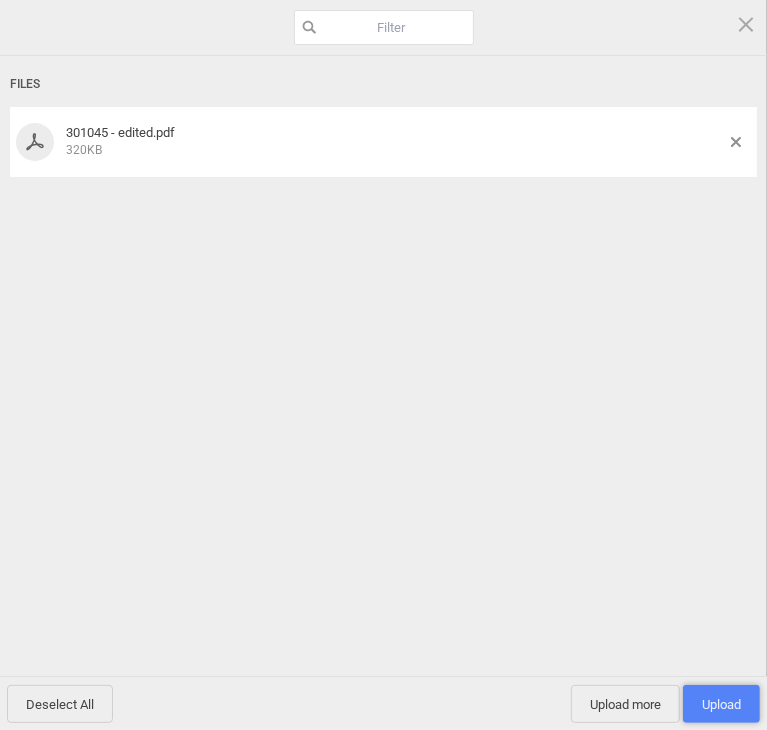 click on "Upload
1" at bounding box center (721, 704) 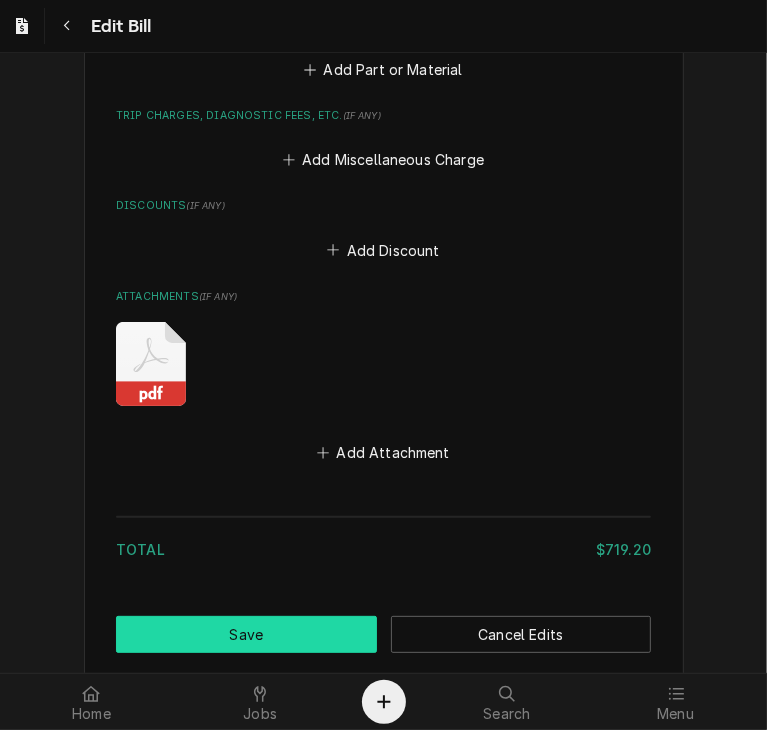 drag, startPoint x: 303, startPoint y: 636, endPoint x: 293, endPoint y: 635, distance: 10.049875 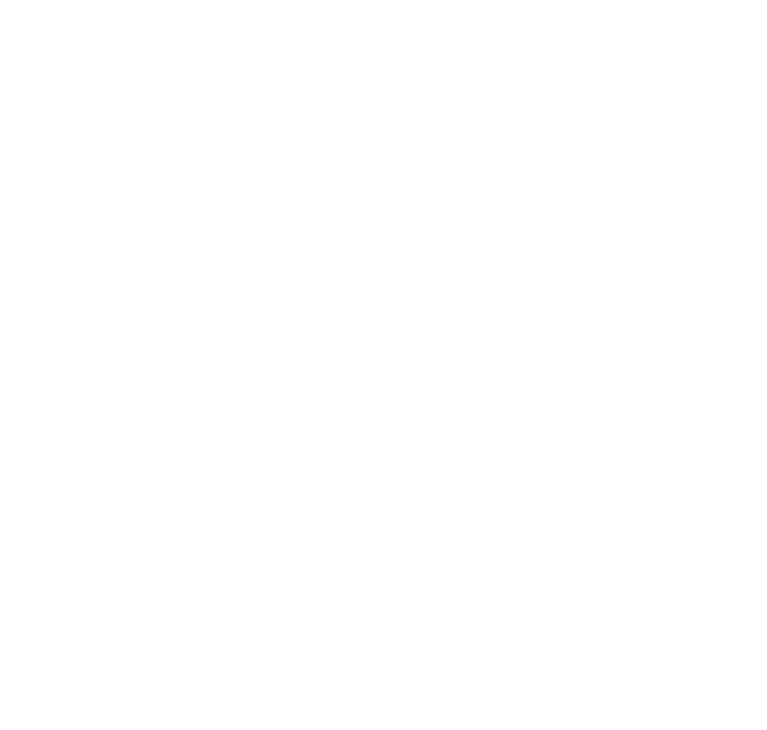 scroll, scrollTop: 0, scrollLeft: 0, axis: both 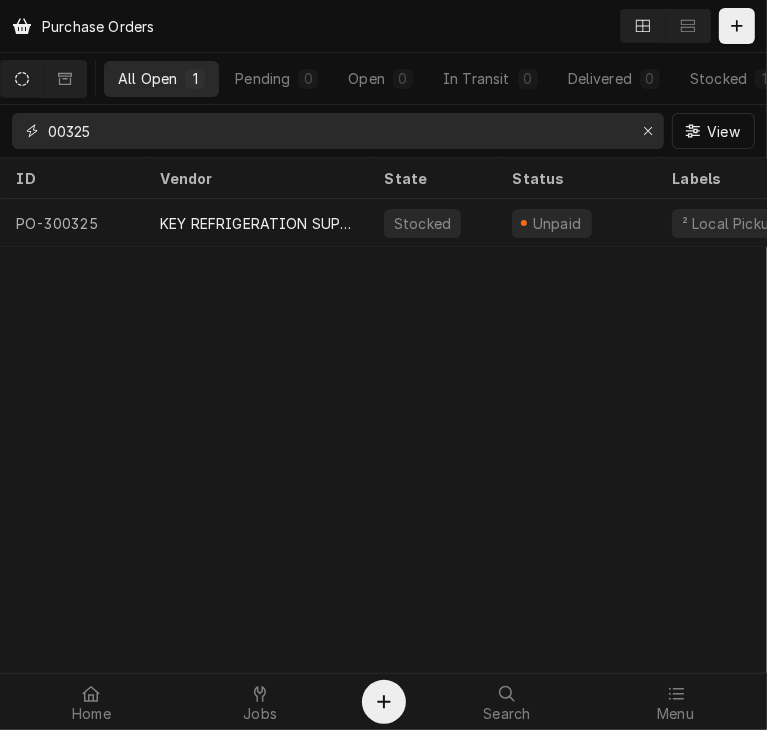 drag, startPoint x: 100, startPoint y: 126, endPoint x: 12, endPoint y: 129, distance: 88.051125 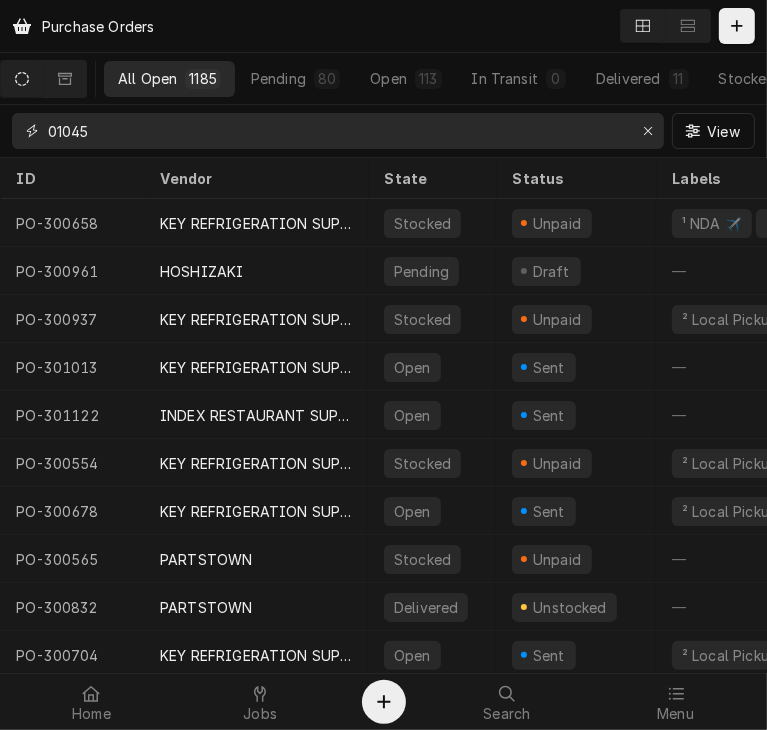 type on "01045" 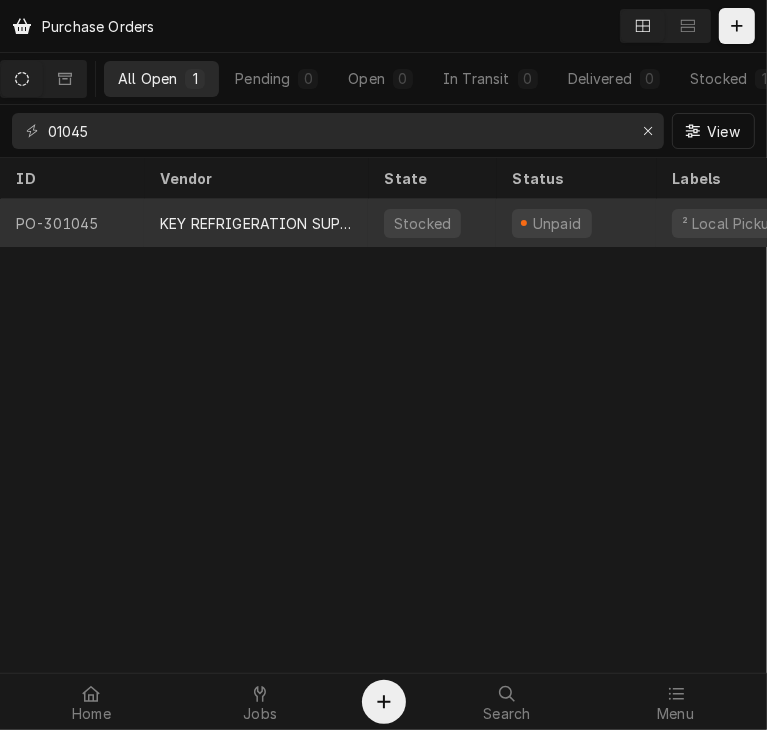 click on "KEY REFRIGERATION SUPPLY" at bounding box center (256, 223) 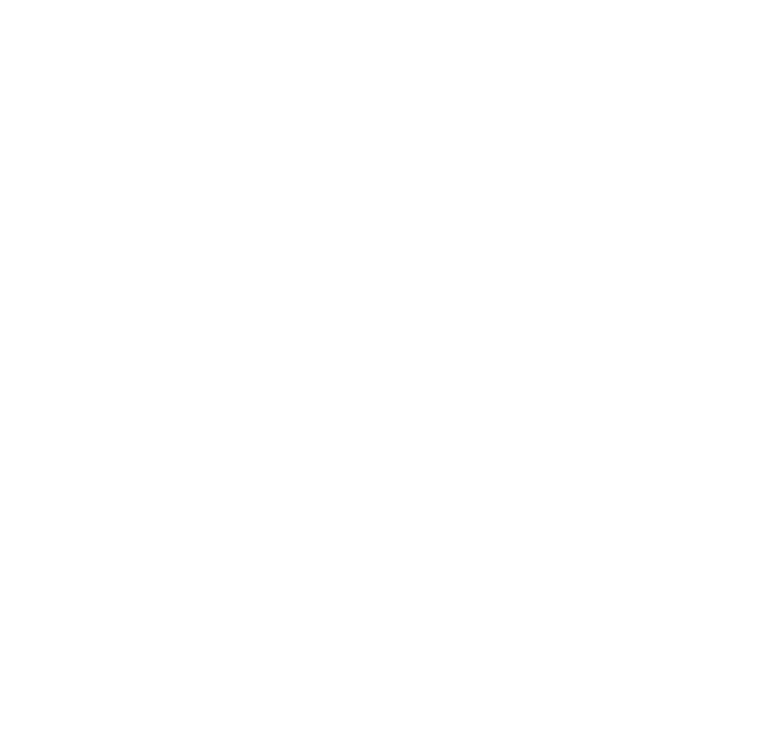 scroll, scrollTop: 0, scrollLeft: 0, axis: both 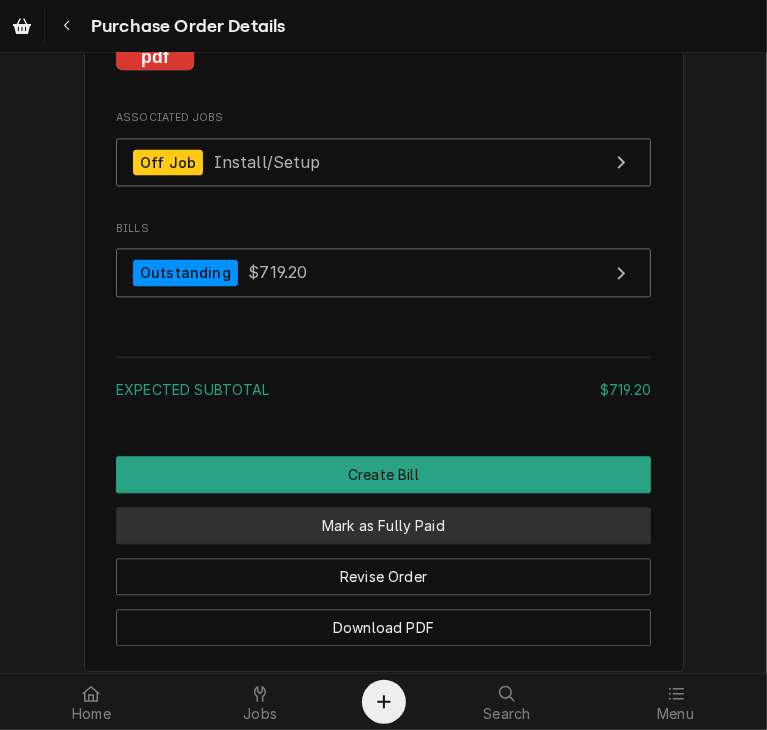 click on "Mark as Fully Paid" at bounding box center [383, 525] 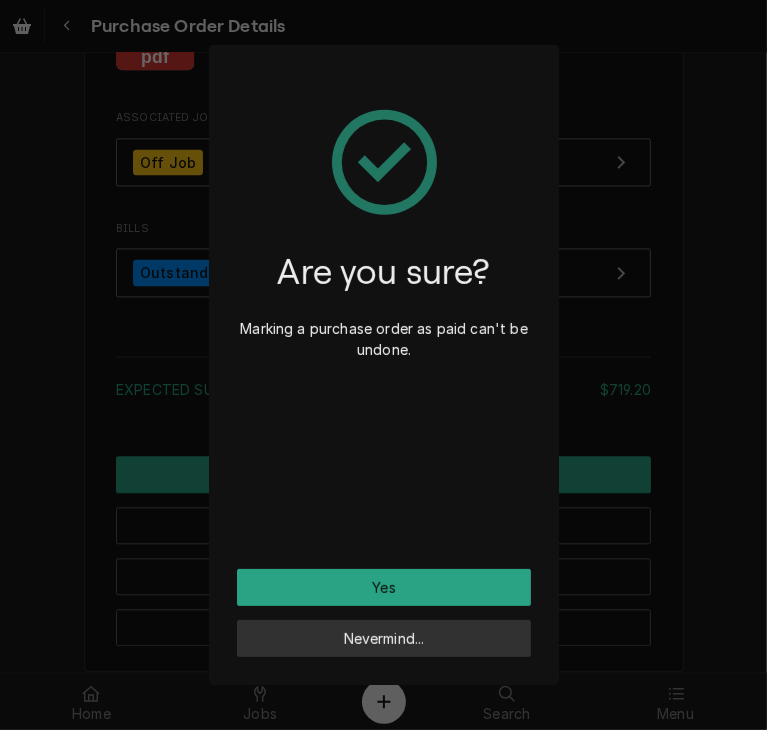 click on "Nevermind..." at bounding box center (384, 638) 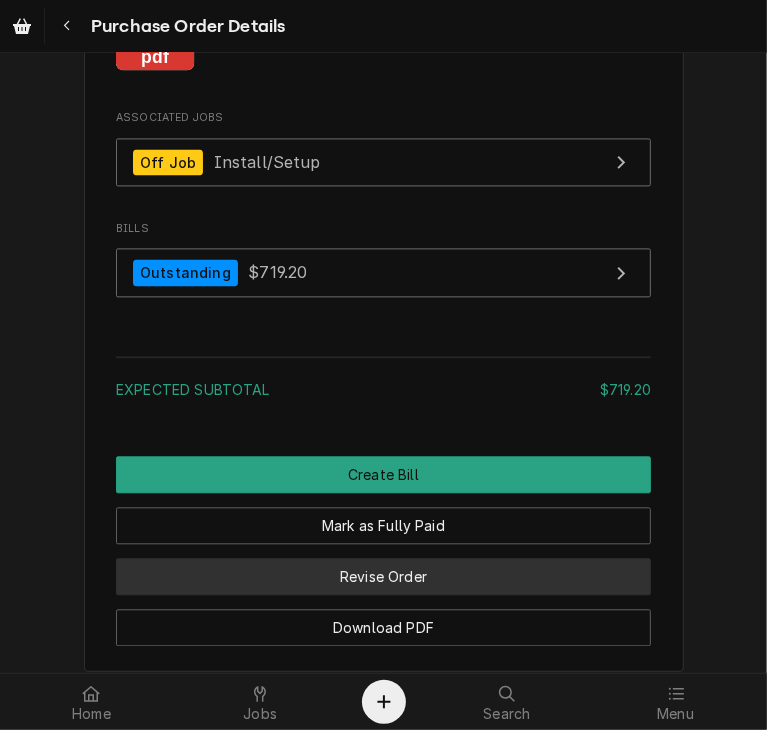 click on "Revise Order" at bounding box center (383, 576) 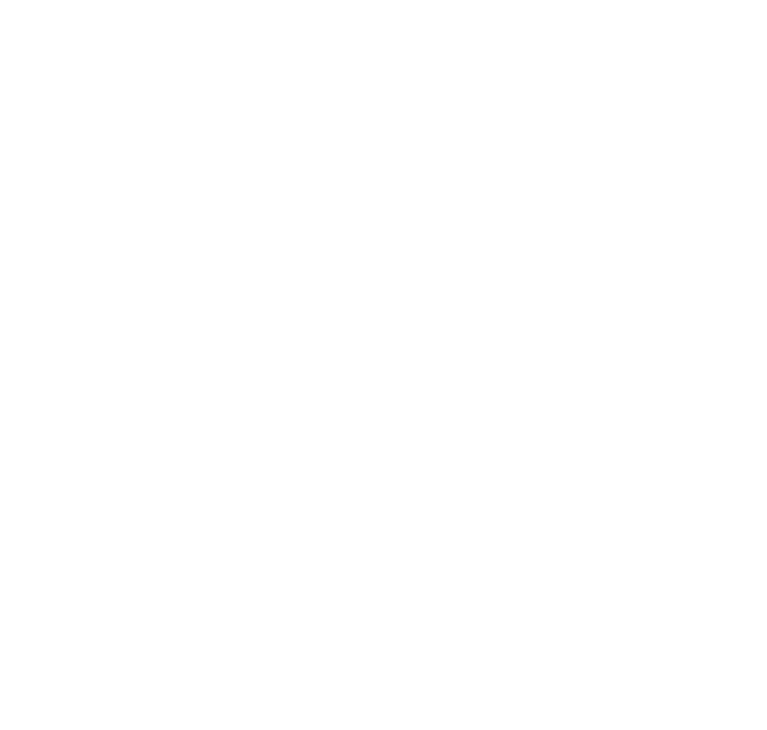 scroll, scrollTop: 0, scrollLeft: 0, axis: both 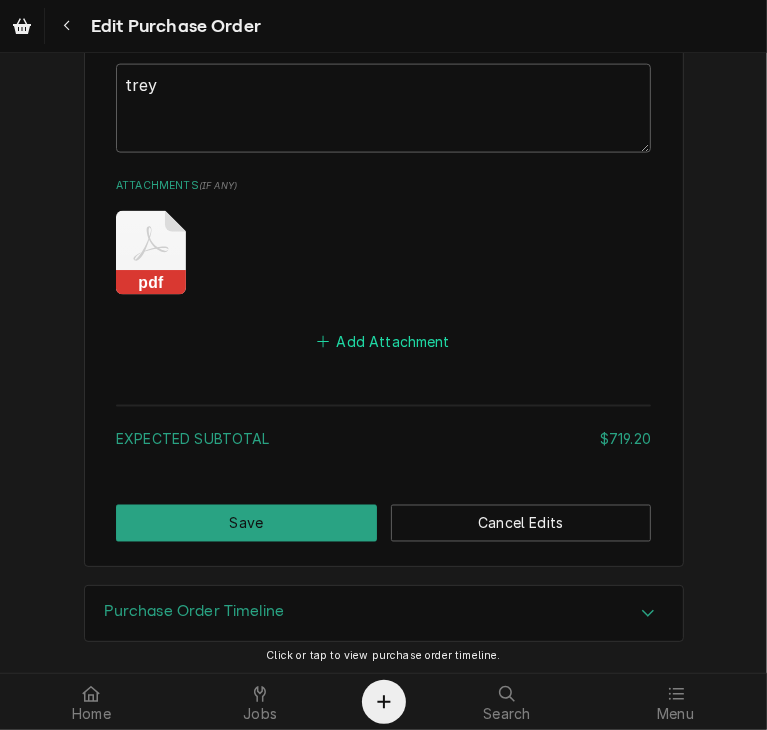 click on "Add Attachment" at bounding box center (384, 342) 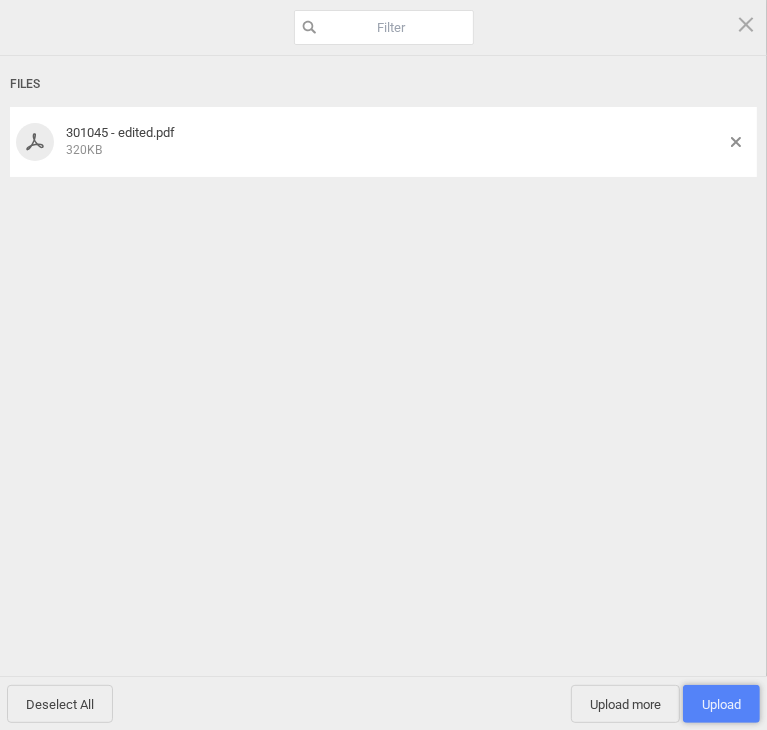 click on "Upload
1" at bounding box center (721, 704) 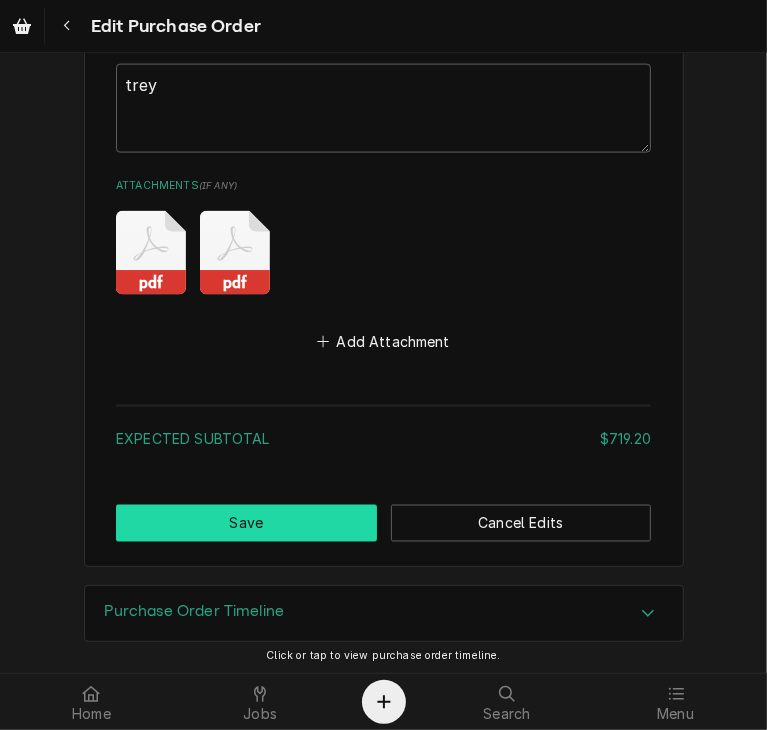 click on "Save" at bounding box center [246, 523] 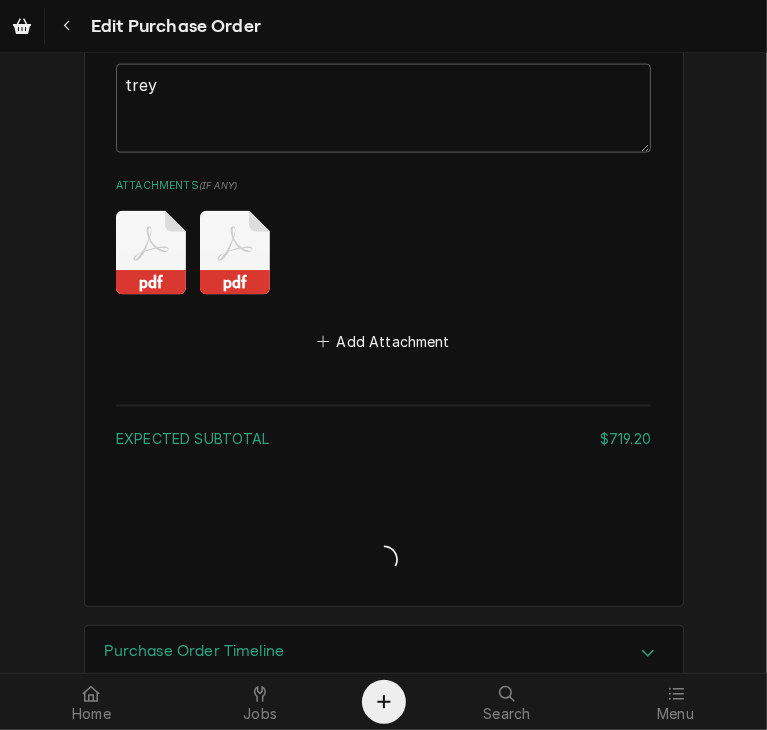 type on "x" 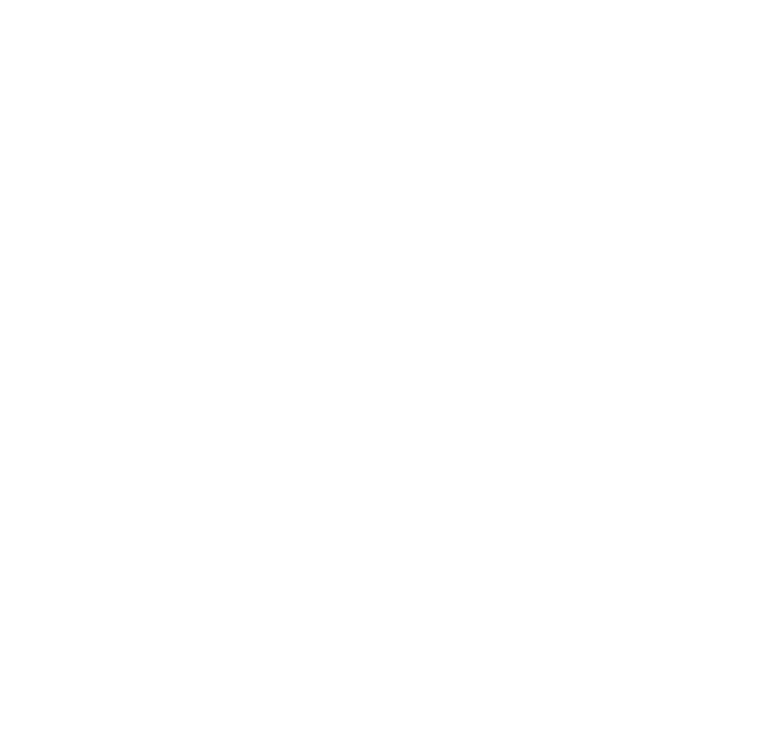 scroll, scrollTop: 0, scrollLeft: 0, axis: both 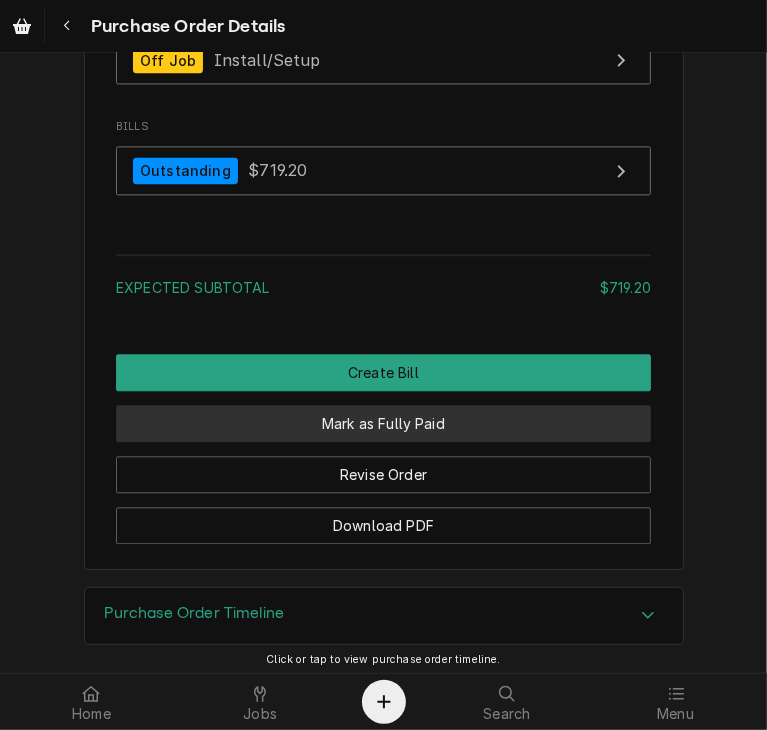 click on "Mark as Fully Paid" at bounding box center [383, 423] 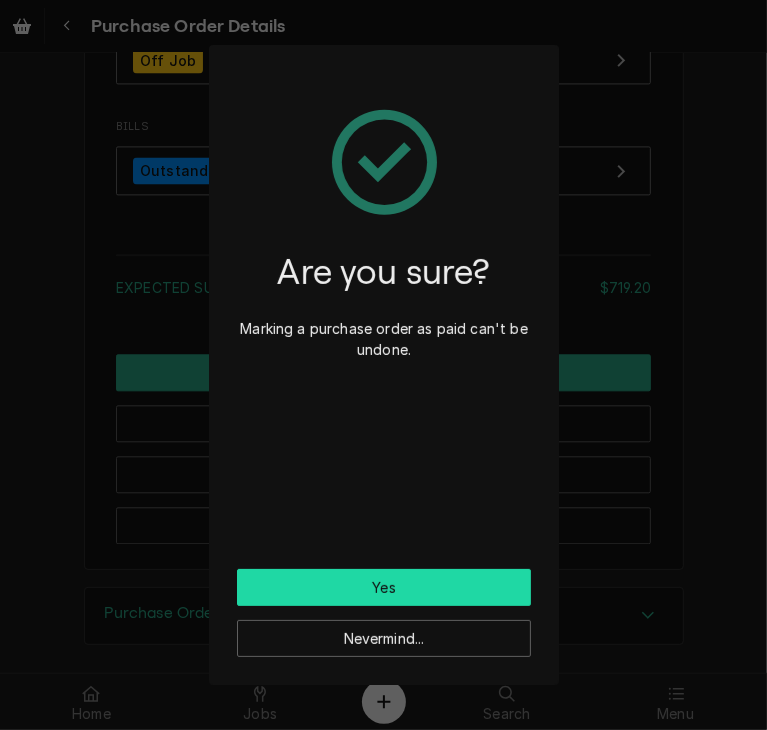 click on "Yes" at bounding box center [384, 587] 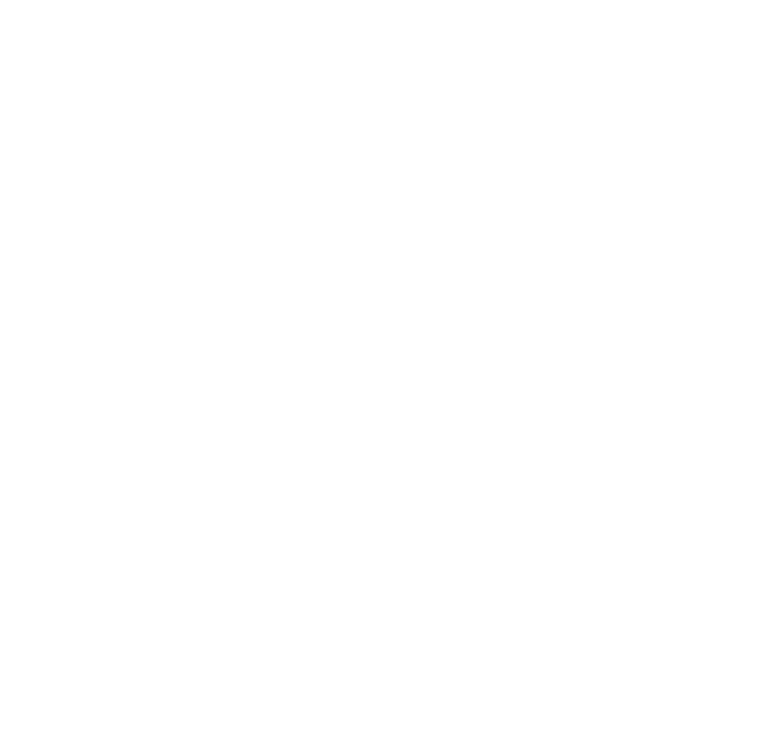 scroll, scrollTop: 0, scrollLeft: 0, axis: both 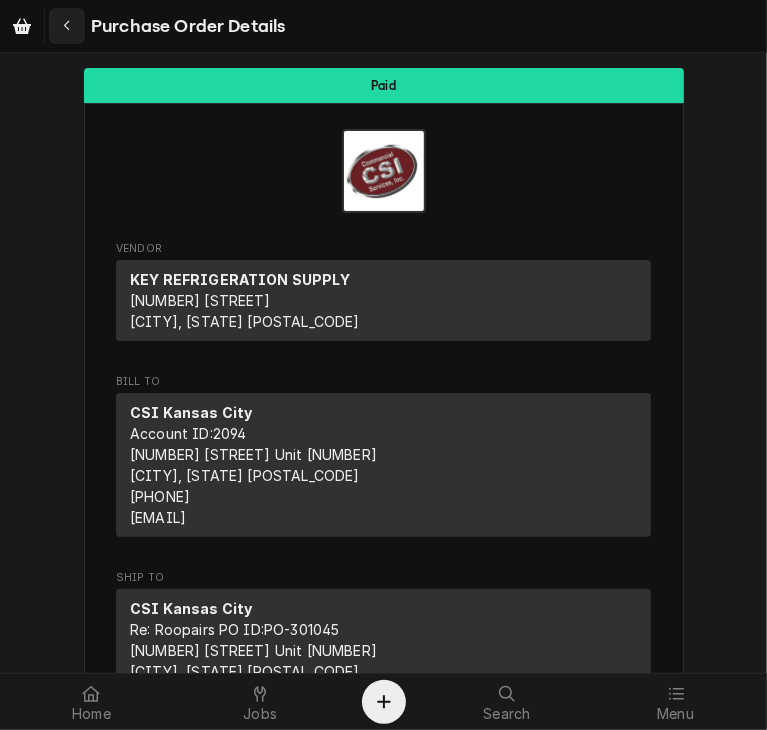 click at bounding box center (67, 26) 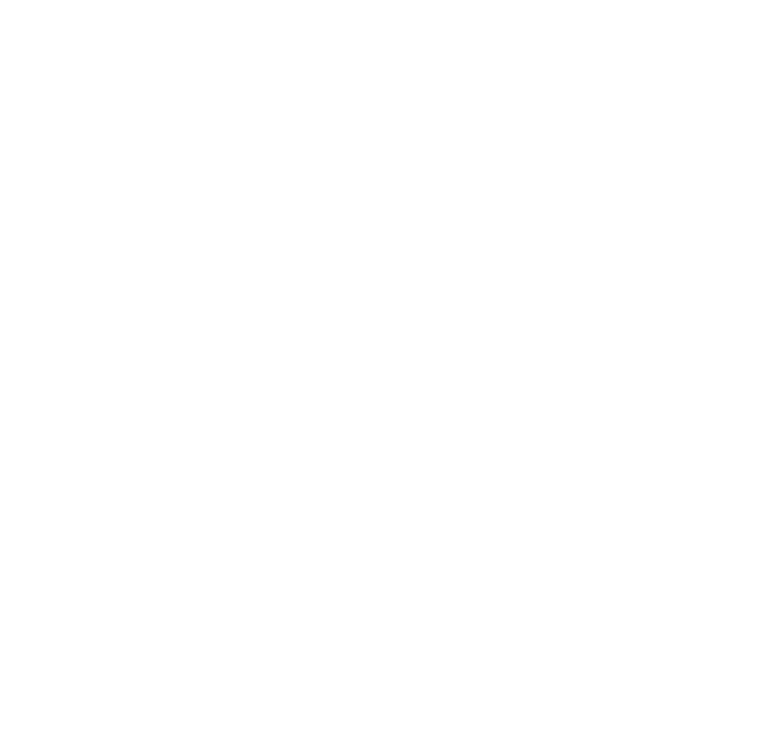 scroll, scrollTop: 0, scrollLeft: 0, axis: both 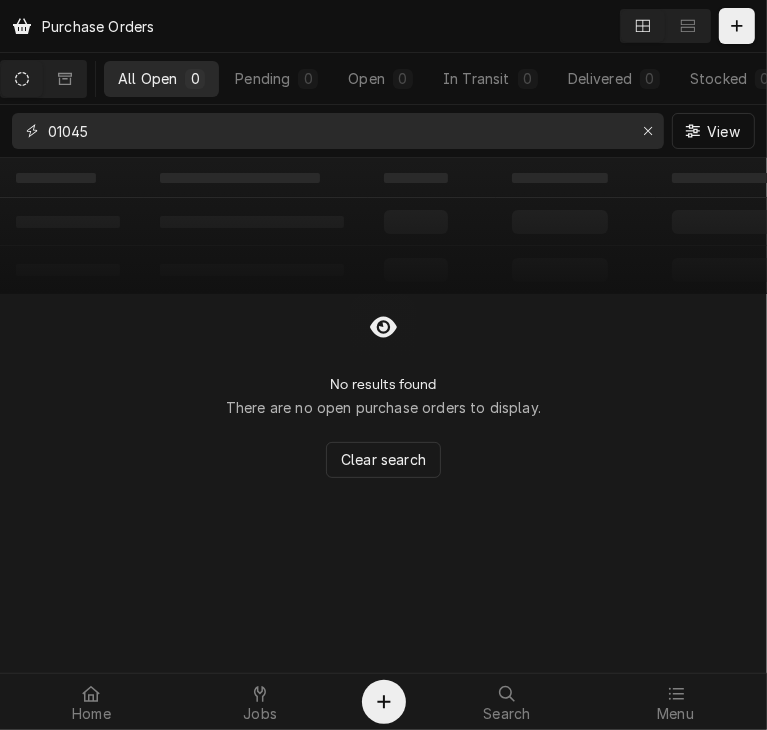 drag, startPoint x: 197, startPoint y: 137, endPoint x: 28, endPoint y: 144, distance: 169.14491 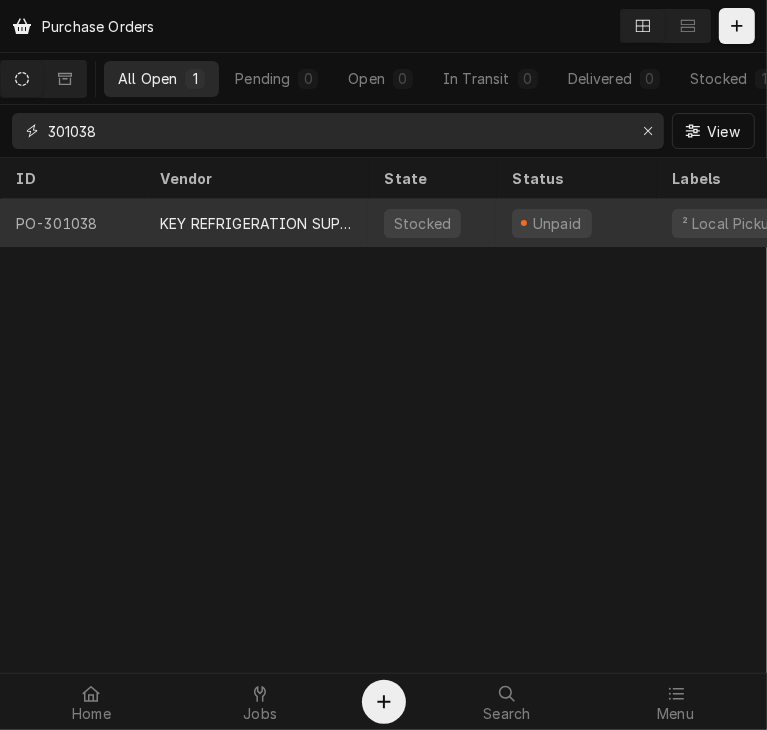 type on "301038" 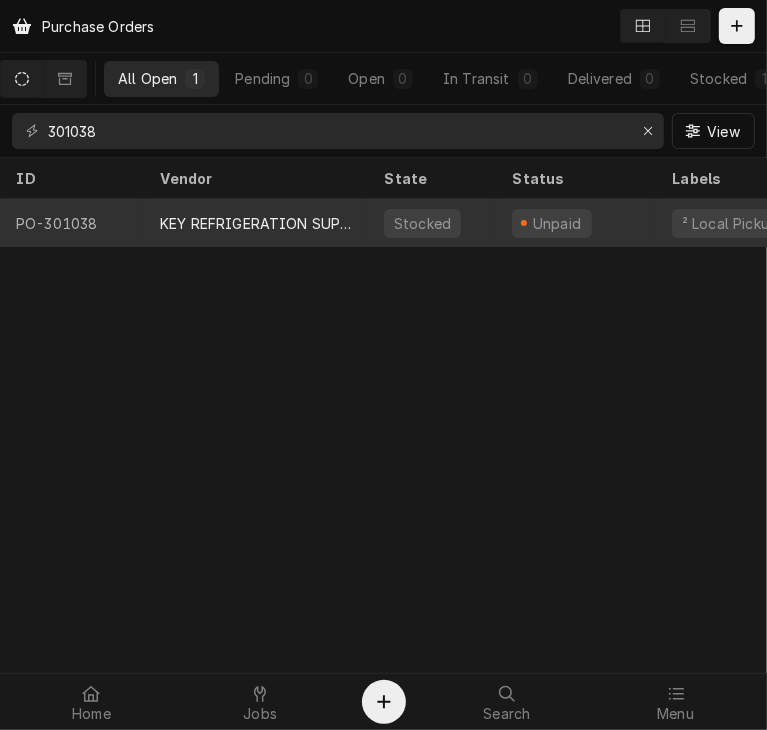 click on "KEY REFRIGERATION SUPPLY" at bounding box center [256, 223] 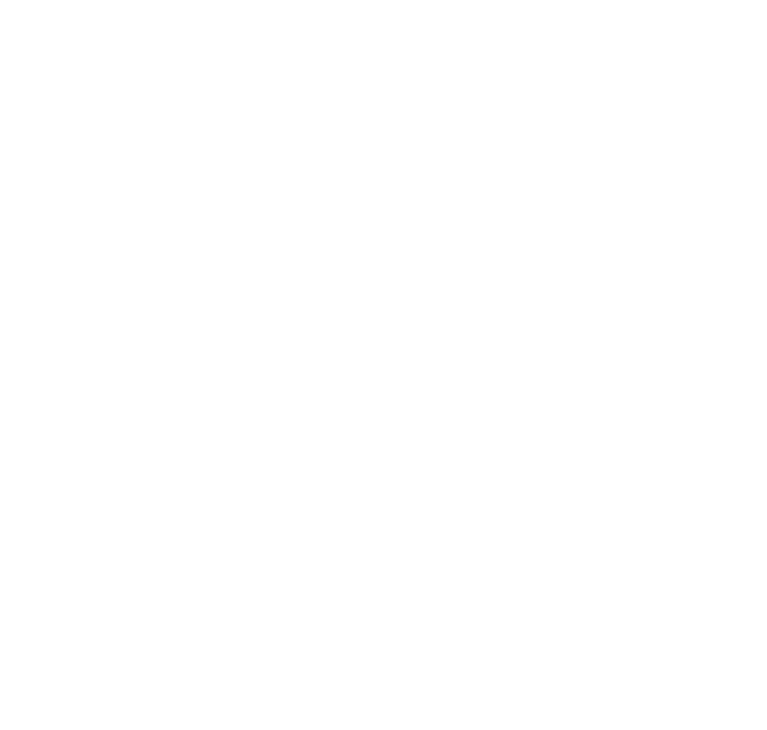 scroll, scrollTop: 0, scrollLeft: 0, axis: both 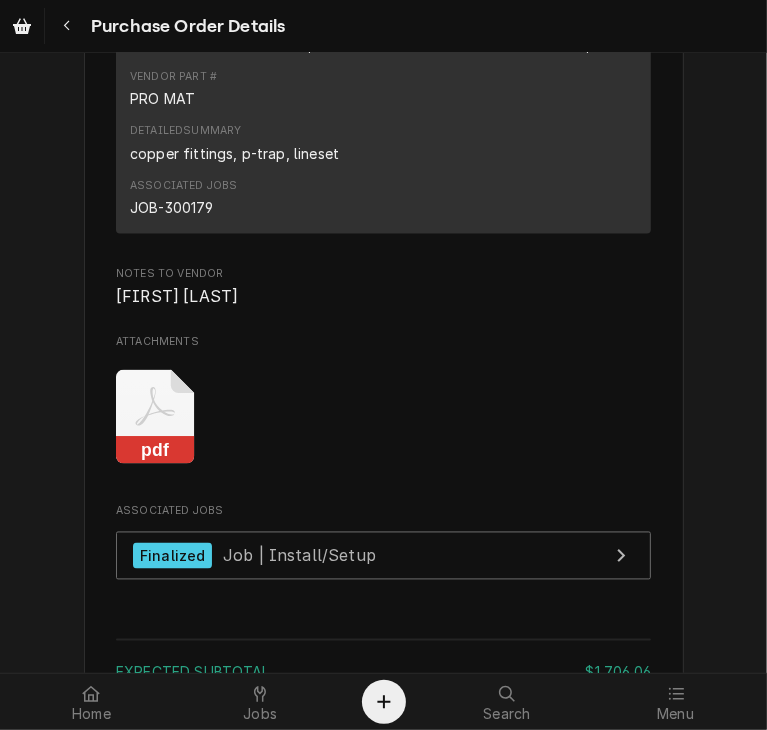 click 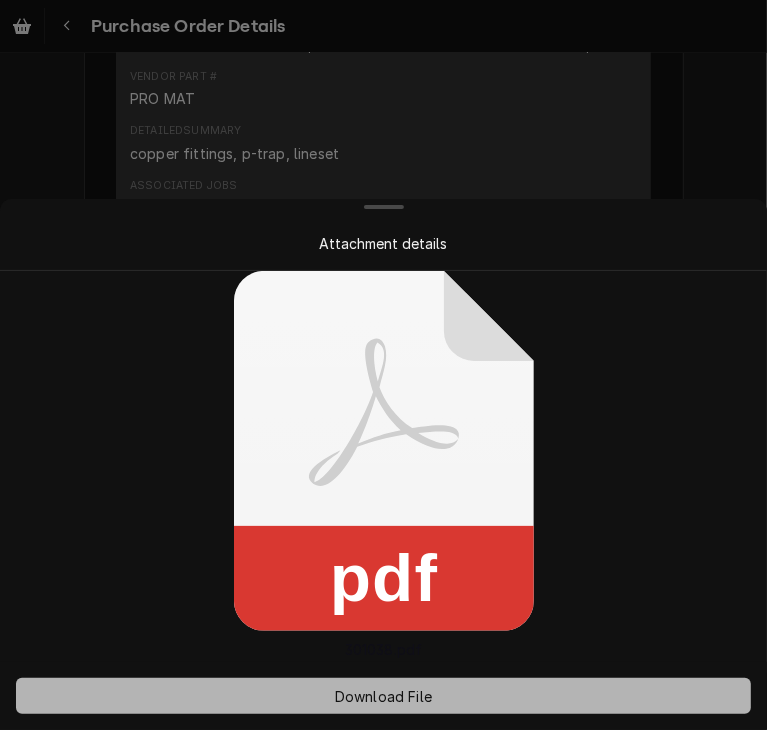 click on "Download File" at bounding box center [383, 696] 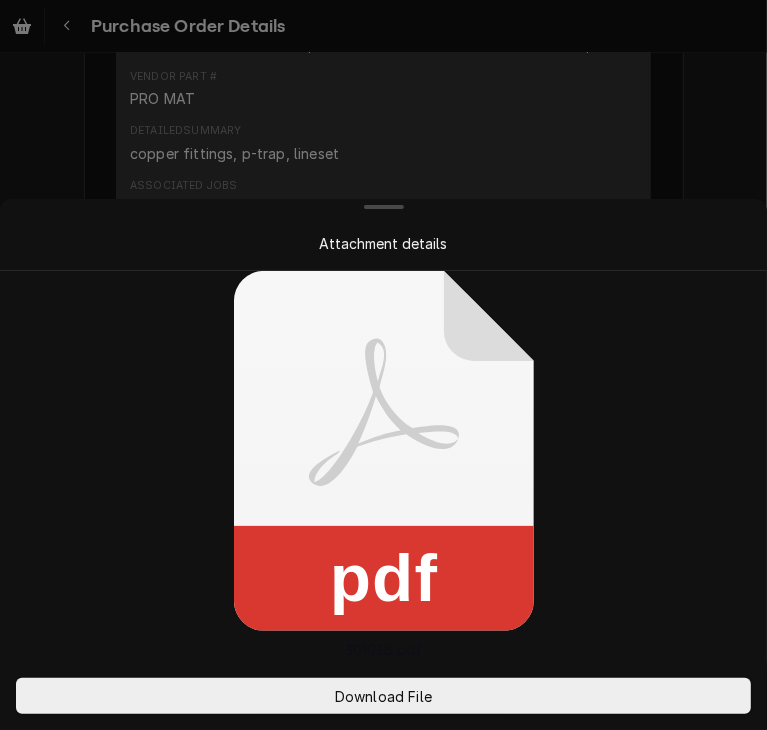 click at bounding box center (383, 365) 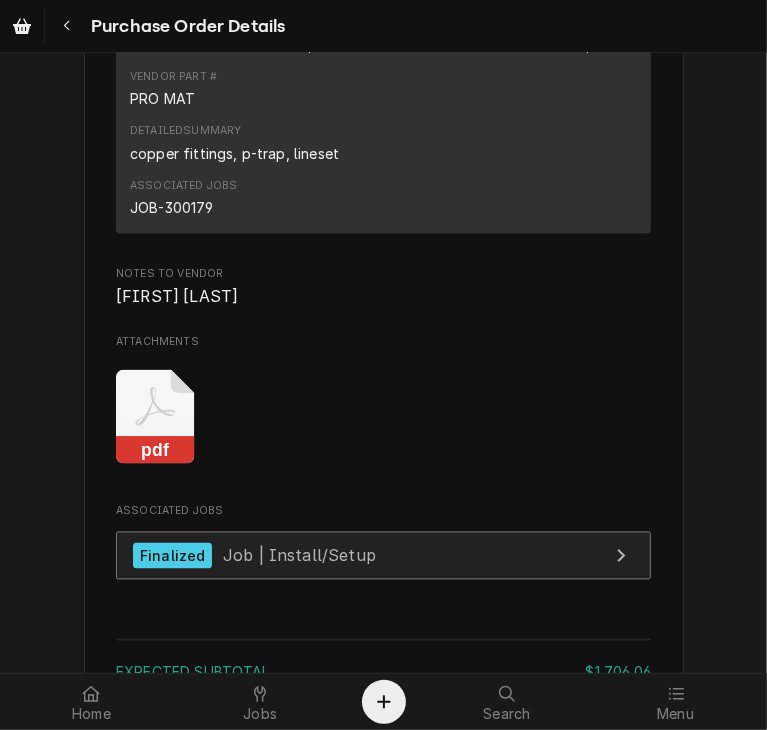 click on "Finalized" at bounding box center [172, 556] 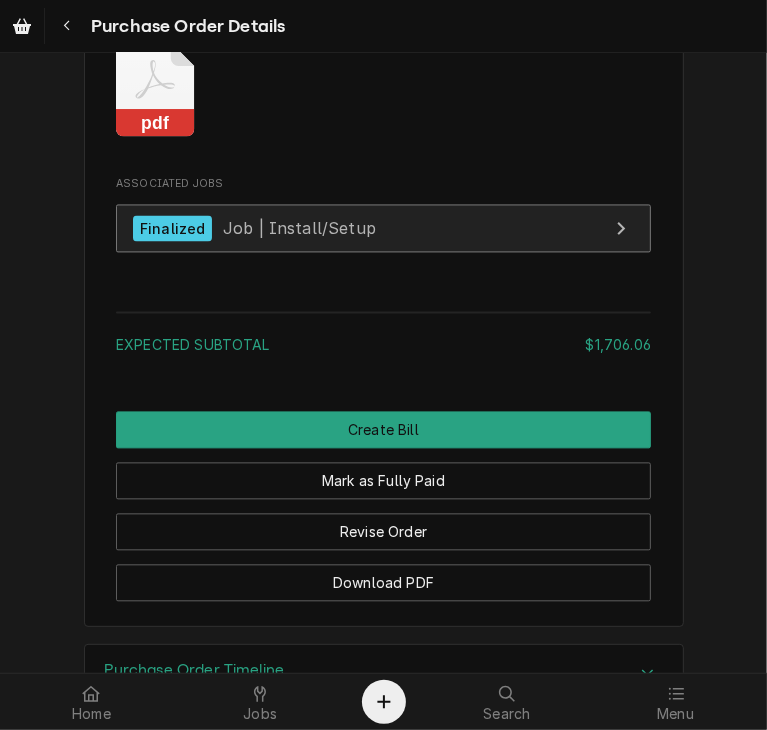 scroll, scrollTop: 2140, scrollLeft: 0, axis: vertical 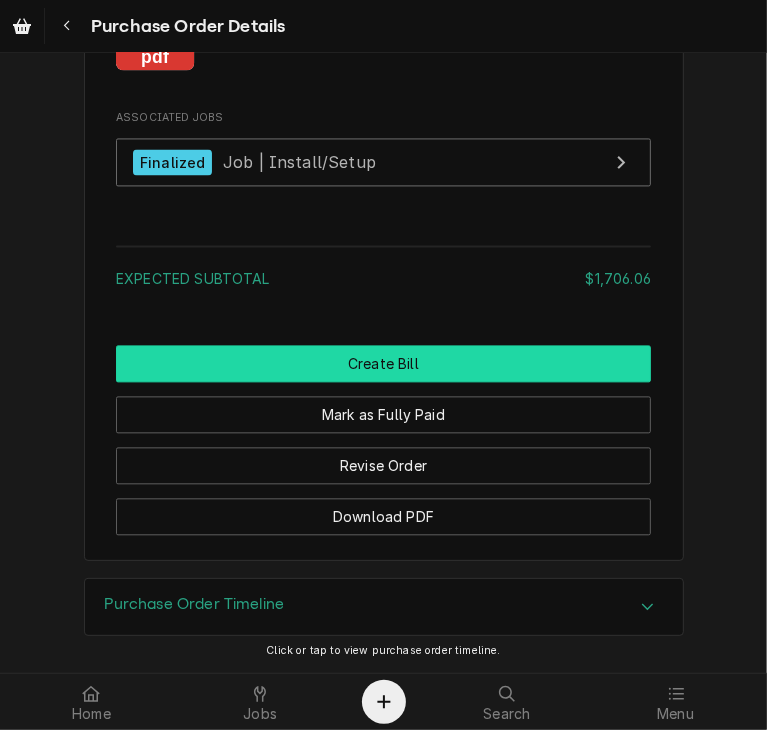 click on "Create Bill" at bounding box center [383, 363] 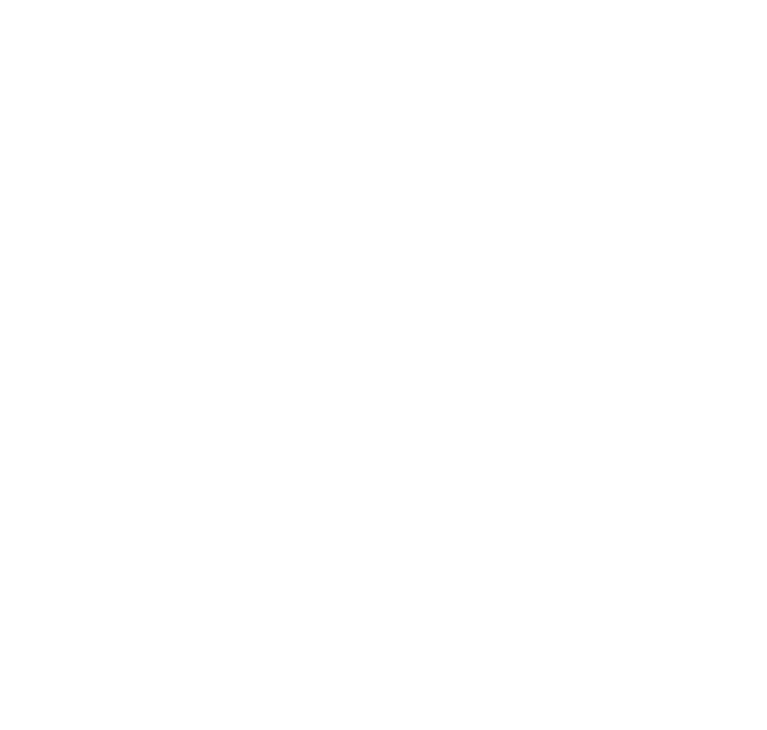 scroll, scrollTop: 0, scrollLeft: 0, axis: both 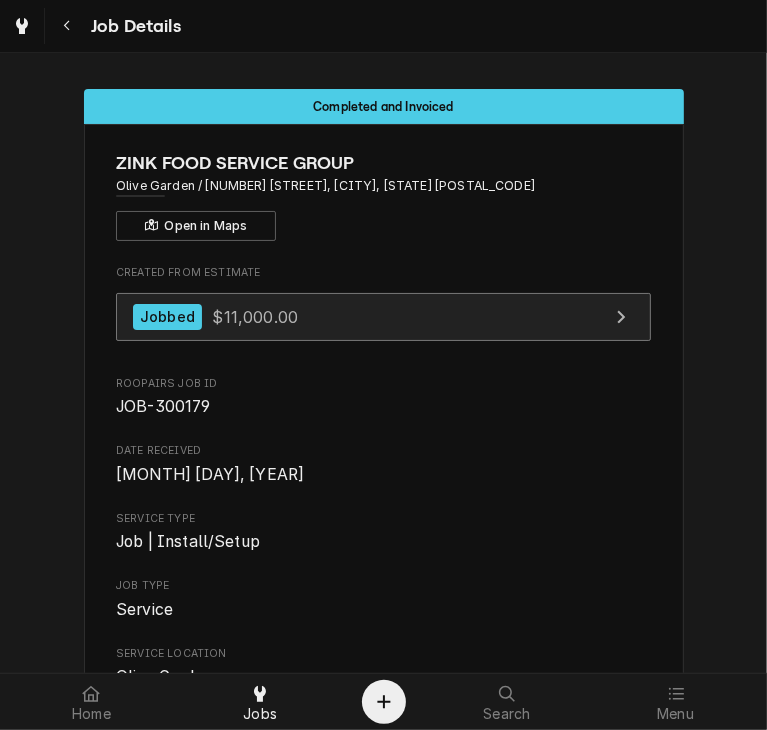 click on "$11,000.00" at bounding box center (255, 316) 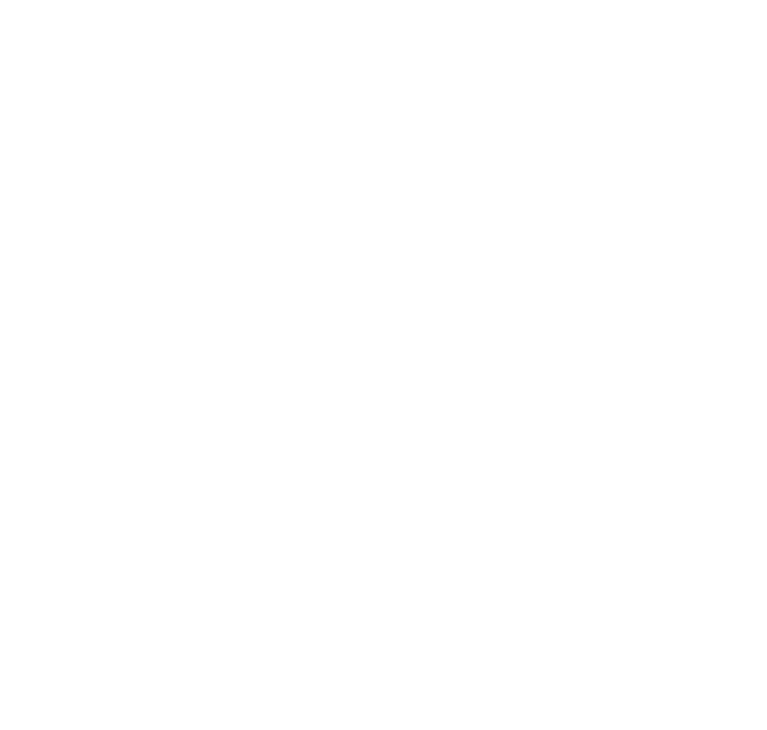 scroll, scrollTop: 0, scrollLeft: 0, axis: both 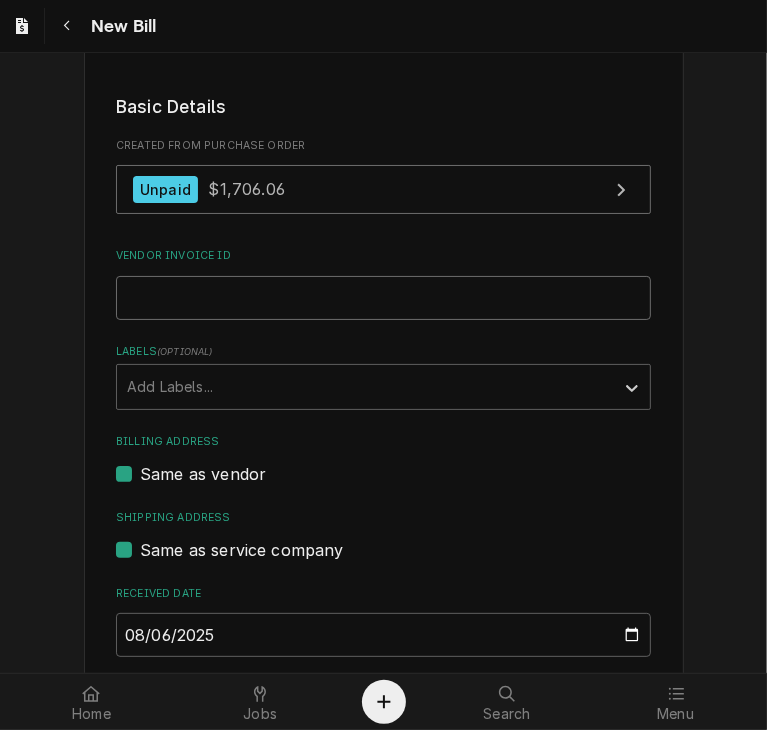click on "Vendor Invoice ID" at bounding box center [383, 298] 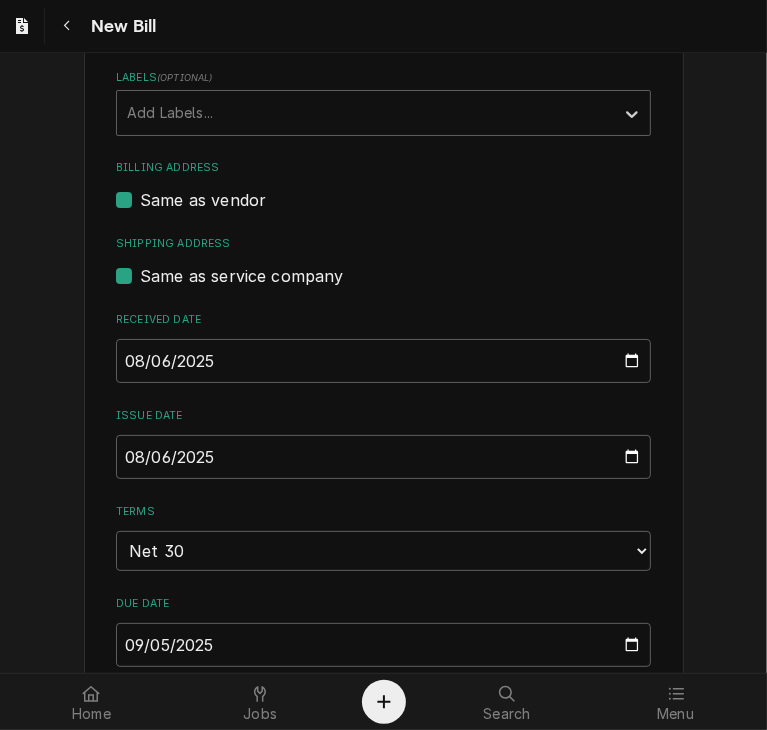 scroll, scrollTop: 560, scrollLeft: 0, axis: vertical 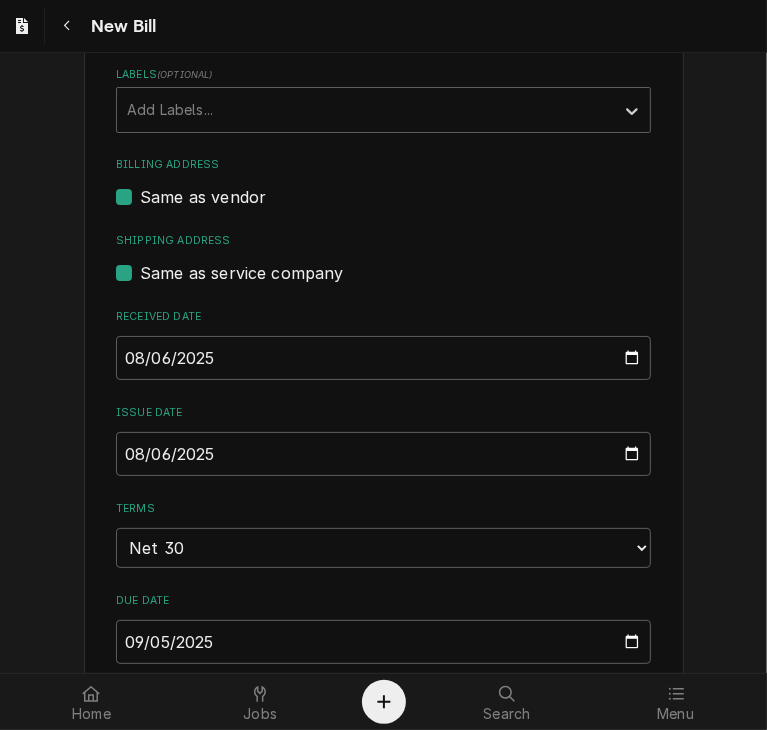 type on "32136942-00" 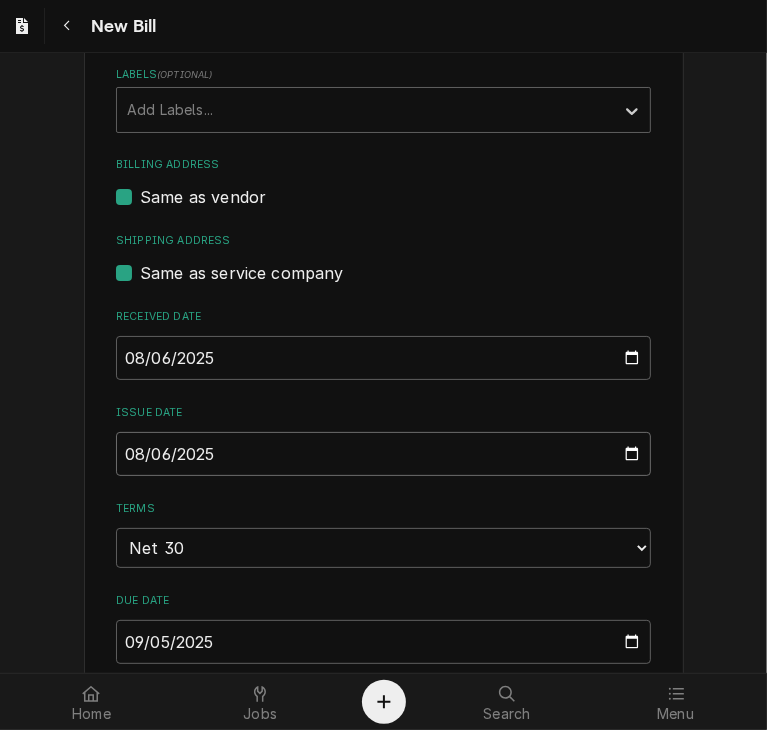 click on "2025-08-06" at bounding box center [383, 454] 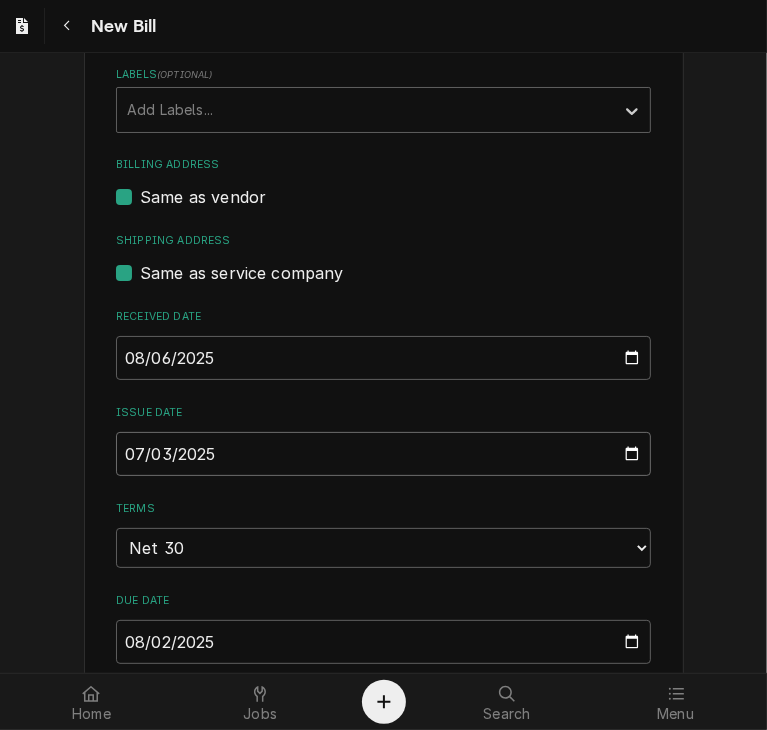 type on "2025-07-30" 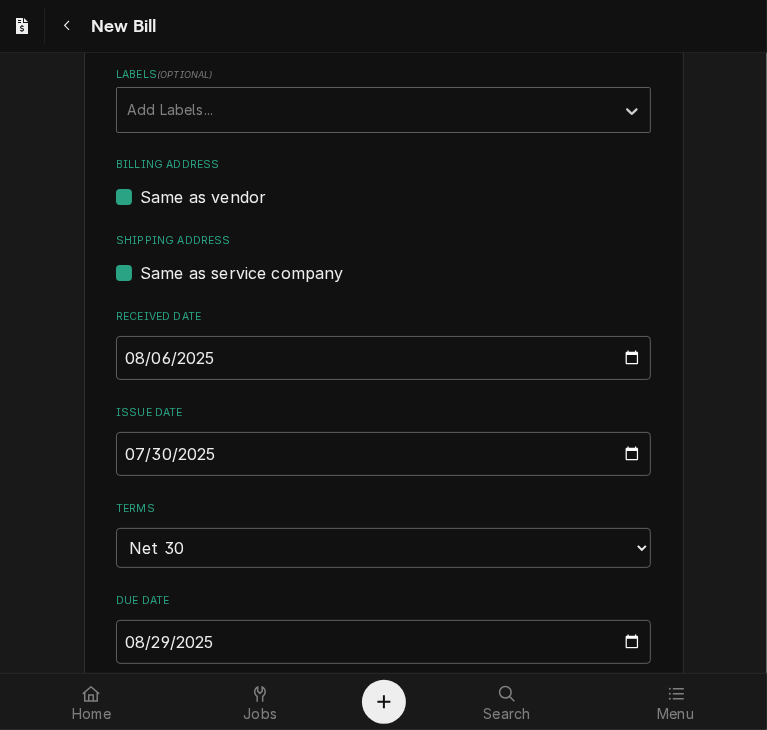 click on "Please provide the following information to create your bill: Vendor Details Vendor KEY REFRIGERATION SUPPLY Vendor Notes Terms: NET 30 CK Basic Details Created From Purchase Order Unpaid $1,706.06 Vendor Invoice ID 32136942-00 Labels  ( optional ) Add Labels... Billing Address Same as vendor Shipping Address Same as service company Received Date 2025-08-06 Issue Date 2025-07-30 Terms Choose payment terms... Same Day Net 7 Net 14 Net 21 Net 30 Net 45 Net 60 Net 90 Due Date 2025-08-29 Charge Details Service Charges Add Service Charge Parts and Materials  ( if any ) Short Description Misc. Project Supply (1) Manufacturer — Manufacturer Part # PRO-MATS Subtype [#2-DUAL] PROJ-MATS Qty. 1 Cost $1,706.06 Amount $1,706.06 Detailed  Summary copper fittings, p-trap, lineset Add Part or Material Trip Charges, Diagnostic Fees, etc.  ( if any ) Add Miscellaneous Charge Discounts  ( if any ) Add Discount Attachments  ( if any ) Add Attachment Total $1,706.06 Create Preview Bill Save Draft" at bounding box center [384, 658] 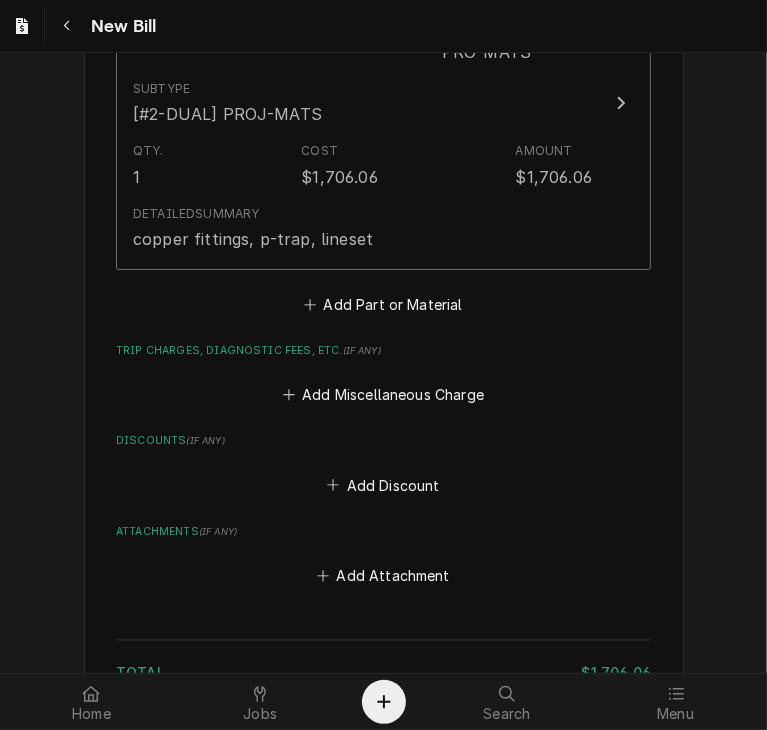 scroll, scrollTop: 1683, scrollLeft: 0, axis: vertical 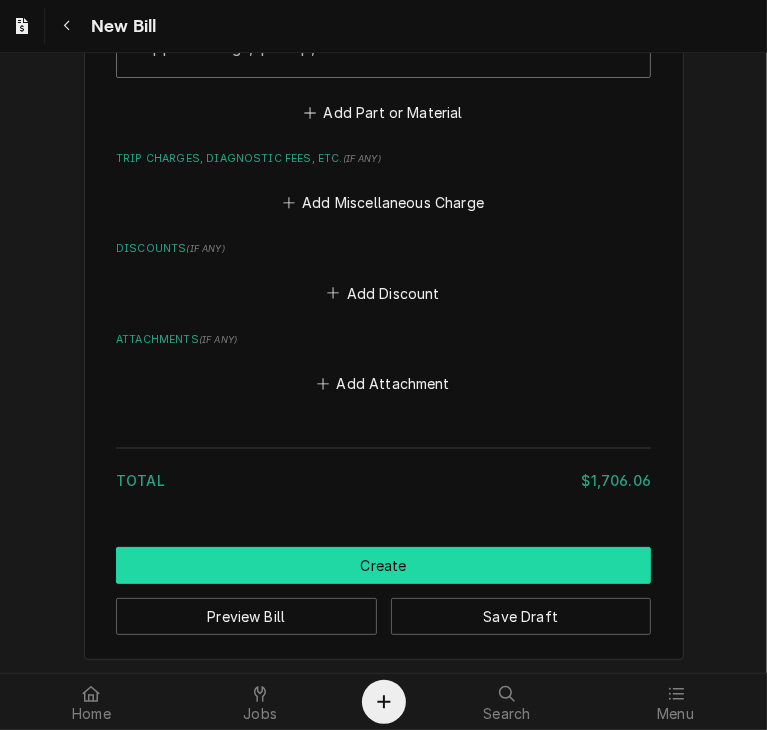 click on "Create" at bounding box center (383, 565) 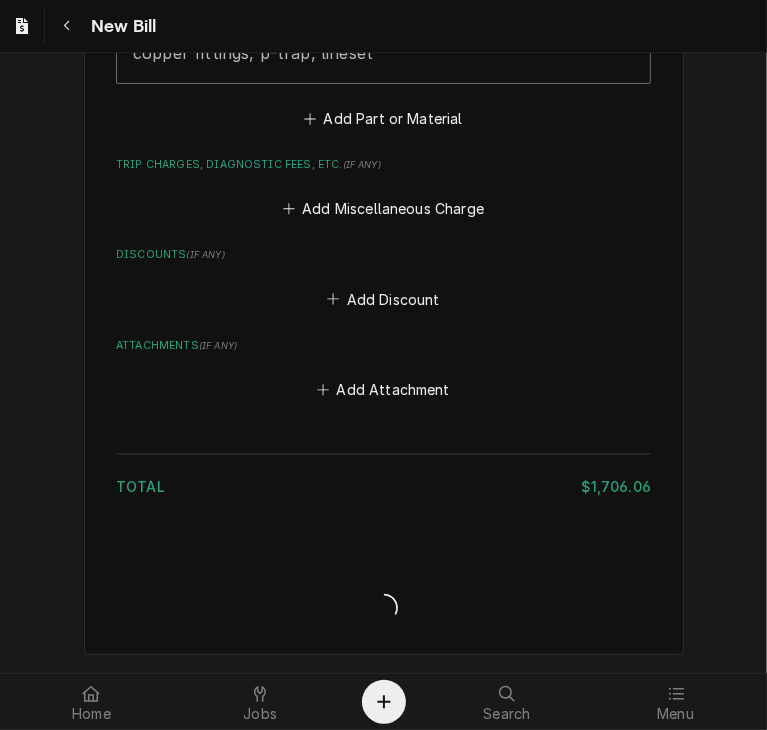 scroll, scrollTop: 1672, scrollLeft: 0, axis: vertical 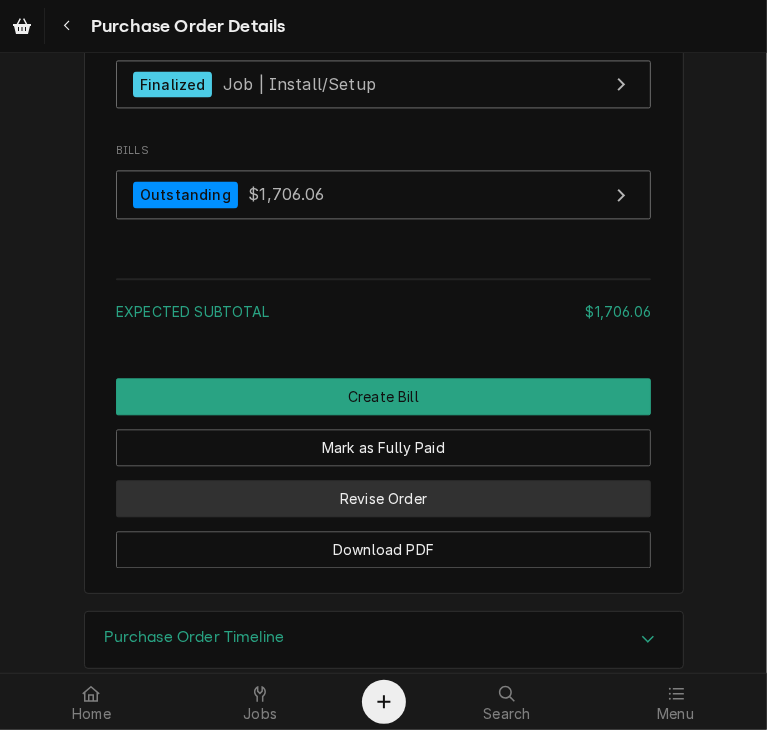 click on "Revise Order" at bounding box center [383, 498] 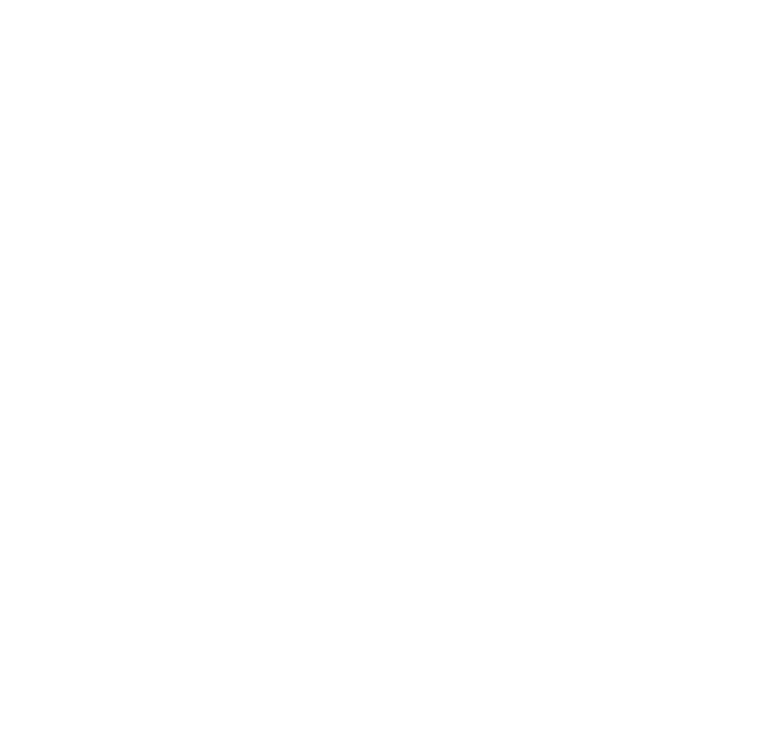 scroll, scrollTop: 0, scrollLeft: 0, axis: both 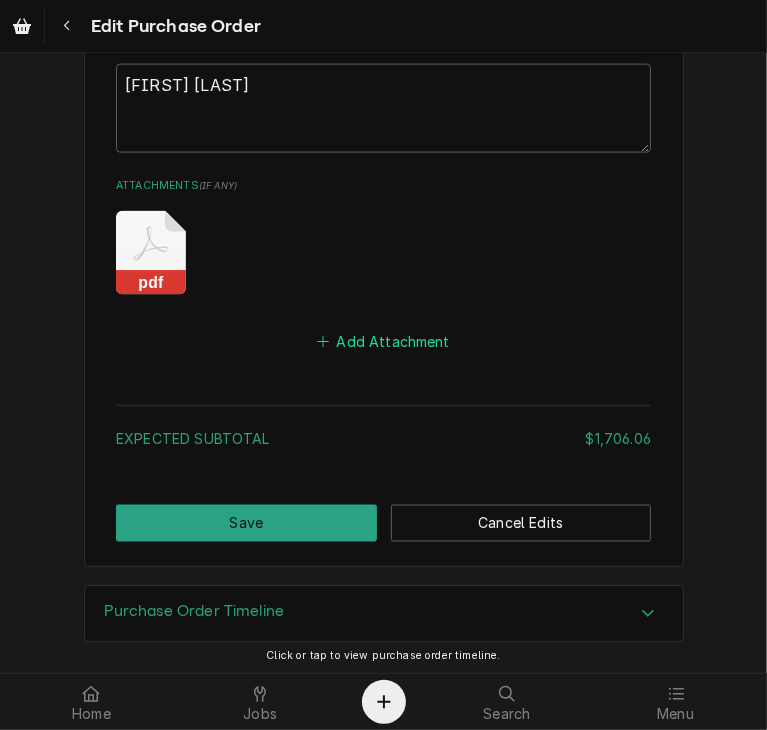 click on "Add Attachment" at bounding box center [384, 342] 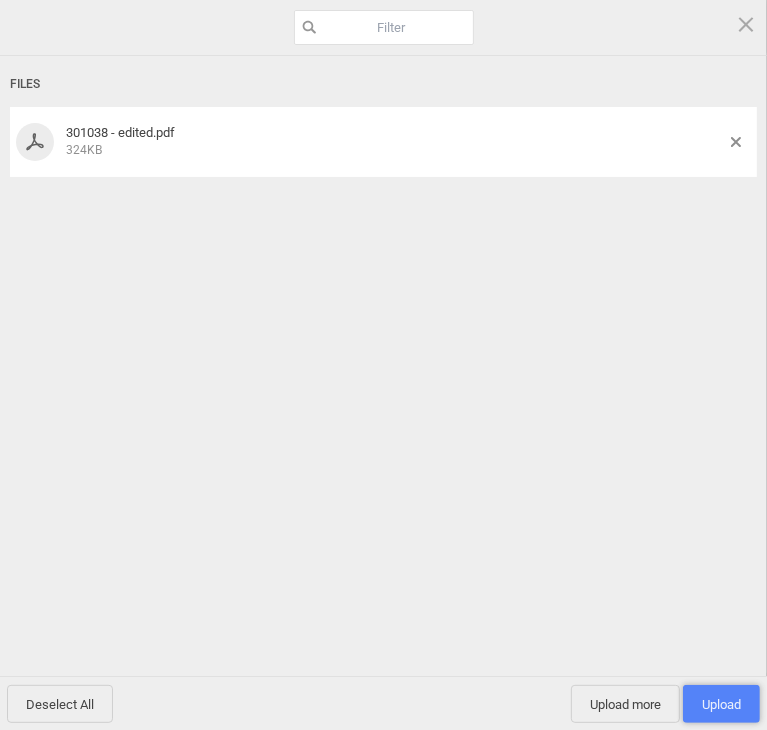click on "Upload
1" at bounding box center (721, 704) 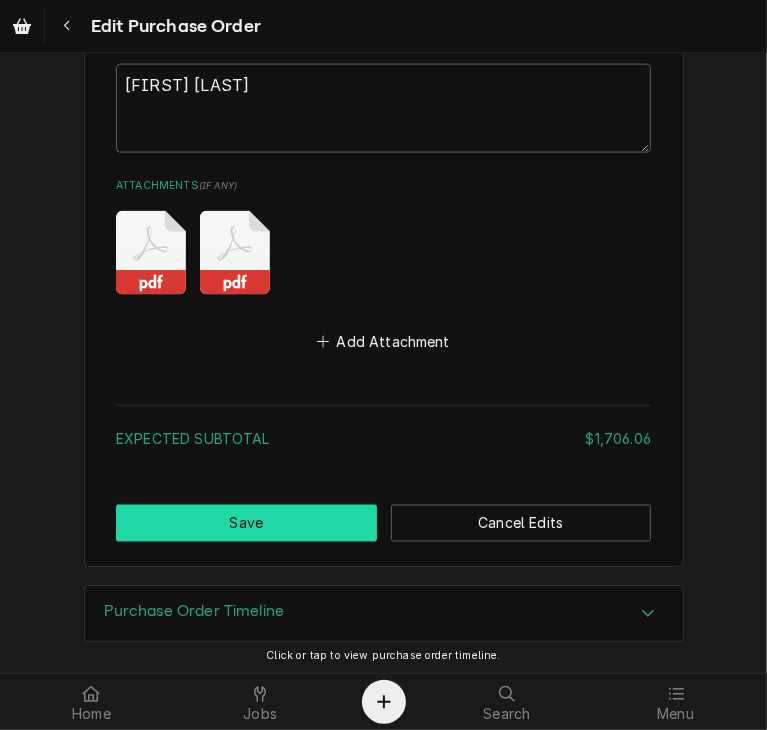 click on "Save" at bounding box center (246, 523) 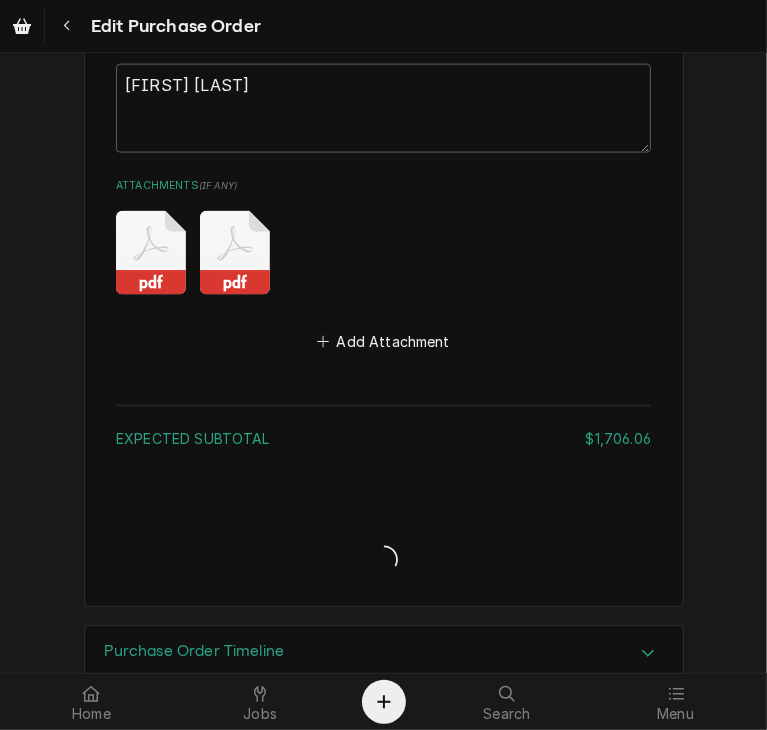 type on "x" 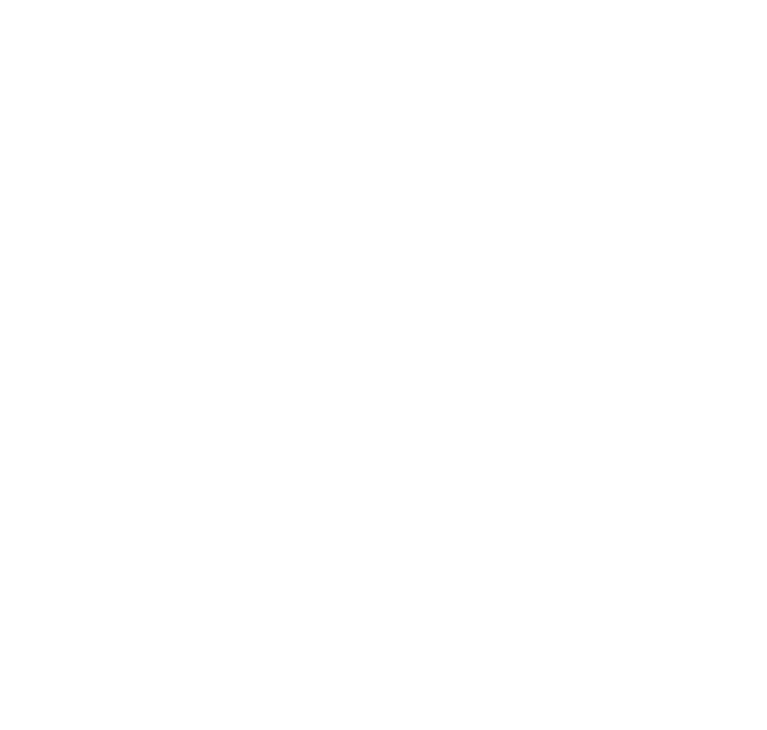 scroll, scrollTop: 0, scrollLeft: 0, axis: both 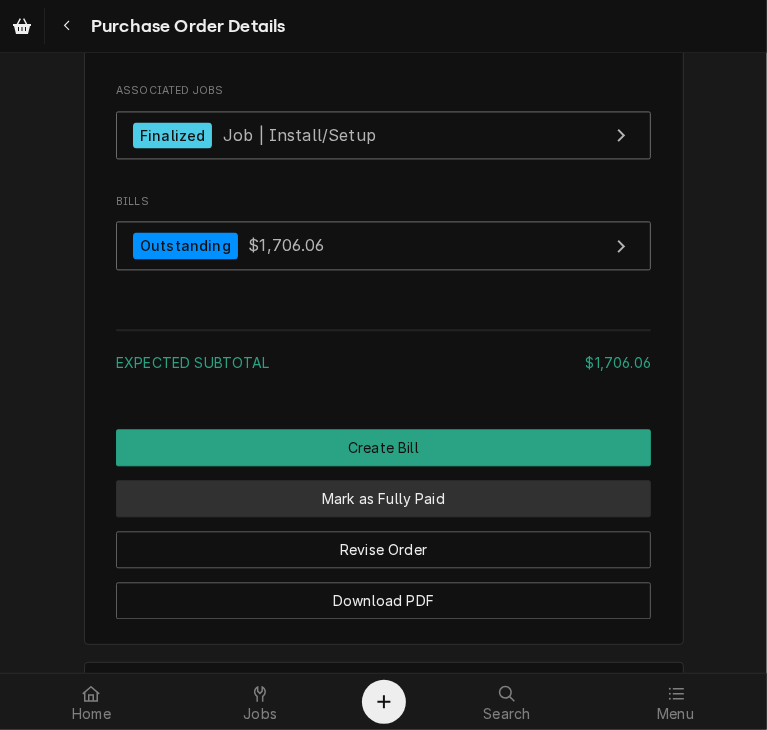 click on "Mark as Fully Paid" at bounding box center (383, 498) 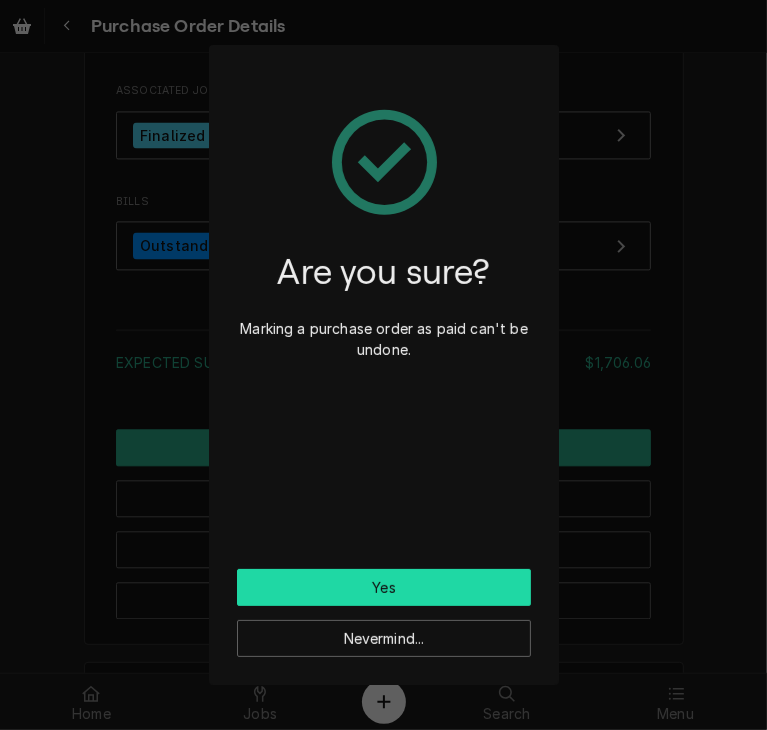 click on "Yes" at bounding box center (384, 587) 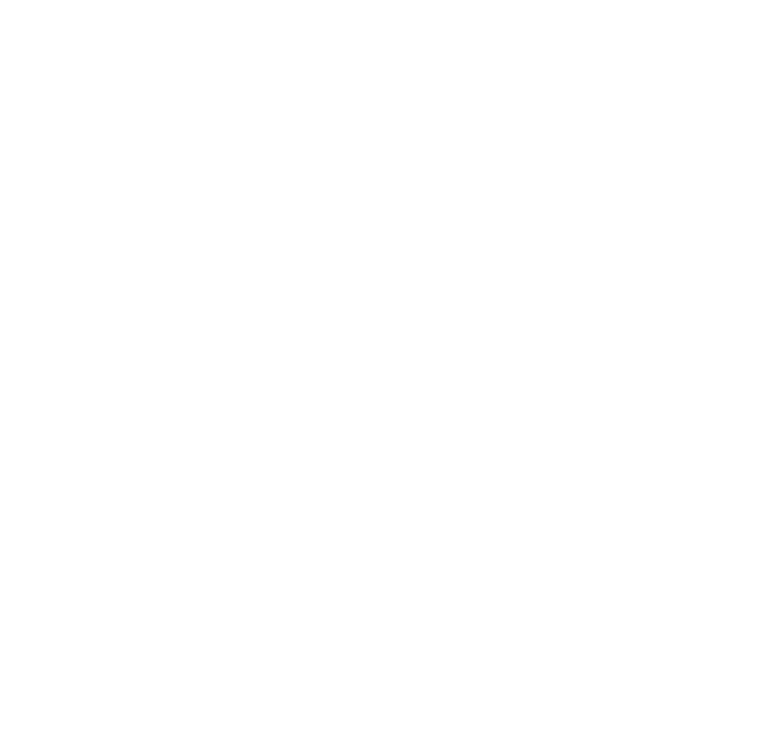 scroll, scrollTop: 0, scrollLeft: 0, axis: both 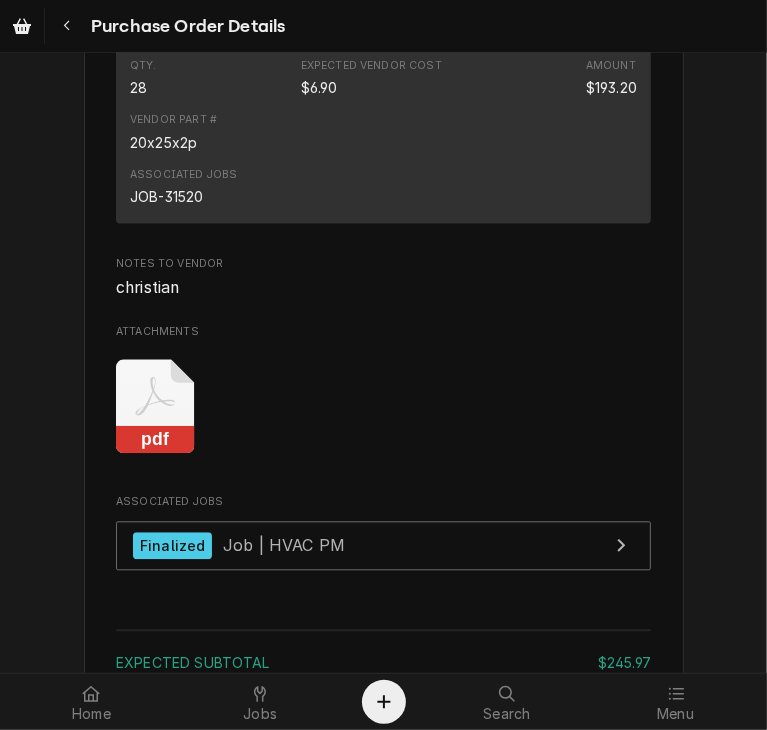 click 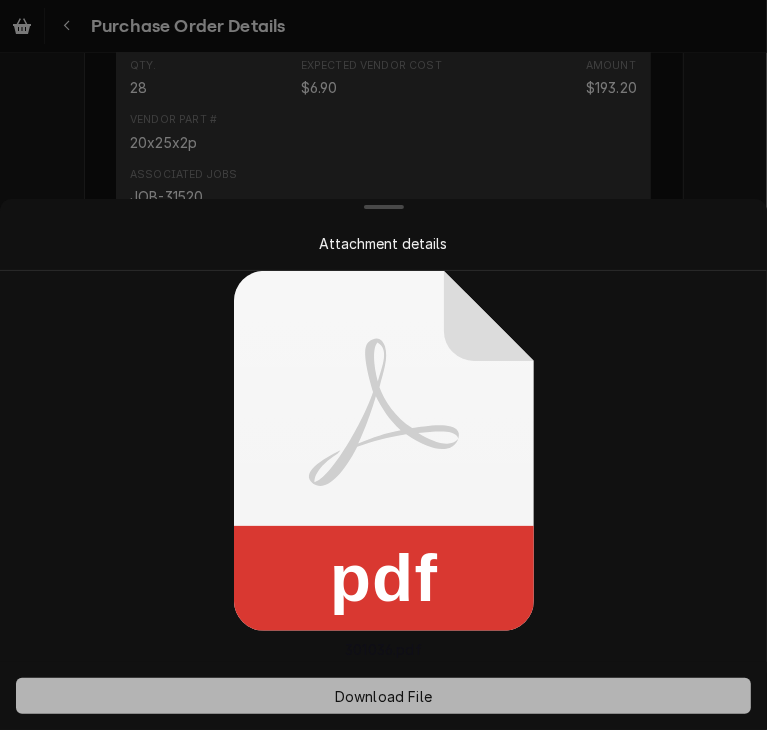 click on "Download File" at bounding box center (383, 696) 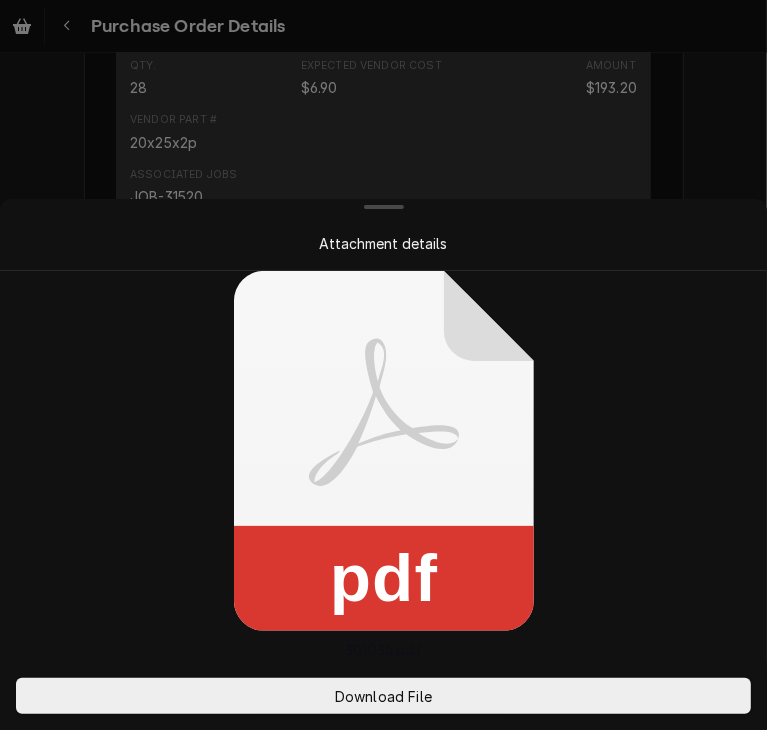 click at bounding box center (383, 365) 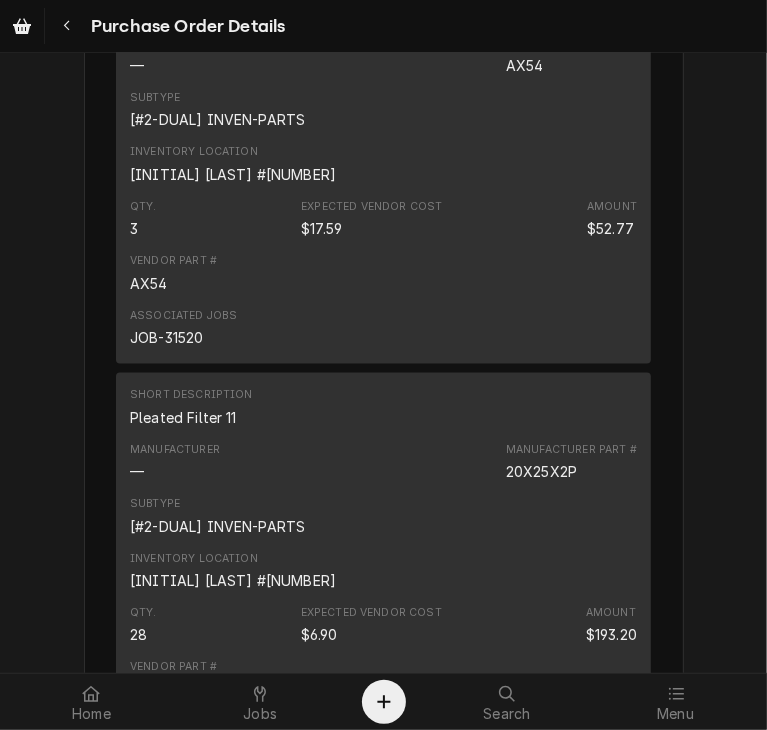 scroll, scrollTop: 1636, scrollLeft: 0, axis: vertical 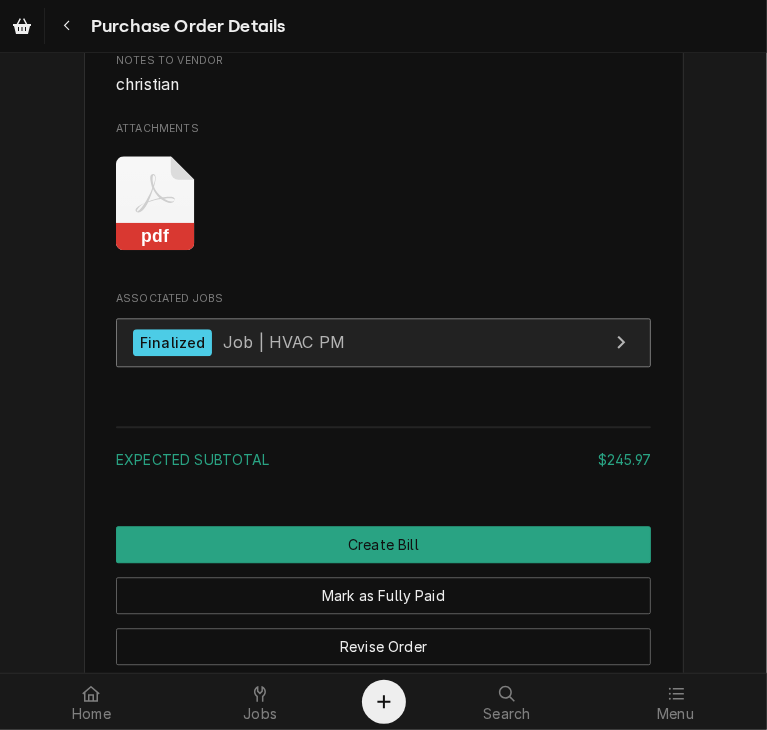 click on "Finalized" at bounding box center [172, 342] 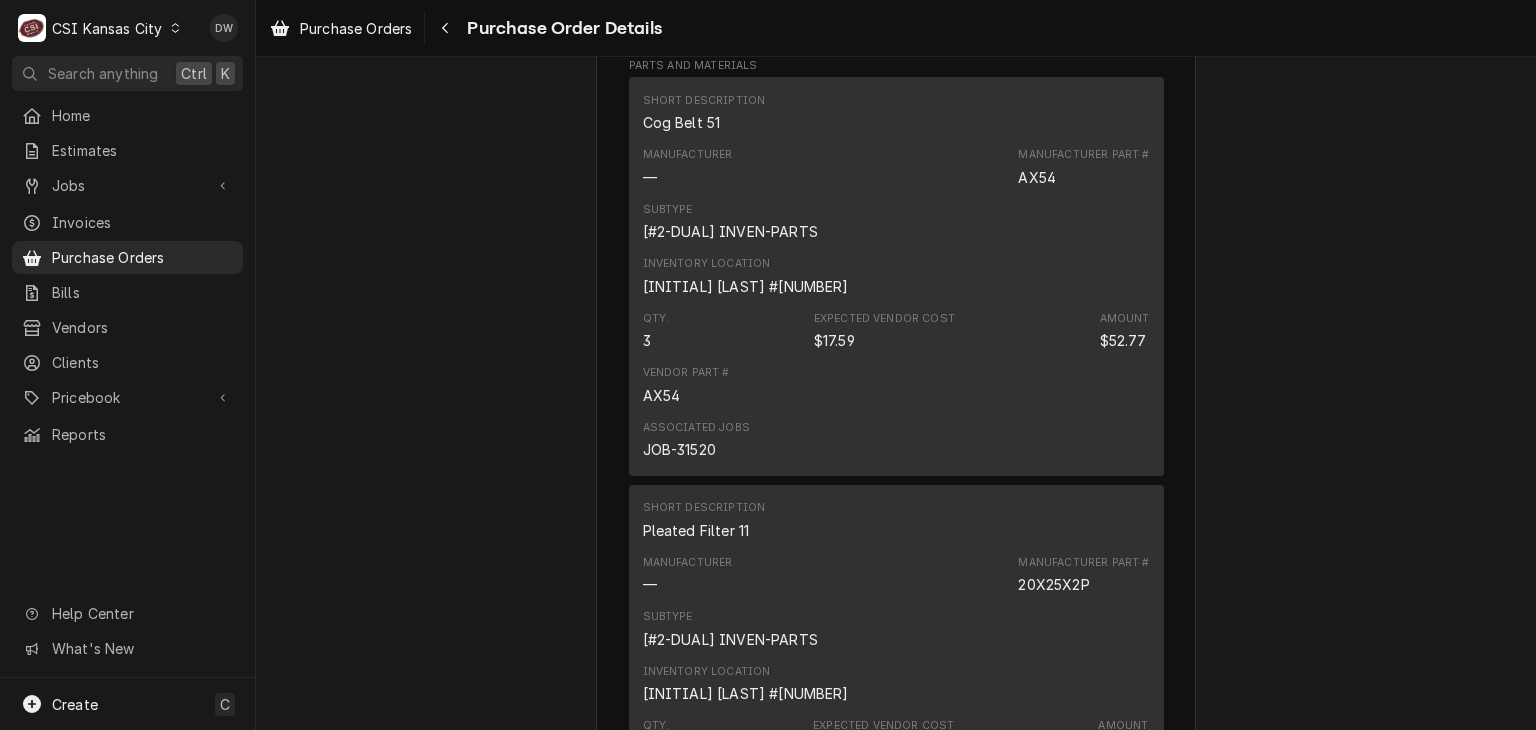scroll, scrollTop: 1508, scrollLeft: 0, axis: vertical 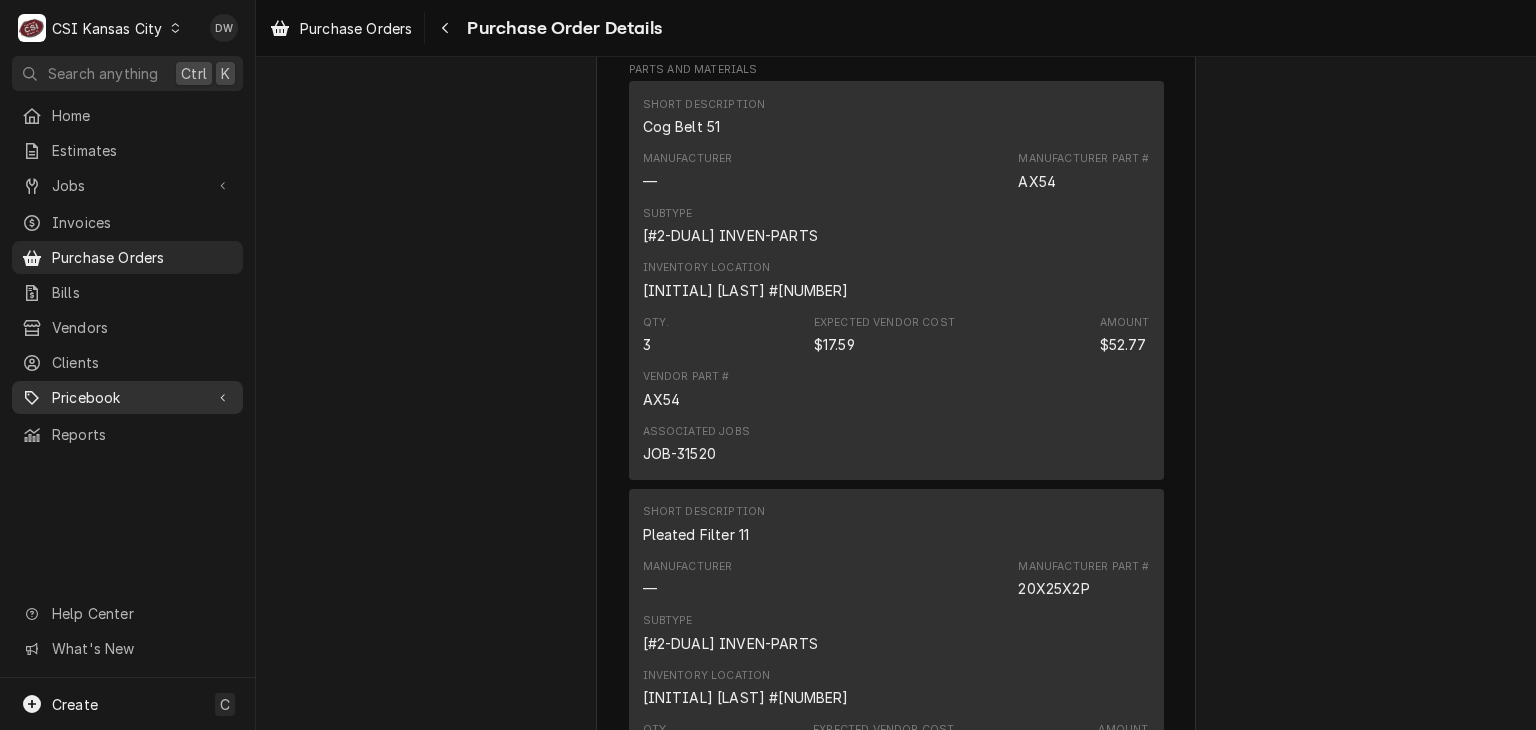 drag, startPoint x: 196, startPoint y: 370, endPoint x: 201, endPoint y: 396, distance: 26.476404 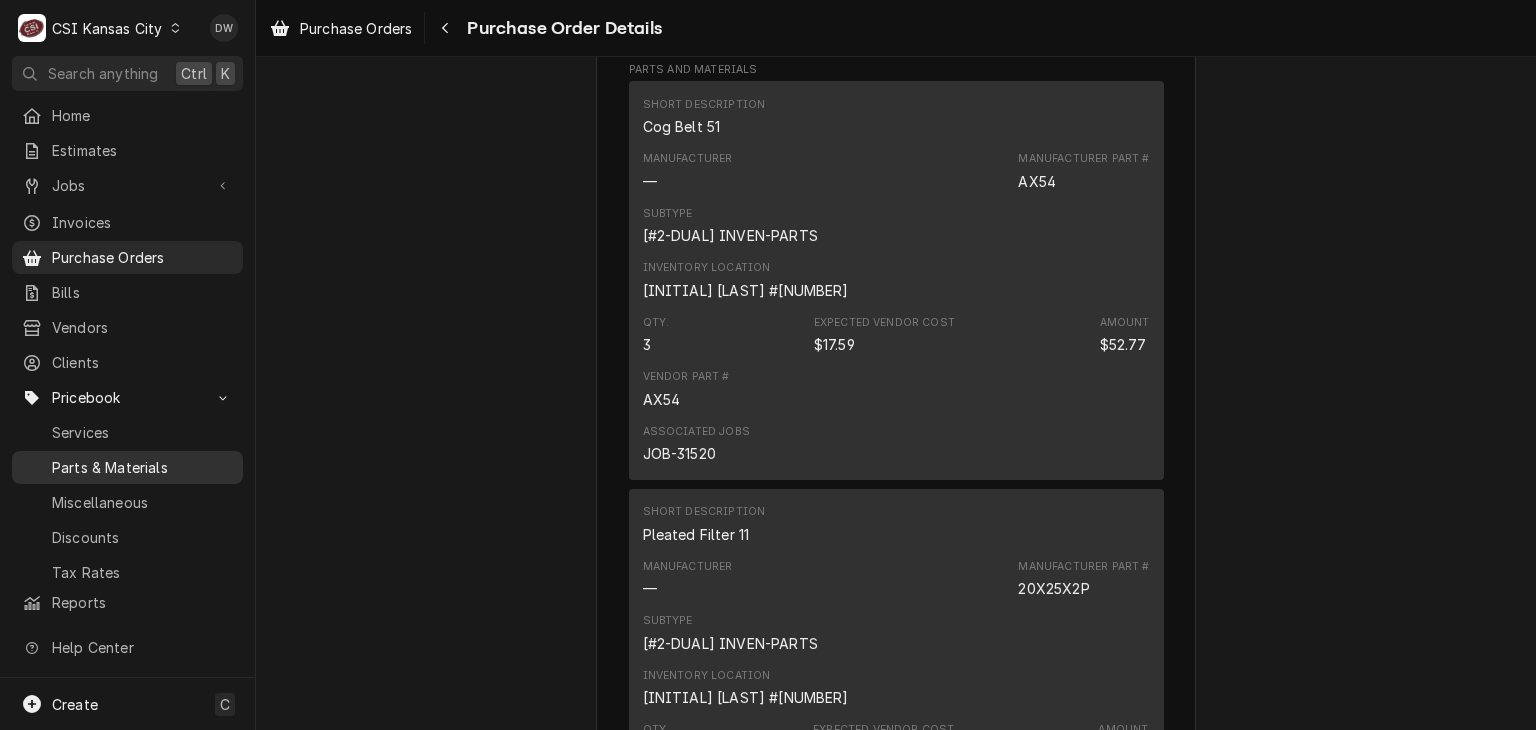 click on "Parts & Materials" at bounding box center [127, 467] 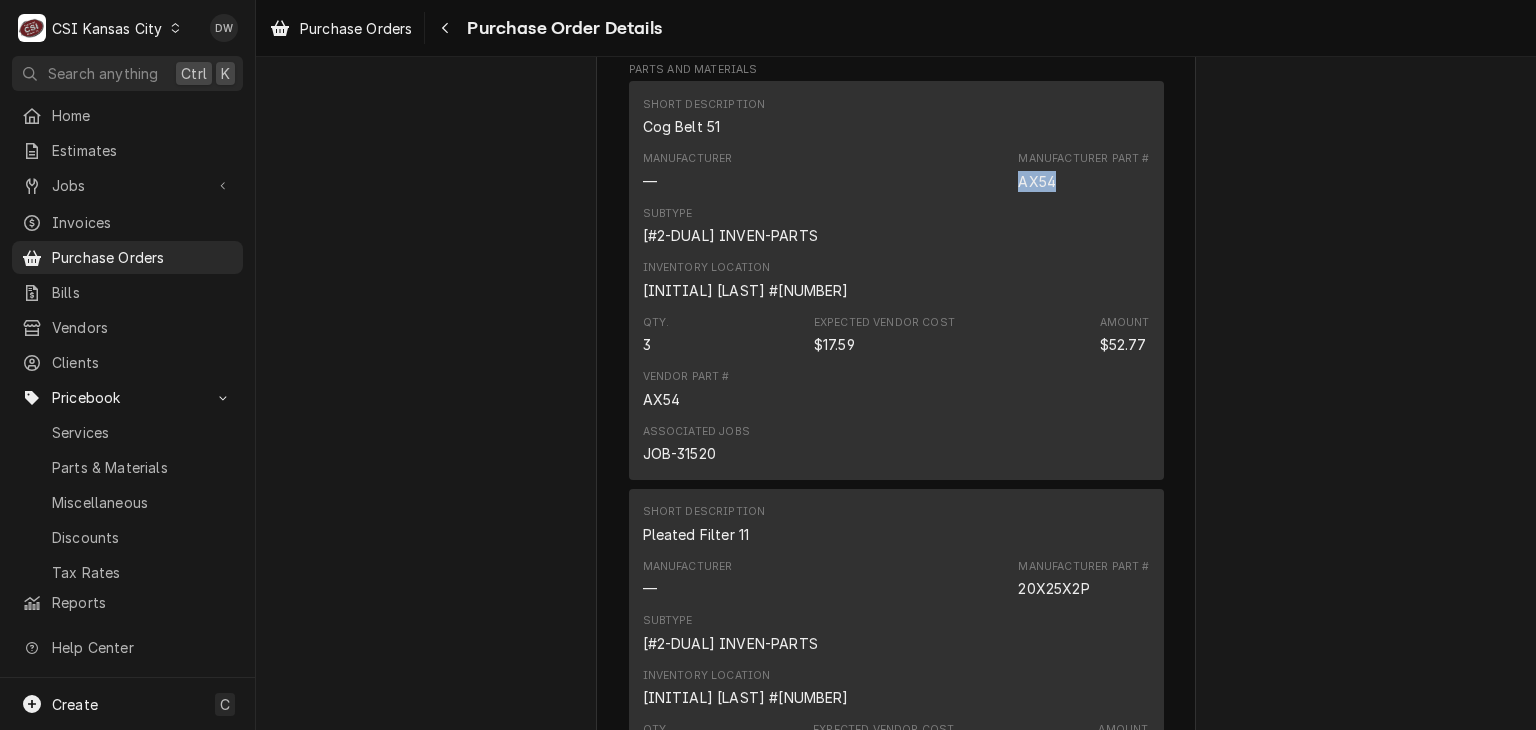 drag, startPoint x: 1049, startPoint y: 177, endPoint x: 1007, endPoint y: 179, distance: 42.047592 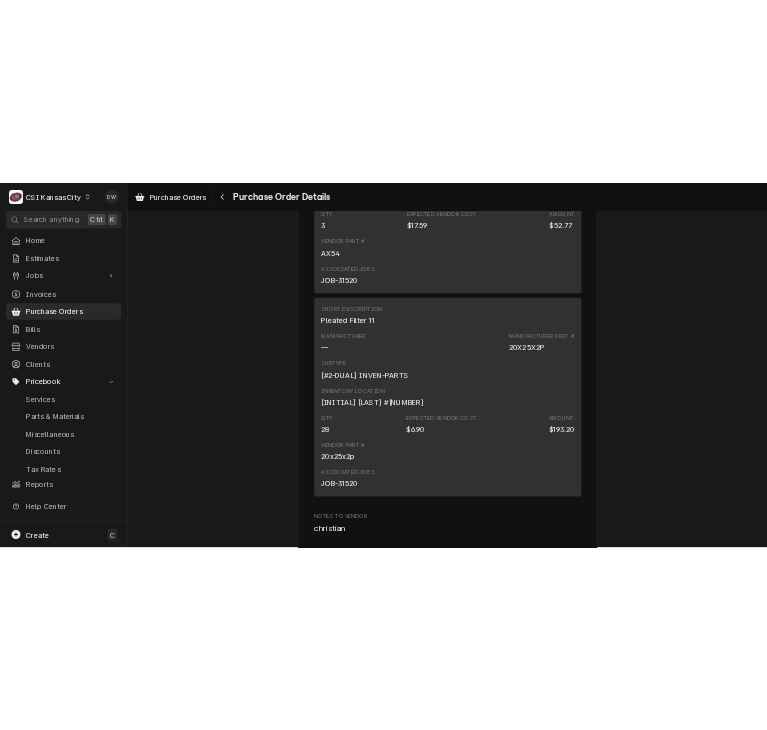 scroll, scrollTop: 1775, scrollLeft: 0, axis: vertical 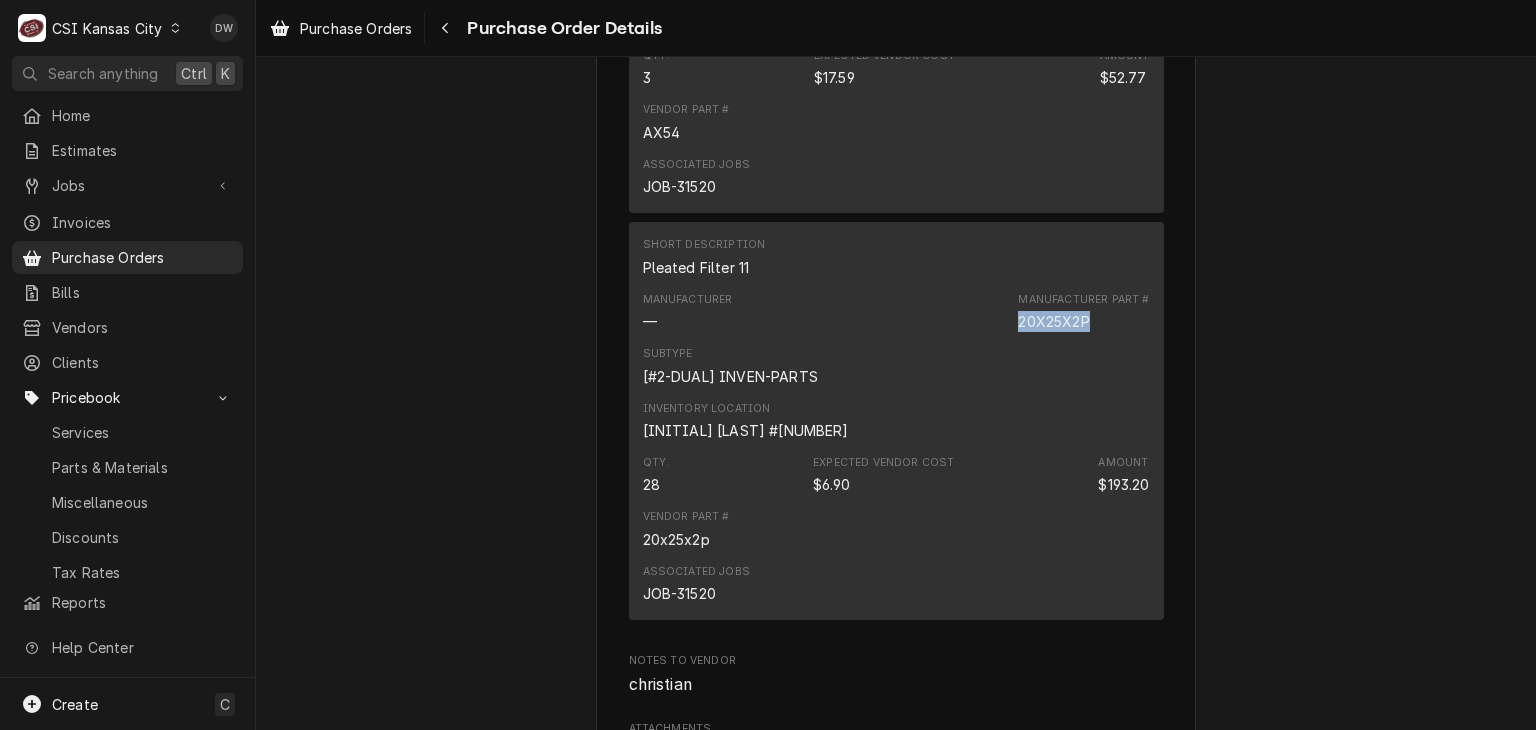 drag, startPoint x: 1084, startPoint y: 327, endPoint x: 1006, endPoint y: 329, distance: 78.025635 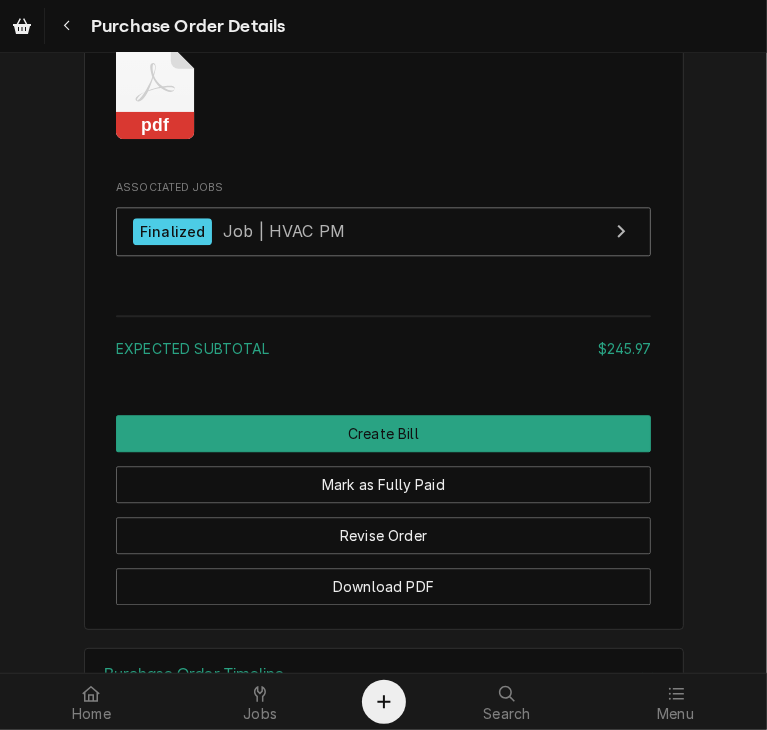scroll, scrollTop: 2496, scrollLeft: 0, axis: vertical 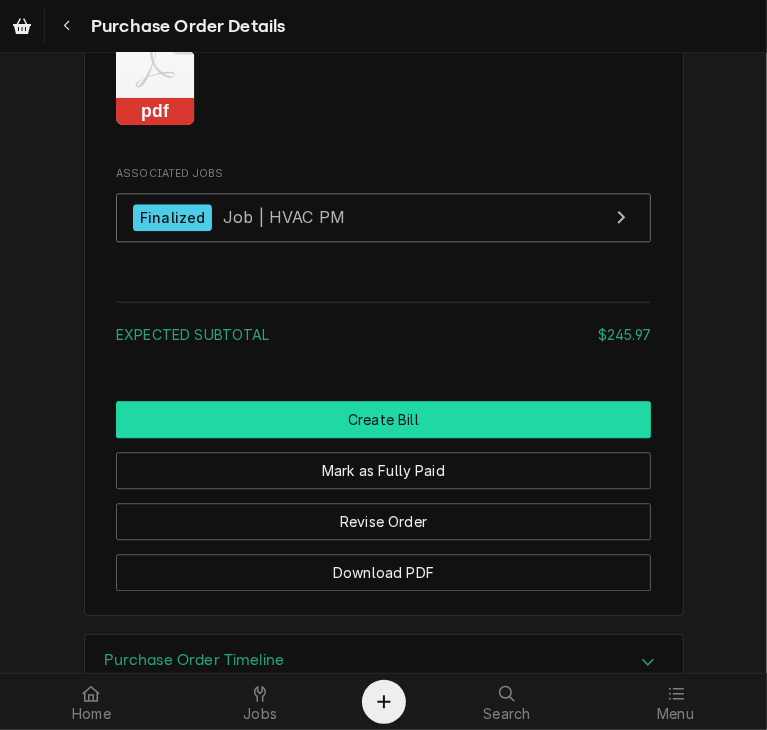 click on "Create Bill" at bounding box center (383, 419) 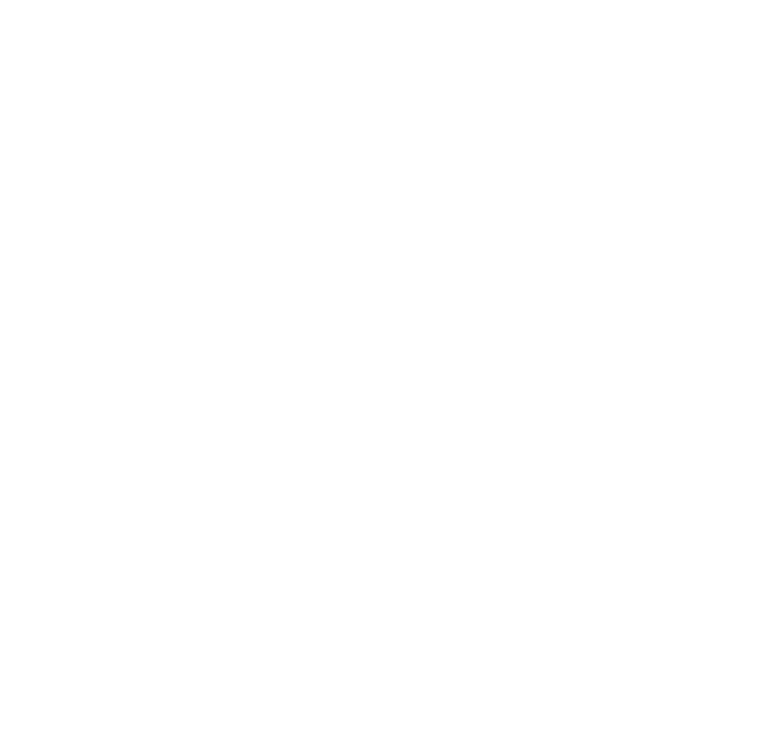scroll, scrollTop: 0, scrollLeft: 0, axis: both 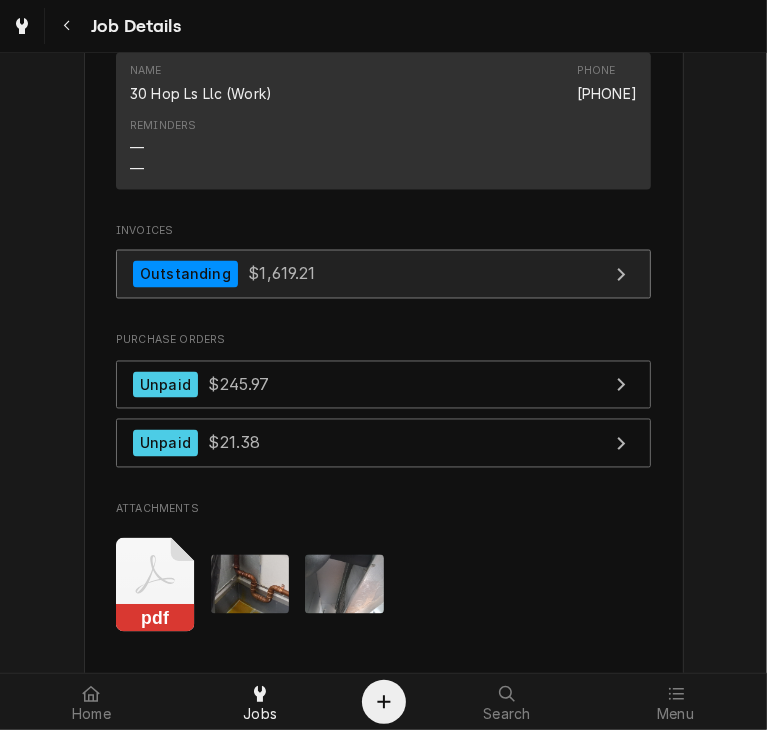 click on "Outstanding $1,619.21" at bounding box center [224, 274] 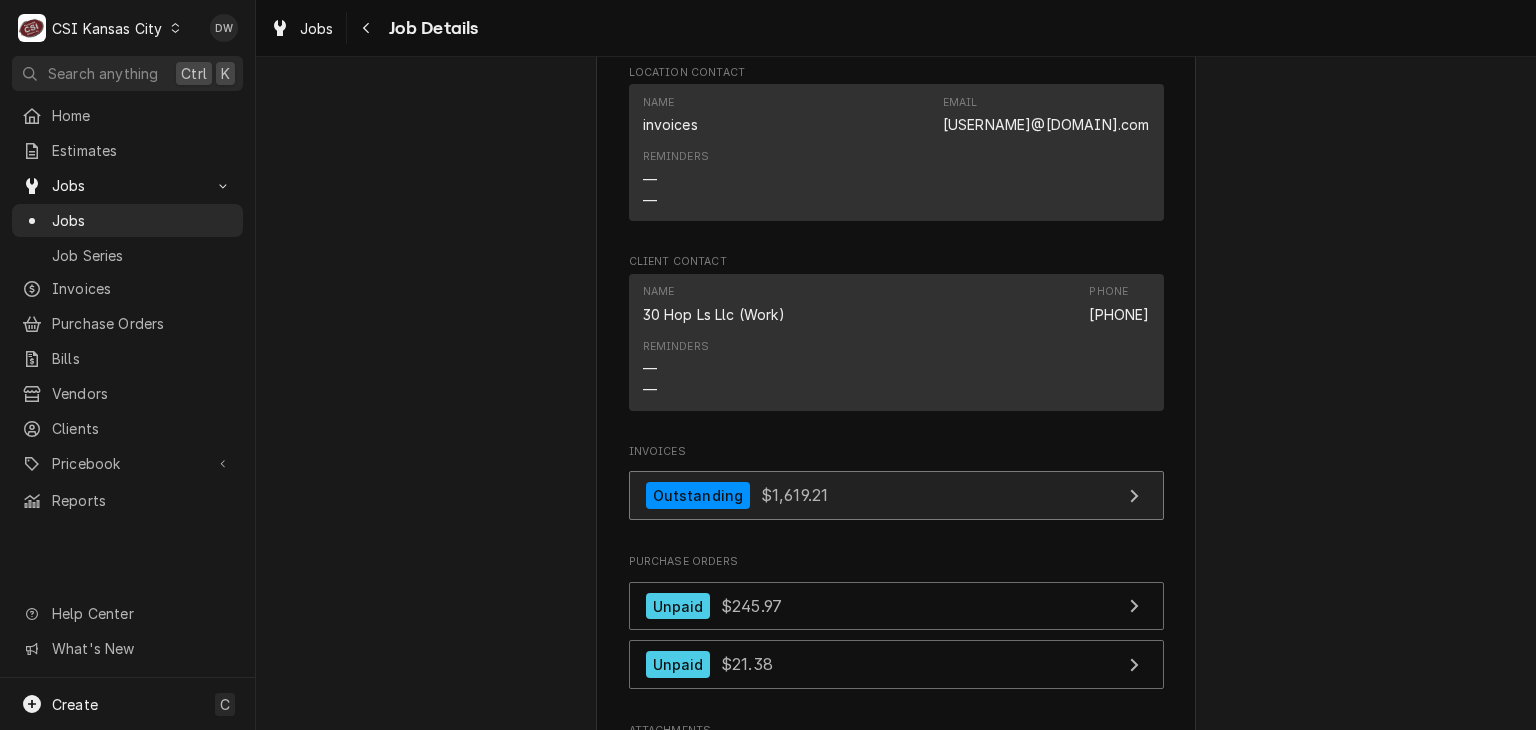 scroll, scrollTop: 1482, scrollLeft: 0, axis: vertical 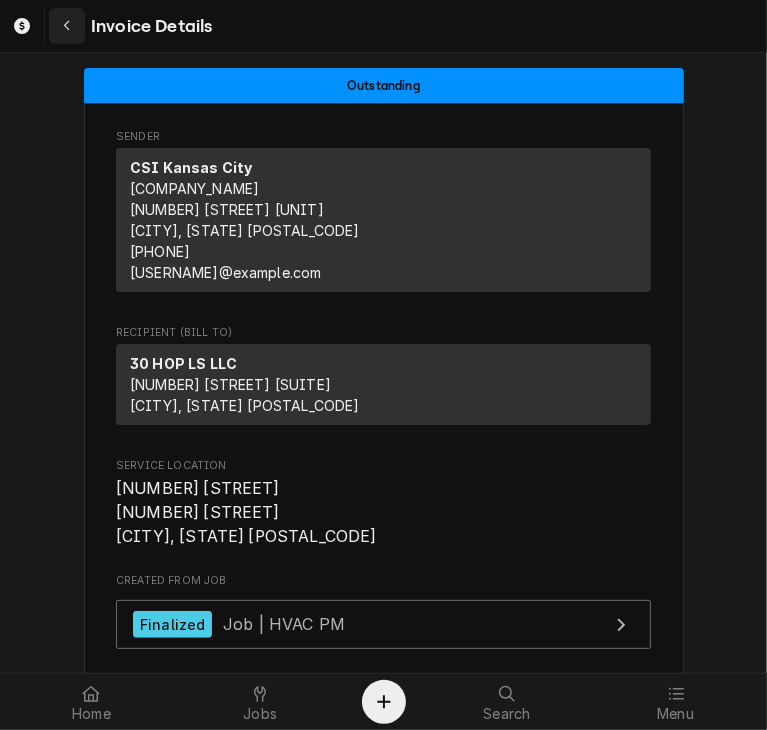 click 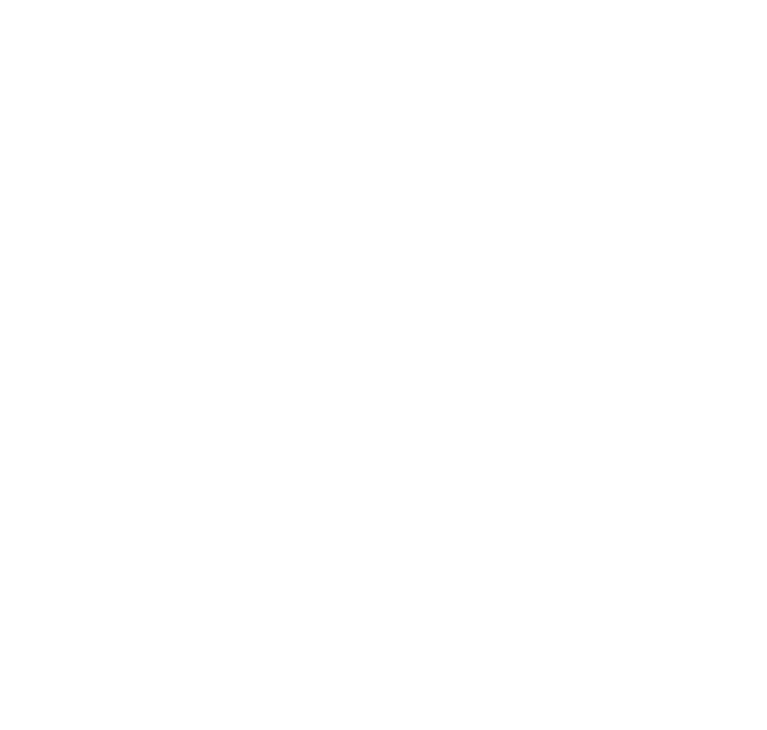 scroll, scrollTop: 0, scrollLeft: 0, axis: both 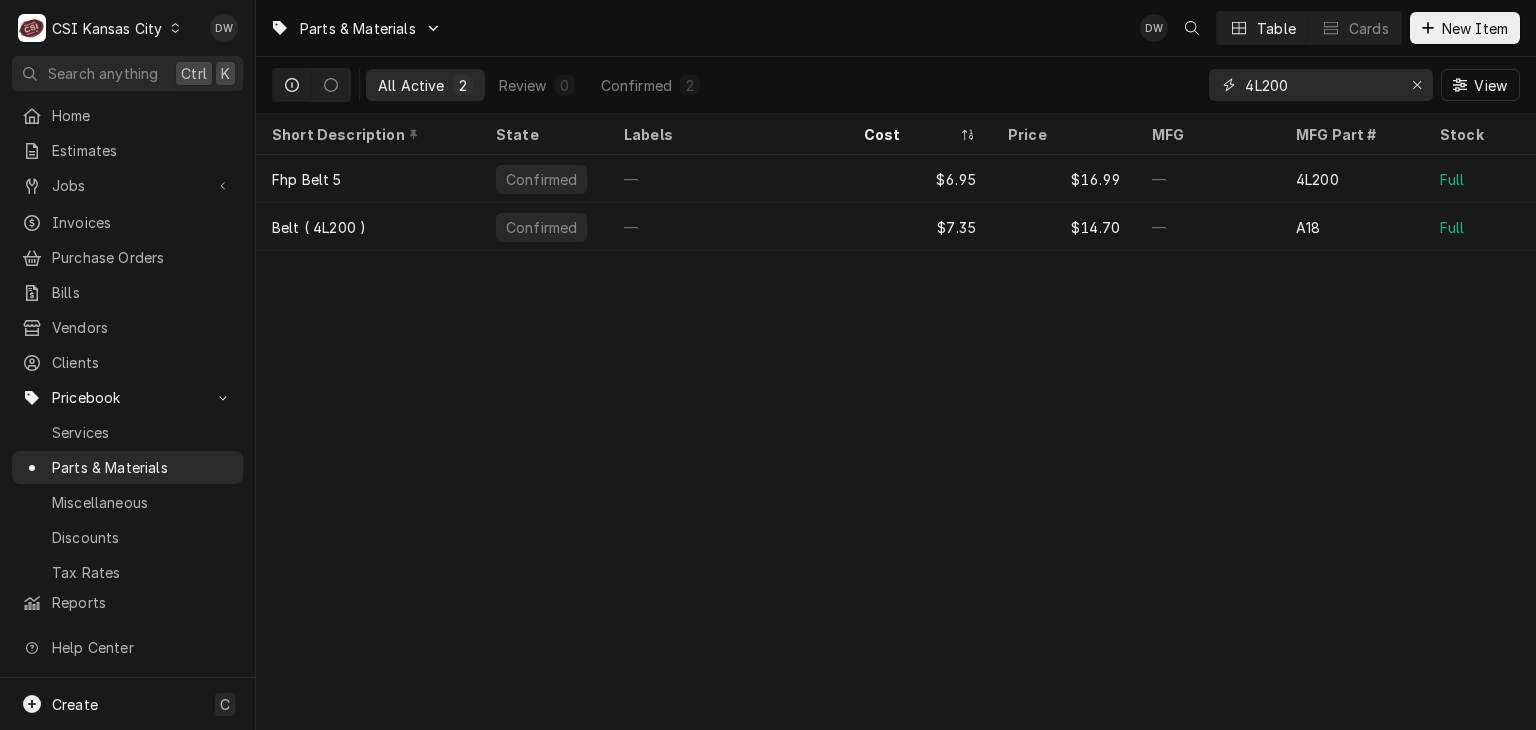 drag, startPoint x: 1293, startPoint y: 81, endPoint x: 1104, endPoint y: 64, distance: 189.76302 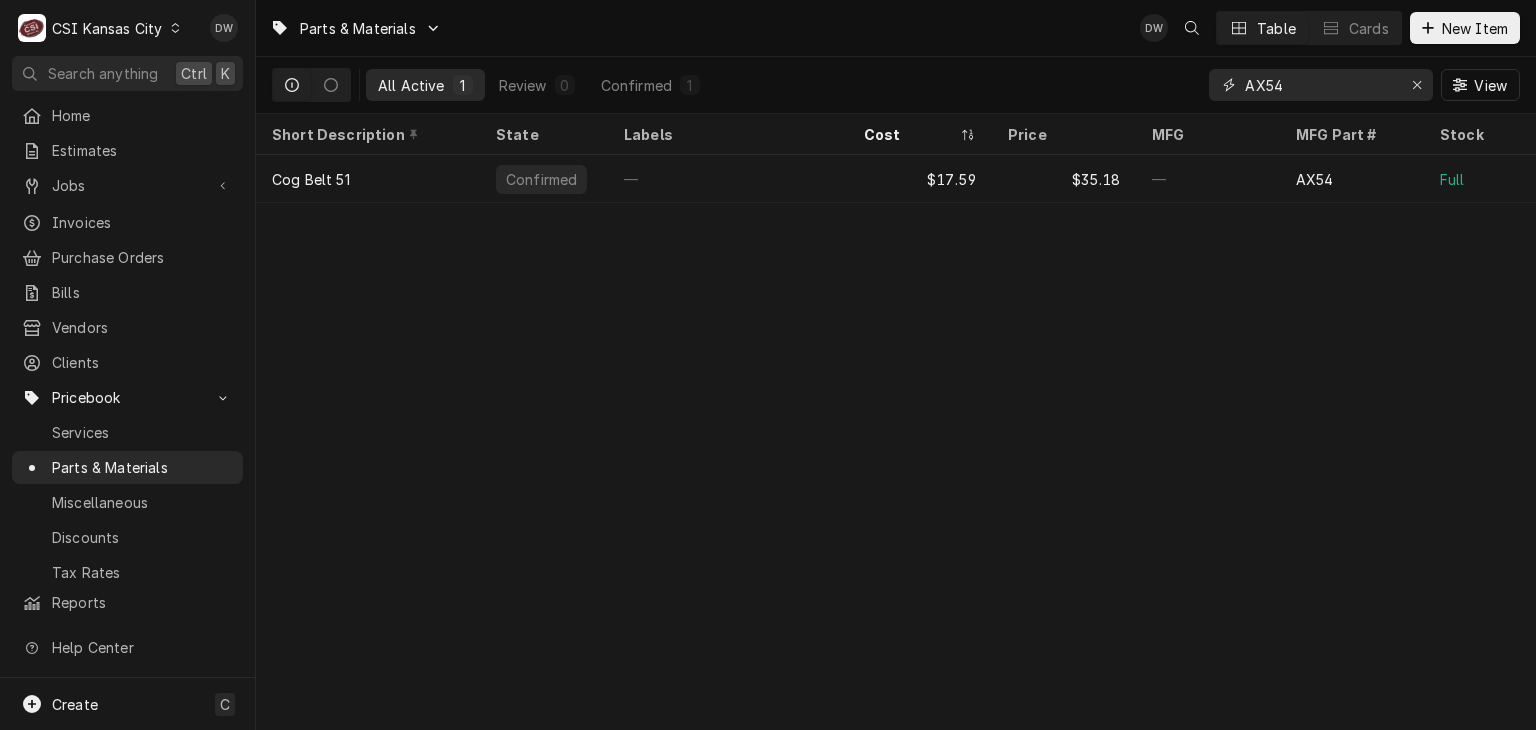 drag, startPoint x: 1287, startPoint y: 86, endPoint x: 1183, endPoint y: 98, distance: 104.69002 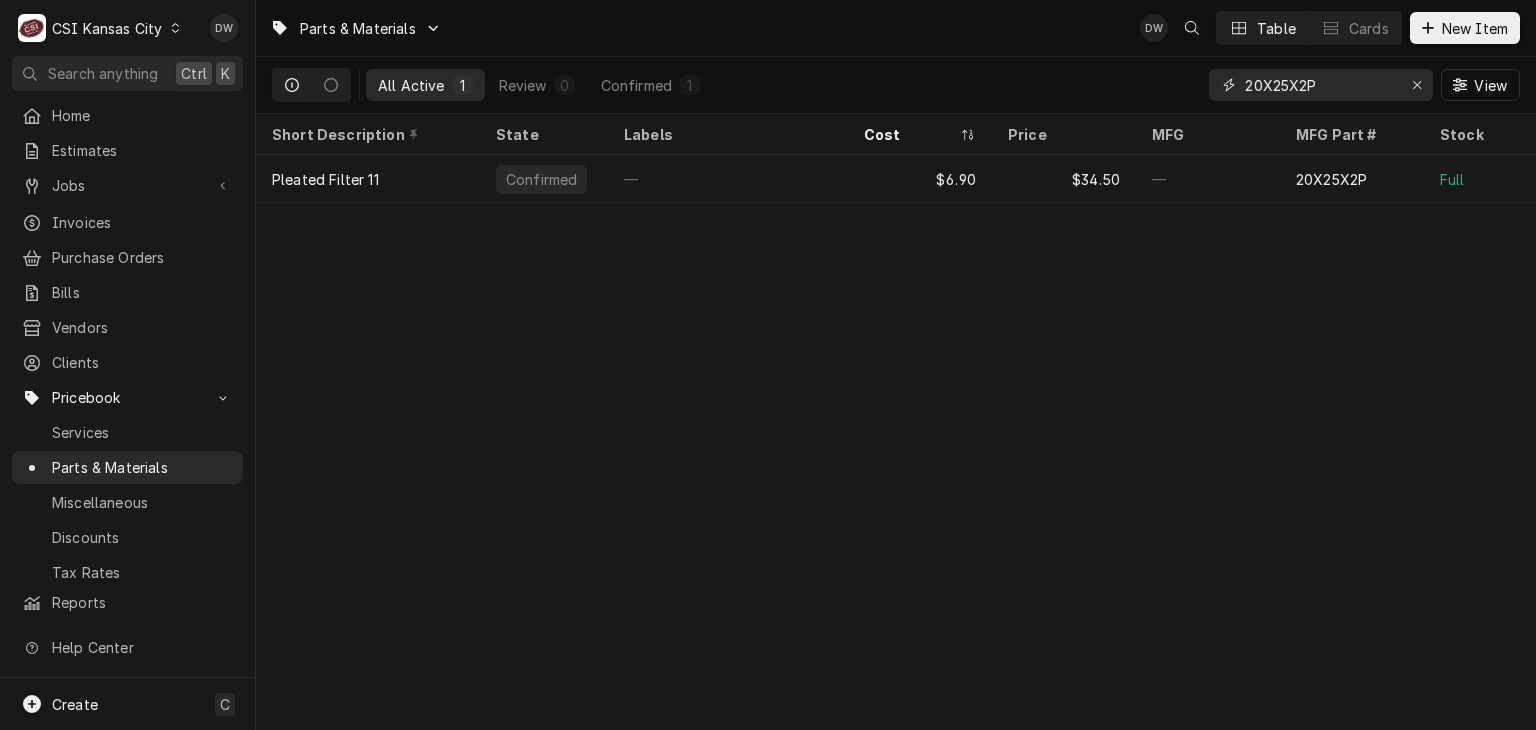 type on "20X25X2P" 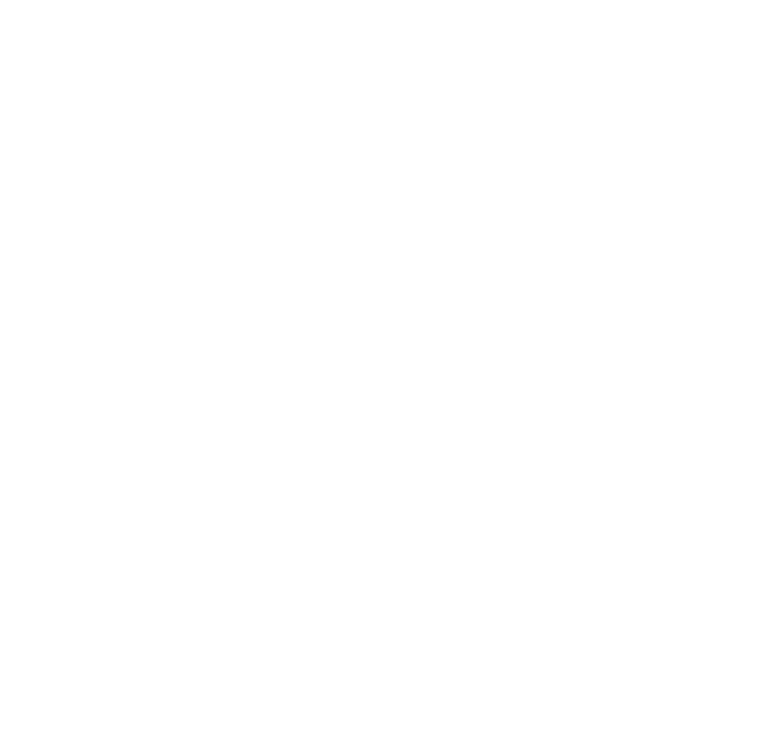 scroll, scrollTop: 0, scrollLeft: 0, axis: both 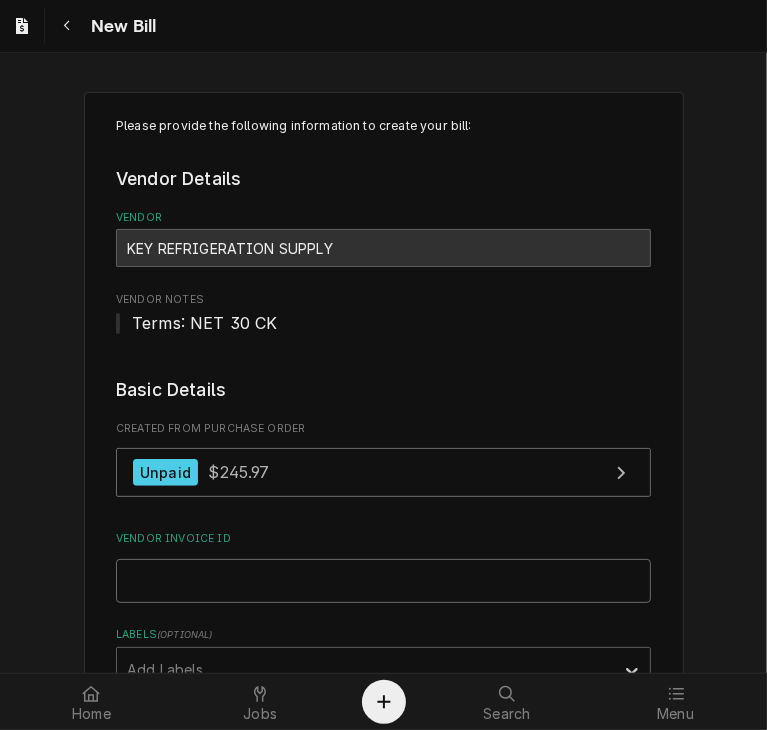 click on "Vendor Invoice ID" at bounding box center (383, 581) 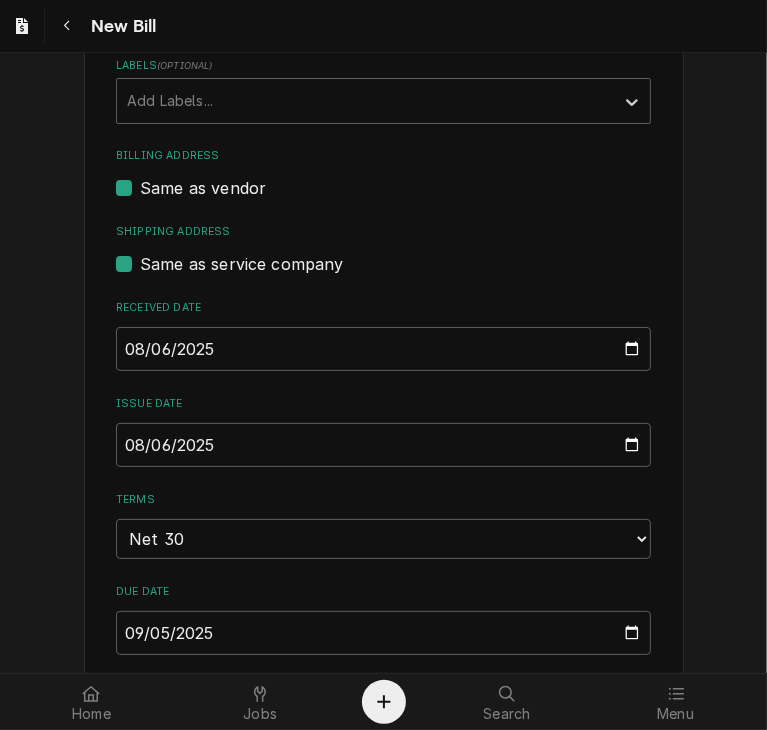 scroll, scrollTop: 572, scrollLeft: 0, axis: vertical 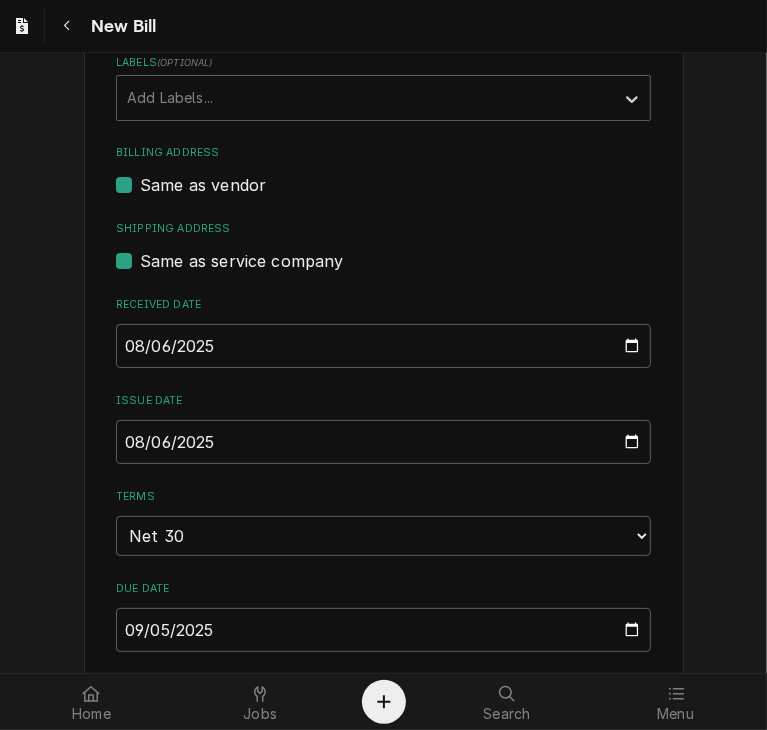 type on "63254471-00" 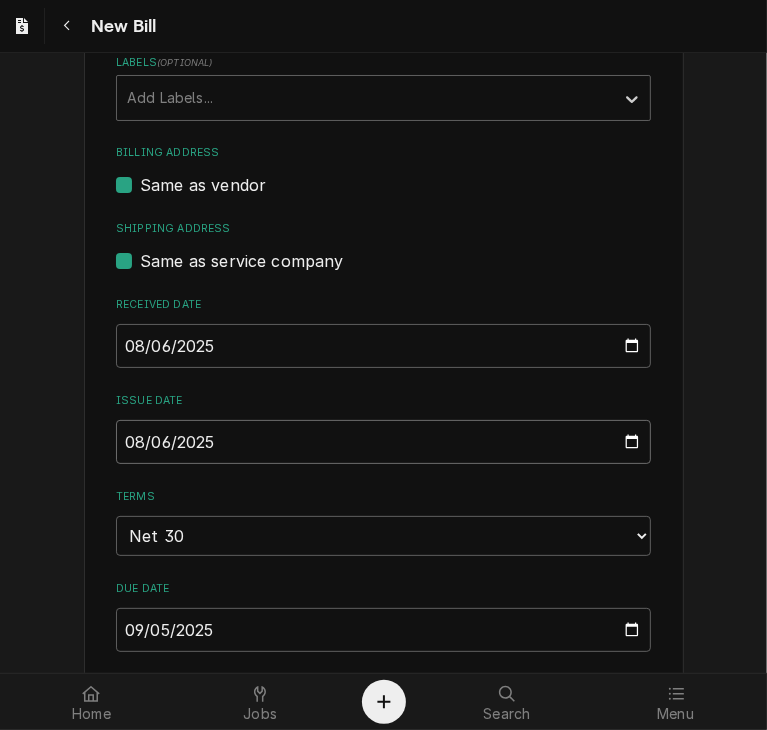 click on "2025-08-06" at bounding box center [383, 442] 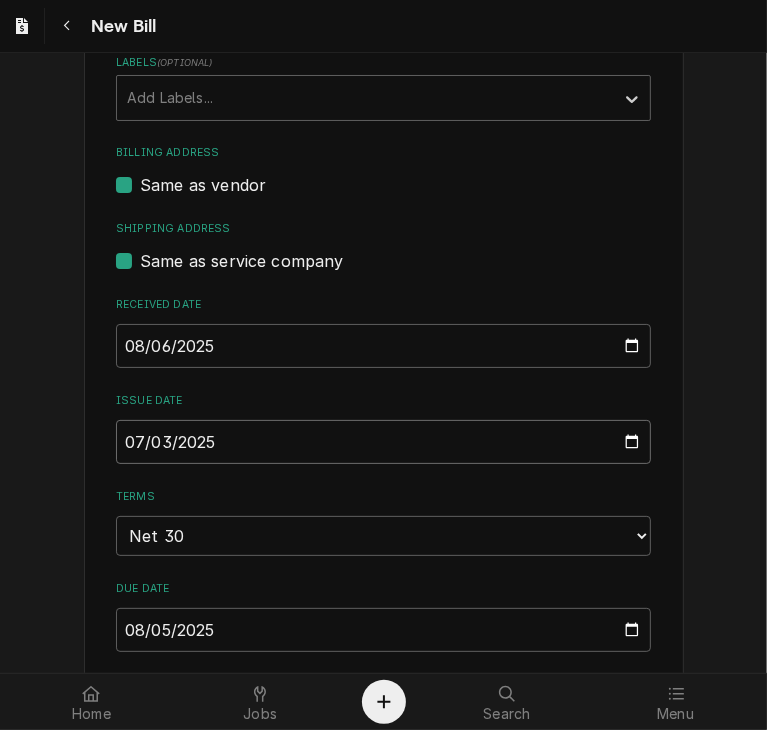type on "2025-07-30" 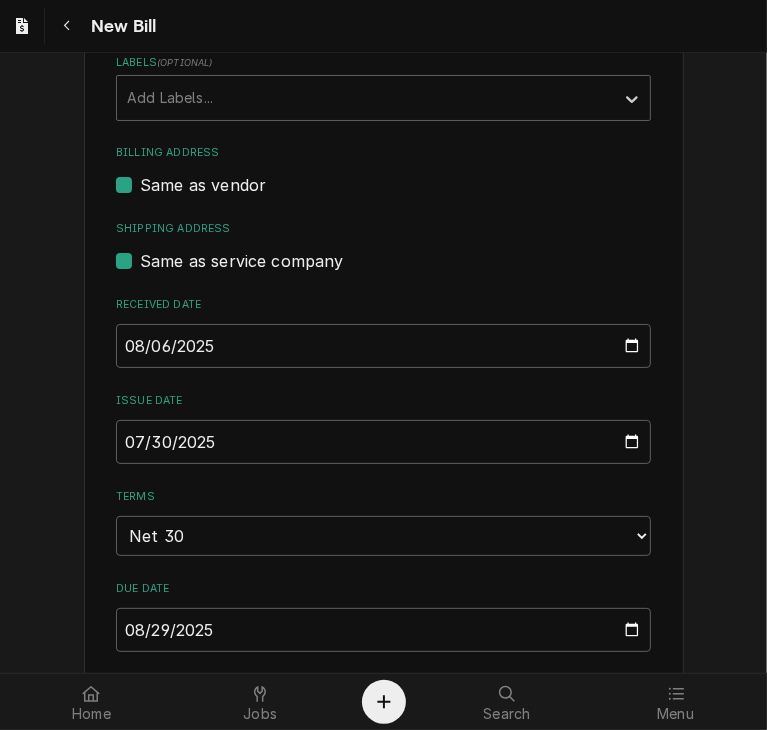 click on "Please provide the following information to create your bill: Vendor Details Vendor KEY REFRIGERATION SUPPLY Vendor Notes Terms: NET 30 CK Basic Details Created From Purchase Order Unpaid $245.97 Vendor Invoice ID 63254471-00 Labels  ( optional ) Add Labels... Billing Address Same as vendor Shipping Address Same as service company Received Date 2025-08-06 Issue Date 2025-07-30 Terms Choose payment terms... Same Day Net 7 Net 14 Net 21 Net 30 Net 45 Net 60 Net 90 Due Date 2025-08-29 Charge Details Service Charges Add Service Charge Parts and Materials  ( if any ) Short Description Cog Belt 51 Manufacturer — Manufacturer Part # AX54 Subtype [#2-DUAL] INVEN-PARTS Qty. 3 Cost $17.59 Amount $52.77 Short Description Pleated Filter 11 Manufacturer — Manufacturer Part # 20X25X2P Subtype [#2-DUAL] INVEN-PARTS Qty. 28 Cost $6.90 Amount $193.20 Add Part or Material Trip Charges, Diagnostic Fees, etc.  ( if any ) Add Miscellaneous Charge Discounts  ( if any ) Add Discount Attachments  ( if any ) Add Attachment Total" at bounding box center [383, 754] 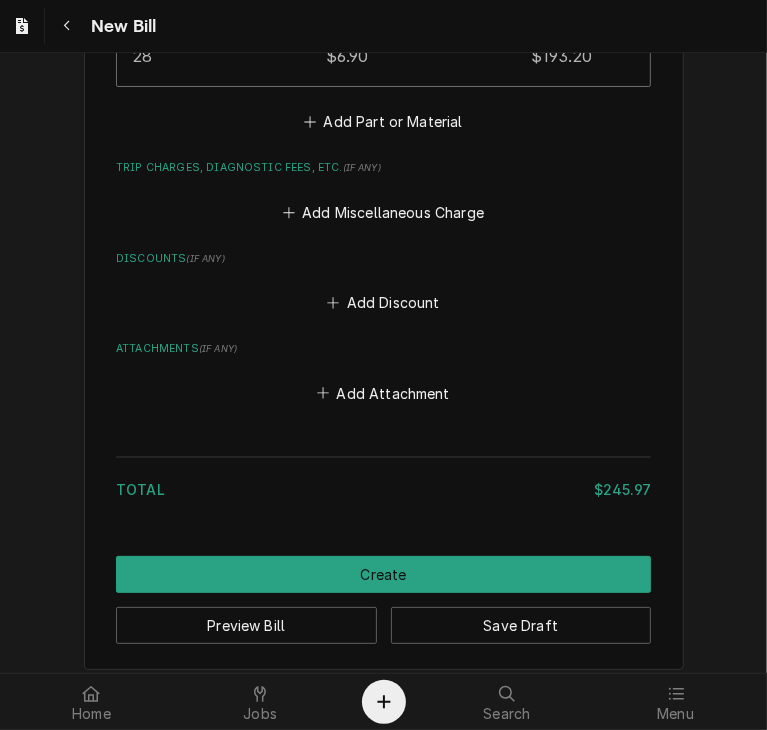 scroll, scrollTop: 1901, scrollLeft: 0, axis: vertical 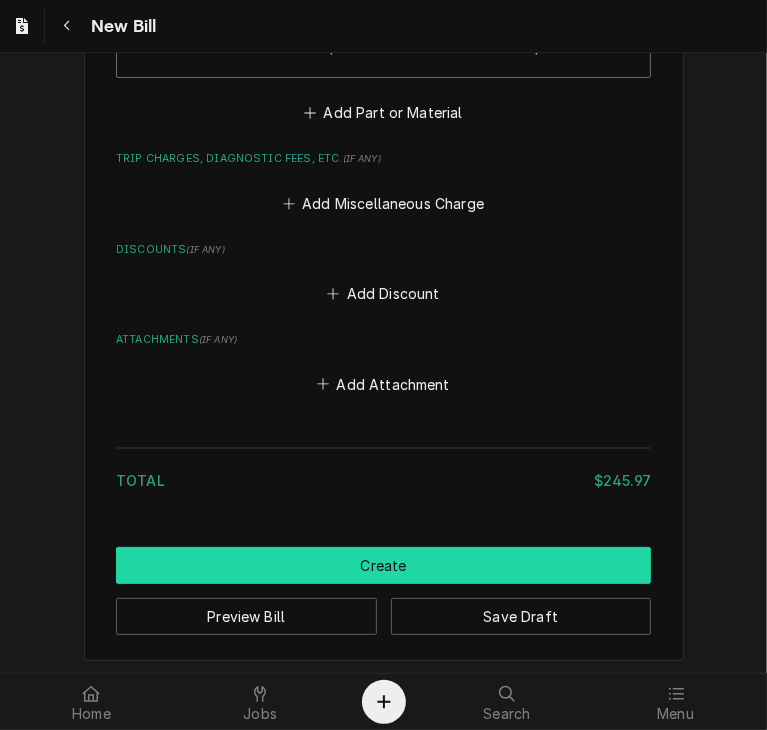 click on "Create" at bounding box center [383, 565] 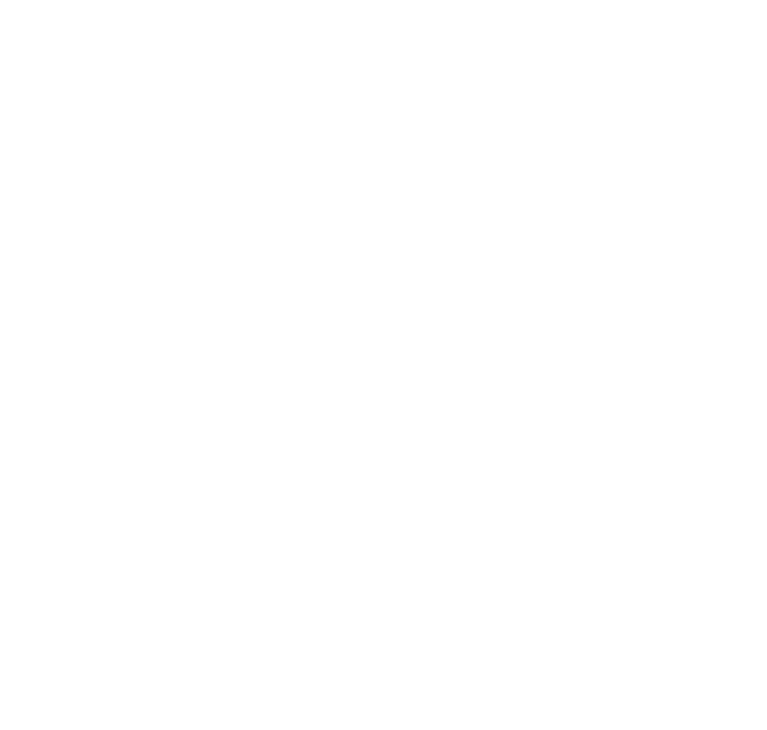 scroll, scrollTop: 0, scrollLeft: 0, axis: both 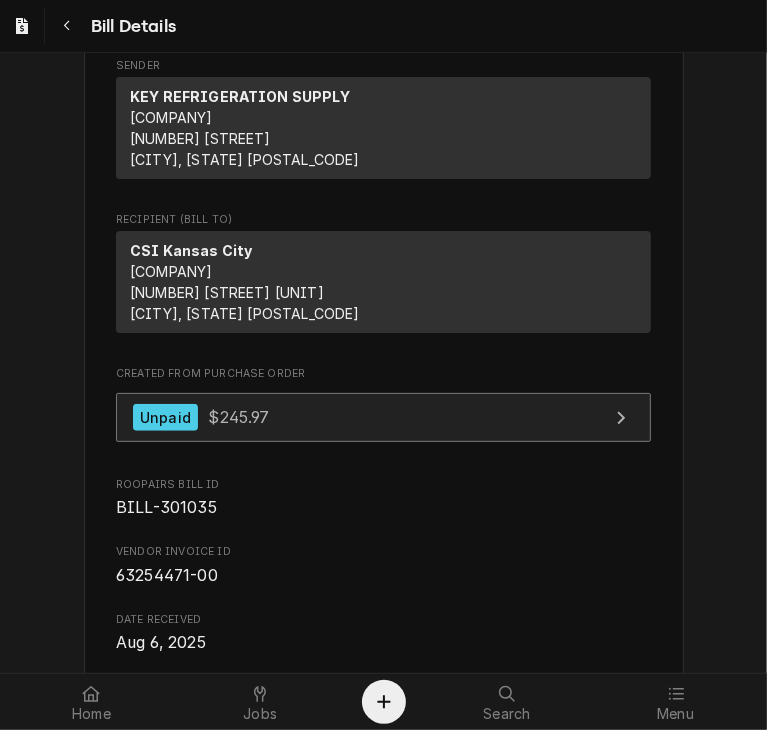 click on "Unpaid $245.97" at bounding box center (201, 417) 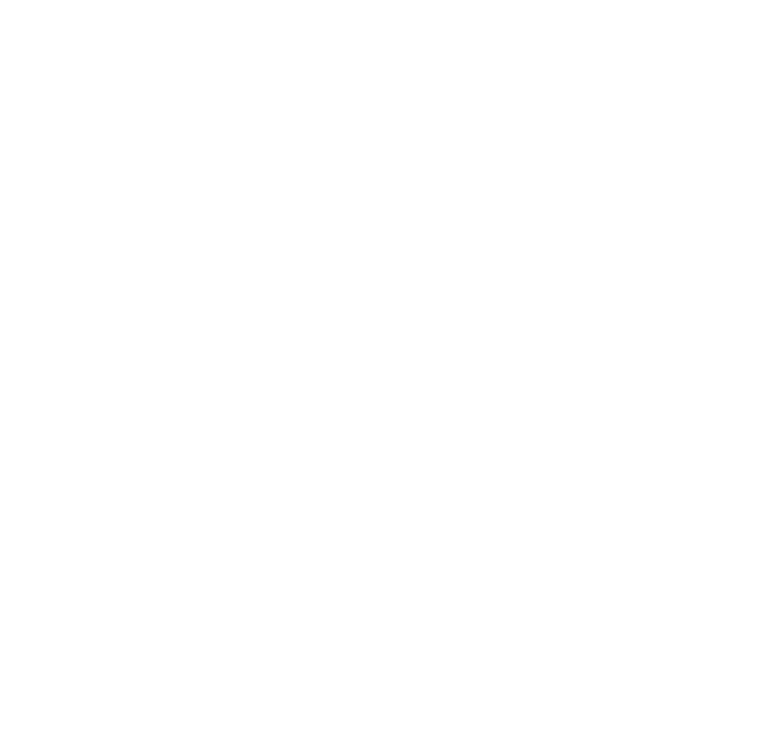 scroll, scrollTop: 0, scrollLeft: 0, axis: both 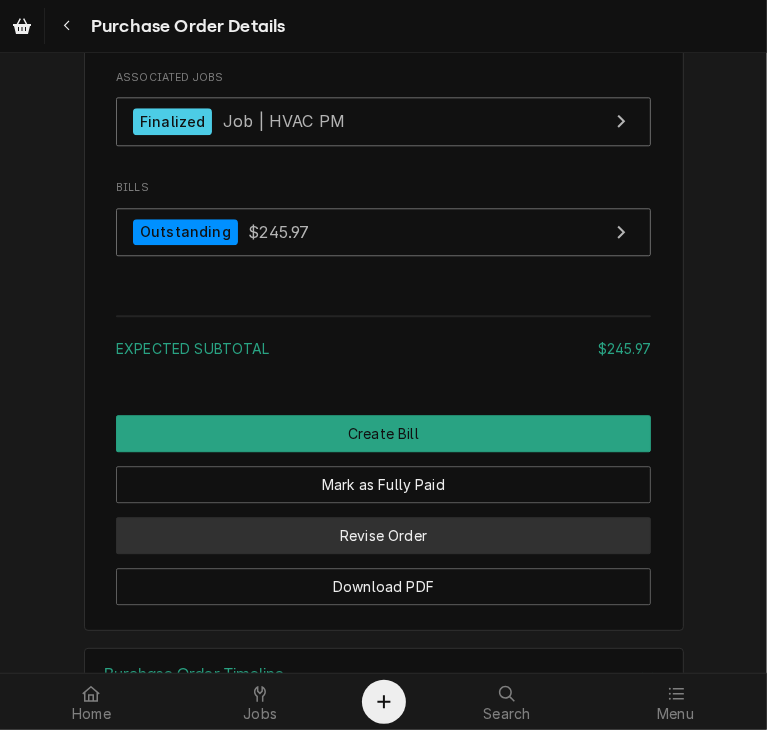 click on "Revise Order" at bounding box center (383, 535) 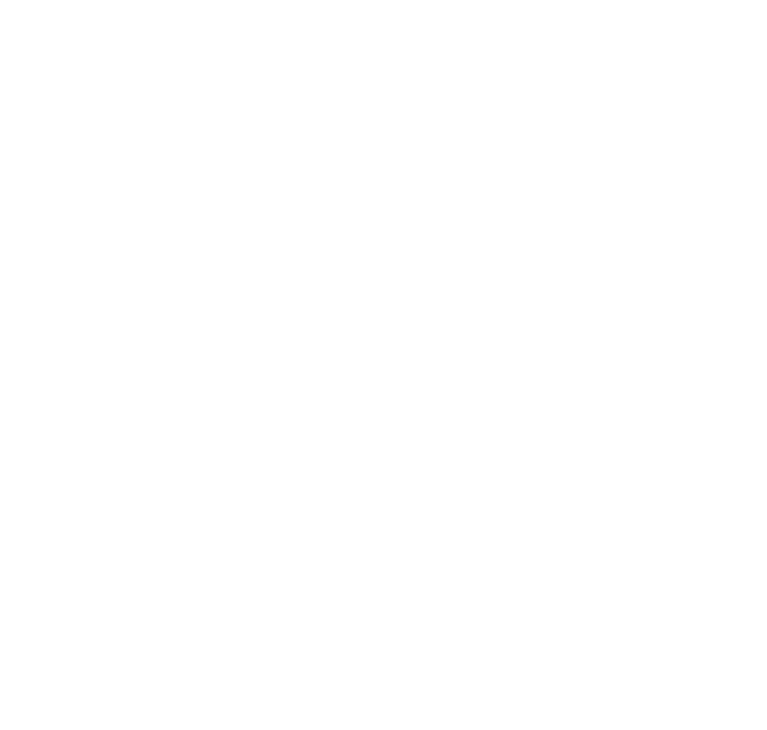 scroll, scrollTop: 0, scrollLeft: 0, axis: both 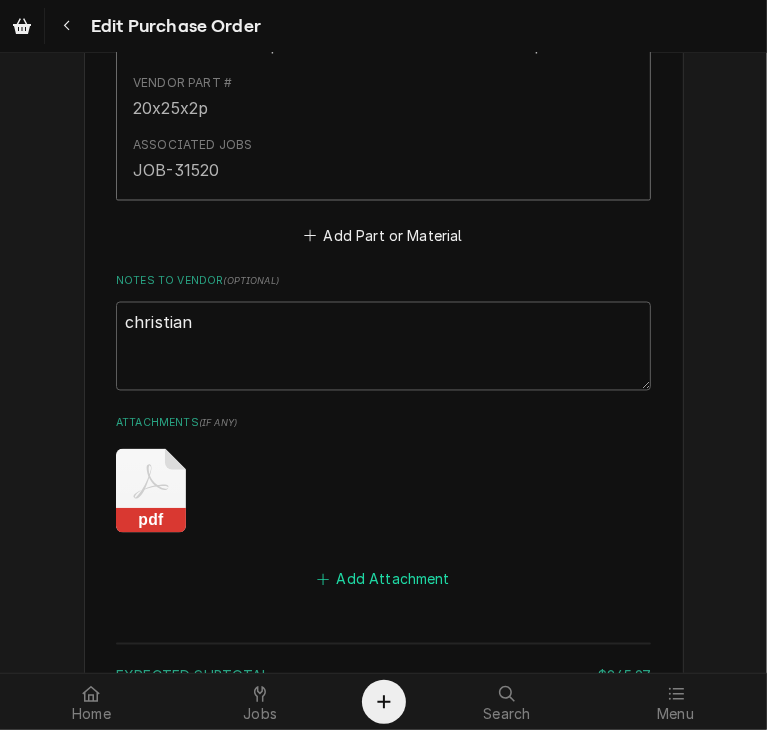 click on "Add Attachment" at bounding box center (384, 580) 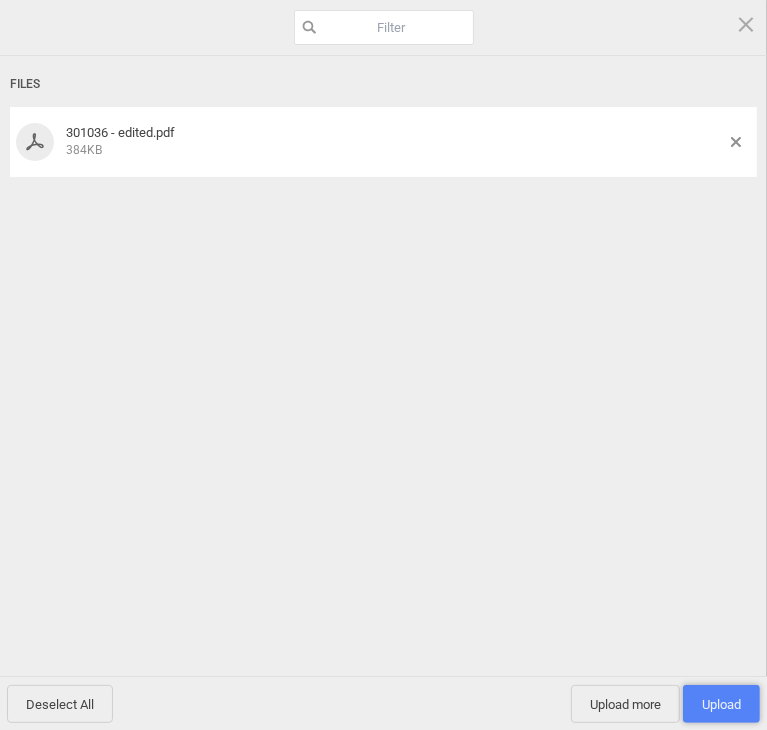 click on "Upload
1" at bounding box center (721, 704) 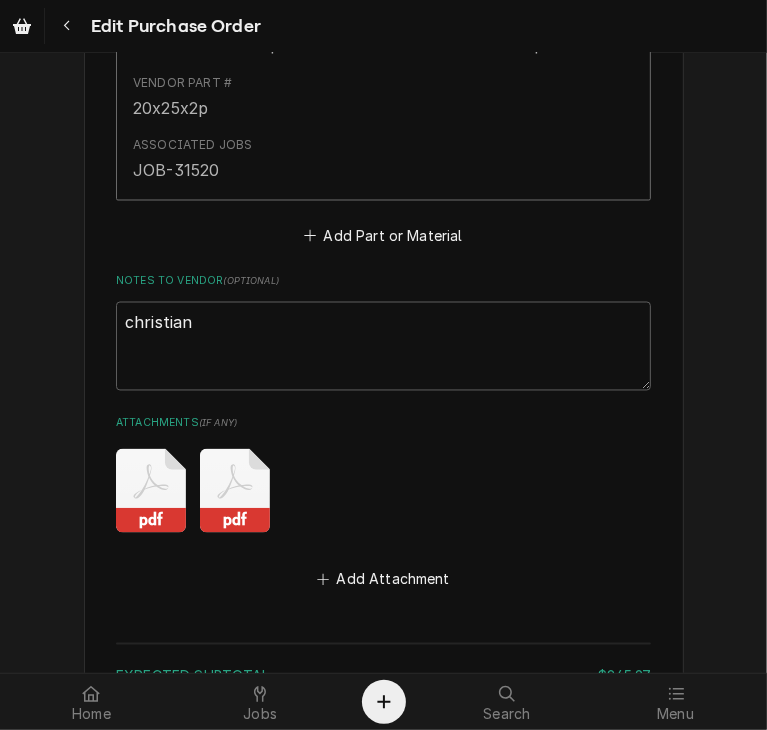 scroll, scrollTop: 1956, scrollLeft: 0, axis: vertical 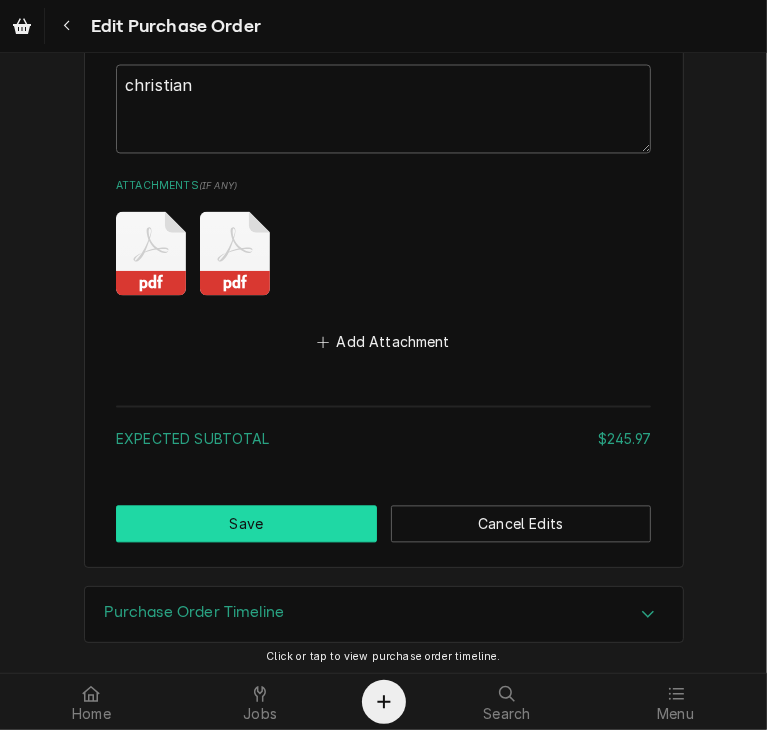 click on "Save" at bounding box center (246, 524) 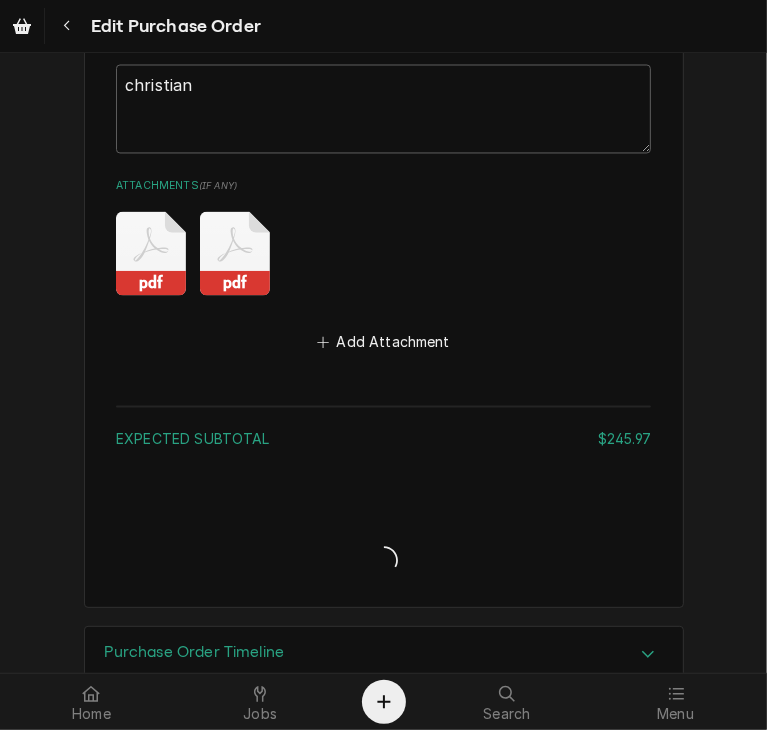 type on "x" 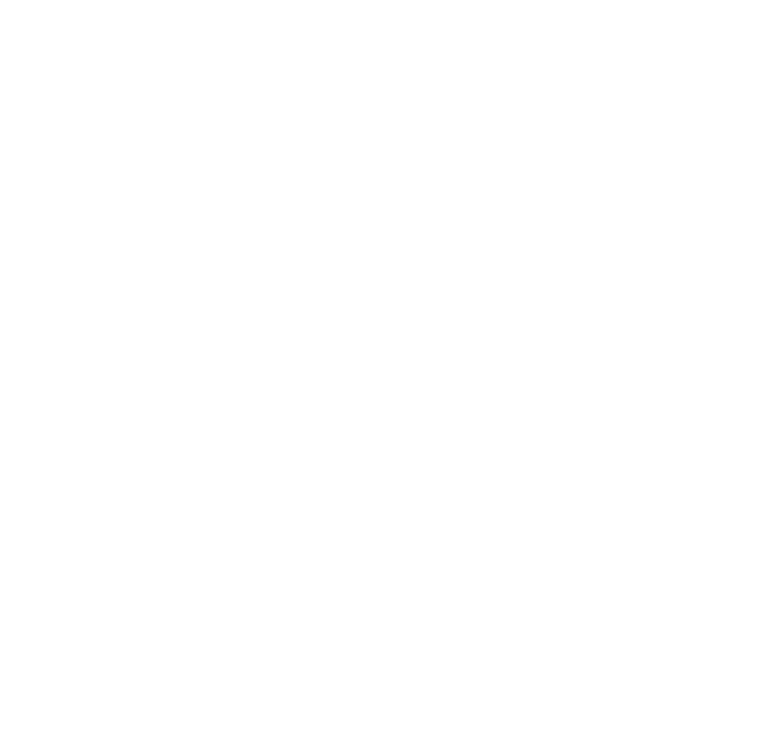 scroll, scrollTop: 0, scrollLeft: 0, axis: both 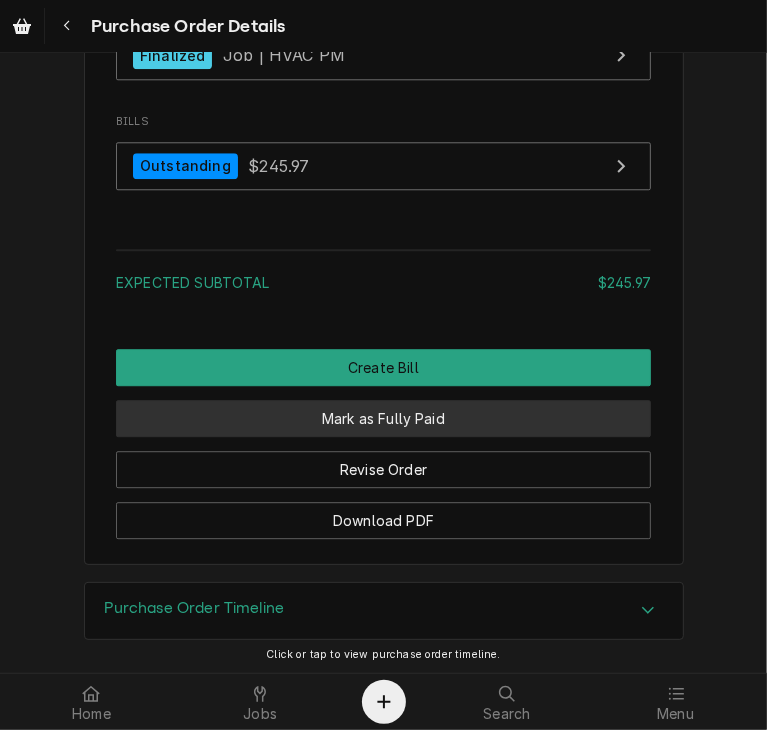 click on "Mark as Fully Paid" at bounding box center (383, 418) 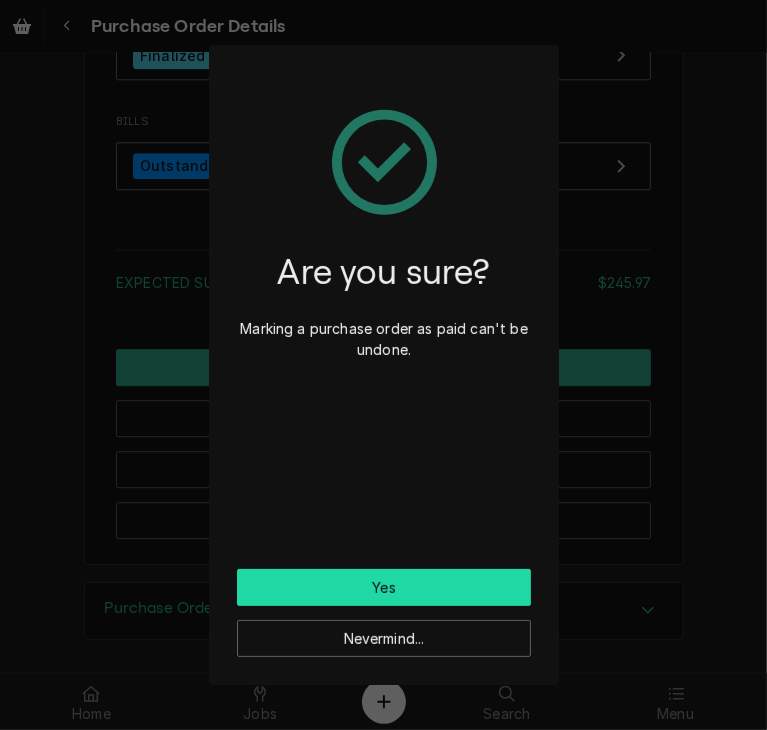 click on "Yes" at bounding box center [384, 587] 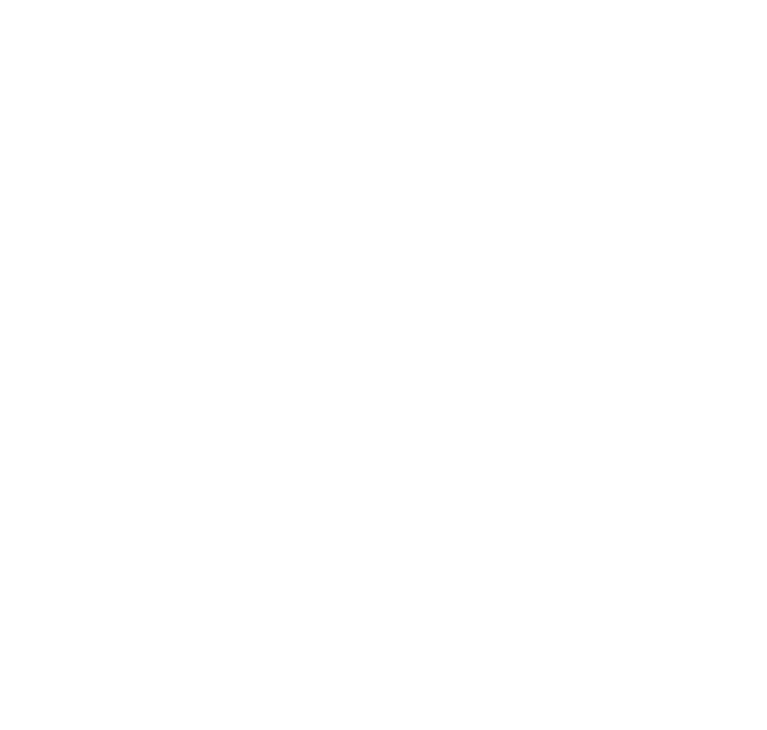 scroll, scrollTop: 0, scrollLeft: 0, axis: both 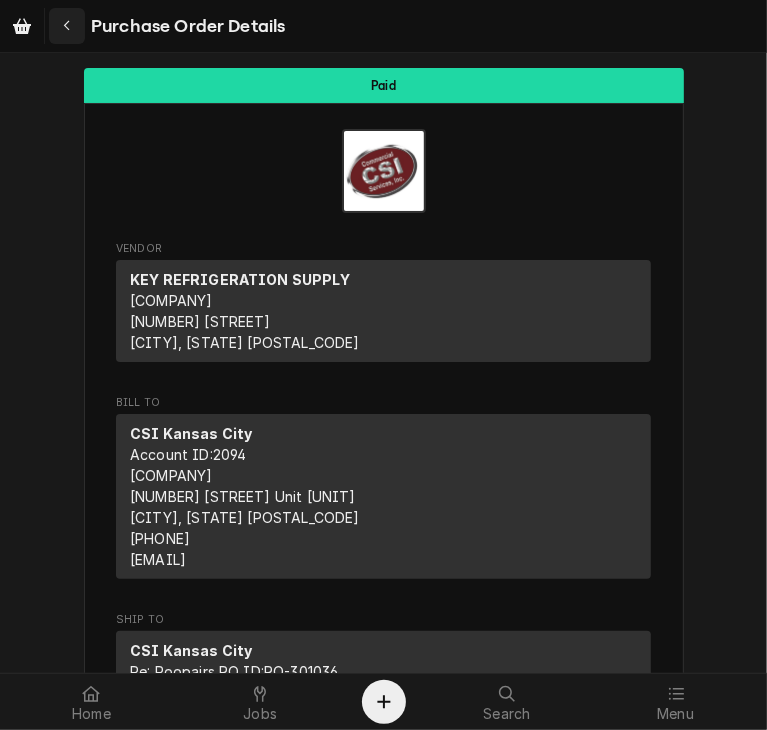 click 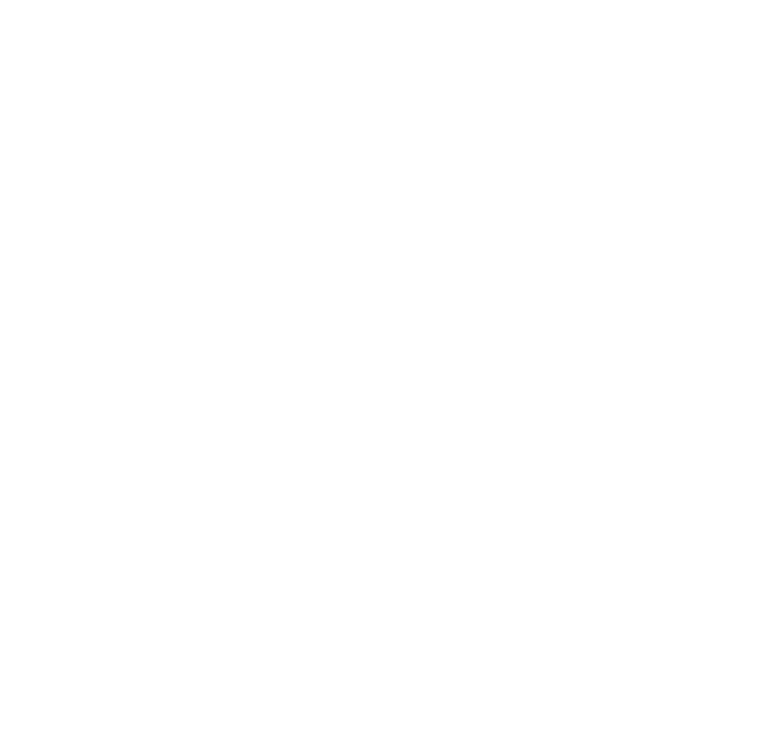 scroll, scrollTop: 0, scrollLeft: 0, axis: both 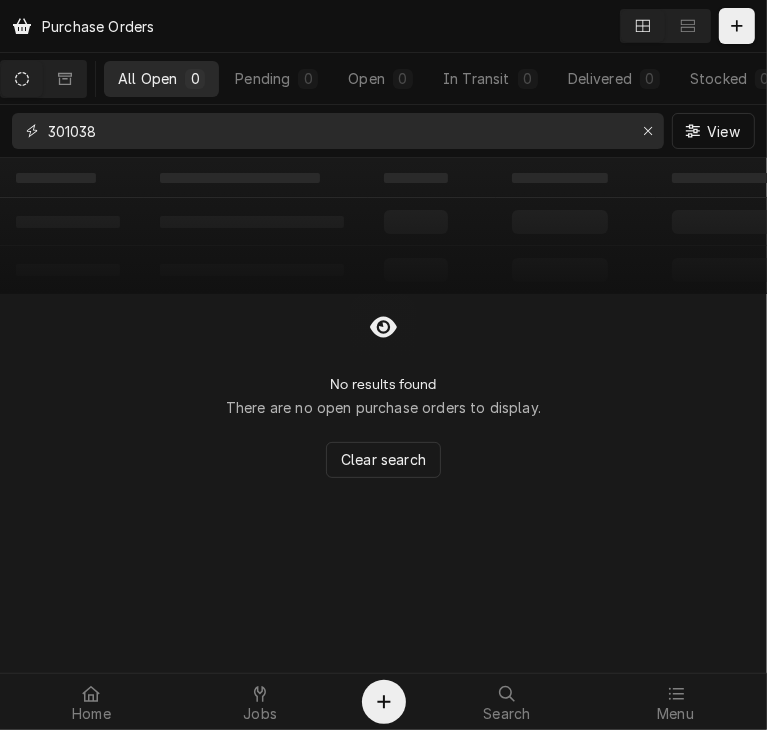 drag, startPoint x: 125, startPoint y: 134, endPoint x: 50, endPoint y: 129, distance: 75.16648 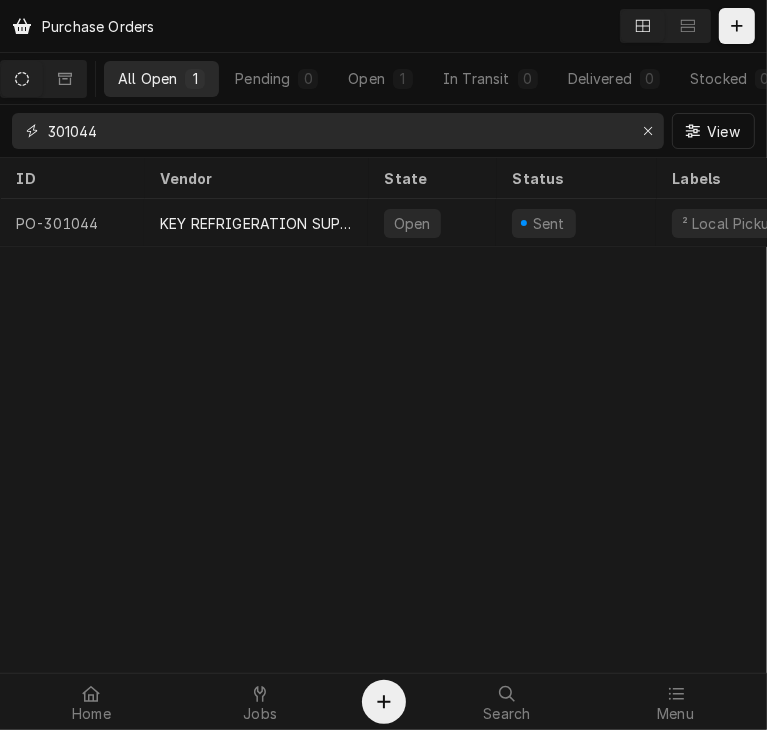 click on "301044" at bounding box center (337, 131) 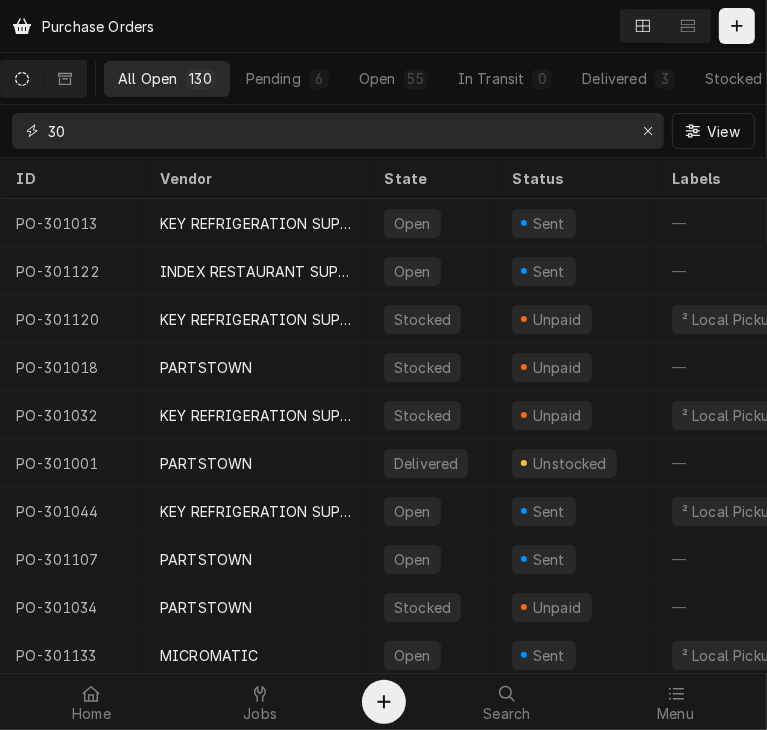 type on "3" 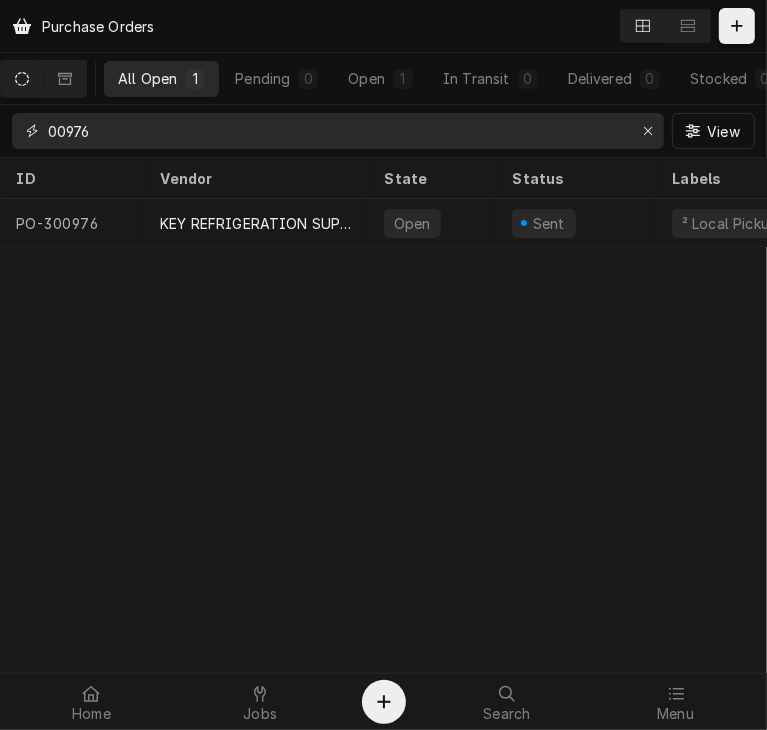 drag, startPoint x: 109, startPoint y: 136, endPoint x: 8, endPoint y: 154, distance: 102.59142 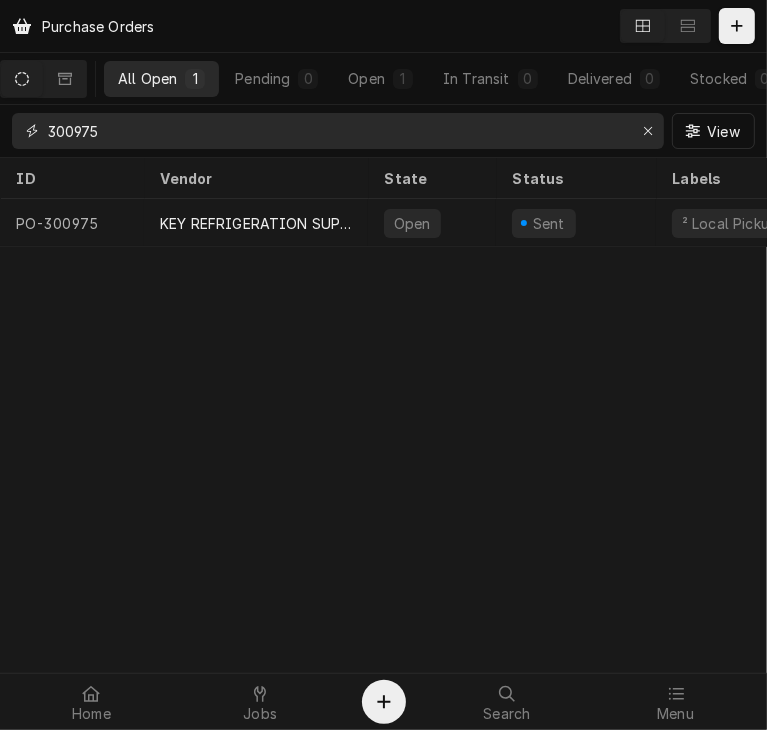 click on "300975" at bounding box center [337, 131] 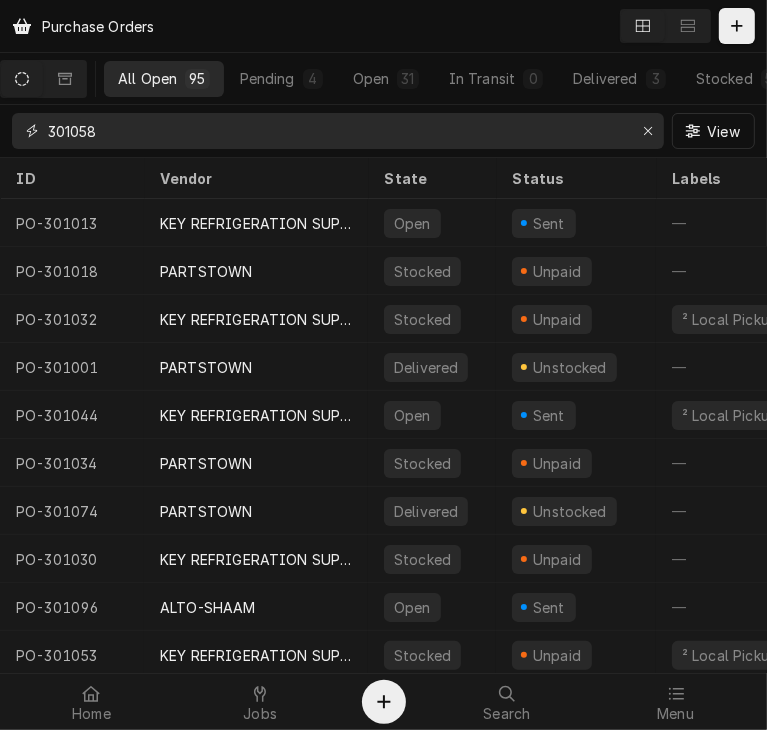 type on "301058" 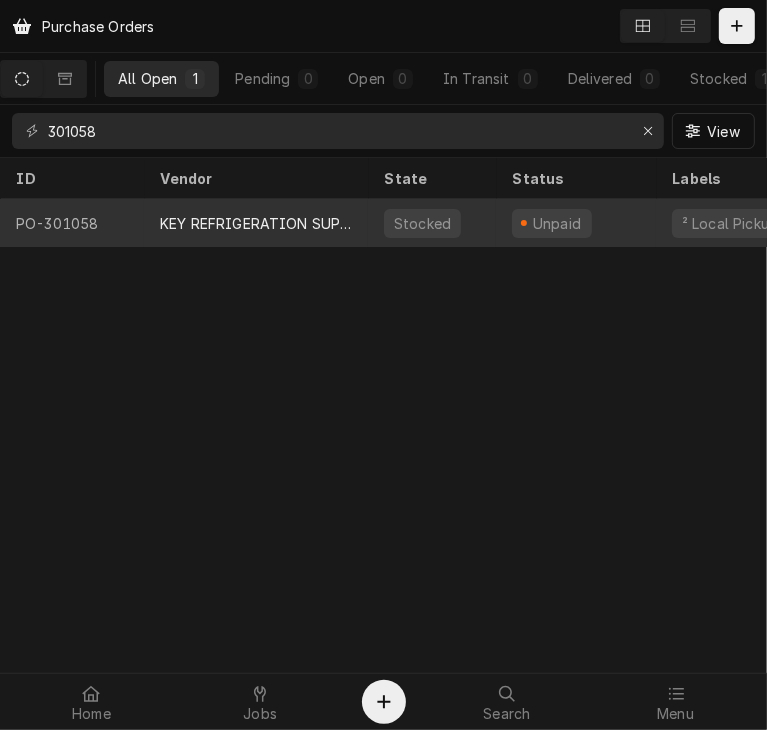 click on "KEY REFRIGERATION SUPPLY" at bounding box center [256, 223] 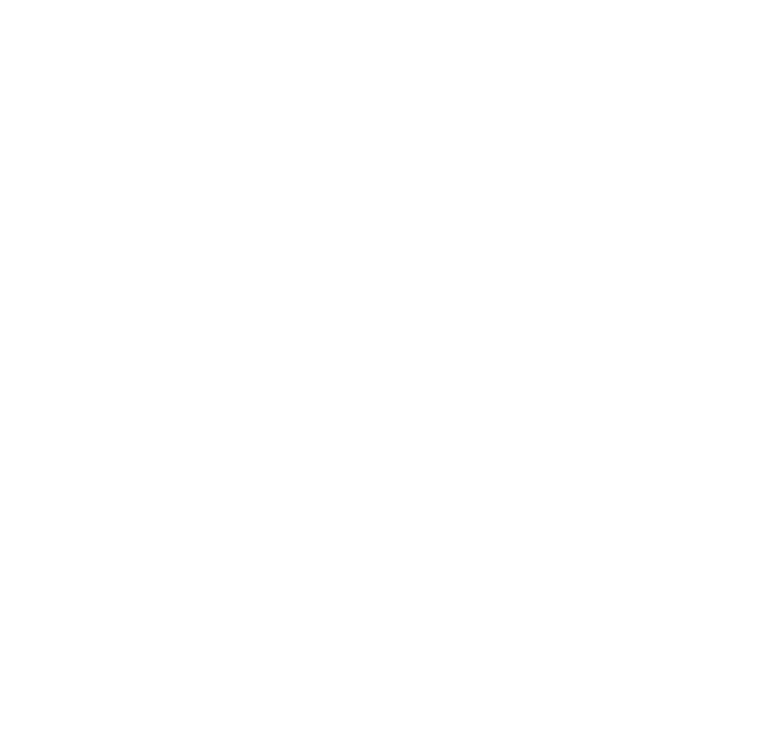 scroll, scrollTop: 0, scrollLeft: 0, axis: both 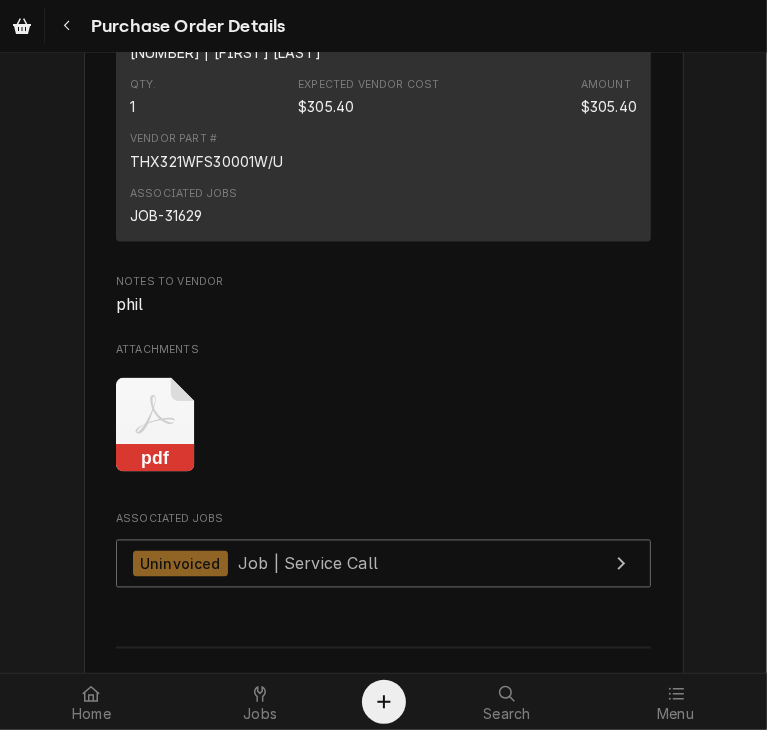 click 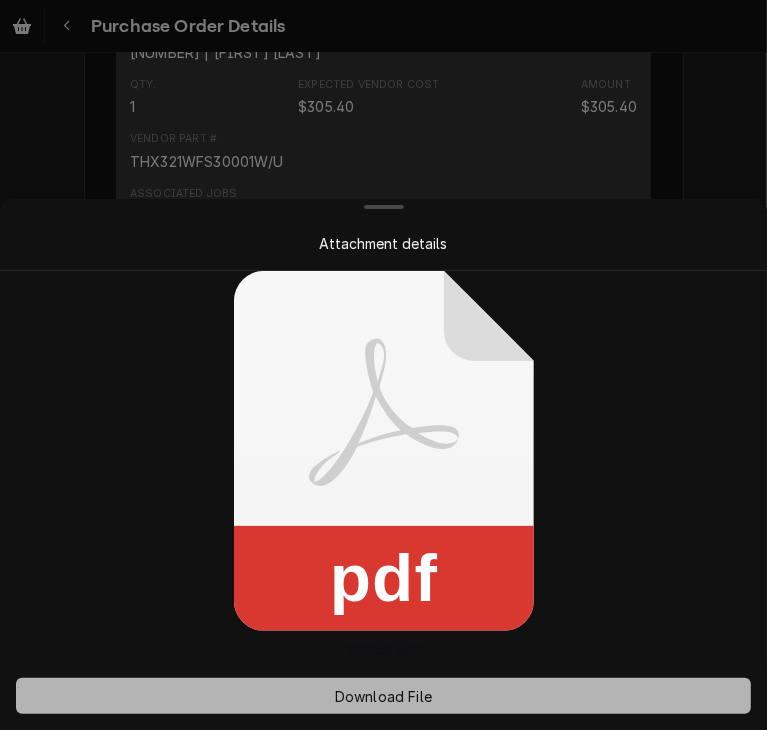 click on "Download File" at bounding box center (383, 696) 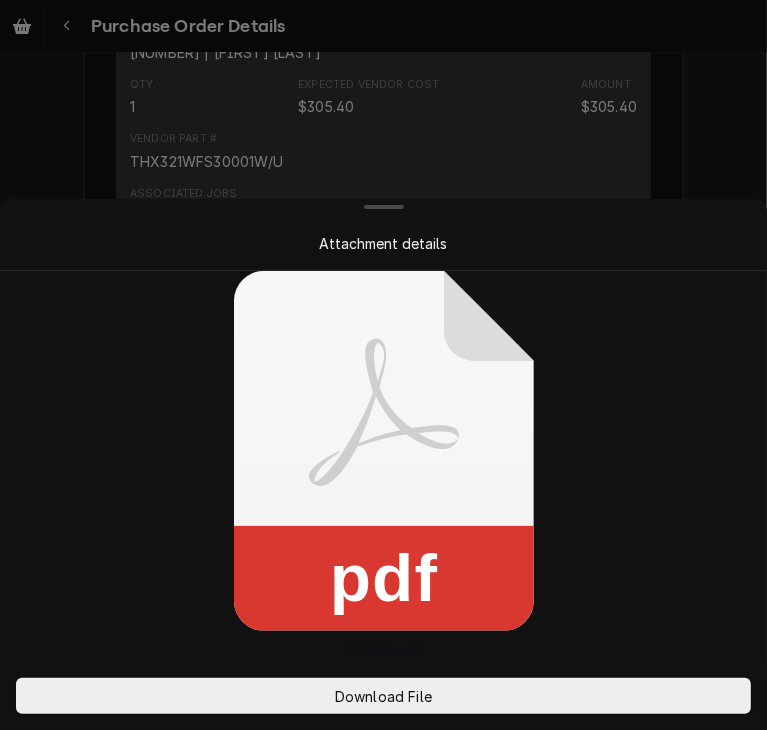 click at bounding box center [383, 365] 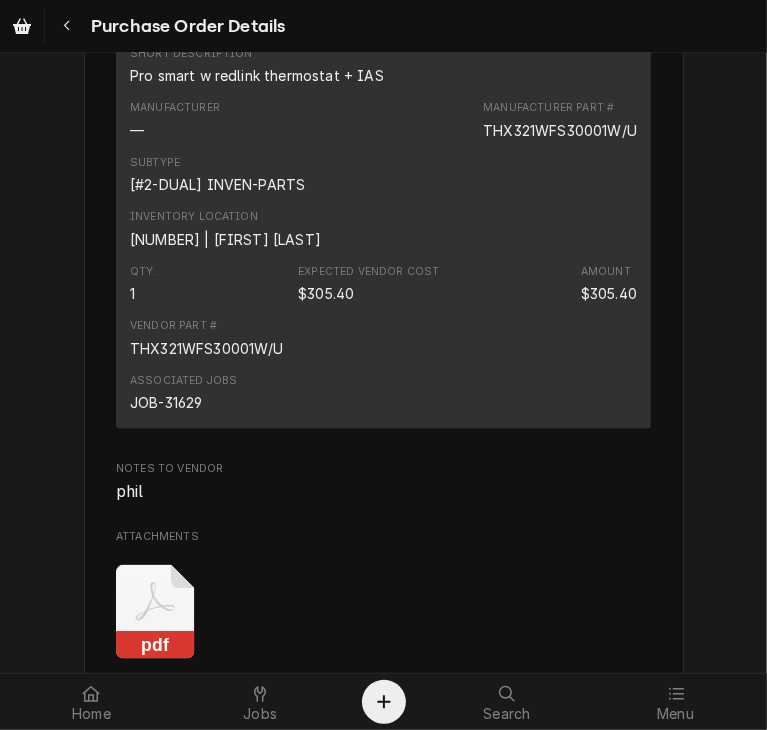 scroll, scrollTop: 1552, scrollLeft: 0, axis: vertical 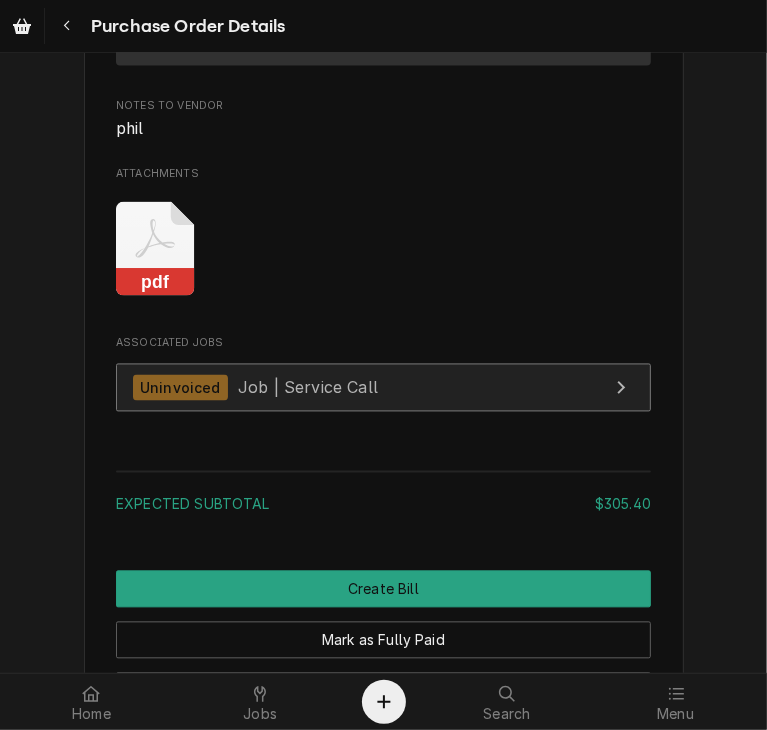 click on "Uninvoiced" at bounding box center [180, 388] 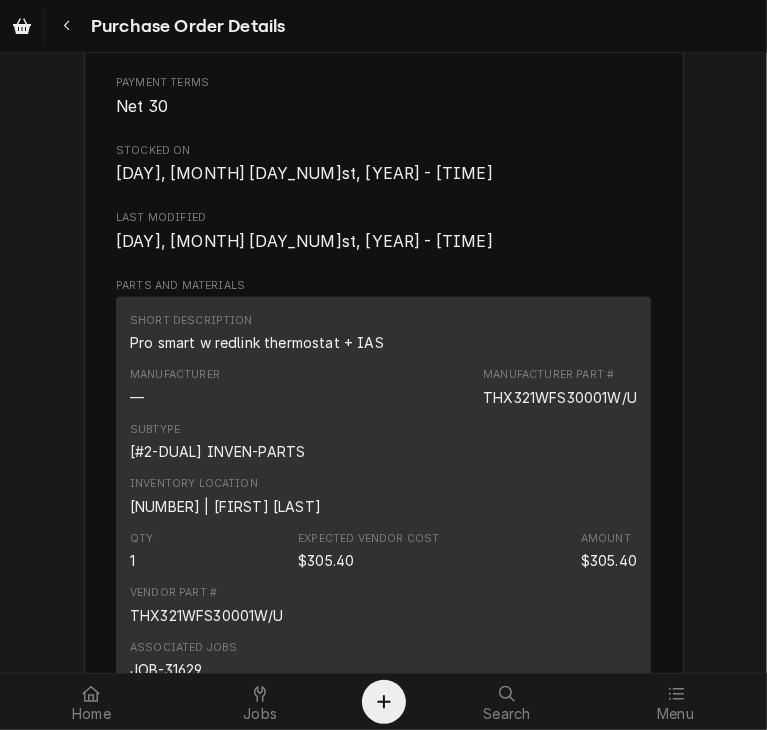 scroll, scrollTop: 1307, scrollLeft: 0, axis: vertical 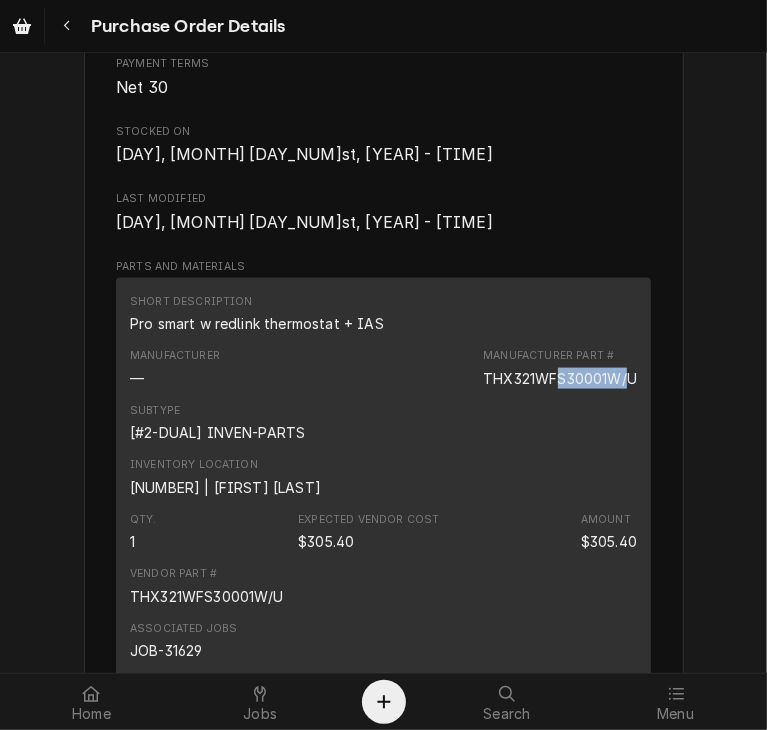 drag, startPoint x: 624, startPoint y: 377, endPoint x: 552, endPoint y: 376, distance: 72.00694 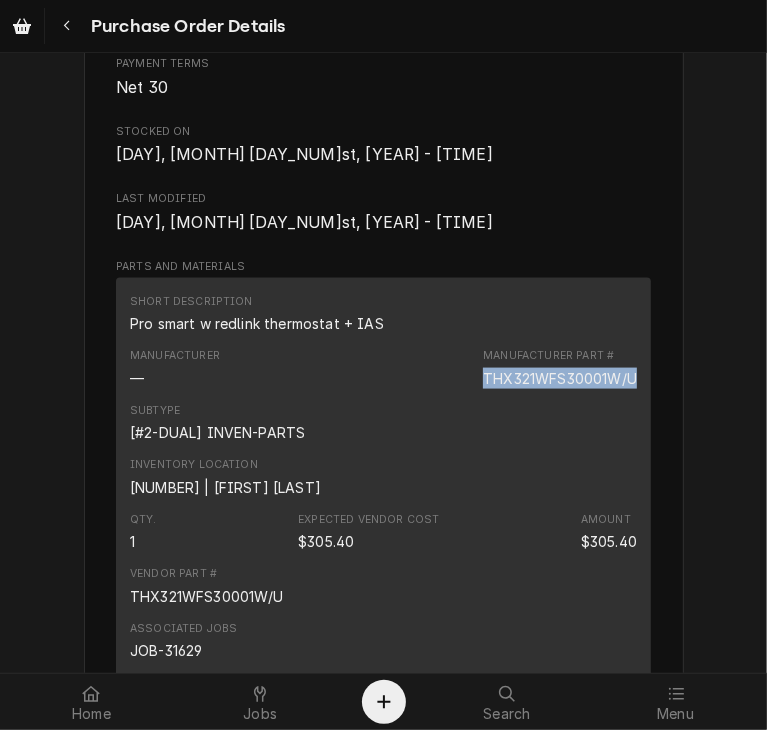 drag, startPoint x: 626, startPoint y: 378, endPoint x: 468, endPoint y: 378, distance: 158 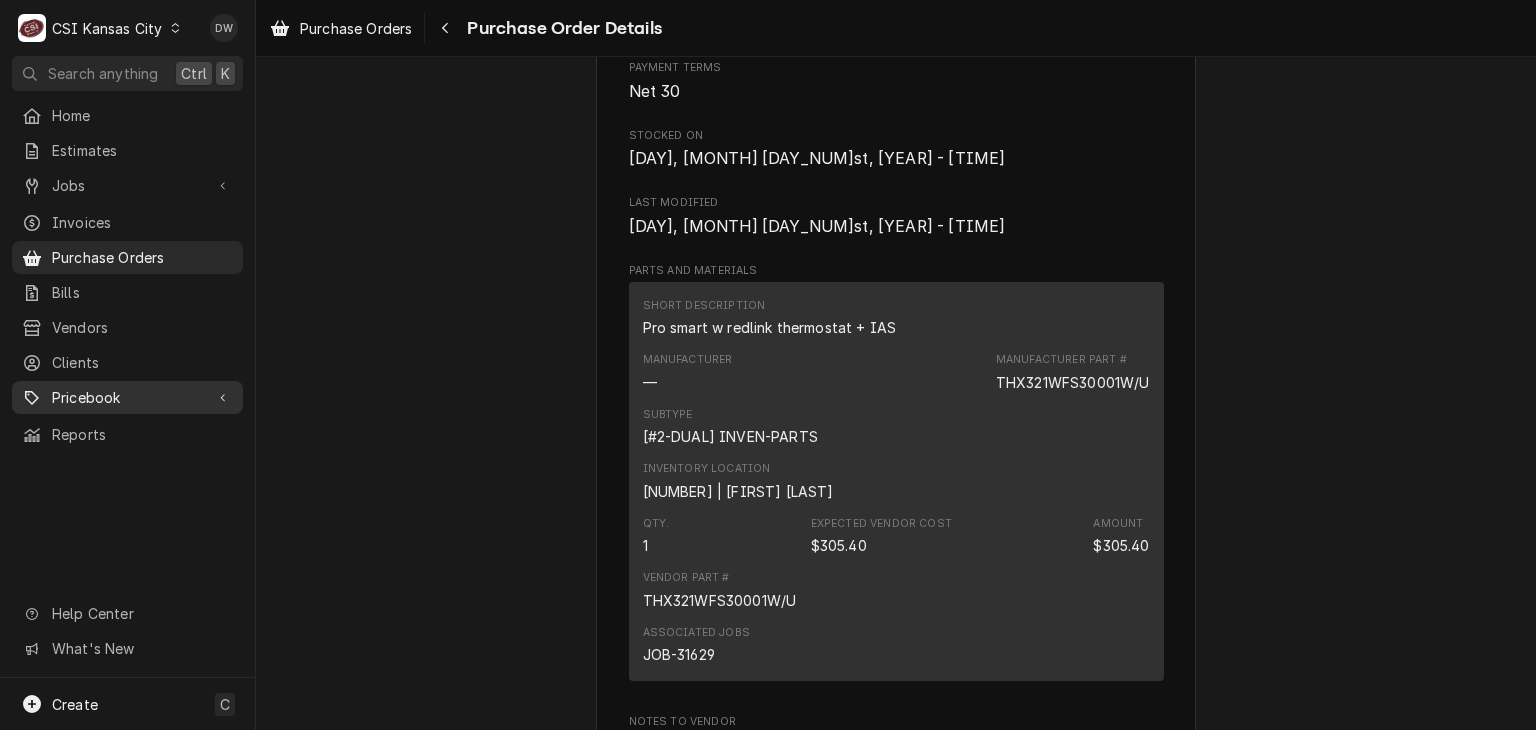 click on "Pricebook" at bounding box center [127, 397] 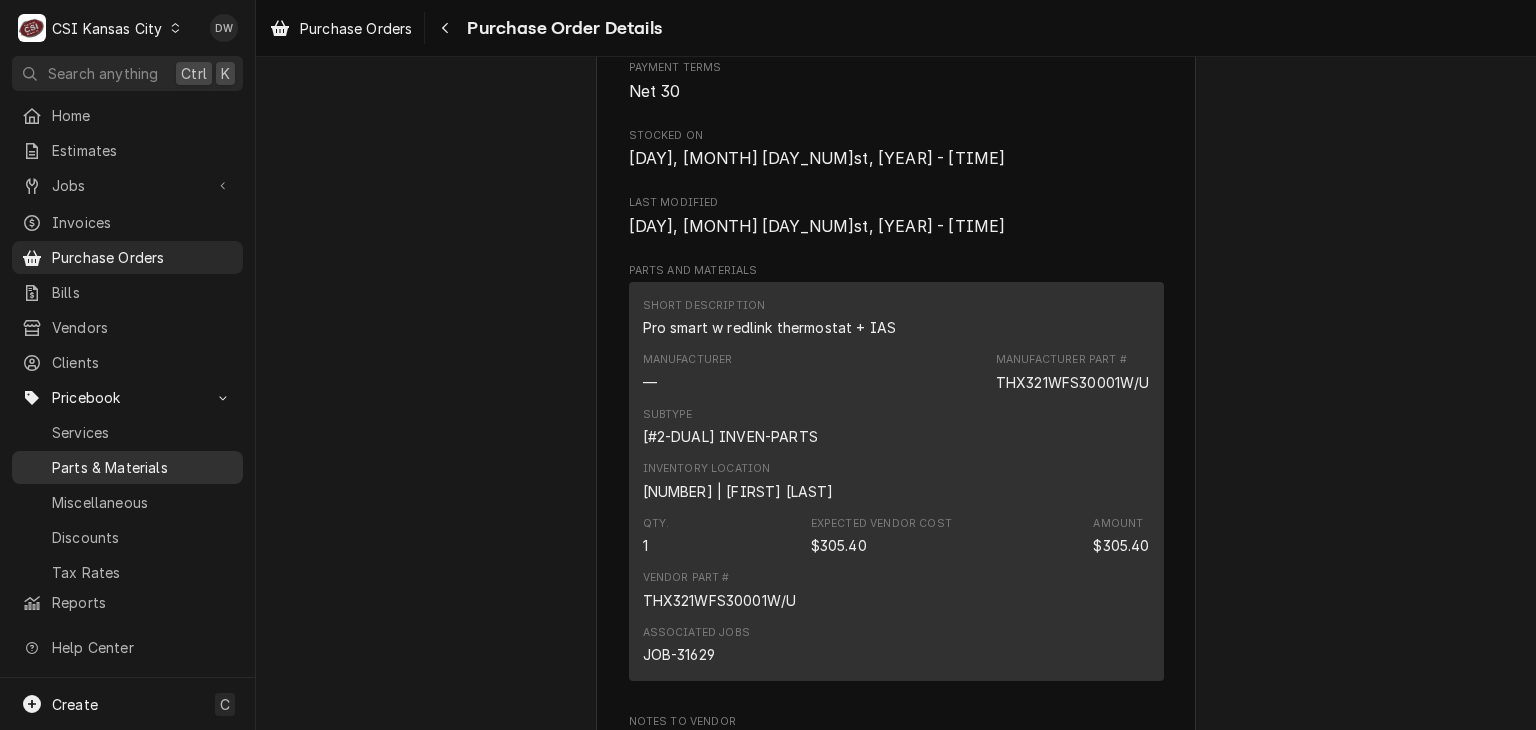 click on "Parts & Materials" at bounding box center (142, 467) 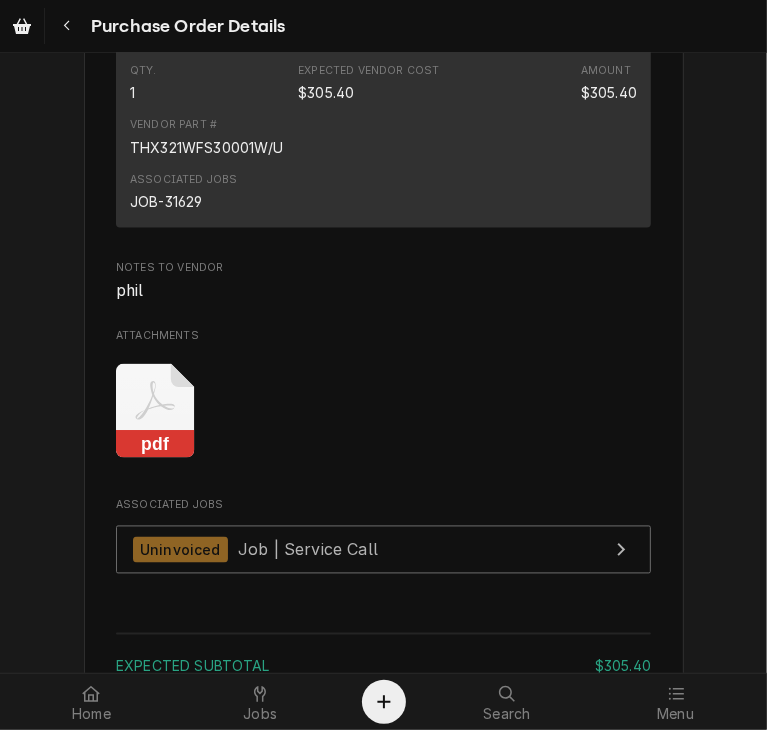 scroll, scrollTop: 1852, scrollLeft: 0, axis: vertical 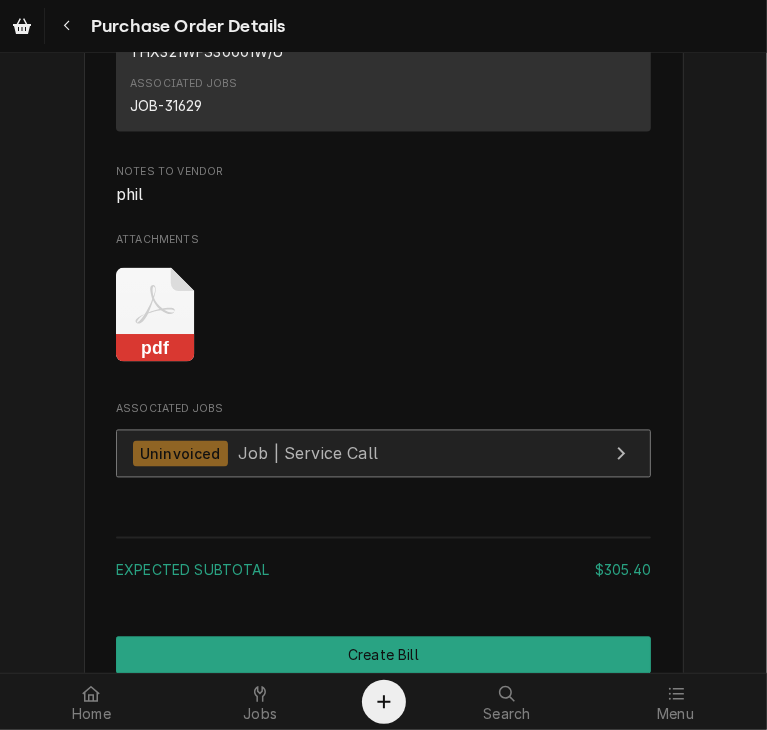click on "Uninvoiced" at bounding box center [180, 454] 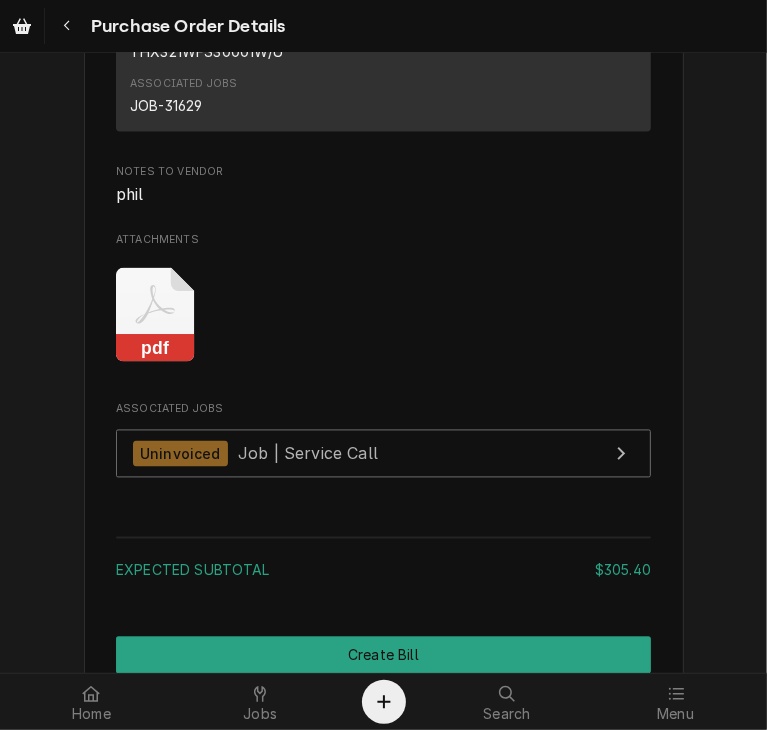 drag, startPoint x: 468, startPoint y: 657, endPoint x: 564, endPoint y: 554, distance: 140.80128 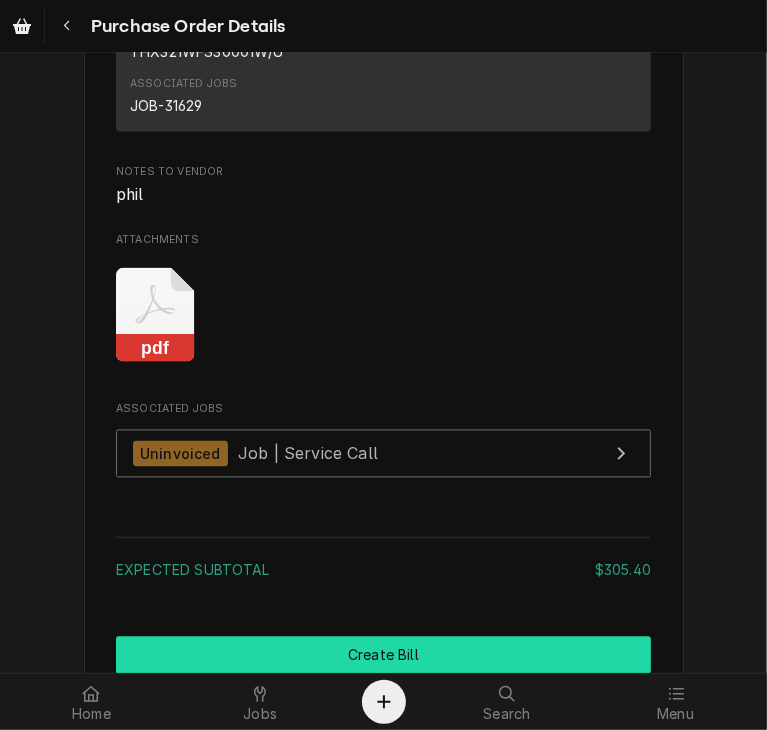 click on "Create Bill" at bounding box center [383, 655] 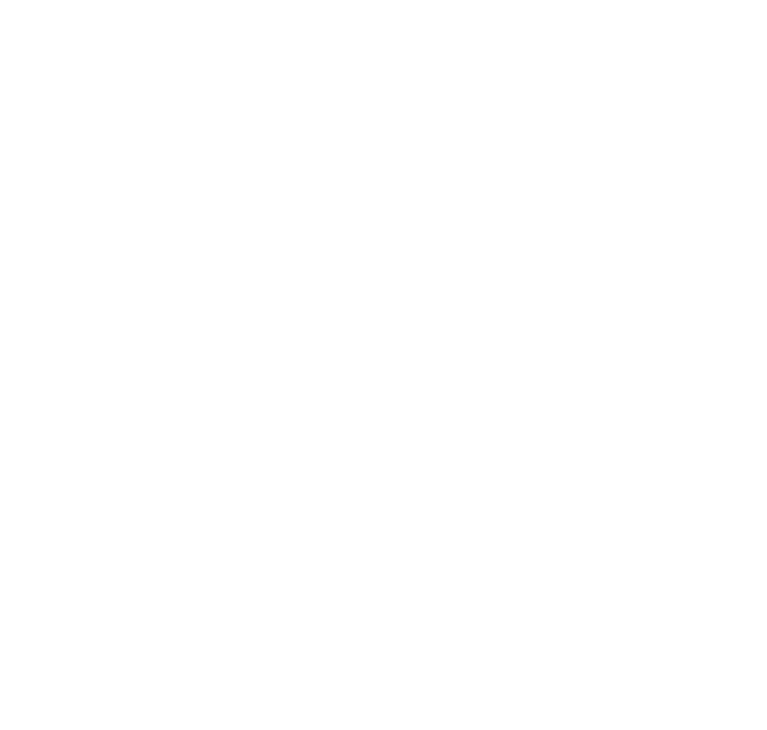 scroll, scrollTop: 0, scrollLeft: 0, axis: both 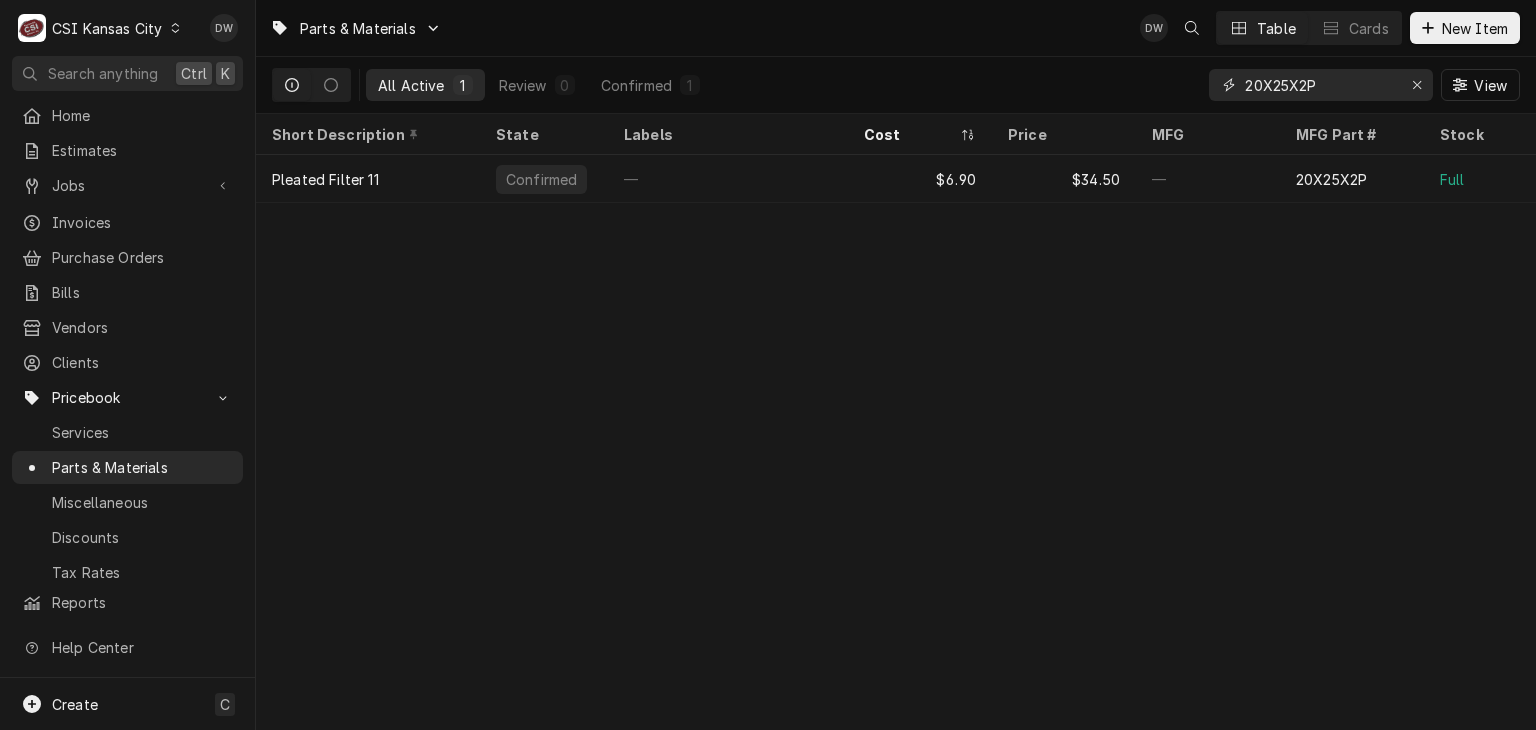 drag, startPoint x: 1340, startPoint y: 86, endPoint x: 1142, endPoint y: 87, distance: 198.00252 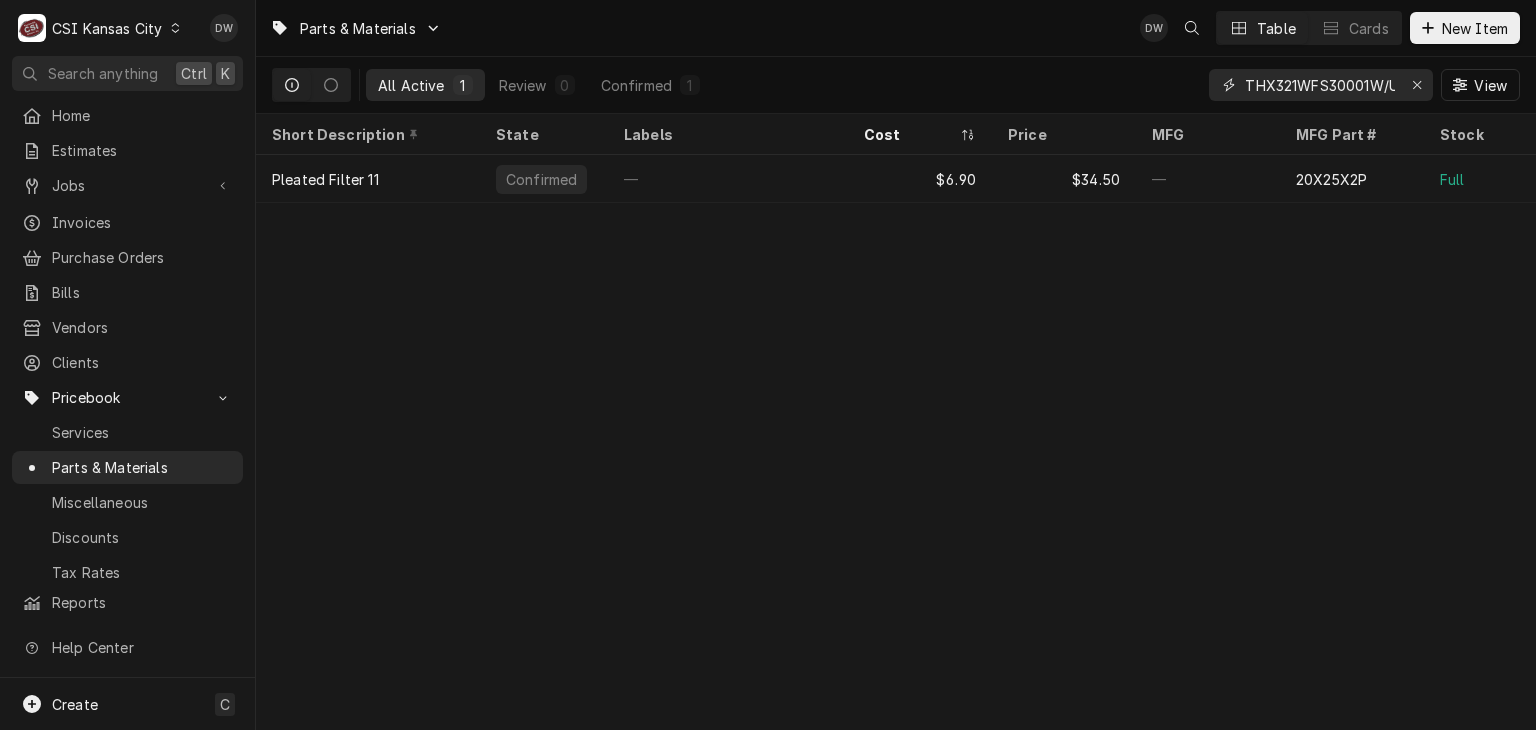 scroll, scrollTop: 0, scrollLeft: 7, axis: horizontal 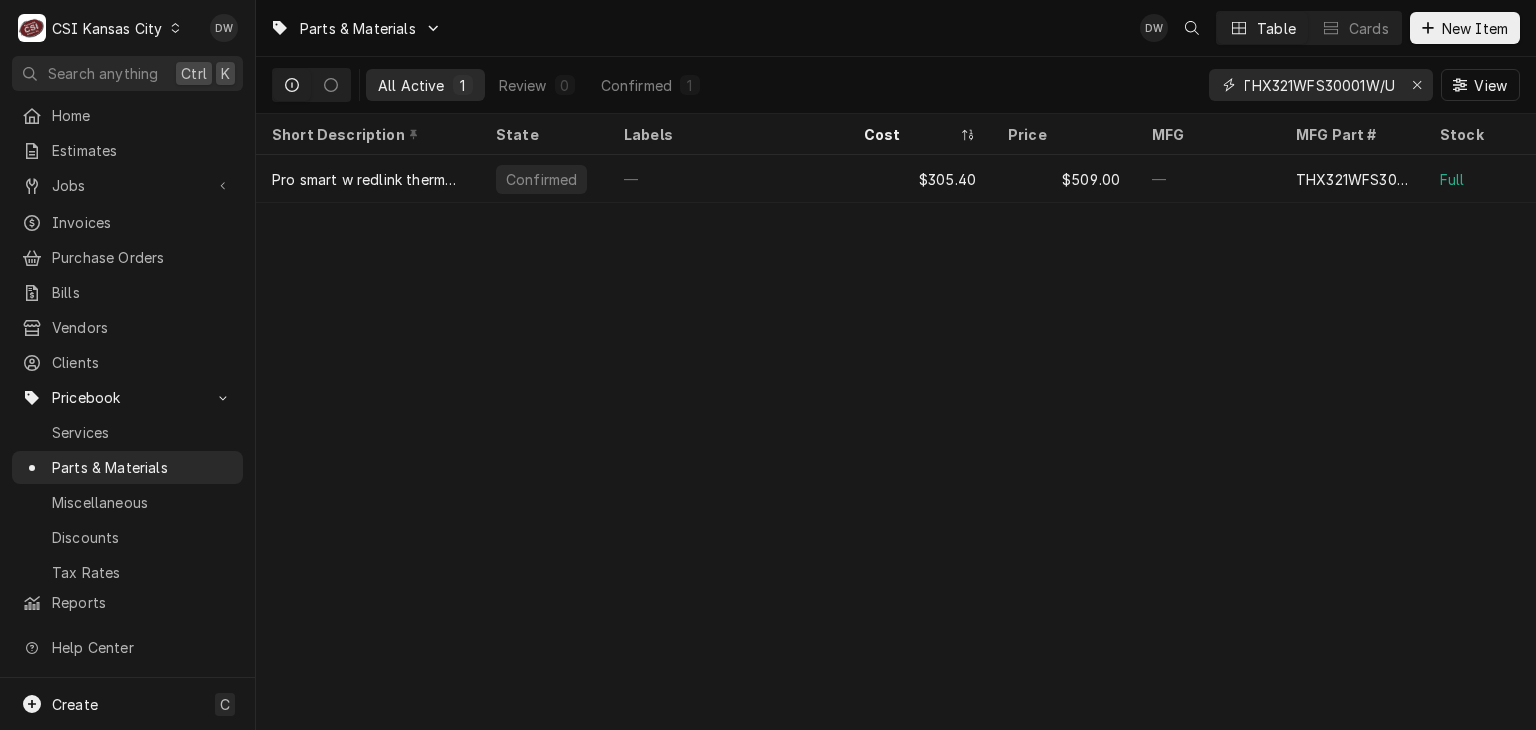 type on "THX321WFS30001W/U" 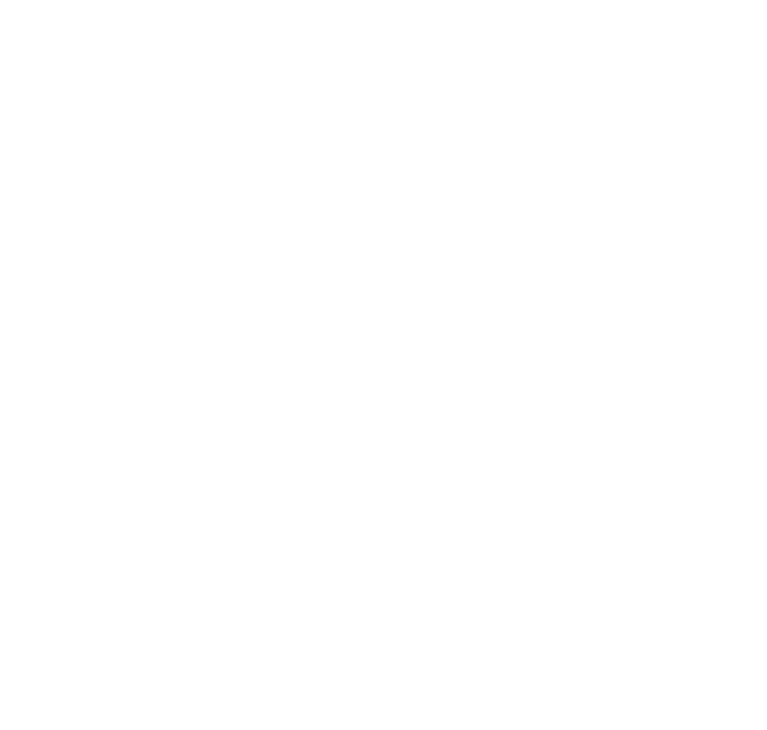 scroll, scrollTop: 0, scrollLeft: 0, axis: both 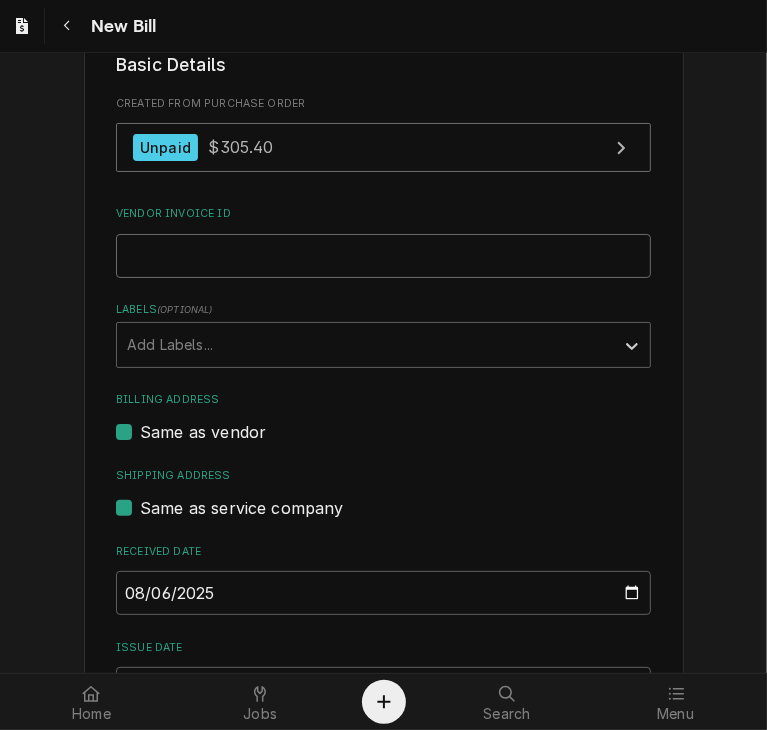 click on "Vendor Invoice ID" at bounding box center (383, 256) 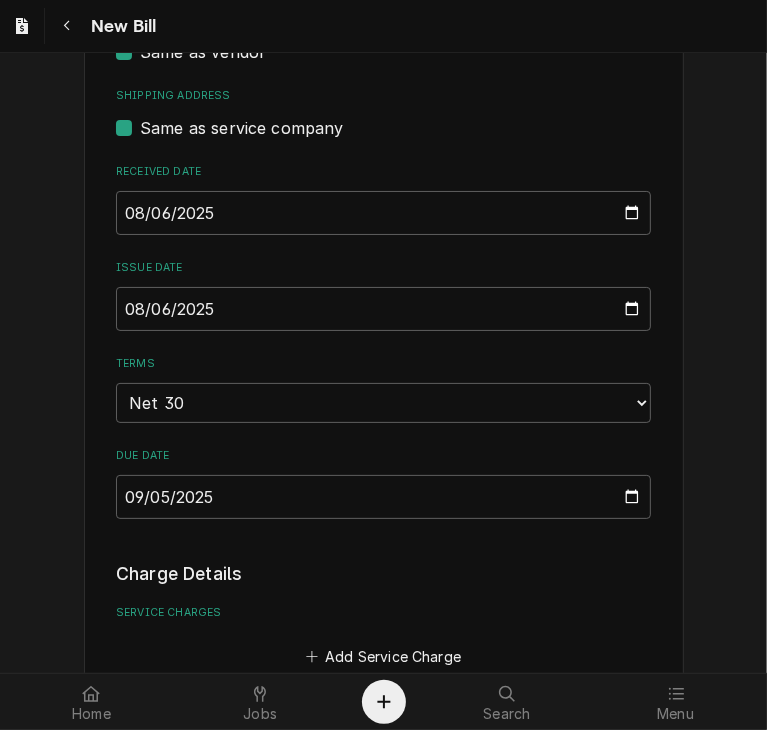 scroll, scrollTop: 727, scrollLeft: 0, axis: vertical 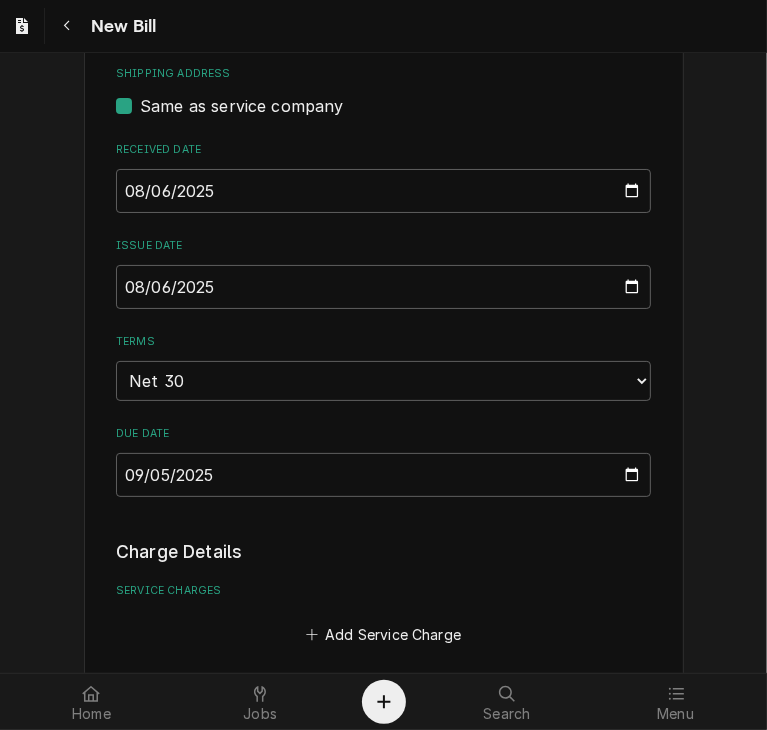 type on "32136998-00" 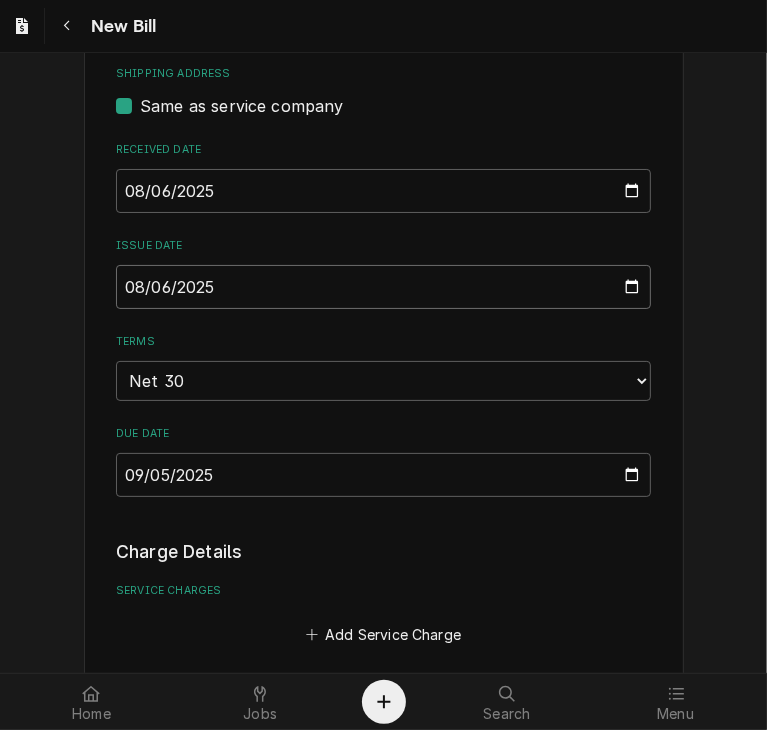 click on "2025-08-06" at bounding box center [383, 287] 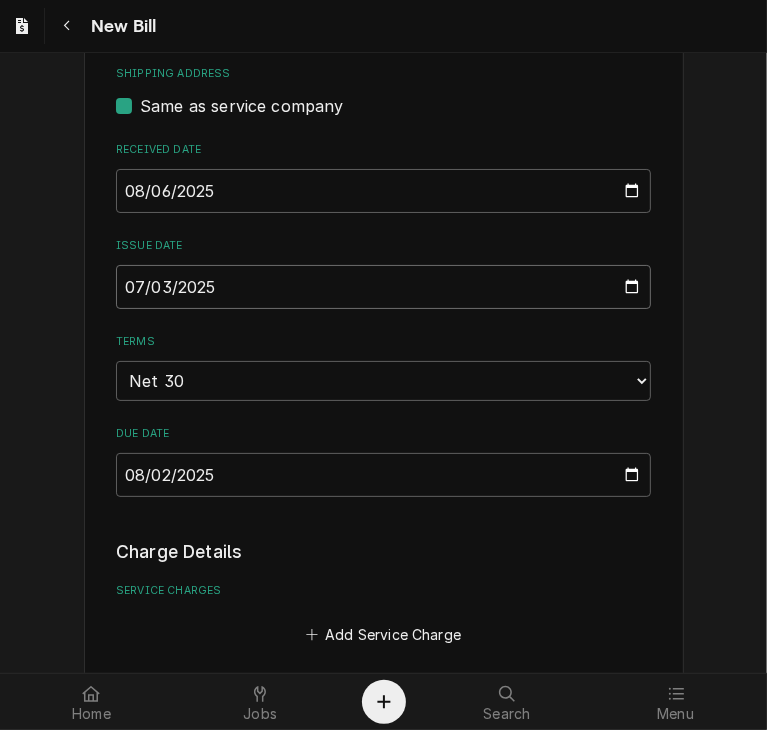 type on "2025-07-31" 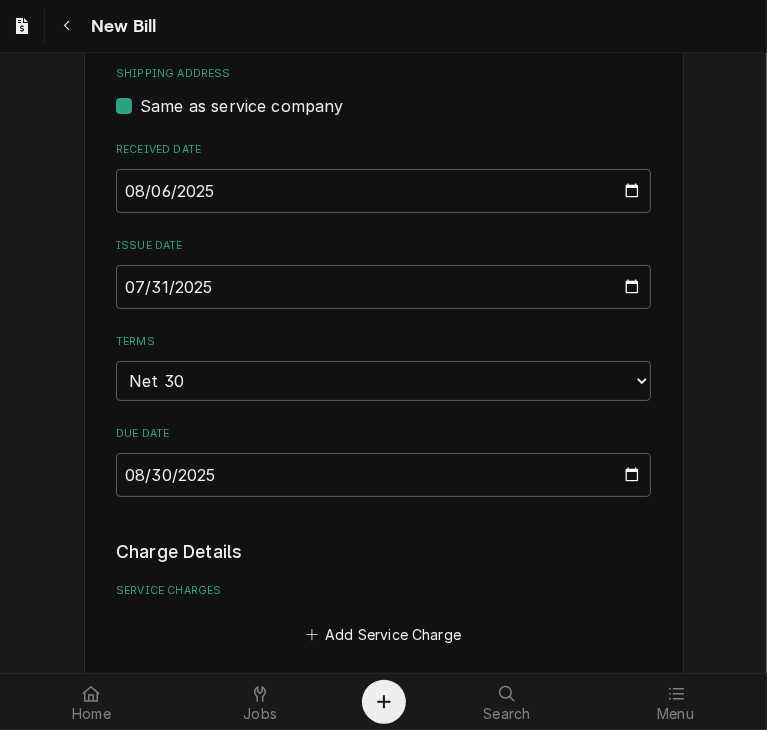 click on "Please provide the following information to create your bill: Vendor Details Vendor KEY REFRIGERATION SUPPLY Vendor Notes Terms: NET 30 CK Basic Details Created From Purchase Order Unpaid $305.40 Vendor Invoice ID 32136998-00 Labels  ( optional ) Add Labels... Billing Address Same as vendor Shipping Address Same as service company Received Date 2025-08-06 Issue Date 2025-07-31 Terms Choose payment terms... Same Day Net 7 Net 14 Net 21 Net 30 Net 45 Net 60 Net 90 Due Date 2025-08-30 Charge Details Service Charges Add Service Charge Parts and Materials  ( if any ) Short Description Pro smart w redlink thermostat + IAS Manufacturer — Manufacturer Part # THX321WFS30001W/U Subtype [#2-DUAL] INVEN-PARTS Qty. 1 Cost $305.40 Amount $305.40 Add Part or Material Trip Charges, Diagnostic Fees, etc.  ( if any ) Add Miscellaneous Charge Discounts  ( if any ) Add Discount Attachments  ( if any ) Add Attachment Total $305.40 Create Preview Bill Save Draft" at bounding box center (383, 459) 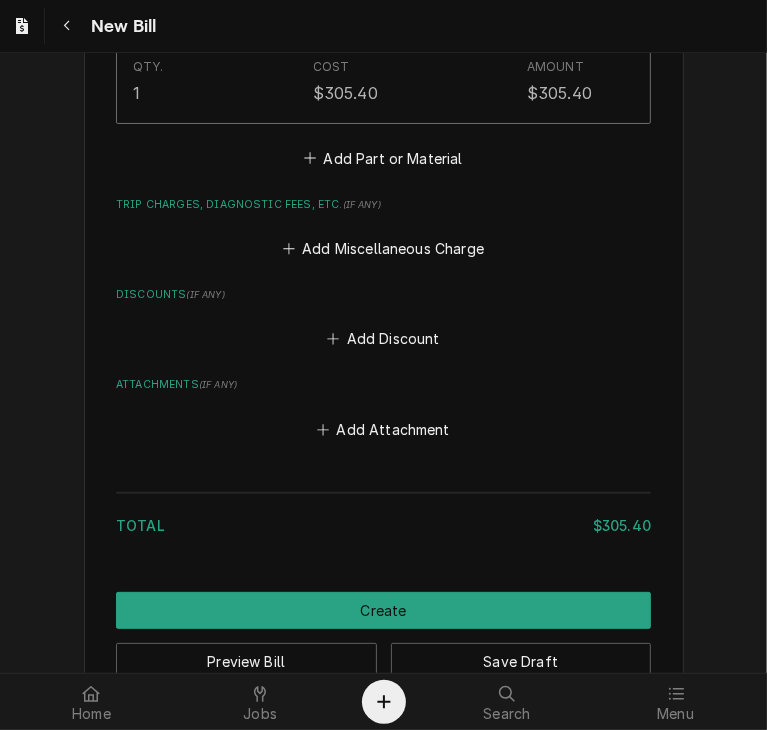 scroll, scrollTop: 1620, scrollLeft: 0, axis: vertical 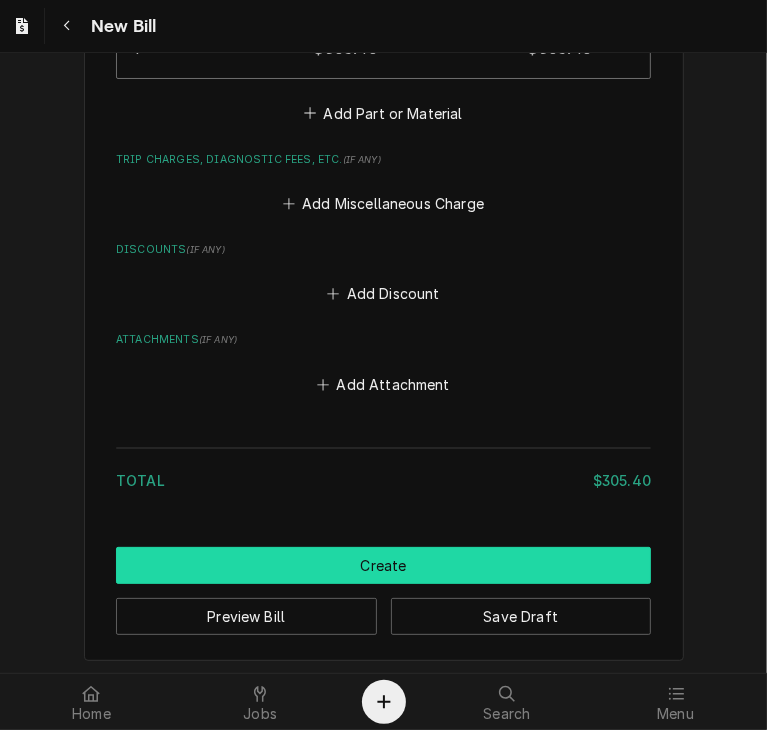 click on "Create" at bounding box center (383, 565) 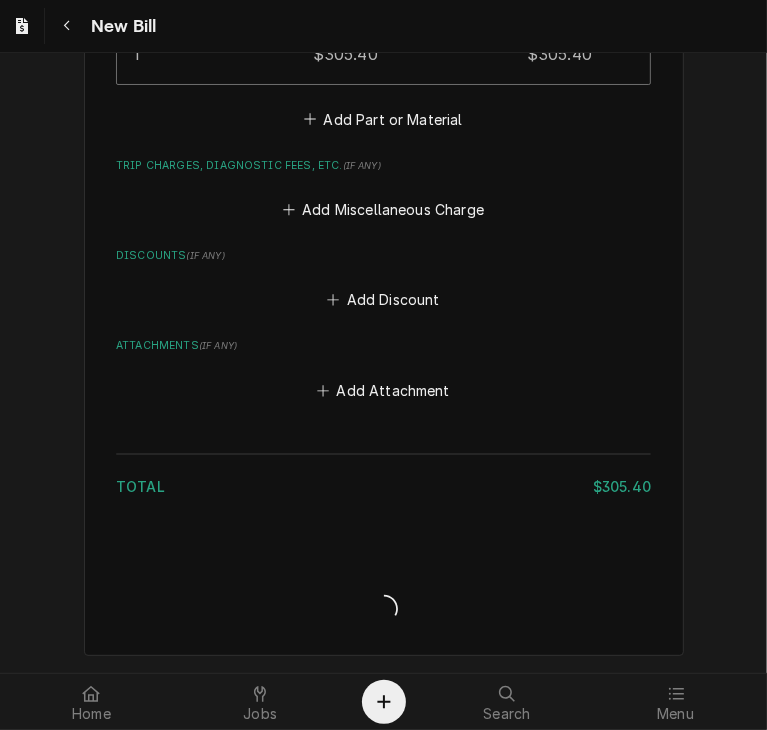 scroll, scrollTop: 1611, scrollLeft: 0, axis: vertical 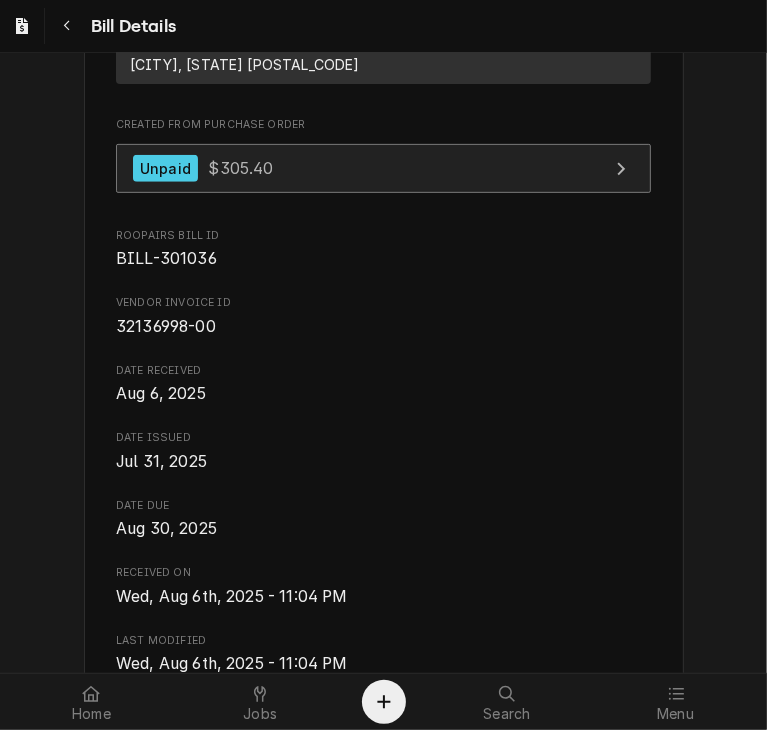 click on "$305.40" at bounding box center (240, 168) 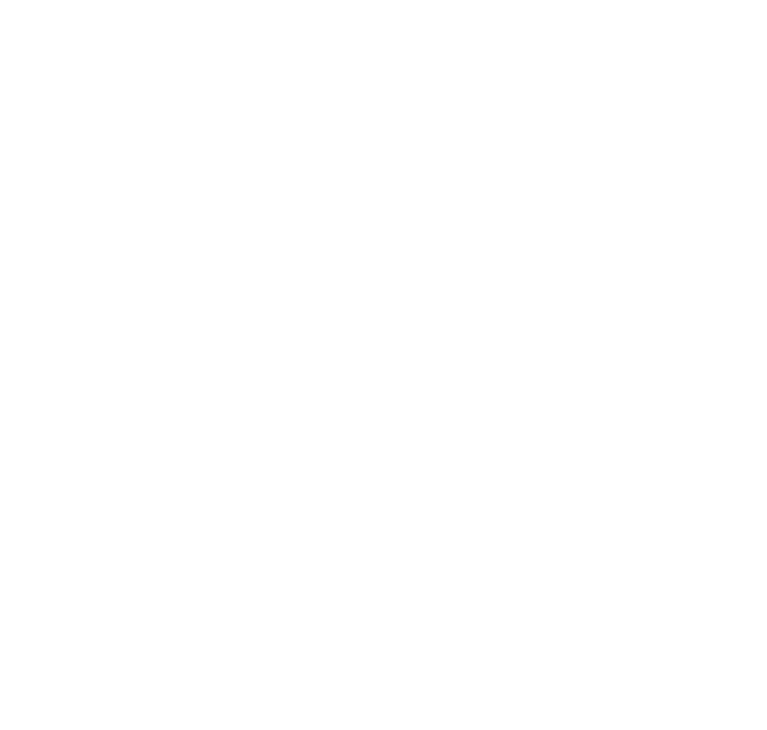 scroll, scrollTop: 0, scrollLeft: 0, axis: both 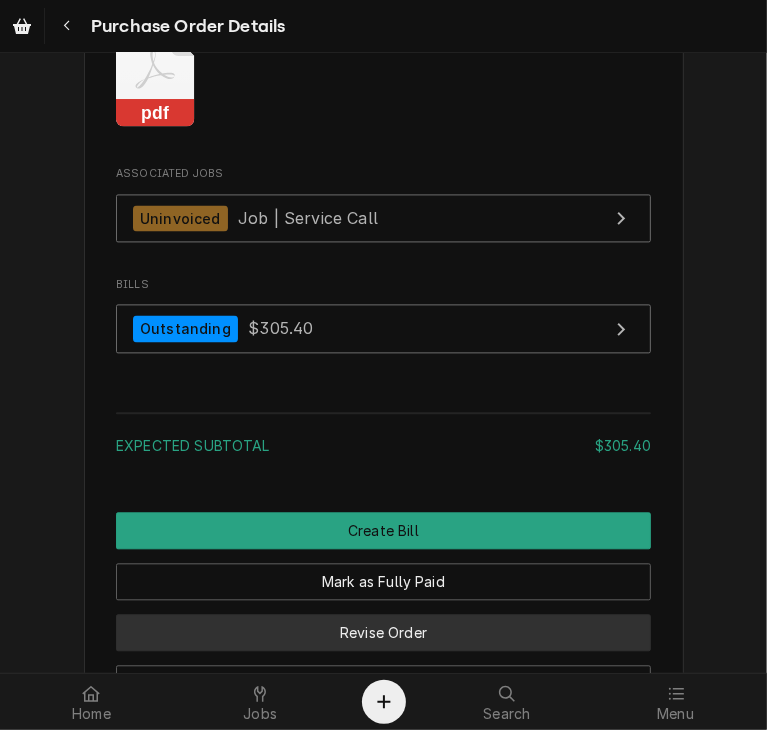 click on "Revise Order" at bounding box center (383, 632) 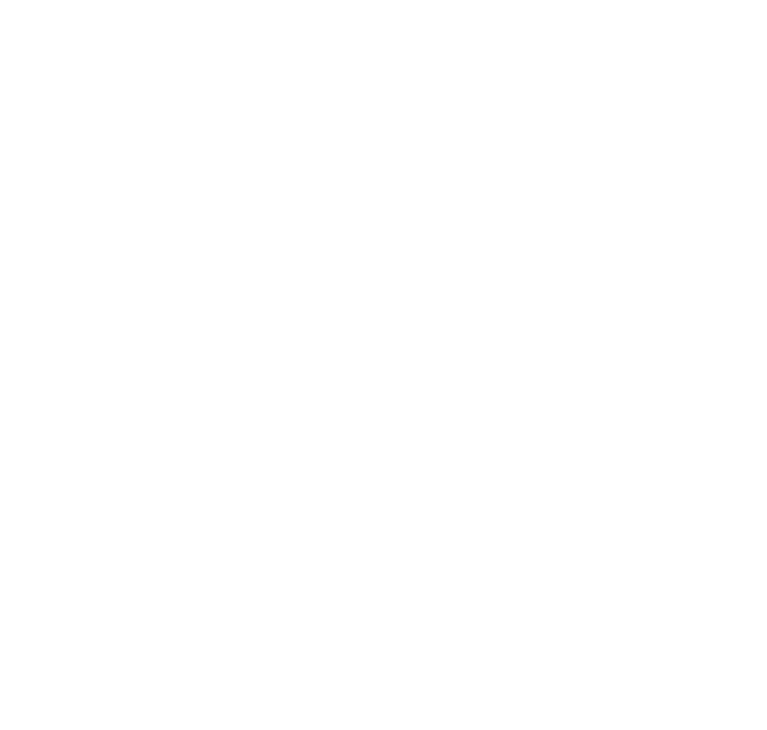scroll, scrollTop: 0, scrollLeft: 0, axis: both 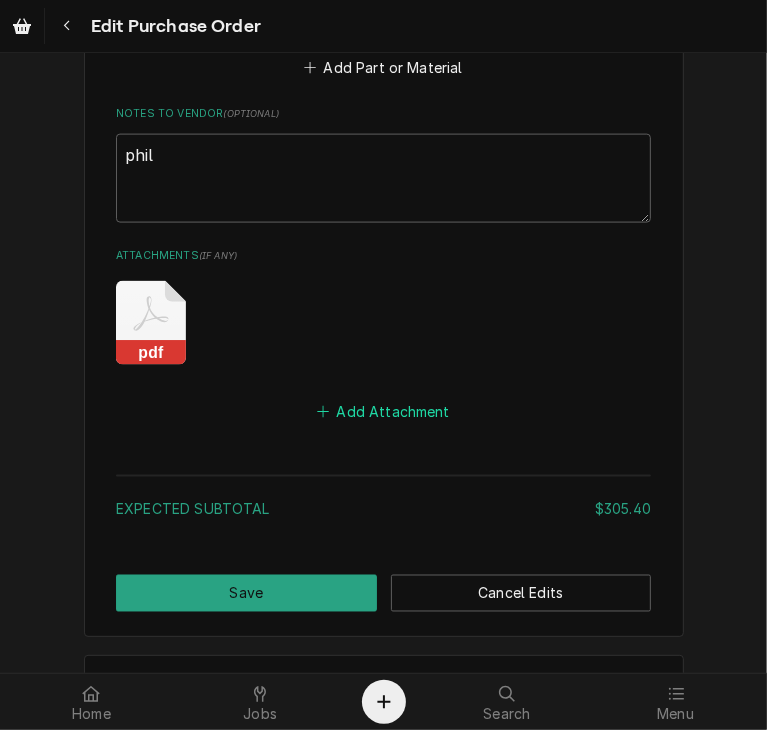 click on "Add Attachment" at bounding box center [384, 412] 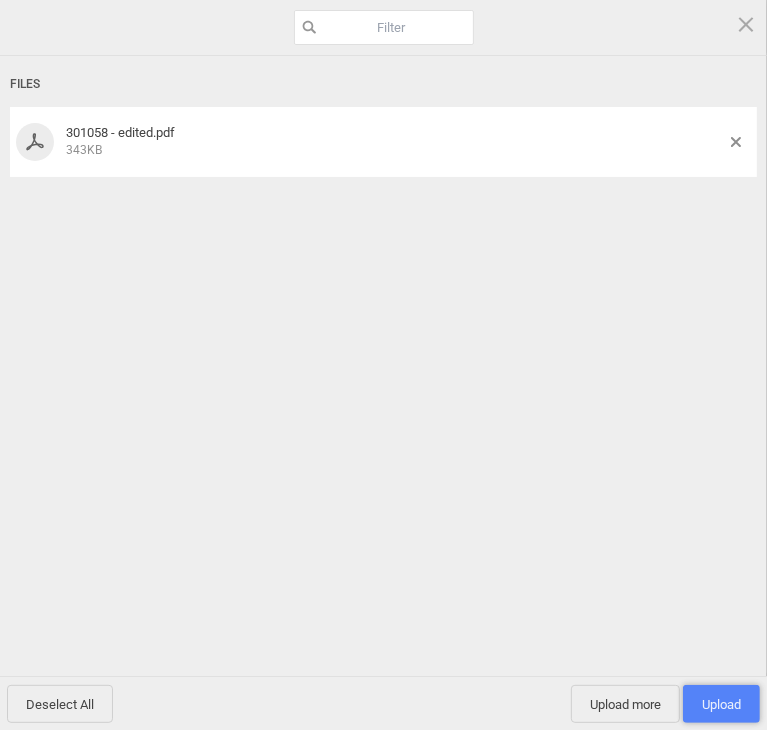 click on "Upload
1" at bounding box center (721, 704) 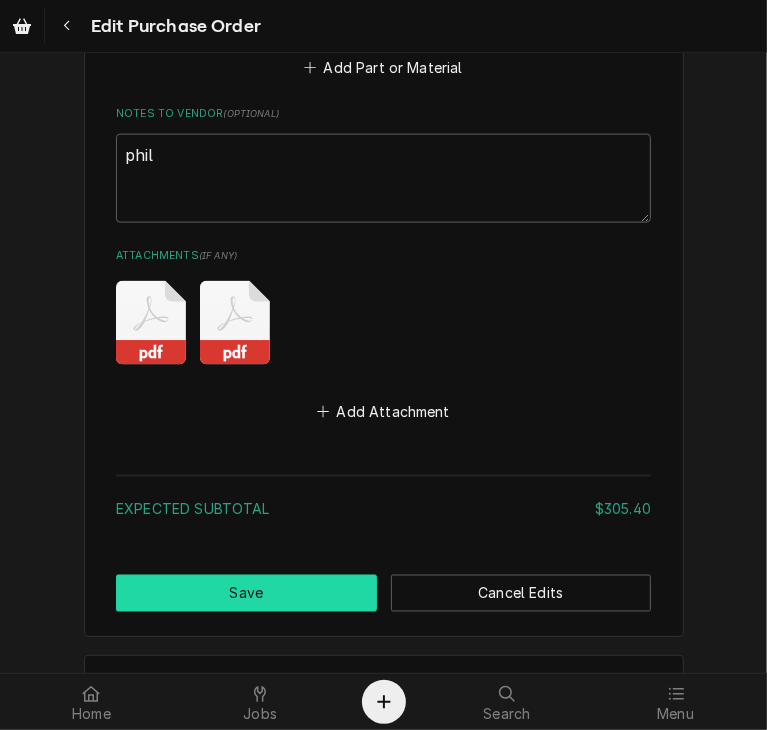 click on "Save" at bounding box center [246, 593] 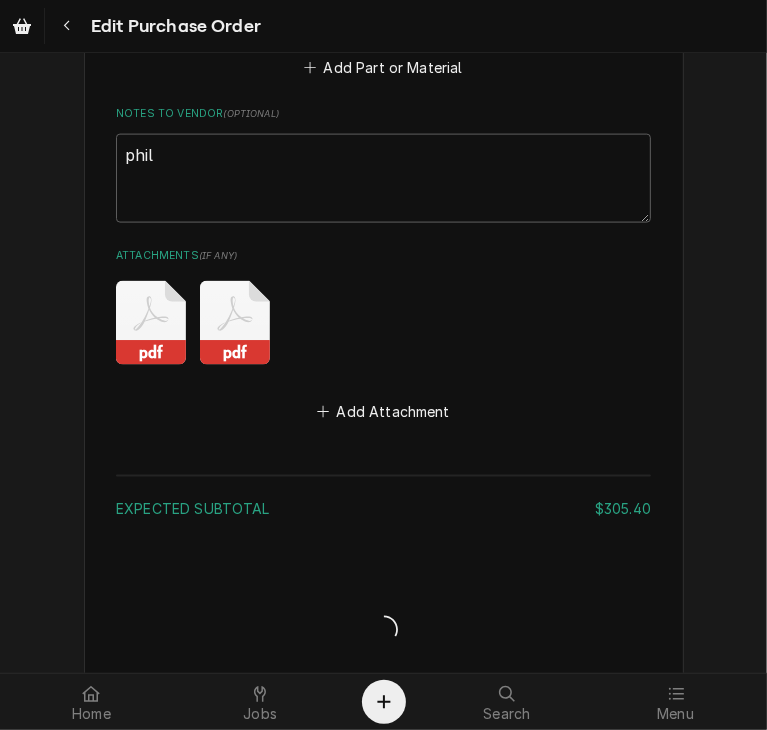 type on "x" 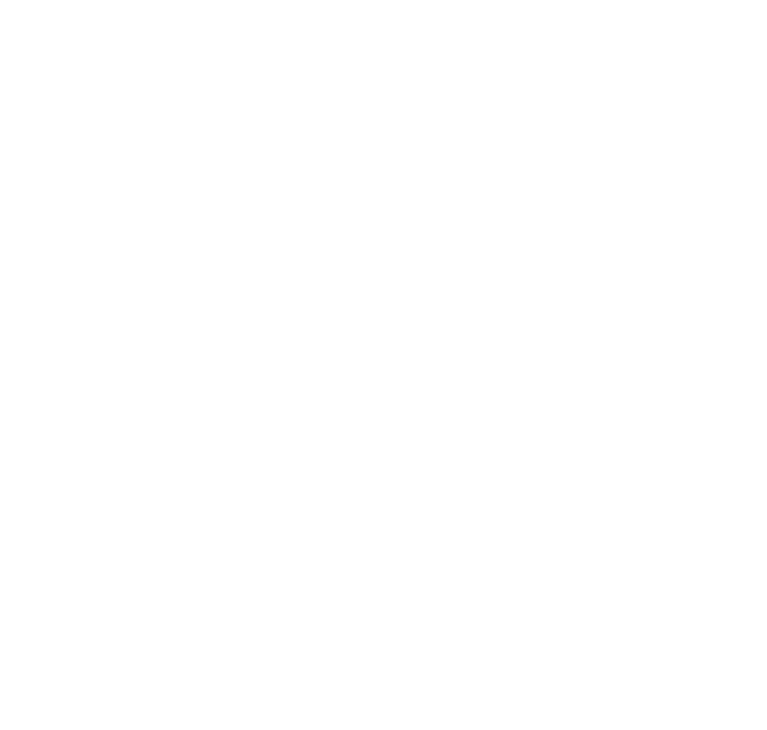 scroll, scrollTop: 0, scrollLeft: 0, axis: both 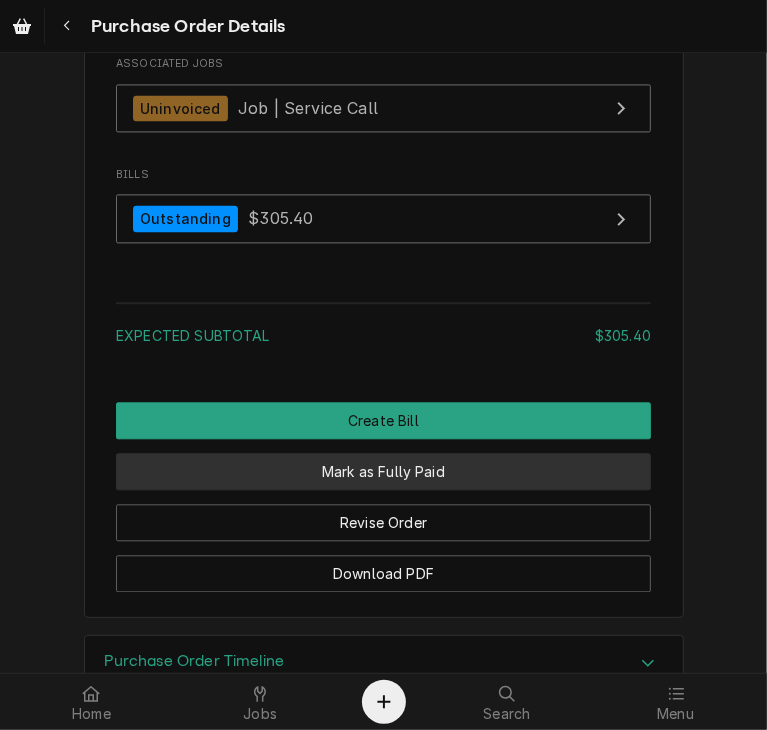 click on "Mark as Fully Paid" at bounding box center (383, 471) 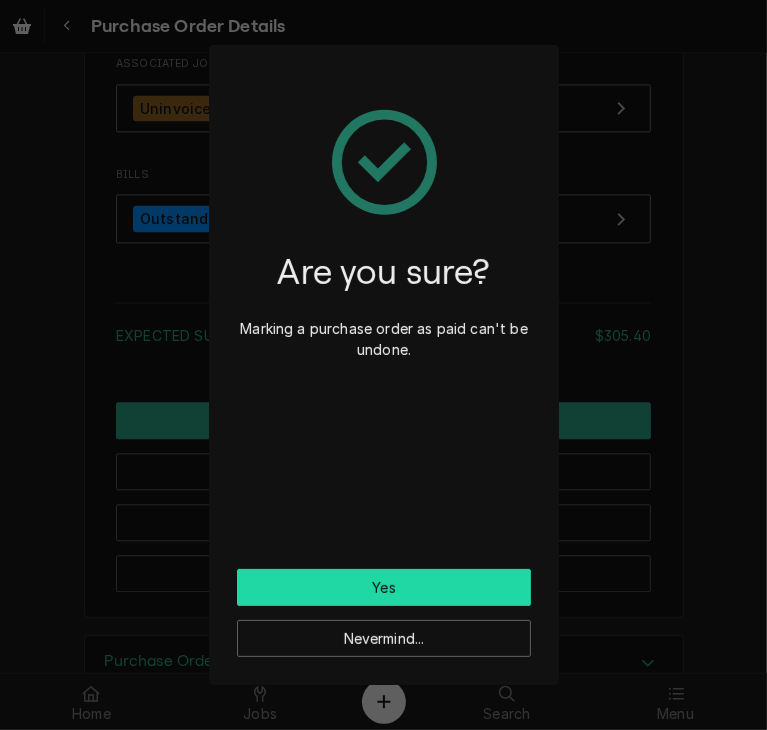 click on "Yes" at bounding box center (384, 587) 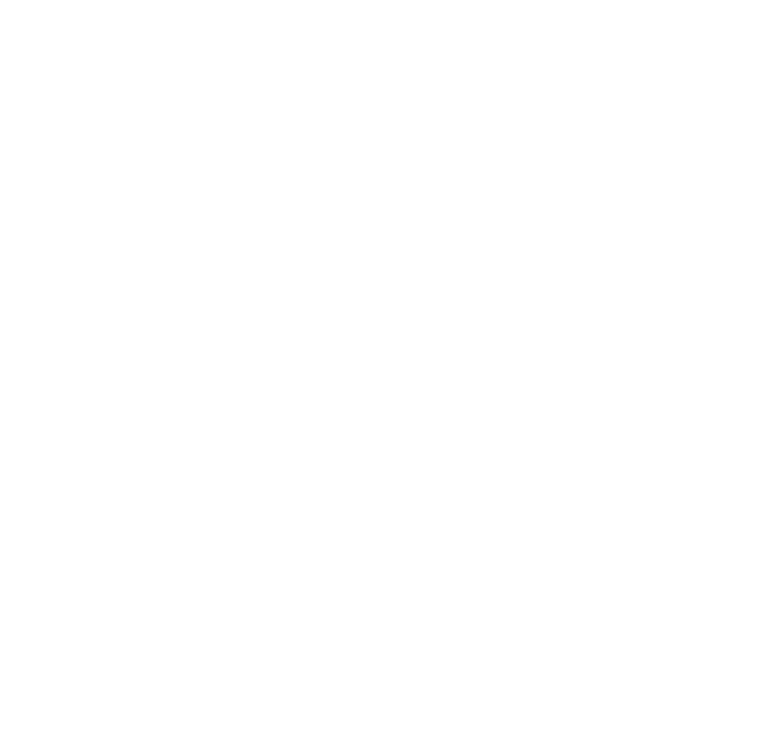 scroll, scrollTop: 0, scrollLeft: 0, axis: both 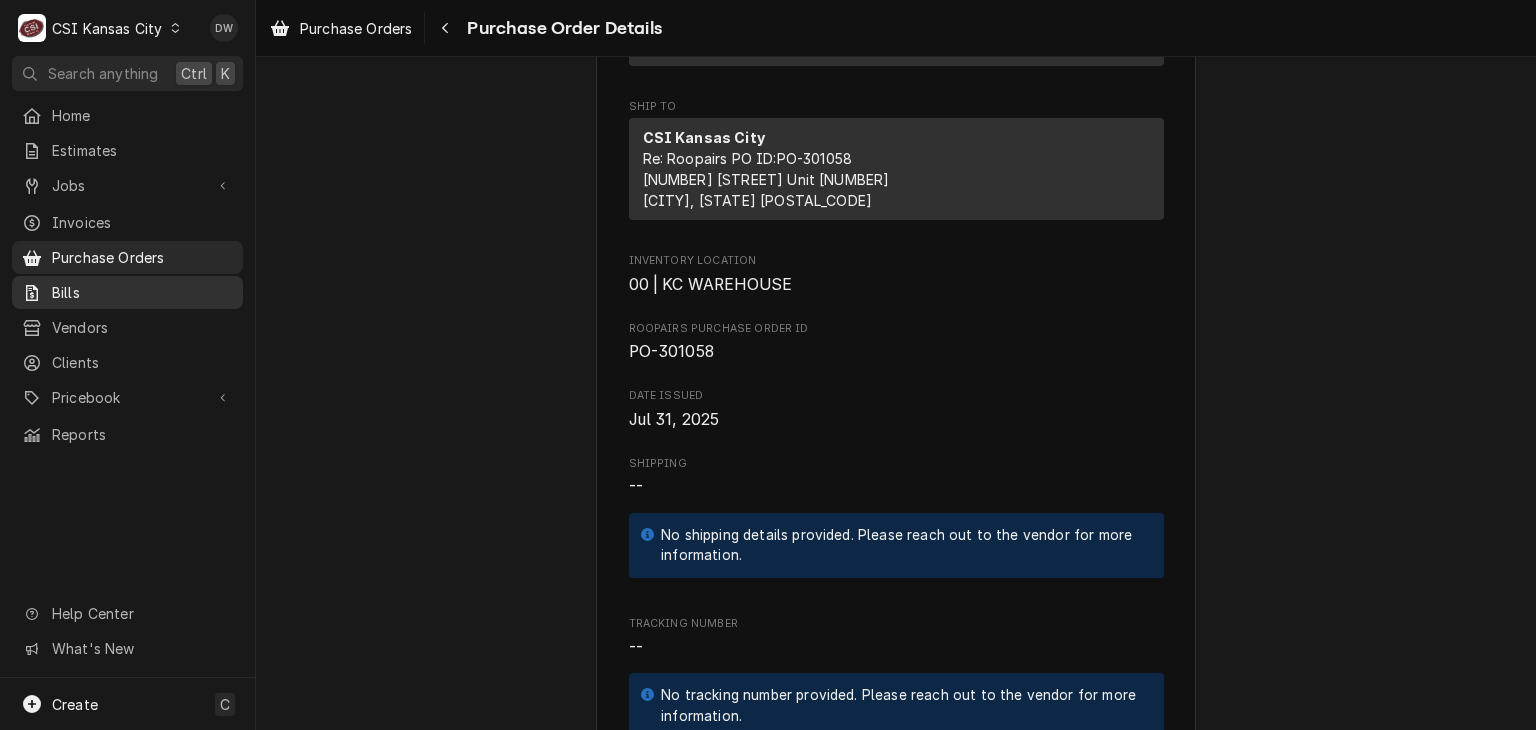 click on "Bills" at bounding box center [142, 292] 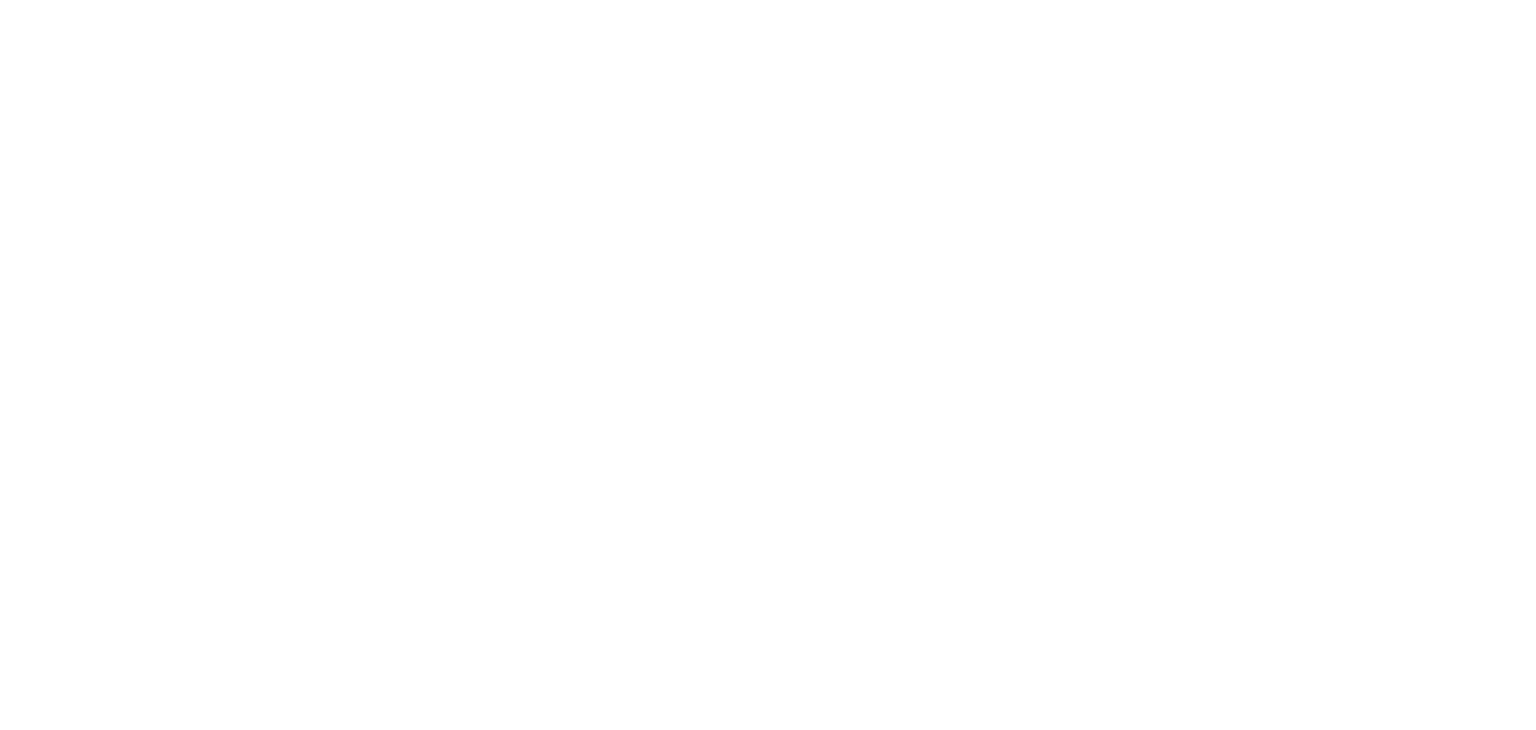 scroll, scrollTop: 0, scrollLeft: 0, axis: both 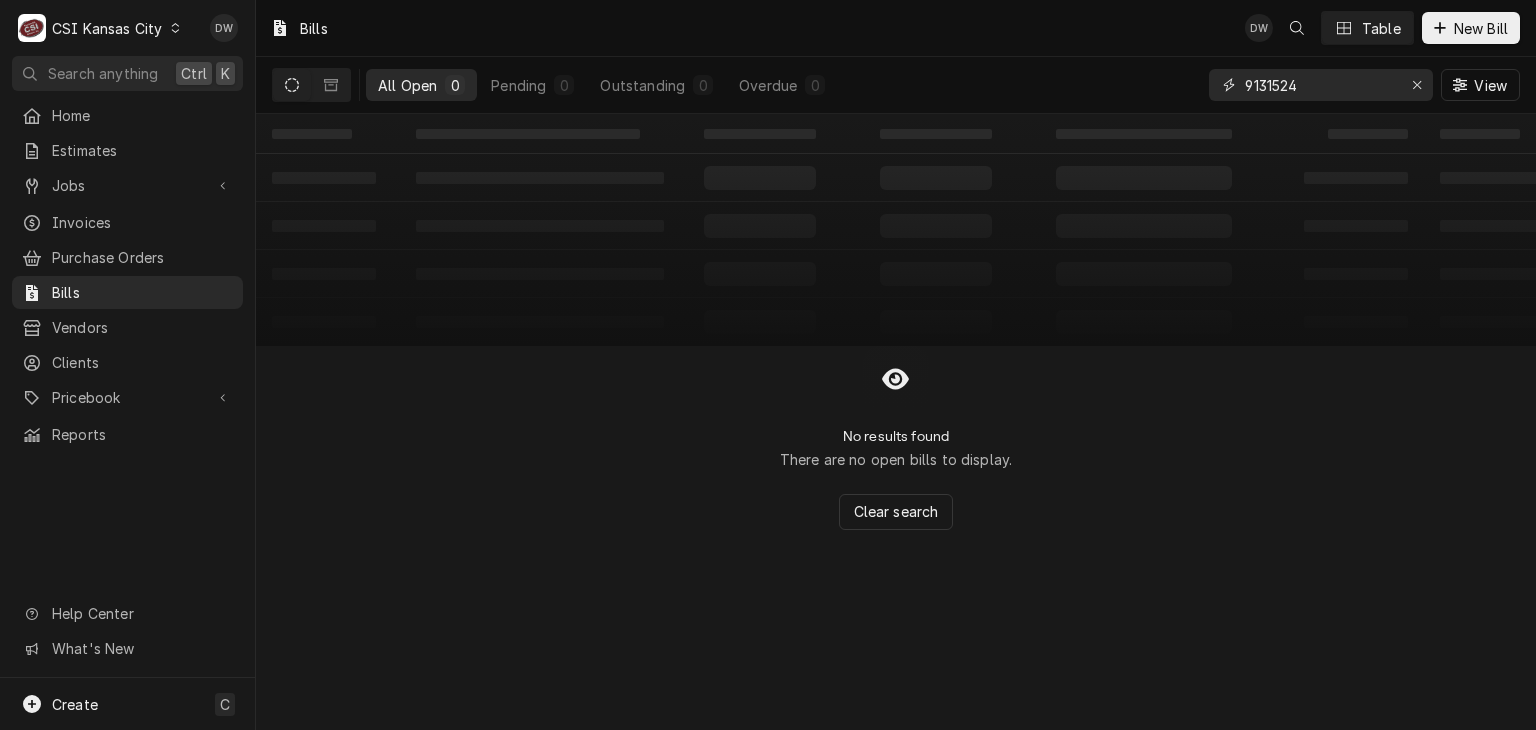 drag, startPoint x: 1315, startPoint y: 87, endPoint x: 1174, endPoint y: 83, distance: 141.05673 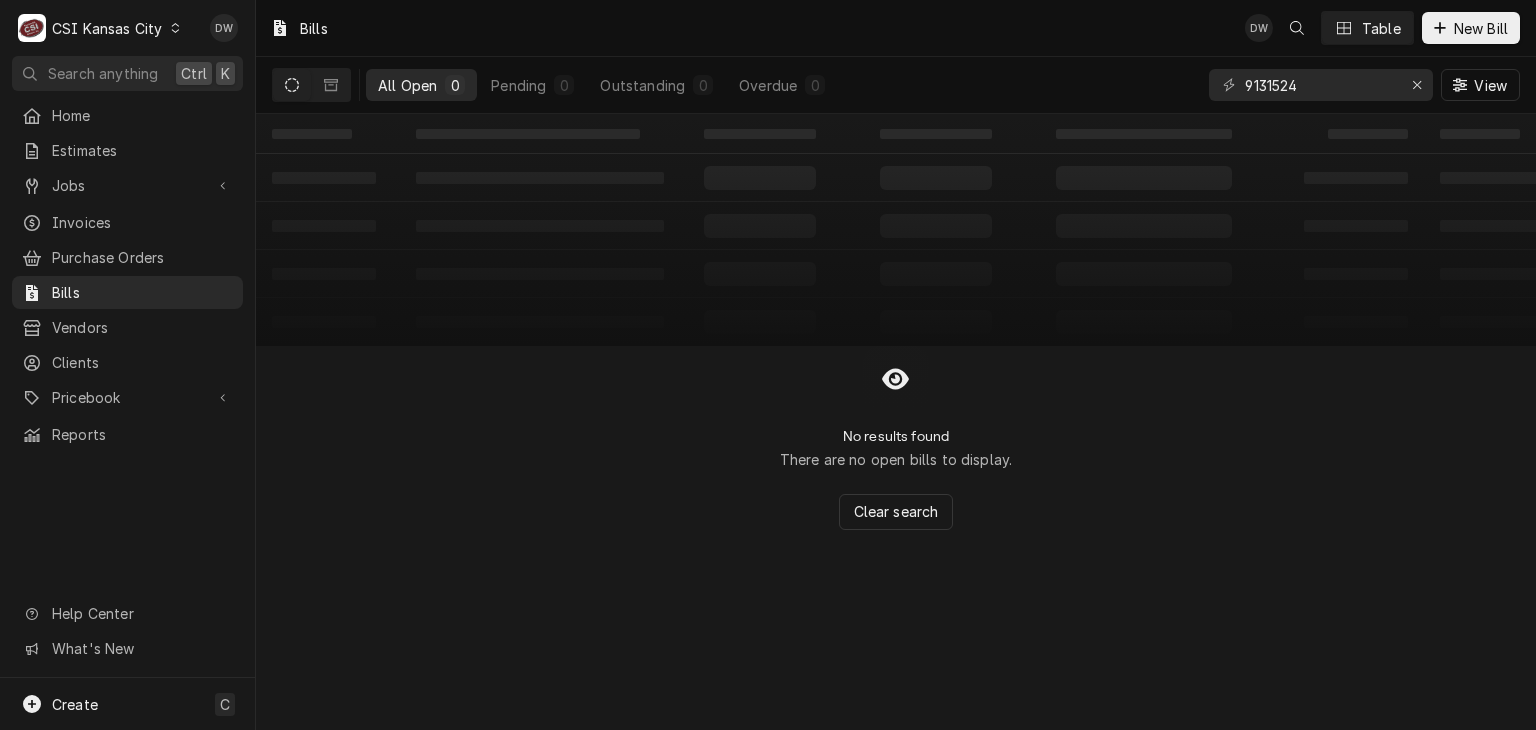 click on "Bills   DW Table New Bill All Open 0 Pending 0 Outstanding 0 Overdue 0 9131524 View ‌ ‌ ‌ ‌ ‌ ‌ ‌ ‌ ‌ ‌ ‌ ‌ ‌ ‌ ‌ ‌ ‌ ‌ ‌ ‌ ‌ ‌ ‌ ‌ ‌ ‌ ‌ ‌ ‌ ‌ ‌ ‌ ‌ ‌ ‌ ‌ ‌ ‌ ‌ ‌ ‌ ‌ ‌ ‌ ‌ ‌ ‌ ‌ ‌ ‌ ‌ ‌ ‌ ‌ ‌ ‌ ‌ ‌ ‌ ‌ ‌ ‌ ‌ ‌ ‌ No results found There are no  open bills to display. Clear search" at bounding box center [896, 365] 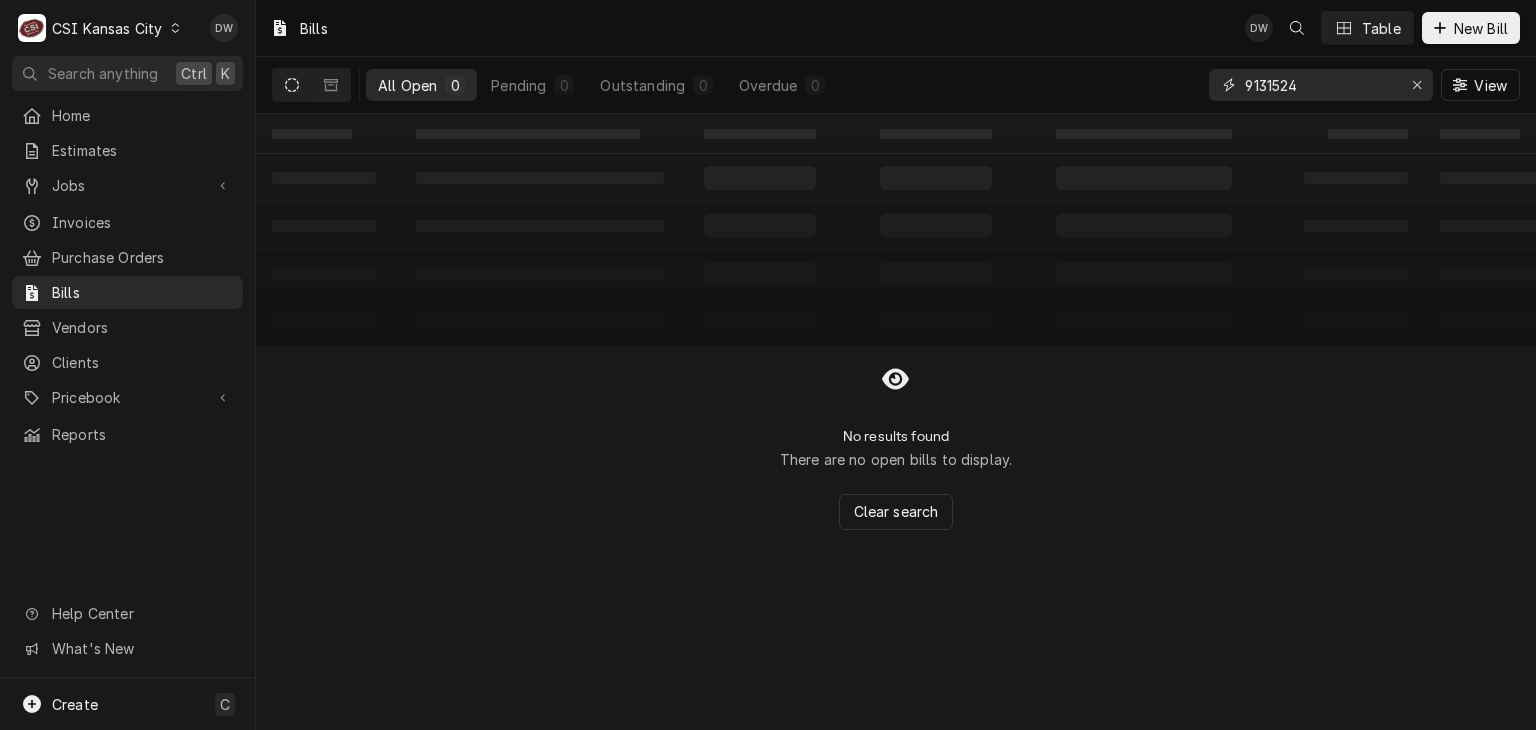 drag, startPoint x: 1312, startPoint y: 80, endPoint x: 1195, endPoint y: 97, distance: 118.22859 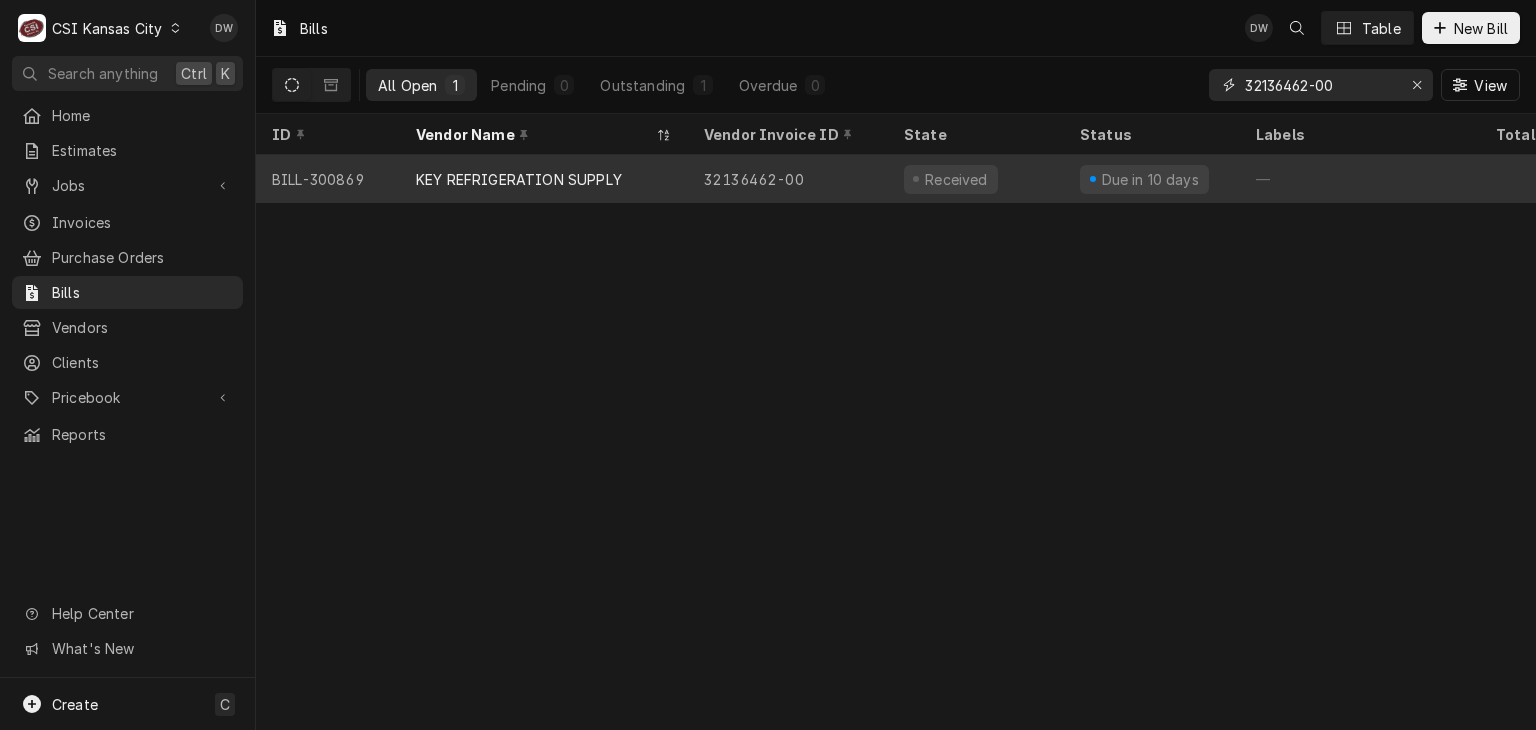 type on "32136462-00" 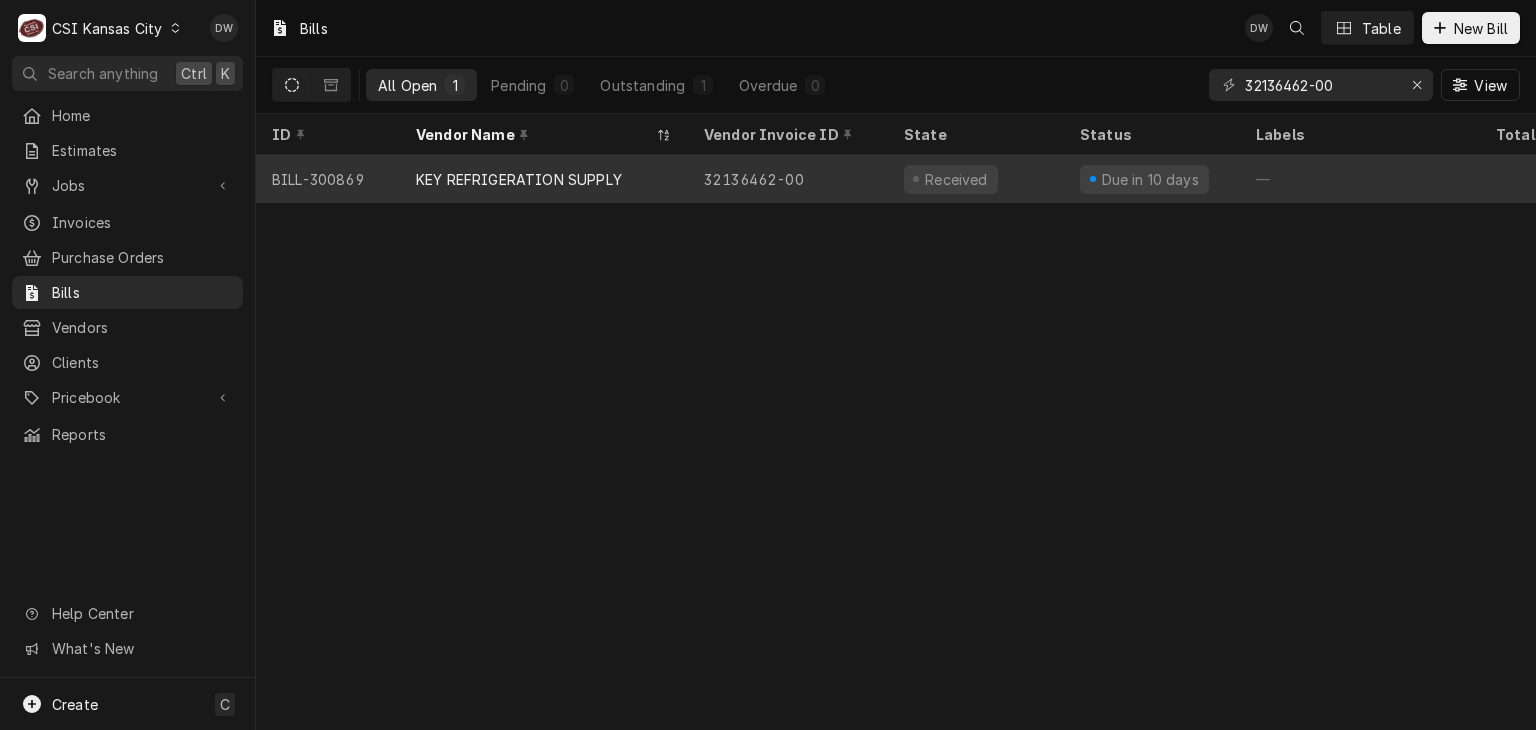 click on "KEY REFRIGERATION SUPPLY" at bounding box center (544, 179) 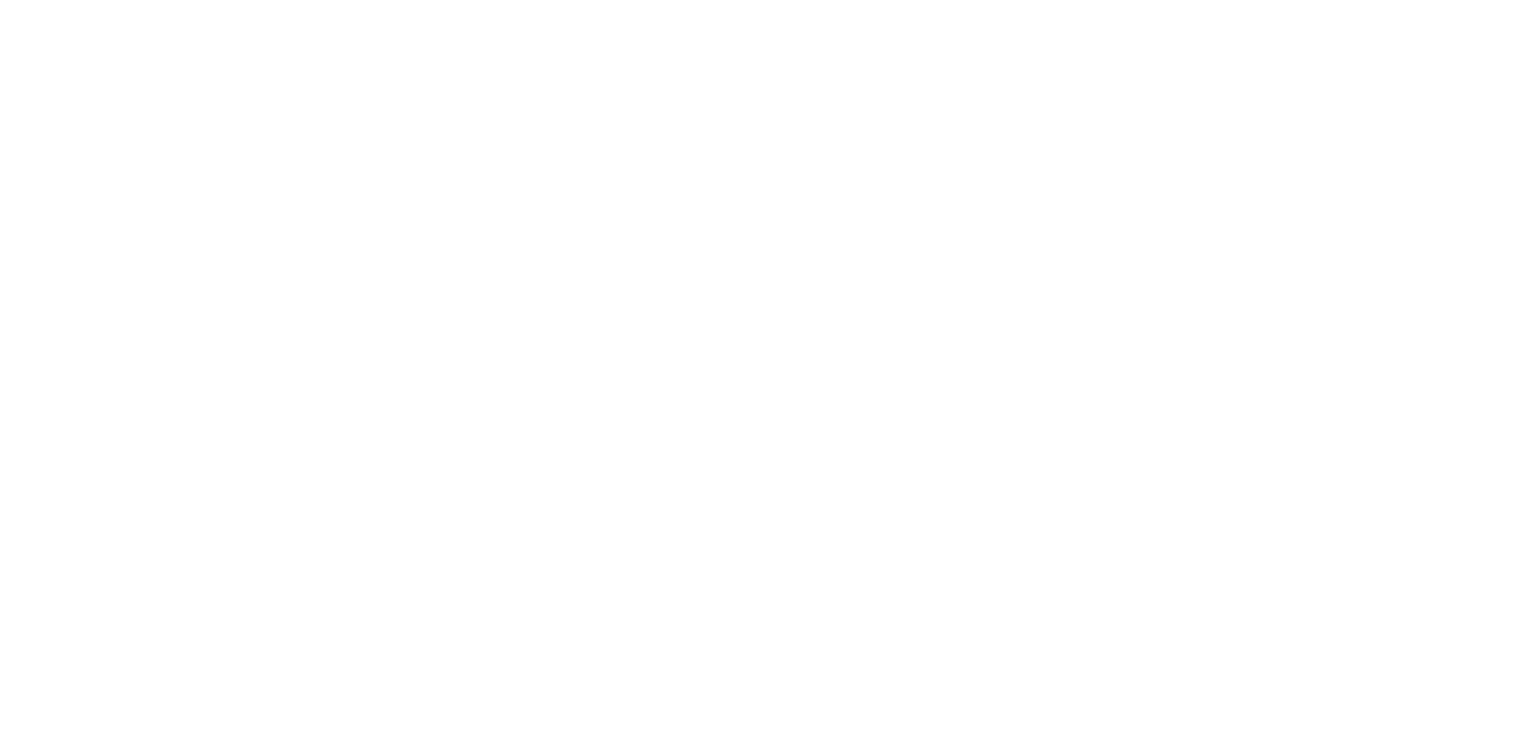scroll, scrollTop: 0, scrollLeft: 0, axis: both 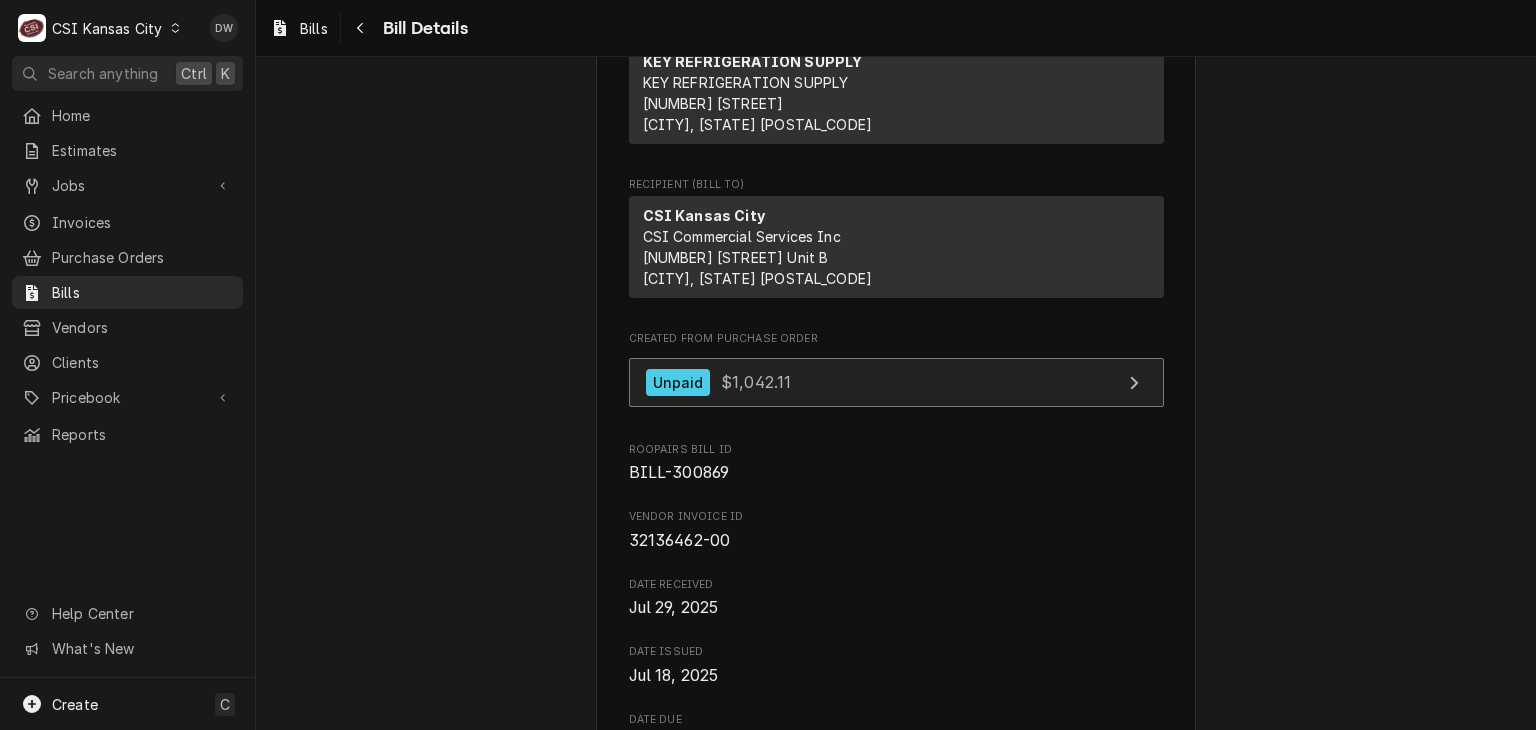 click on "Unpaid" at bounding box center [678, 382] 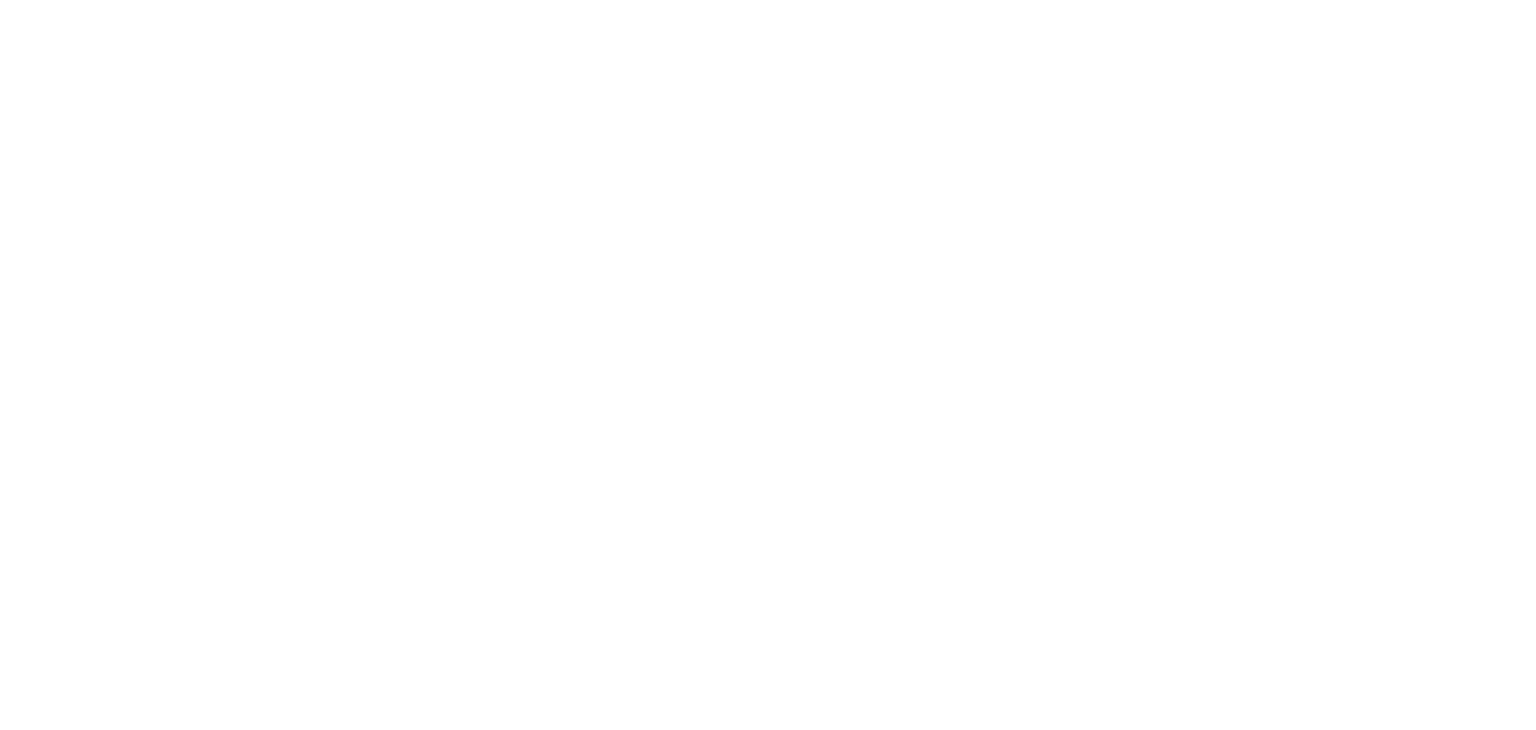 scroll, scrollTop: 0, scrollLeft: 0, axis: both 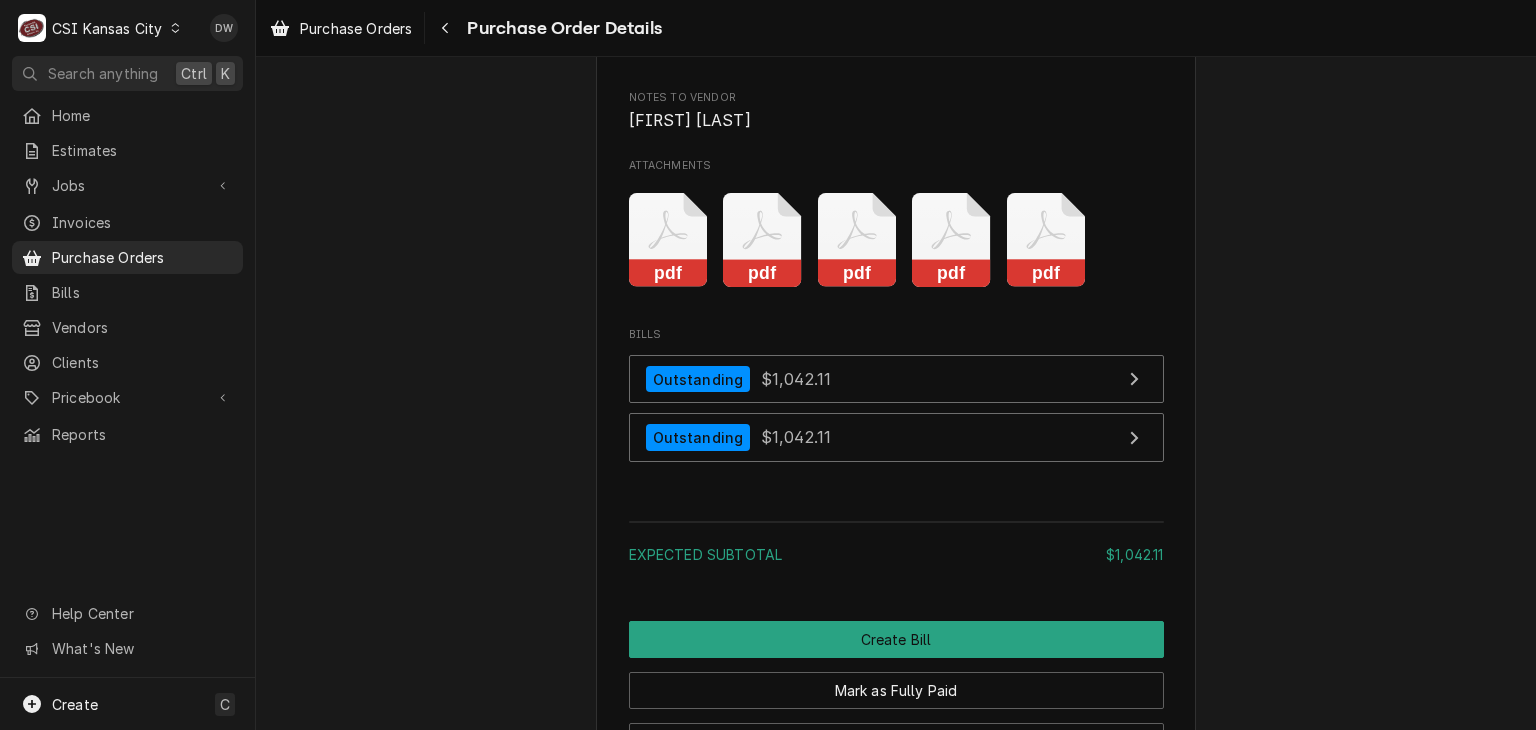 click 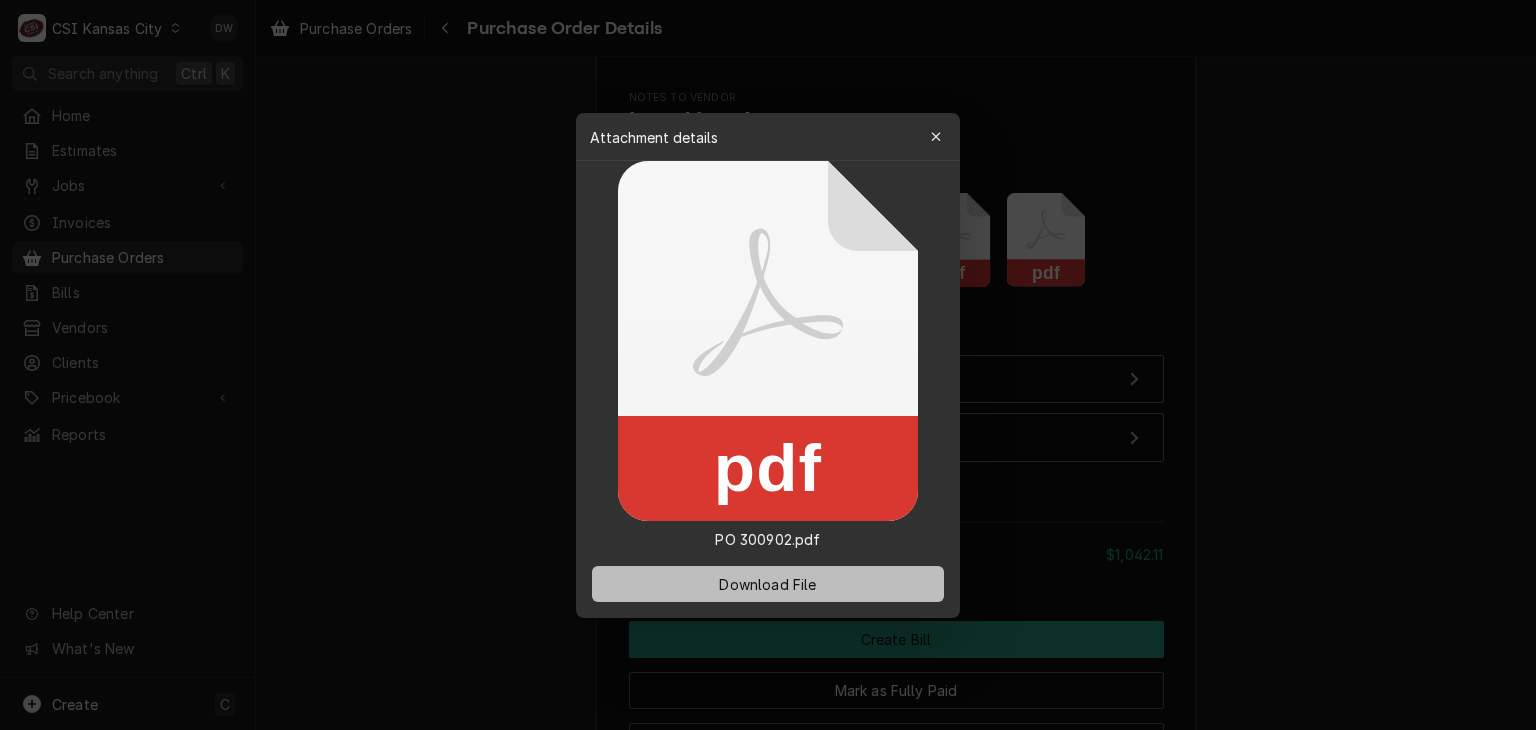 click on "Download File" at bounding box center [767, 583] 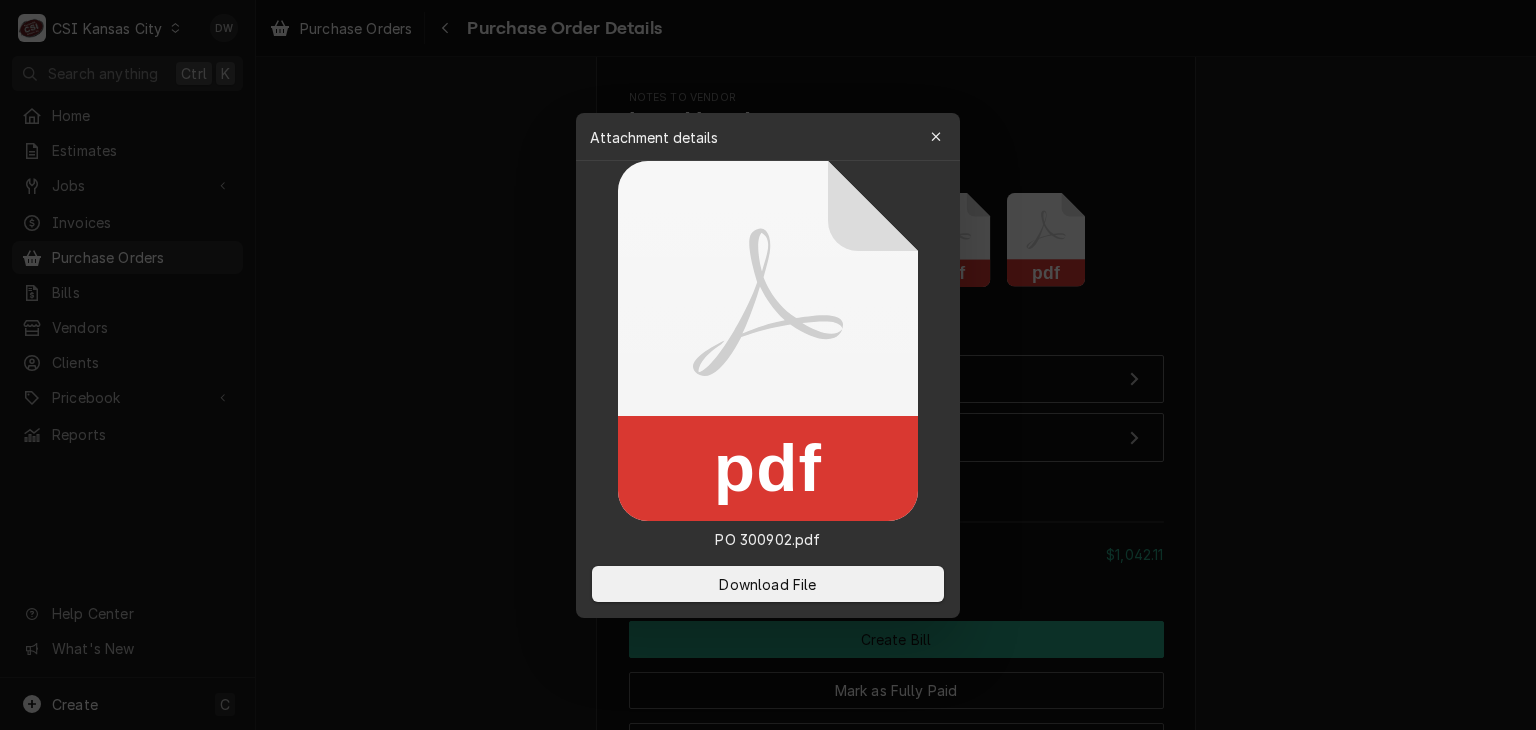 click at bounding box center (768, 365) 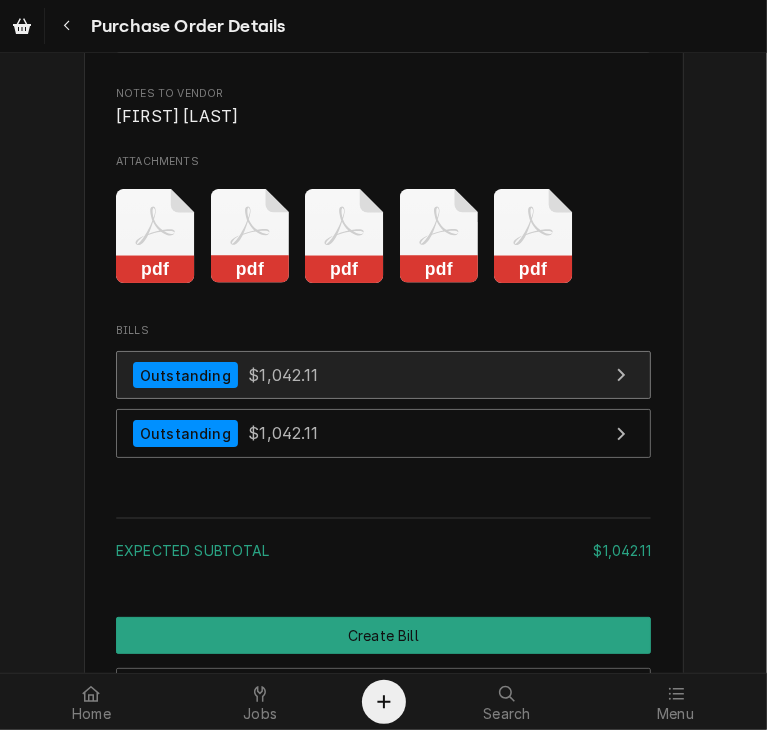 click on "Outstanding $1,042.11" at bounding box center (226, 375) 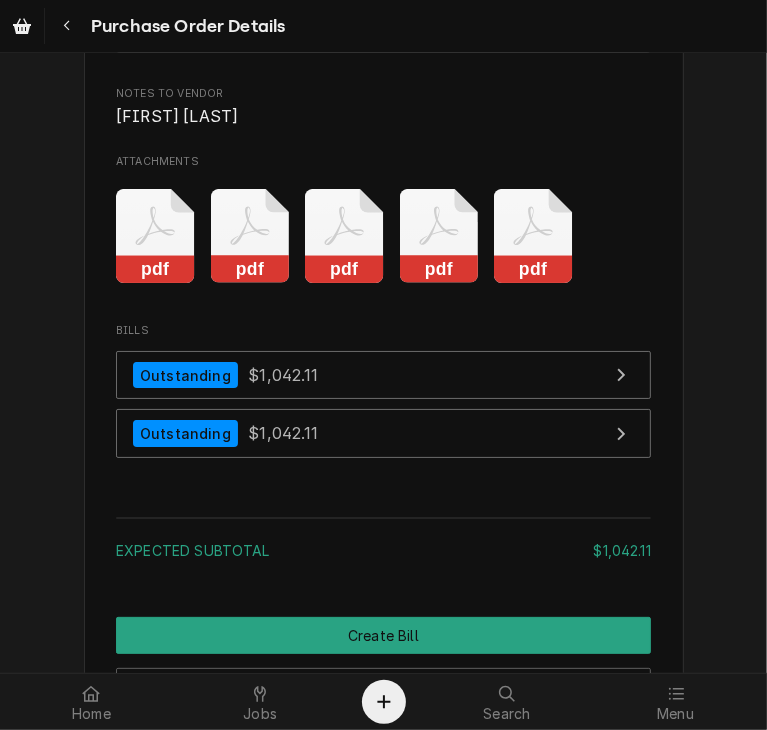 click 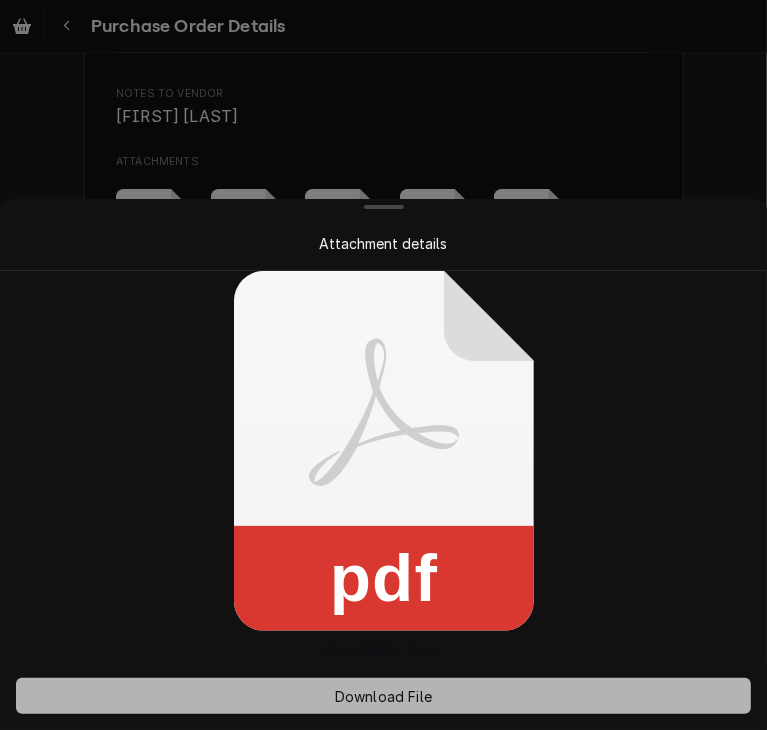 click on "Download File" at bounding box center (383, 696) 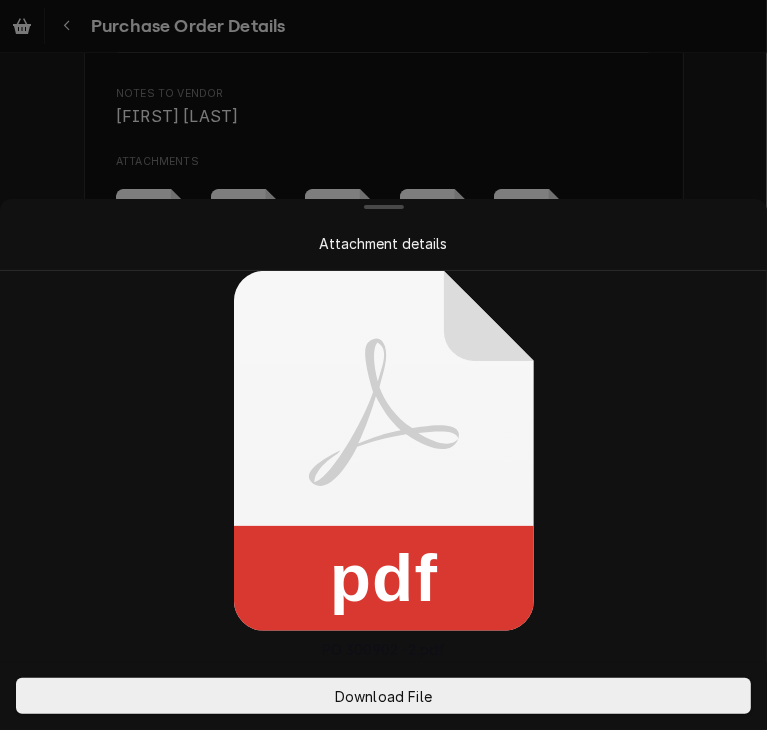 click at bounding box center (383, 365) 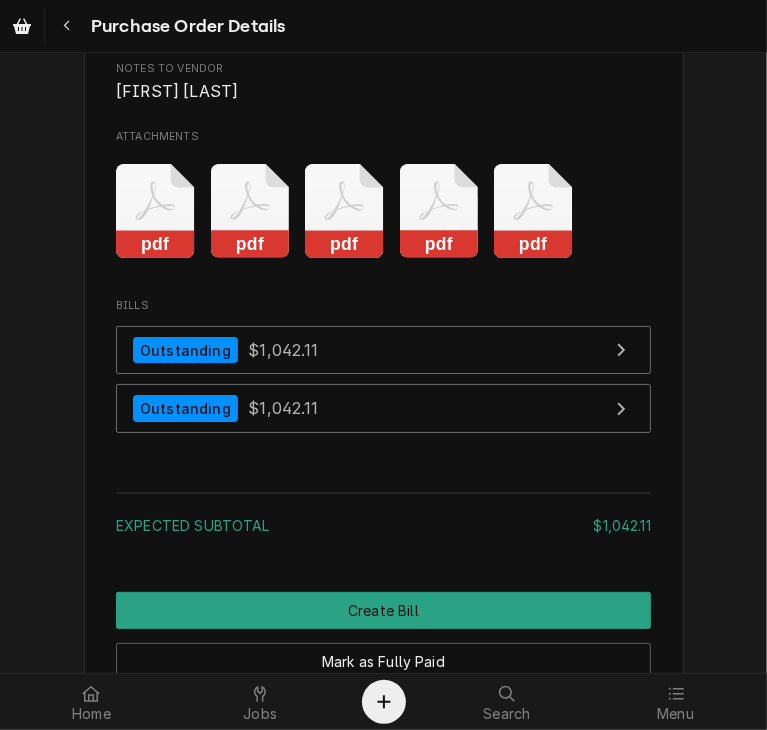 scroll, scrollTop: 3874, scrollLeft: 0, axis: vertical 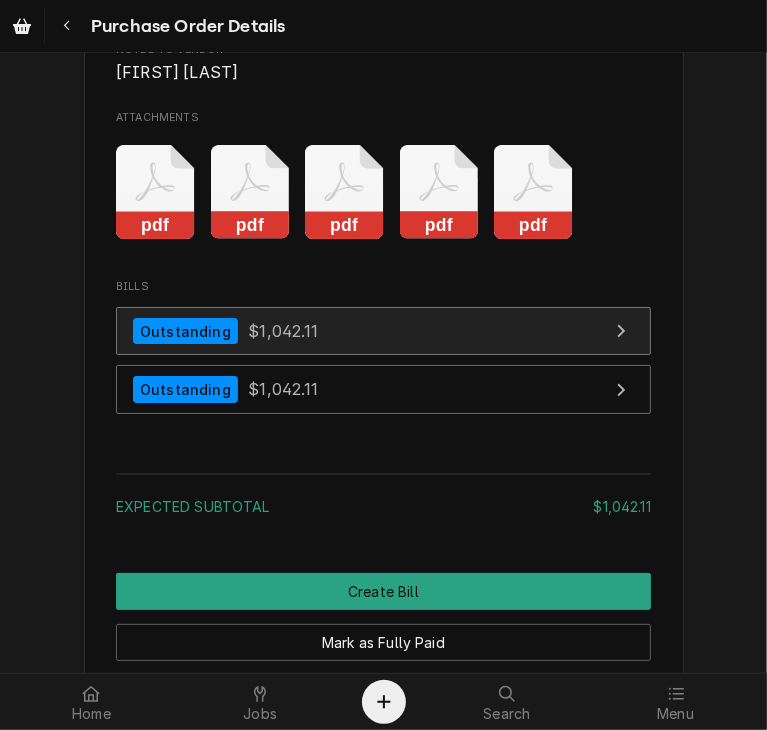 click on "Outstanding $1,042.11" at bounding box center (383, 331) 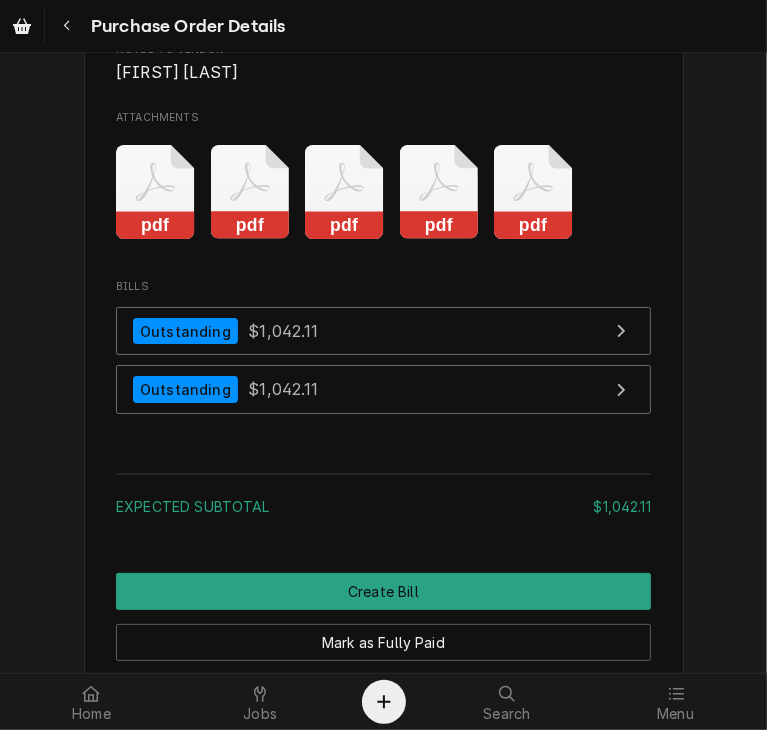 click on "Unpaid Vendor KEY REFRIGERATION SUPPLY KEY REFRIGERATION SUPPLY
14701 W 101st Terrace
Lenexa, KS 66215 Bill To CSI Kansas City Account ID:  2094 CSI Commercial Services Inc
1021 NE Jib Ct Unit B
Lee’s Summit, MO 64064 (816) 523-2000 servicekc@csi1.com Ship To CSI Kansas City Re: Roopairs PO ID:  PO-300902 1021 NE Jib Court Unit B
Lee's Summit, MO 64064 Inventory Location 00 | KC WAREHOUSE Roopairs Purchase Order ID PO-300902 Date Issued Jul 18, 2025 Shipping -- No shipping details provided. Please reach out to the vendor for more information. Tracking Number -- No tracking number provided. Please reach out to the vendor for more information. Labels  (Only Visible to You) ² Local Pickup 🛍️ Payment Terms Net 30 Stocked On Mon, Jul 21st, 2025 - 10:29 AM Last Modified Fri, Jul 25th, 2025 - 8:24 AM Parts and Materials Short Description Misc. Project Supply (1) Manufacturer — Manufacturer Part # PRO-MATS Subtype [#2-DUAL] PROJ-MATS Qty. 1 Expected Vendor Cost $393.32 Amount $393.32 Vendor Part # PRO MAT" at bounding box center [383, -1508] 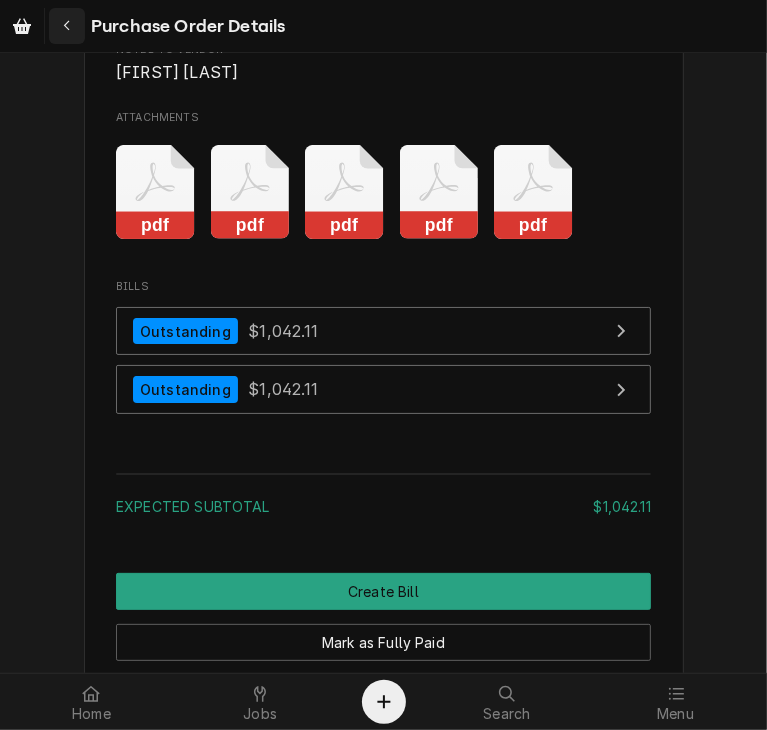 click 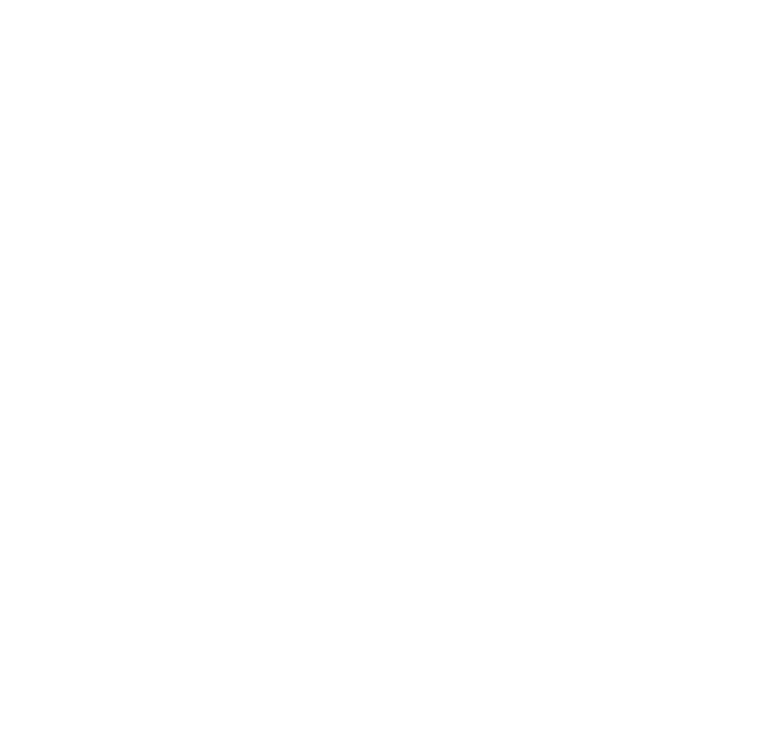 scroll, scrollTop: 0, scrollLeft: 0, axis: both 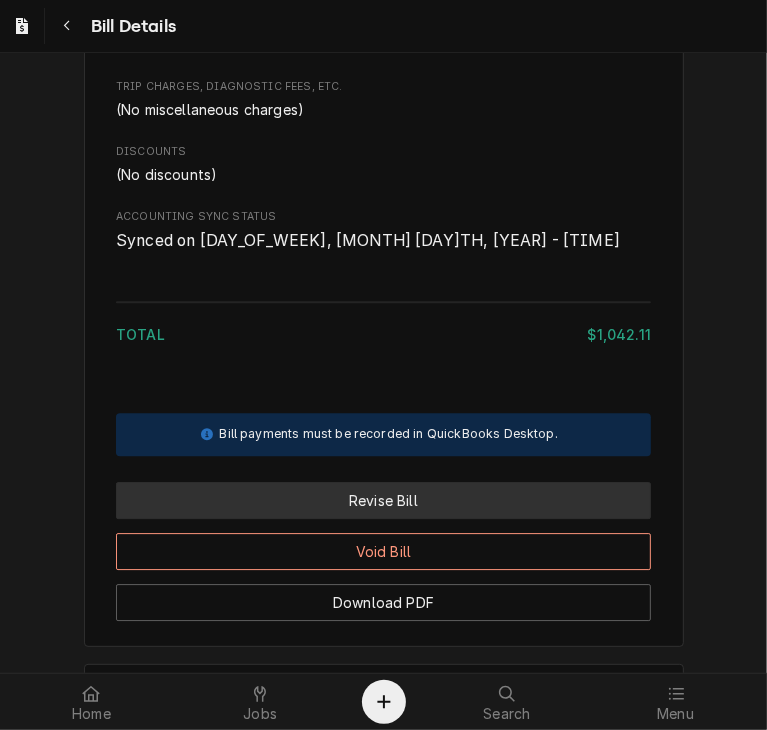 click on "Revise Bill" at bounding box center [383, 500] 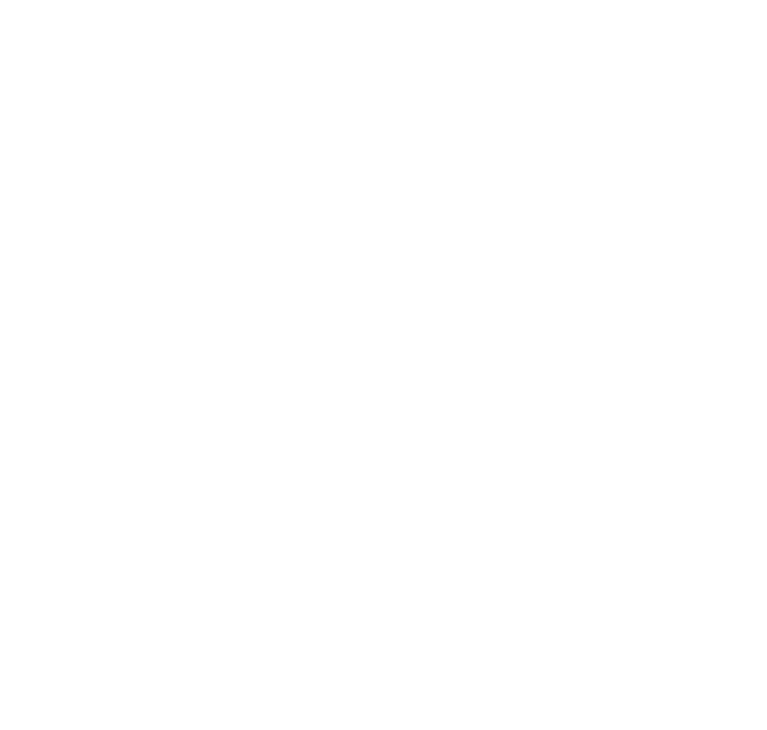 scroll, scrollTop: 0, scrollLeft: 0, axis: both 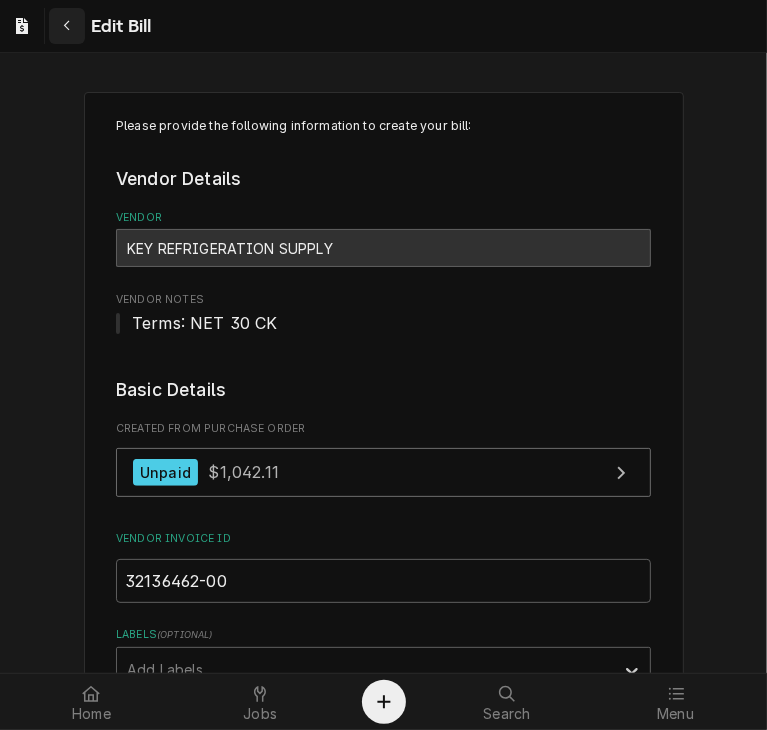 click 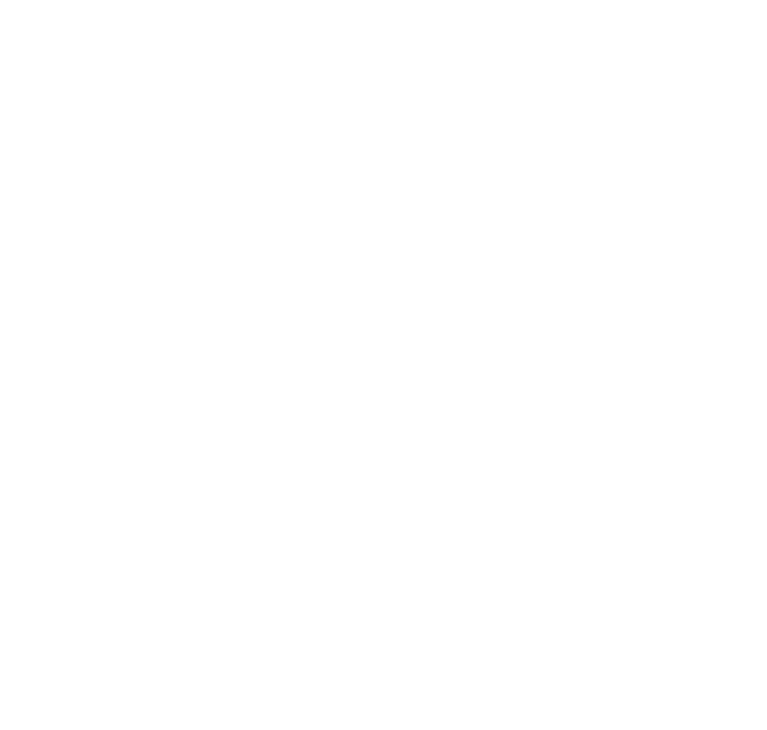 scroll, scrollTop: 0, scrollLeft: 0, axis: both 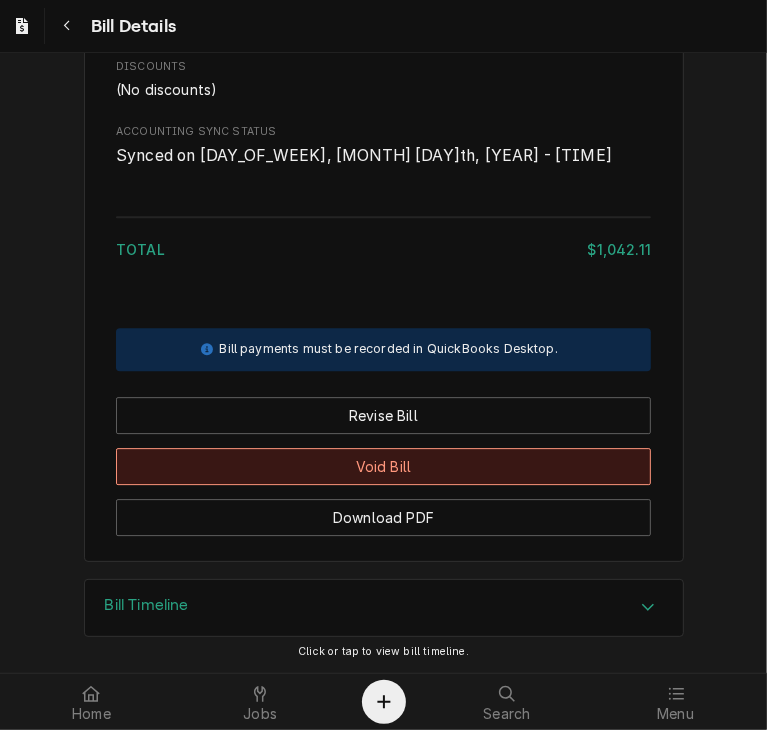 click on "Void Bill" at bounding box center (383, 466) 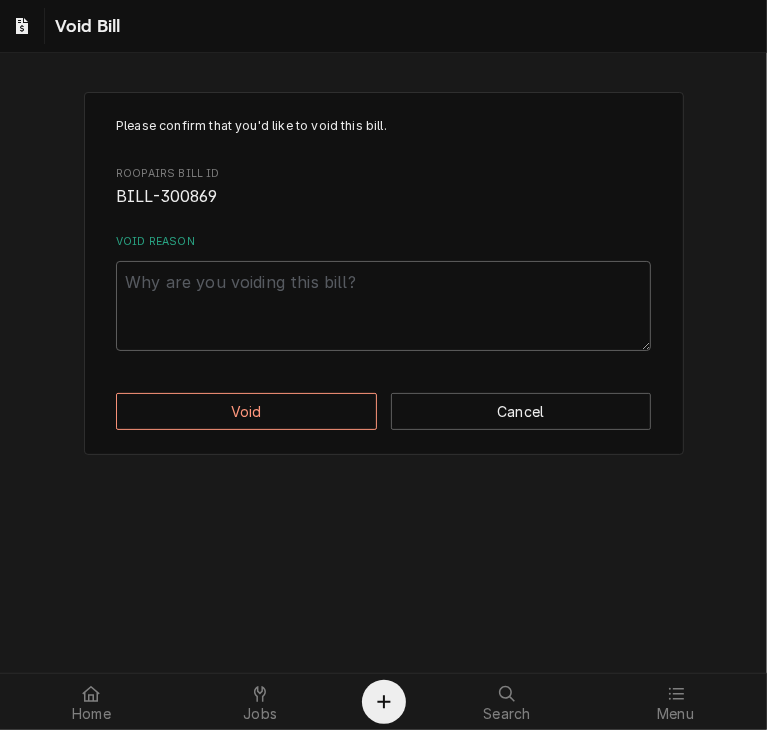 scroll, scrollTop: 0, scrollLeft: 0, axis: both 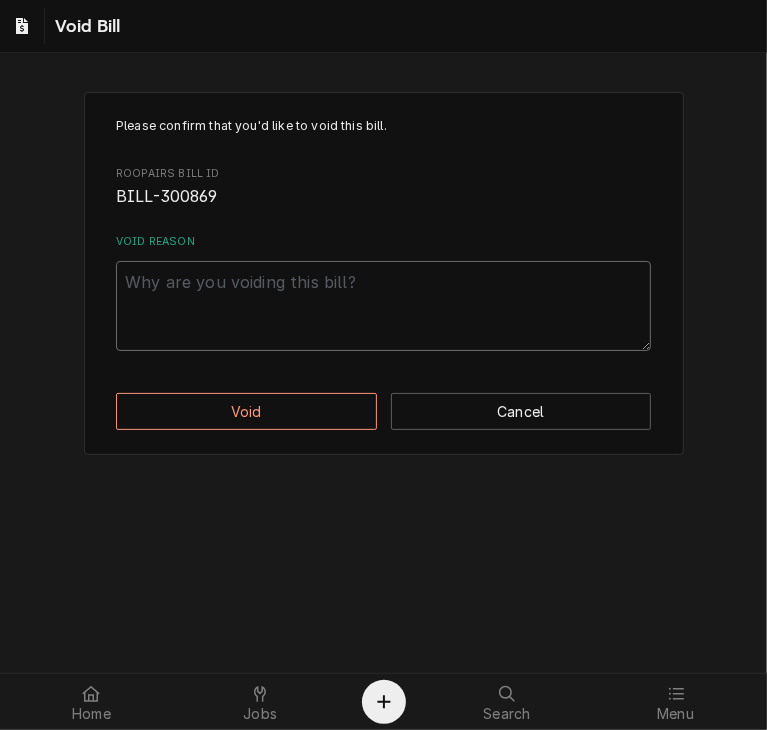 click on "Void Reason" at bounding box center (383, 306) 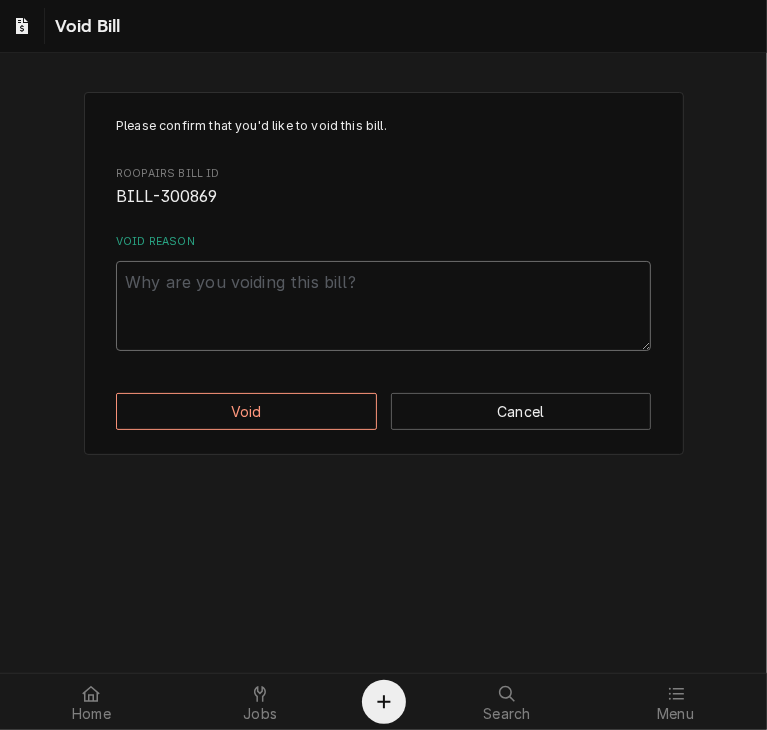 type on "x" 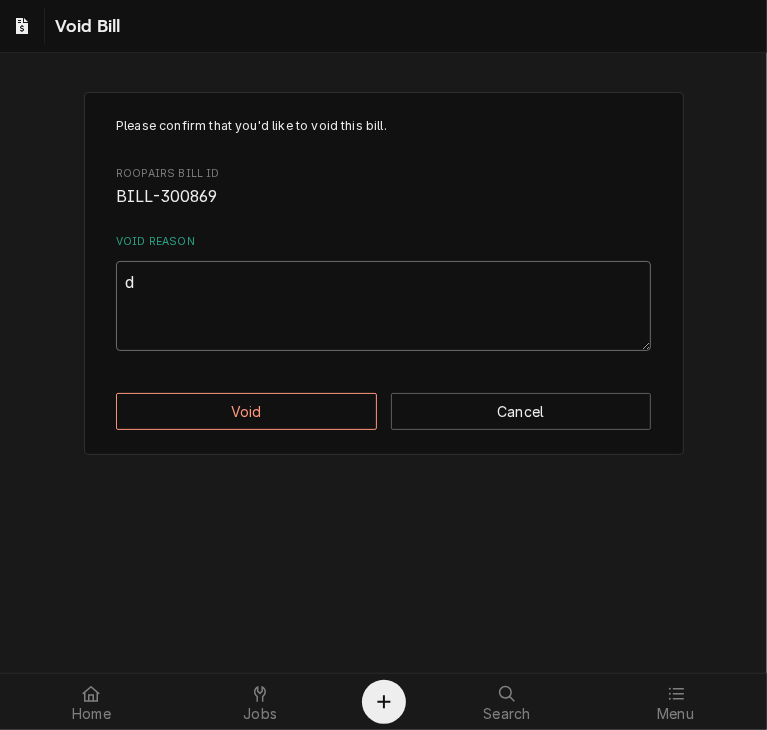 type on "x" 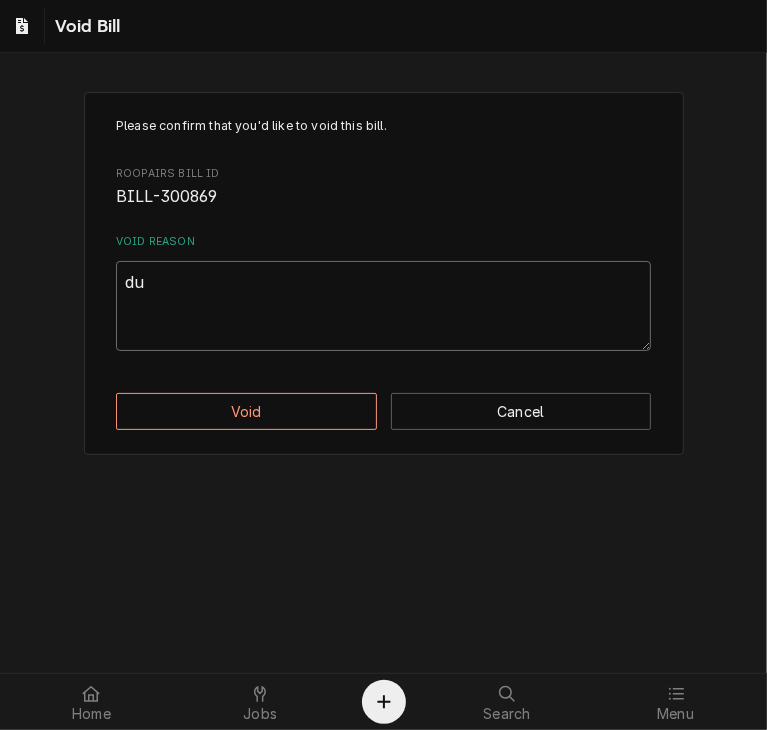 type on "x" 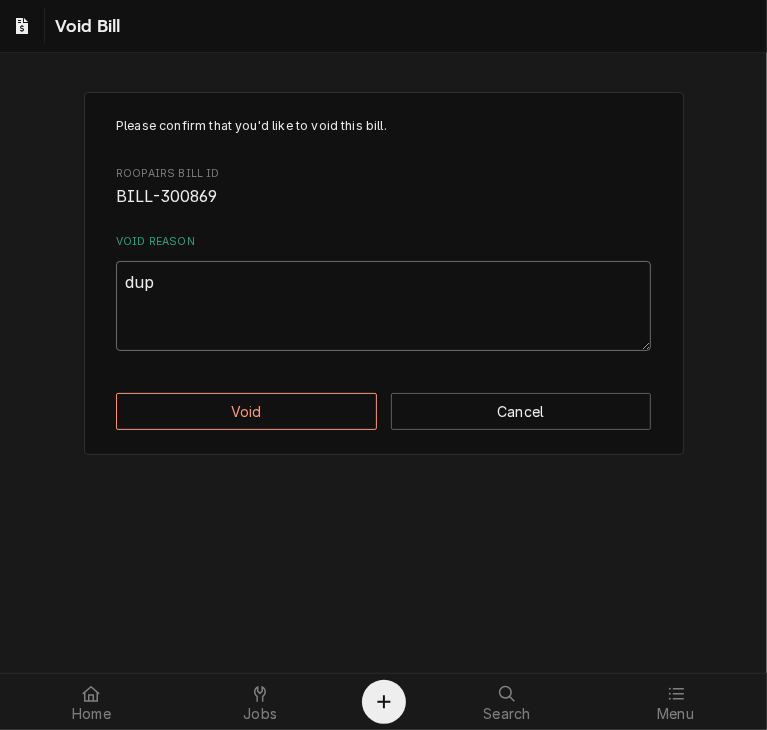 type on "x" 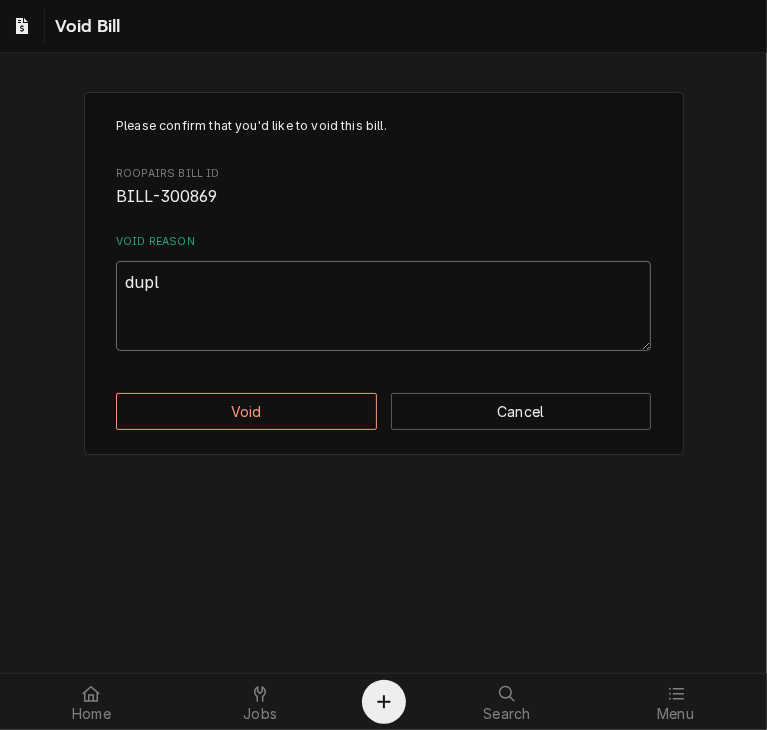 type on "x" 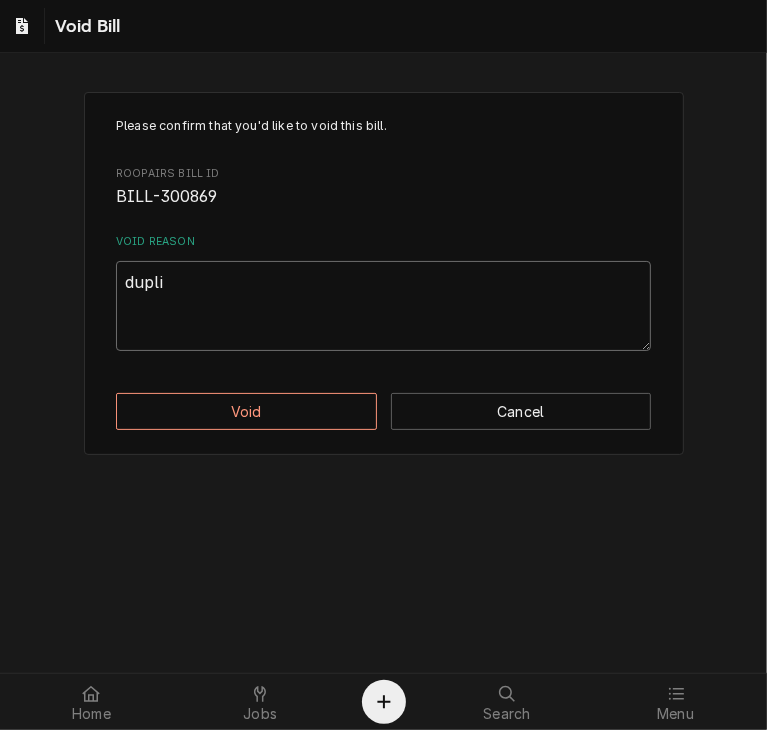 type on "x" 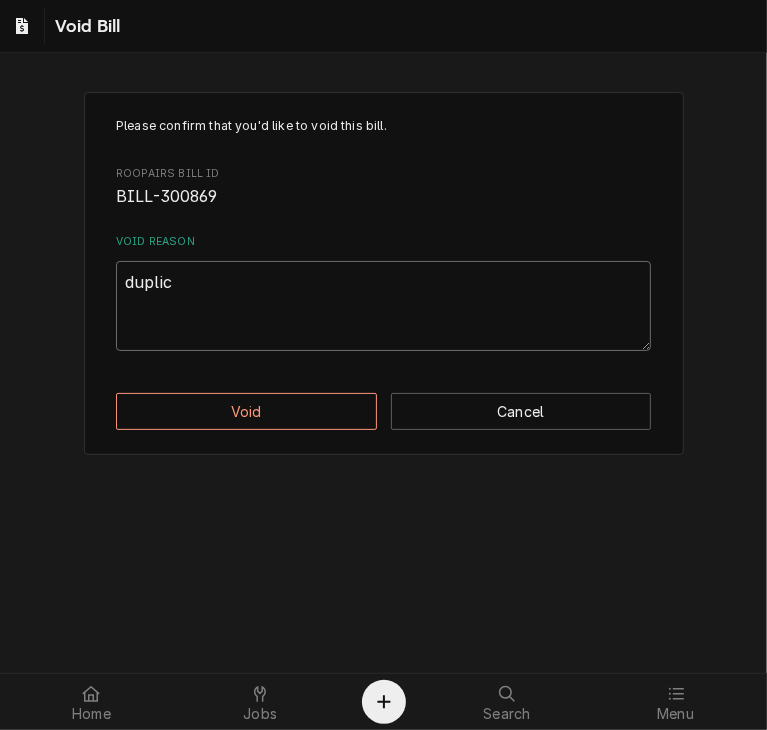 type on "x" 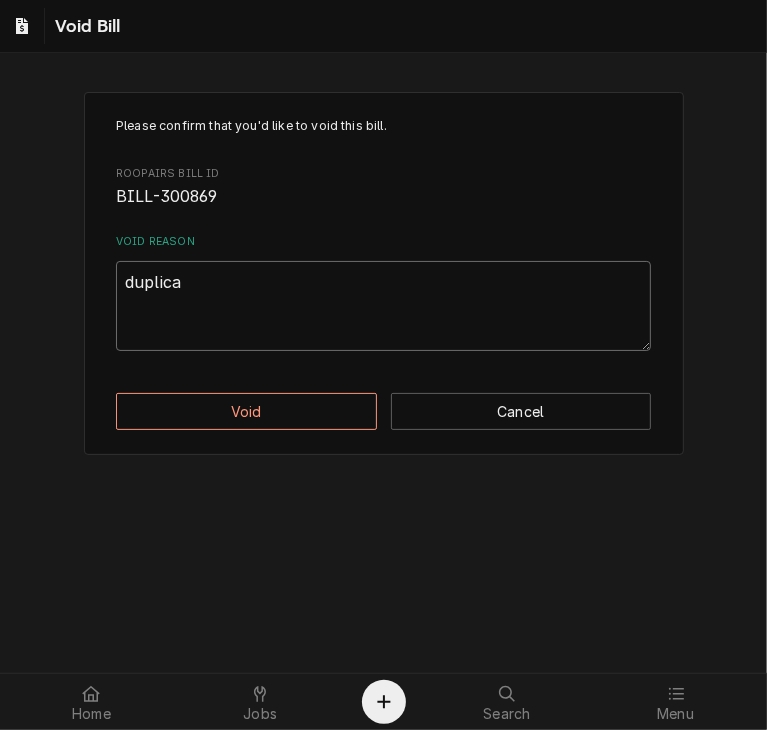 type on "x" 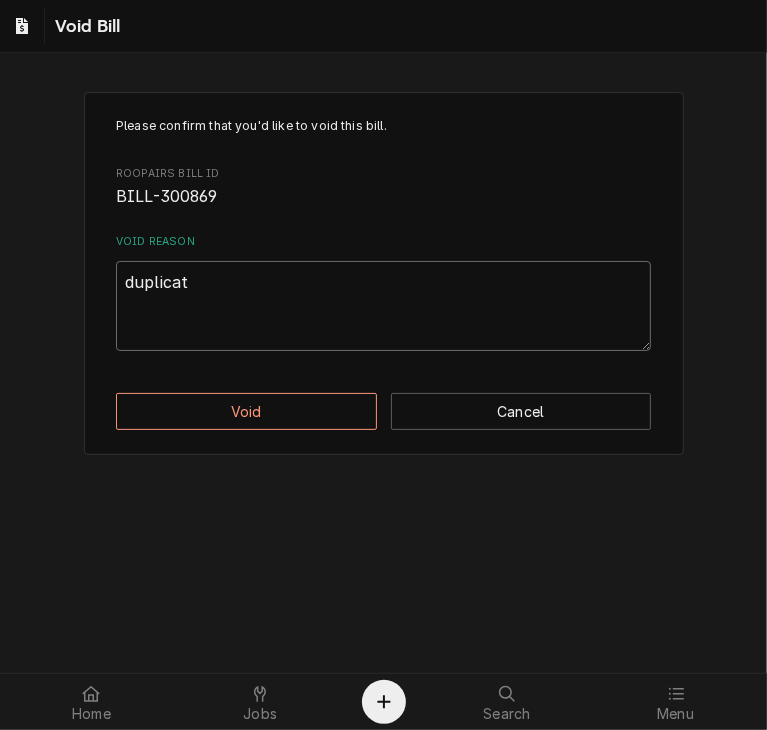 type on "x" 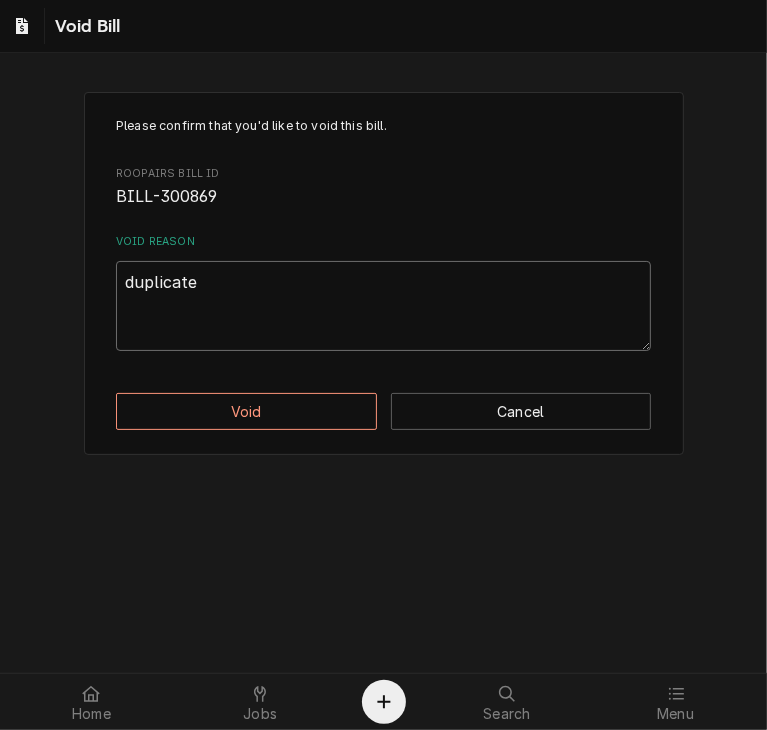 type on "x" 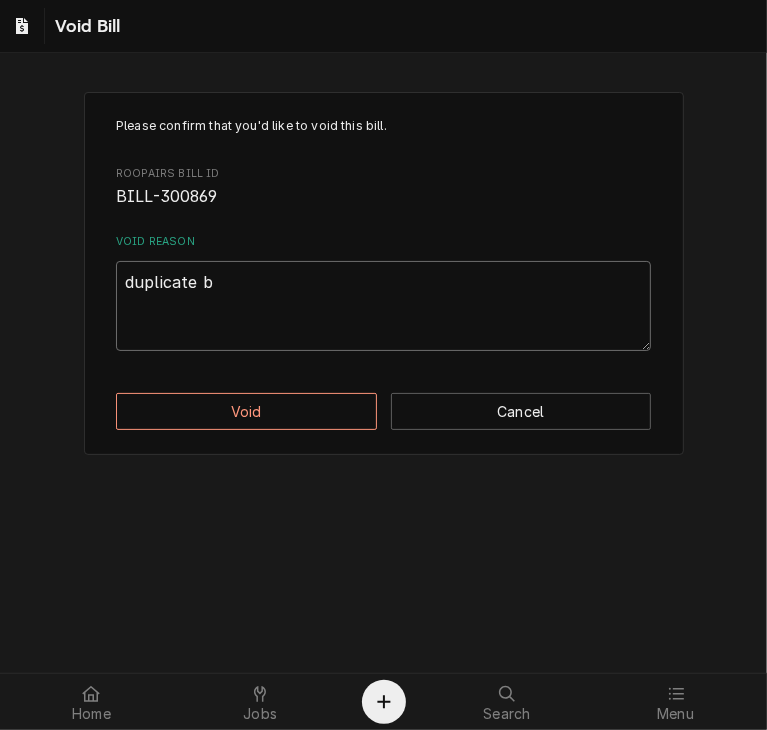 type on "x" 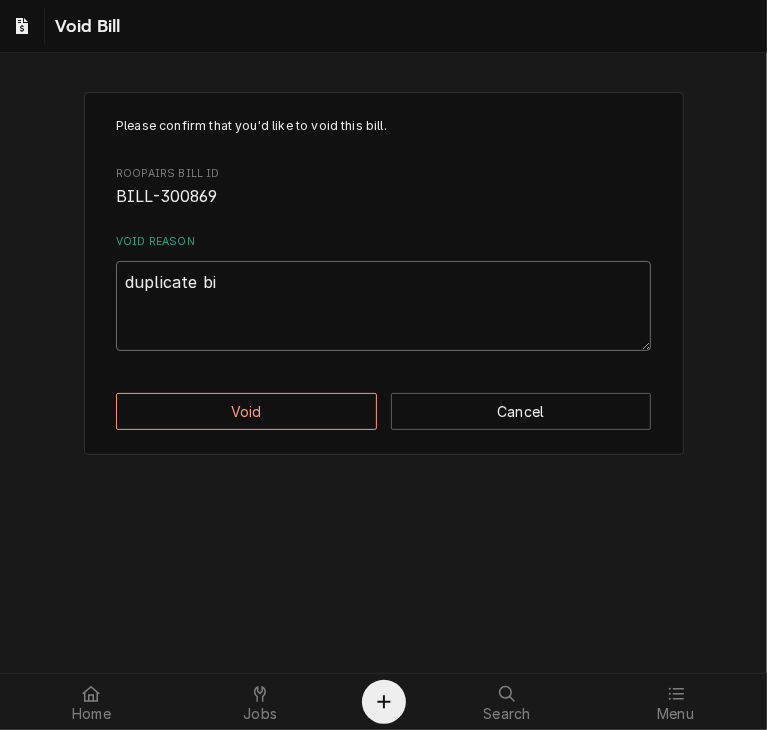 type on "x" 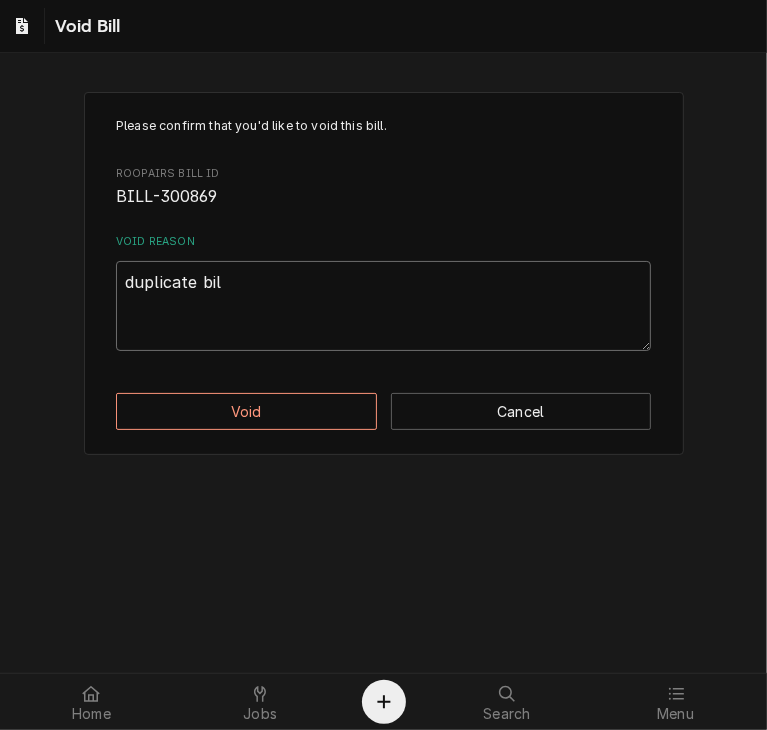type on "x" 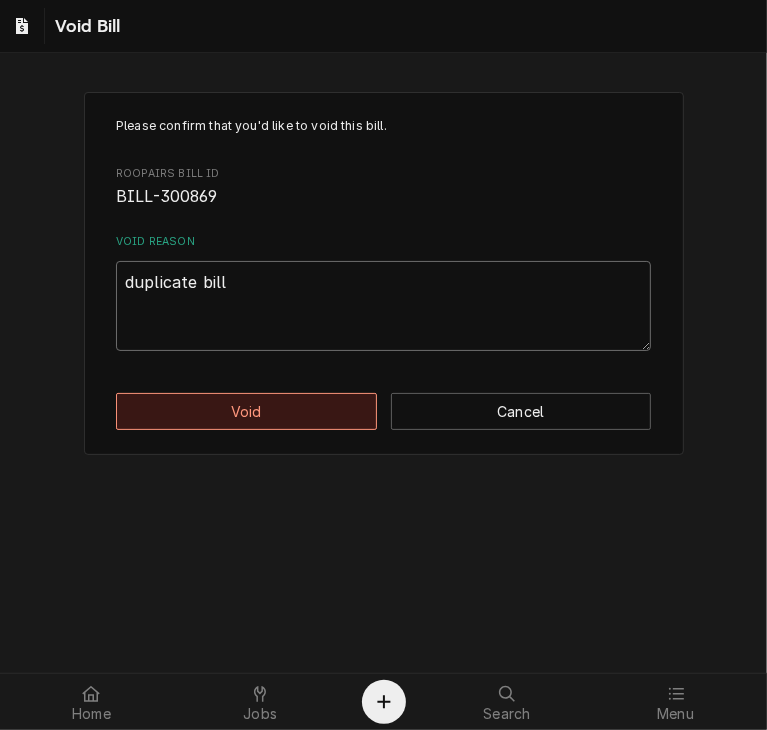 type on "duplicate bill" 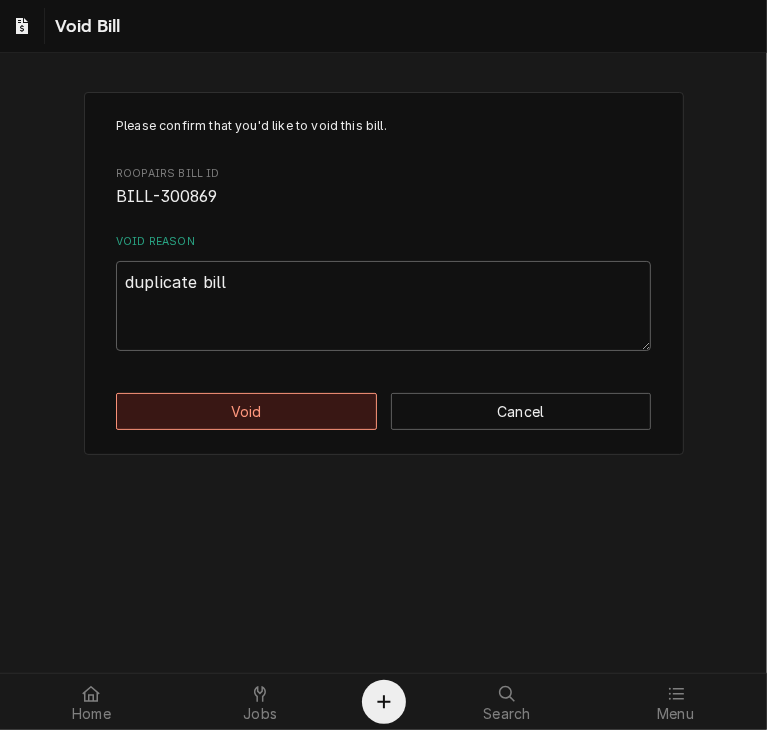 click on "Void" at bounding box center [246, 411] 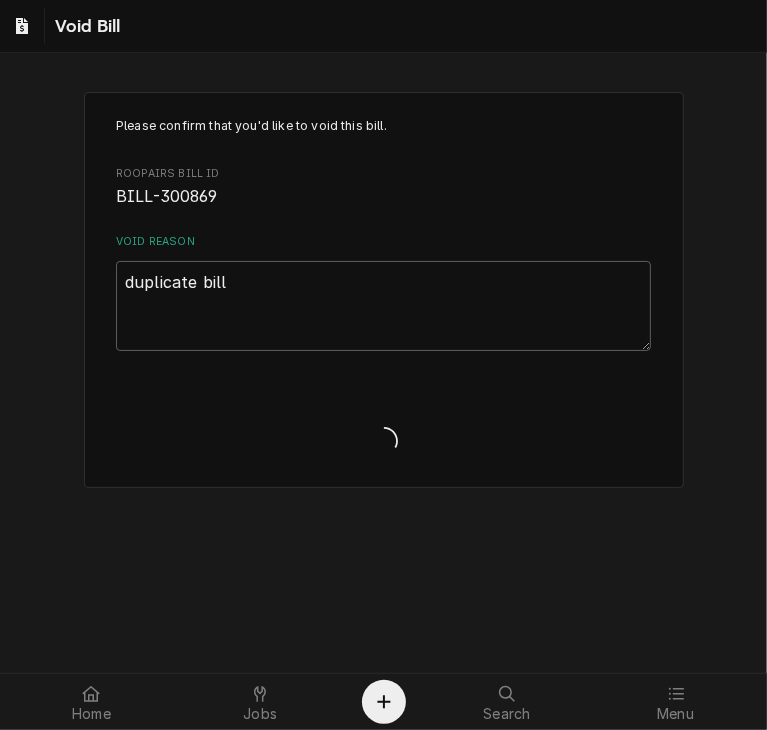 type on "x" 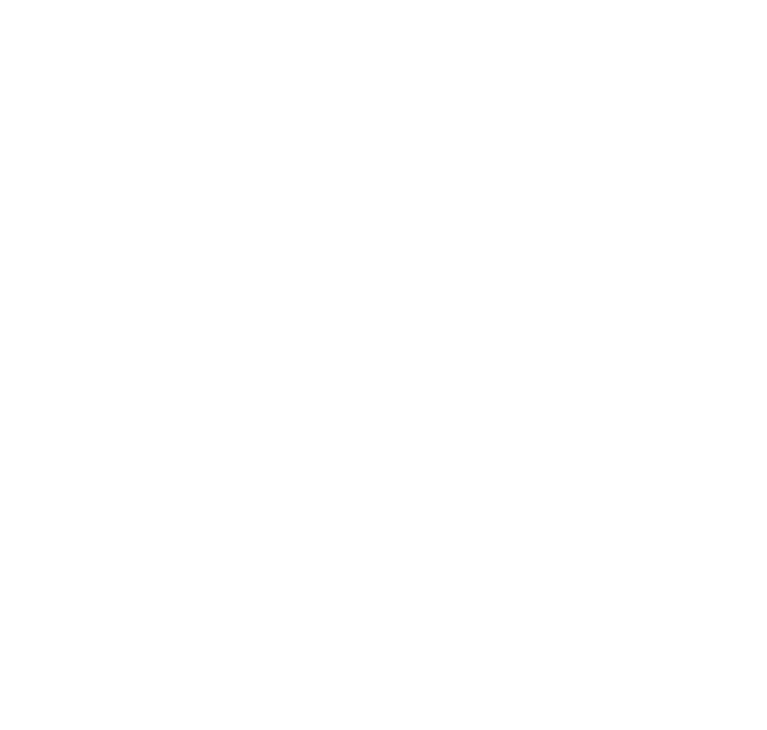 scroll, scrollTop: 0, scrollLeft: 0, axis: both 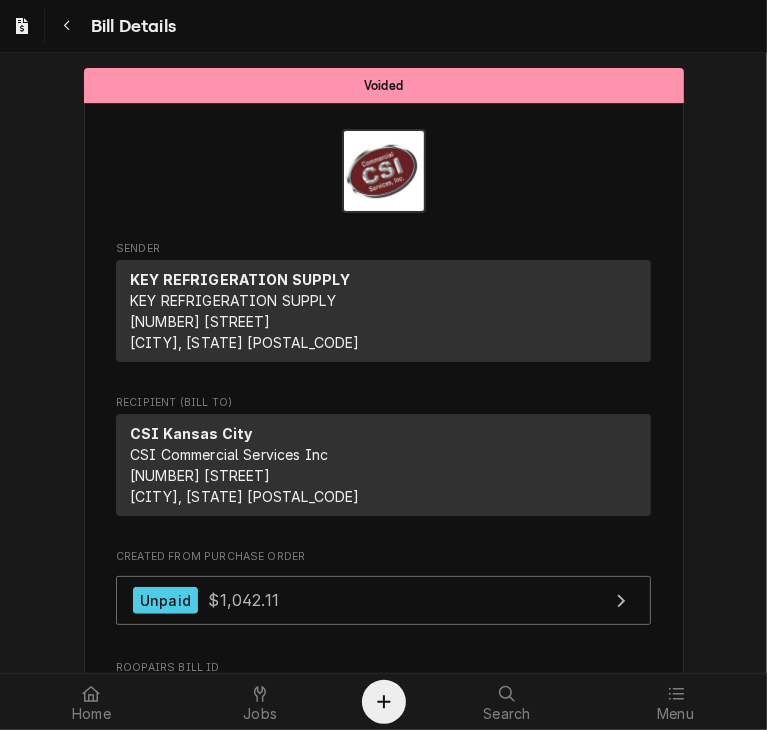 click 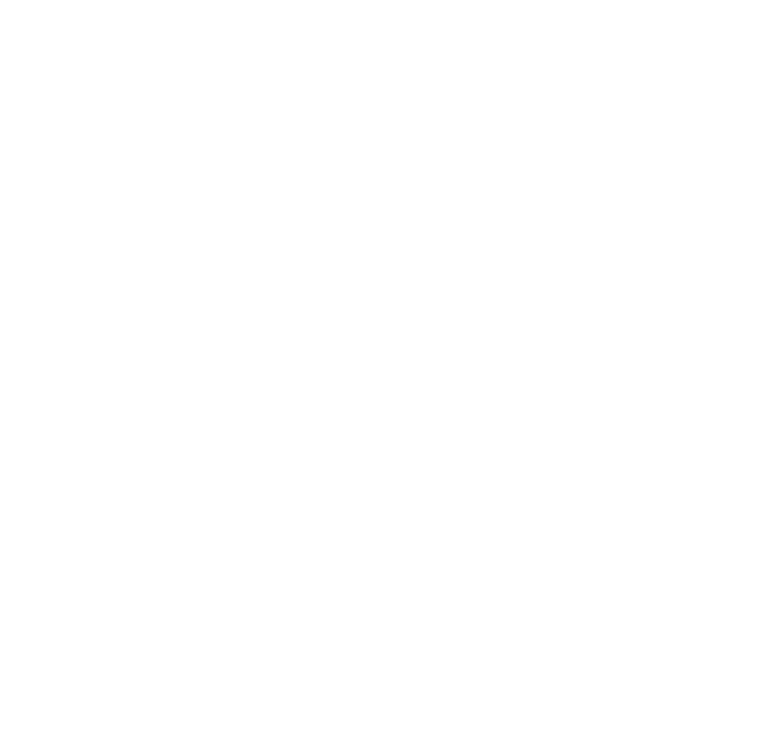 scroll, scrollTop: 0, scrollLeft: 0, axis: both 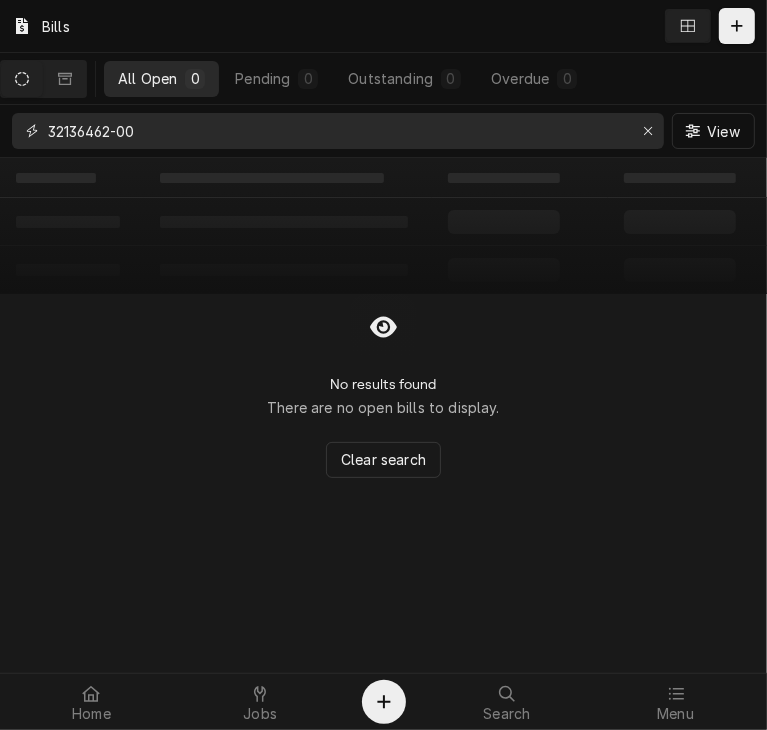 drag, startPoint x: 165, startPoint y: 133, endPoint x: 36, endPoint y: 142, distance: 129.31357 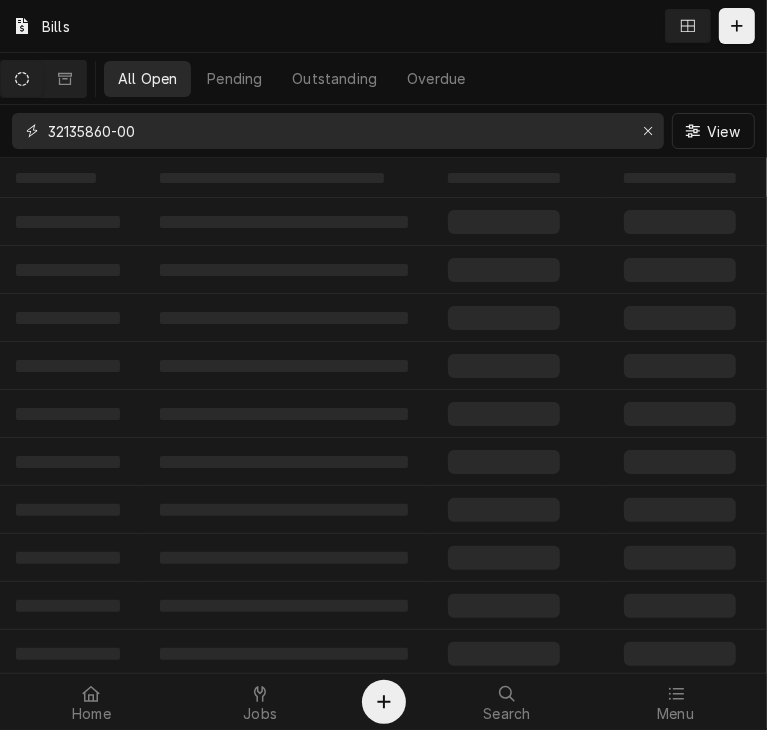 type on "32135860-00" 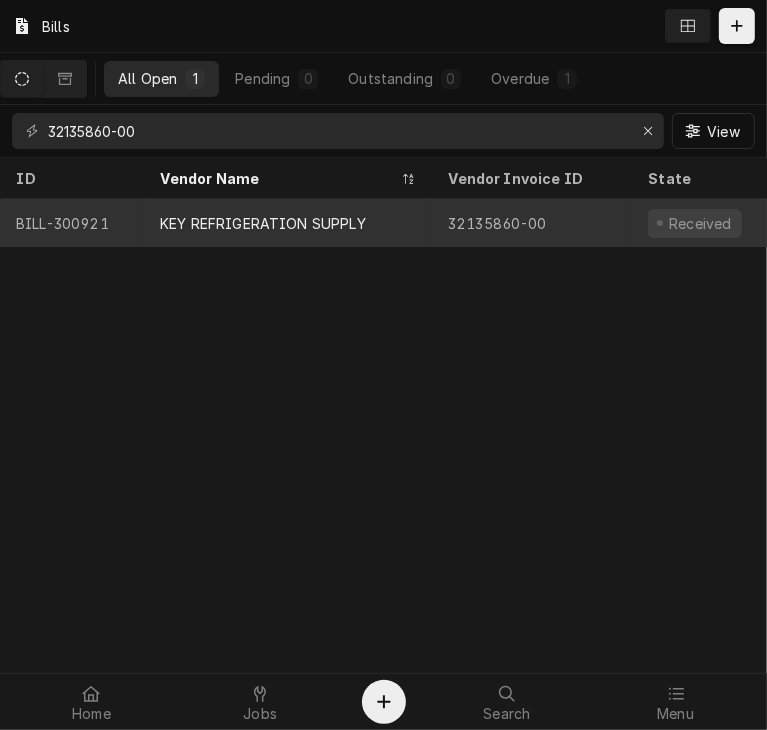 click on "KEY REFRIGERATION SUPPLY" at bounding box center [288, 223] 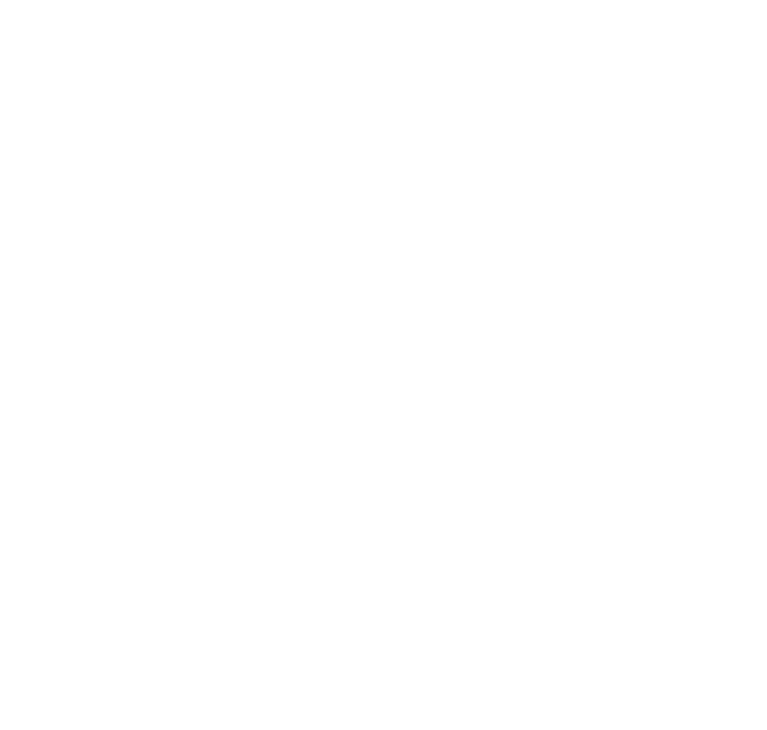 scroll, scrollTop: 0, scrollLeft: 0, axis: both 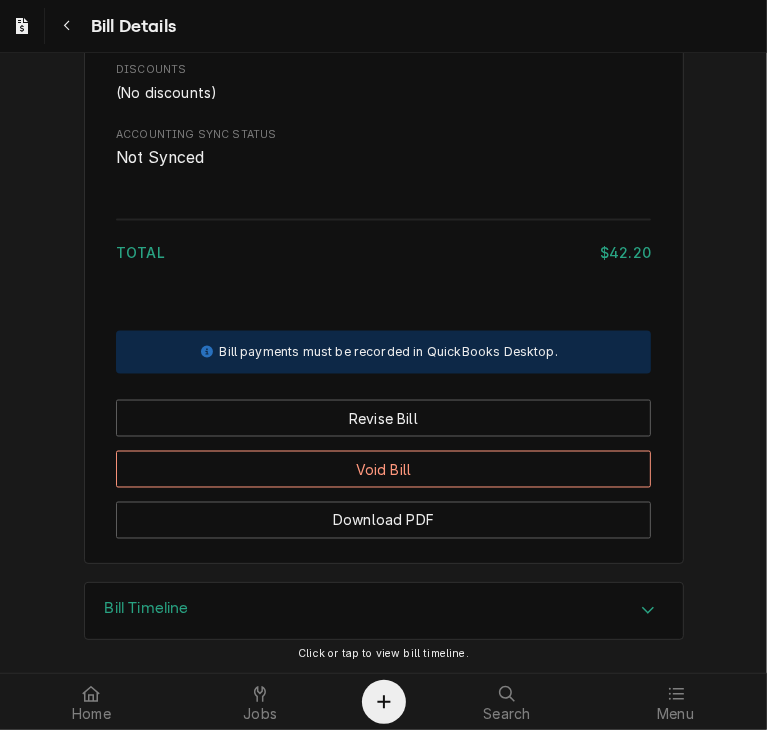 click 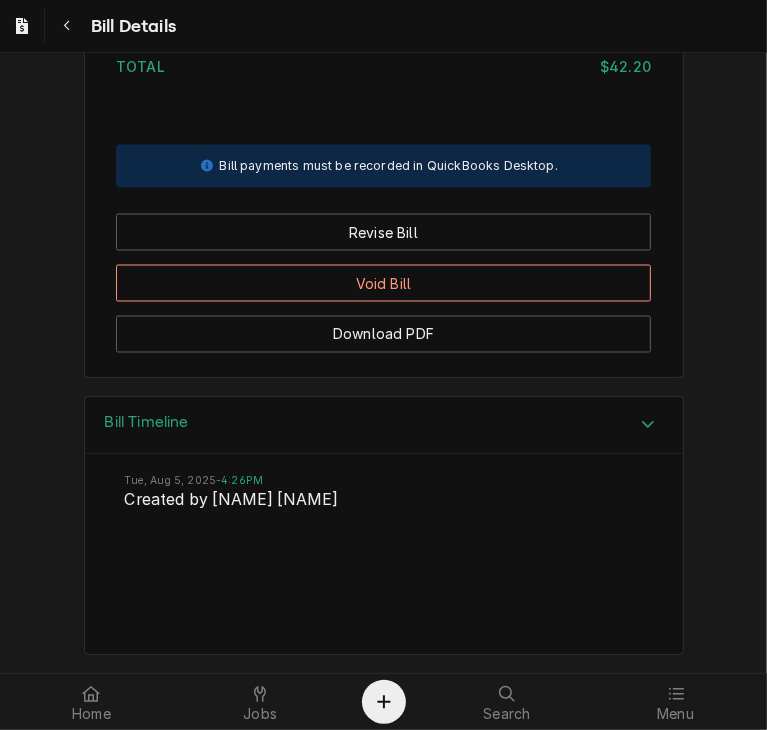 scroll, scrollTop: 1261, scrollLeft: 0, axis: vertical 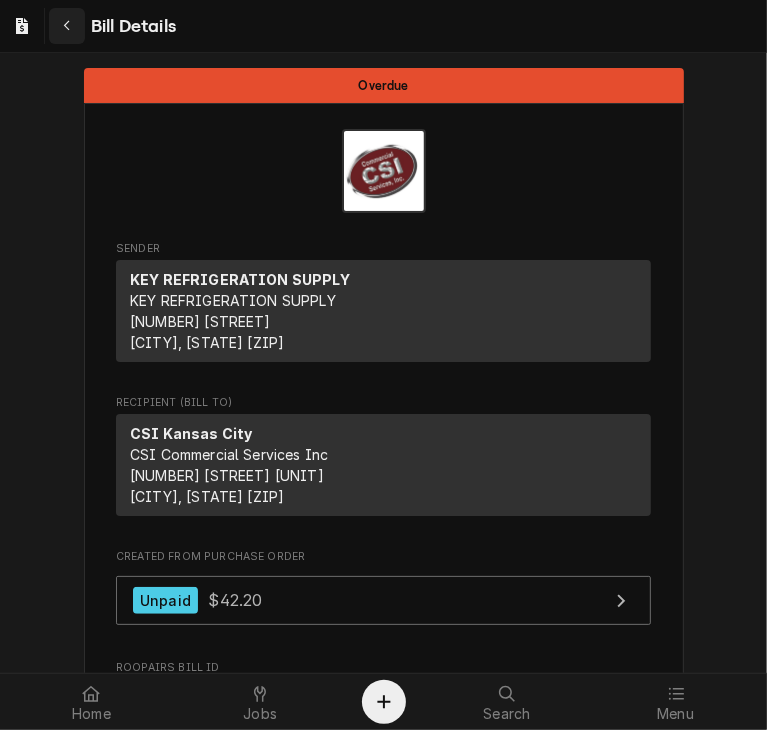click 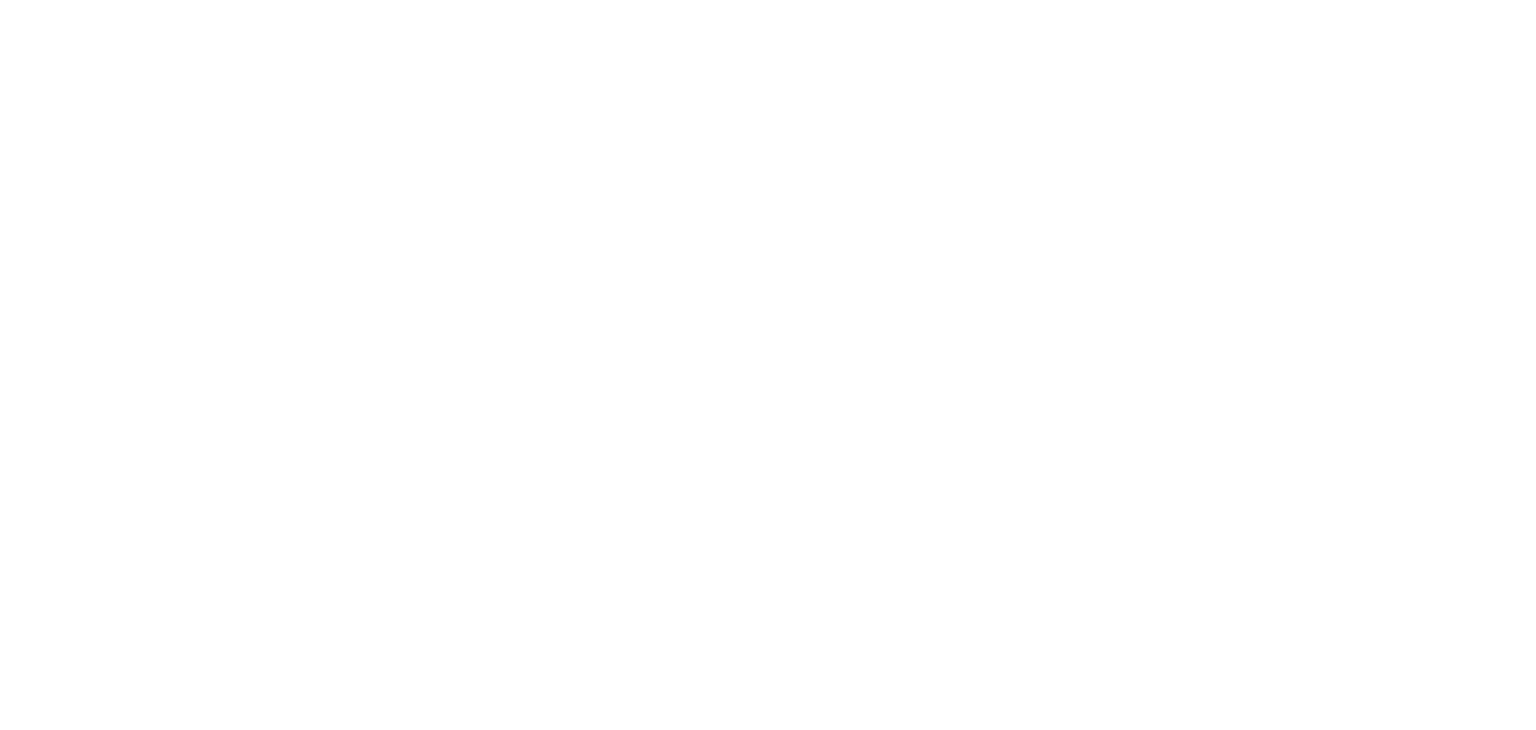 scroll, scrollTop: 0, scrollLeft: 0, axis: both 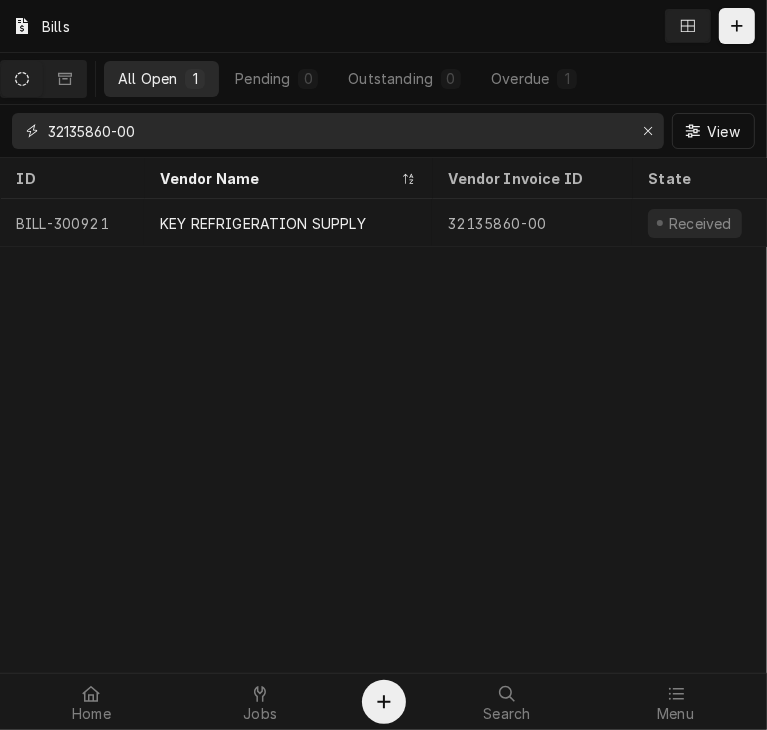 drag, startPoint x: 155, startPoint y: 137, endPoint x: 43, endPoint y: 125, distance: 112.64102 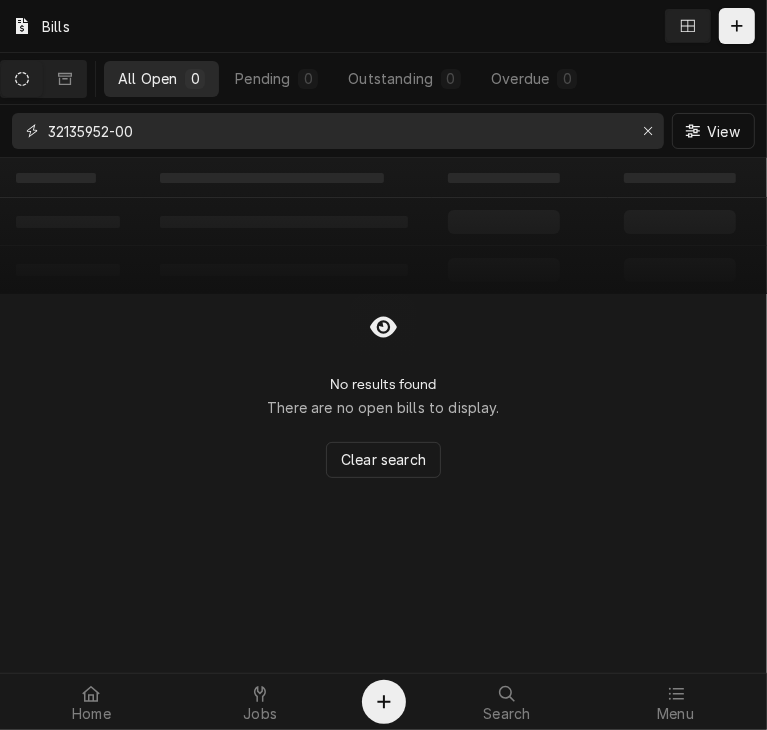 type on "32135952-00" 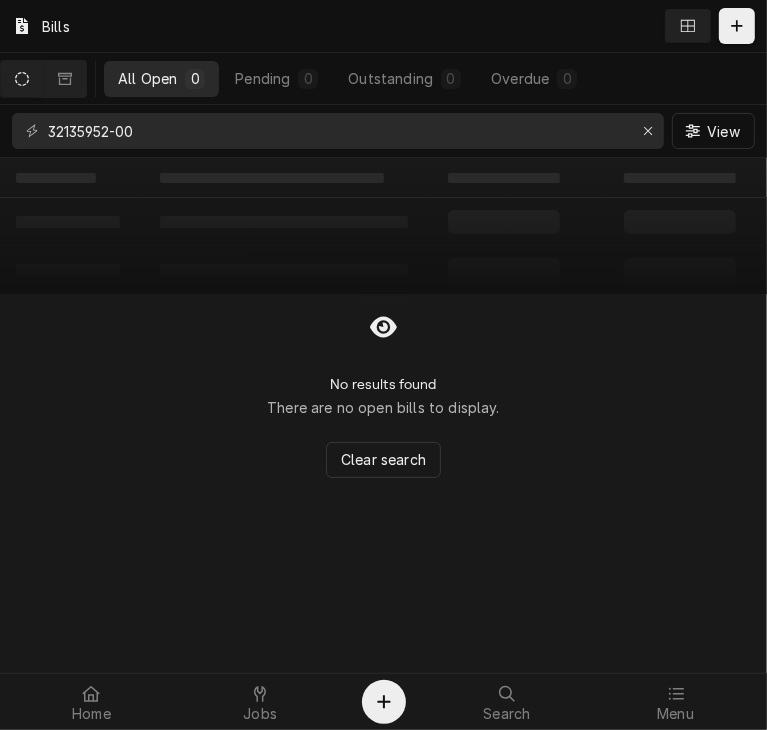 click on "‌" at bounding box center (72, 178) 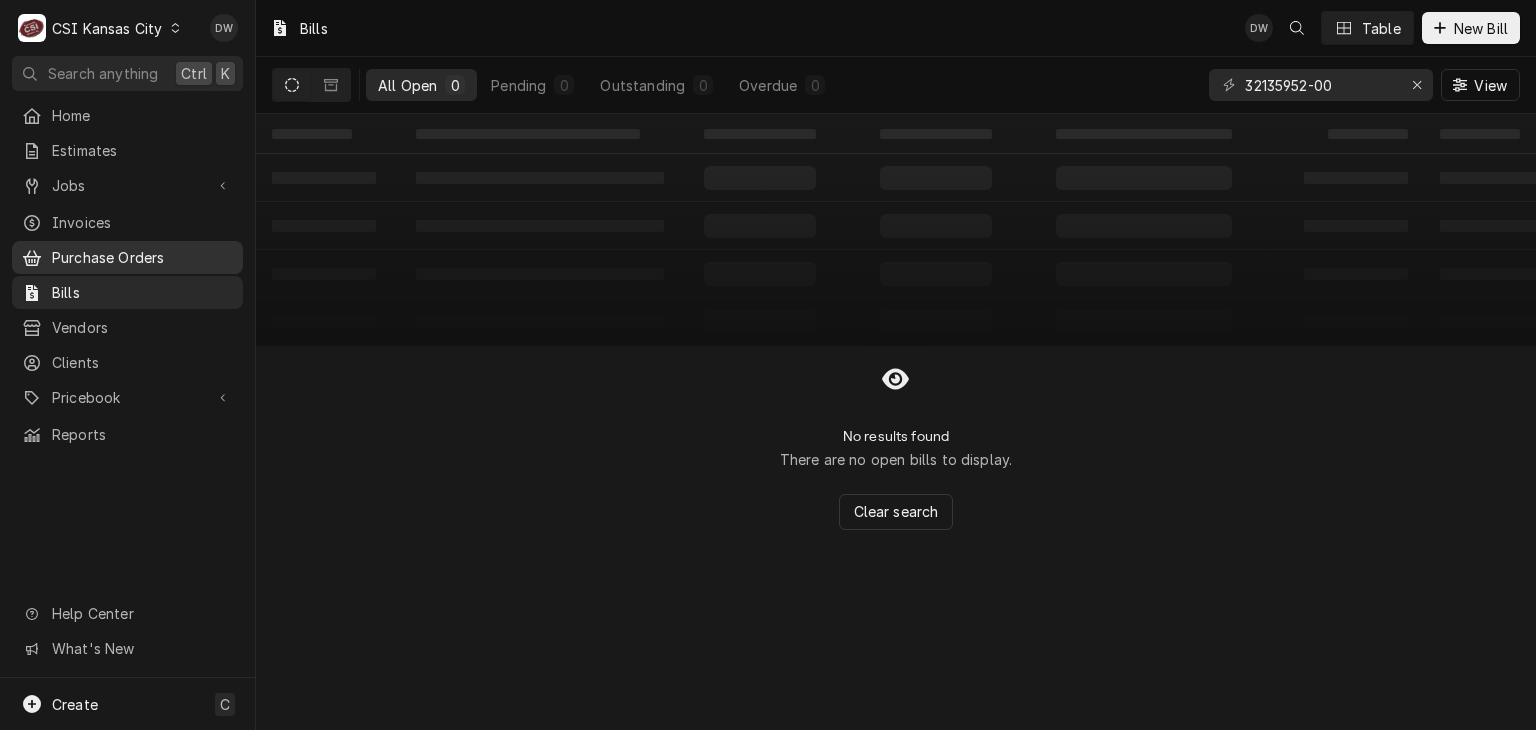 click on "Purchase Orders" at bounding box center (142, 257) 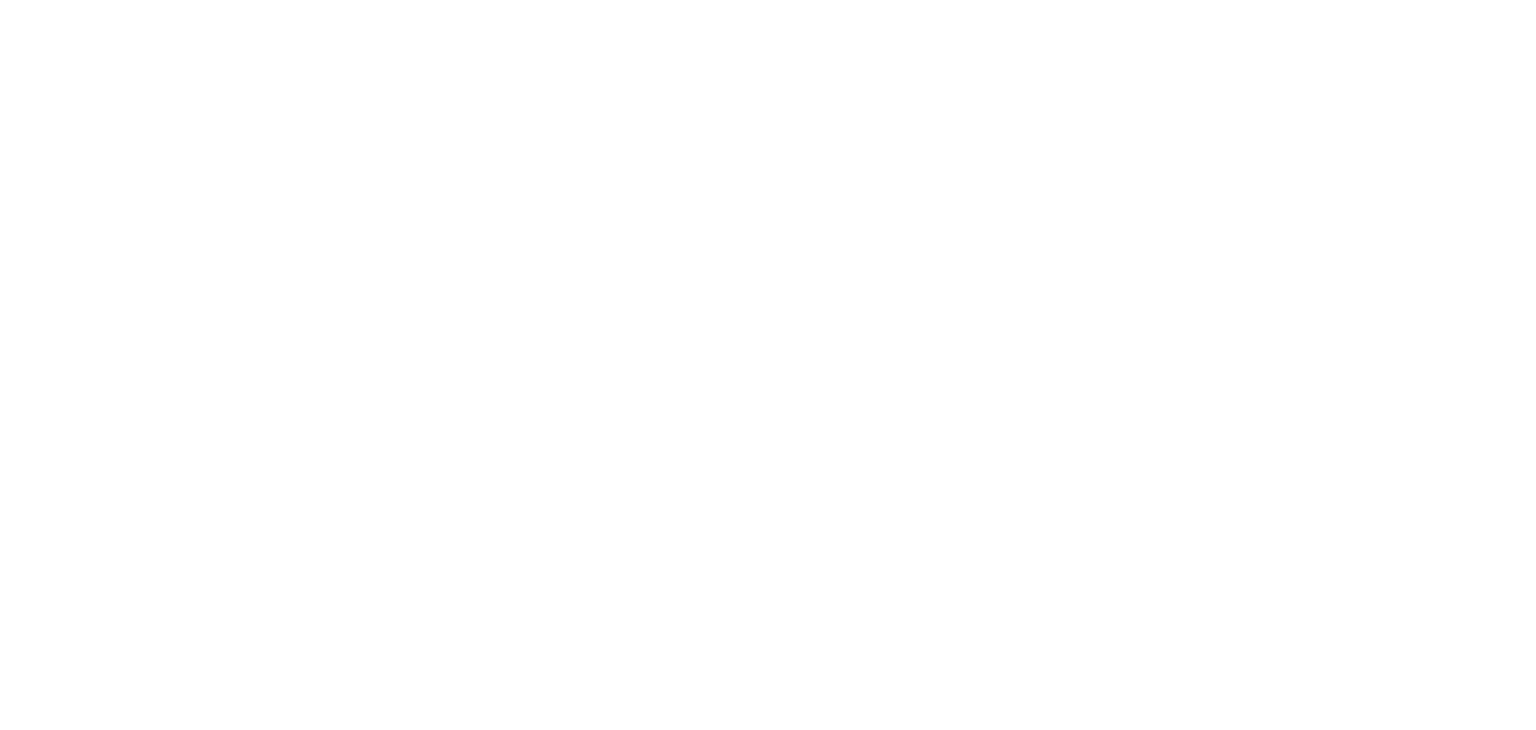 scroll, scrollTop: 0, scrollLeft: 0, axis: both 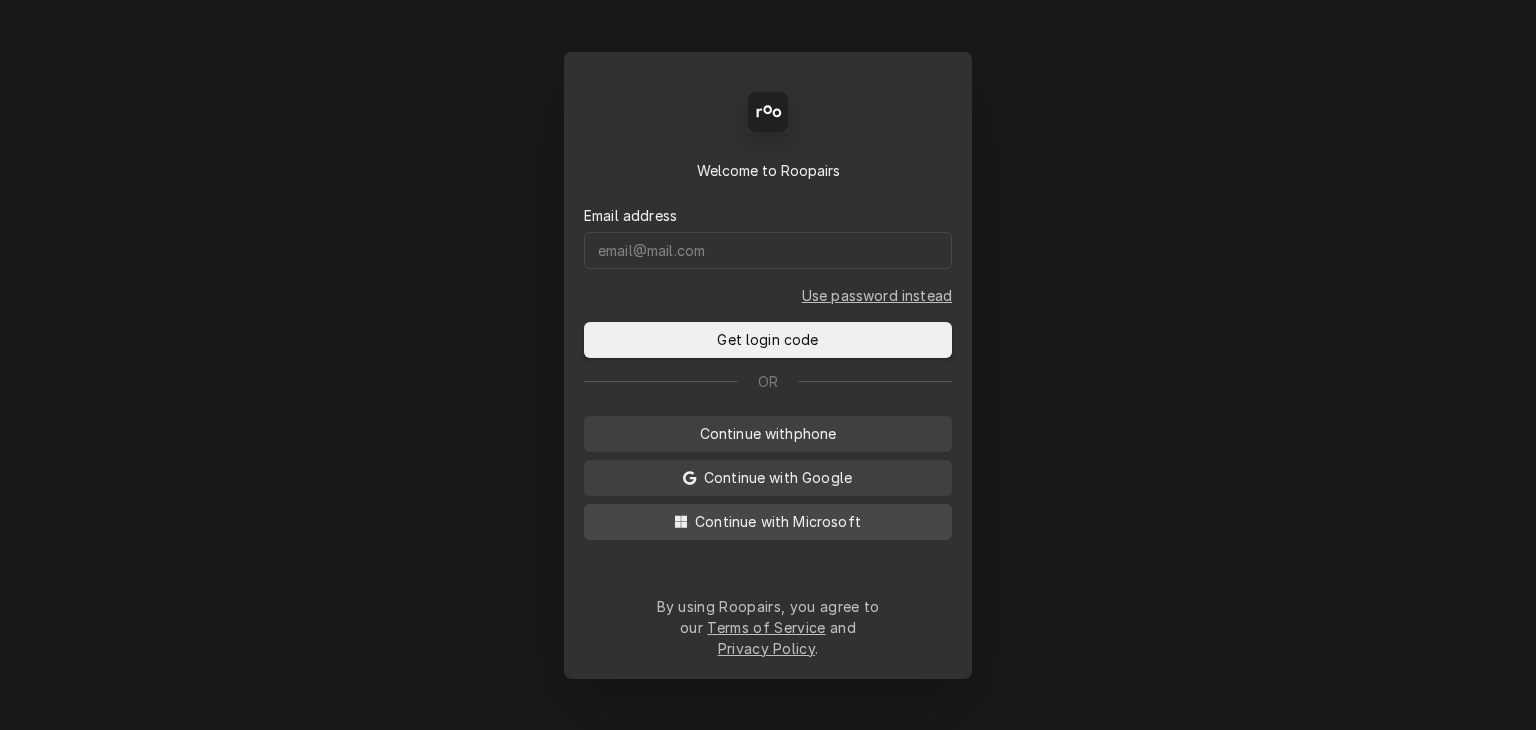 click on "Continue with Microsoft" at bounding box center (778, 521) 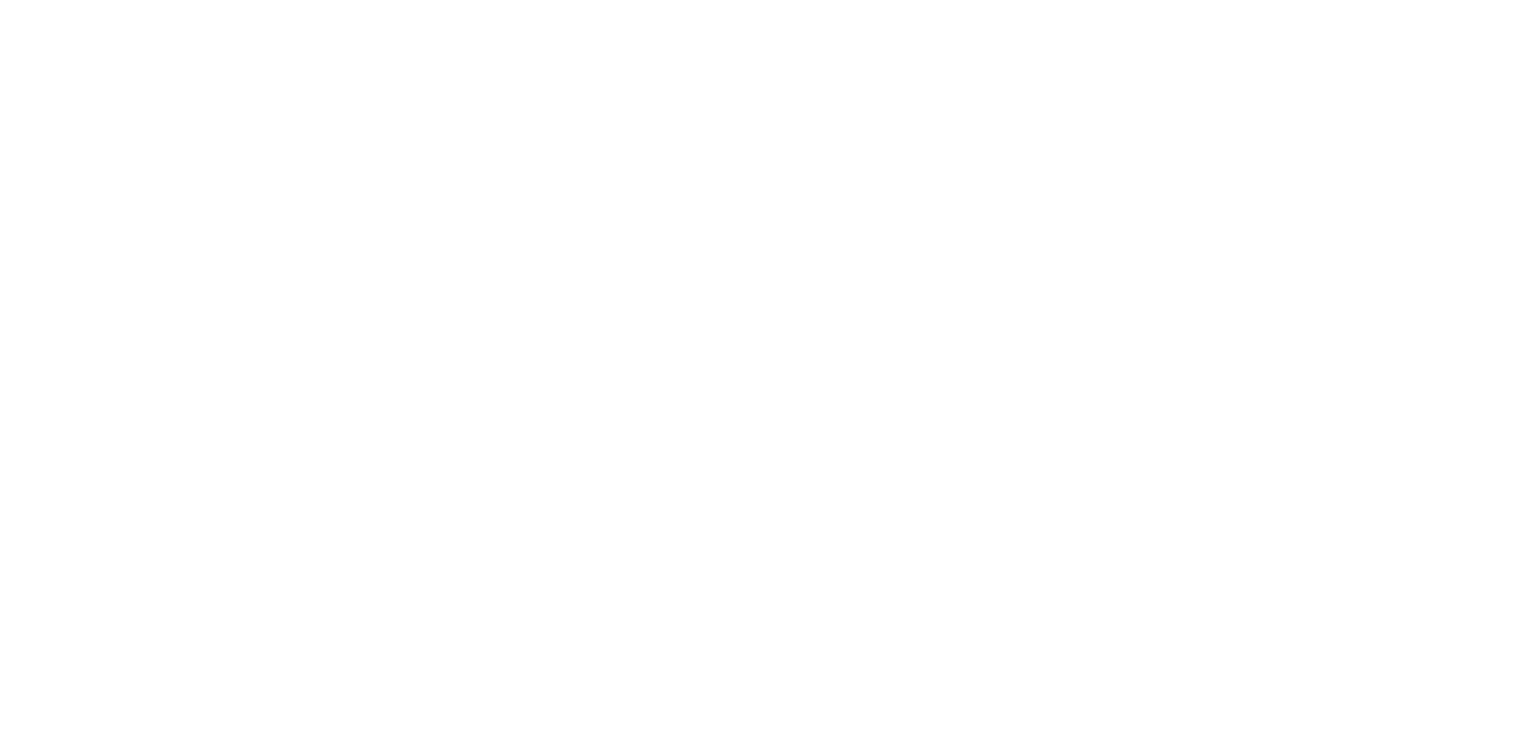 scroll, scrollTop: 0, scrollLeft: 0, axis: both 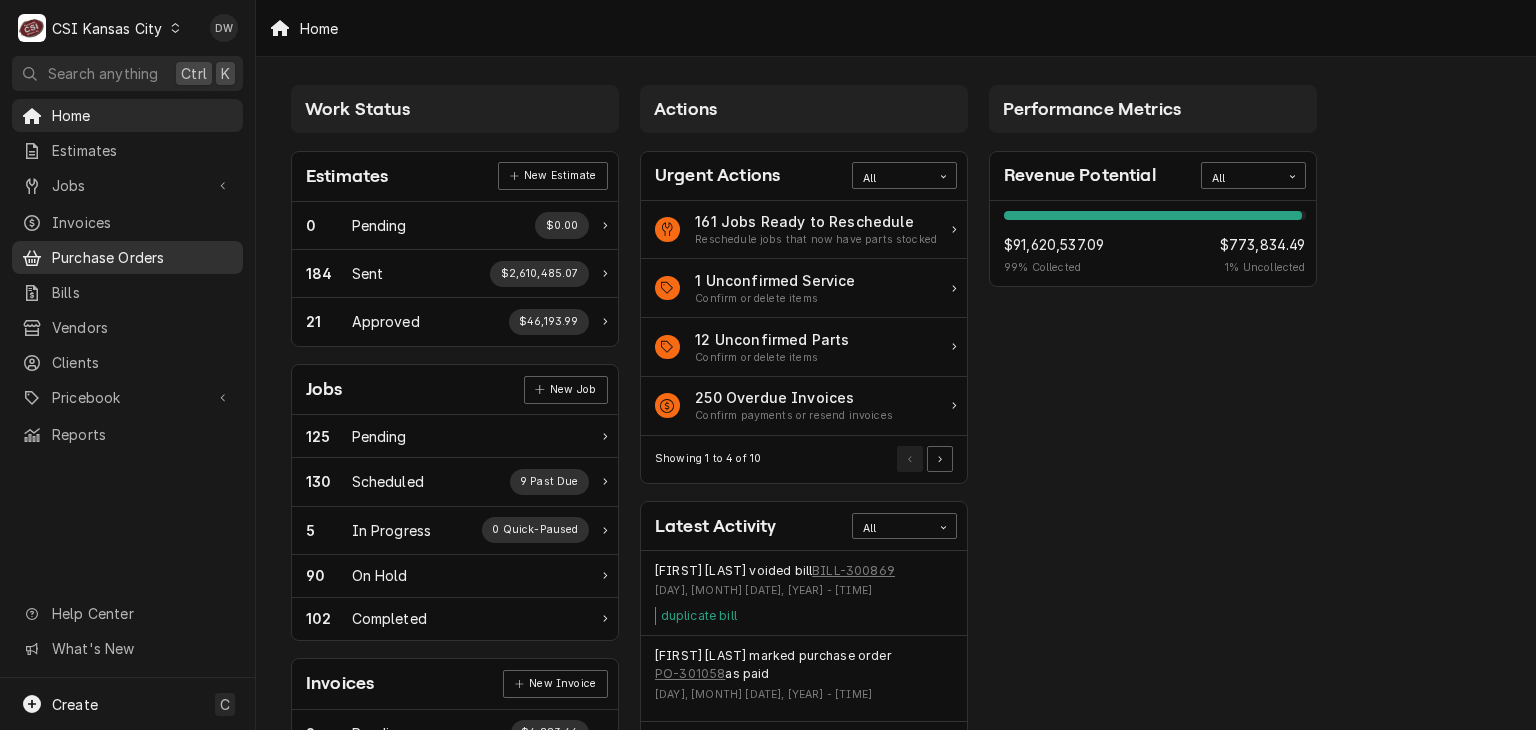 click on "Purchase Orders" at bounding box center (142, 257) 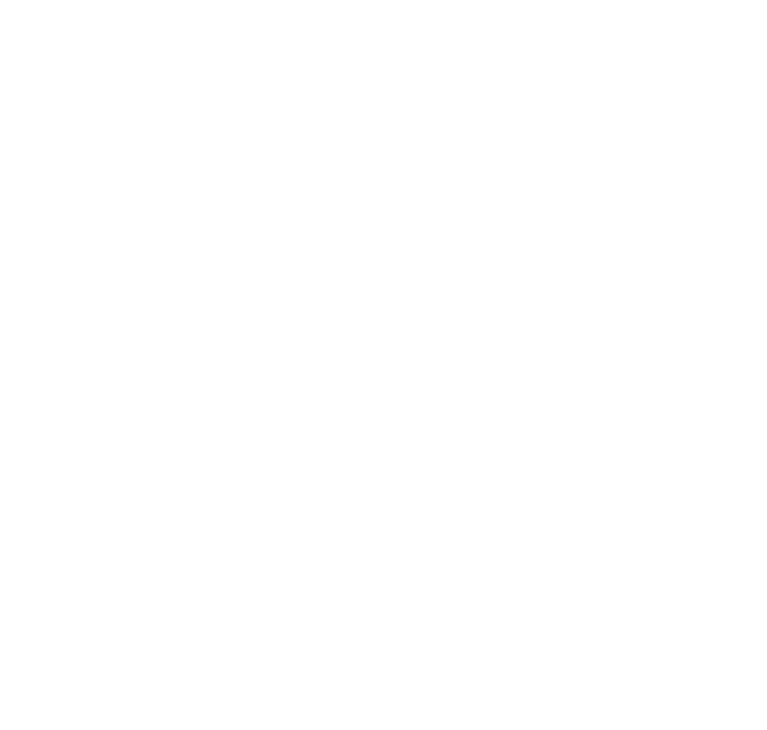 scroll, scrollTop: 0, scrollLeft: 0, axis: both 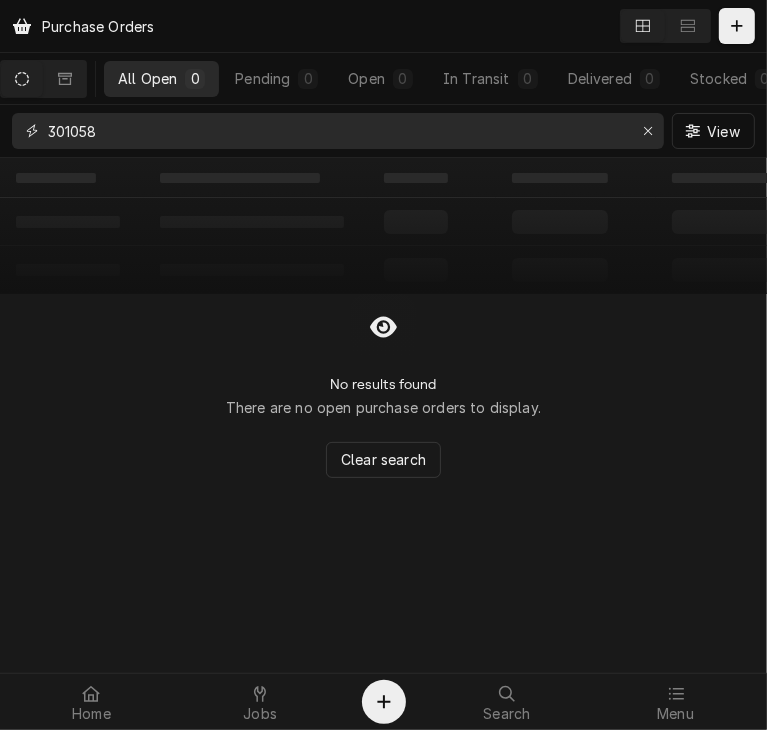 drag, startPoint x: 216, startPoint y: 138, endPoint x: 15, endPoint y: 118, distance: 201.99257 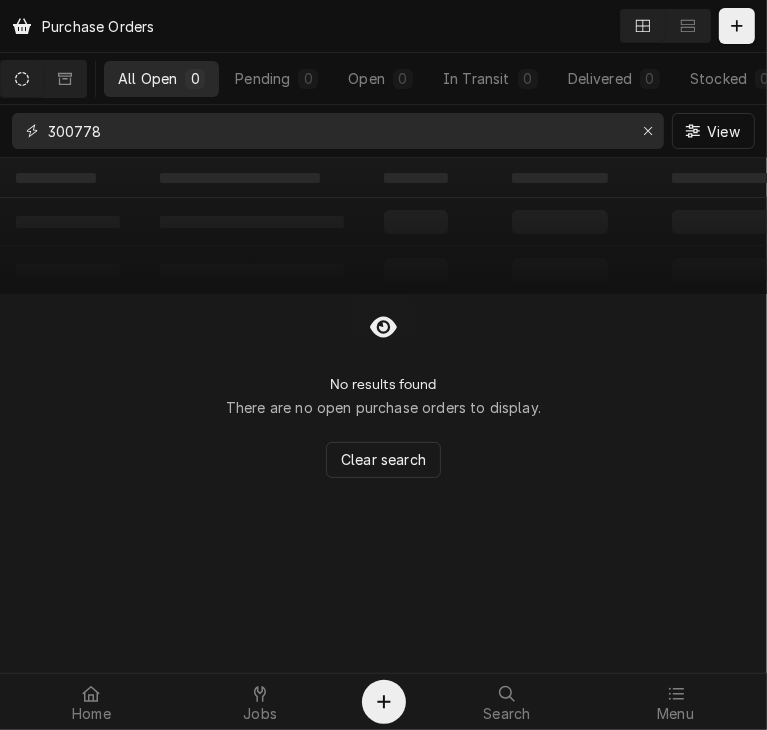 type on "300778" 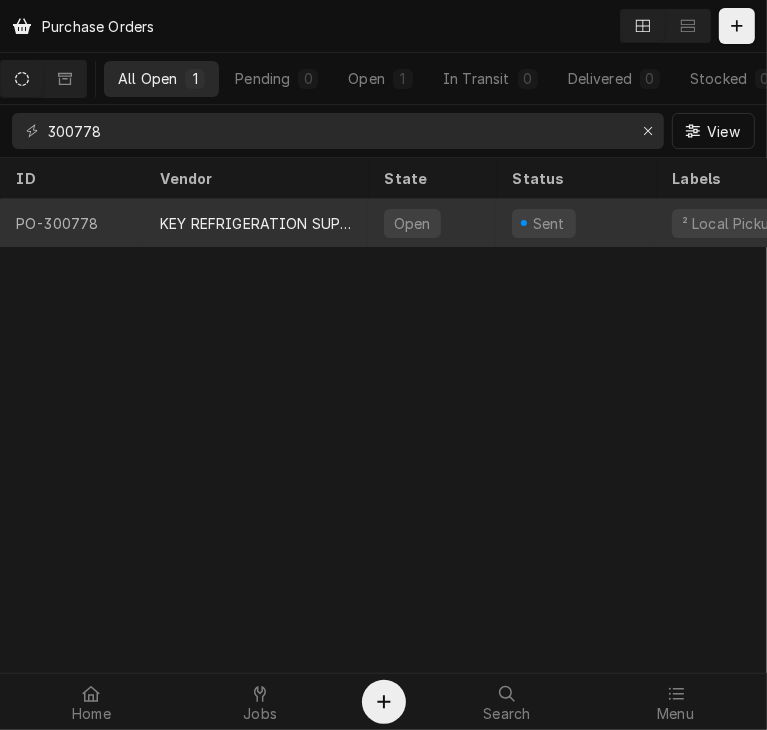 click on "KEY REFRIGERATION SUPPLY" at bounding box center [256, 223] 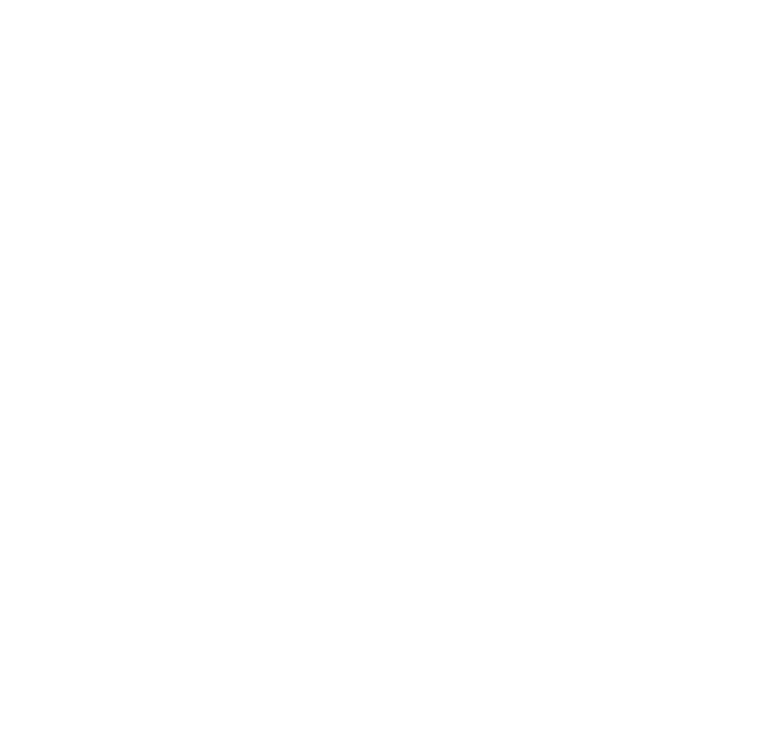 scroll, scrollTop: 0, scrollLeft: 0, axis: both 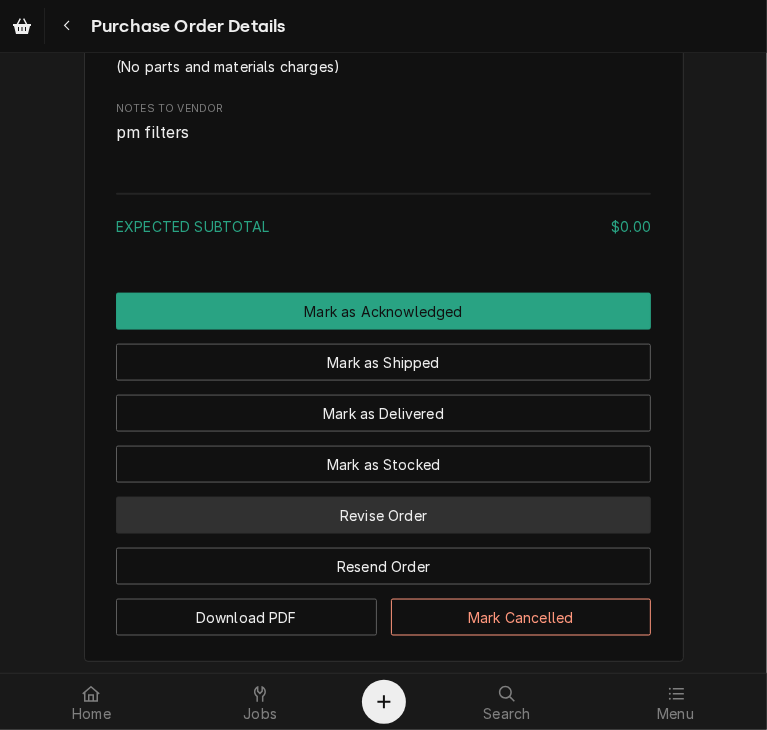 click on "Revise Order" at bounding box center (383, 515) 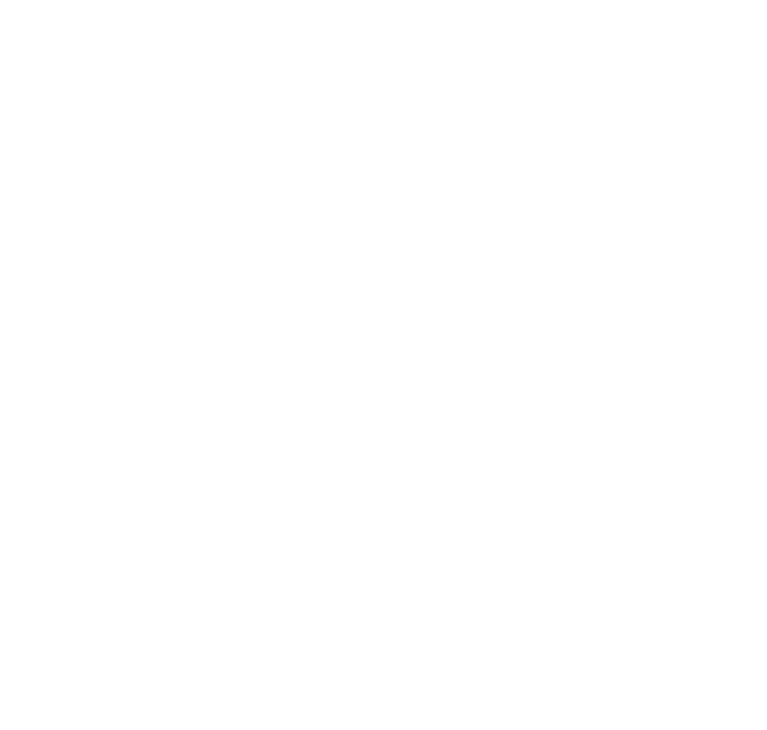 scroll, scrollTop: 0, scrollLeft: 0, axis: both 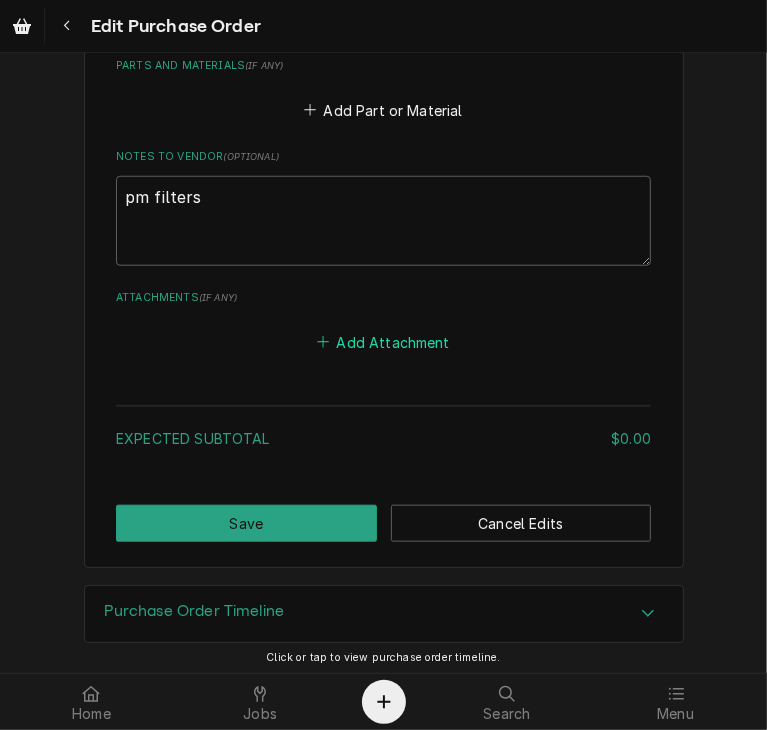 click on "Add Attachment" at bounding box center [384, 342] 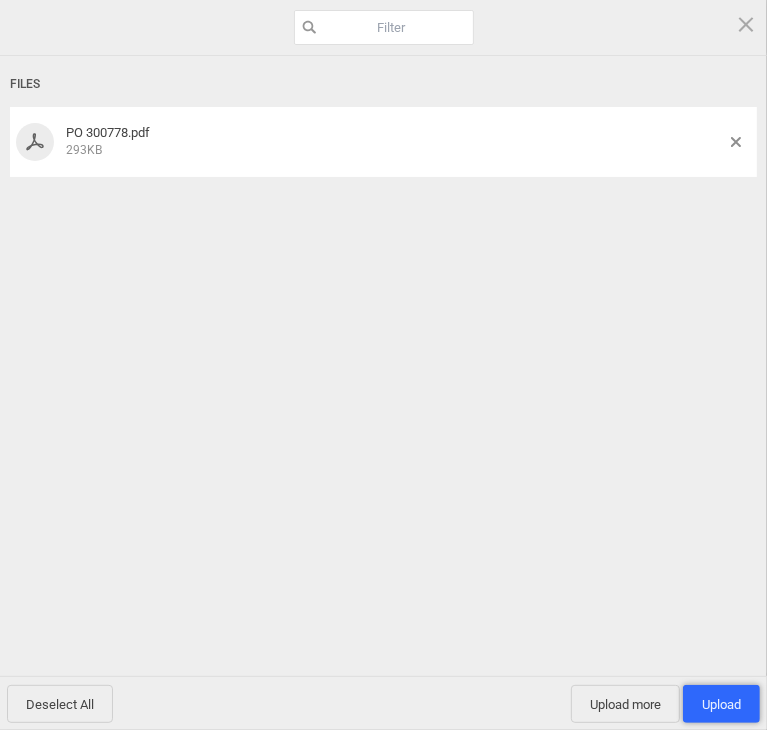 click on "Upload
1" at bounding box center (721, 704) 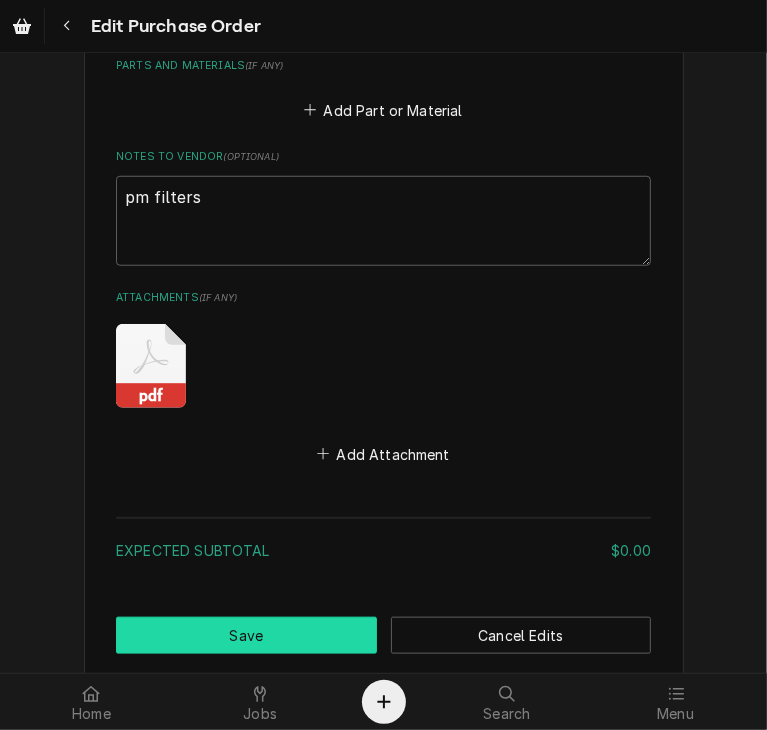 click on "Save" at bounding box center (246, 635) 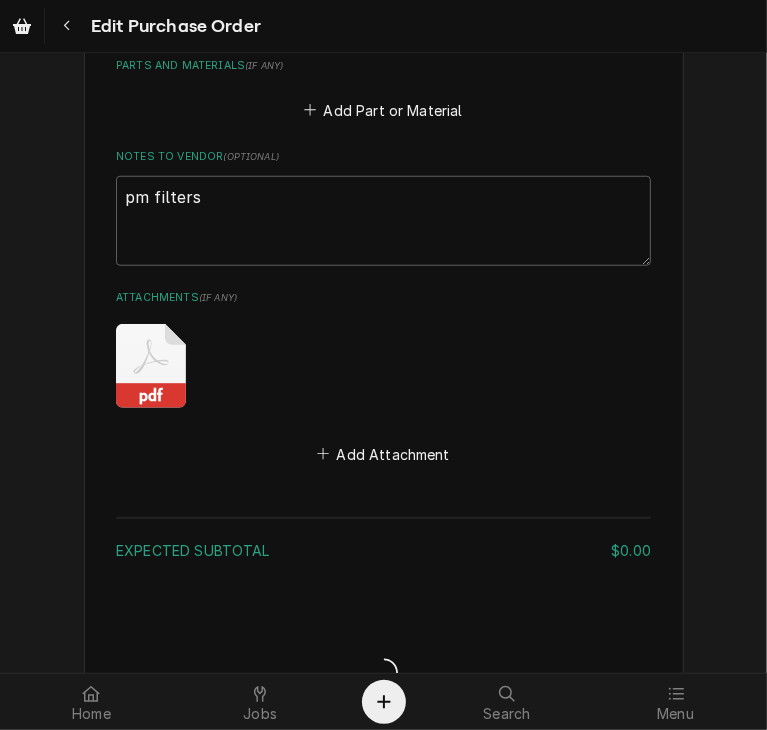 type on "x" 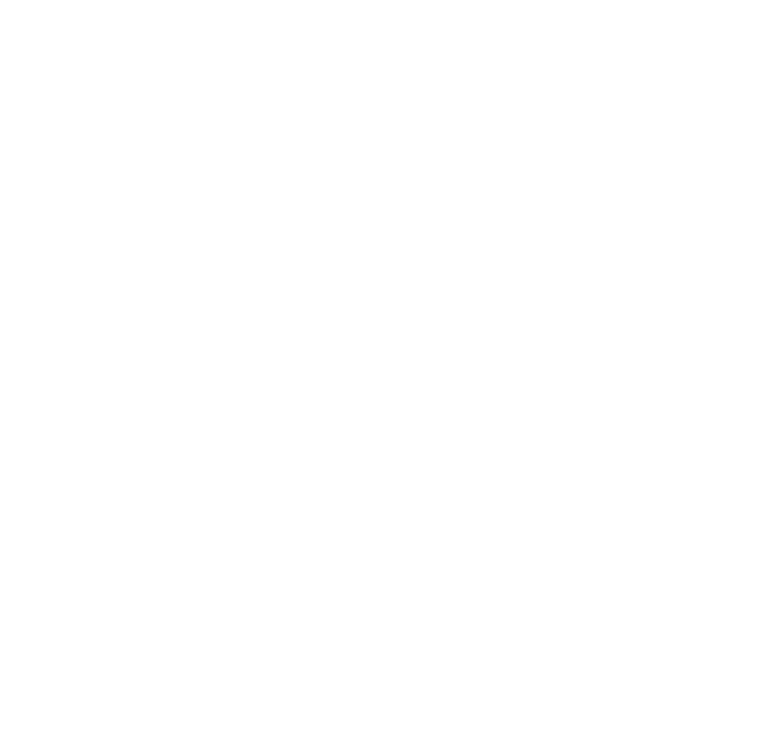 scroll, scrollTop: 0, scrollLeft: 0, axis: both 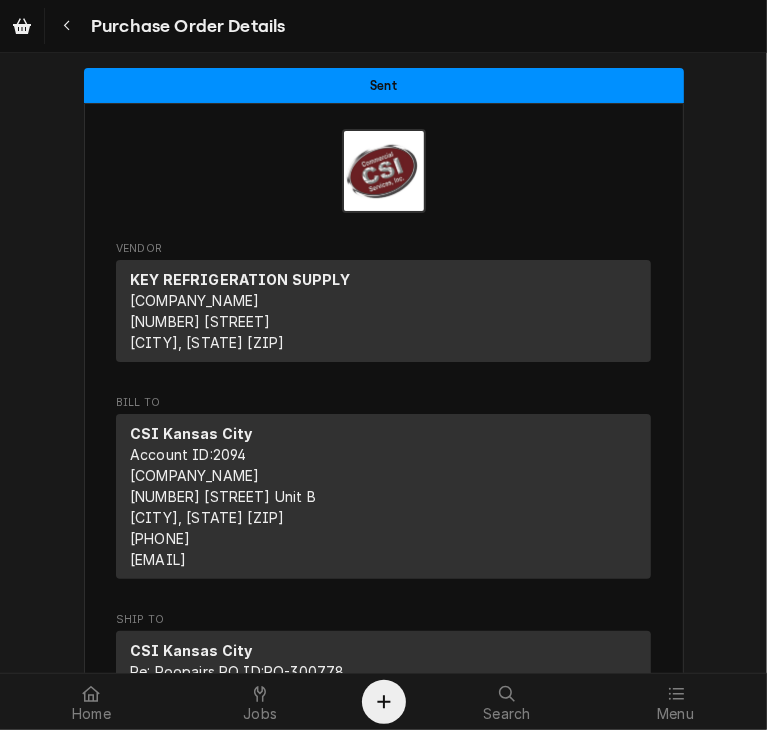 click at bounding box center (383, 171) 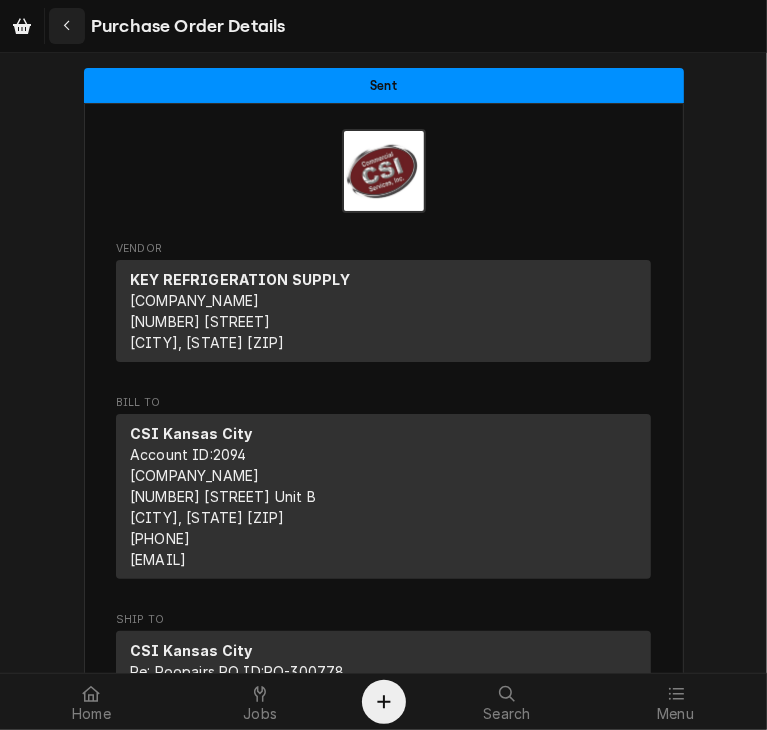 click at bounding box center (67, 26) 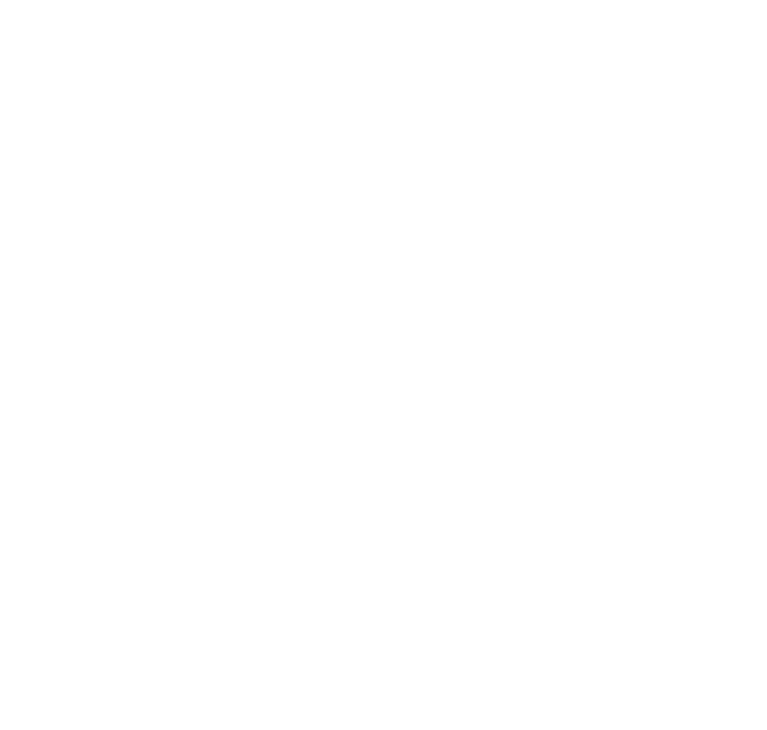 scroll, scrollTop: 0, scrollLeft: 0, axis: both 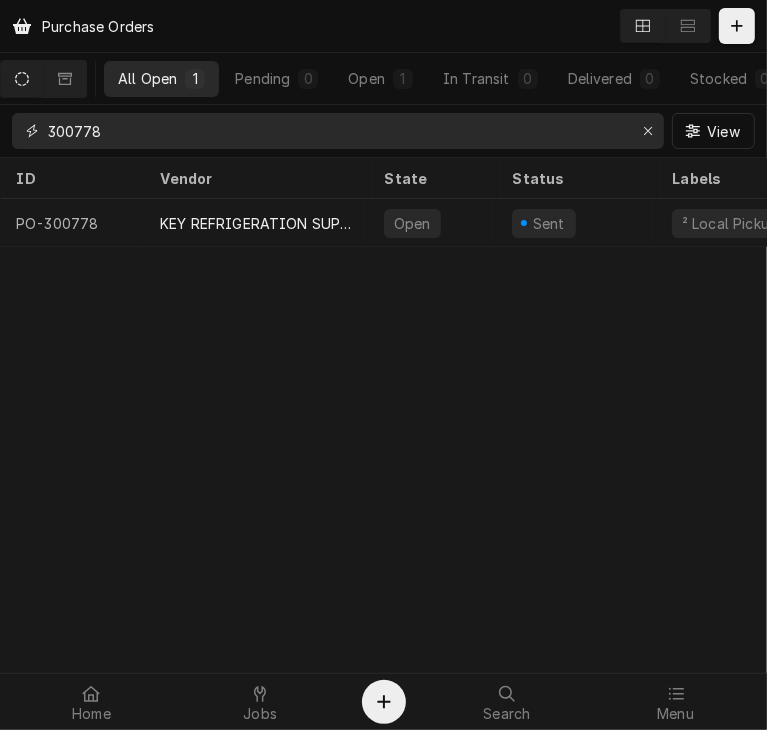 drag, startPoint x: 115, startPoint y: 132, endPoint x: 35, endPoint y: 127, distance: 80.1561 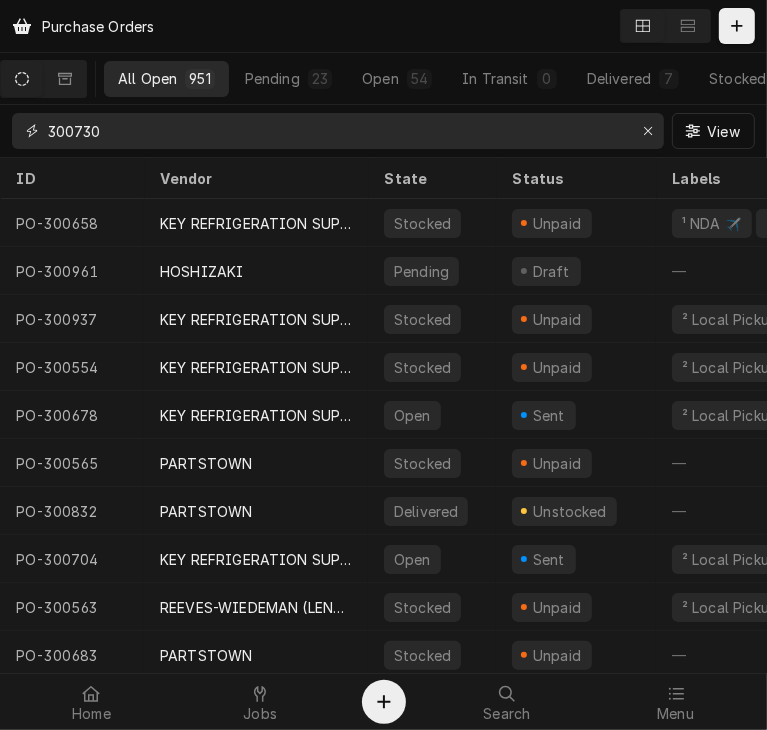 type on "300730" 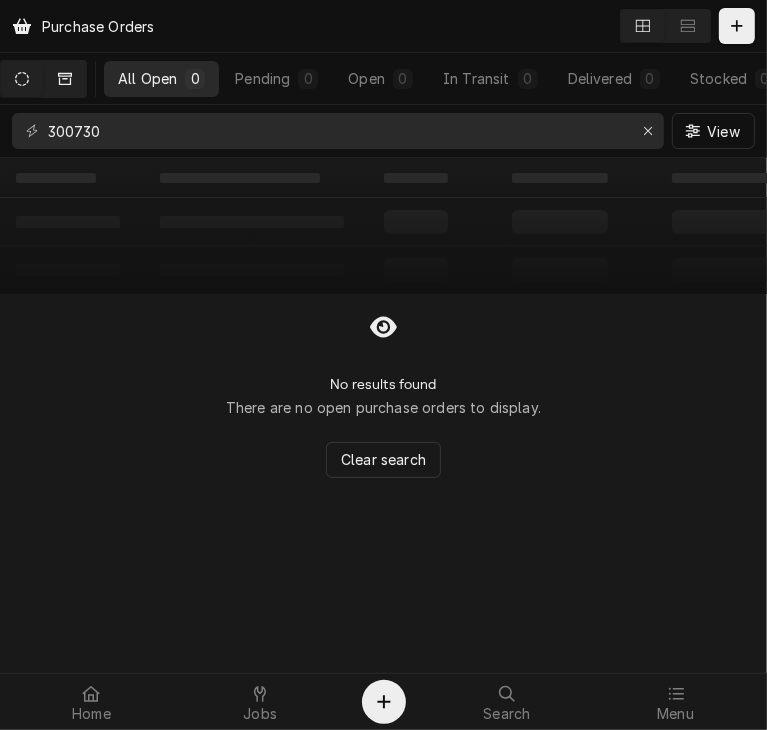 click at bounding box center (65, 79) 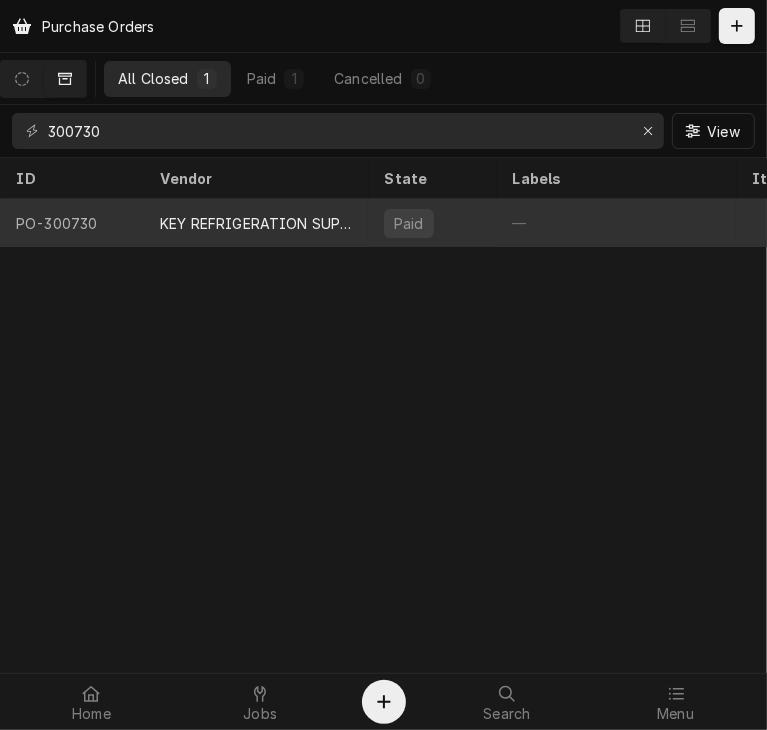 click on "KEY REFRIGERATION SUPPLY" at bounding box center (256, 223) 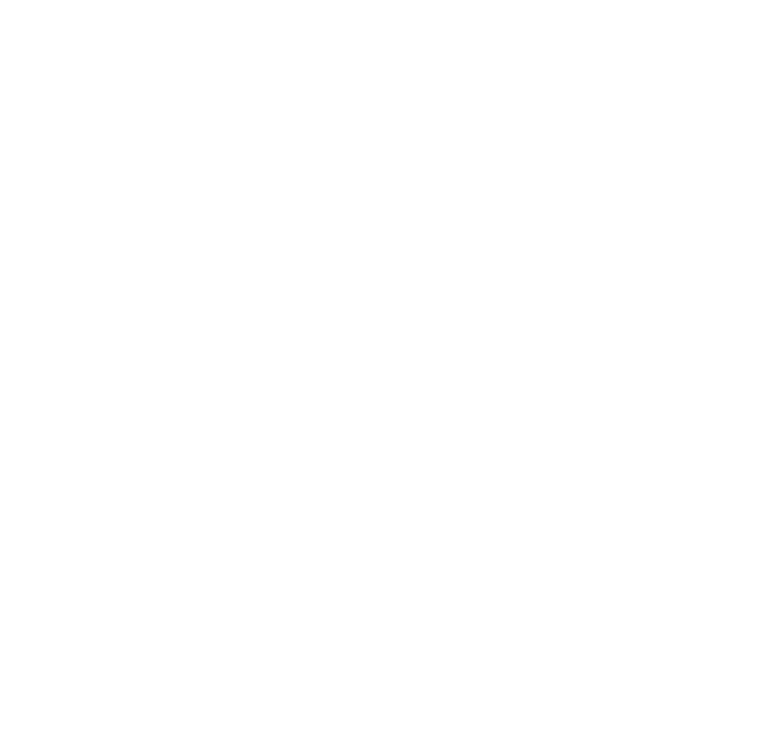 scroll, scrollTop: 0, scrollLeft: 0, axis: both 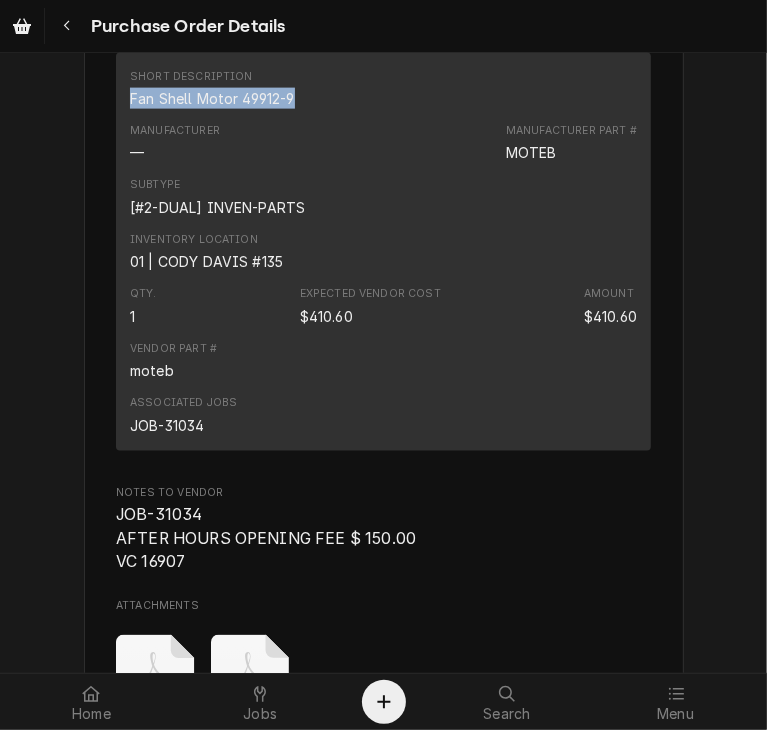 drag, startPoint x: 285, startPoint y: 97, endPoint x: 103, endPoint y: 105, distance: 182.17574 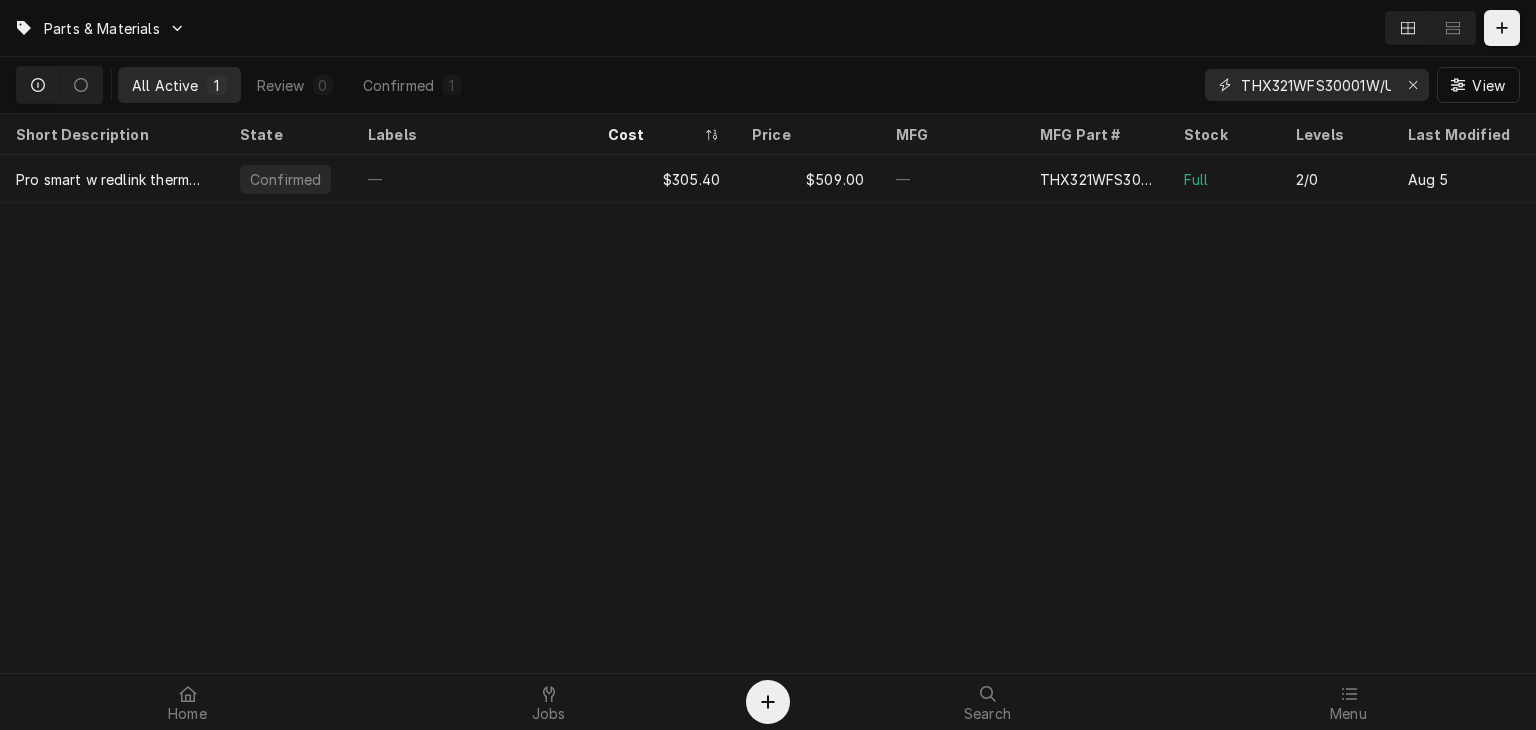 scroll, scrollTop: 0, scrollLeft: 0, axis: both 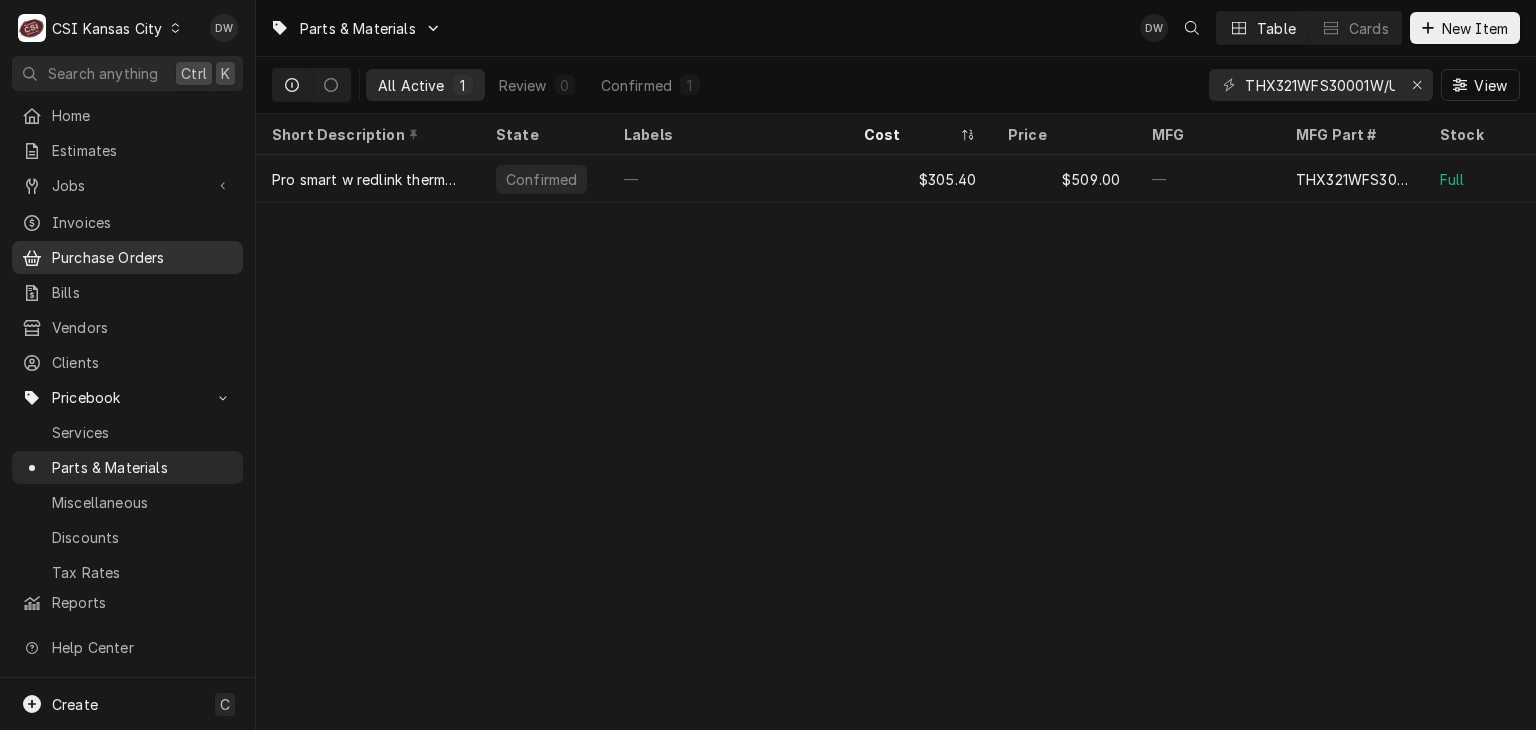 click on "Purchase Orders" at bounding box center (142, 257) 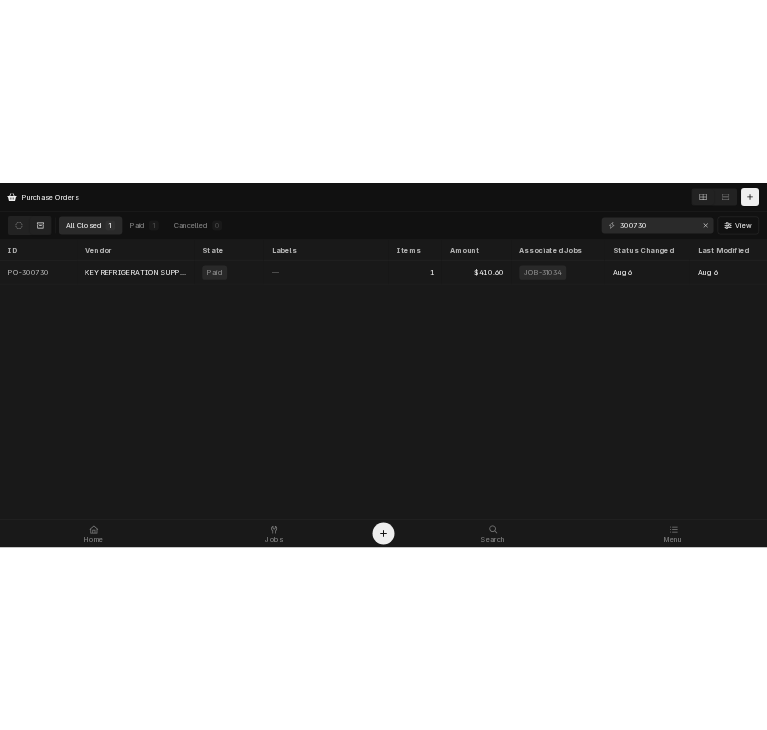 scroll, scrollTop: 0, scrollLeft: 0, axis: both 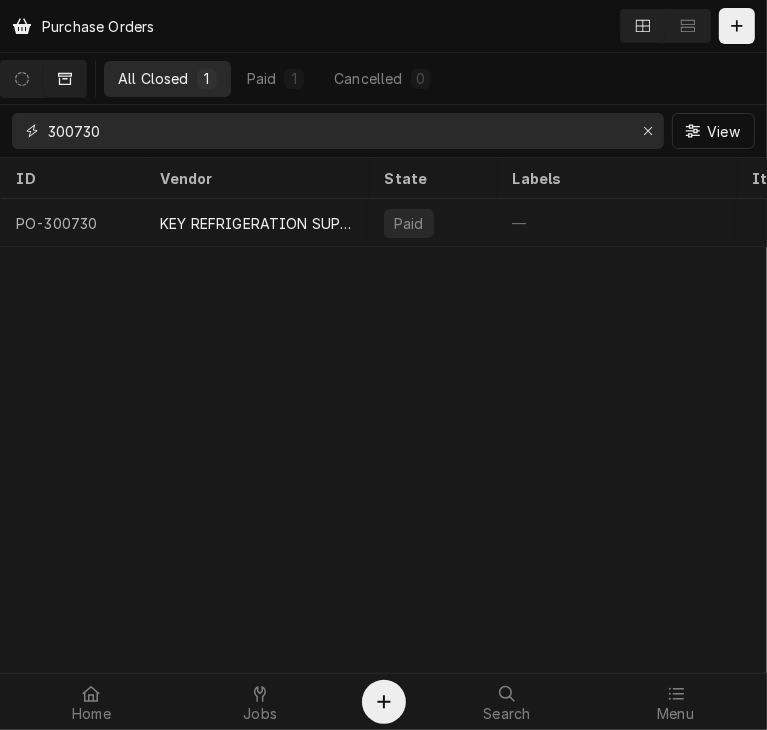 drag, startPoint x: 155, startPoint y: 139, endPoint x: 18, endPoint y: 142, distance: 137.03284 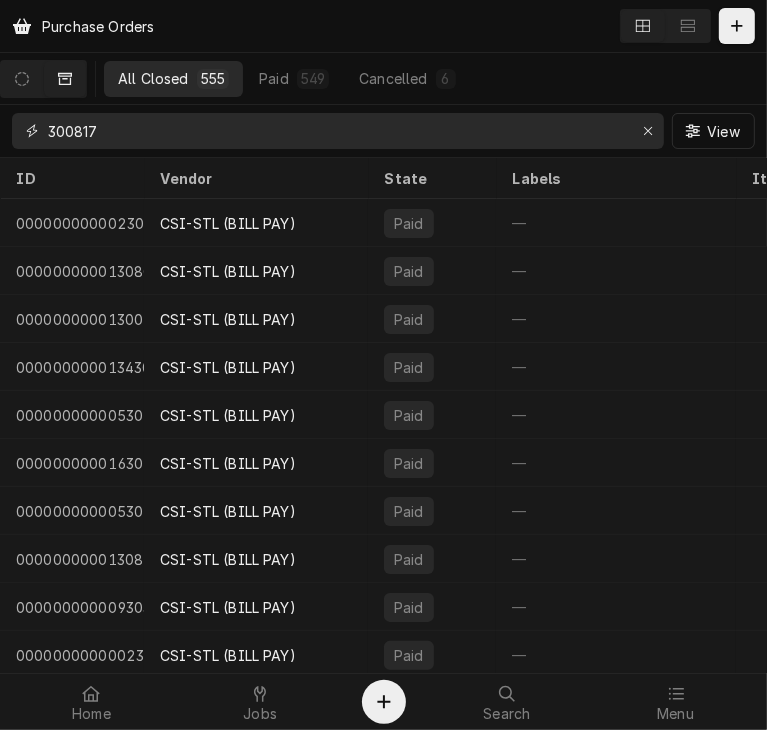 type on "300817" 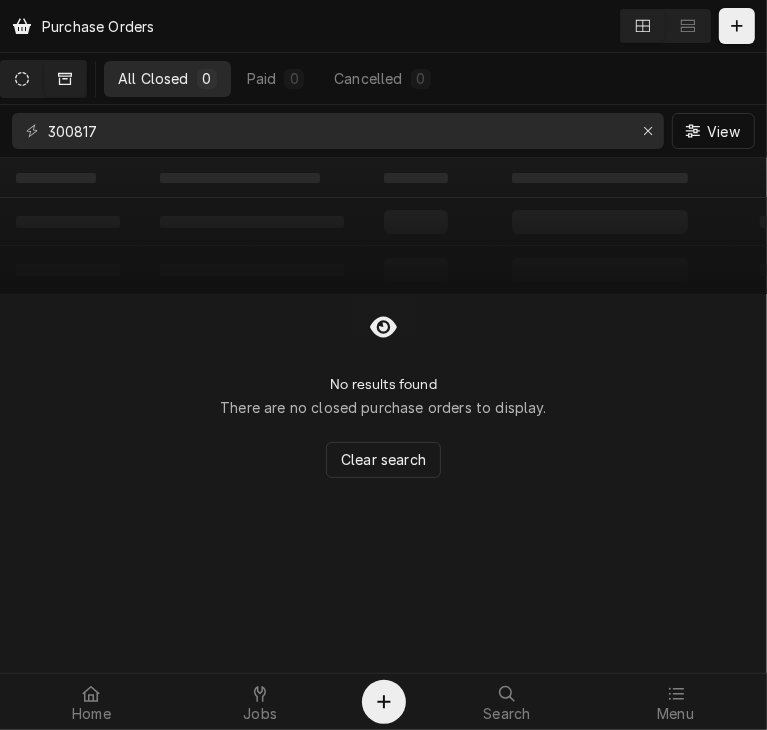 click 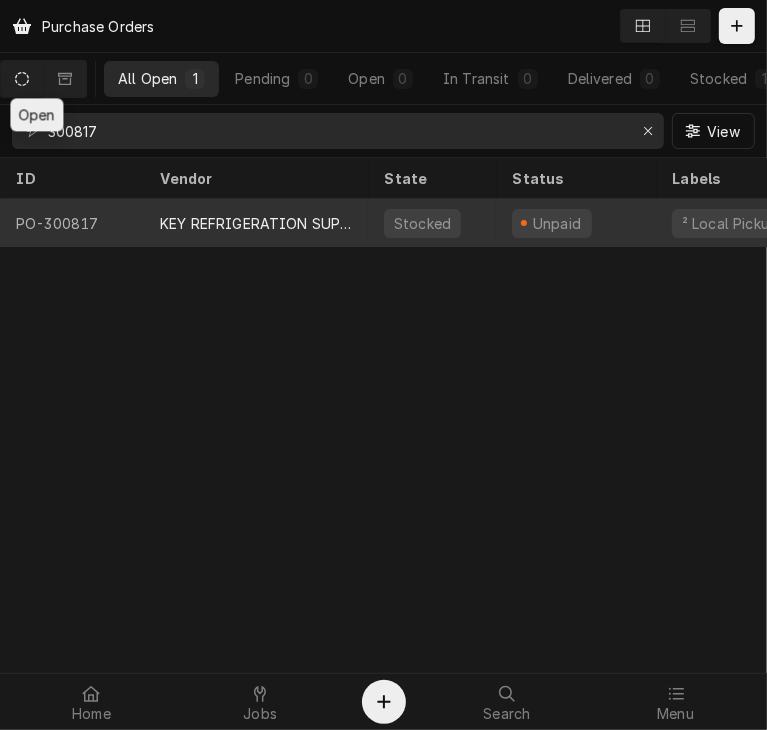 click on "KEY REFRIGERATION SUPPLY" at bounding box center [256, 223] 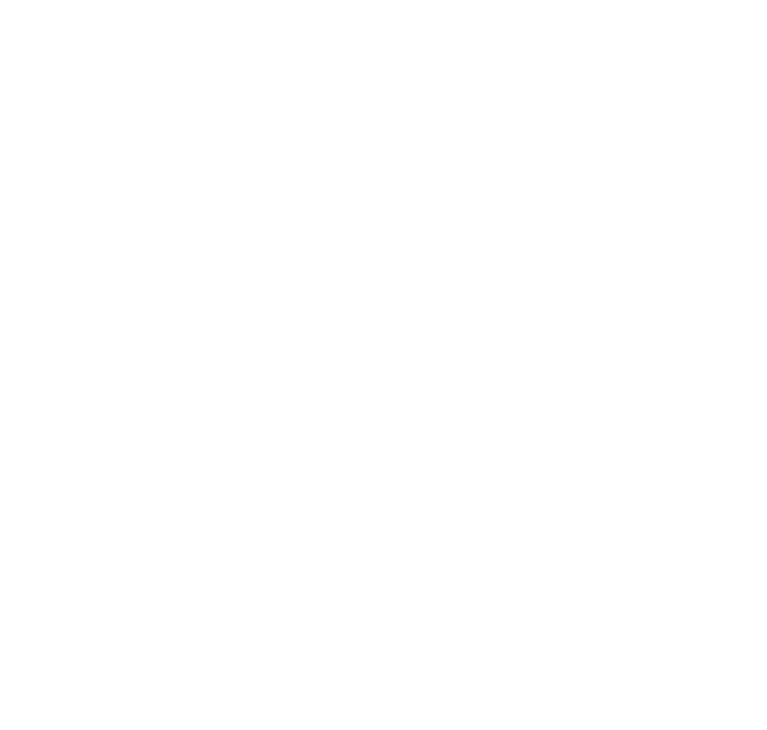 scroll, scrollTop: 0, scrollLeft: 0, axis: both 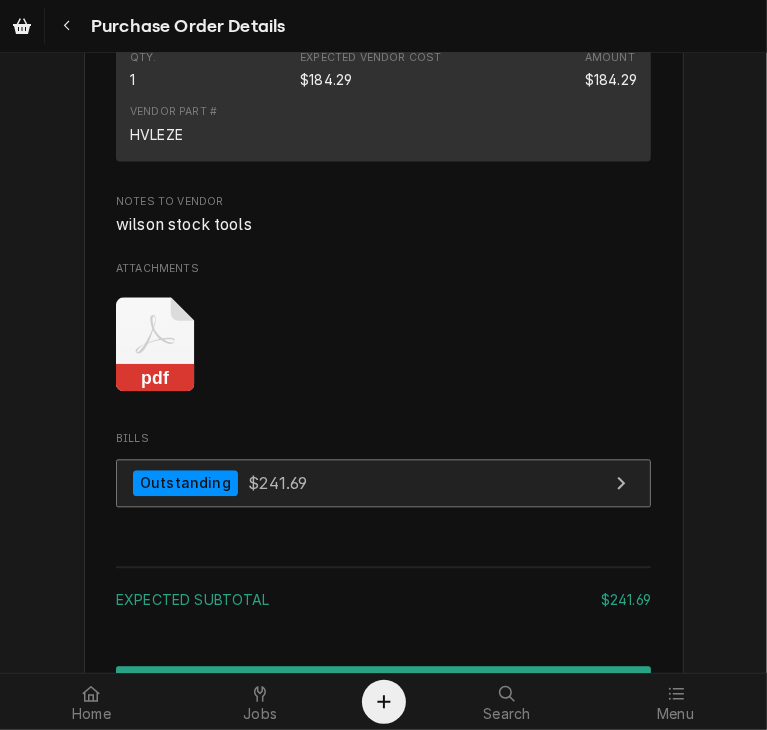 click on "Outstanding" at bounding box center (185, 483) 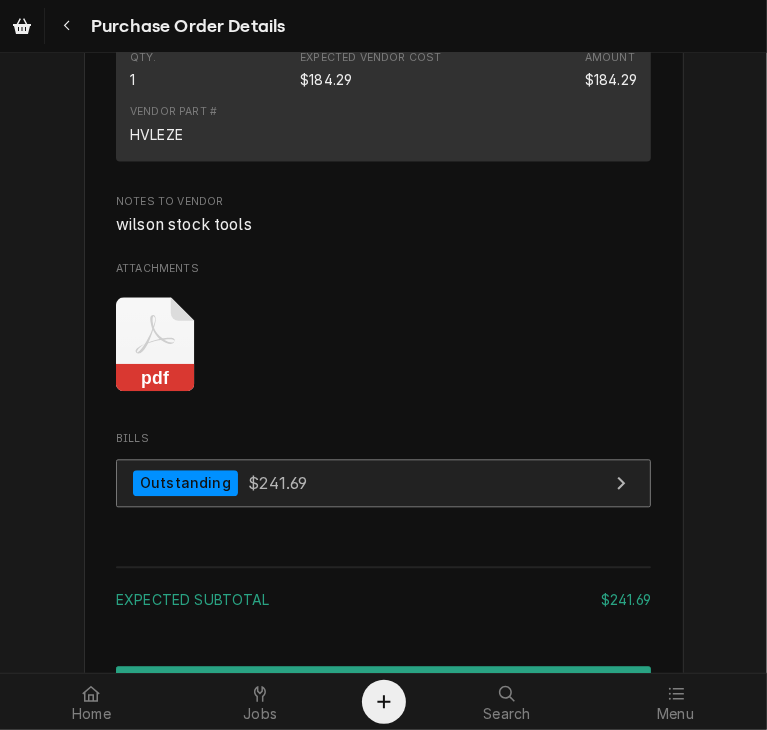click on "Outstanding" at bounding box center [185, 483] 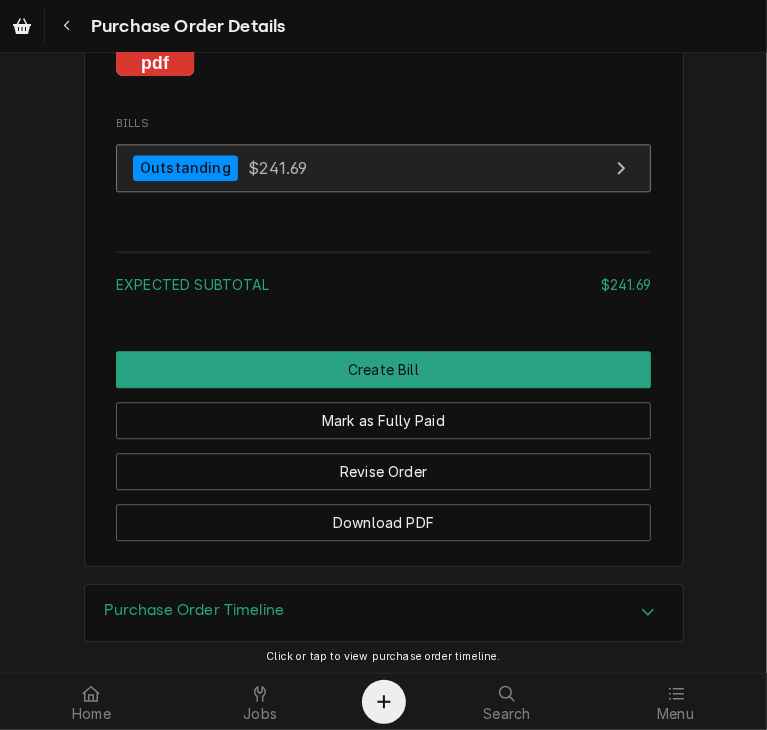 scroll, scrollTop: 2493, scrollLeft: 0, axis: vertical 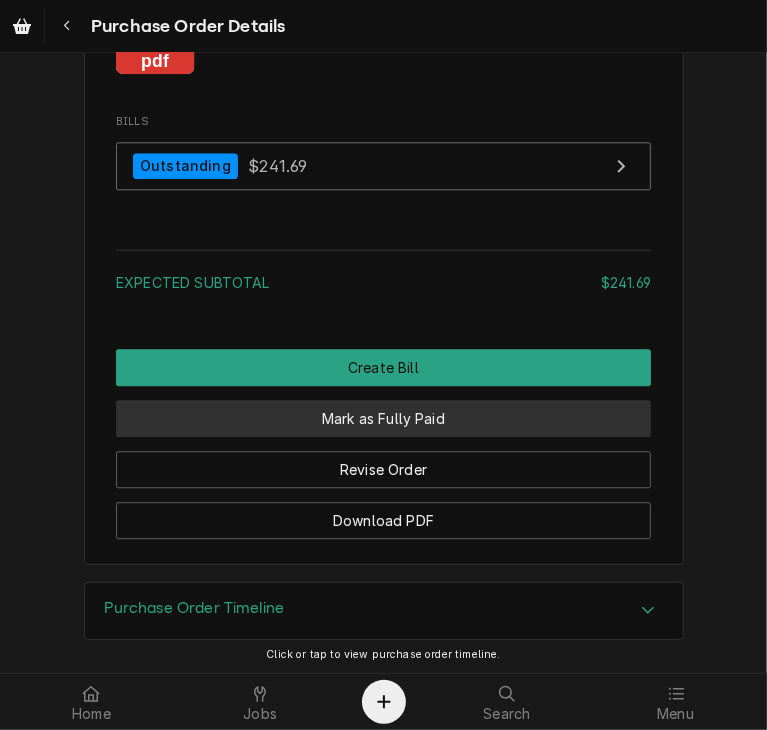 click on "Mark as Fully Paid" at bounding box center [383, 418] 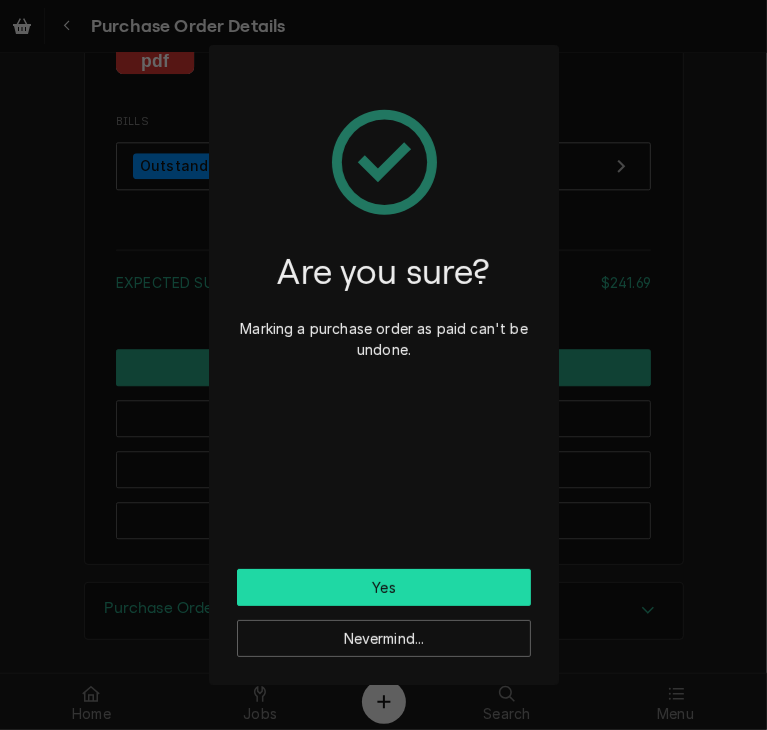 click on "Yes" at bounding box center (384, 587) 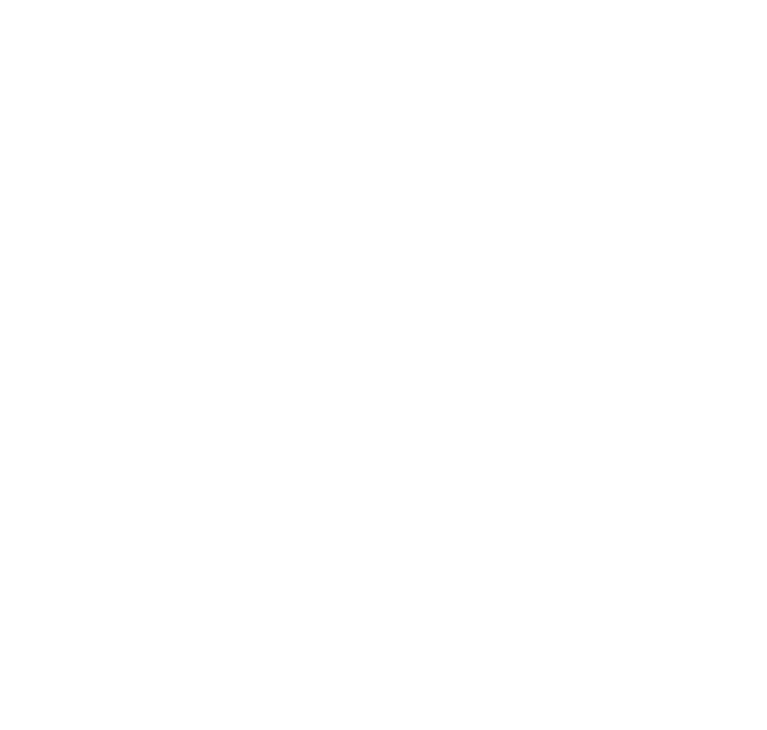 scroll, scrollTop: 0, scrollLeft: 0, axis: both 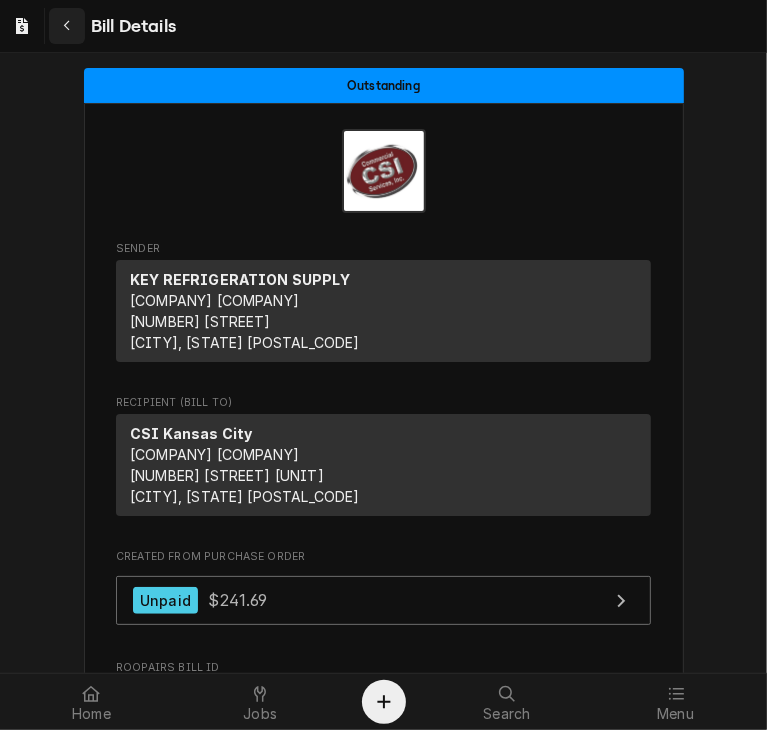 click 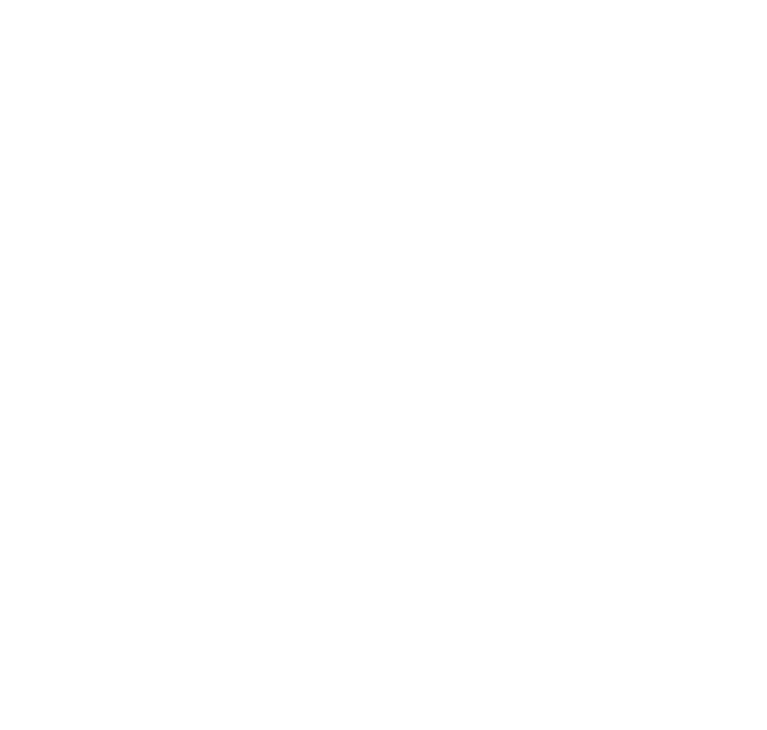 scroll, scrollTop: 0, scrollLeft: 0, axis: both 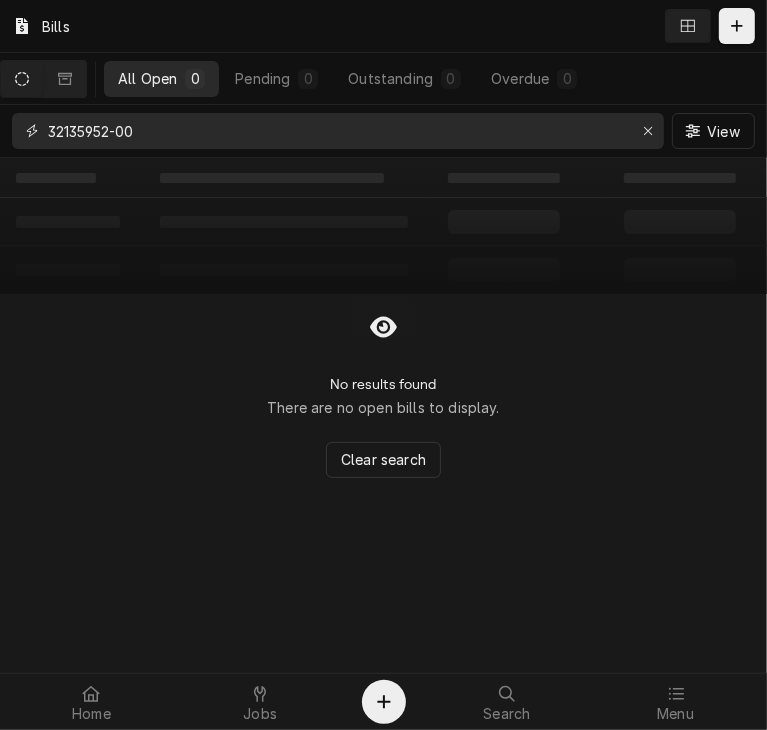 click on "32135952-00" at bounding box center (337, 131) 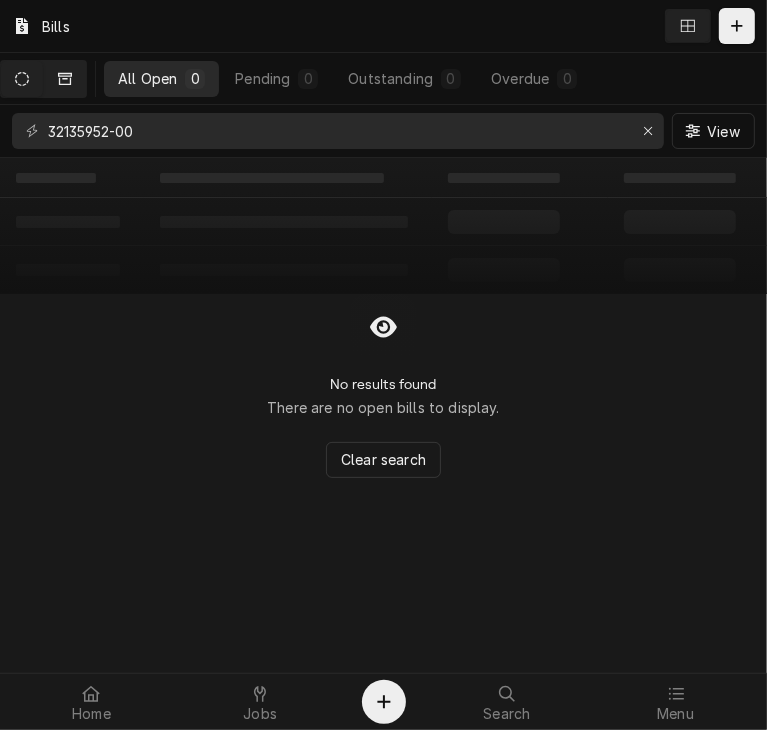 click 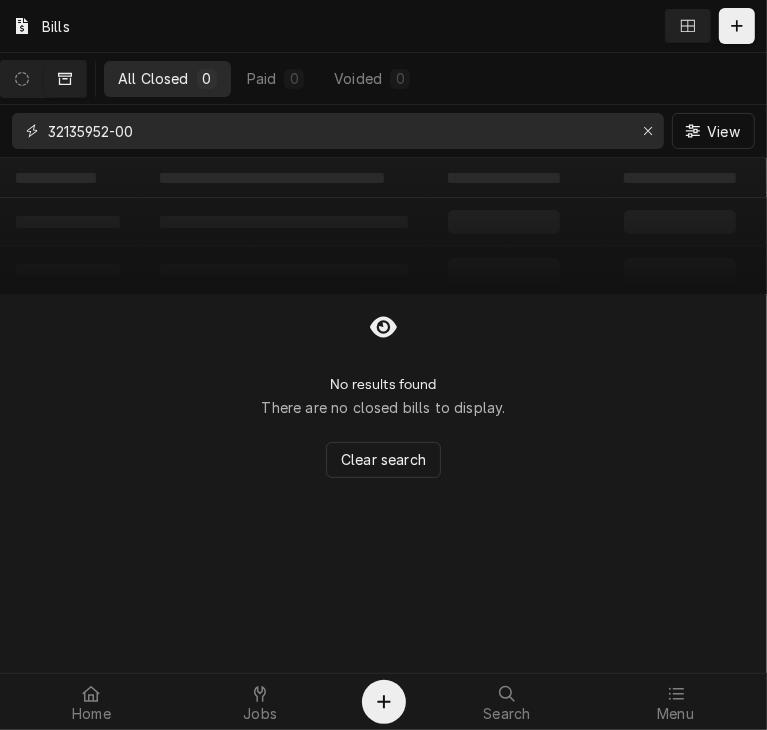 click on "32135952-00" at bounding box center [337, 131] 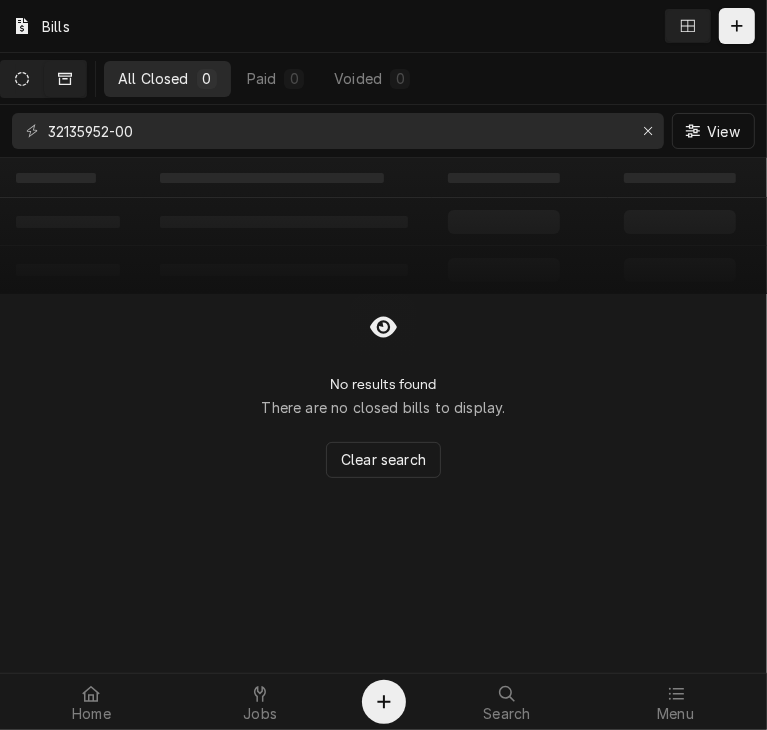 click 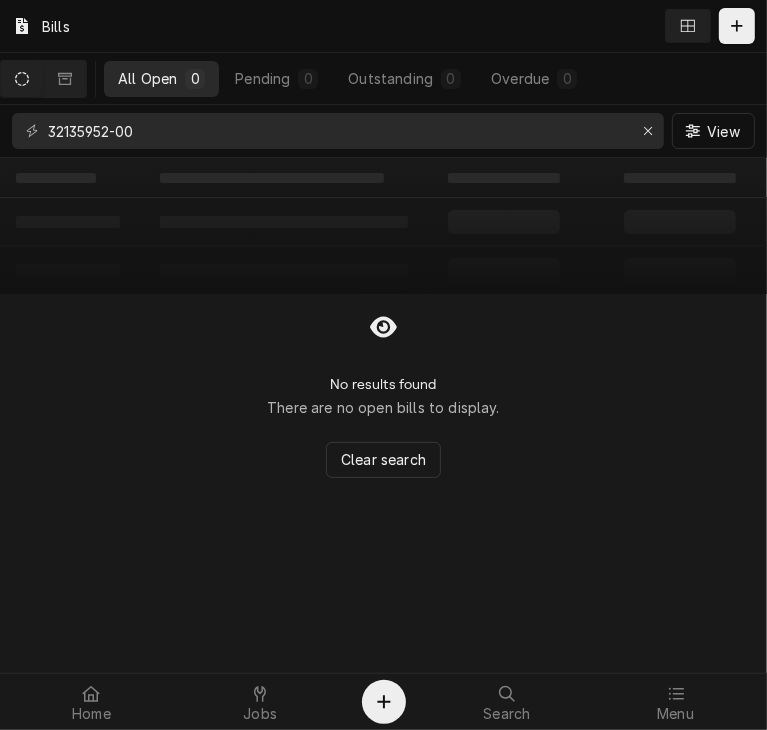 click 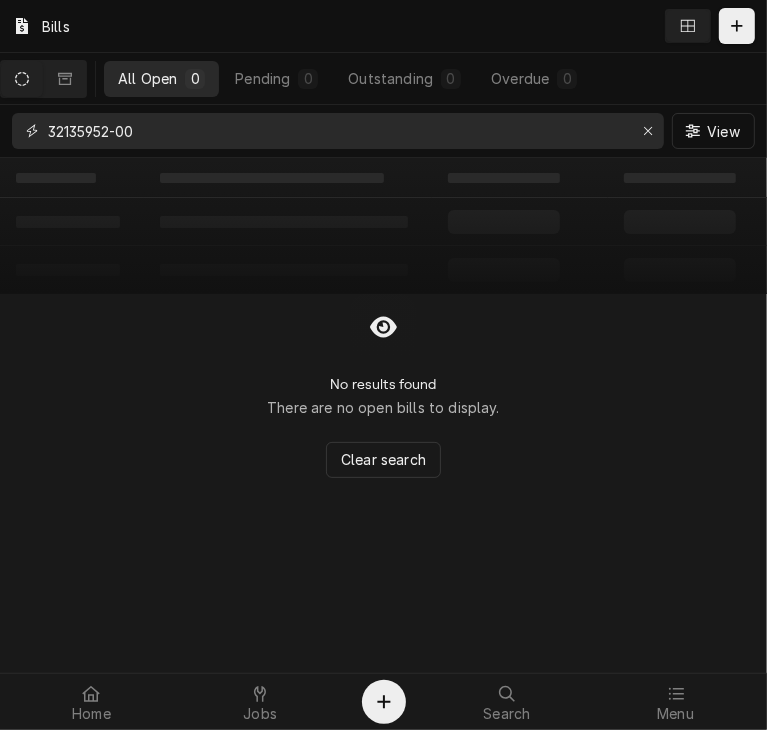drag, startPoint x: 161, startPoint y: 135, endPoint x: -1, endPoint y: 119, distance: 162.78821 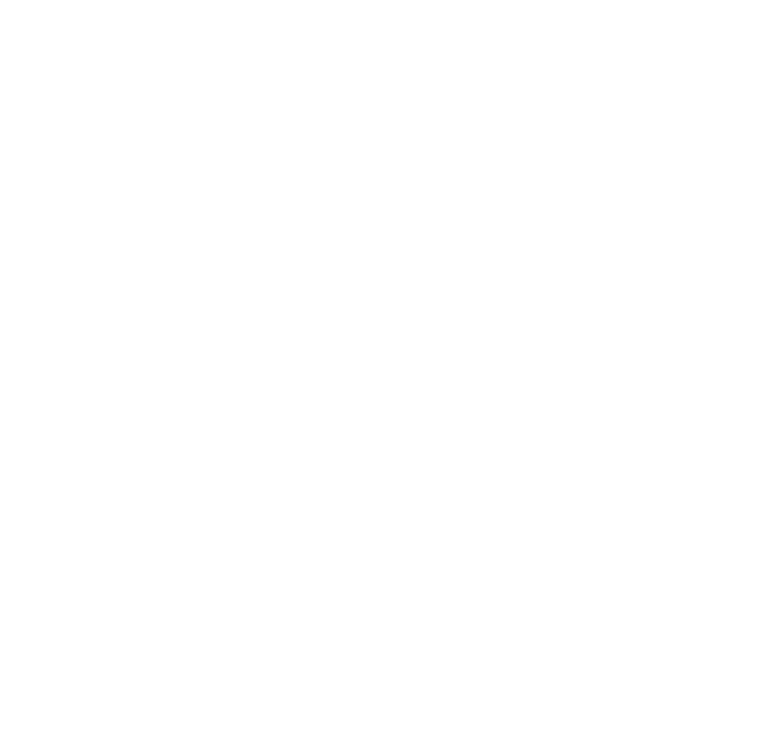 scroll, scrollTop: 0, scrollLeft: 0, axis: both 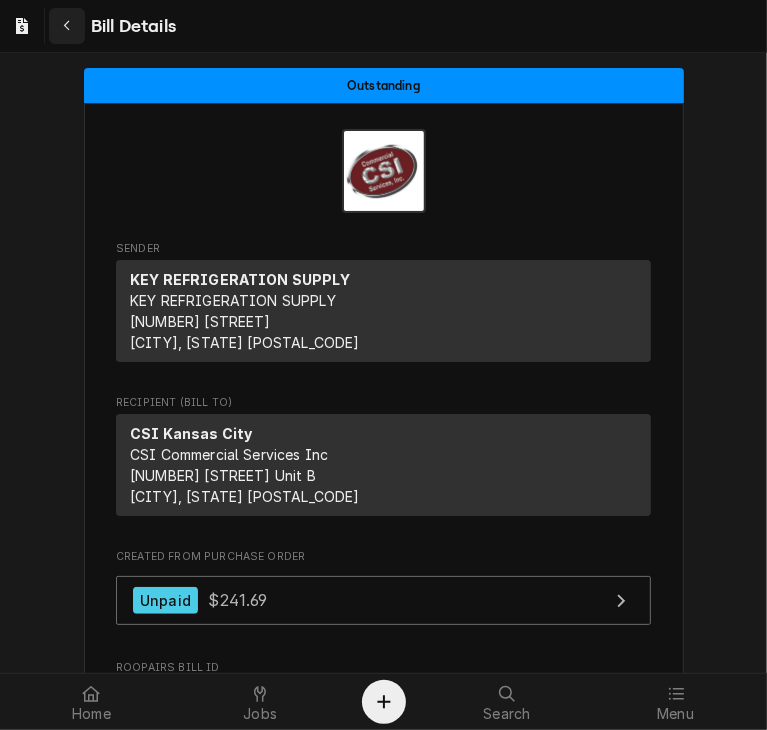 click at bounding box center [67, 26] 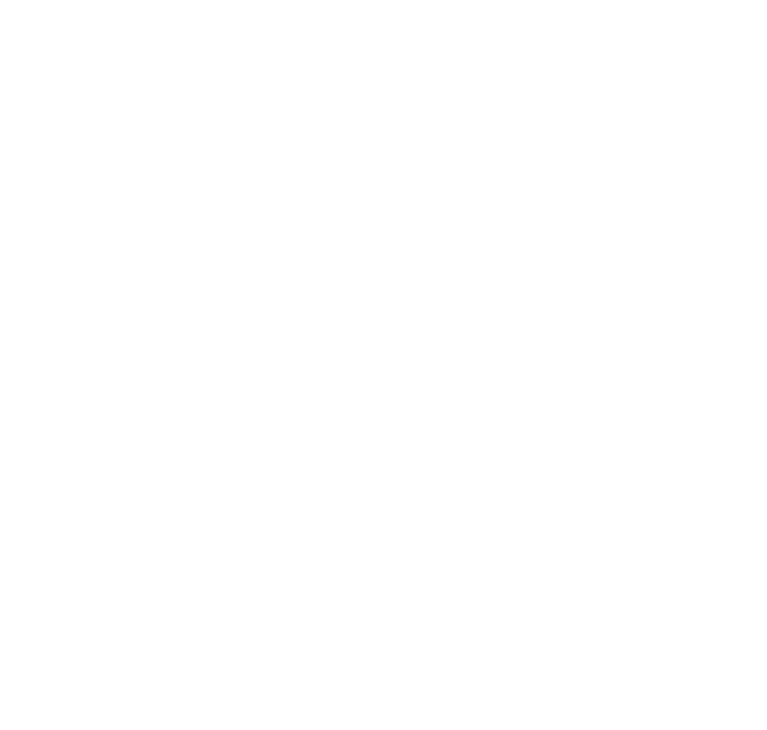 scroll, scrollTop: 0, scrollLeft: 0, axis: both 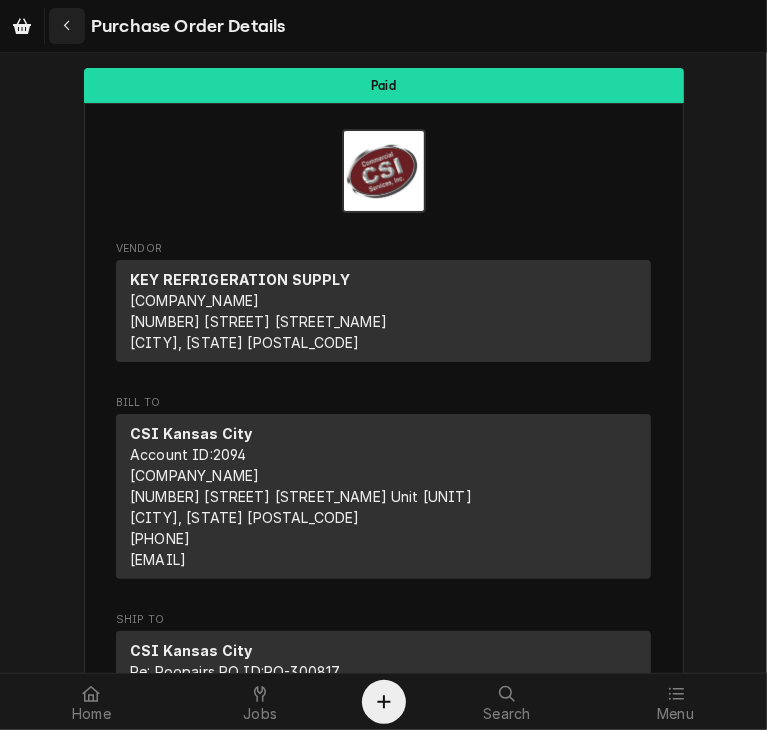 click at bounding box center (67, 26) 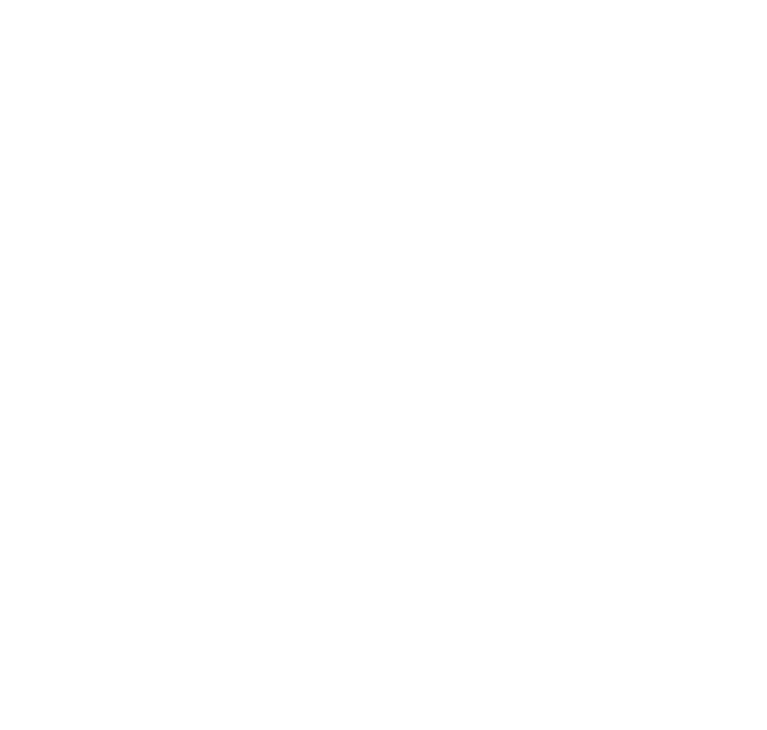 scroll, scrollTop: 0, scrollLeft: 0, axis: both 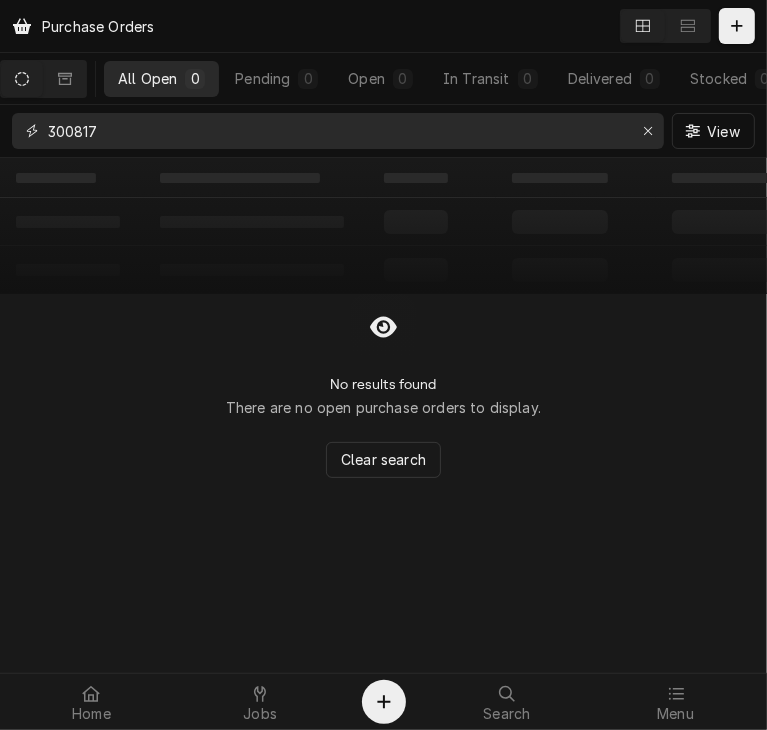 click on "300817" at bounding box center (337, 131) 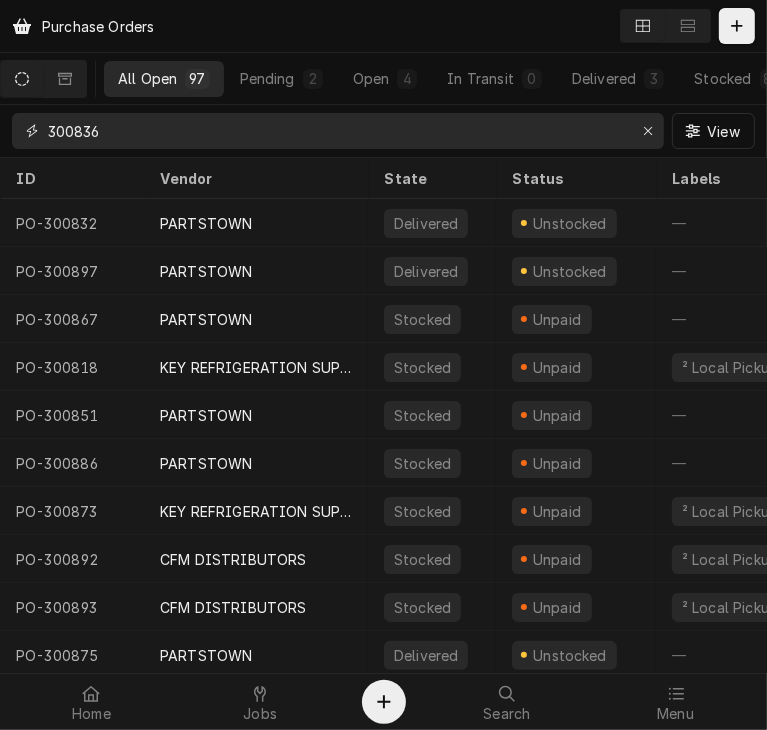 type on "300836" 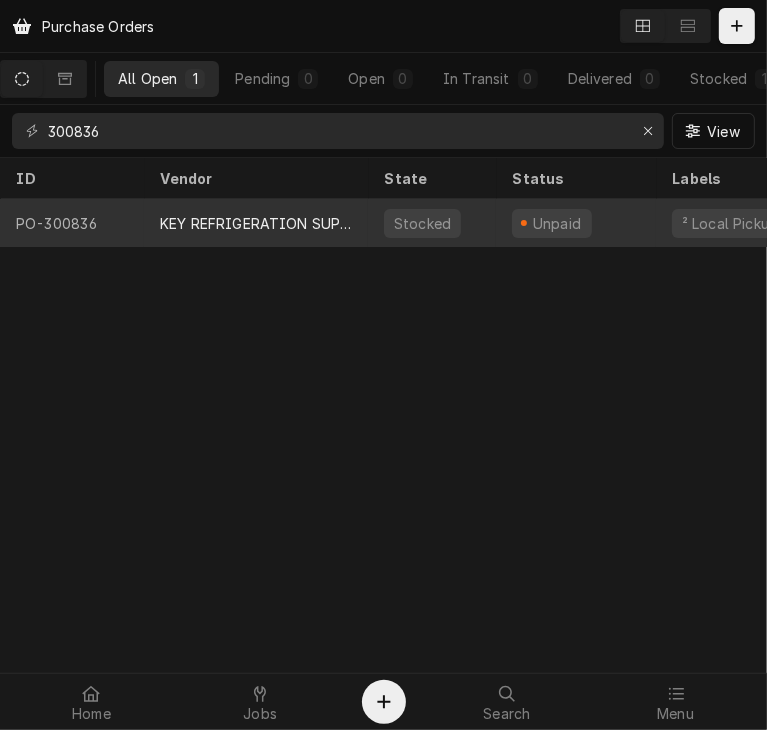 click on "KEY REFRIGERATION SUPPLY" at bounding box center [256, 223] 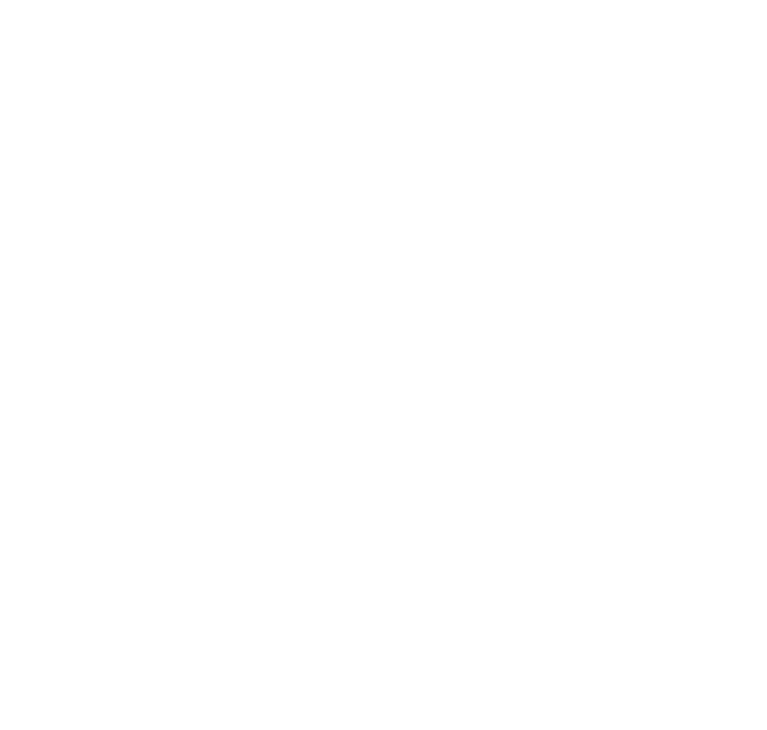 scroll, scrollTop: 0, scrollLeft: 0, axis: both 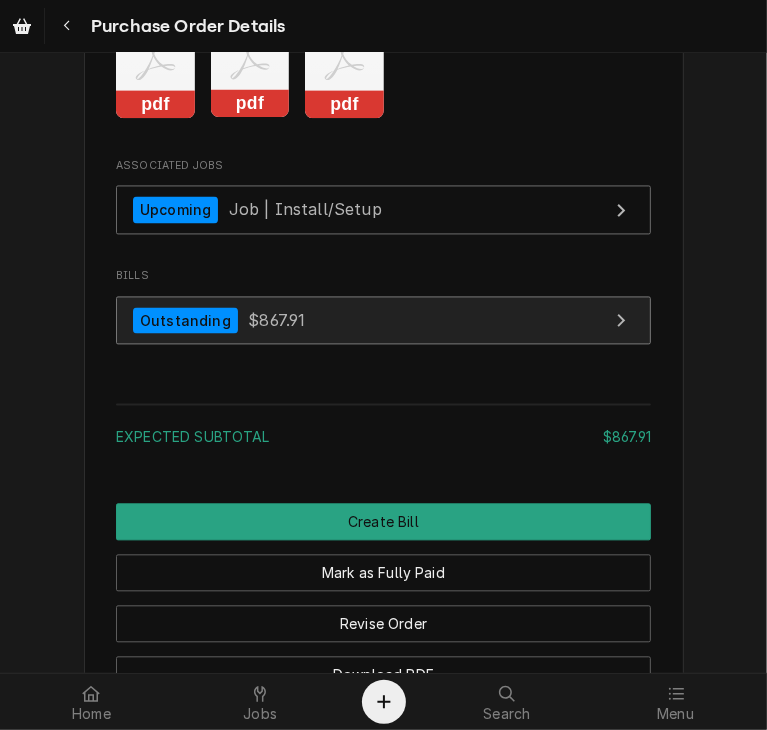 click on "Outstanding $867.91" at bounding box center [219, 320] 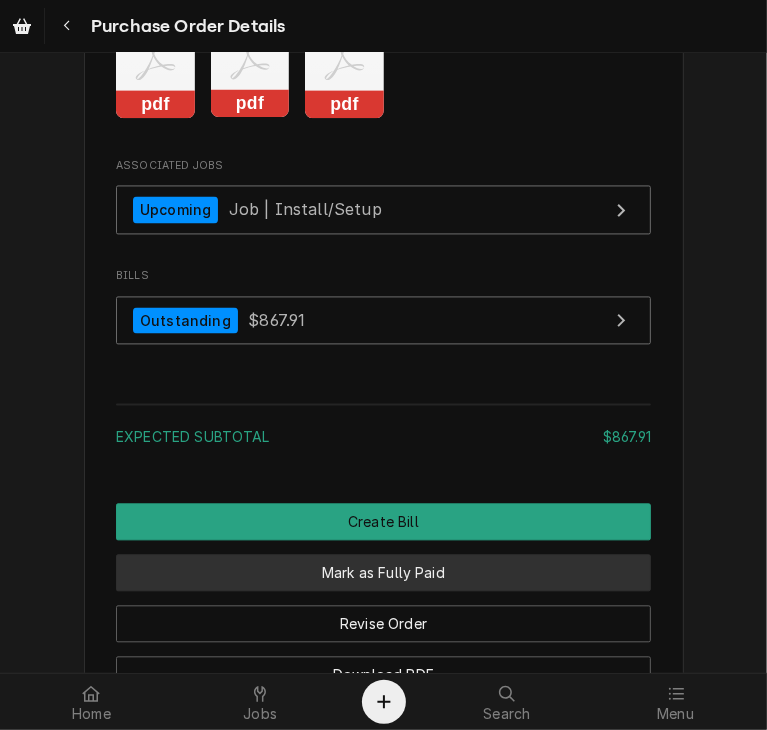 click on "Mark as Fully Paid" at bounding box center (383, 572) 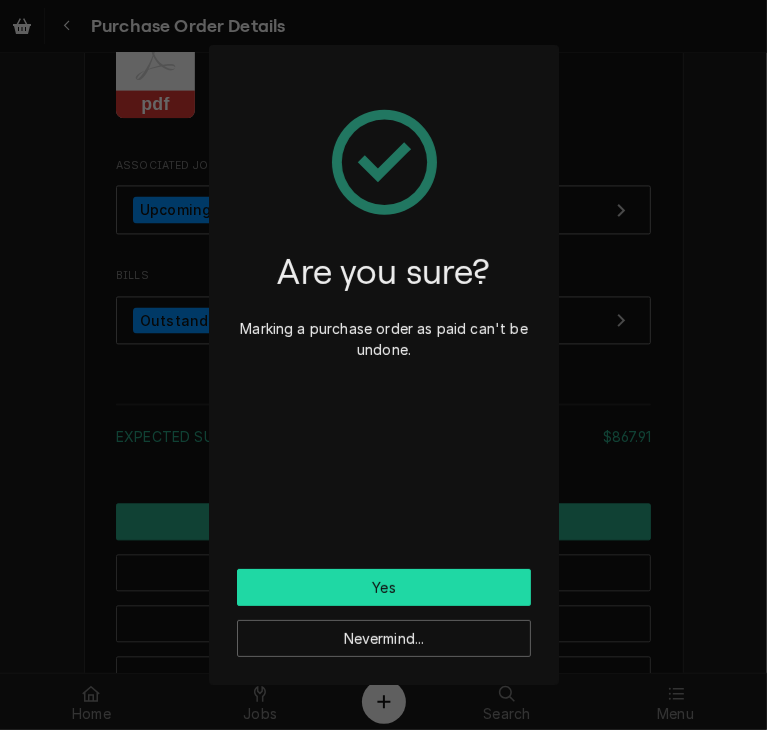 click on "Yes" at bounding box center (384, 587) 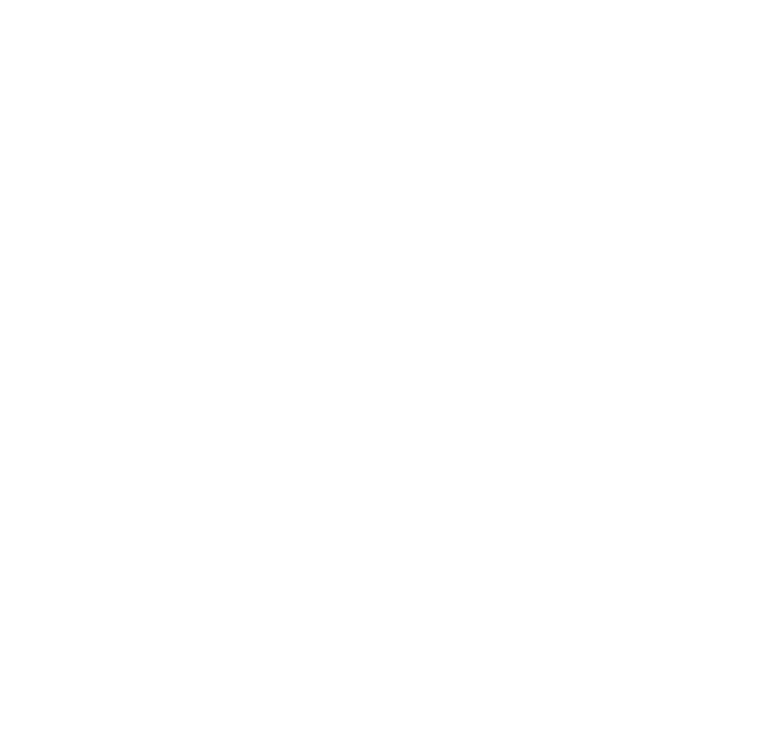scroll, scrollTop: 0, scrollLeft: 0, axis: both 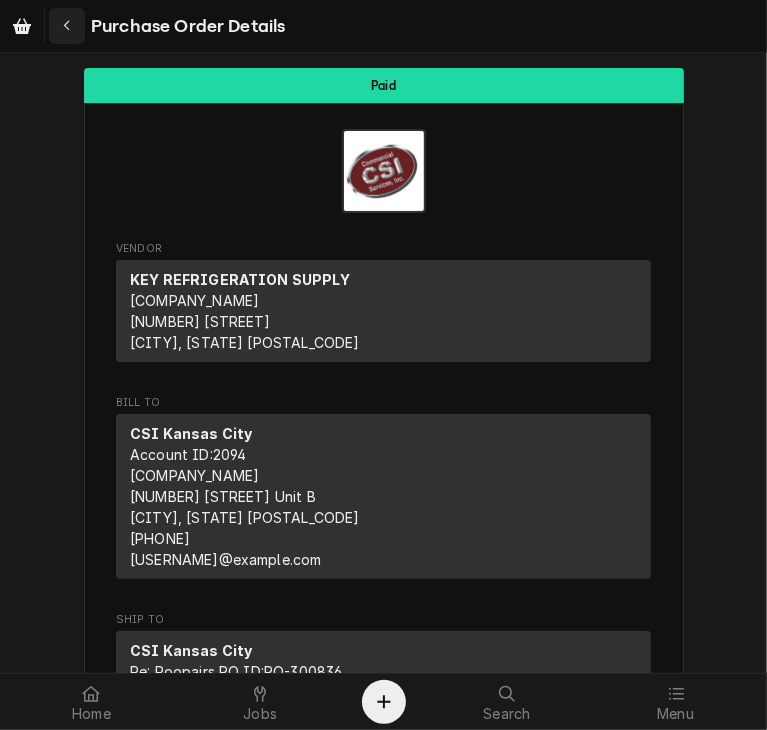 click 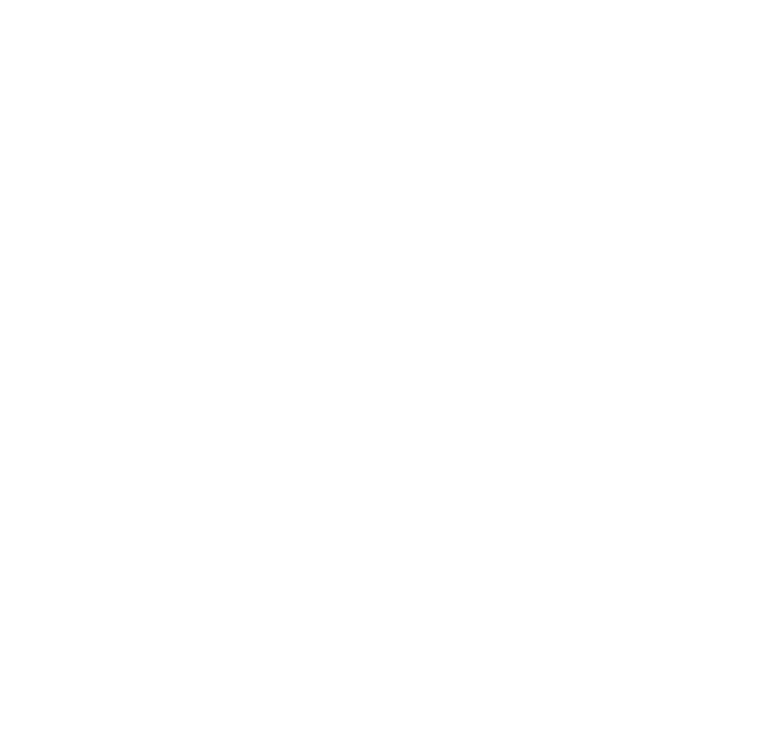 scroll, scrollTop: 0, scrollLeft: 0, axis: both 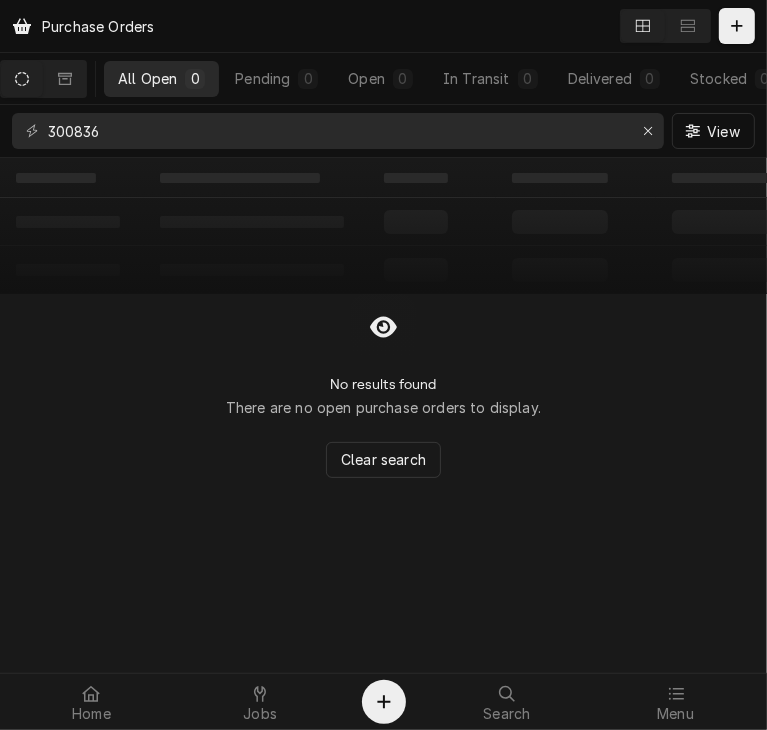 click on "300836 View" at bounding box center [383, 131] 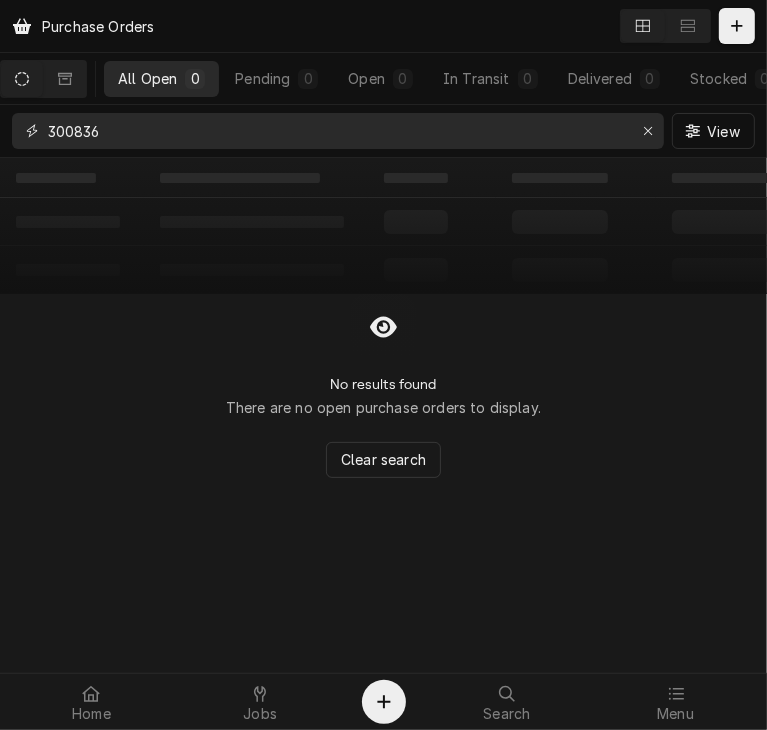 click on "300836" at bounding box center (337, 131) 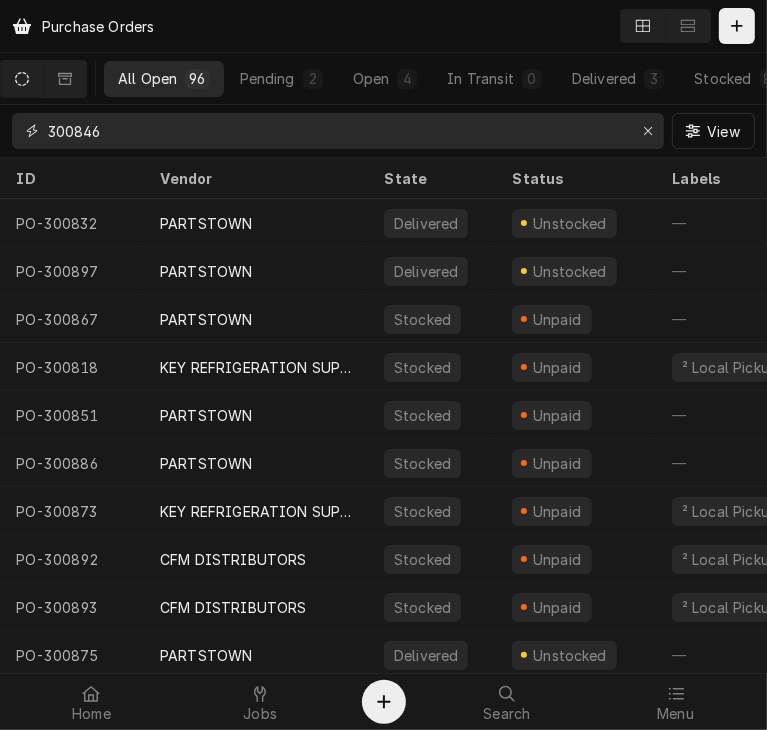 type on "300846" 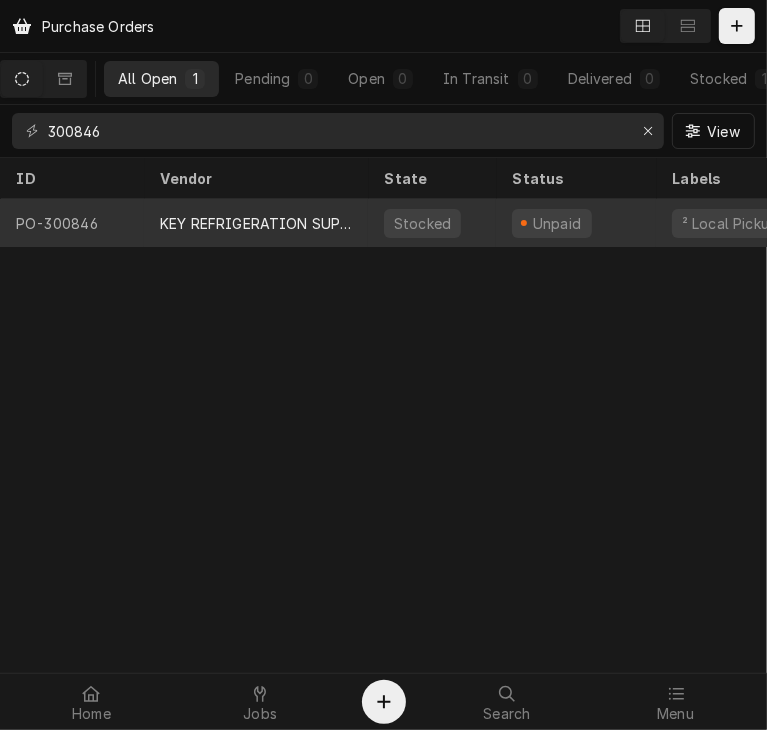 click on "KEY REFRIGERATION SUPPLY" at bounding box center [256, 223] 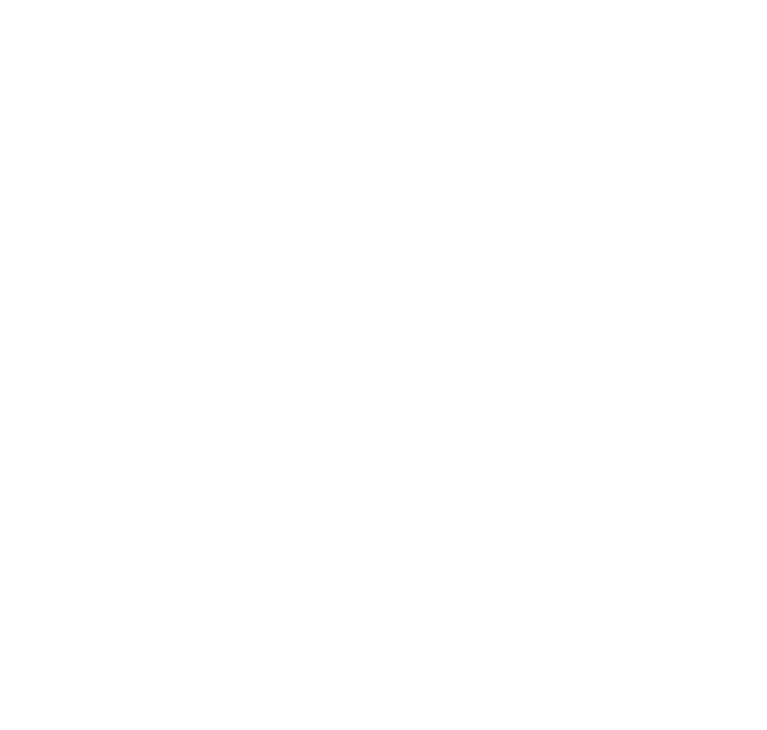 scroll, scrollTop: 0, scrollLeft: 0, axis: both 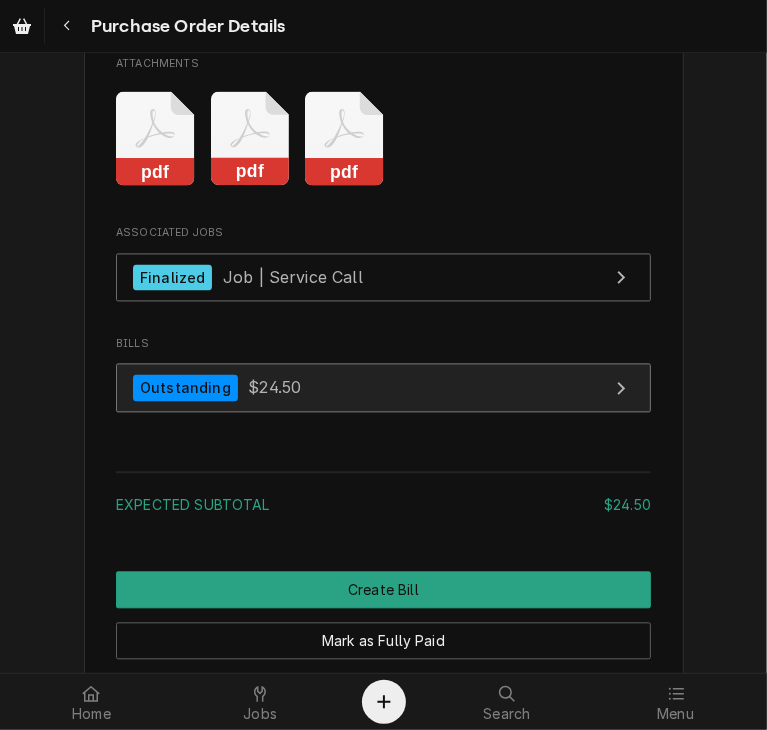 click on "Outstanding $24.50" at bounding box center (383, 387) 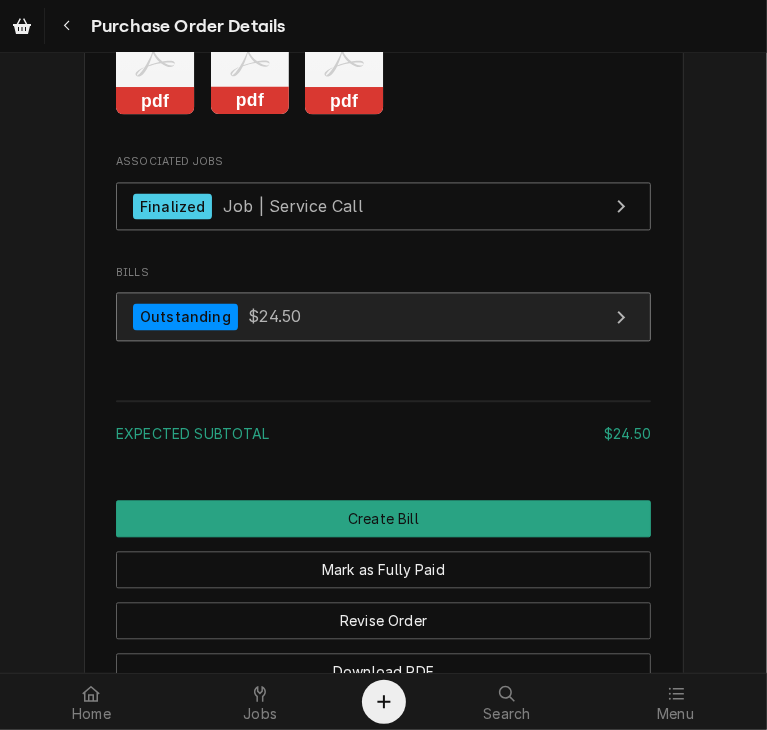 scroll, scrollTop: 2096, scrollLeft: 0, axis: vertical 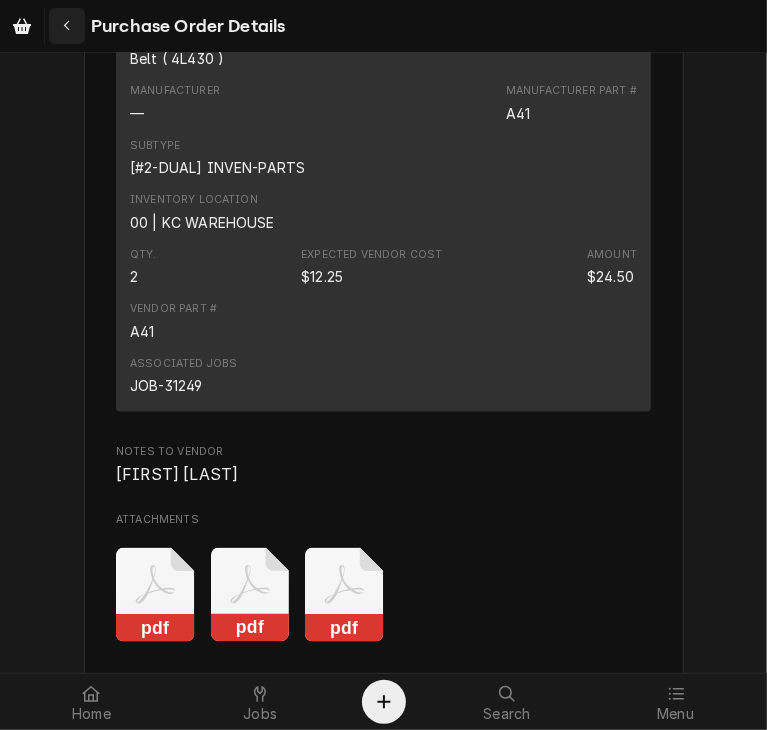 click at bounding box center (67, 26) 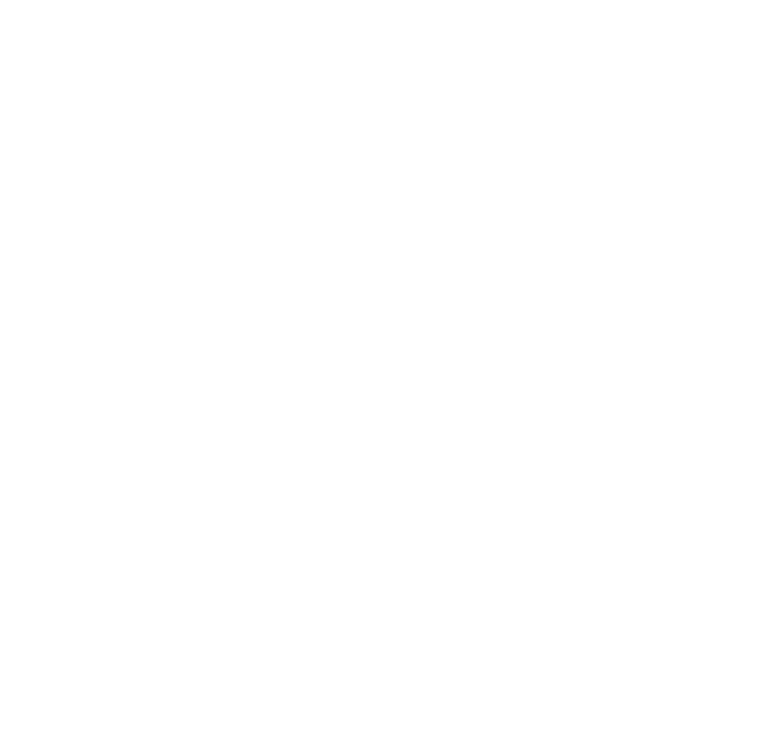 scroll, scrollTop: 0, scrollLeft: 0, axis: both 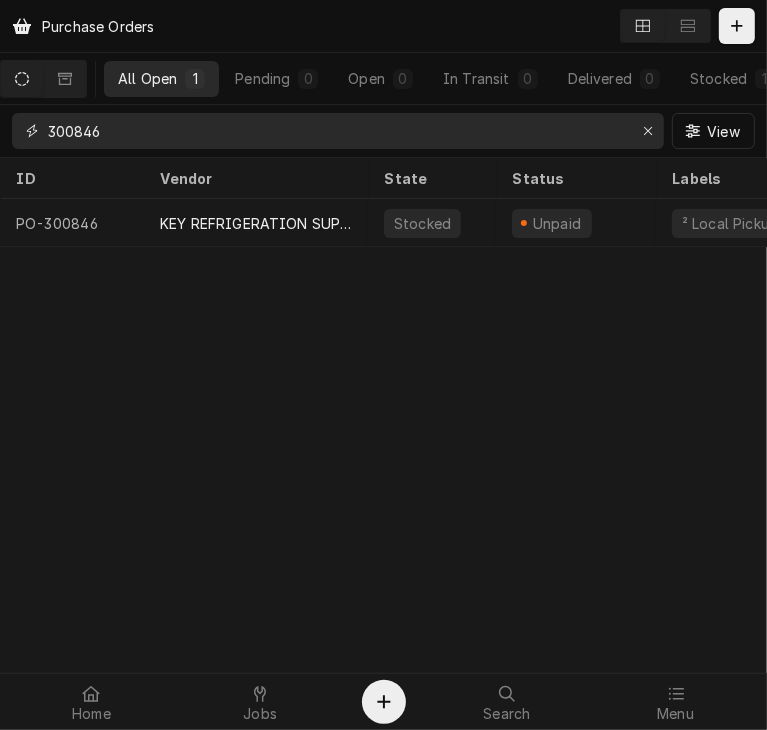 click on "300846" at bounding box center (337, 131) 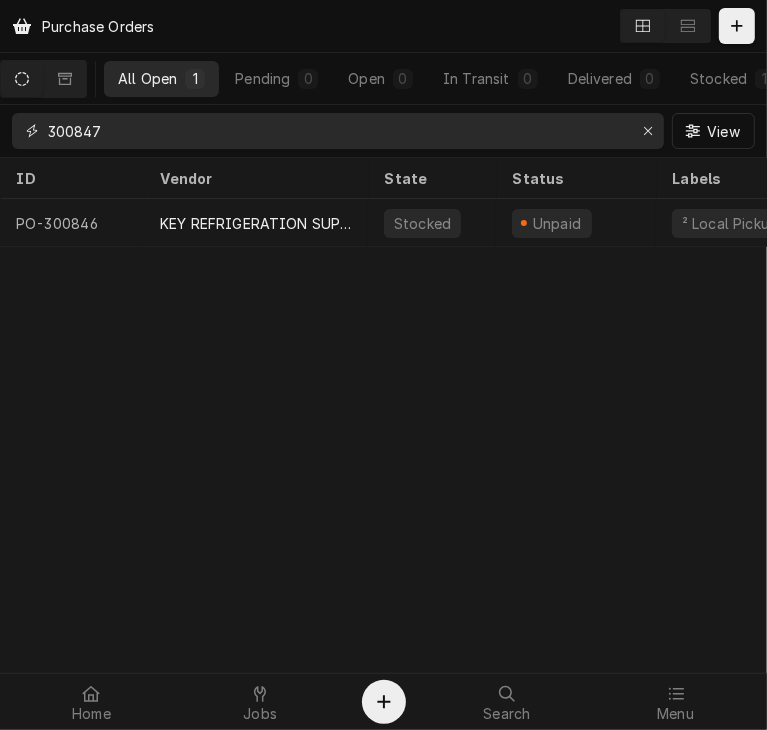 type on "300847" 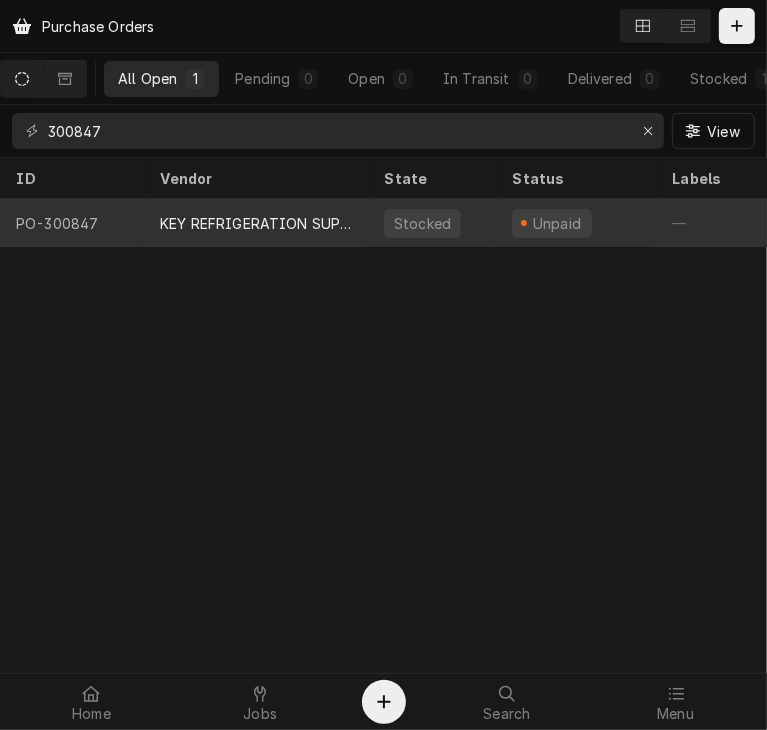 click on "KEY REFRIGERATION SUPPLY" at bounding box center (256, 223) 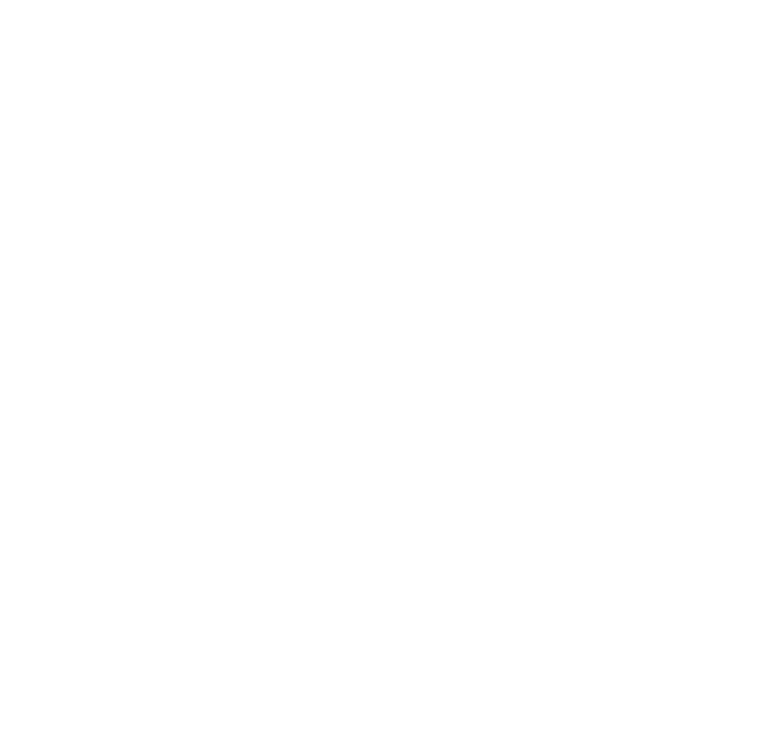 scroll, scrollTop: 0, scrollLeft: 0, axis: both 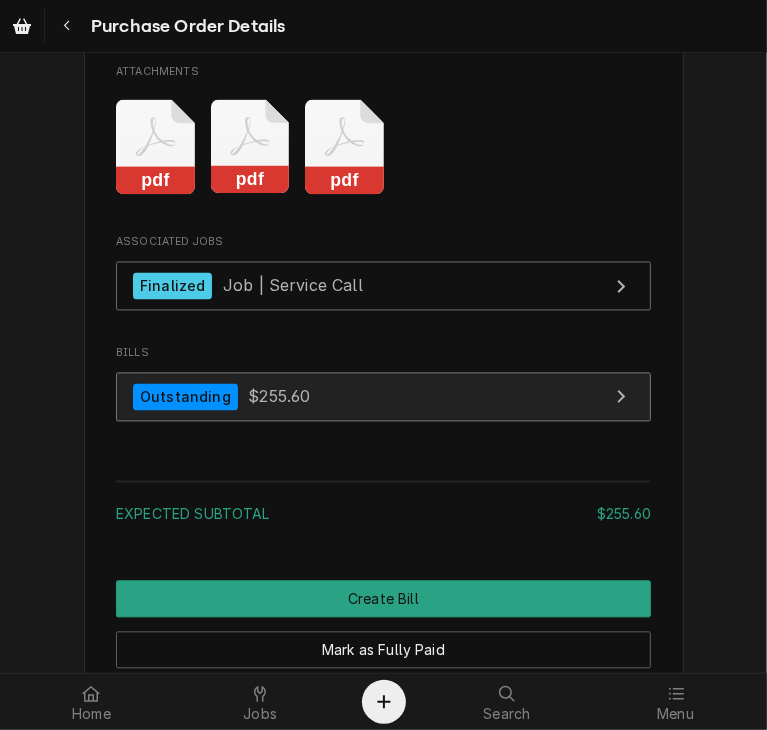 click on "Outstanding $255.60" at bounding box center [383, 397] 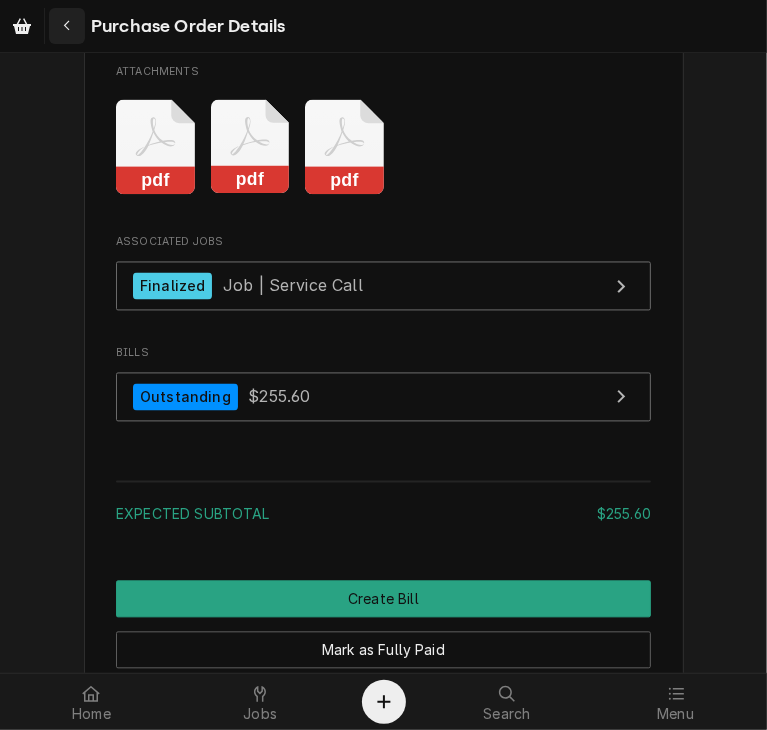 click 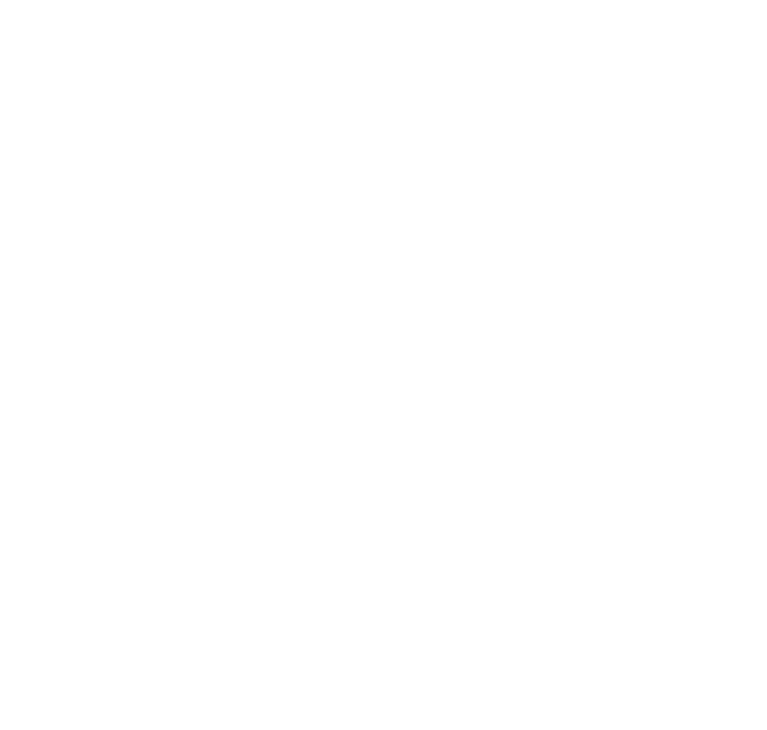 scroll, scrollTop: 0, scrollLeft: 0, axis: both 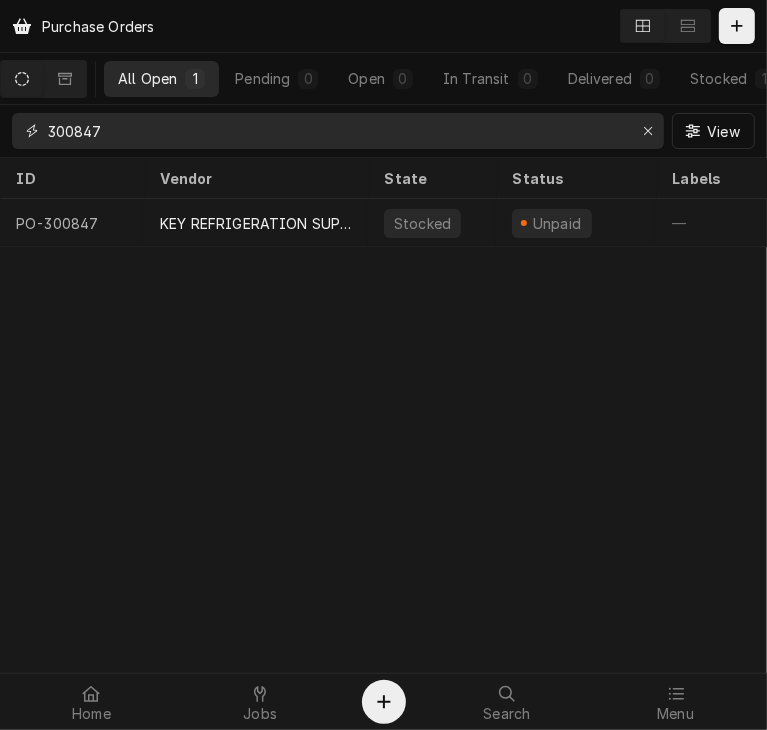 click on "300847" at bounding box center [337, 131] 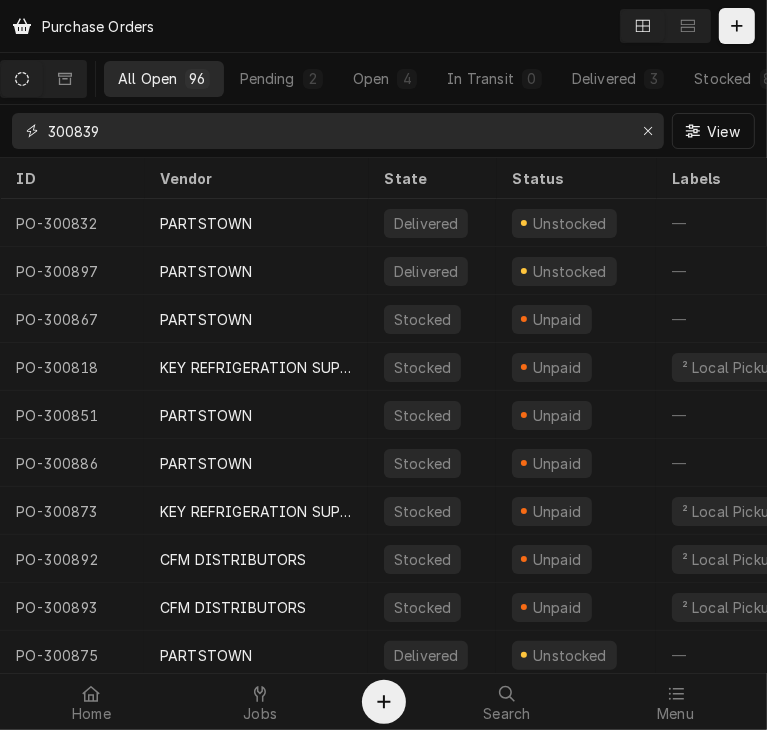 type on "300839" 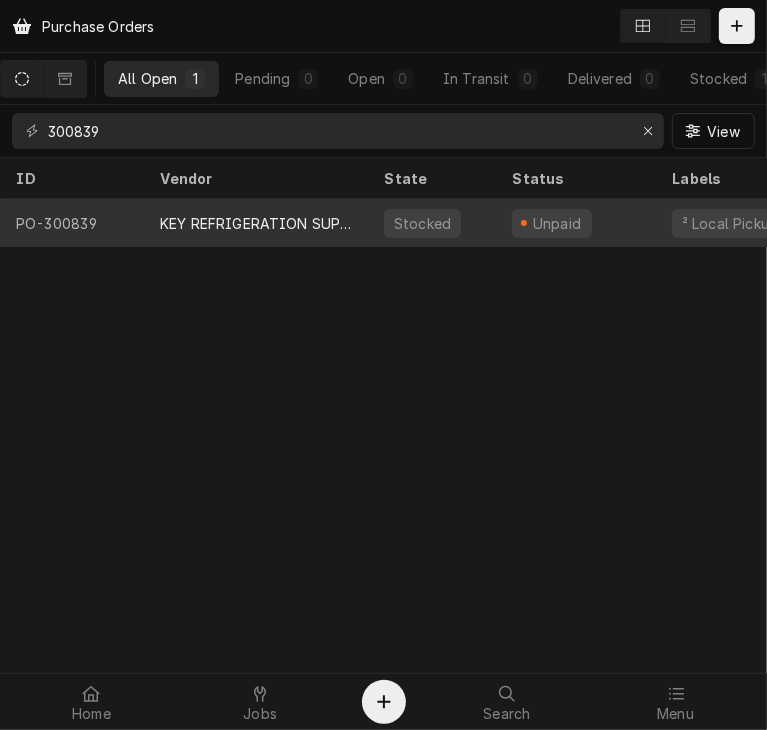 click on "KEY REFRIGERATION SUPPLY" at bounding box center (256, 223) 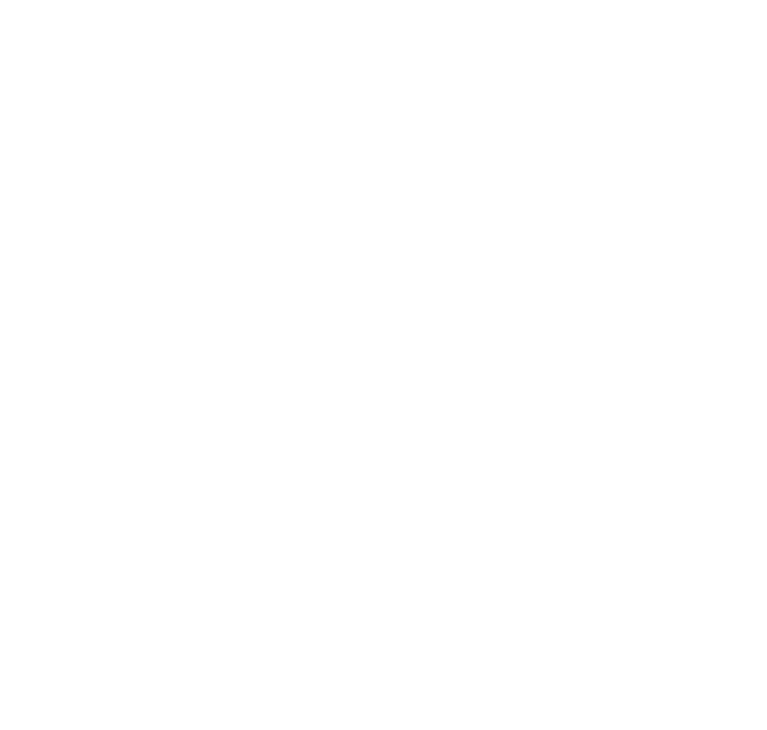 scroll, scrollTop: 0, scrollLeft: 0, axis: both 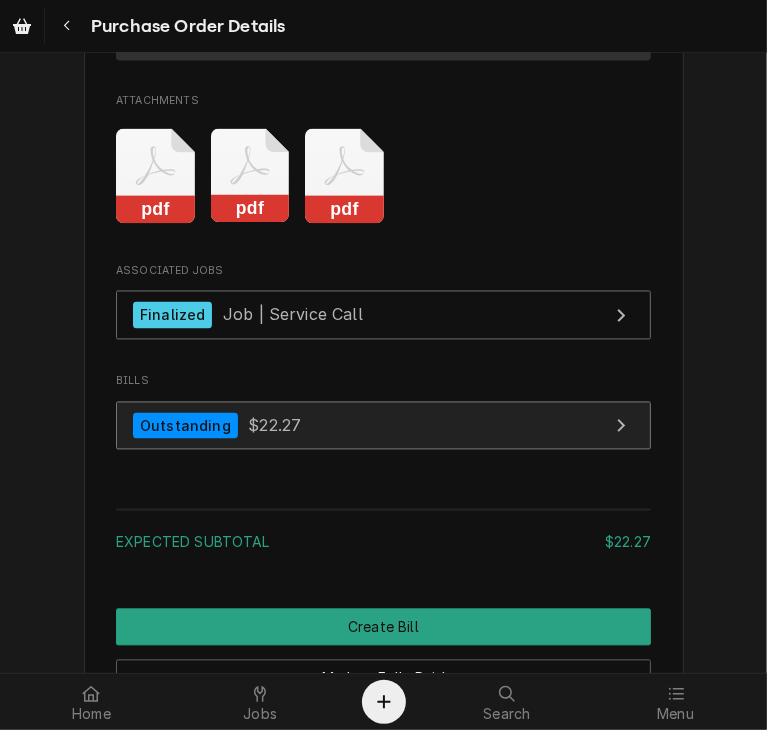 click on "Outstanding $22.27" at bounding box center [383, 426] 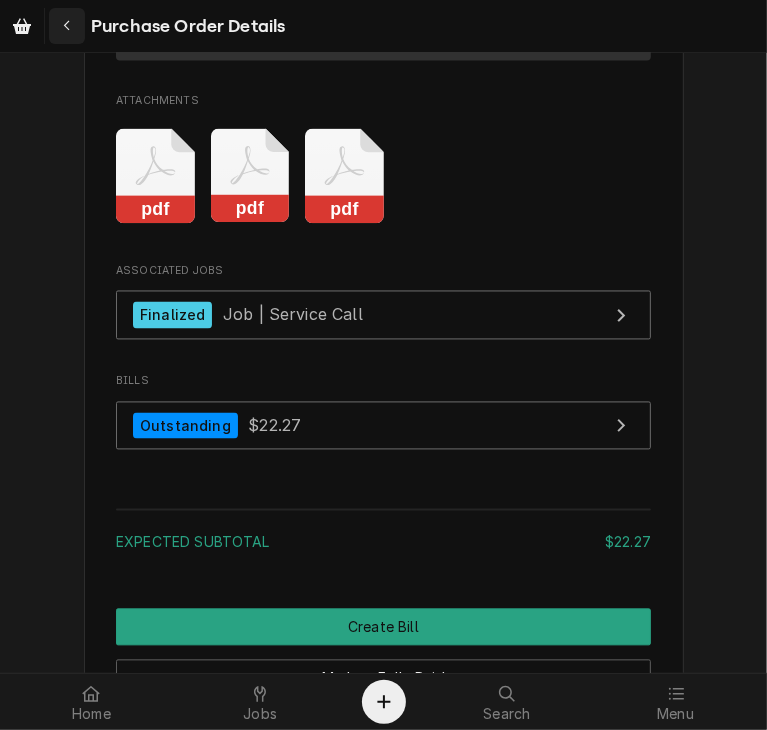 click at bounding box center (67, 26) 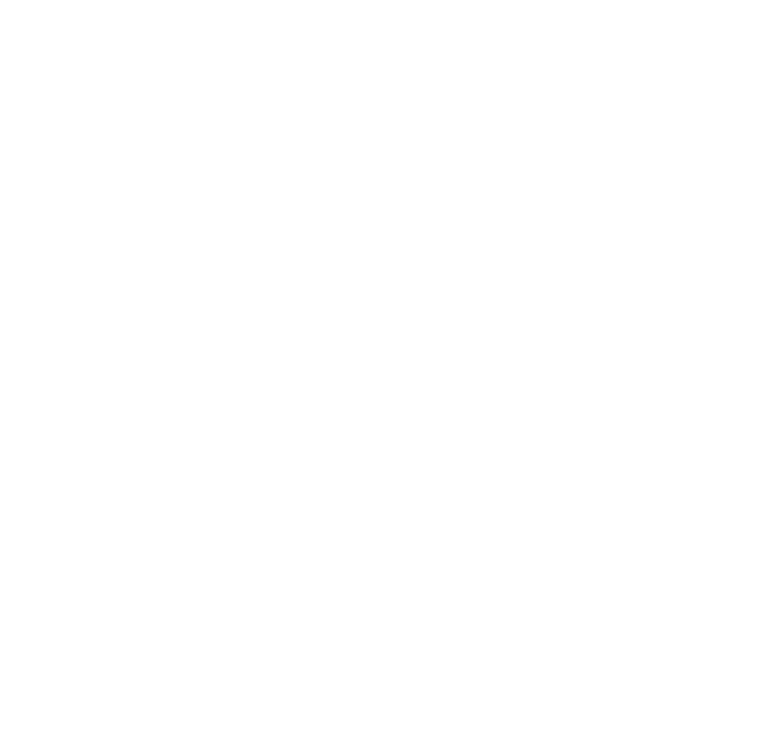 scroll, scrollTop: 0, scrollLeft: 0, axis: both 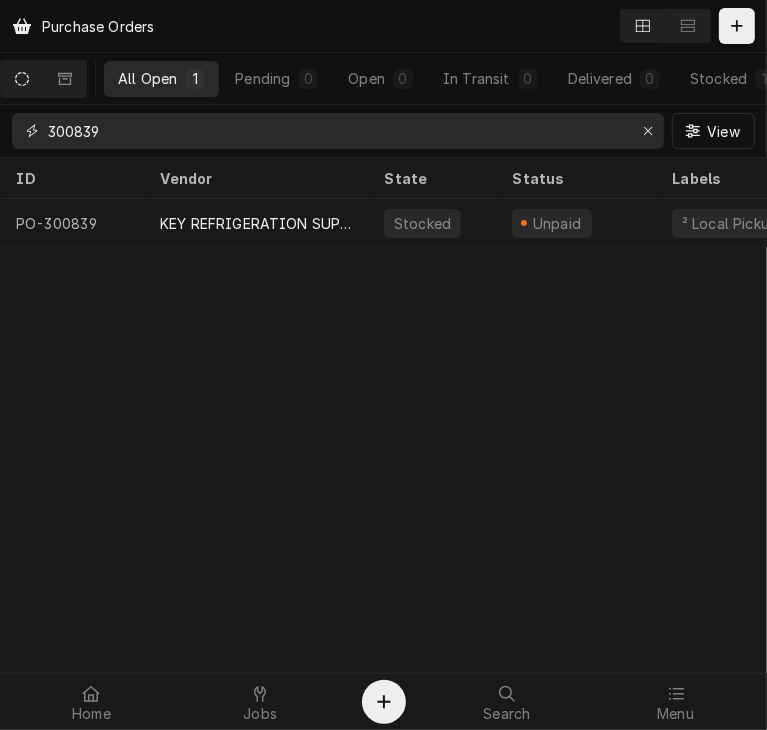 click on "300839" at bounding box center [337, 131] 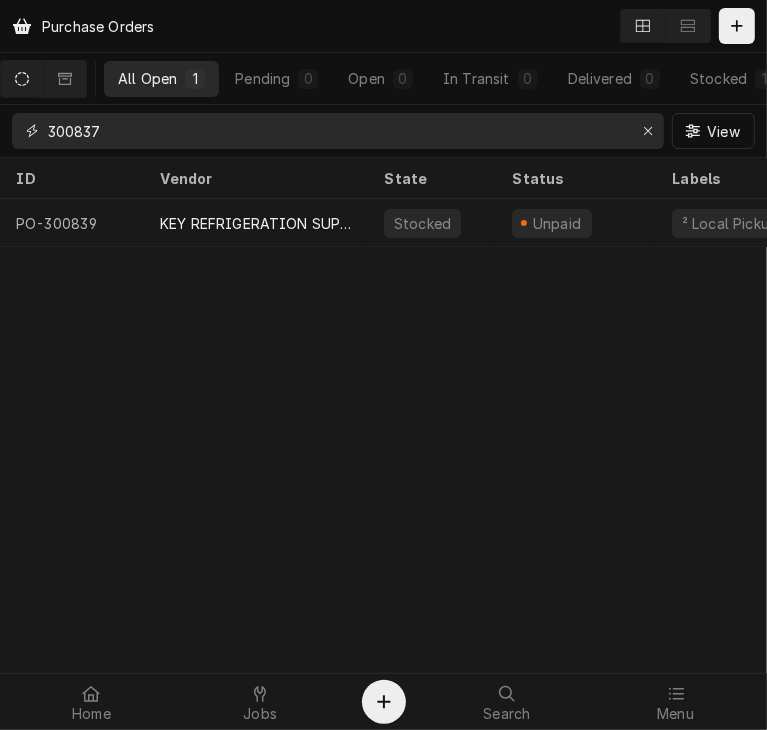 type on "300837" 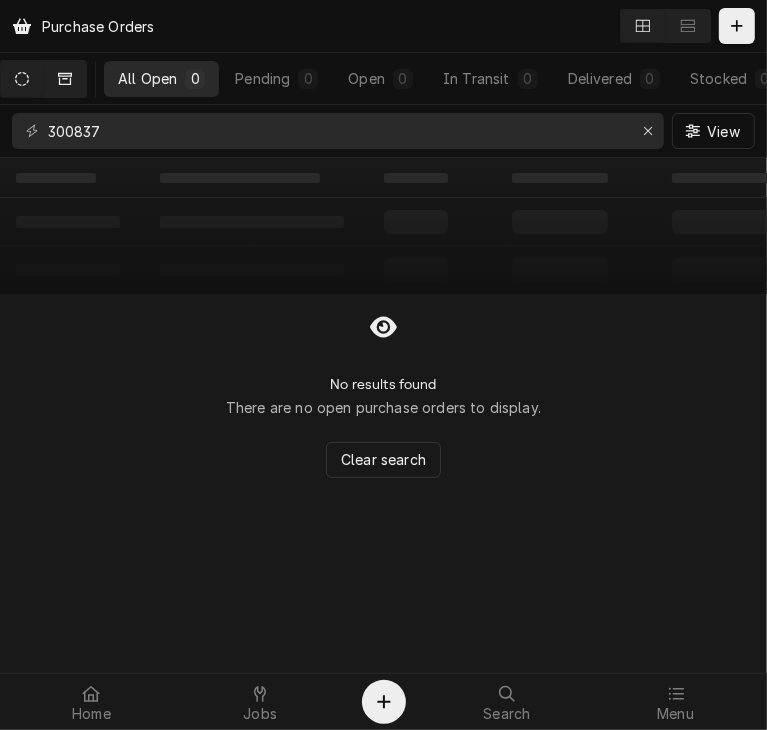click 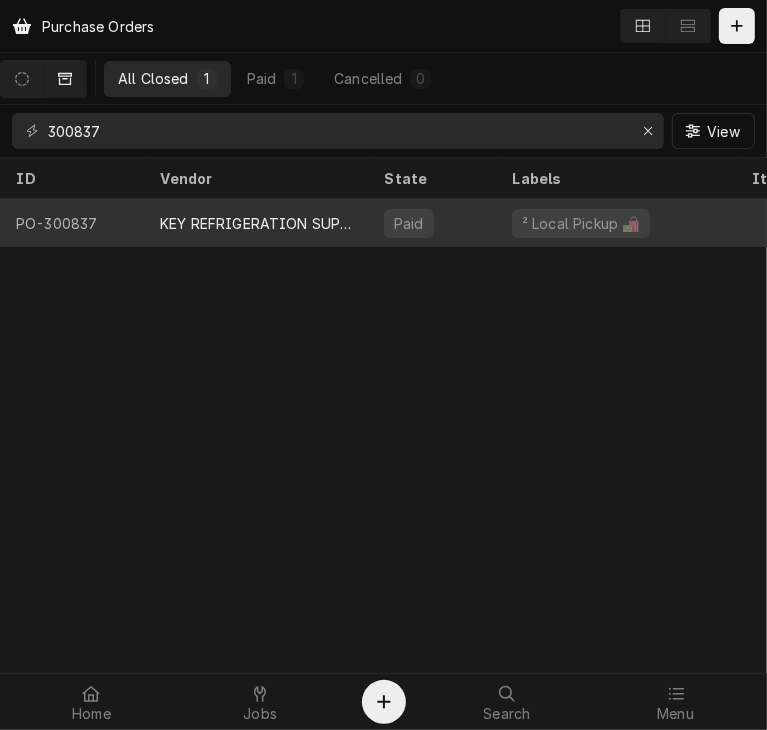 click on "KEY REFRIGERATION SUPPLY" at bounding box center [256, 223] 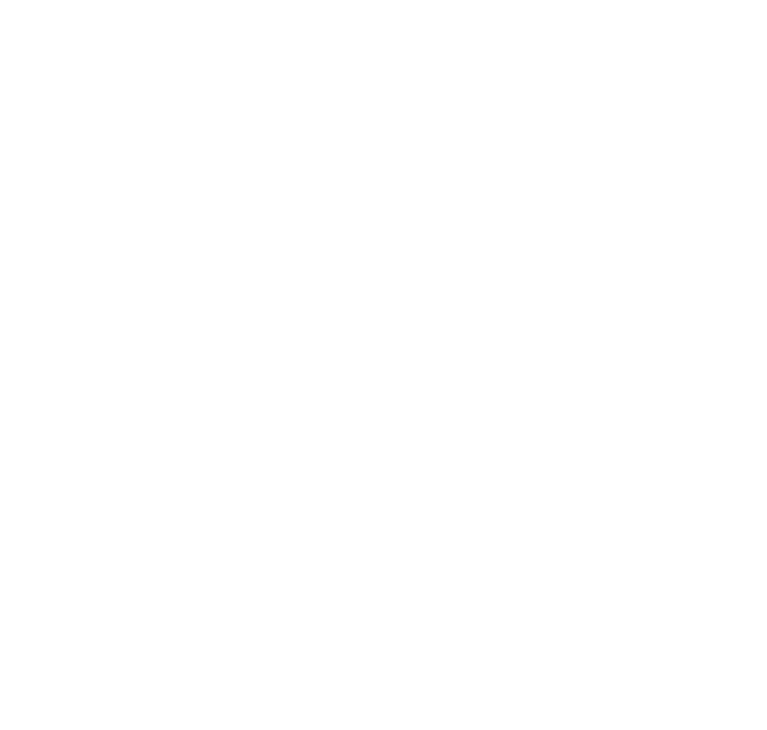 scroll, scrollTop: 0, scrollLeft: 0, axis: both 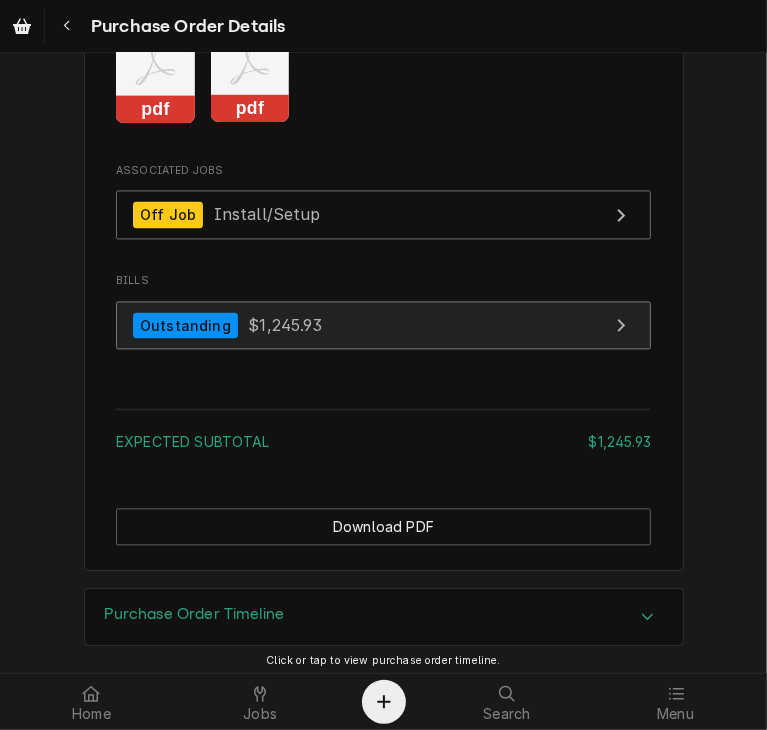 click on "$1,245.93" at bounding box center (285, 325) 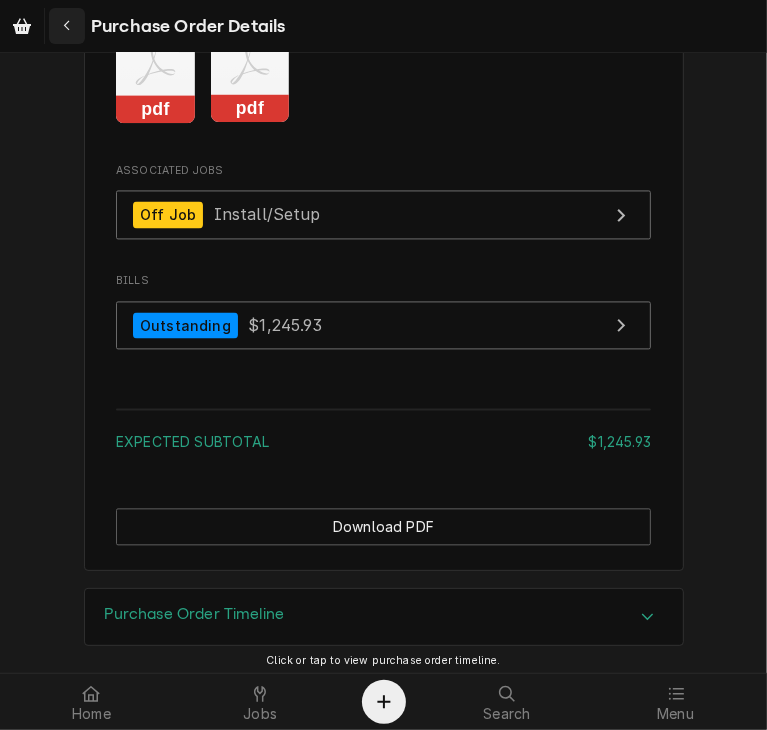 click 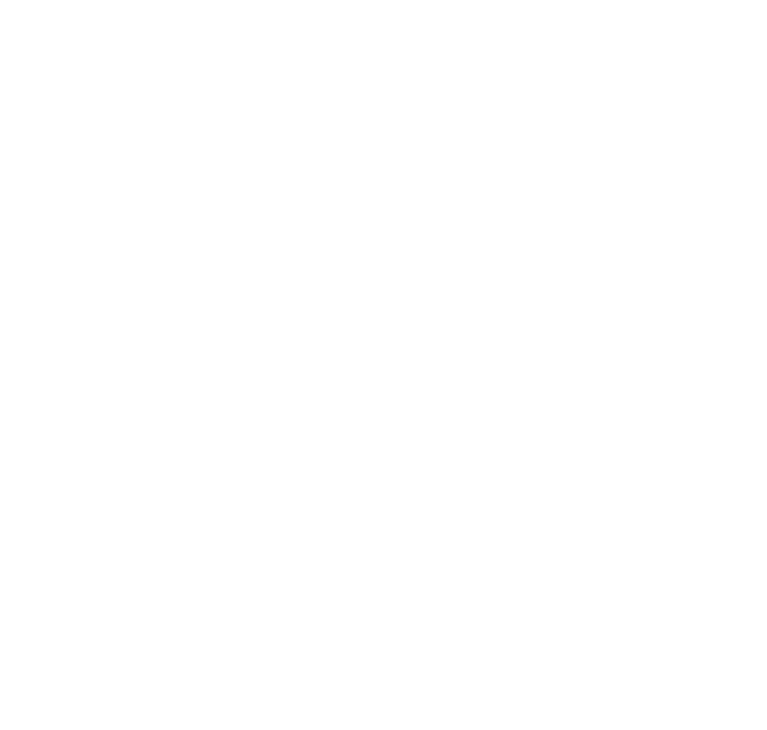 scroll, scrollTop: 0, scrollLeft: 0, axis: both 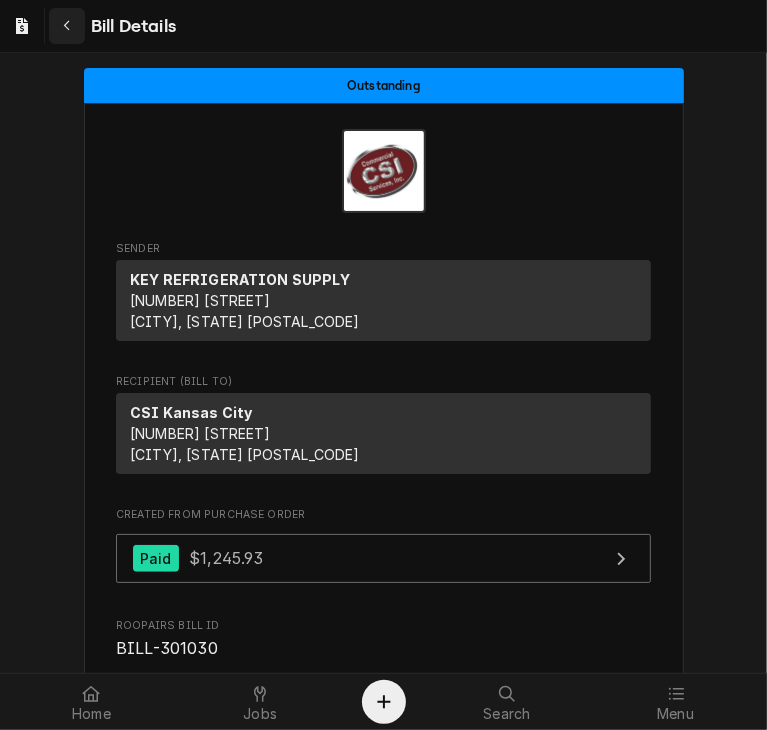 click 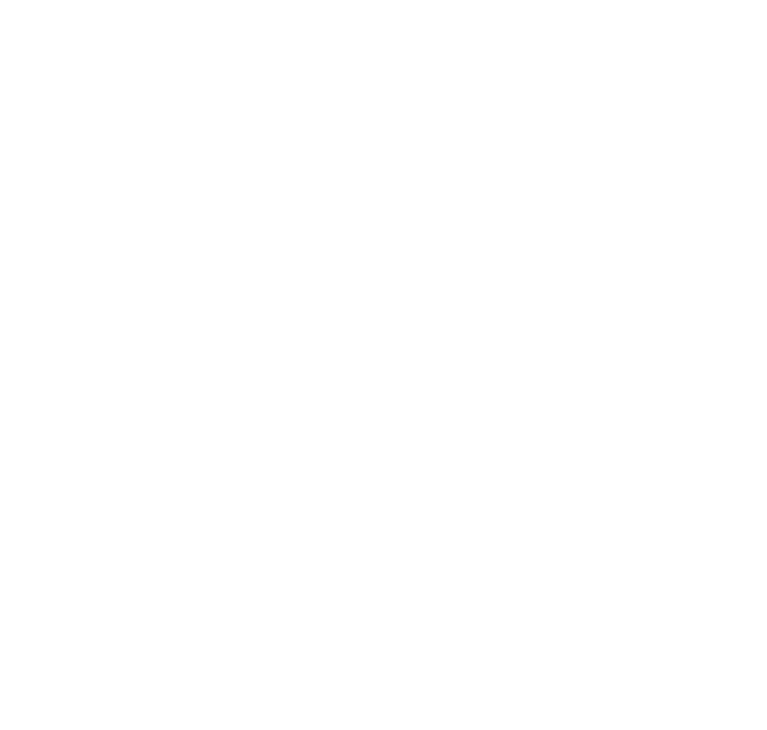 scroll, scrollTop: 0, scrollLeft: 0, axis: both 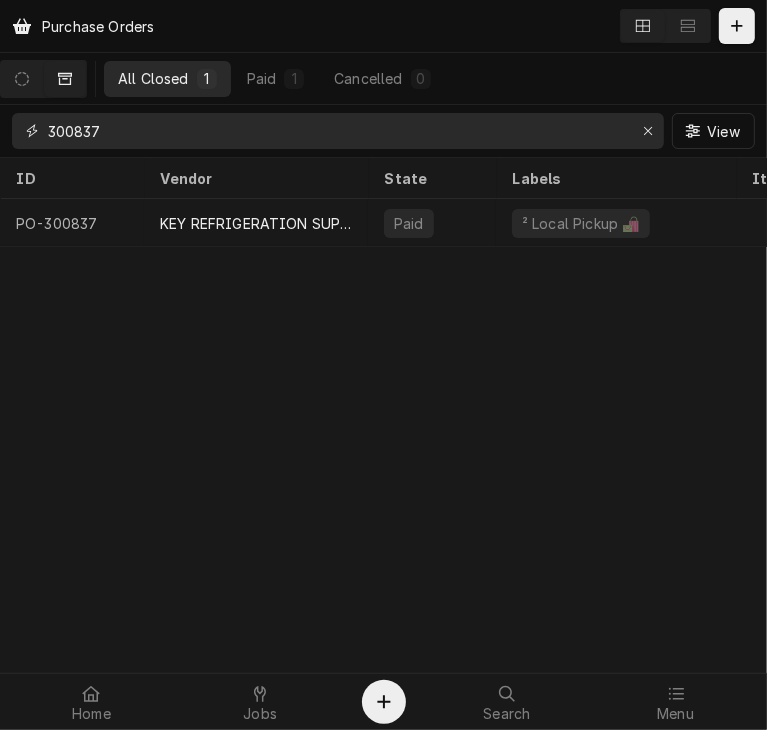 click on "300837" at bounding box center [337, 131] 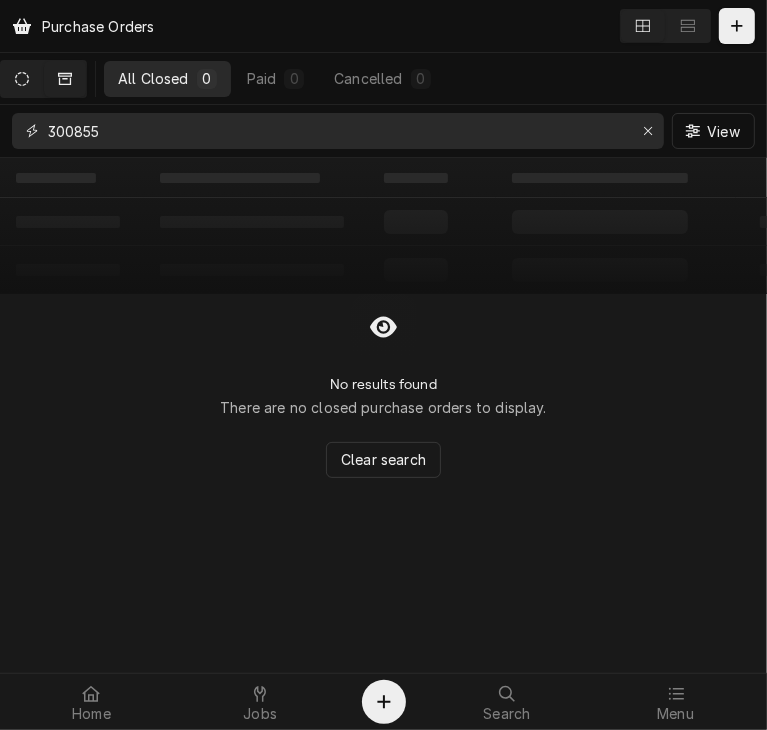 type on "300855" 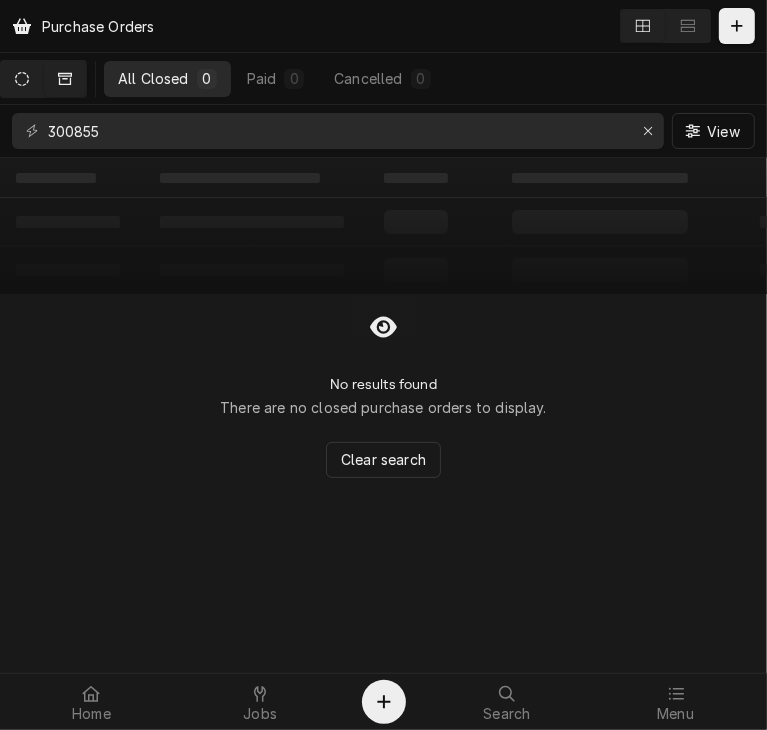 click 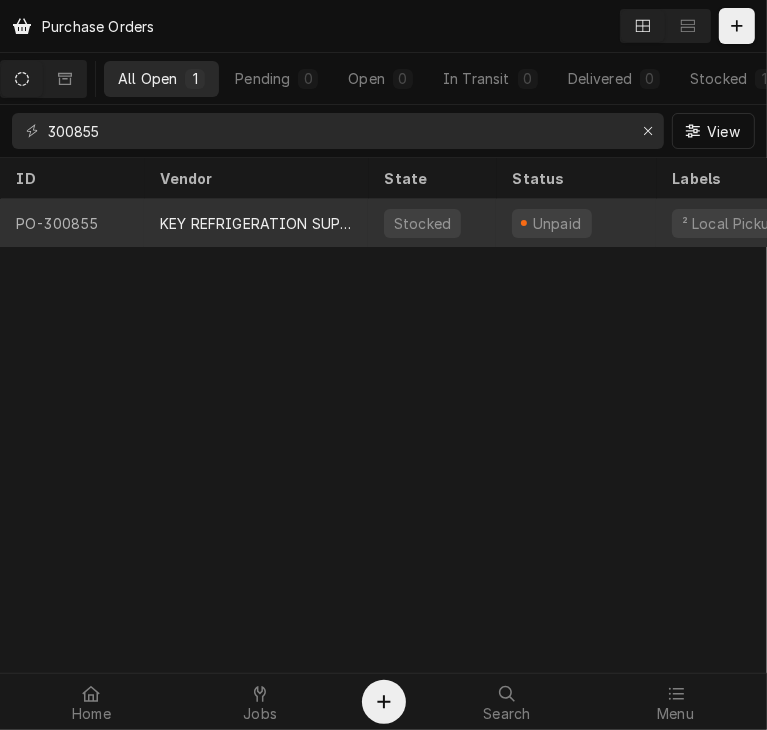 click on "KEY REFRIGERATION SUPPLY" at bounding box center (256, 223) 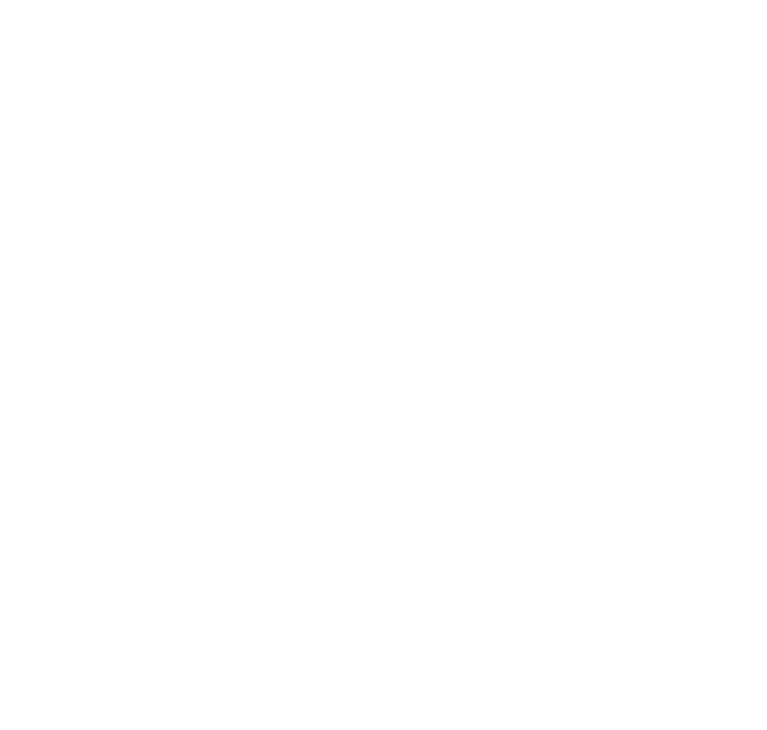 scroll, scrollTop: 0, scrollLeft: 0, axis: both 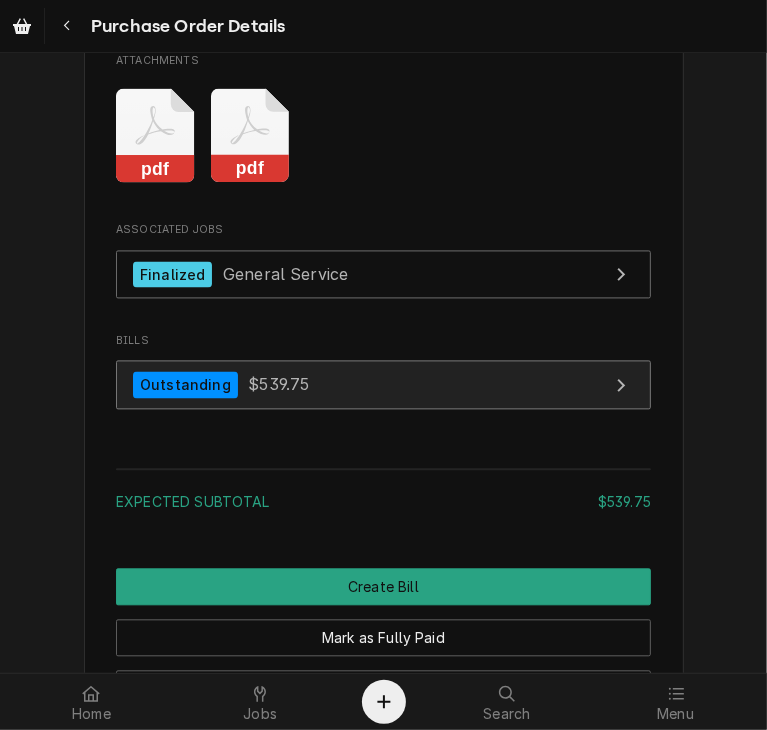 click on "Outstanding $539.75" at bounding box center [383, 384] 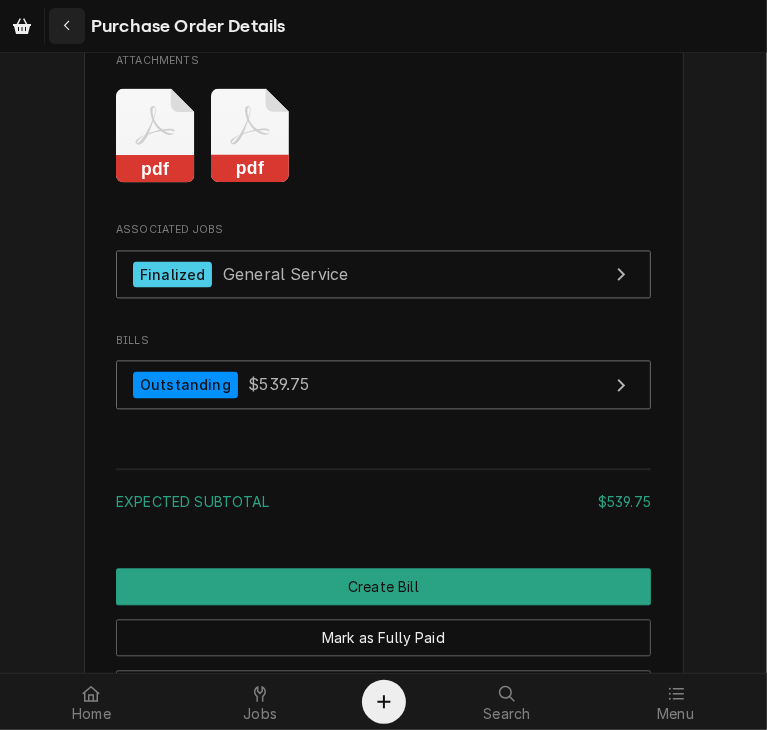 click 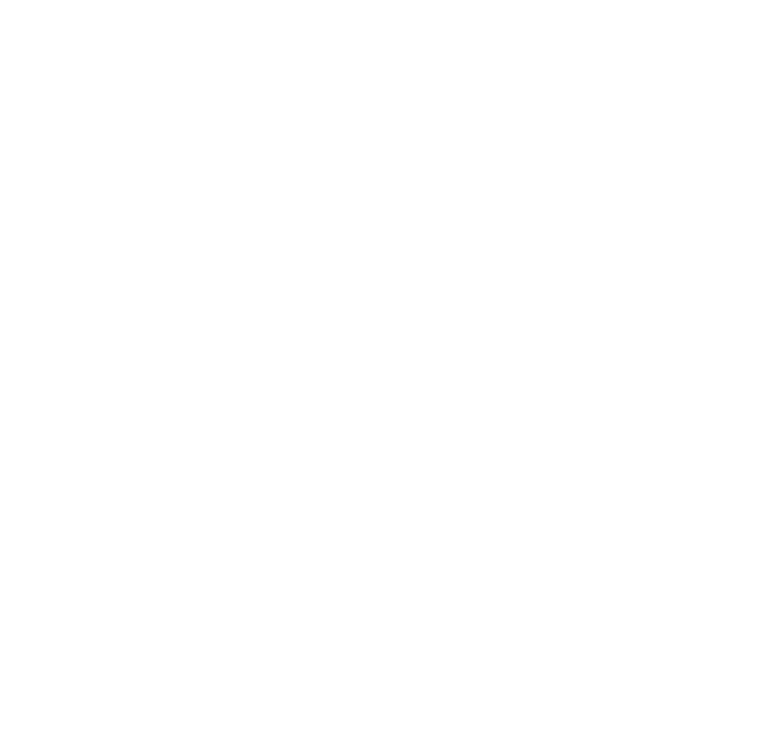 scroll, scrollTop: 0, scrollLeft: 0, axis: both 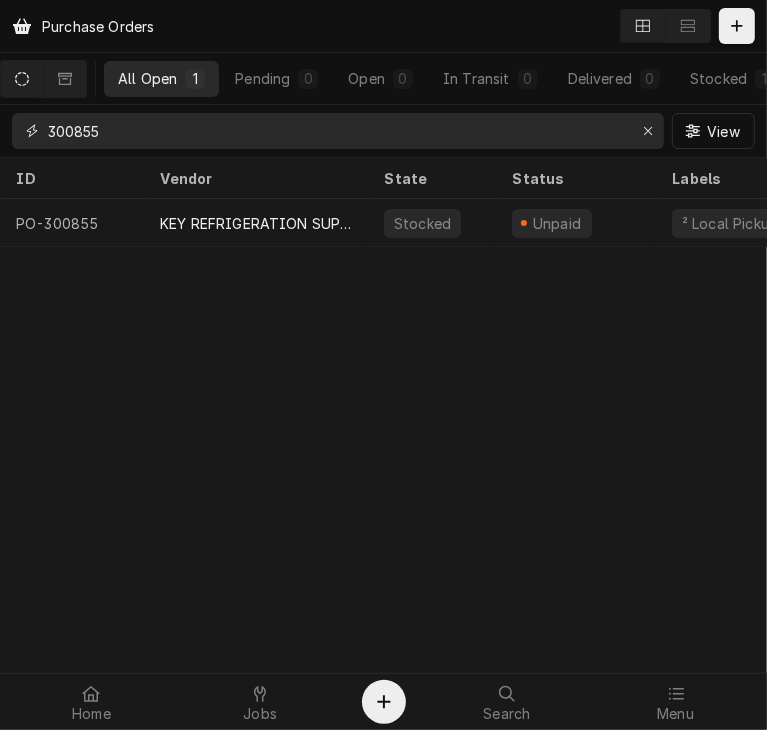 drag, startPoint x: 147, startPoint y: 135, endPoint x: 12, endPoint y: 132, distance: 135.03333 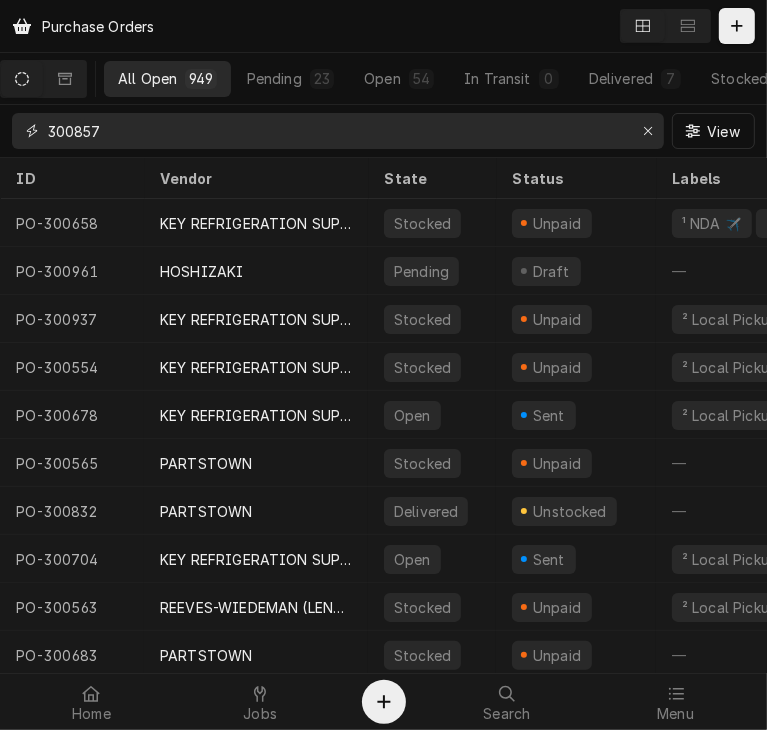 type on "300857" 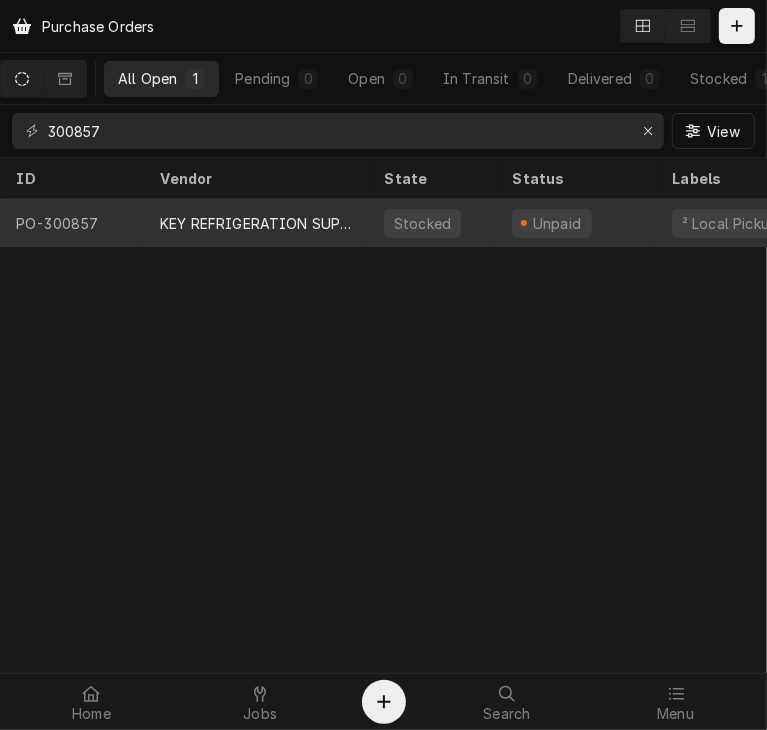 click on "KEY REFRIGERATION SUPPLY" at bounding box center (256, 223) 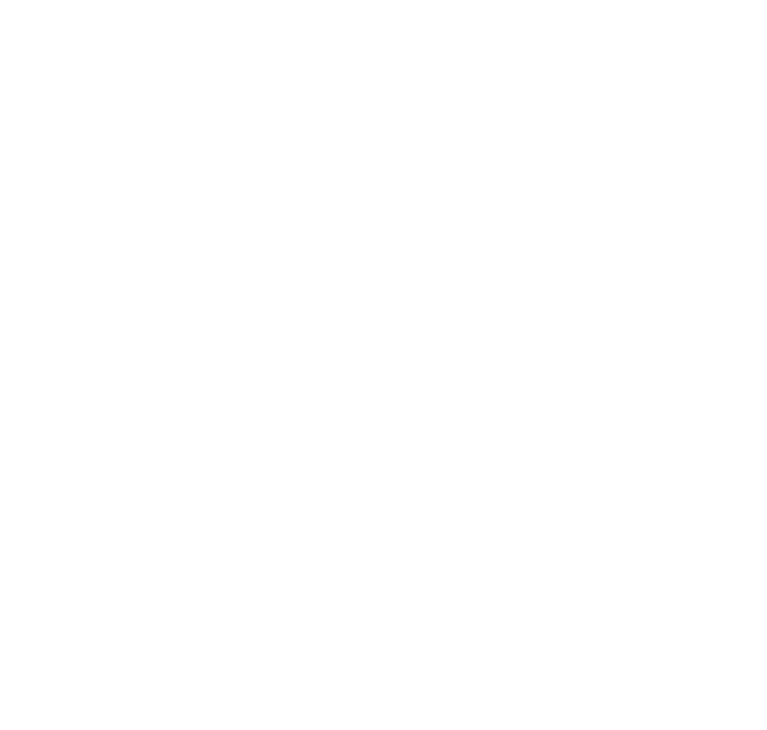 scroll, scrollTop: 0, scrollLeft: 0, axis: both 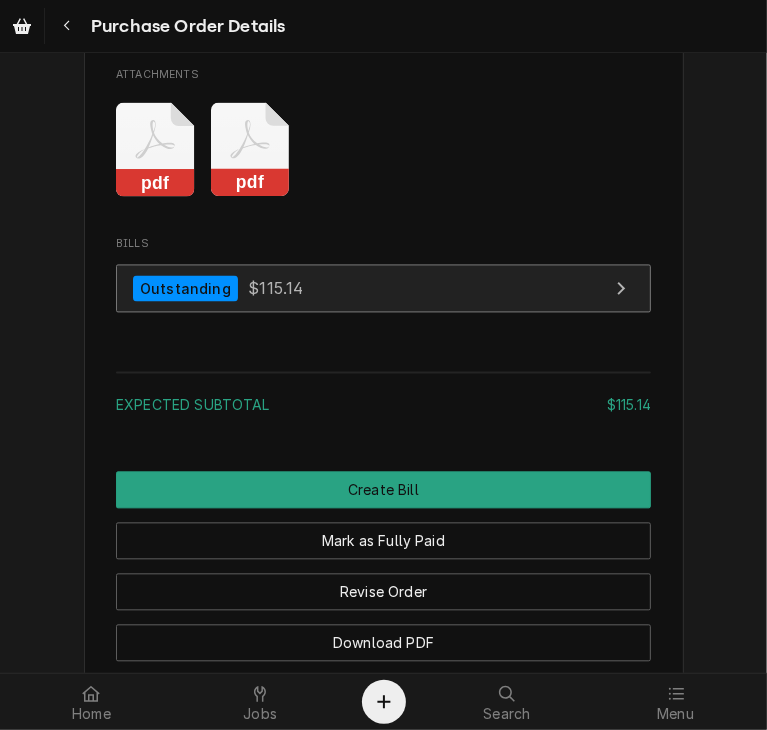 click on "Outstanding $115.14" at bounding box center (218, 288) 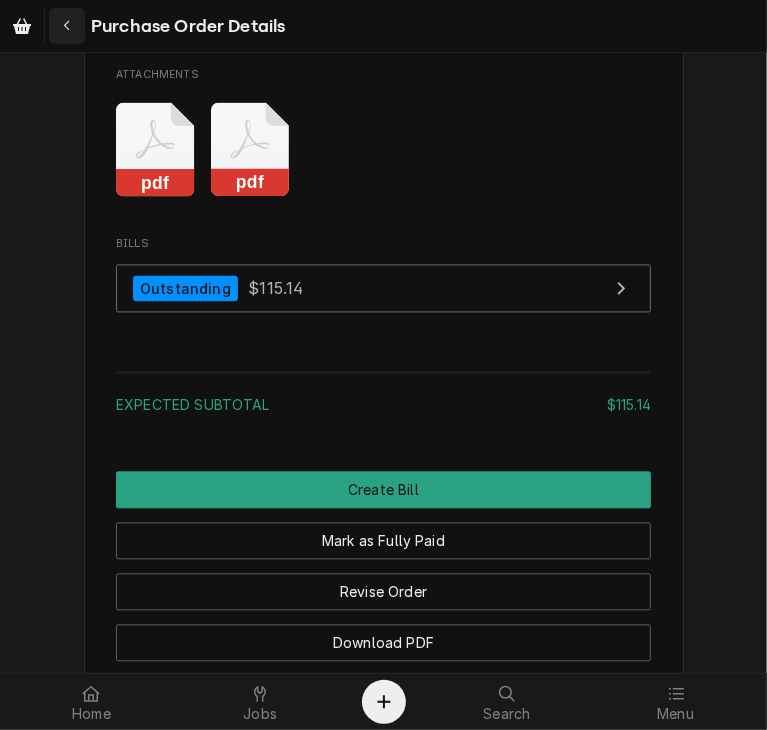 click 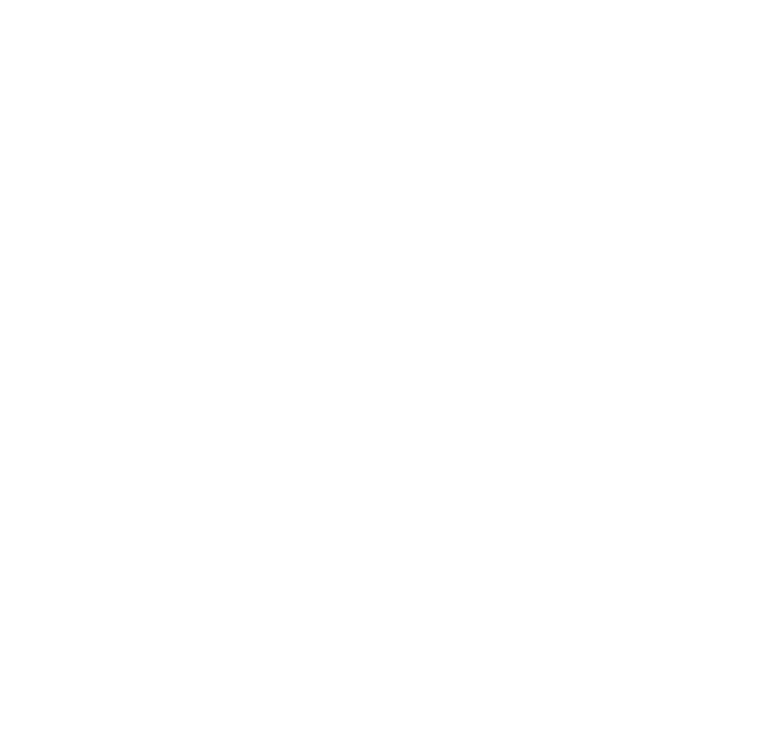 scroll, scrollTop: 0, scrollLeft: 0, axis: both 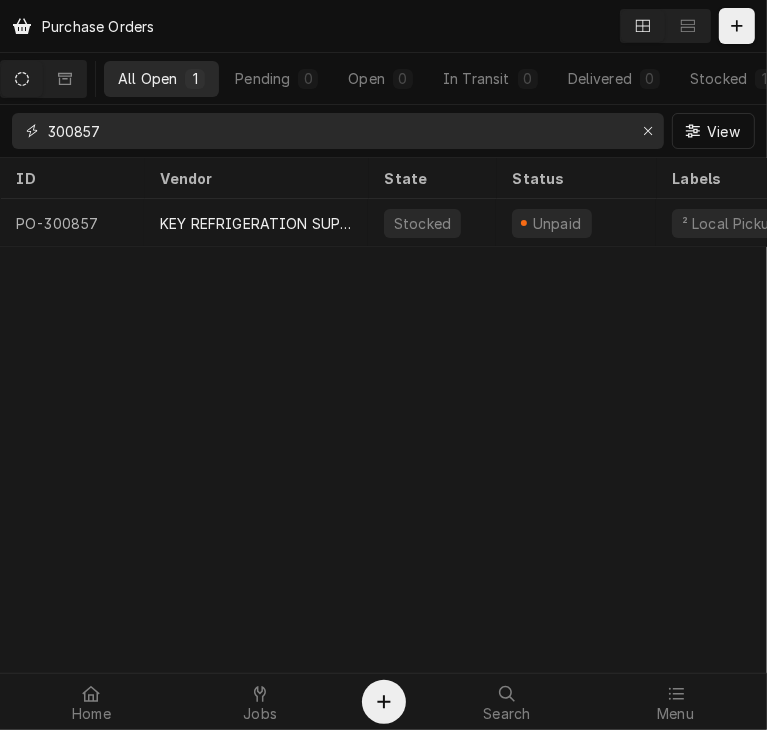 click on "300857" at bounding box center (337, 131) 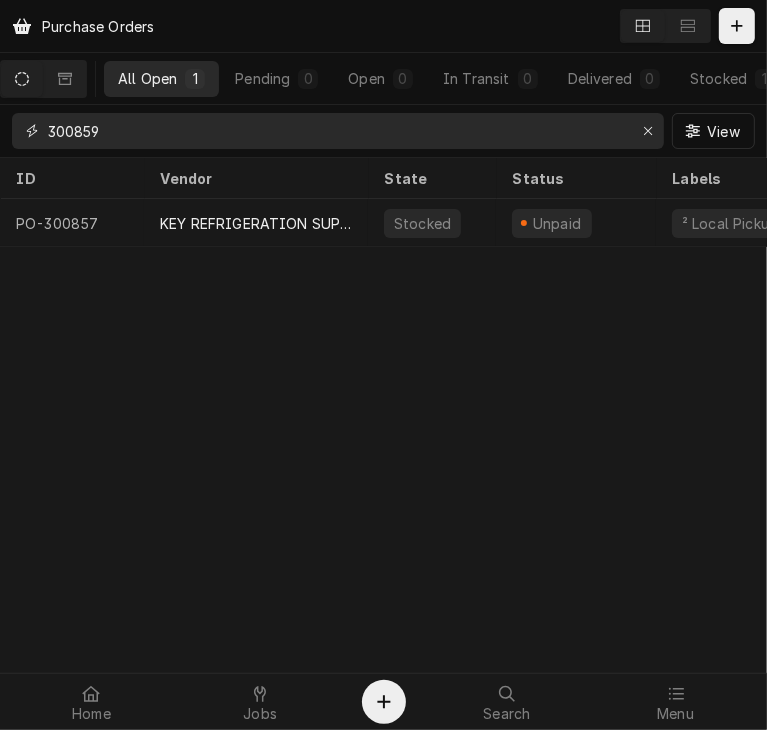 type on "300859" 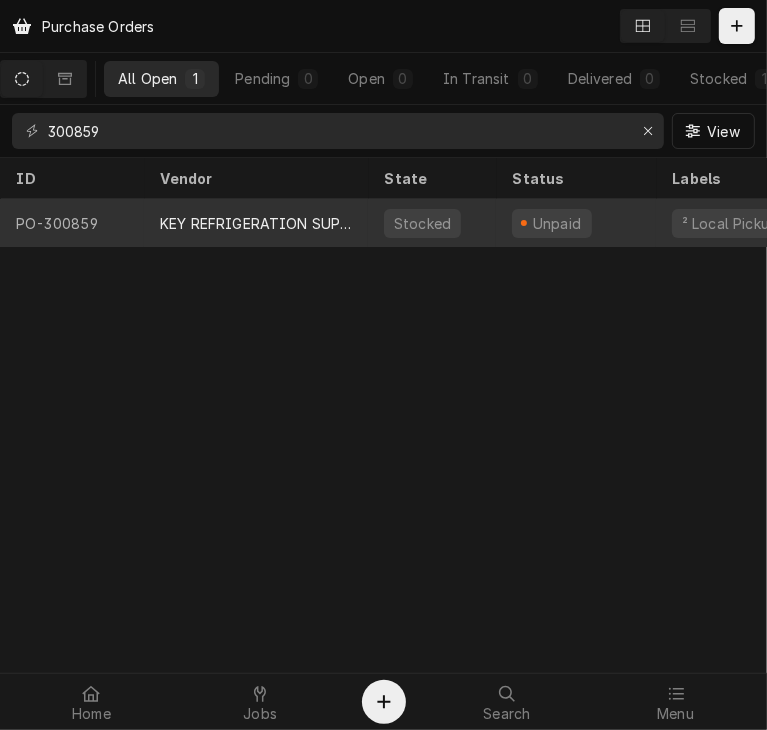 click on "KEY REFRIGERATION SUPPLY" at bounding box center (256, 223) 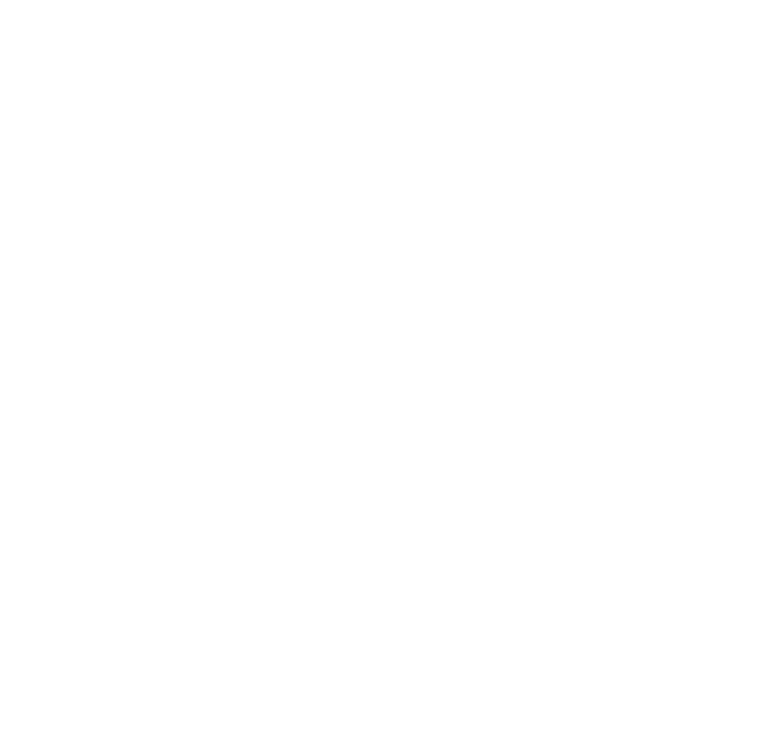 scroll, scrollTop: 0, scrollLeft: 0, axis: both 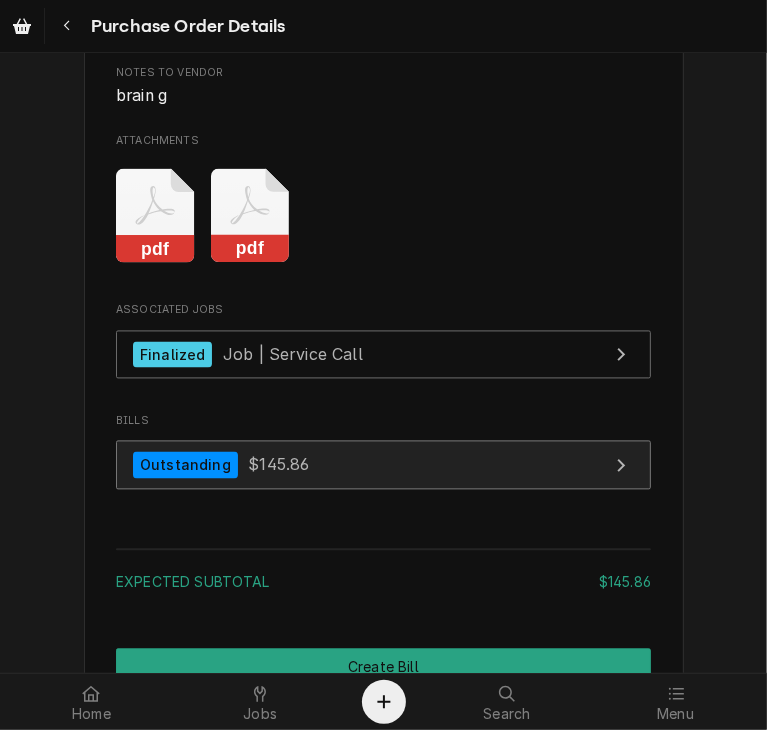 click on "Outstanding $145.86" at bounding box center (383, 465) 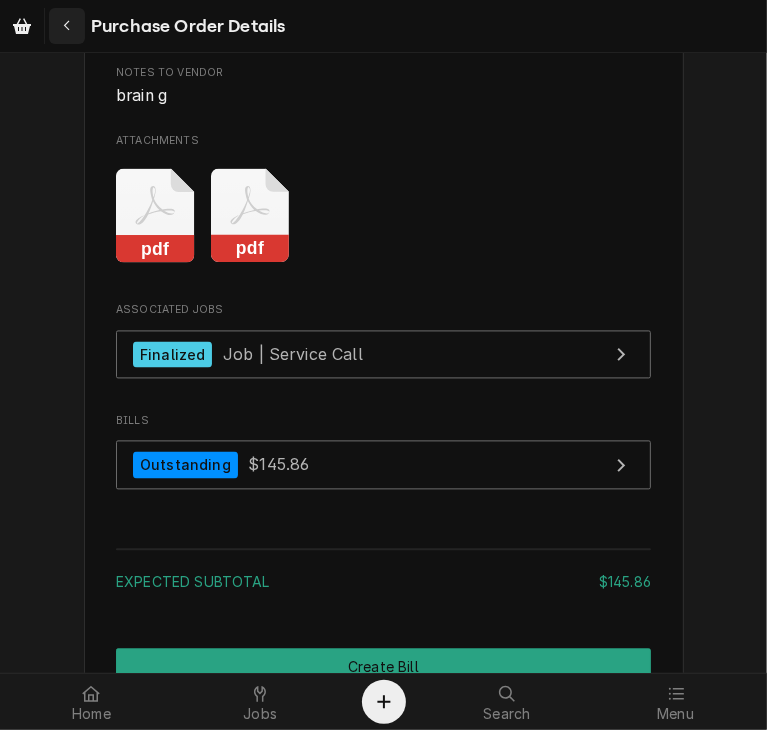 click 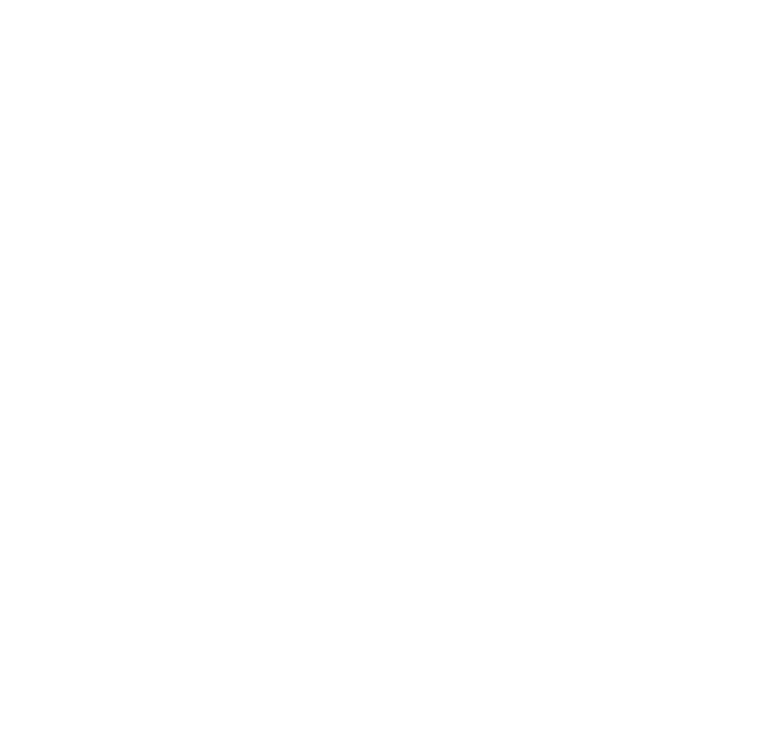 scroll, scrollTop: 0, scrollLeft: 0, axis: both 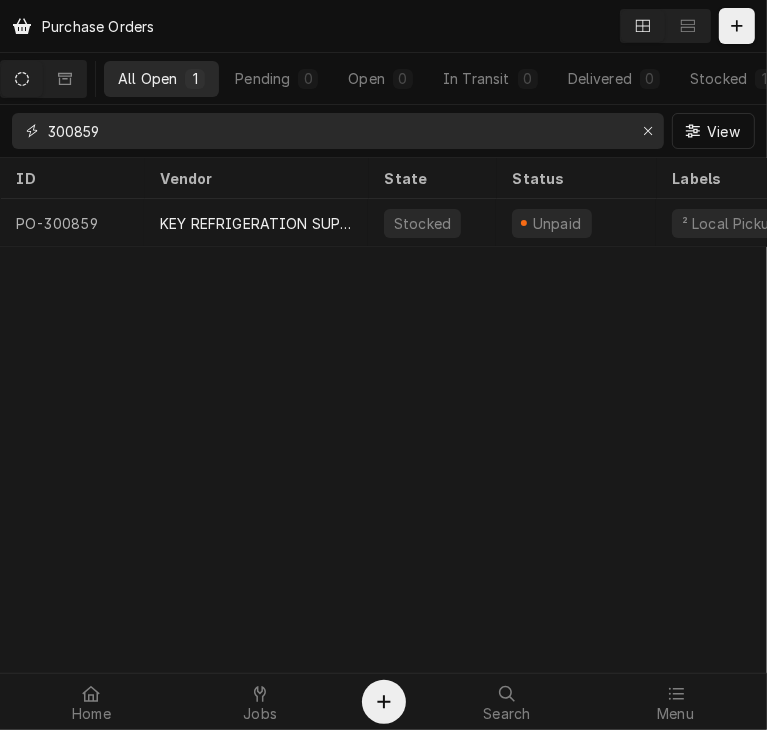click on "300859" at bounding box center (337, 131) 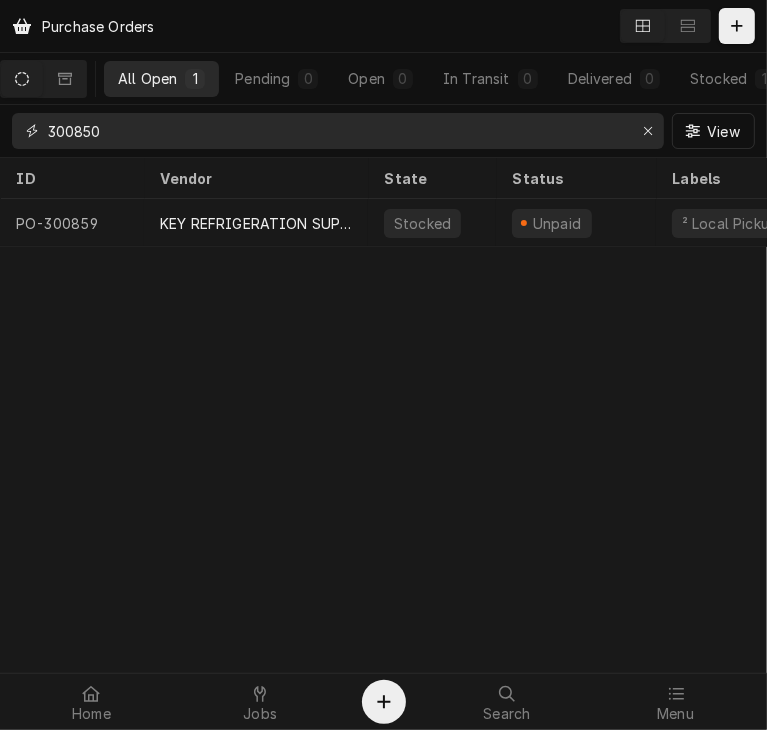 type on "300850" 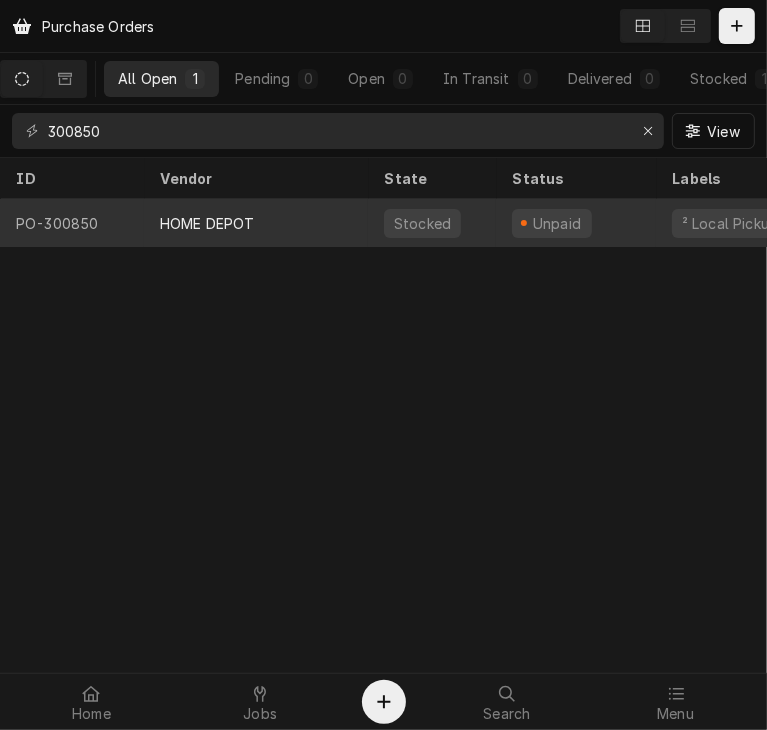 click on "HOME DEPOT" at bounding box center [207, 223] 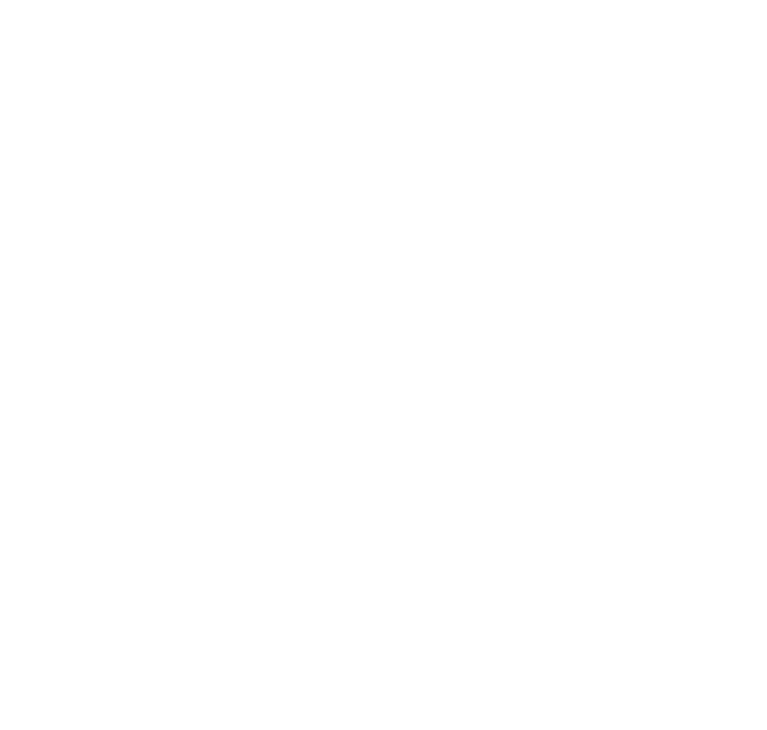 scroll, scrollTop: 0, scrollLeft: 0, axis: both 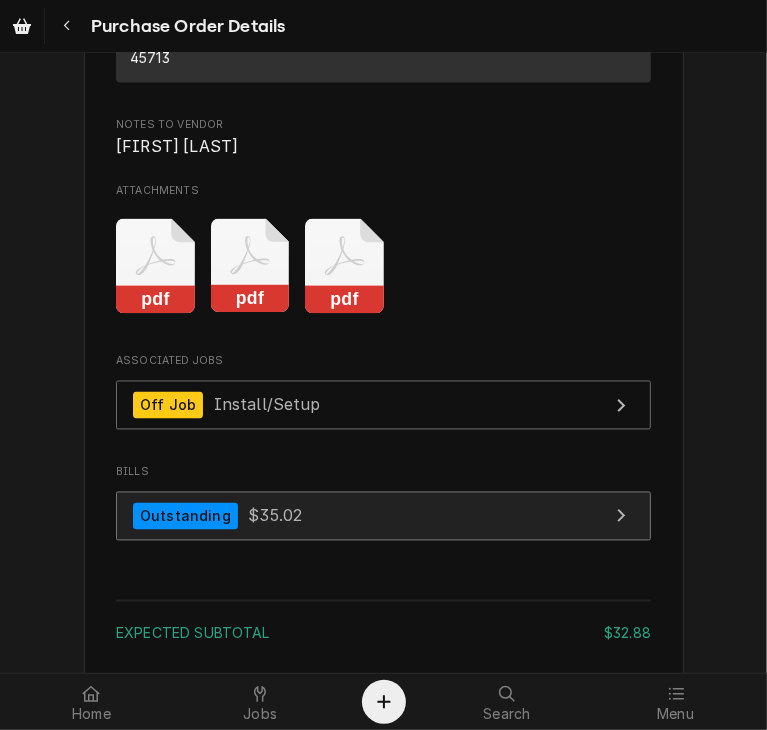 click on "$35.02" at bounding box center [275, 516] 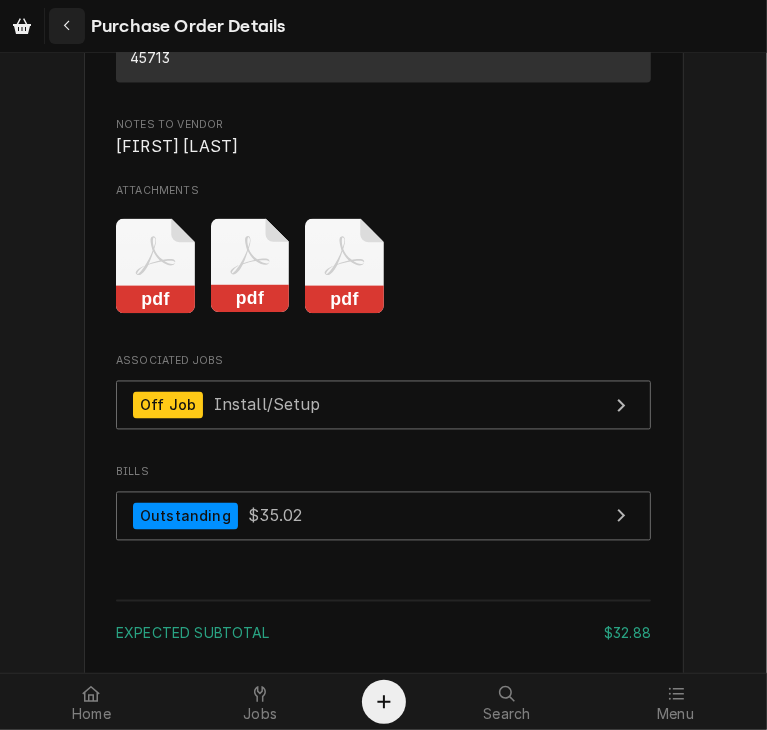 click 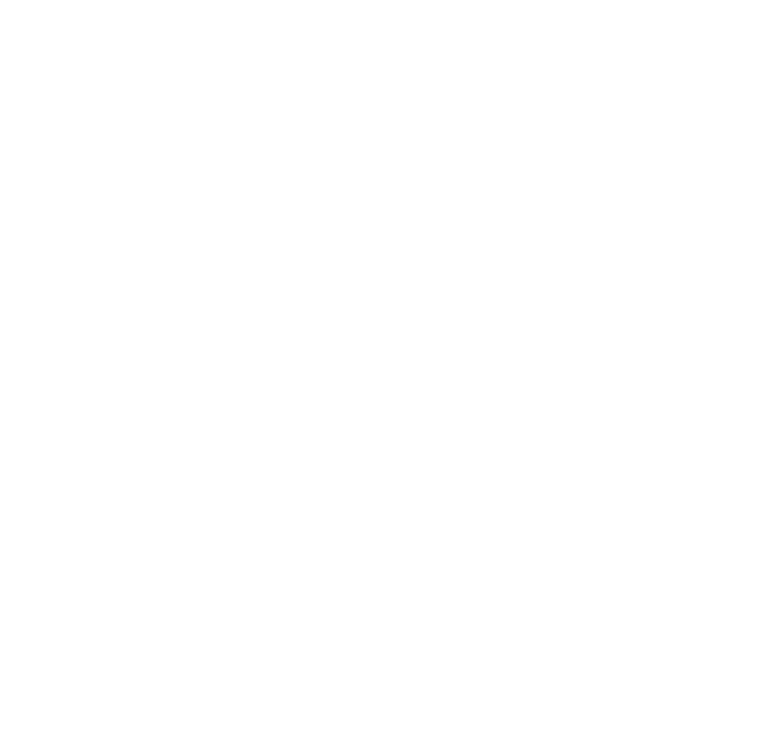 scroll, scrollTop: 0, scrollLeft: 0, axis: both 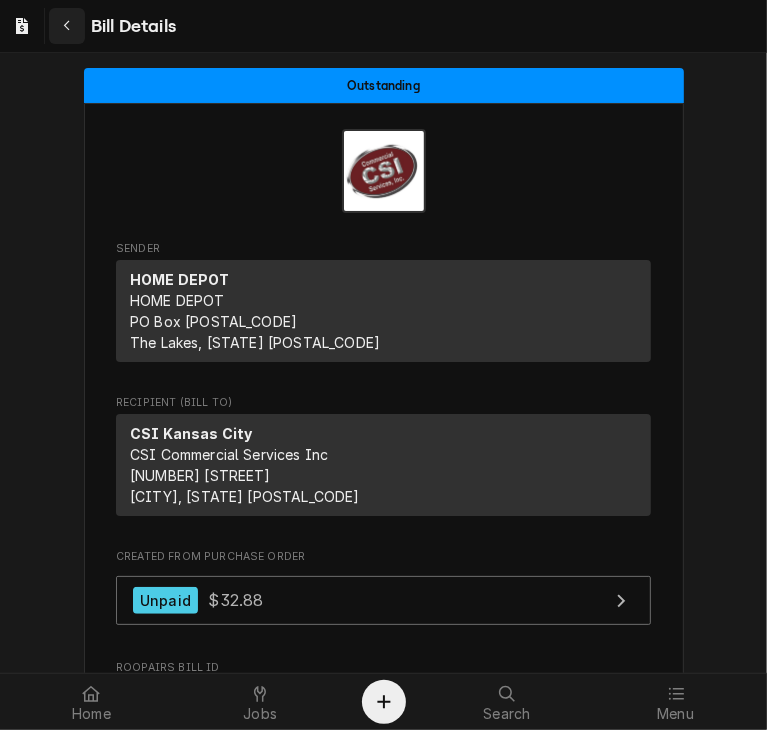 click 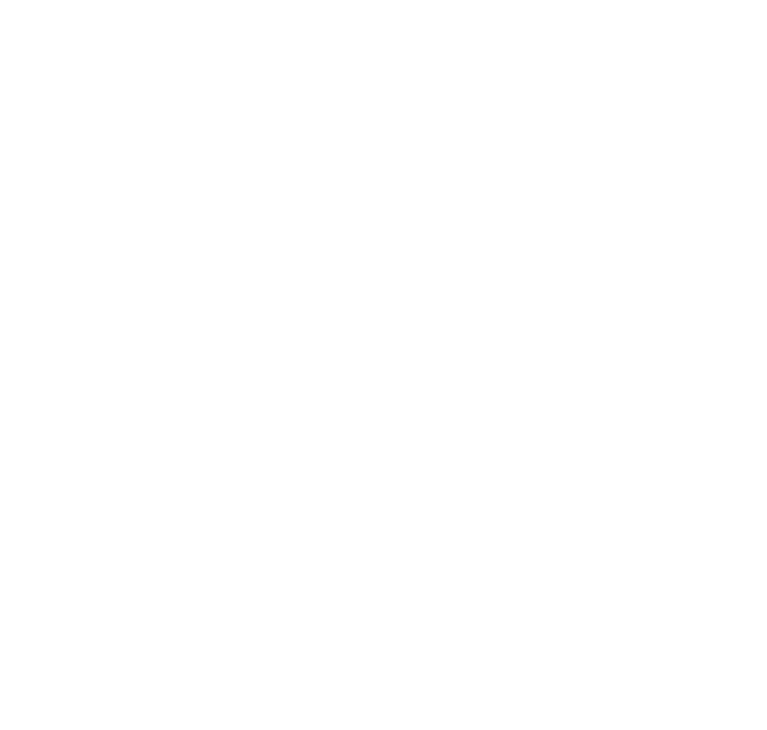 scroll, scrollTop: 0, scrollLeft: 0, axis: both 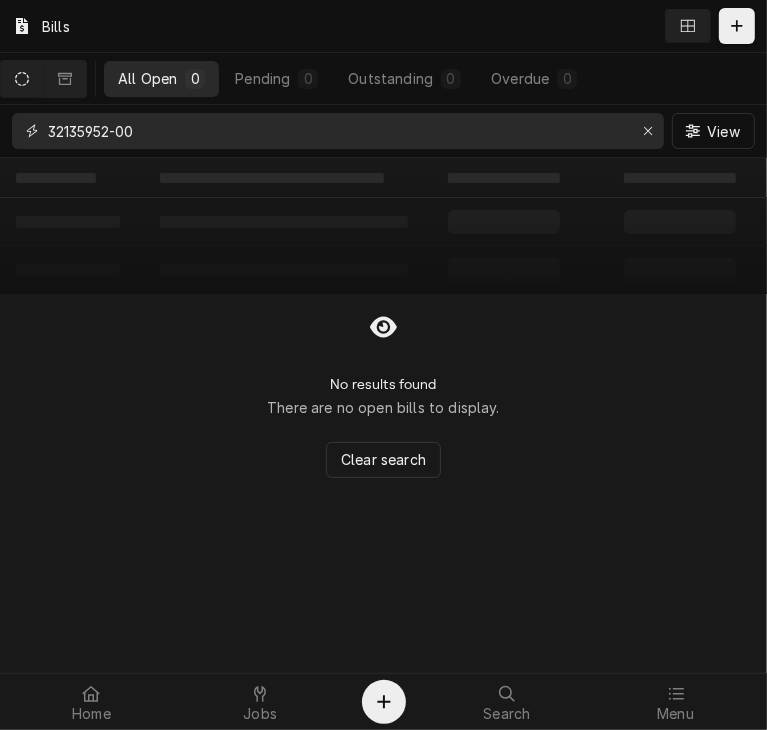 drag, startPoint x: 157, startPoint y: 133, endPoint x: 12, endPoint y: 130, distance: 145.03104 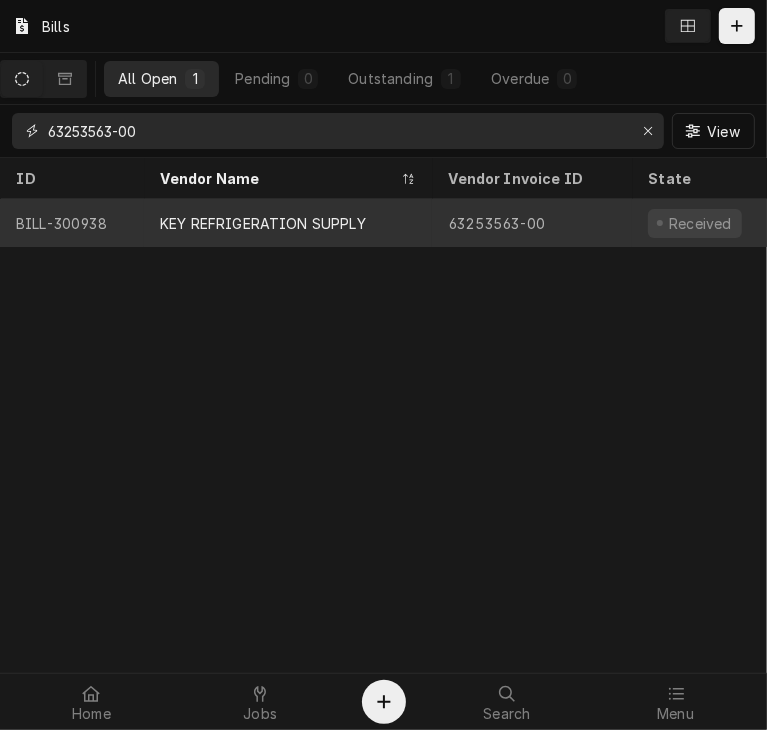 type on "63253563-00" 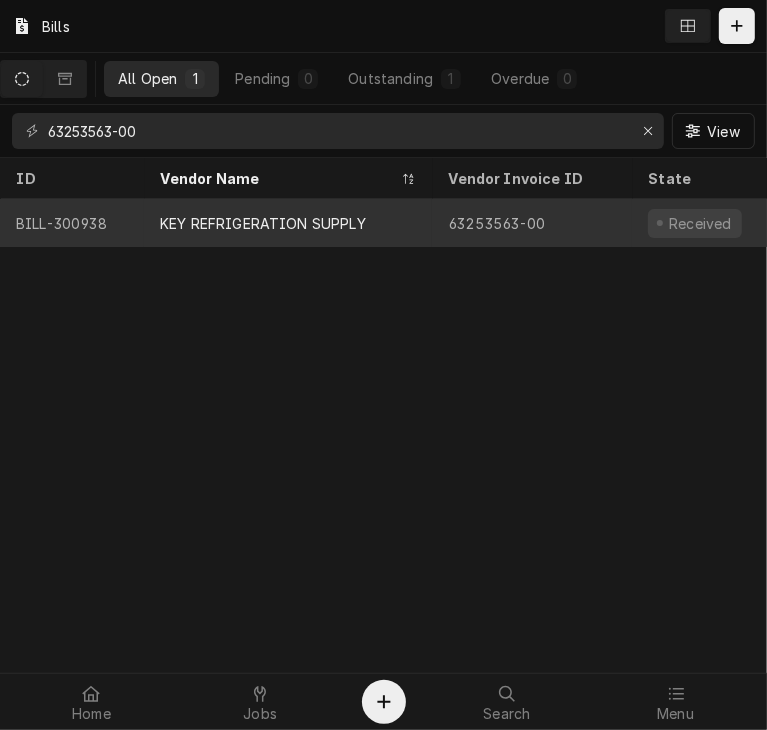 click on "KEY REFRIGERATION SUPPLY" at bounding box center [288, 223] 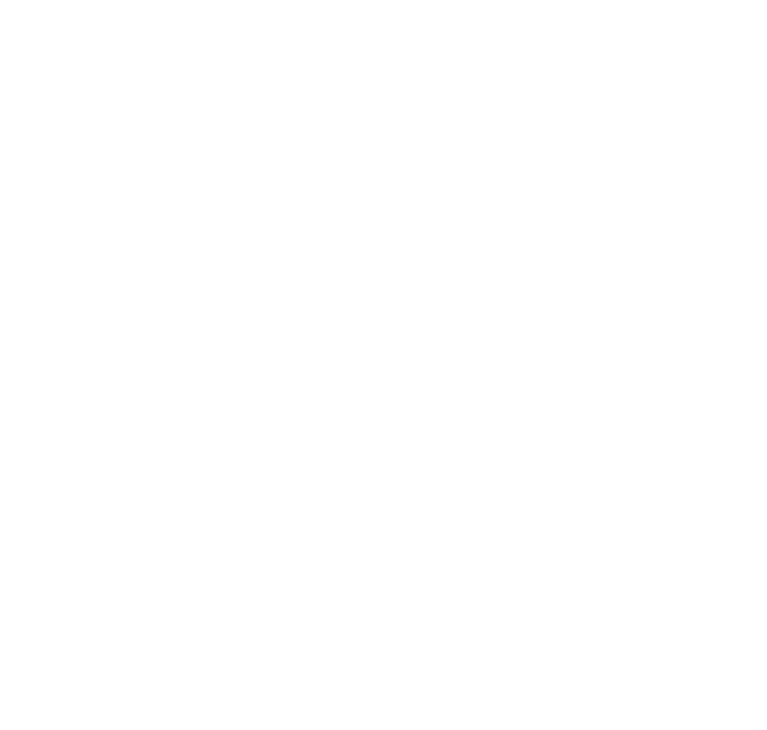 scroll, scrollTop: 0, scrollLeft: 0, axis: both 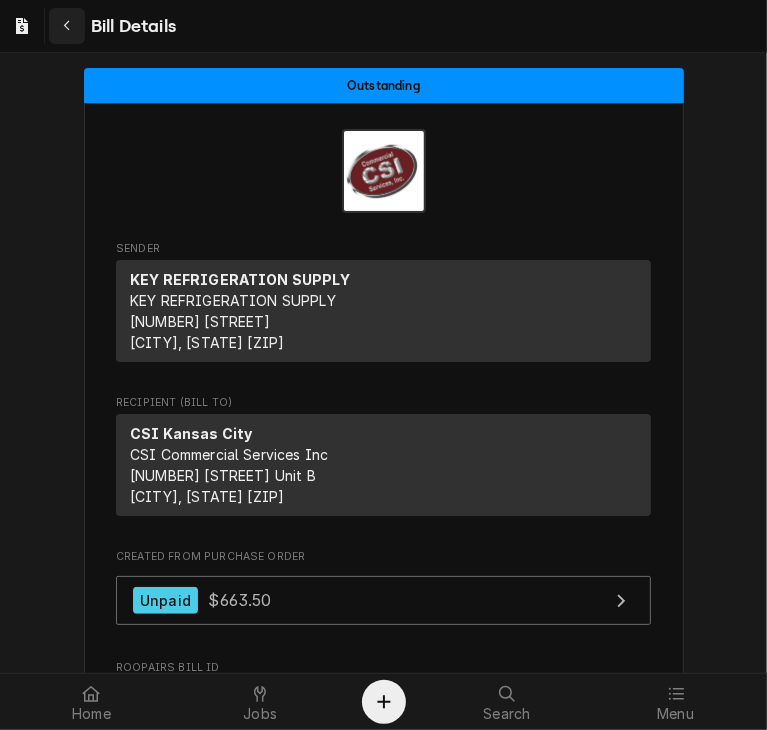click 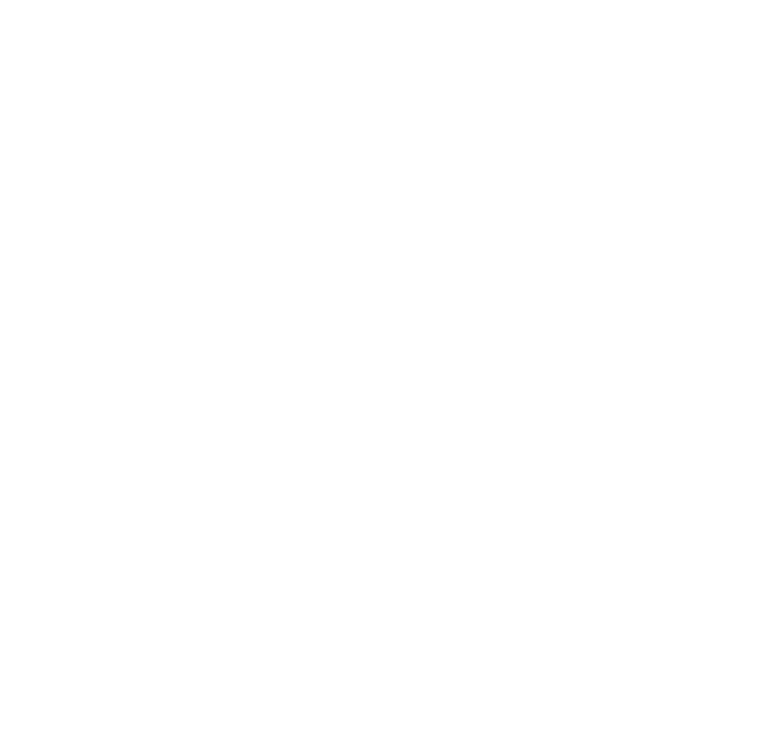 scroll, scrollTop: 0, scrollLeft: 0, axis: both 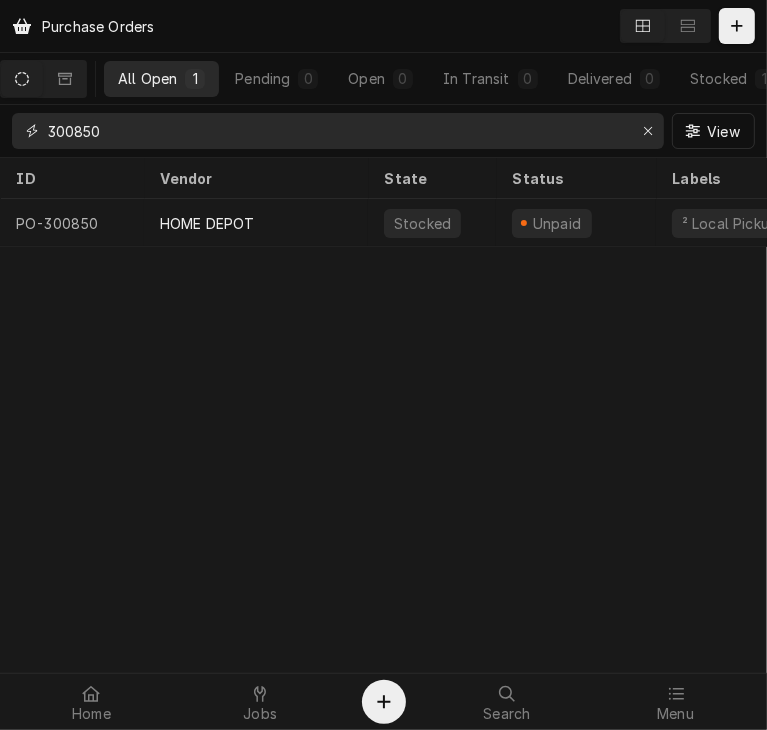 click on "300850" at bounding box center [337, 131] 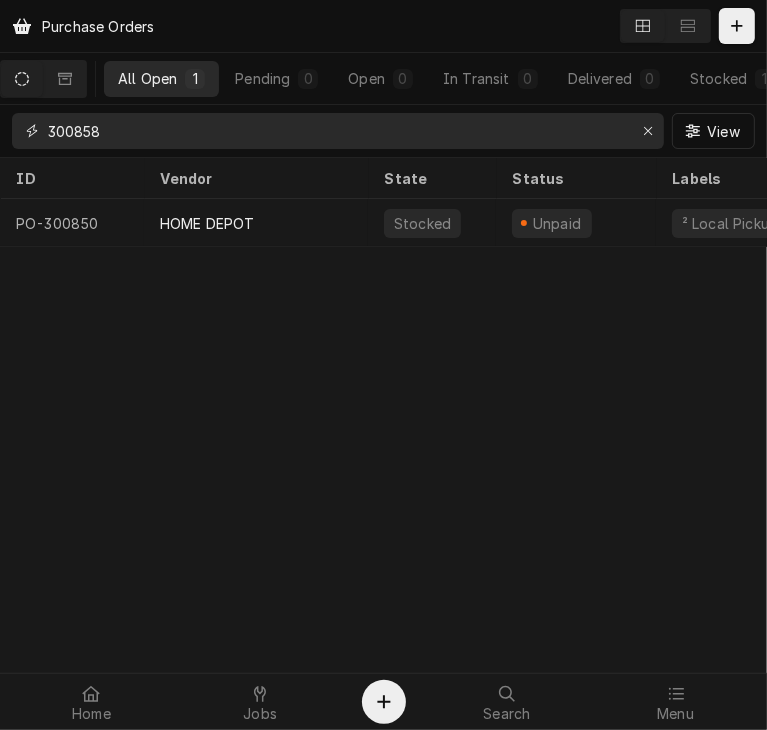 type on "300858" 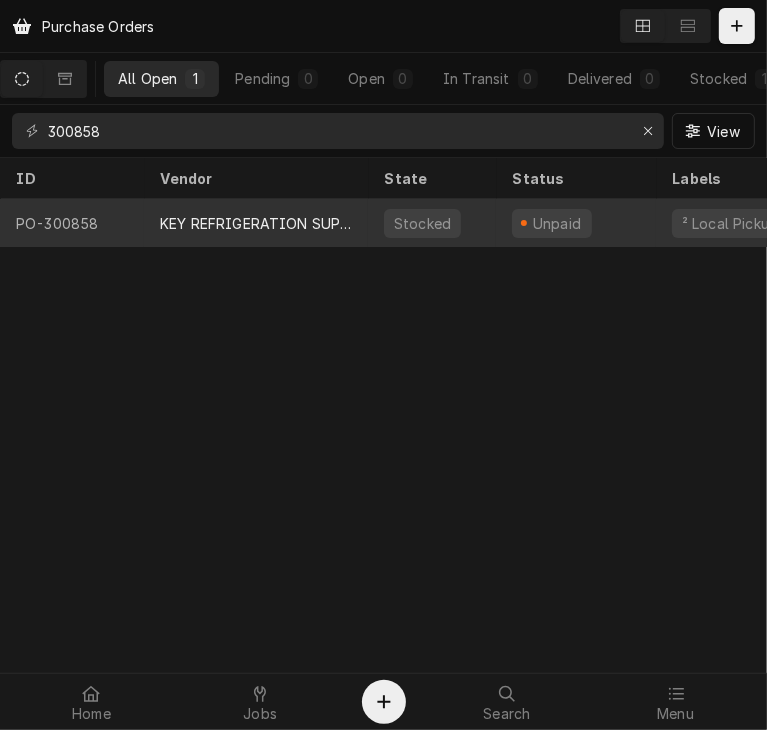 click on "KEY REFRIGERATION SUPPLY" at bounding box center [256, 223] 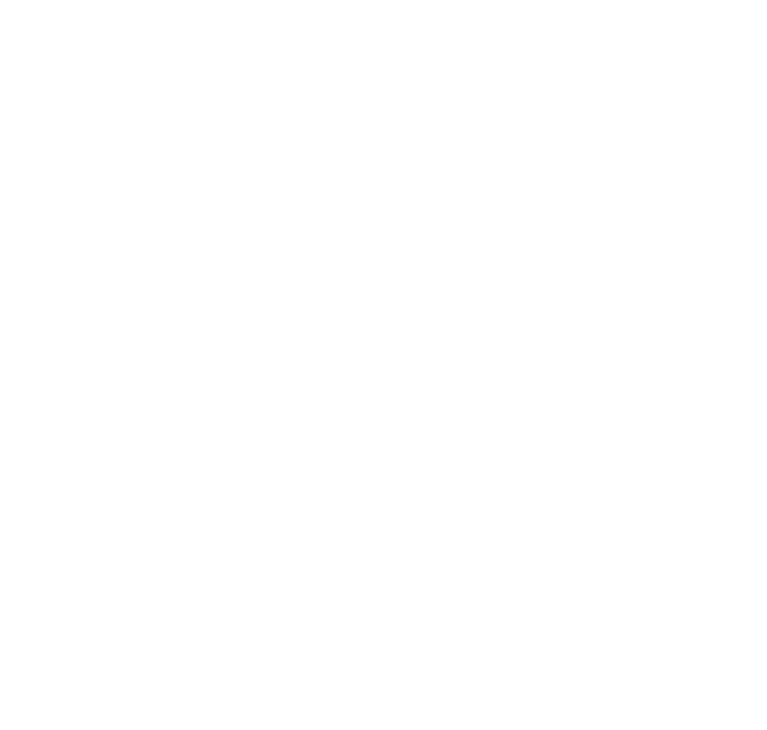 scroll, scrollTop: 0, scrollLeft: 0, axis: both 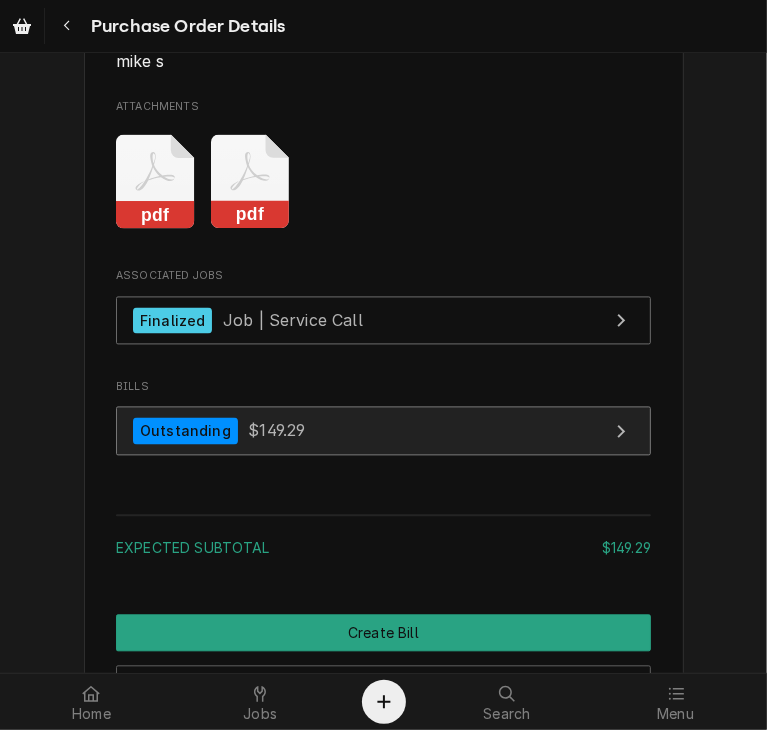 click on "Outstanding" at bounding box center [185, 430] 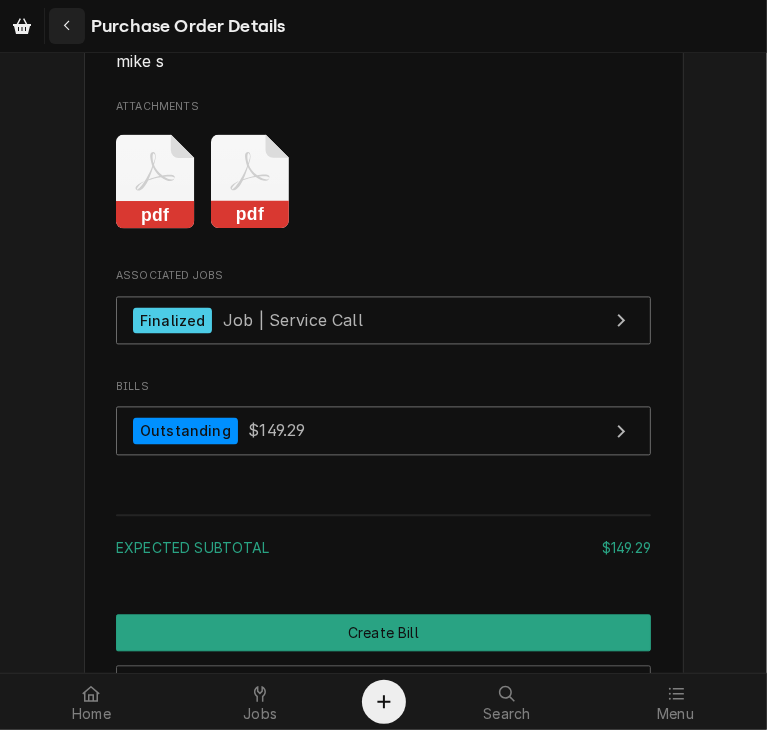 click 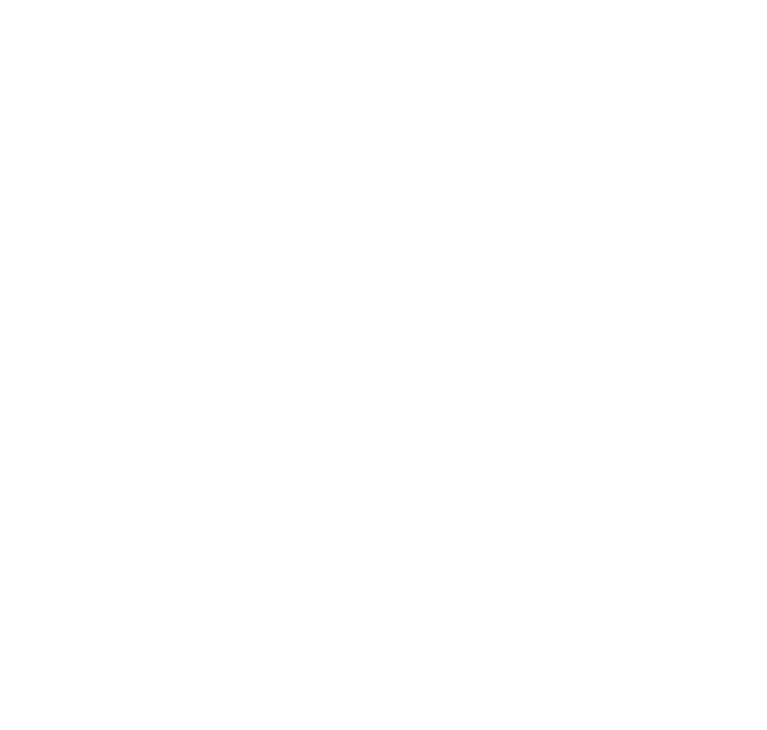 scroll, scrollTop: 0, scrollLeft: 0, axis: both 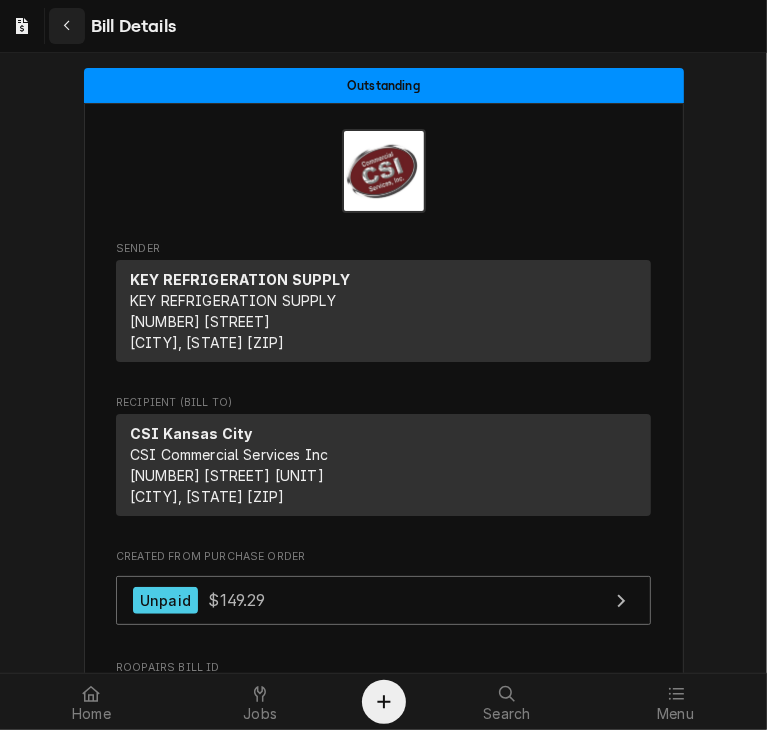 click 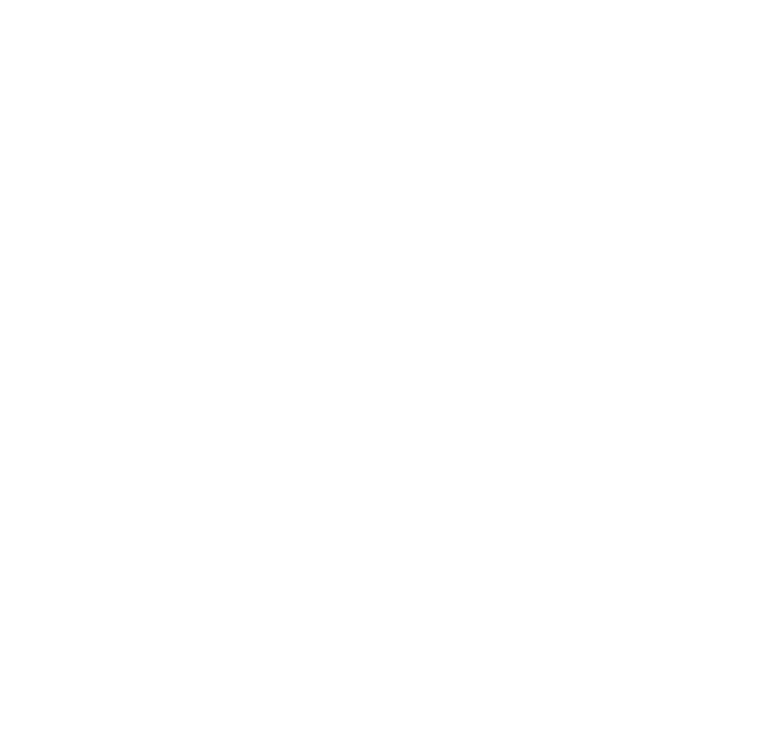 scroll, scrollTop: 0, scrollLeft: 0, axis: both 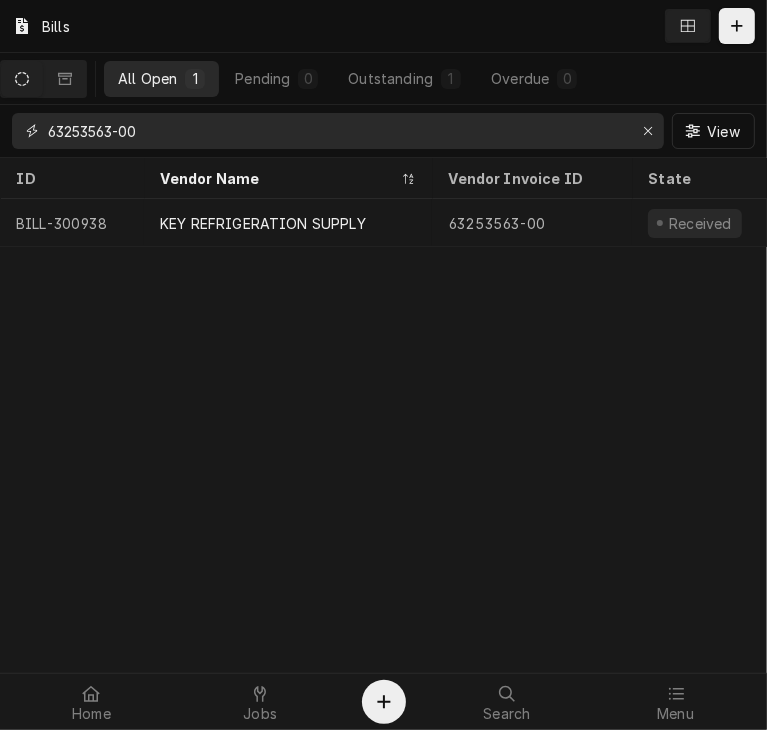drag, startPoint x: 163, startPoint y: 131, endPoint x: 13, endPoint y: 128, distance: 150.03 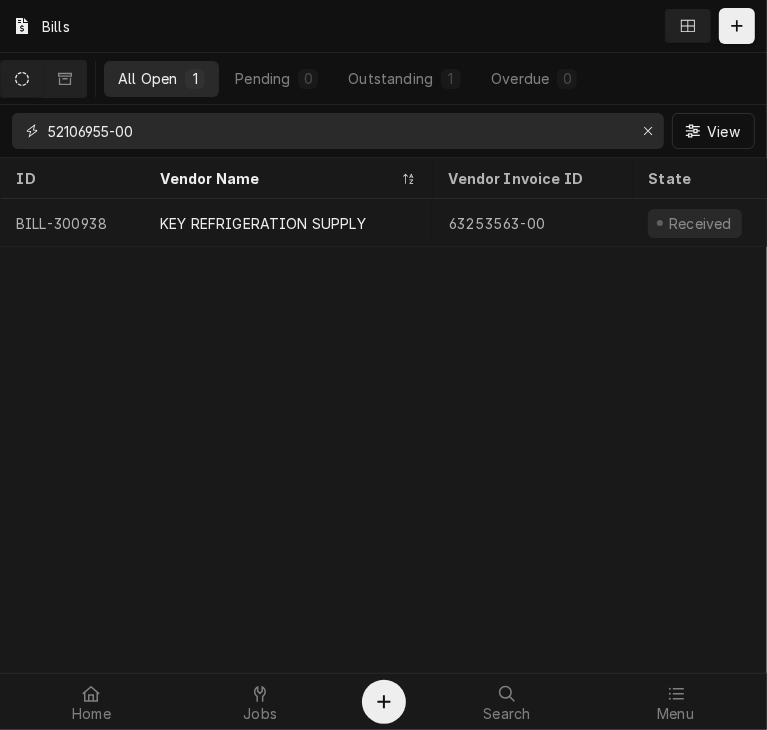 type on "52106955-00" 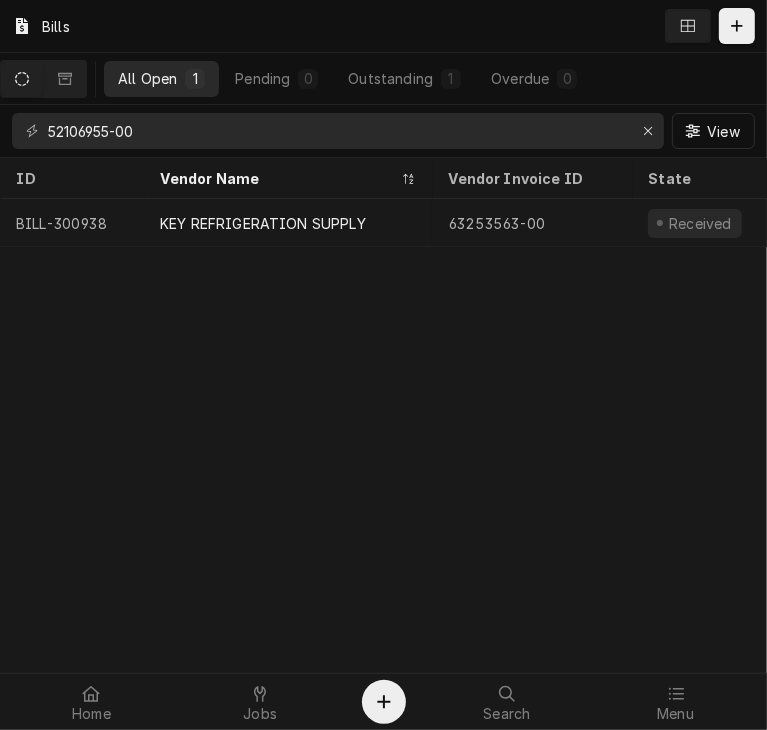 click on "52106955-00" at bounding box center (338, 131) 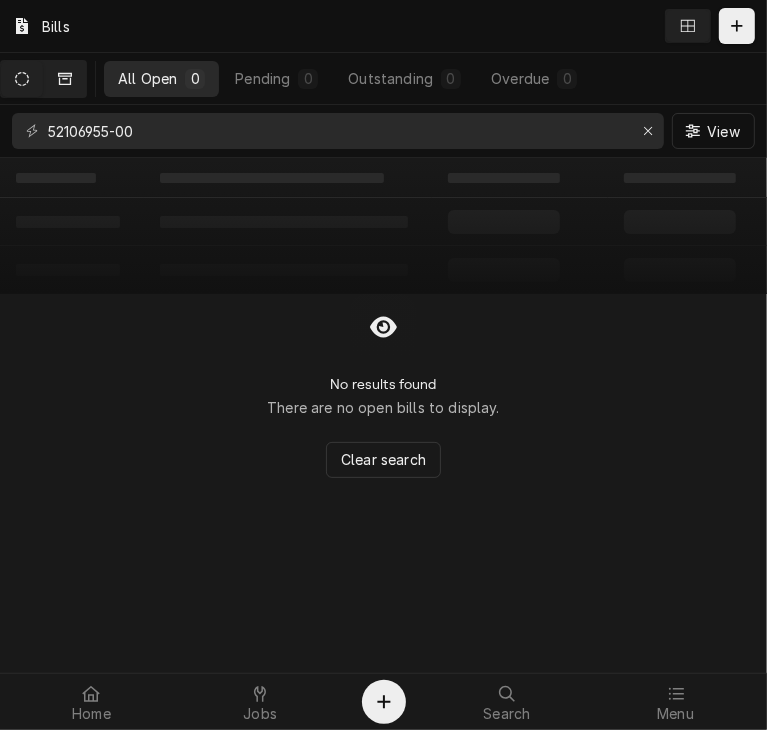 click at bounding box center (65, 79) 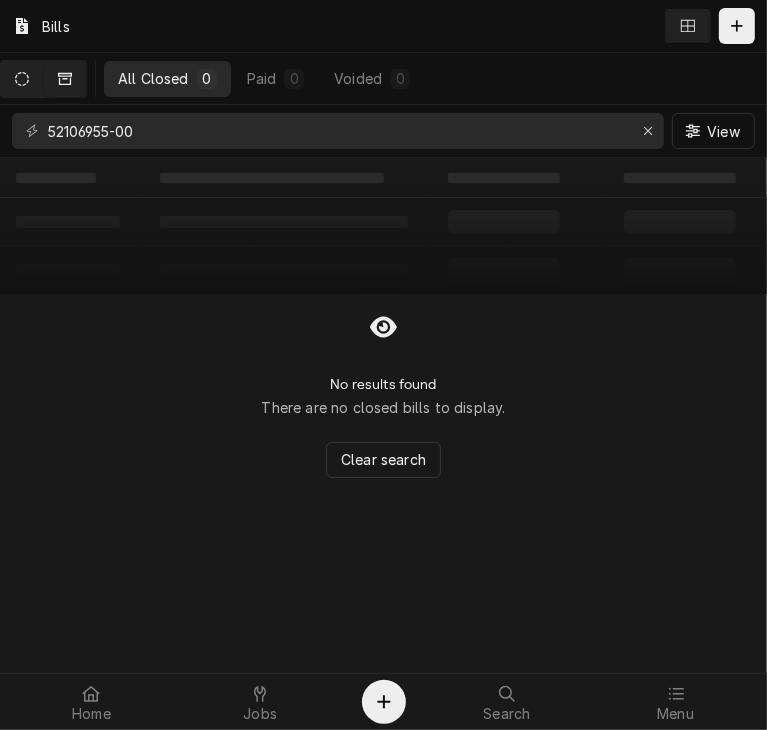 click 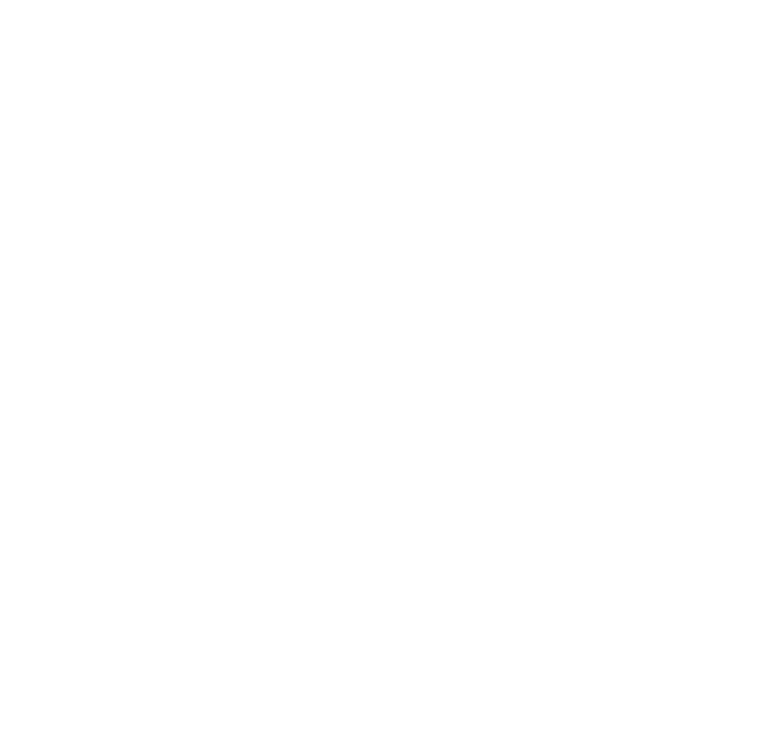 scroll, scrollTop: 0, scrollLeft: 0, axis: both 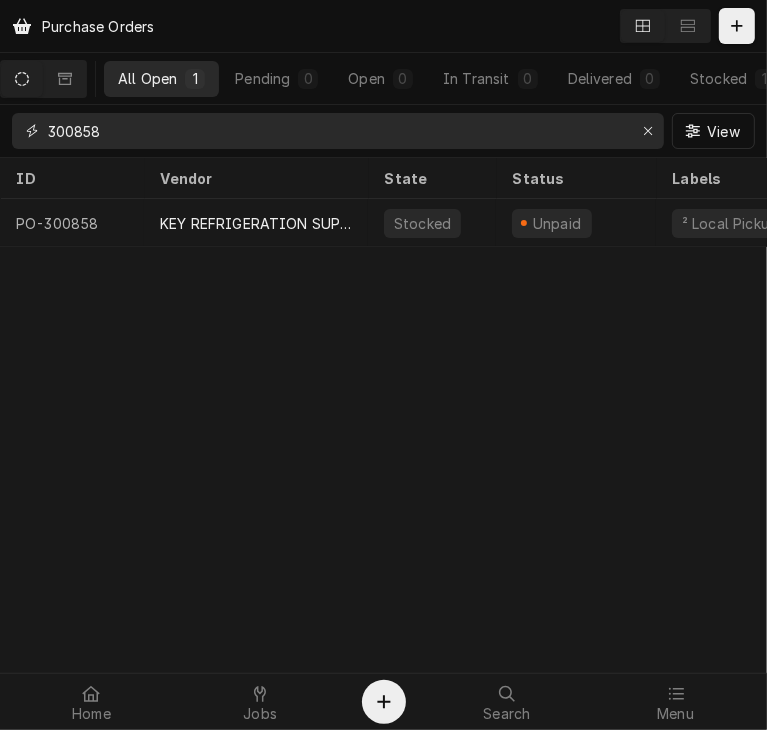 click on "300858" at bounding box center [337, 131] 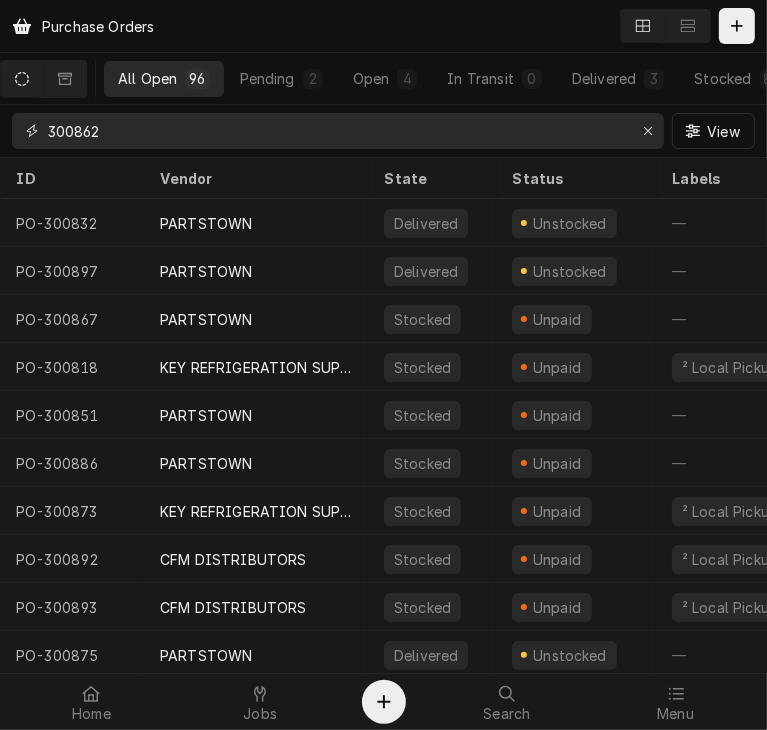 type on "300862" 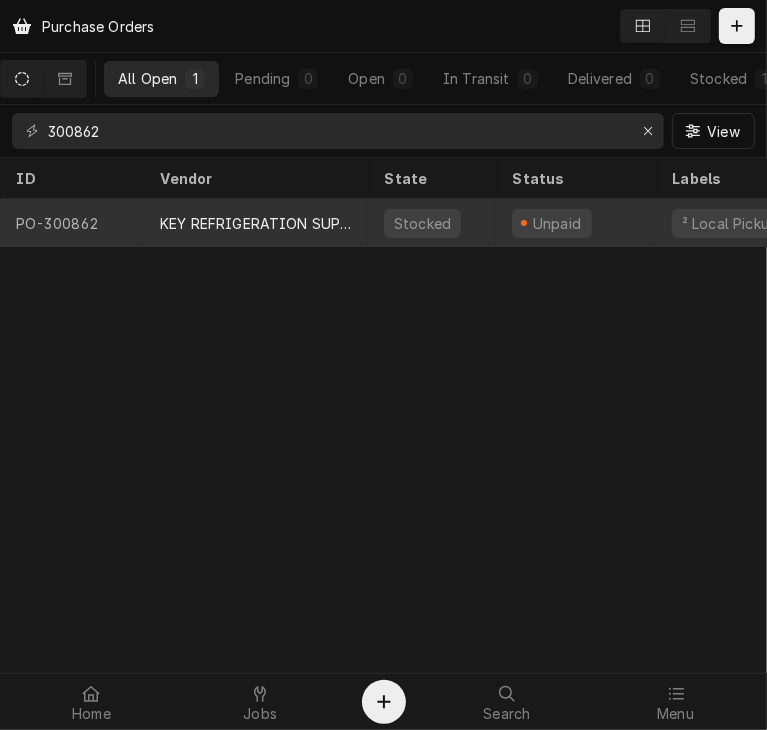 click on "KEY REFRIGERATION SUPPLY" at bounding box center [256, 223] 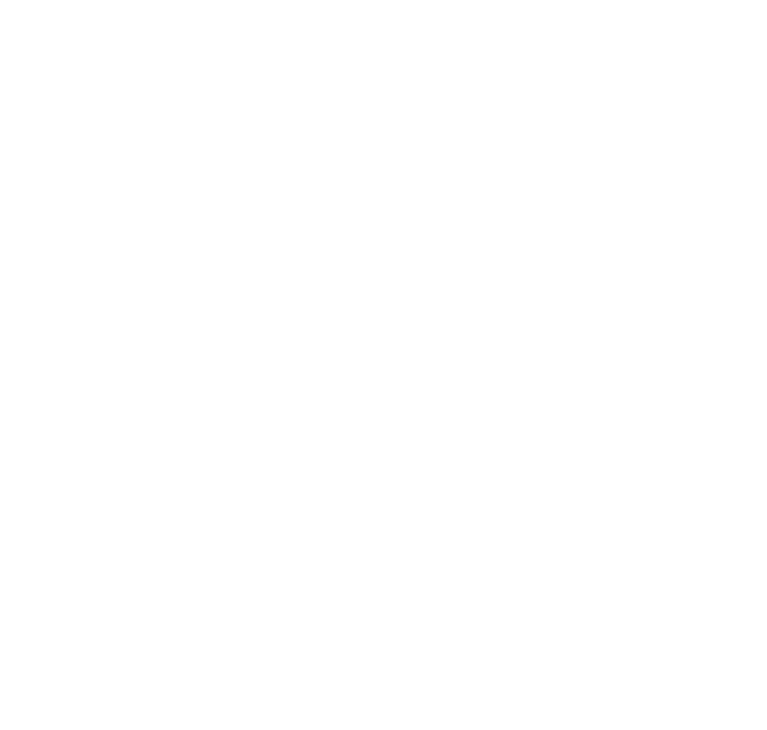 scroll, scrollTop: 0, scrollLeft: 0, axis: both 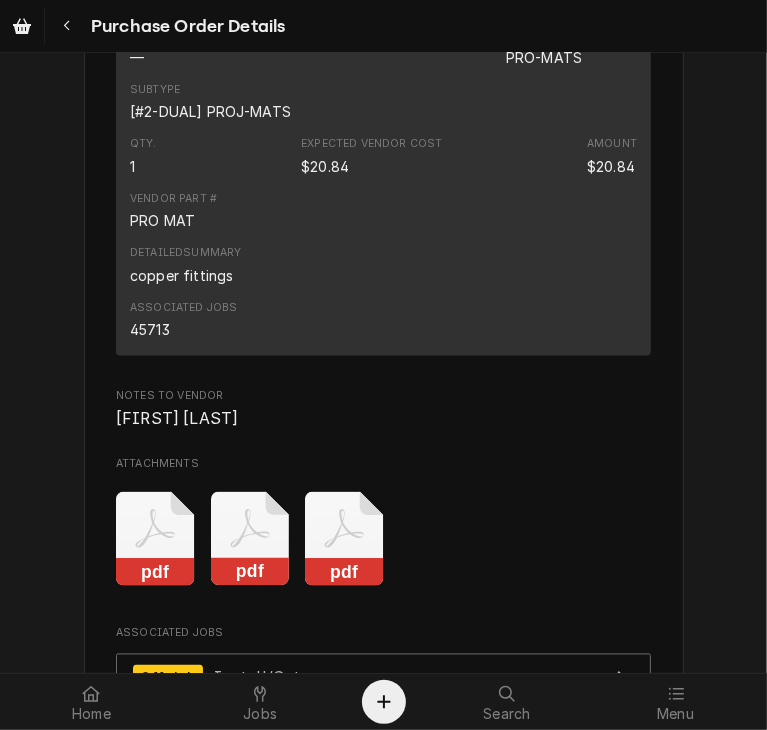 click 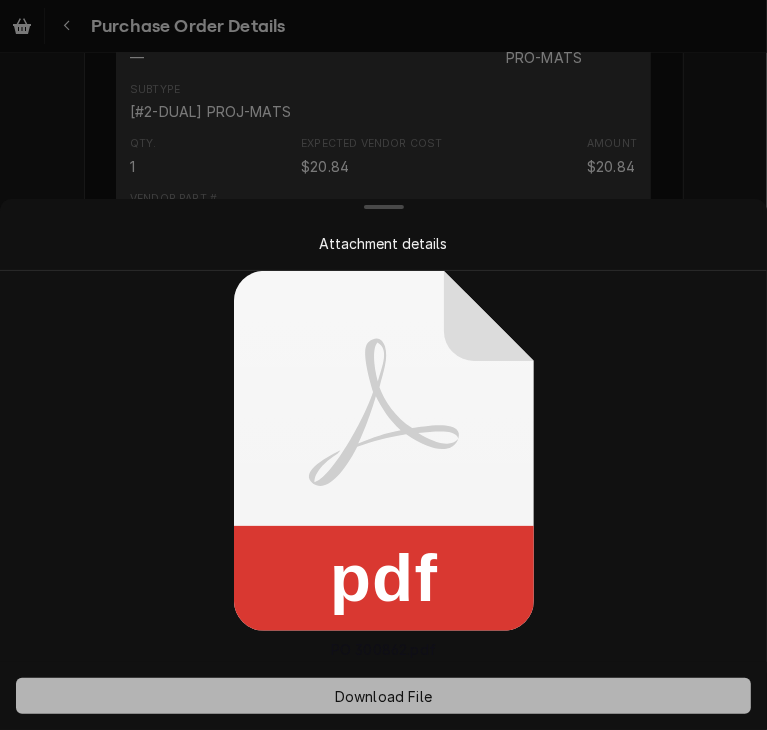 click on "Download File" at bounding box center (383, 696) 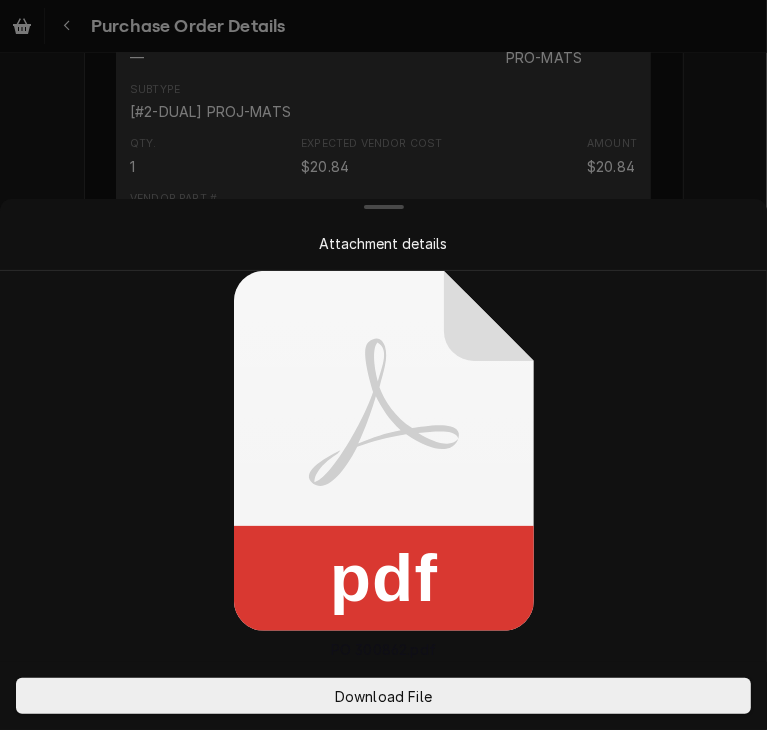 click at bounding box center (383, 365) 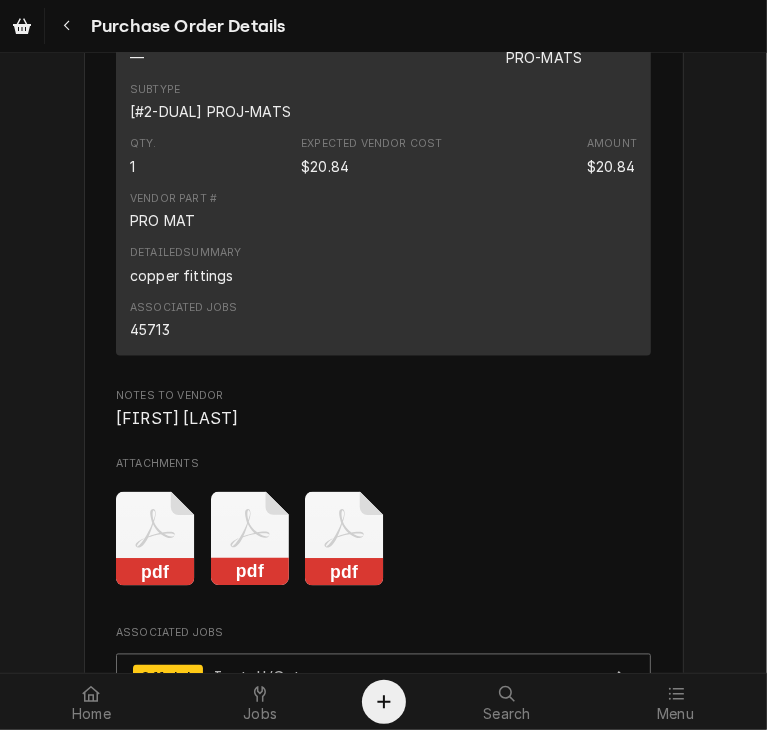 click 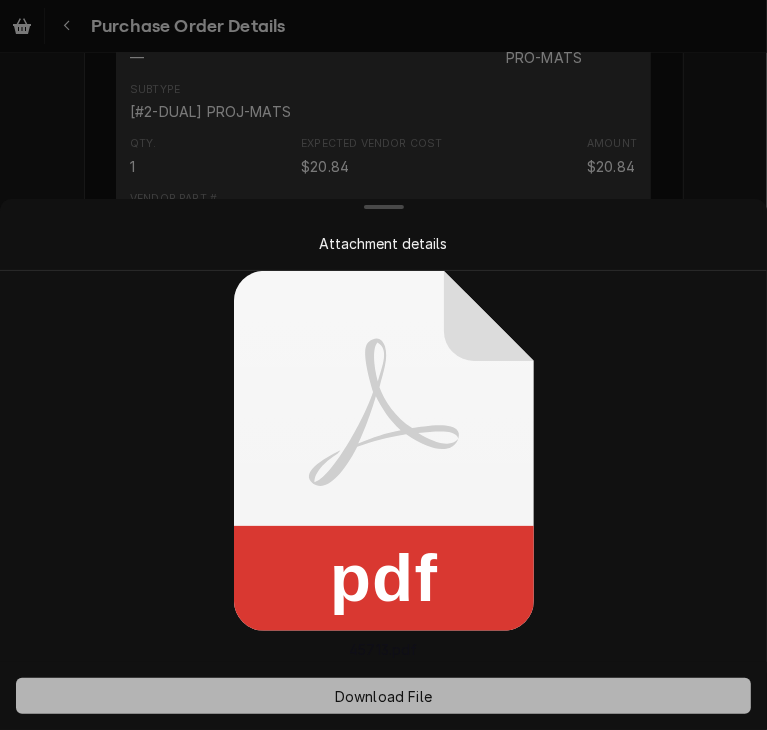 click on "Download File" at bounding box center (383, 696) 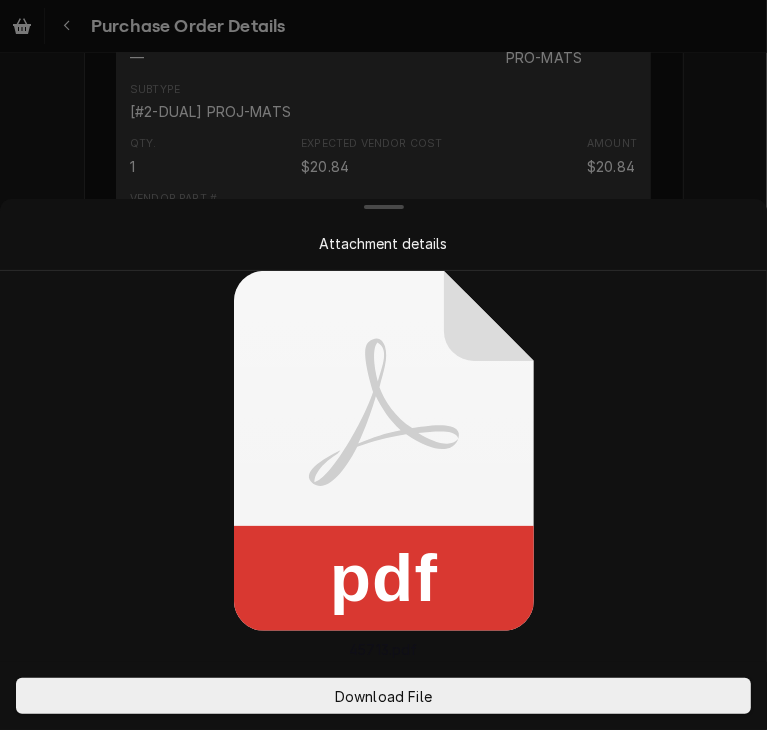 click at bounding box center (383, 207) 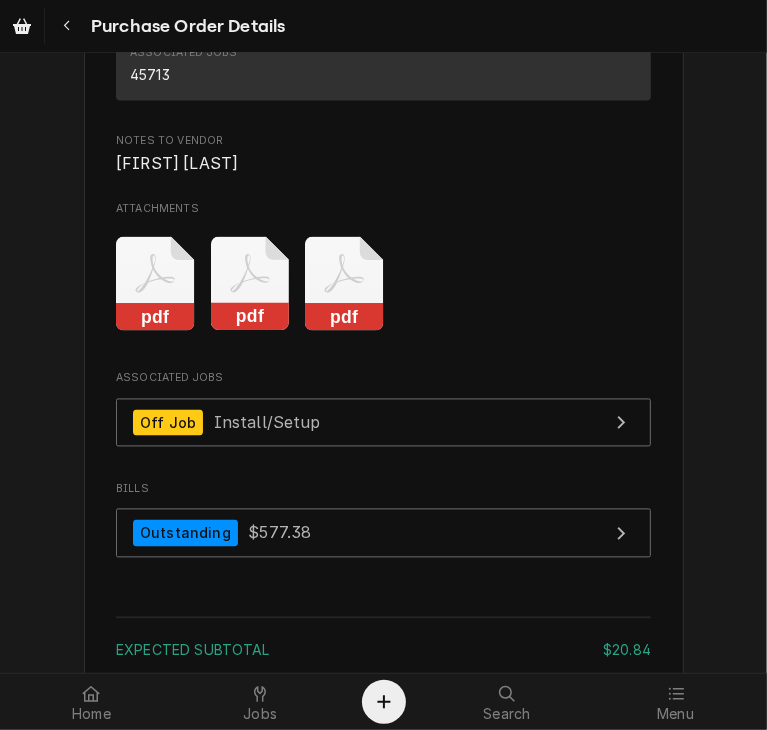 scroll, scrollTop: 1899, scrollLeft: 0, axis: vertical 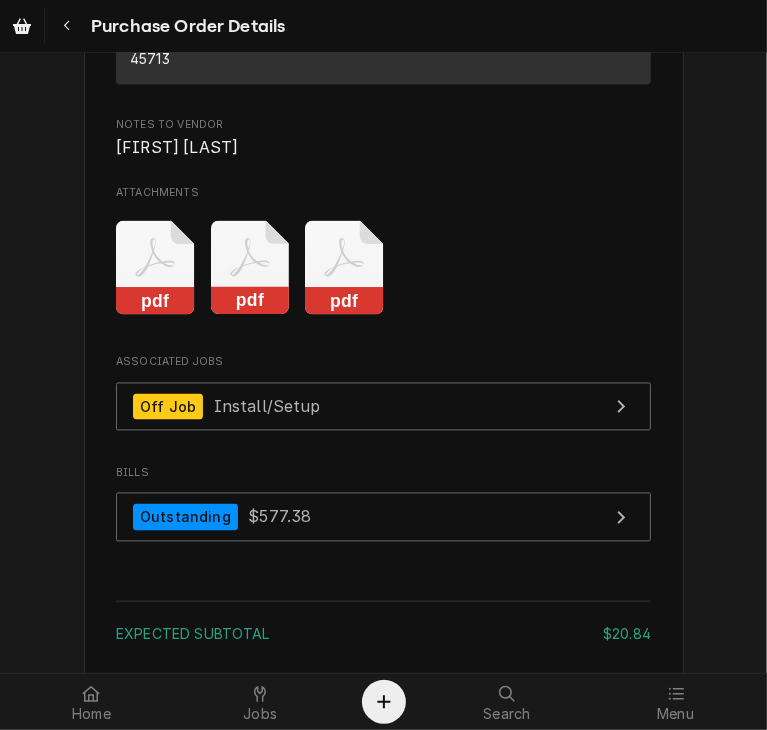 click 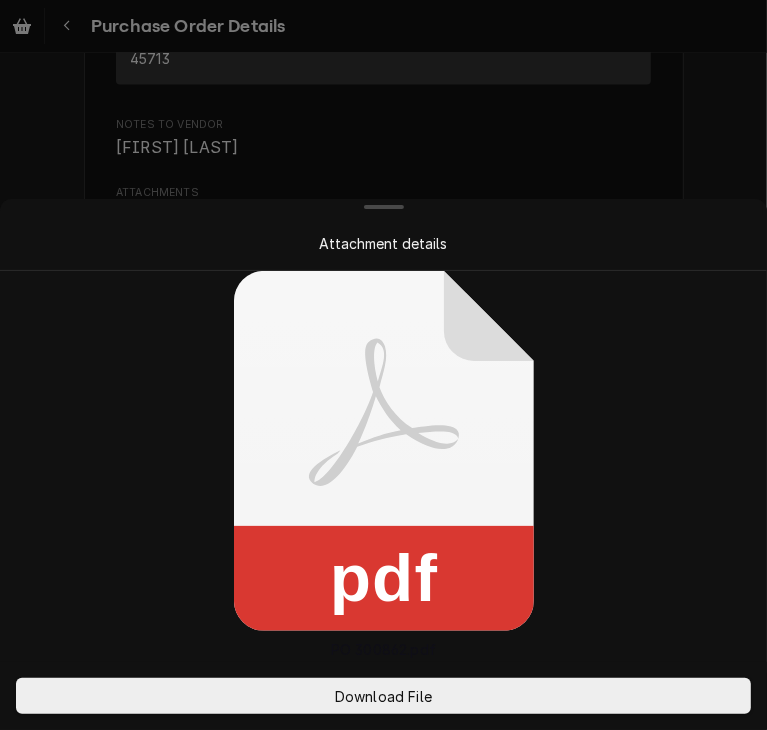 click on "Attachment details" at bounding box center (383, 243) 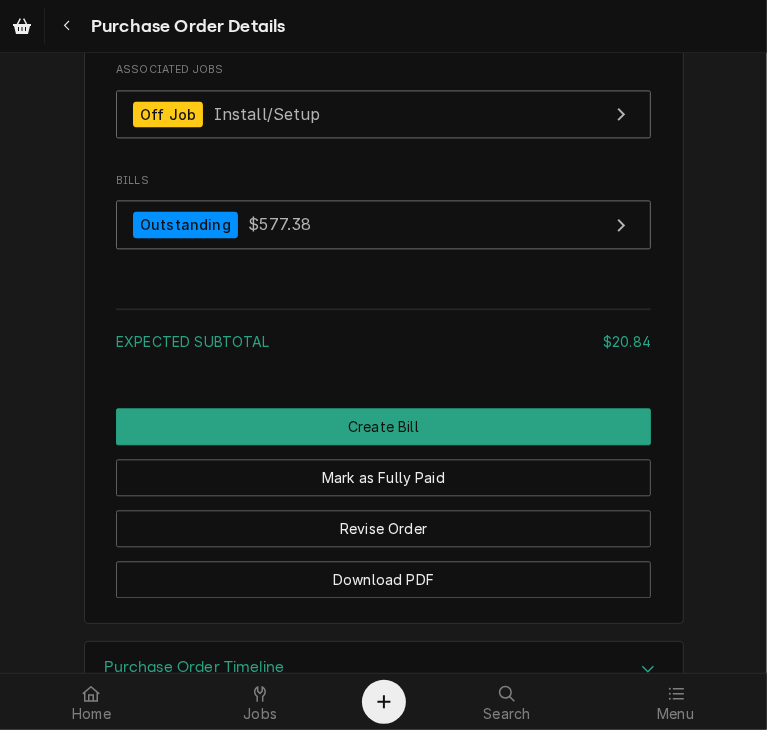 scroll, scrollTop: 2208, scrollLeft: 0, axis: vertical 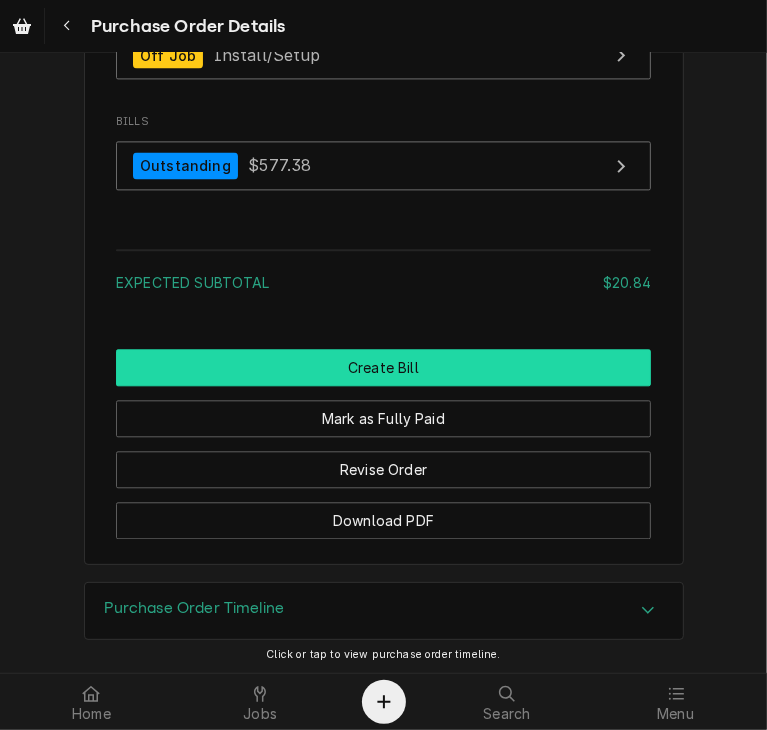click on "Create Bill" at bounding box center [383, 367] 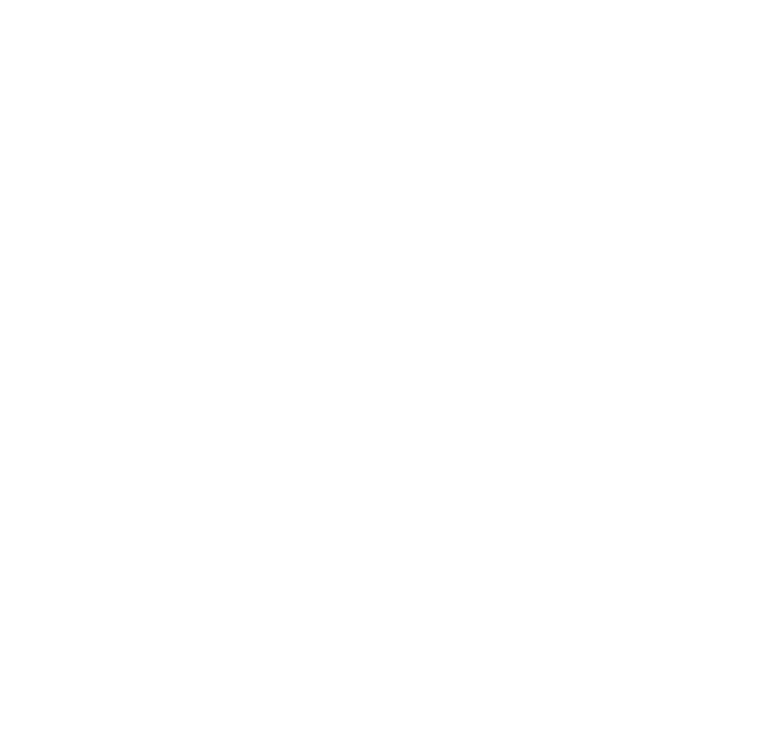 scroll, scrollTop: 0, scrollLeft: 0, axis: both 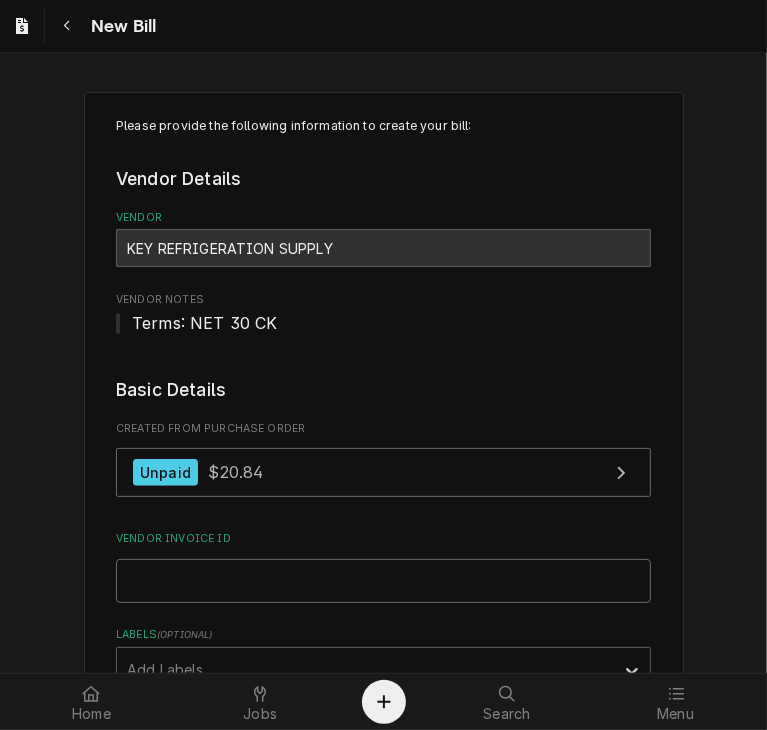 click on "Vendor Invoice ID" at bounding box center (383, 581) 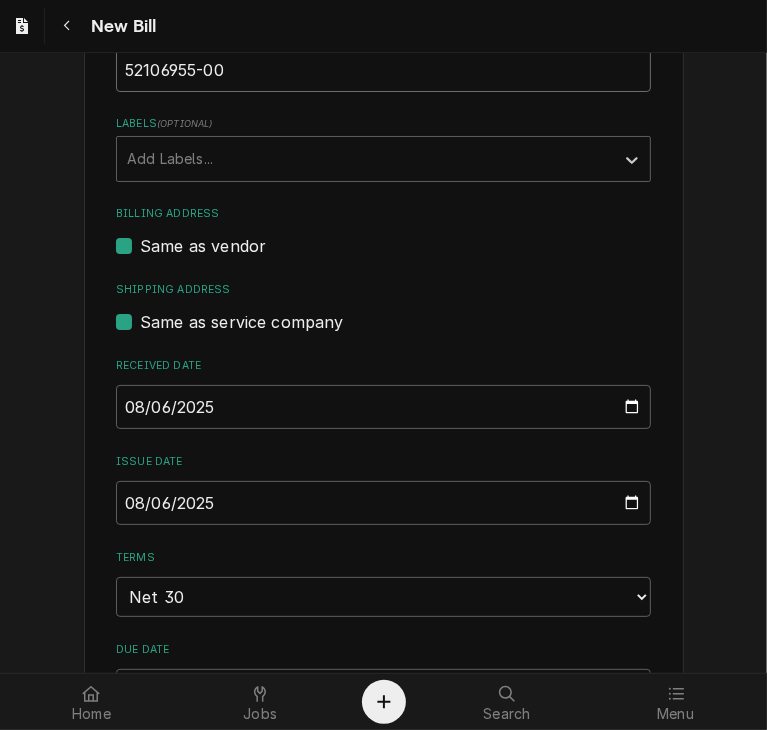 scroll, scrollTop: 542, scrollLeft: 0, axis: vertical 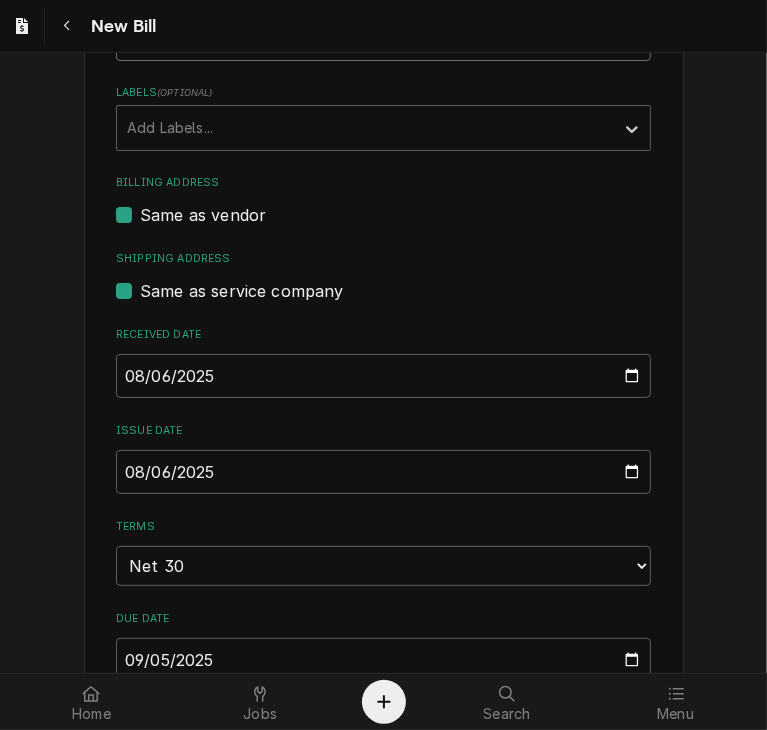 type on "52106955-00" 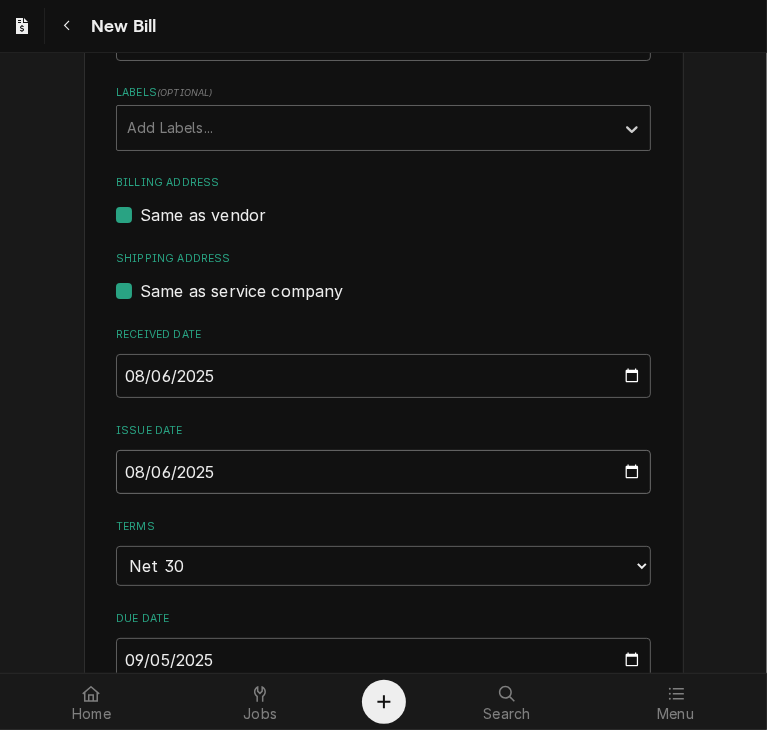 click on "2025-08-06" at bounding box center [383, 472] 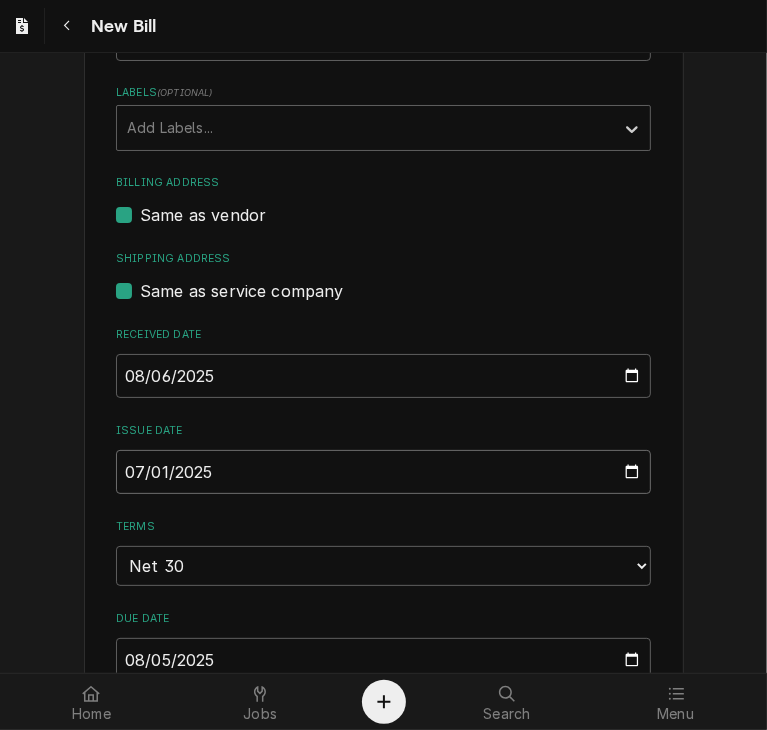 type on "2025-07-15" 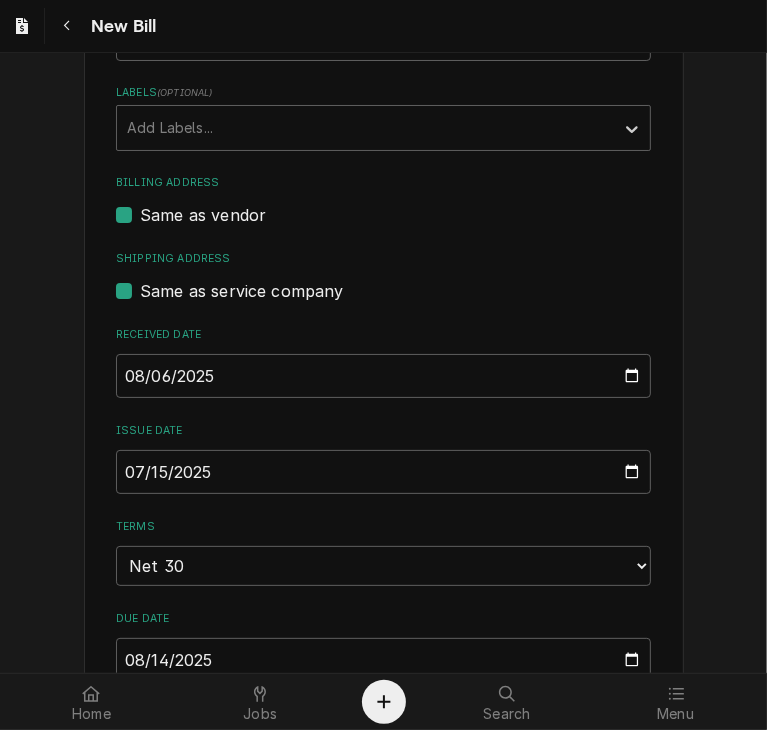 click on "Please provide the following information to create your bill: Vendor Details Vendor KEY REFRIGERATION SUPPLY Vendor Notes Terms: NET 30 CK Basic Details Created From Purchase Order Unpaid $20.84 Vendor Invoice ID 52106955-00 Labels  ( optional ) Add Labels... Billing Address Same as vendor Shipping Address Same as service company Received Date 2025-08-06 Issue Date 2025-07-15 Terms Choose payment terms... Same Day Net 7 Net 14 Net 21 Net 30 Net 45 Net 60 Net 90 Due Date 2025-08-14 Charge Details Service Charges Add Service Charge Parts and Materials  ( if any ) Short Description Misc. Project Supply (1) Manufacturer — Manufacturer Part # PRO-MATS Subtype [#2-DUAL] PROJ-MATS Qty. 1 Cost $20.84 Amount $20.84 Detailed  Summary copper fittings Add Part or Material Trip Charges, Diagnostic Fees, etc.  ( if any ) Add Miscellaneous Charge Discounts  ( if any ) Add Discount Attachments  ( if any ) Add Attachment Total $20.84 Create Preview Bill Save Draft" at bounding box center (383, 675) 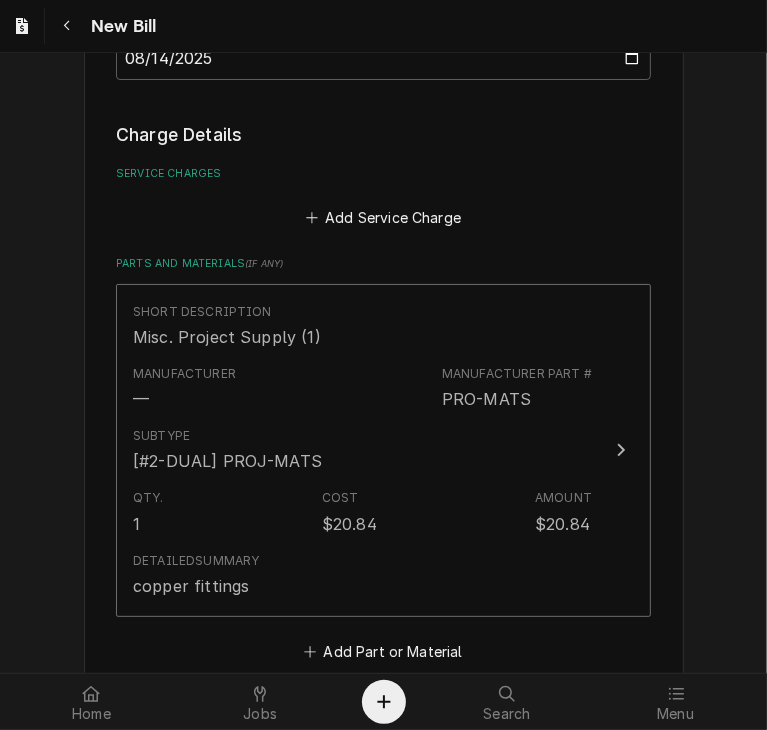 scroll, scrollTop: 1151, scrollLeft: 0, axis: vertical 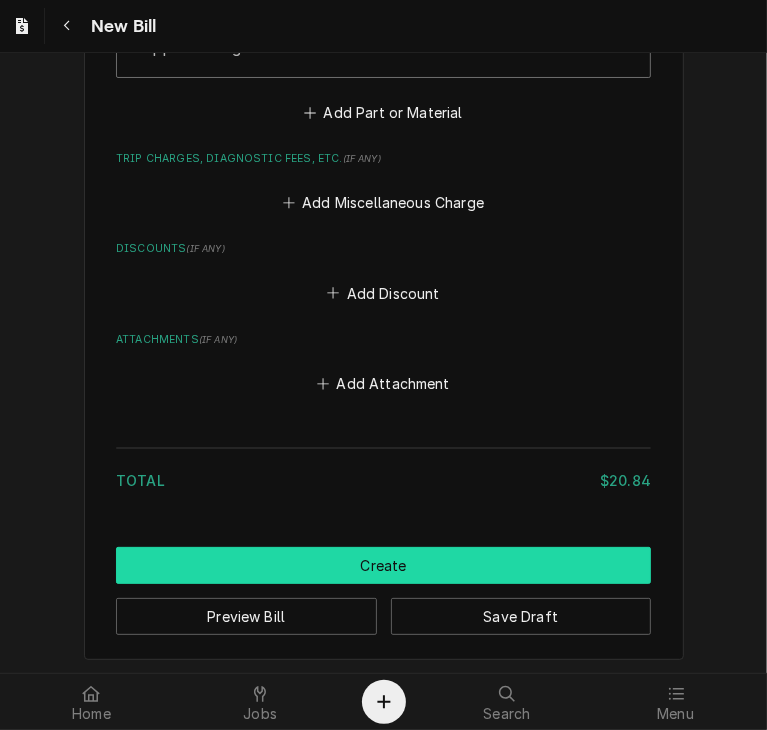 click on "Create" at bounding box center (383, 565) 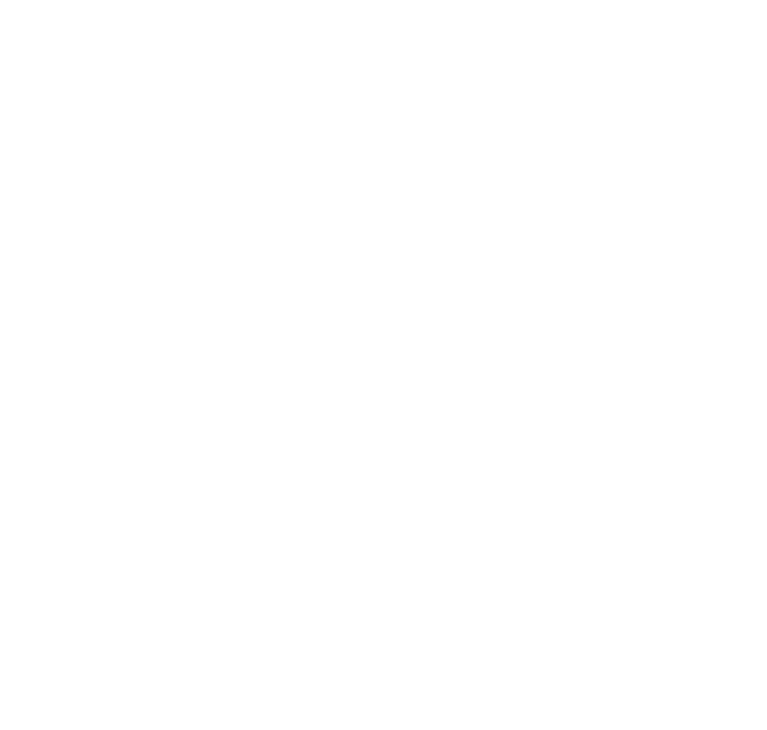 scroll, scrollTop: 0, scrollLeft: 0, axis: both 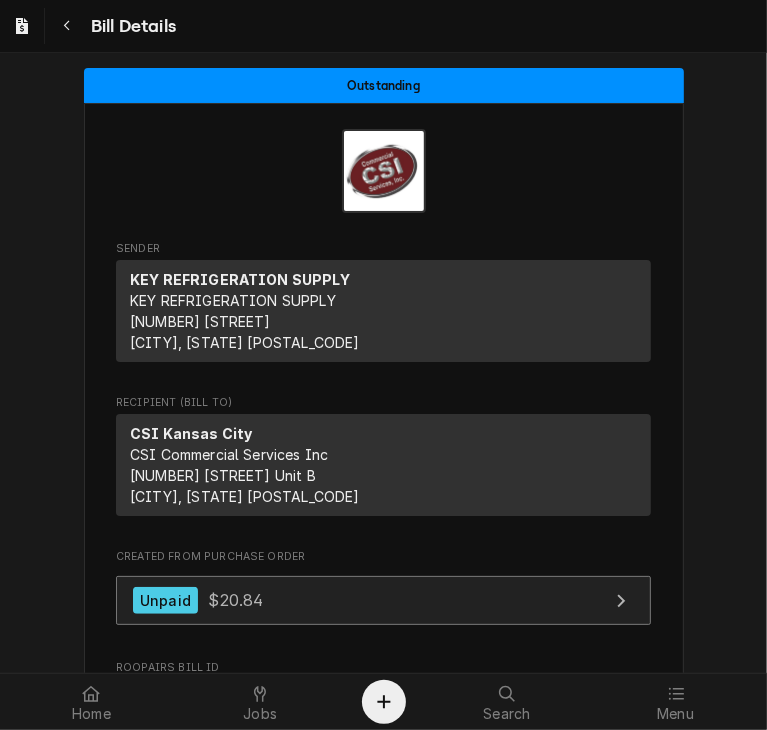 click on "Unpaid $20.84" at bounding box center [383, 600] 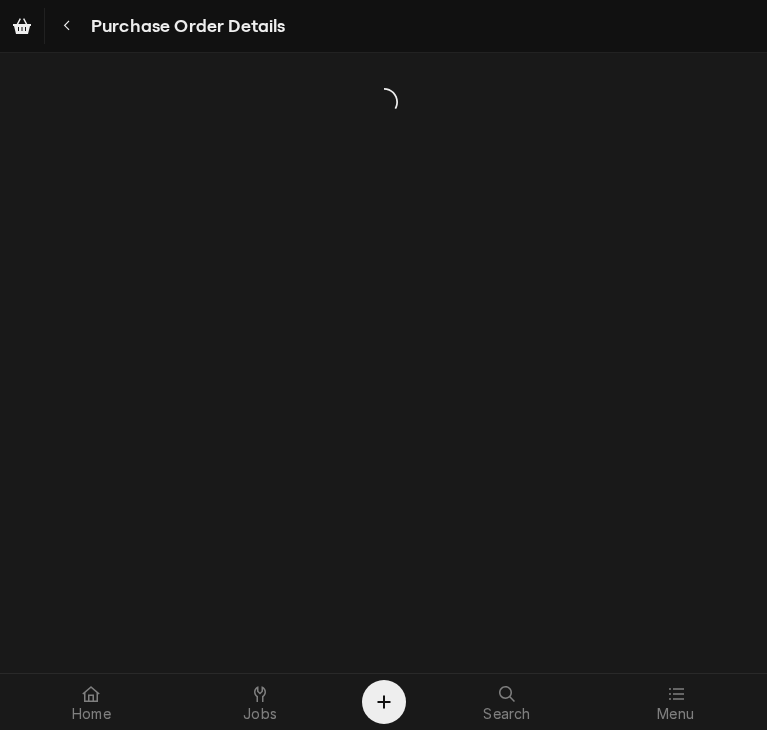 scroll, scrollTop: 0, scrollLeft: 0, axis: both 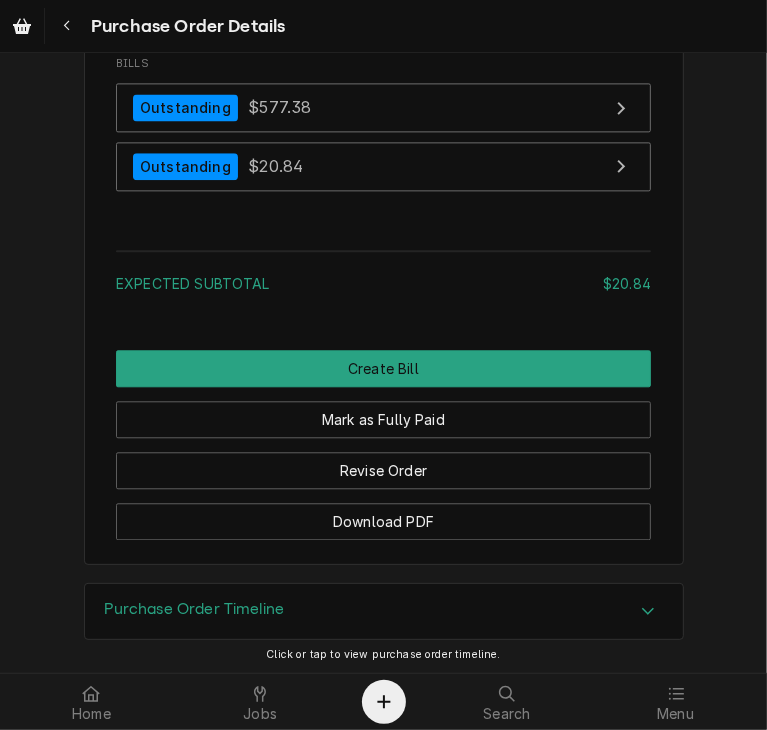 click 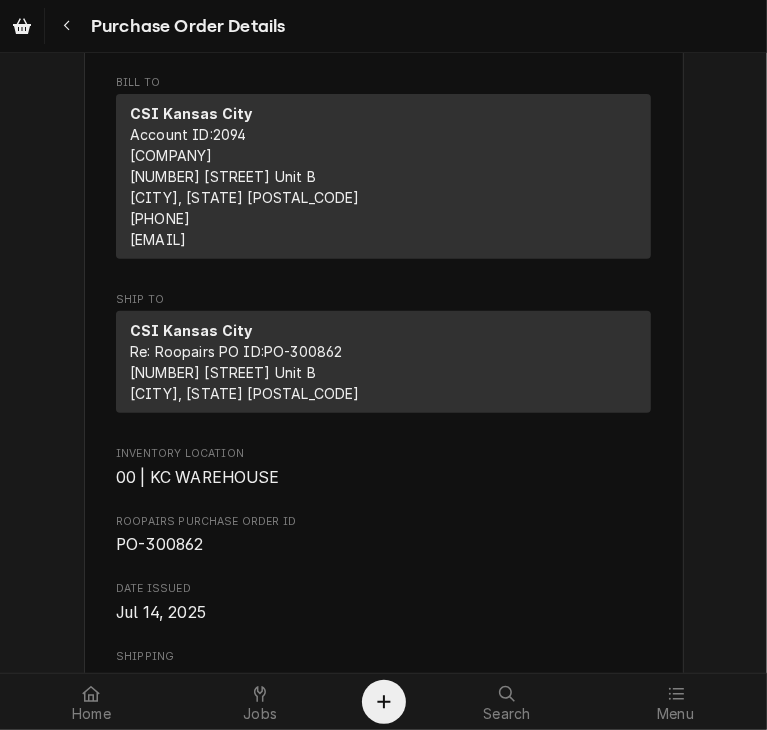 scroll, scrollTop: 0, scrollLeft: 0, axis: both 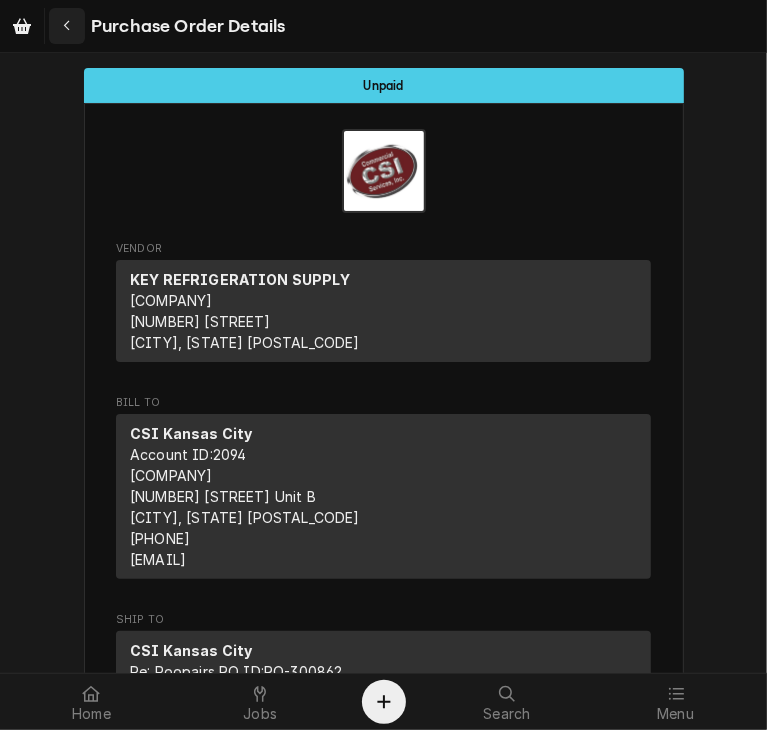 click at bounding box center (67, 26) 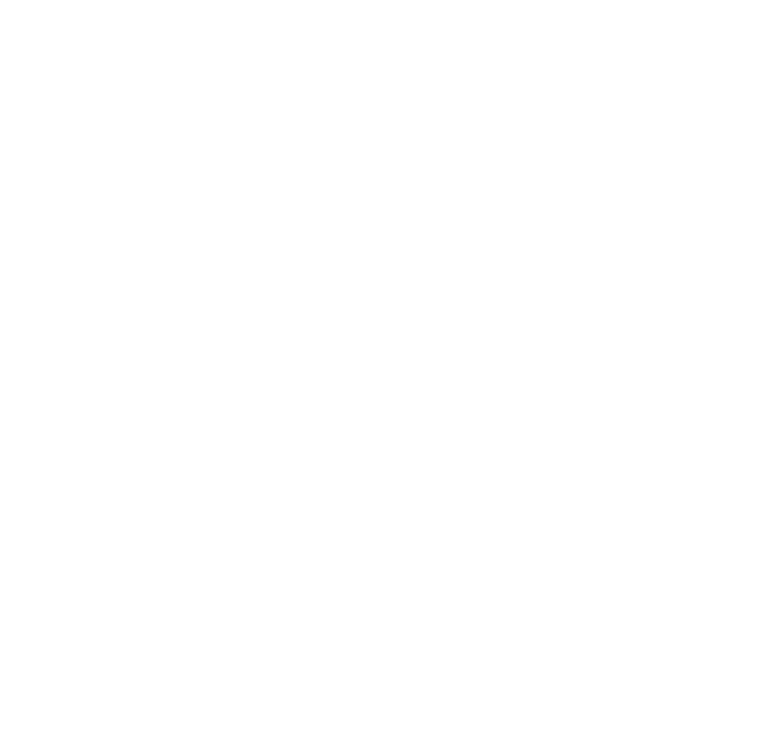 scroll, scrollTop: 0, scrollLeft: 0, axis: both 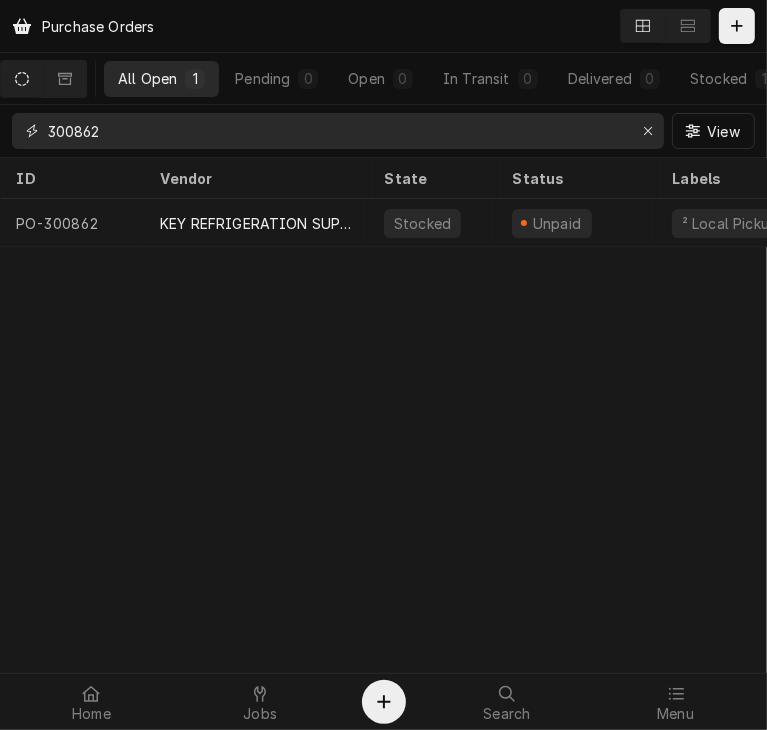 click on "300862" at bounding box center (337, 131) 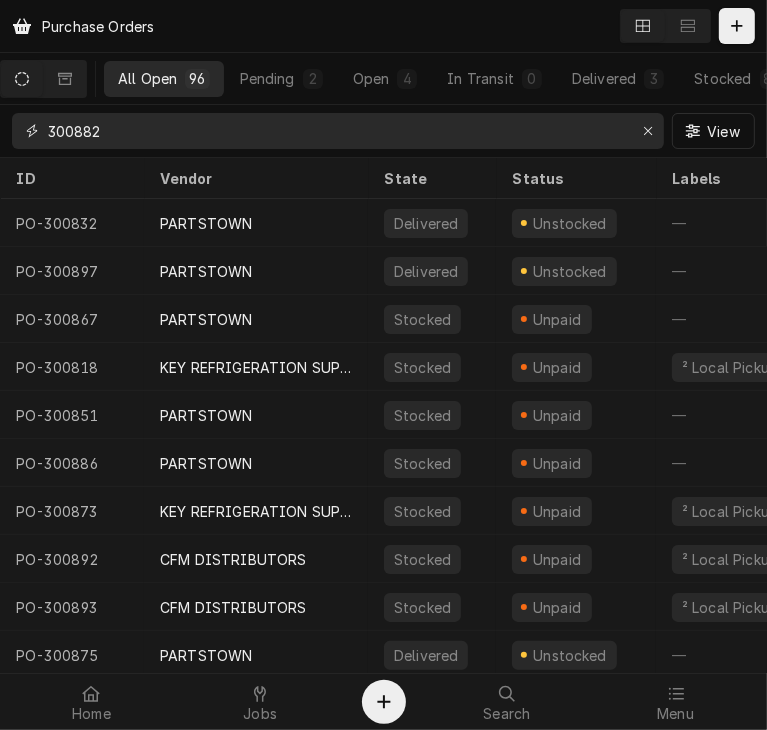 type on "300882" 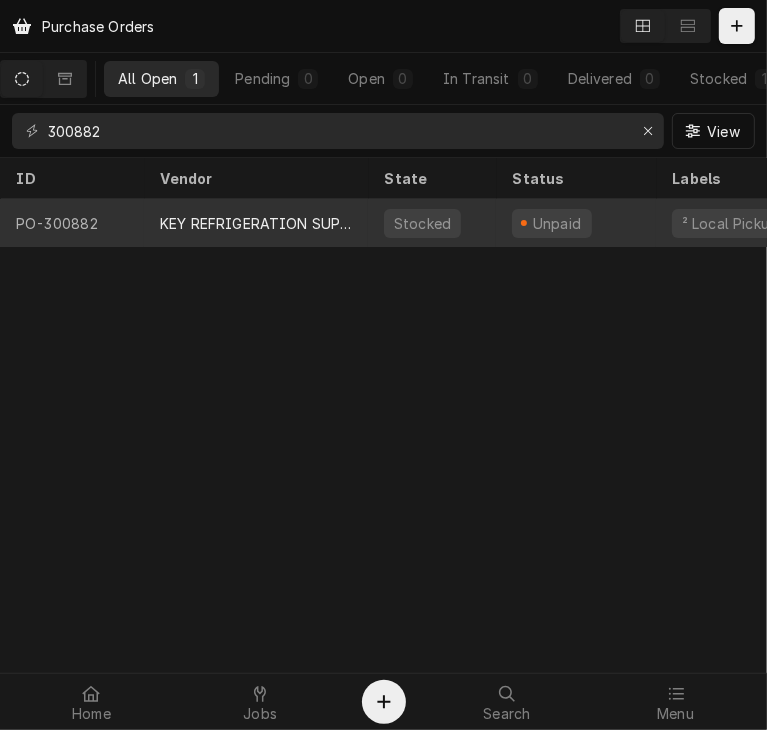 click on "KEY REFRIGERATION SUPPLY" at bounding box center (256, 223) 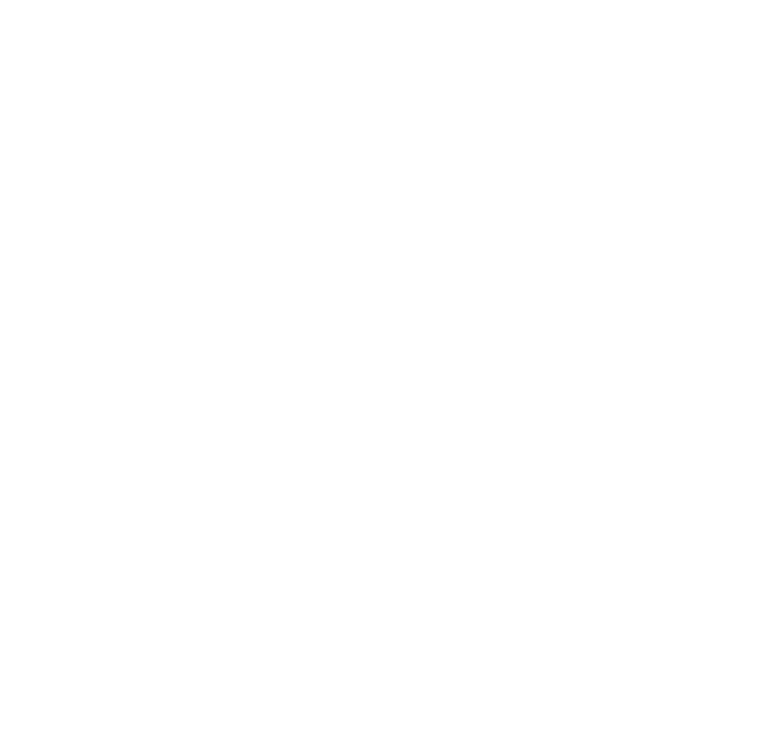 scroll, scrollTop: 0, scrollLeft: 0, axis: both 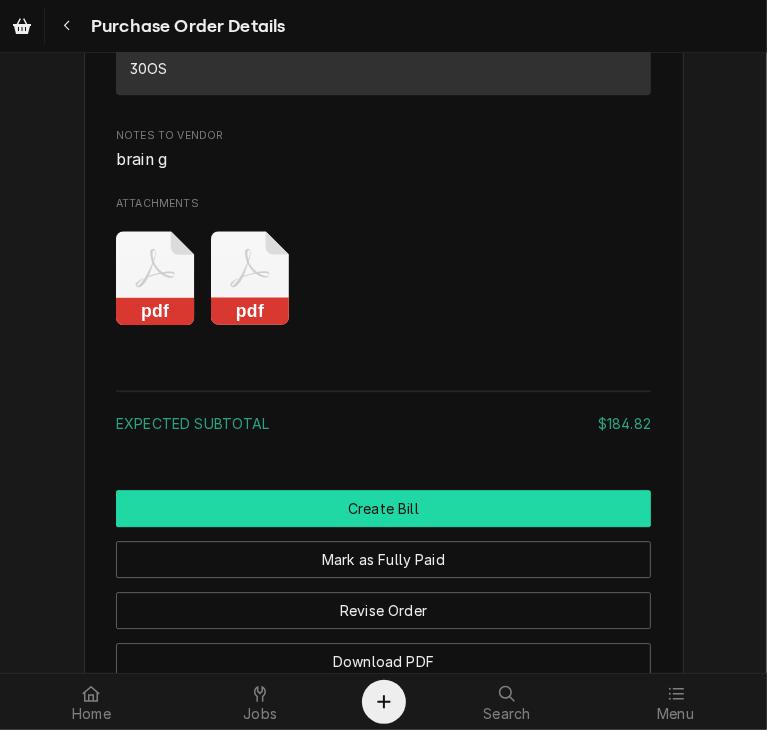 click on "Create Bill" at bounding box center (383, 508) 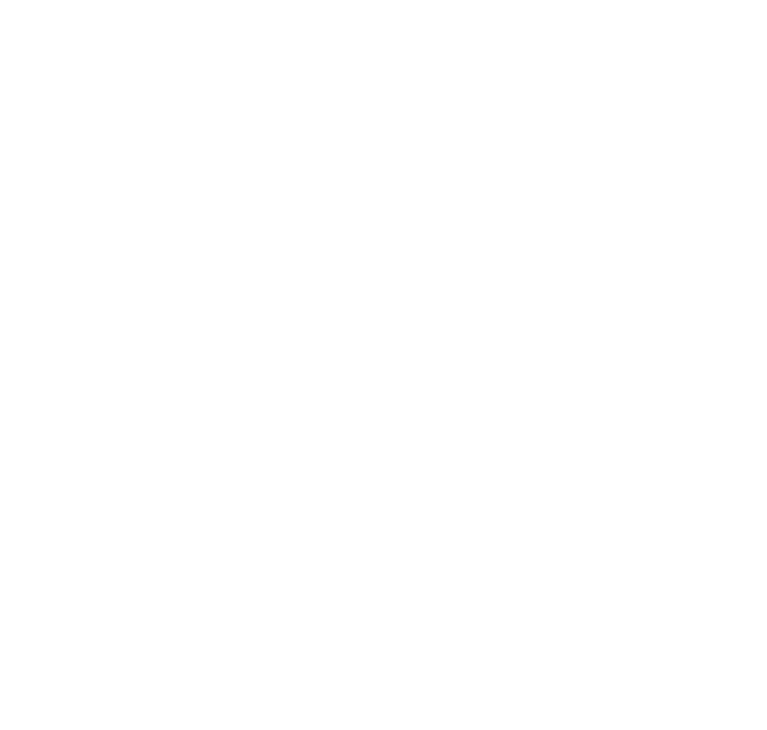 scroll, scrollTop: 0, scrollLeft: 0, axis: both 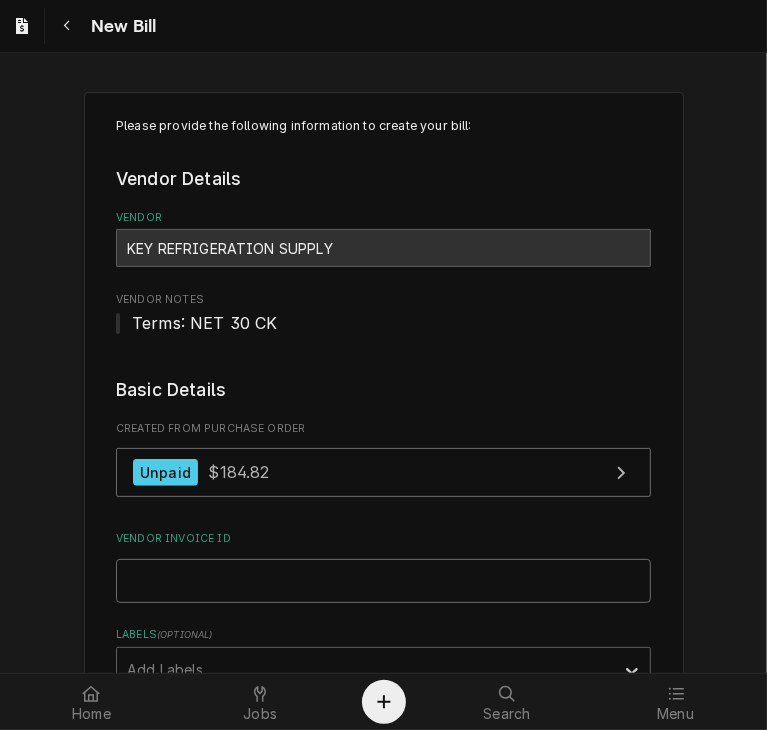 click on "Vendor Invoice ID" at bounding box center [383, 581] 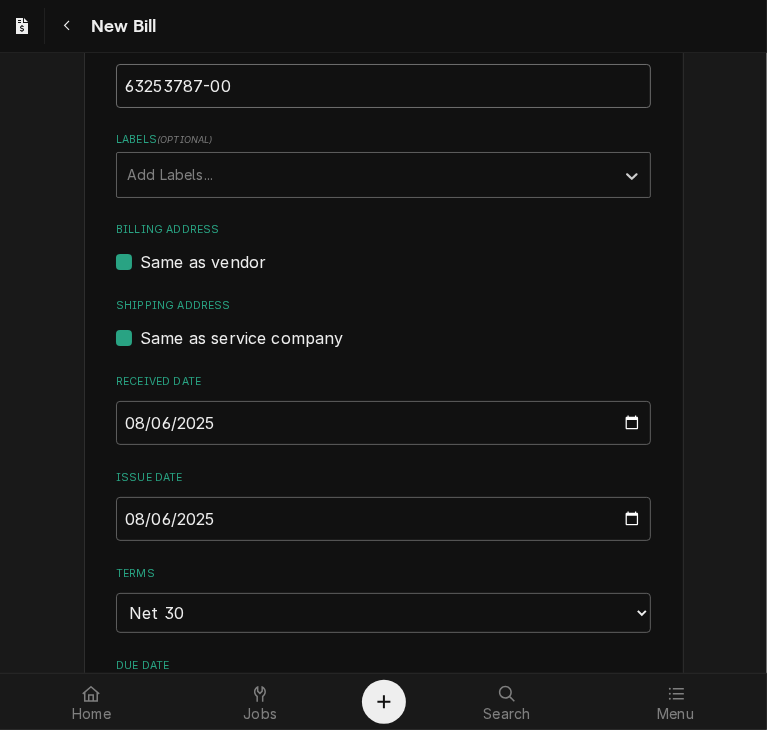 scroll, scrollTop: 542, scrollLeft: 0, axis: vertical 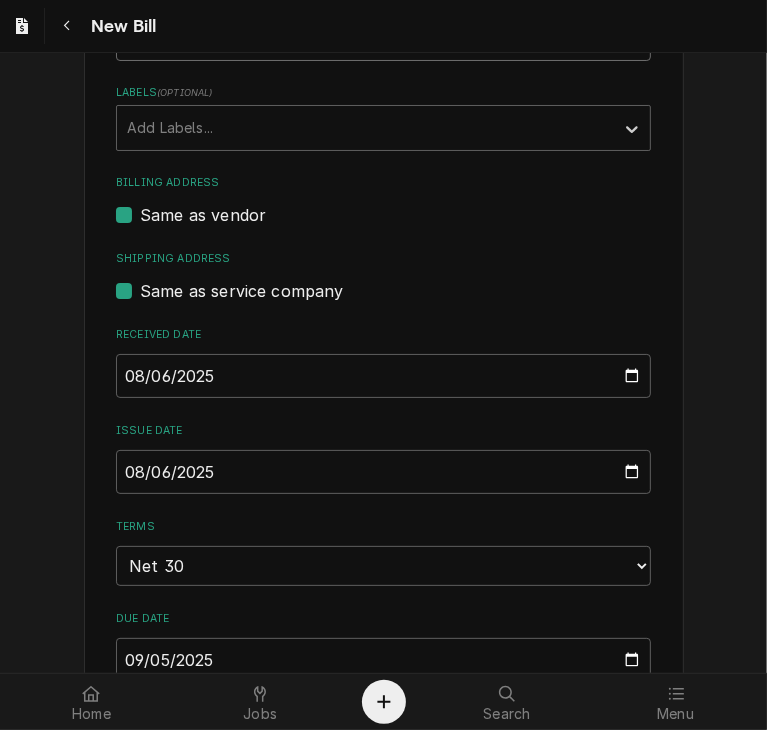 type on "63253787-00" 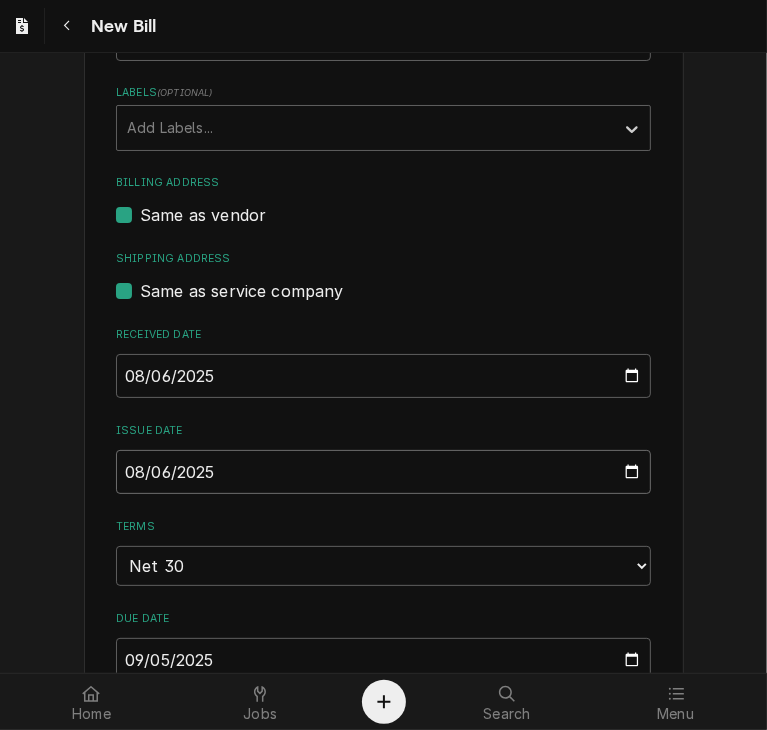 click on "2025-08-06" at bounding box center [383, 472] 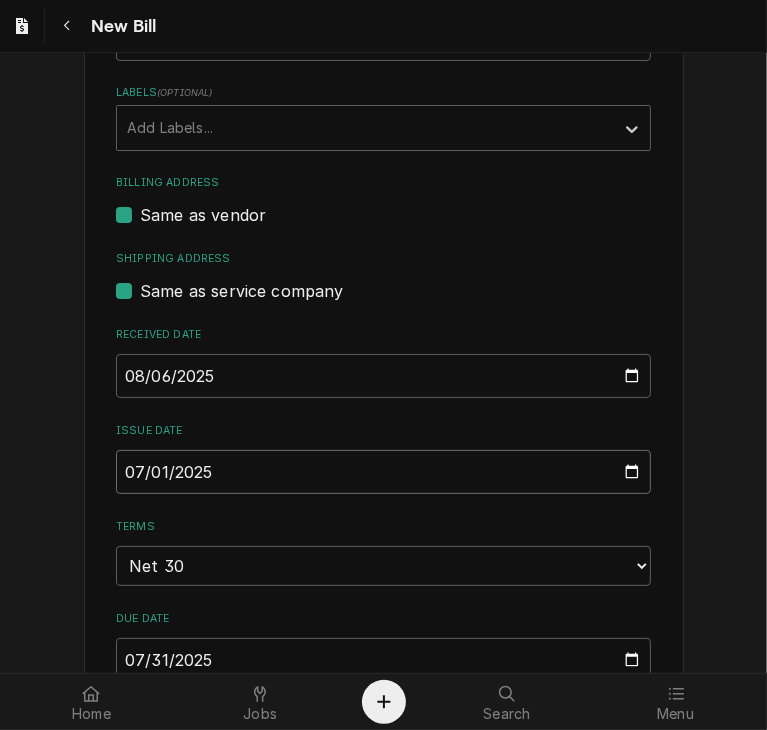 type on "2025-07-16" 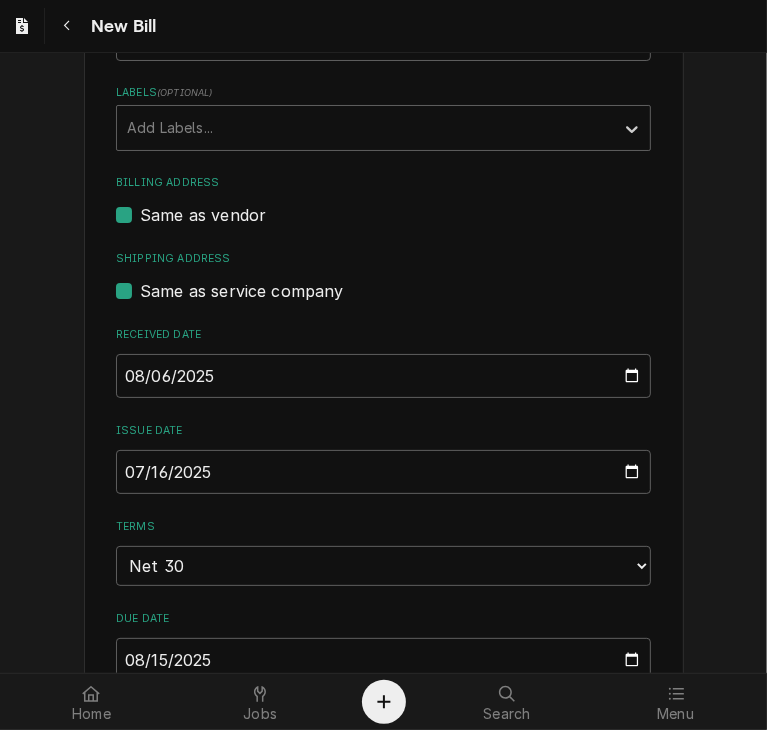 click on "Please provide the following information to create your bill: Vendor Details Vendor KEY REFRIGERATION SUPPLY Vendor Notes Terms: NET 30 CK Basic Details Created From Purchase Order Unpaid $184.82 Vendor Invoice ID [INVOICE_ID] Labels  ( optional ) Add Labels... Billing Address Same as vendor Shipping Address Same as service company Received Date [DATE] Issue Date [DATE] Terms Choose payment terms... Same Day Net 7 Net 14 Net 21 Net 30 Net 45 Net 60 Net 90 Due Date [DATE] Charge Details Service Charges Add Service Charge Parts and Materials  ( if any ) Short Description Nitrogen (NITRO) Manufacturer — Manufacturer Part #NITRO-GAS Subtype [#2-DUAL] MISC-NON-INVEN Qty. 2 Cost $21.10 Amount $42.20 Short Description Filter Media Manufacturer — Manufacturer Part #FILTER-MEDIA Subtype [#2-DUAL] MISC-NON-INVEN Qty. 1 Cost $36.12 Amount $36.12 Short Description Misc. Service Supply Manufacturer — Manufacturer Part #SERV-MATS Subtype [#2-DUAL] MISC-NON-INVEN Qty. 1 Cost $37.43 Amount $37.43 Detailed" at bounding box center [383, 1096] 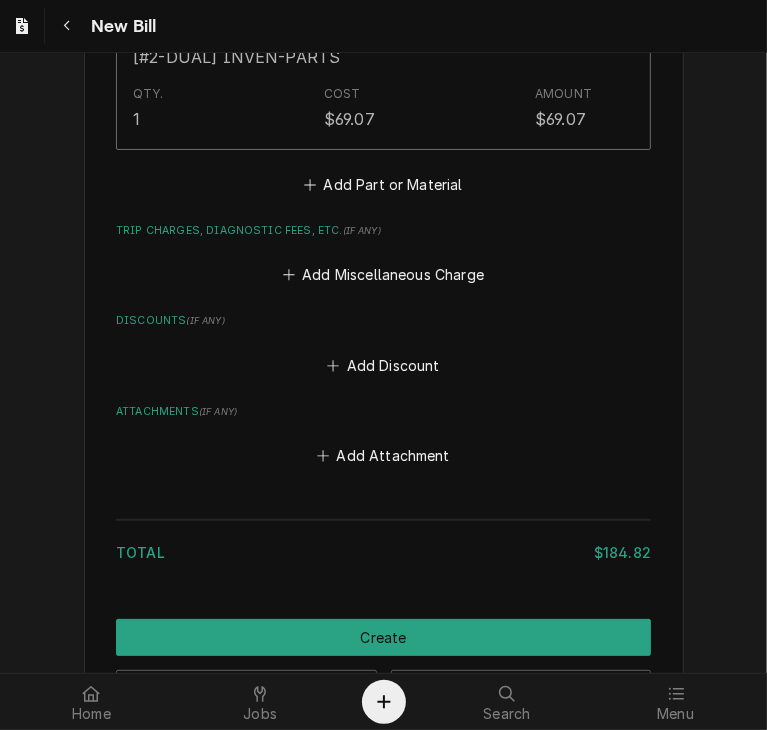 scroll, scrollTop: 2524, scrollLeft: 0, axis: vertical 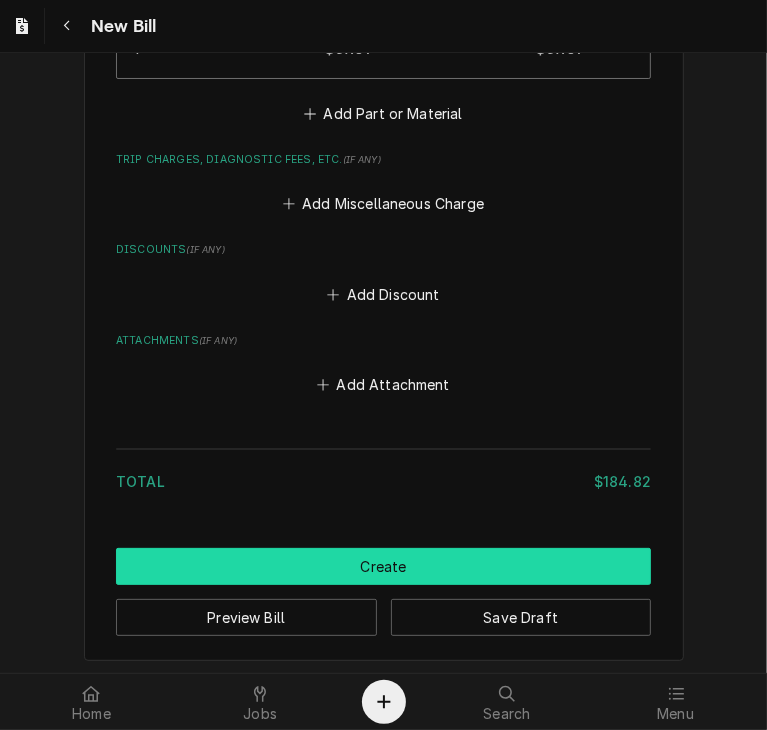 click on "Create" at bounding box center [383, 566] 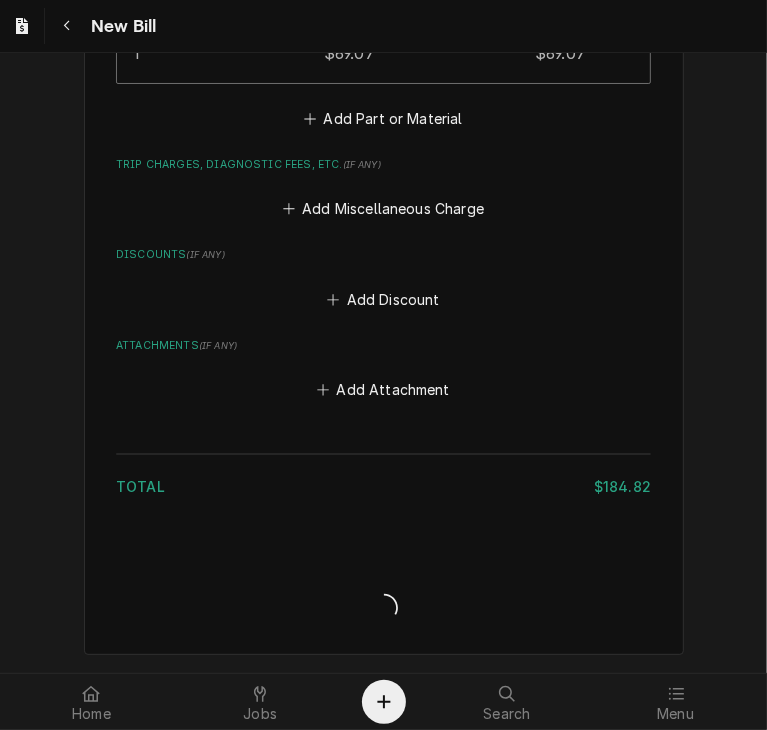 scroll, scrollTop: 2514, scrollLeft: 0, axis: vertical 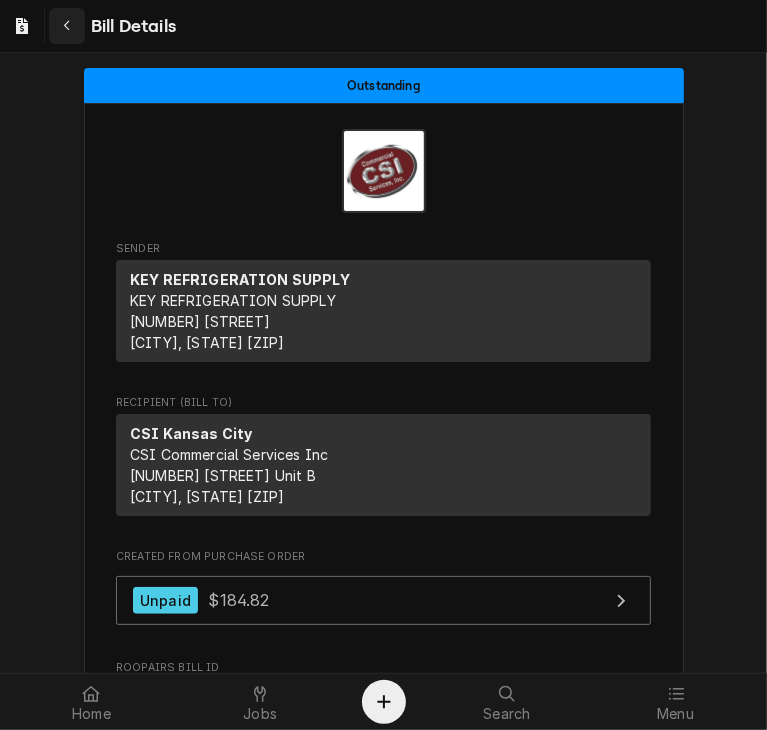 click 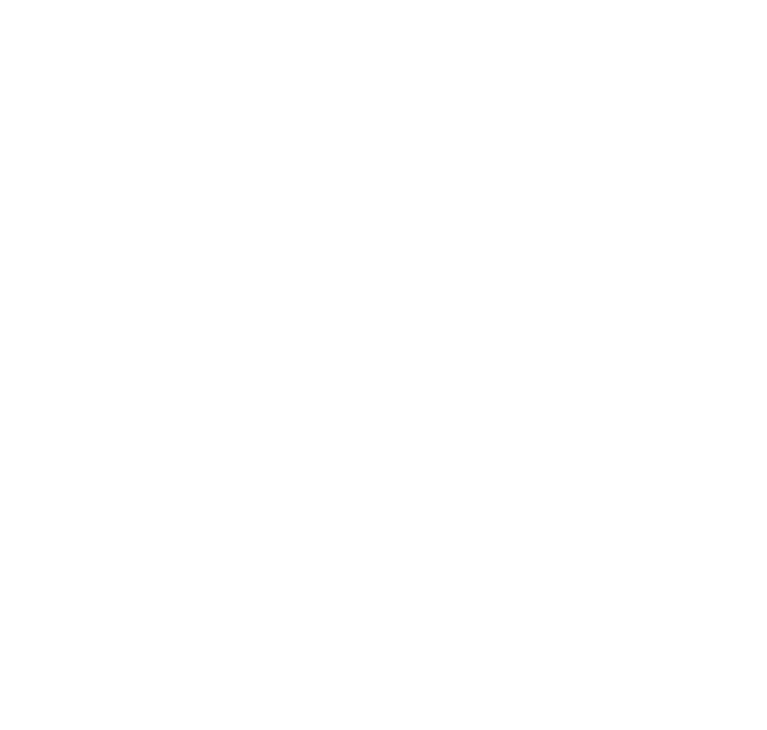scroll, scrollTop: 0, scrollLeft: 0, axis: both 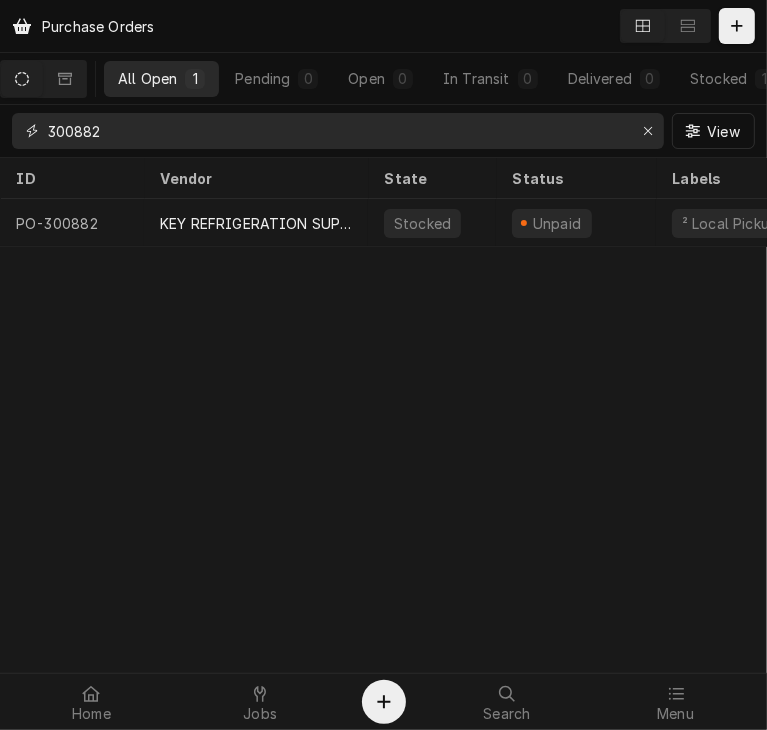 drag, startPoint x: 110, startPoint y: 131, endPoint x: -1, endPoint y: 126, distance: 111.11256 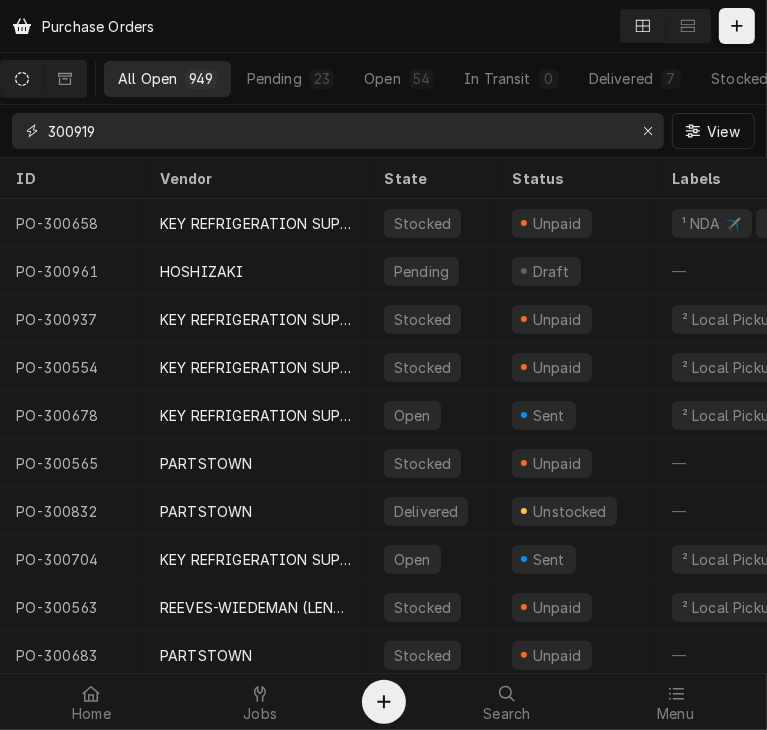 type on "300919" 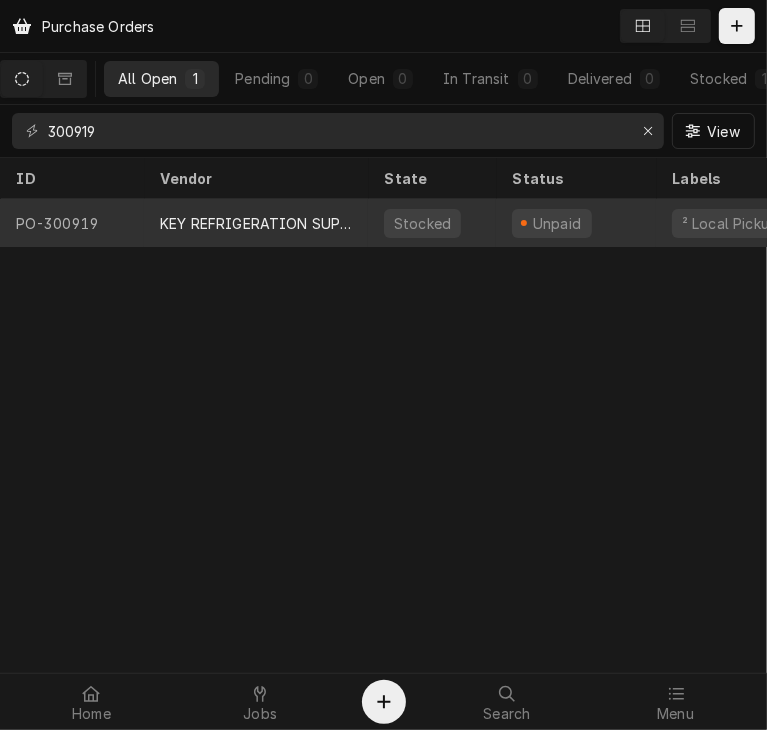 click on "KEY REFRIGERATION SUPPLY" at bounding box center (256, 223) 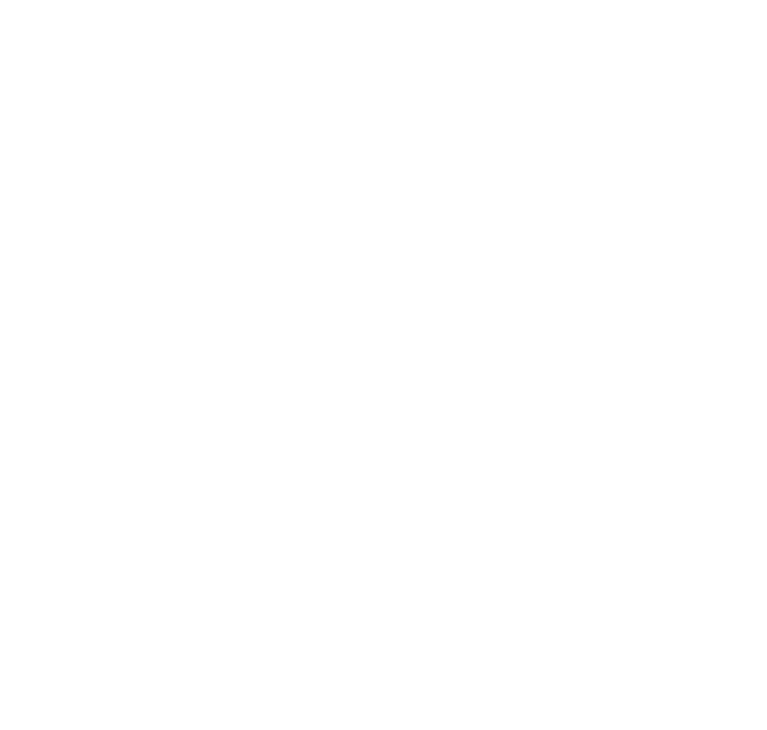 scroll, scrollTop: 0, scrollLeft: 0, axis: both 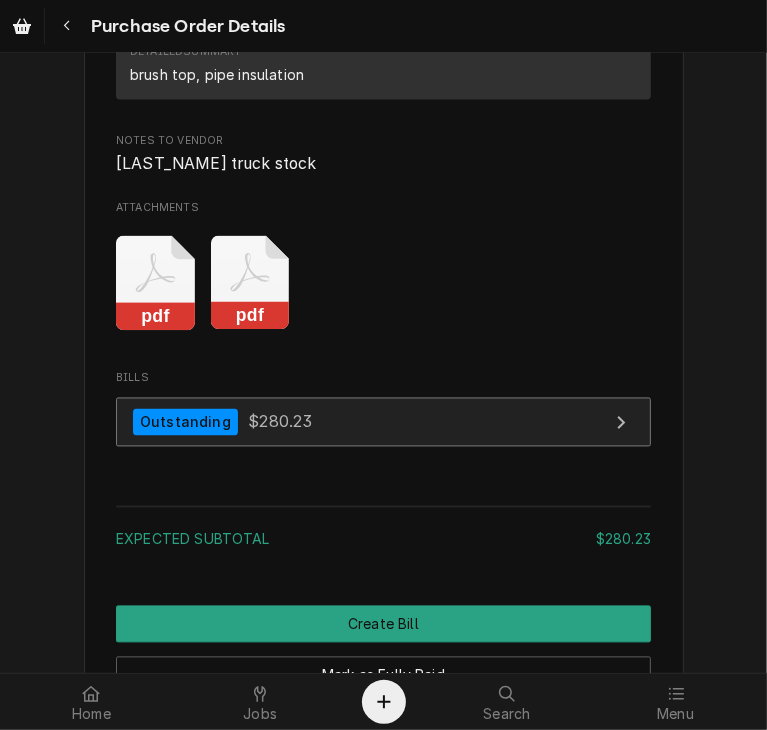 click on "Outstanding" at bounding box center [185, 422] 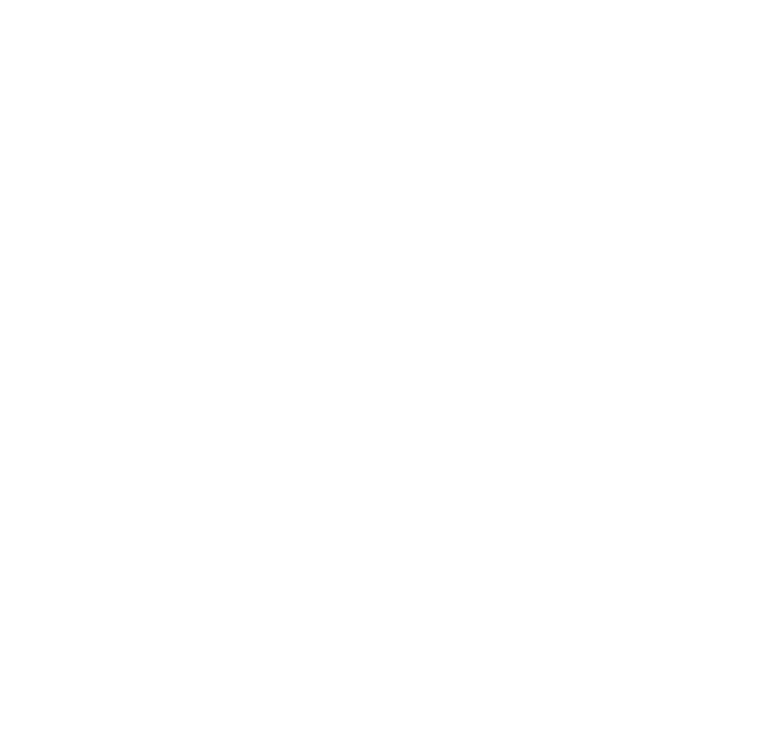 scroll, scrollTop: 0, scrollLeft: 0, axis: both 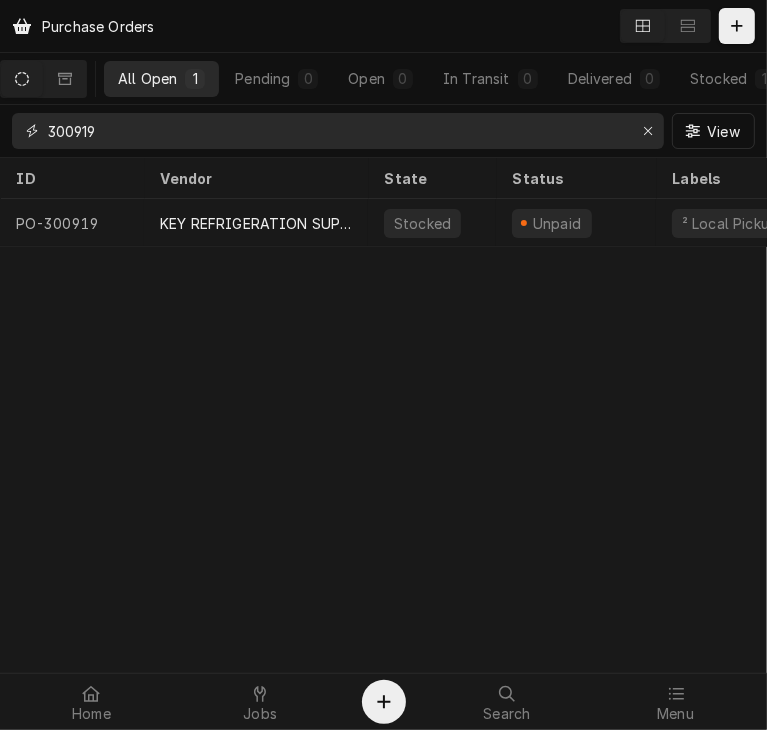 drag, startPoint x: 110, startPoint y: 131, endPoint x: 5, endPoint y: 129, distance: 105.01904 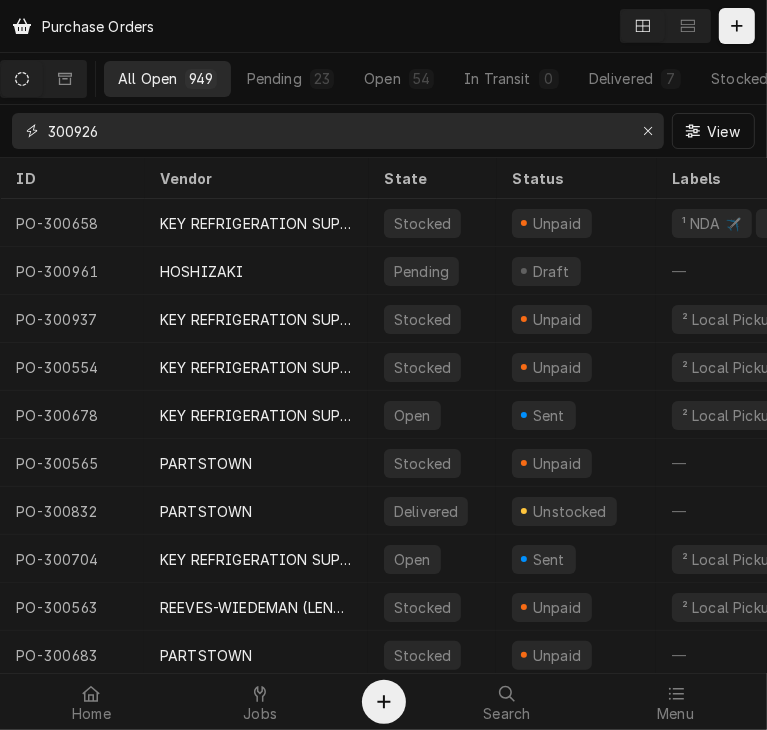 type on "300926" 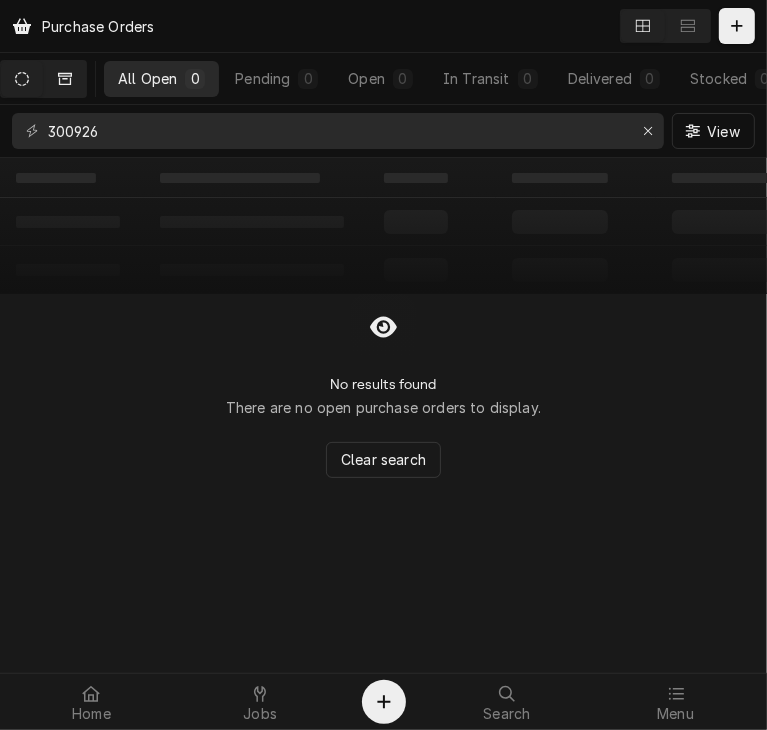 click 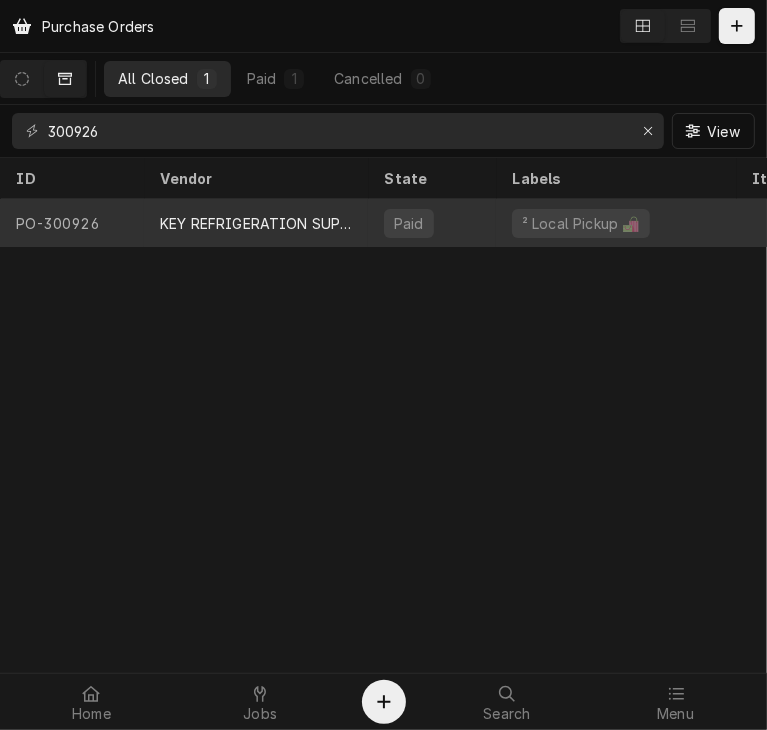 click on "KEY REFRIGERATION SUPPLY" at bounding box center (256, 223) 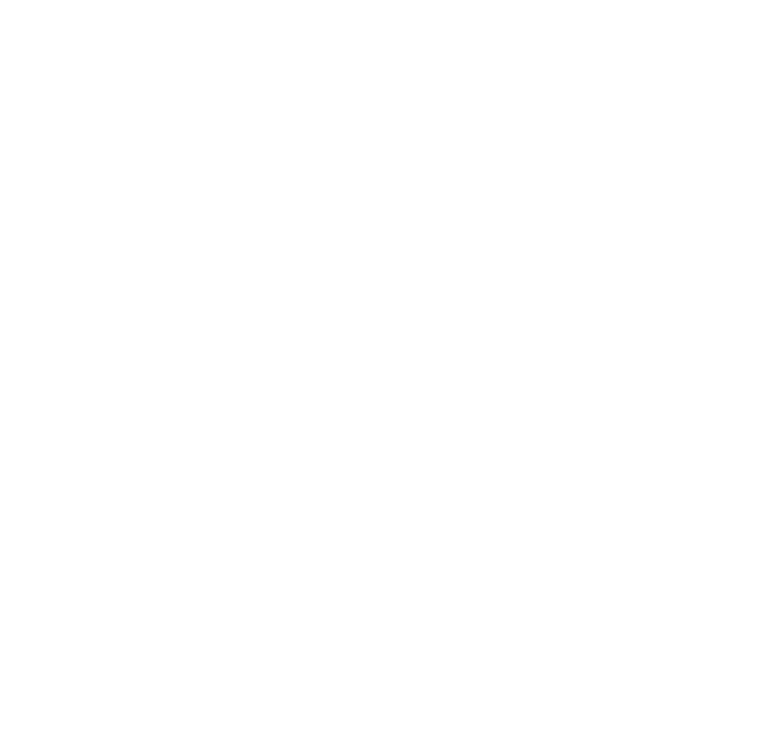 scroll, scrollTop: 0, scrollLeft: 0, axis: both 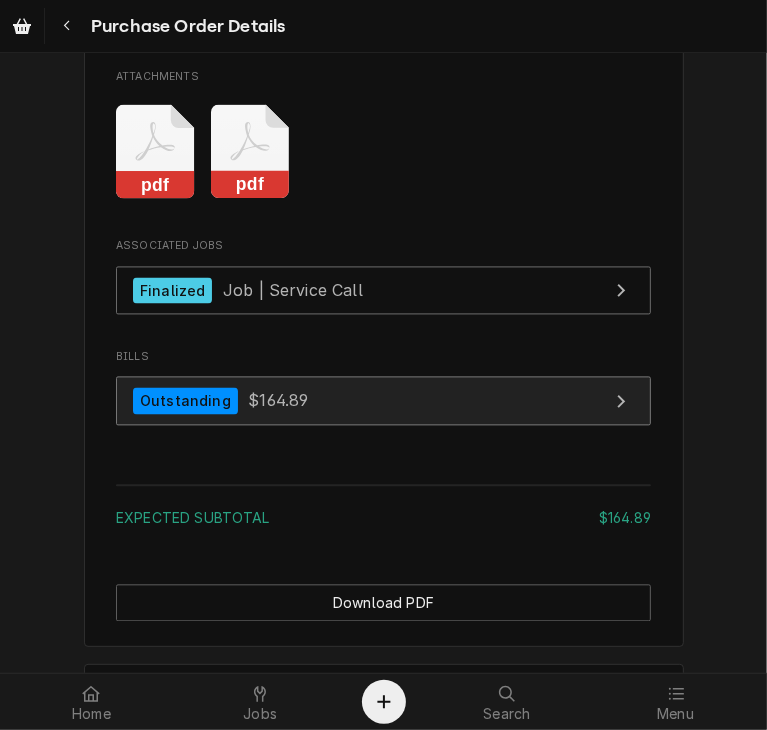 click on "Outstanding $164.89" at bounding box center [383, 400] 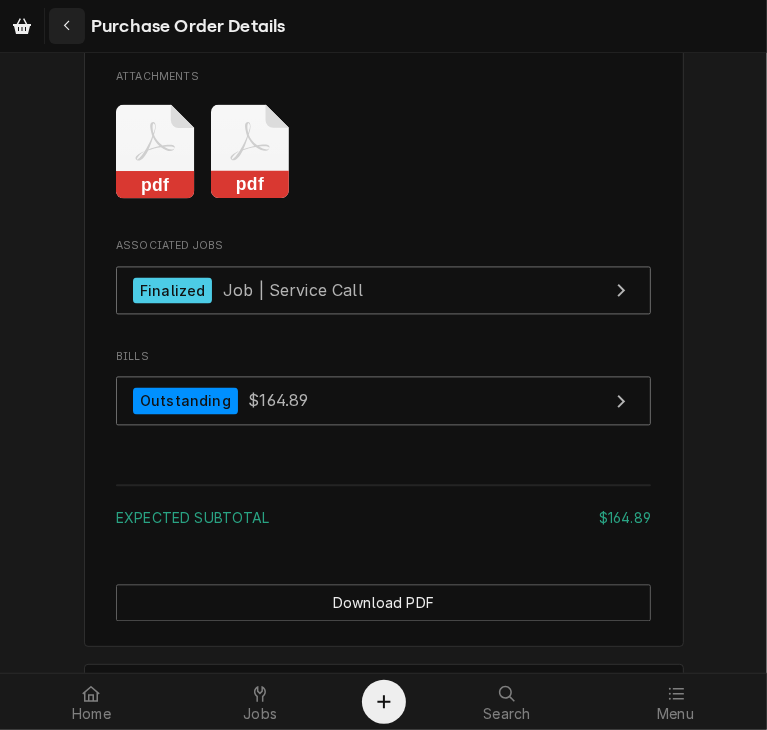 click at bounding box center [67, 26] 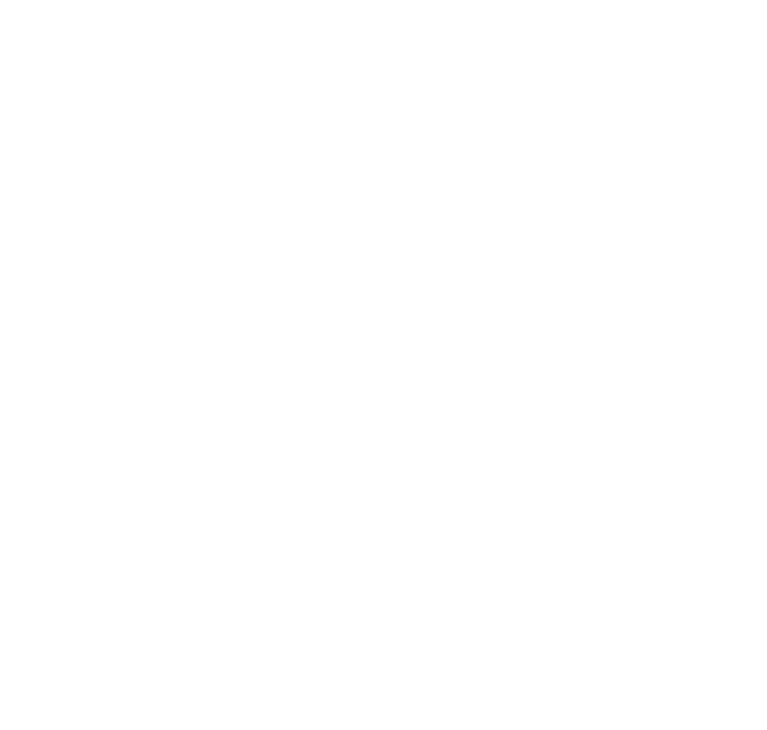 scroll, scrollTop: 0, scrollLeft: 0, axis: both 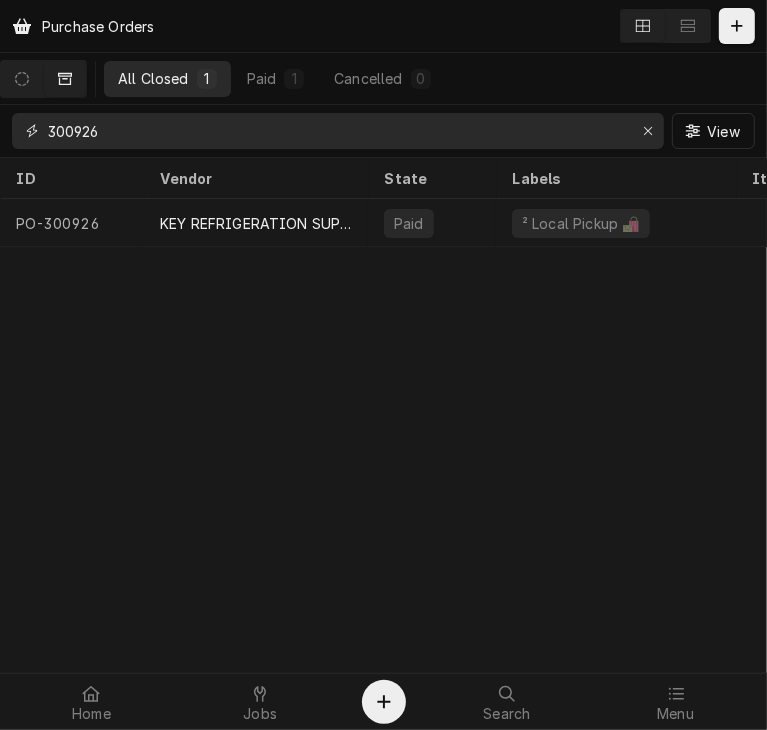 click on "300926" at bounding box center (337, 131) 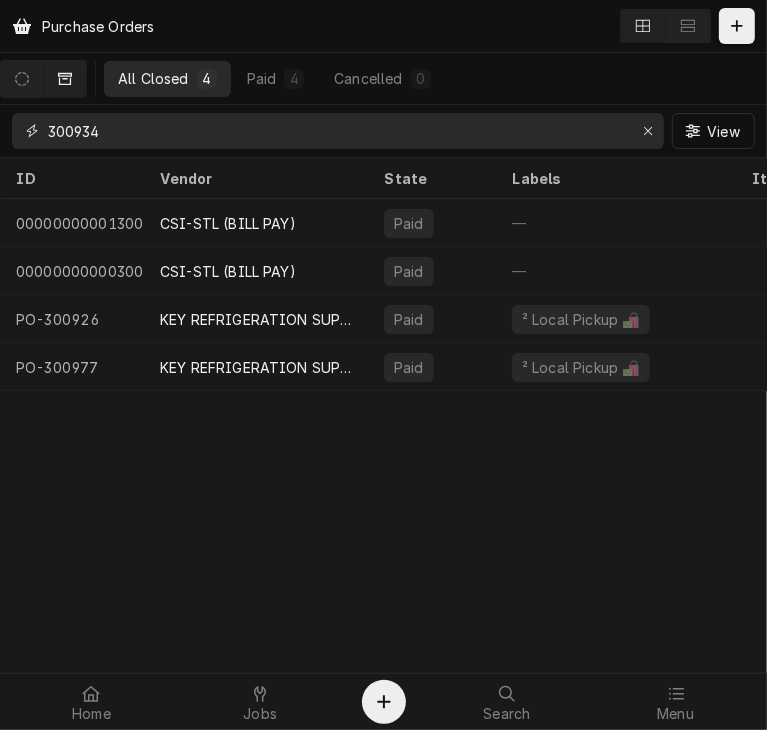 type on "300934" 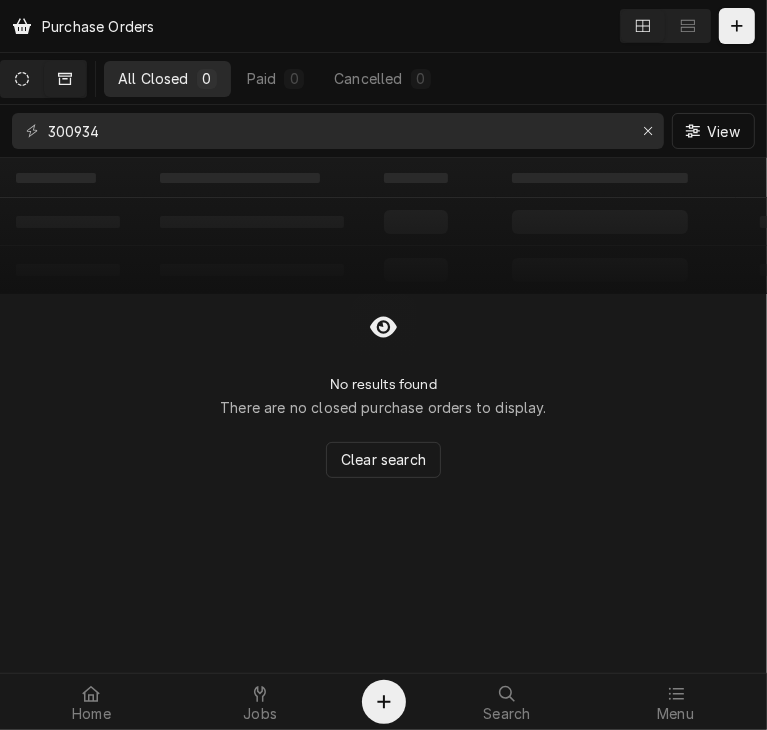 click 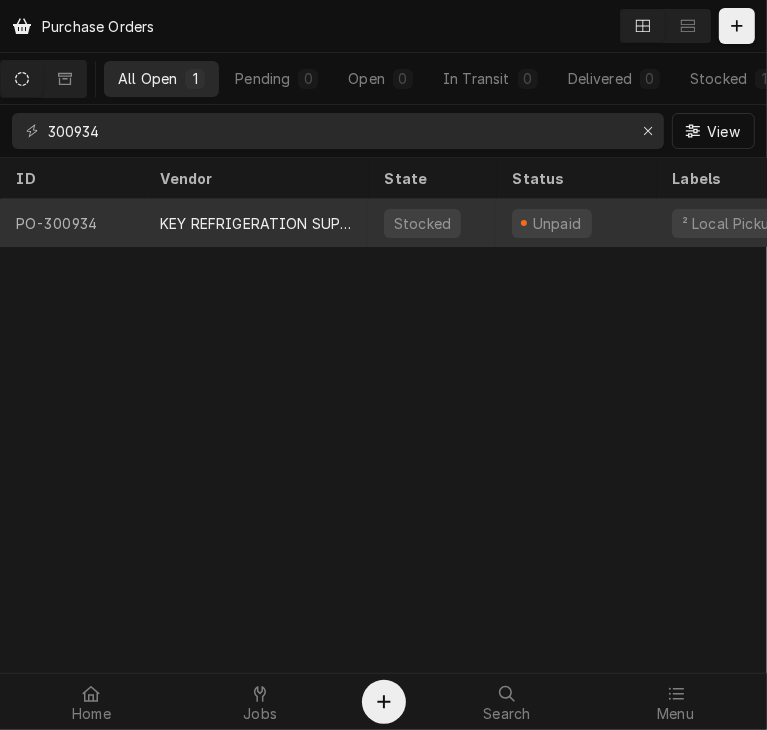 click on "KEY REFRIGERATION SUPPLY" at bounding box center [256, 223] 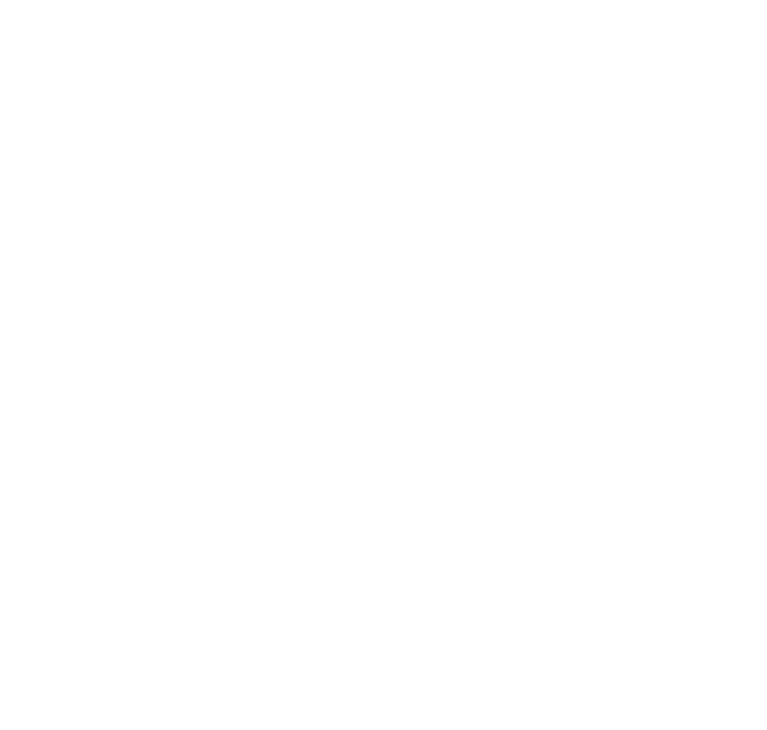 scroll, scrollTop: 0, scrollLeft: 0, axis: both 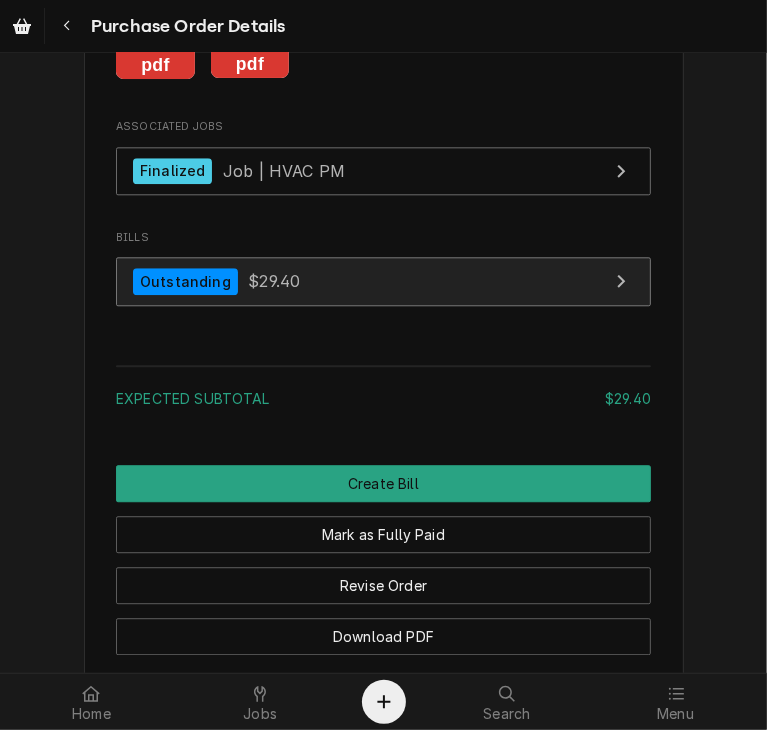 click on "Outstanding $29.40" at bounding box center (383, 281) 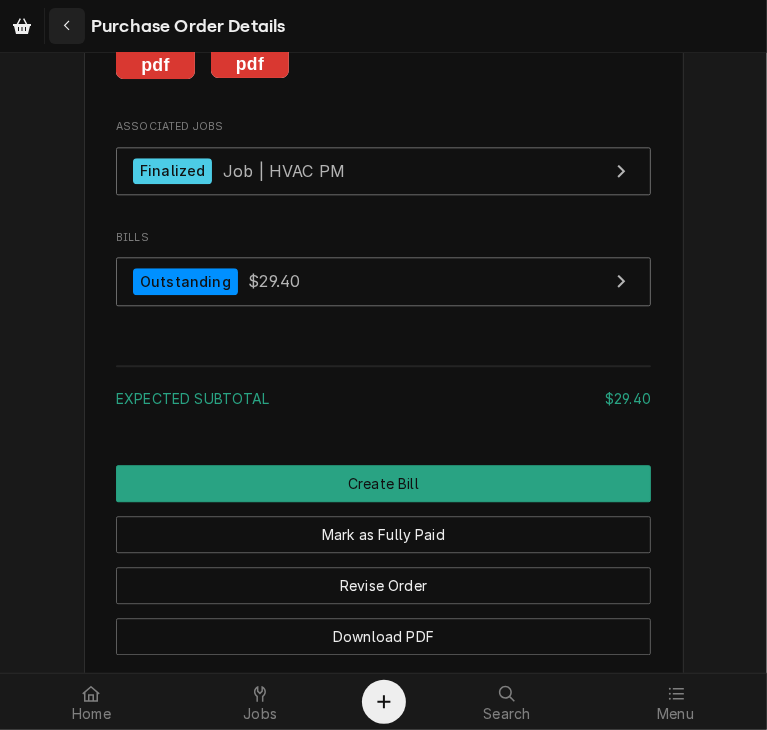click at bounding box center (67, 26) 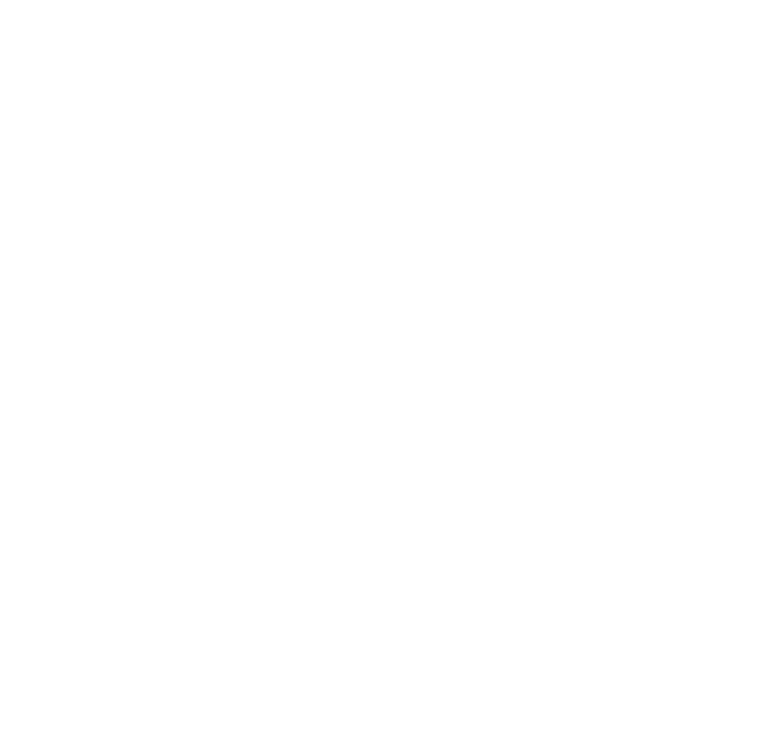 scroll, scrollTop: 0, scrollLeft: 0, axis: both 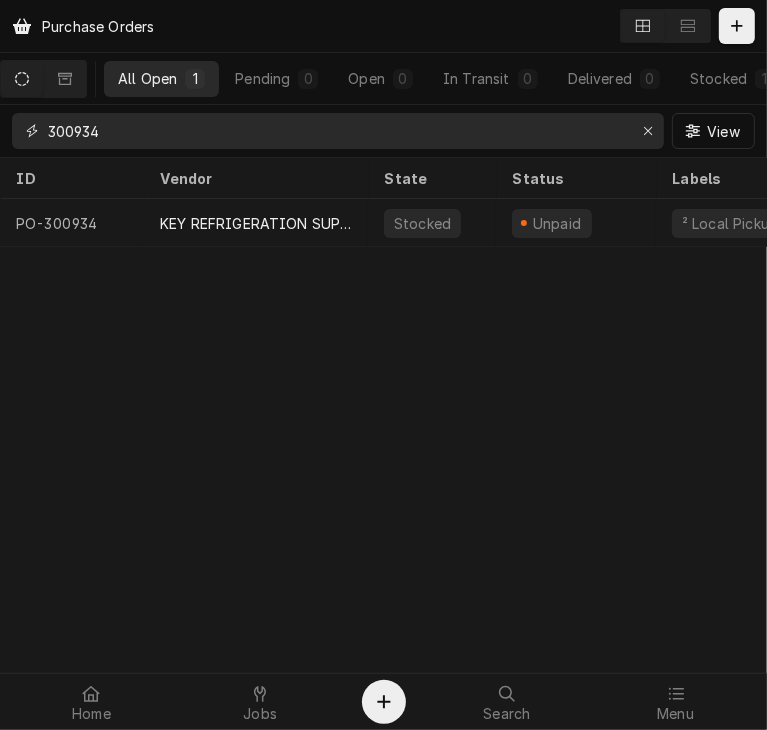 drag, startPoint x: 120, startPoint y: 133, endPoint x: -1, endPoint y: 112, distance: 122.80879 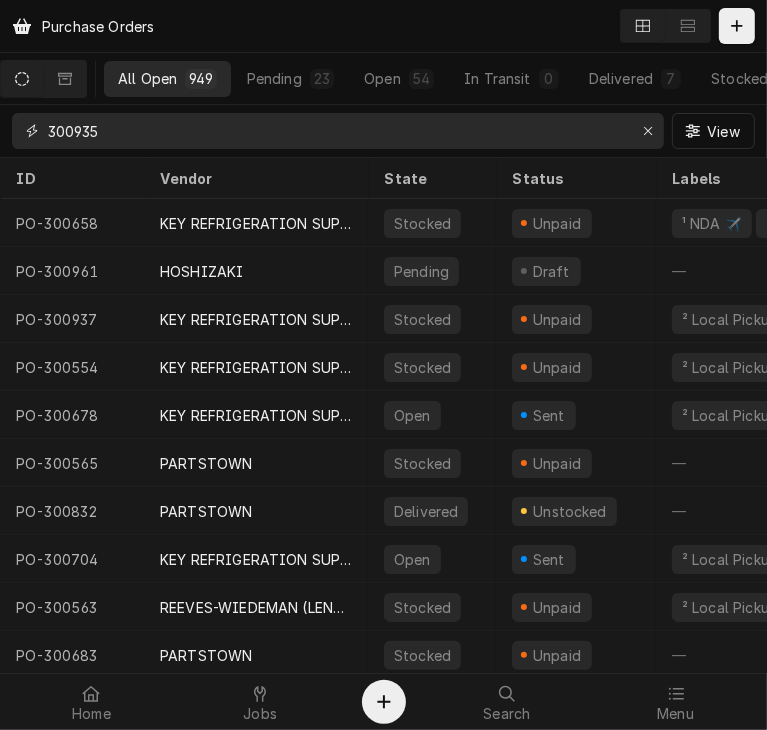 type on "300935" 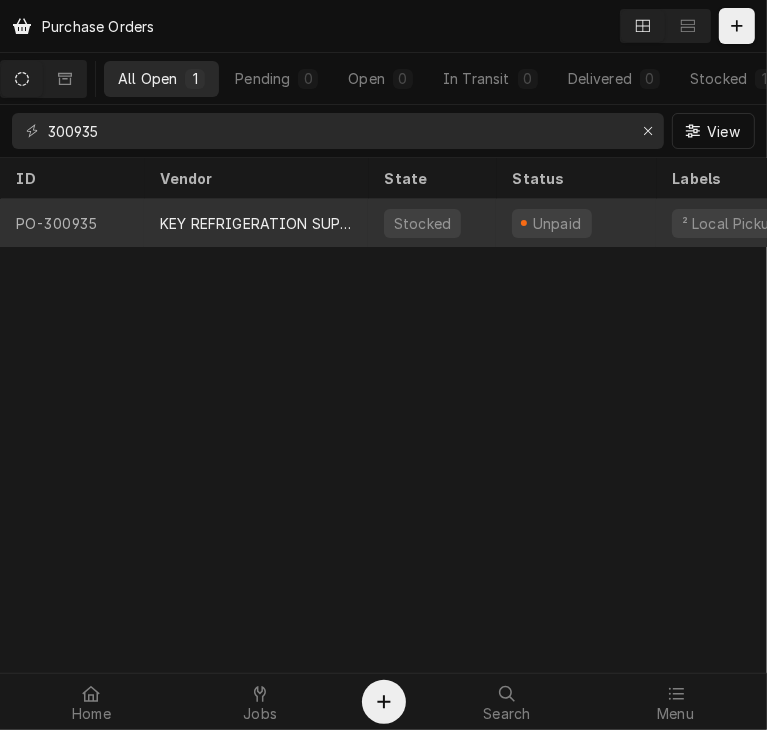 click on "KEY REFRIGERATION SUPPLY" at bounding box center [256, 223] 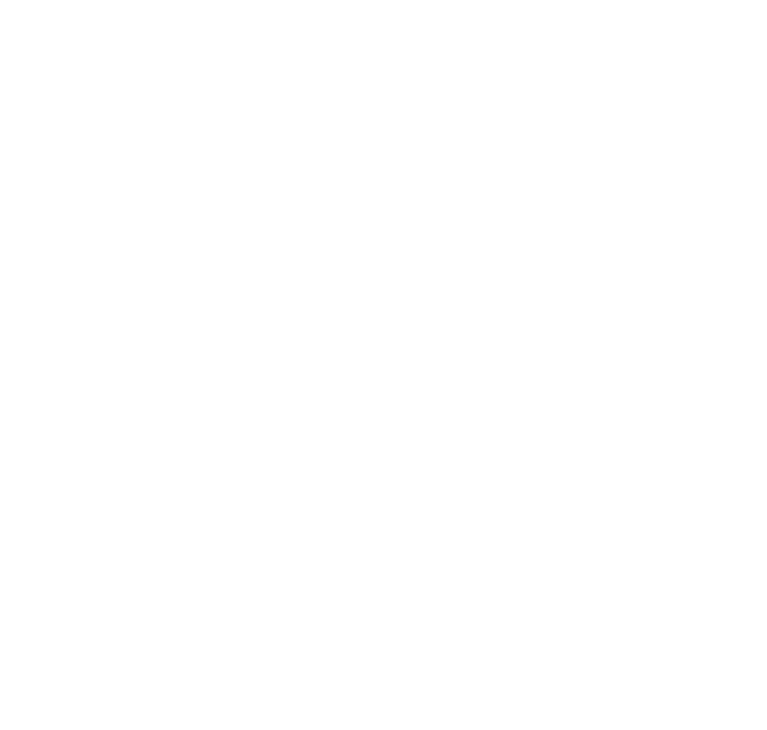 scroll, scrollTop: 0, scrollLeft: 0, axis: both 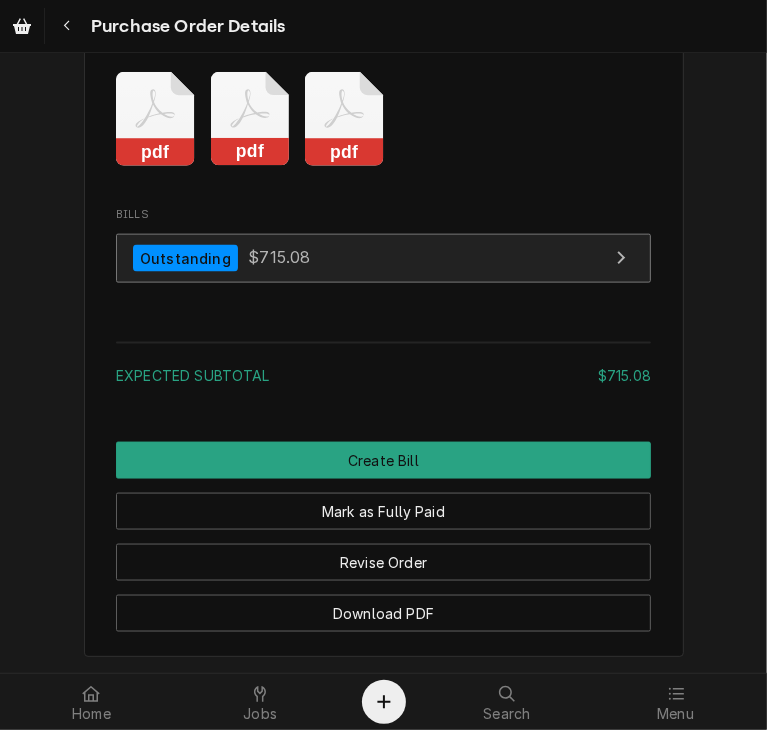 click on "$715.08" at bounding box center (279, 258) 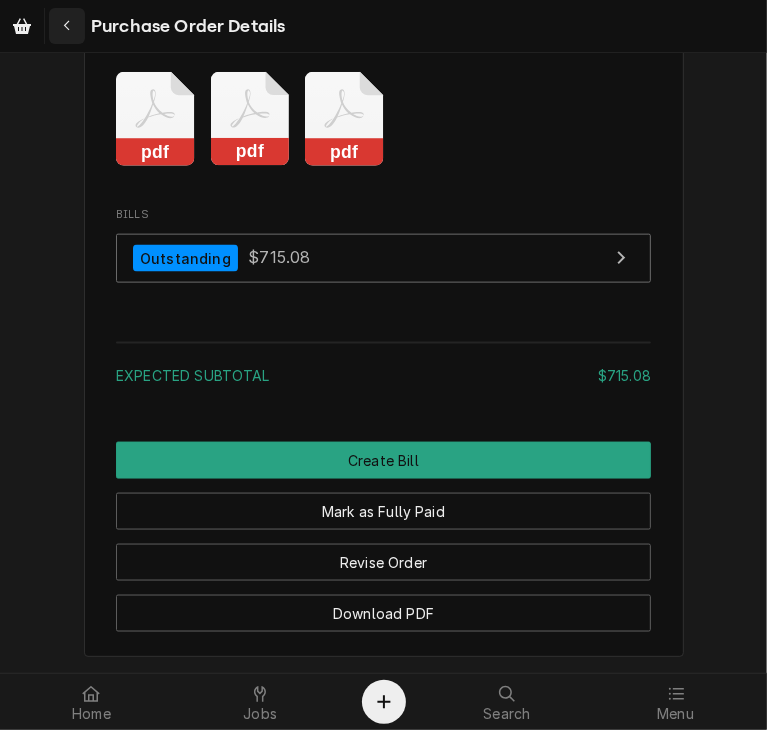 click at bounding box center (67, 26) 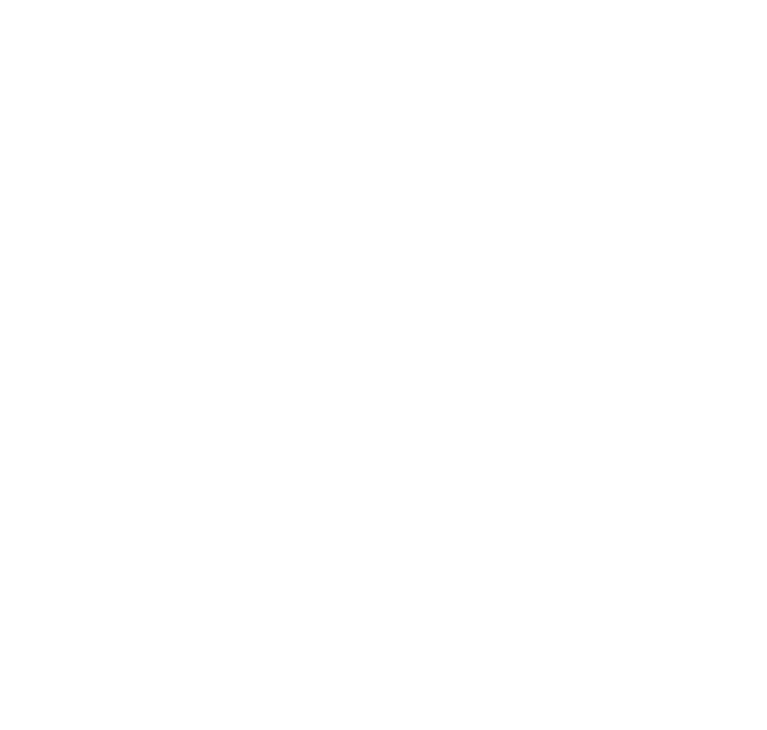 scroll, scrollTop: 0, scrollLeft: 0, axis: both 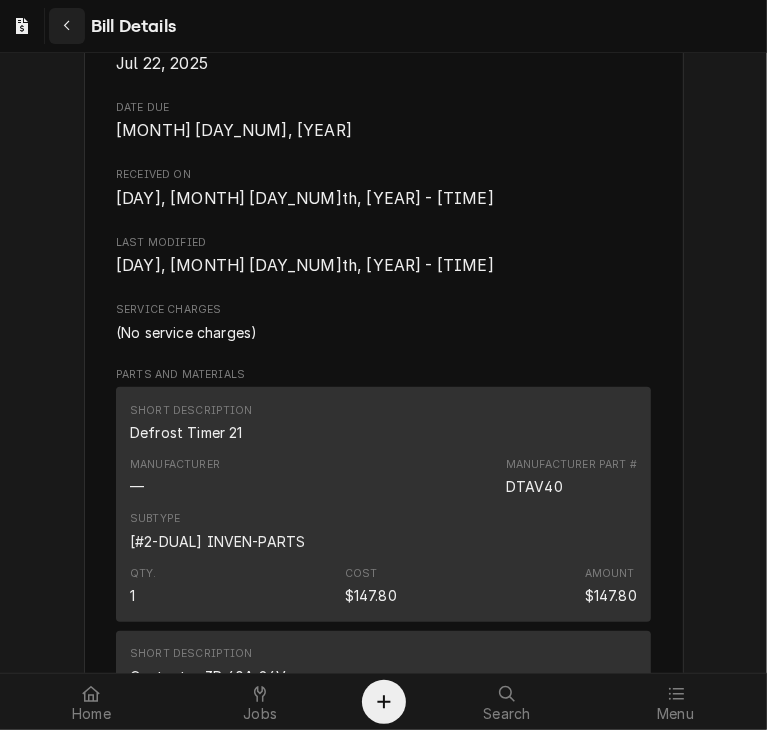 click 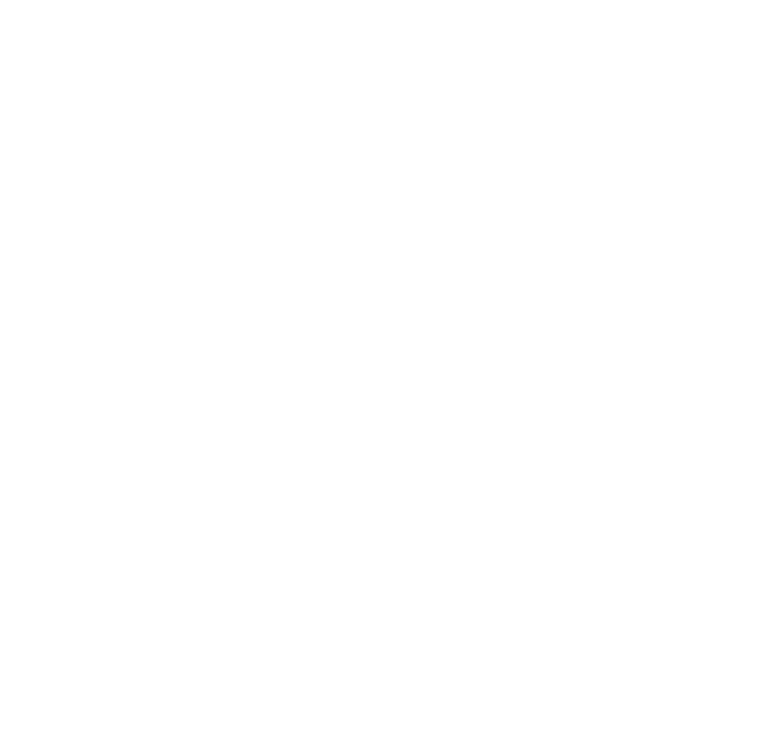scroll, scrollTop: 0, scrollLeft: 0, axis: both 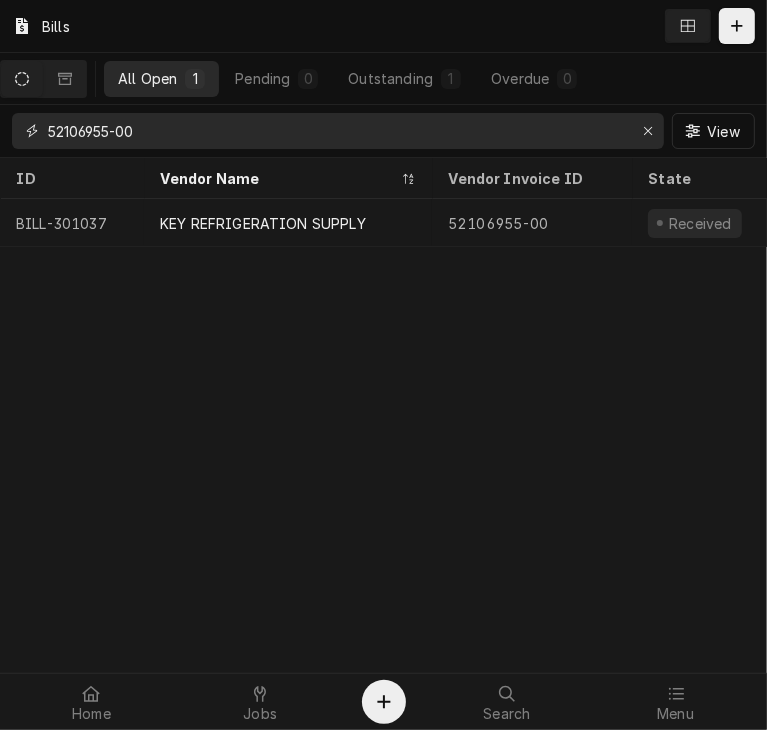 drag, startPoint x: 188, startPoint y: 133, endPoint x: -1, endPoint y: 93, distance: 193.18643 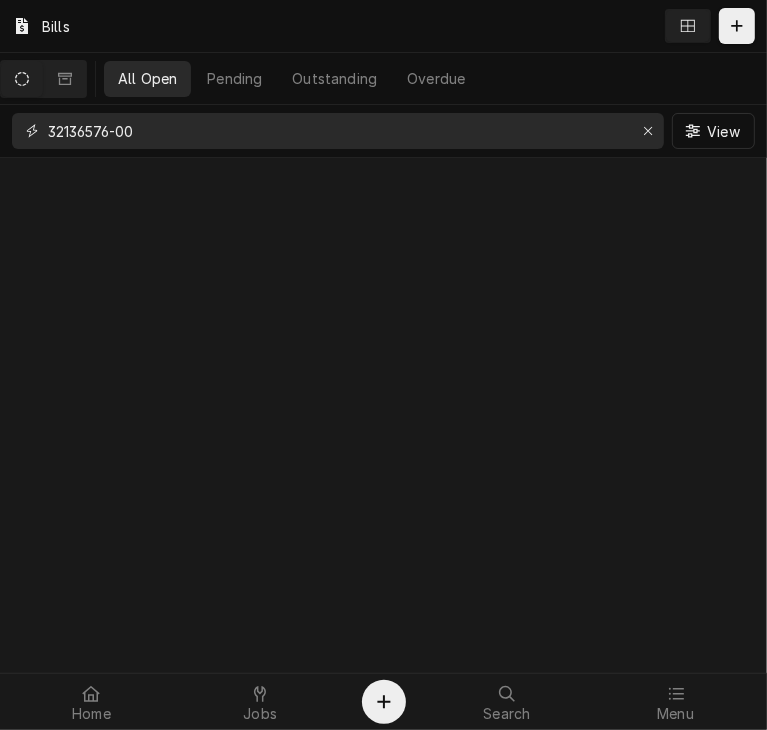 type on "32136576-00" 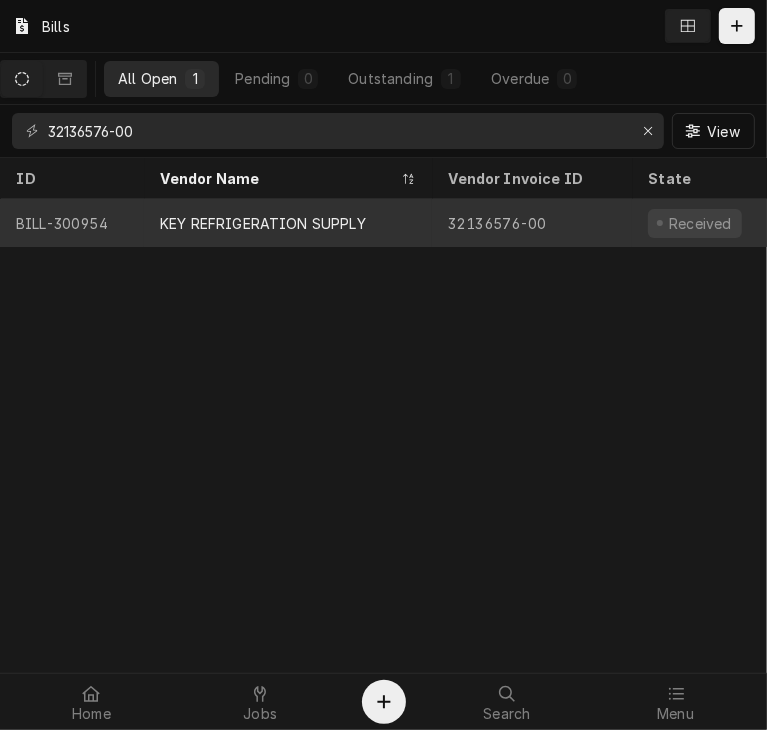 click on "KEY REFRIGERATION SUPPLY" at bounding box center (263, 223) 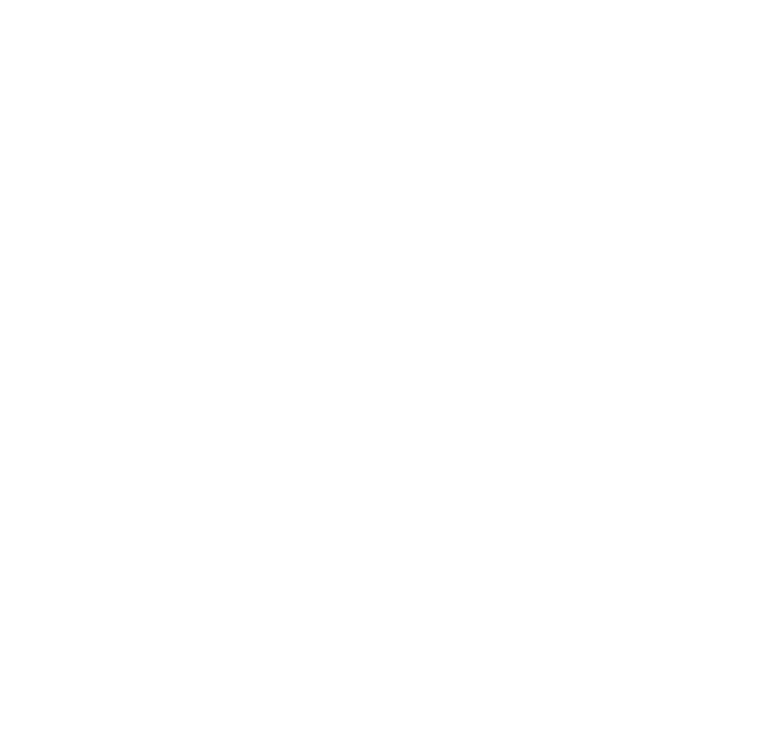 scroll, scrollTop: 0, scrollLeft: 0, axis: both 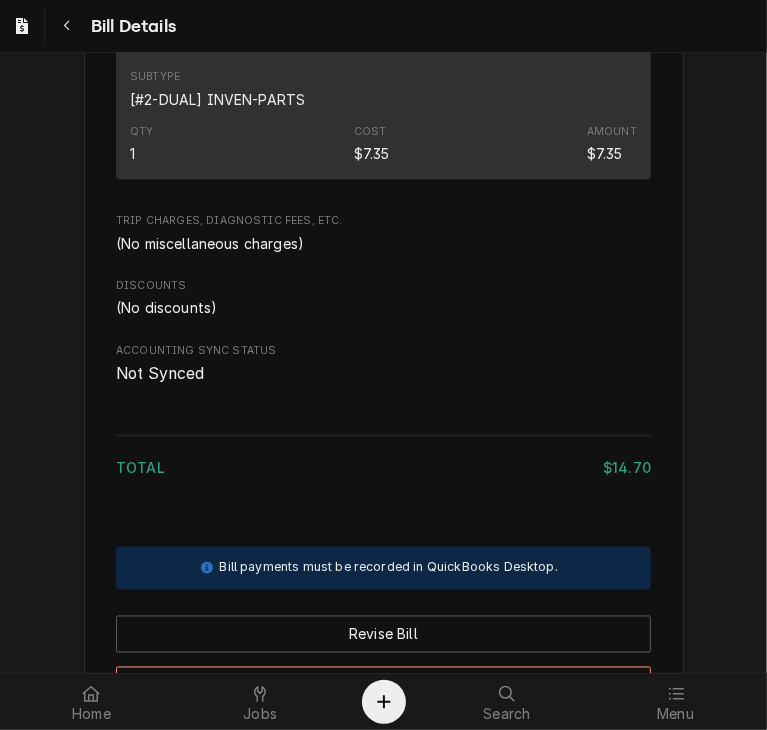 click on "Outstanding Sender KEY REFRIGERATION SUPPLY KEY REFRIGERATION SUPPLY
14701 W 101st Terrace
Lenexa, KS 66215 Recipient (Bill To) CSI Kansas City CSI Commercial Services Inc
1021 NE Jib Ct Unit B
Lee’s Summit, MO 64064 Created From Purchase Order Unpaid $14.30 Roopairs Bill ID BILL-300954 Vendor Invoice ID 32136576-00 Date Received Aug 6, 2025 Date Issued Jul 22, 2025 Date Due Aug 21, 2025 Received On Wed, Aug 6th, 2025 - 11:45 AM Last Modified Wed, Aug 6th, 2025 - 11:45 AM Service Charges (No service charges) Parts and Materials Short Description Fhp Belt 5 Manufacturer — Manufacturer Part # 4L200 Subtype [#2-DUAL] INVEN-PARTS Qty. 1 Cost $7.35 Amount $7.35 Short Description Belt ( 4L220 ) Manufacturer — Manufacturer Part # A20 Subtype [#2-DUAL] INVEN-PARTS Qty. 1 Cost $7.35 Amount $7.35 Trip Charges, Diagnostic Fees, etc. (No miscellaneous charges) Discounts (No discounts) Accounting Sync Status Not Synced Total $14.70 Bill payments must be recorded in QuickBooks Desktop. Revise Bill Void Bill" at bounding box center [383, -333] 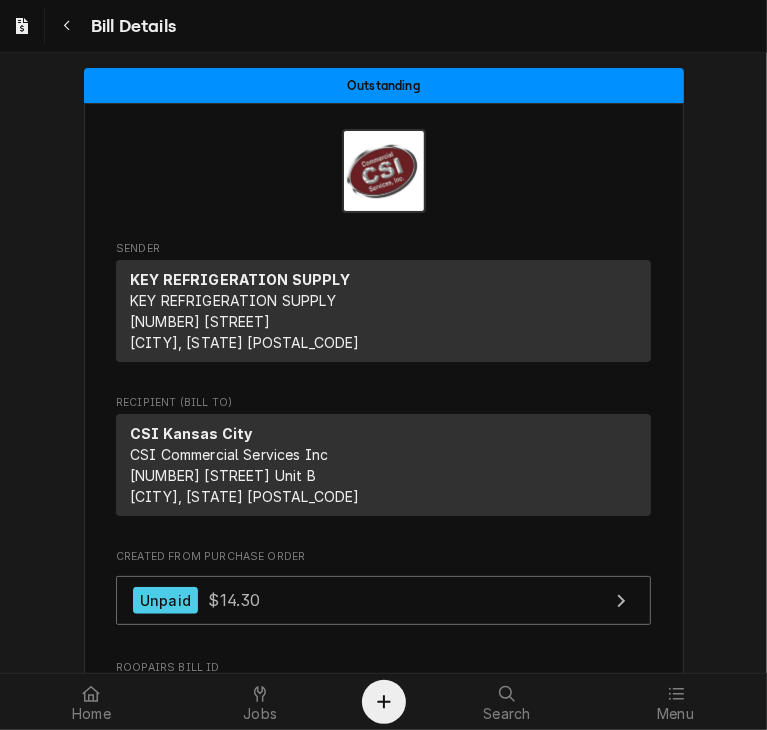 scroll, scrollTop: 4, scrollLeft: 0, axis: vertical 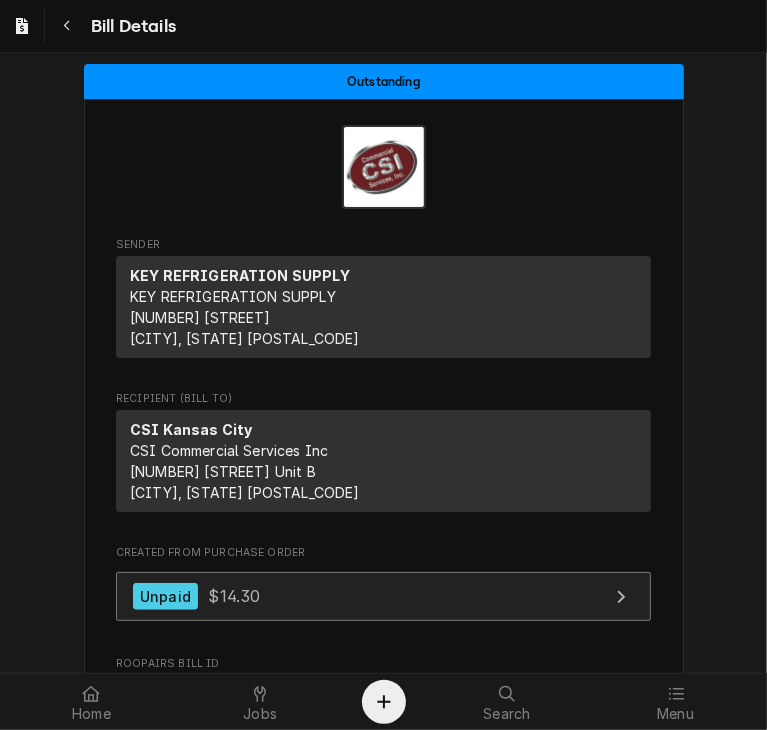 click on "Unpaid $14.30" at bounding box center (196, 596) 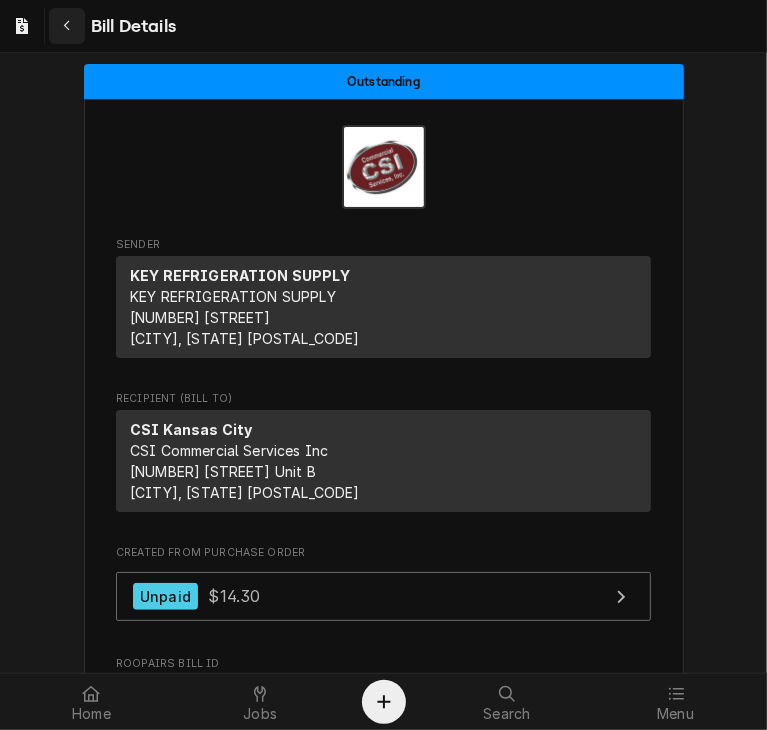 click 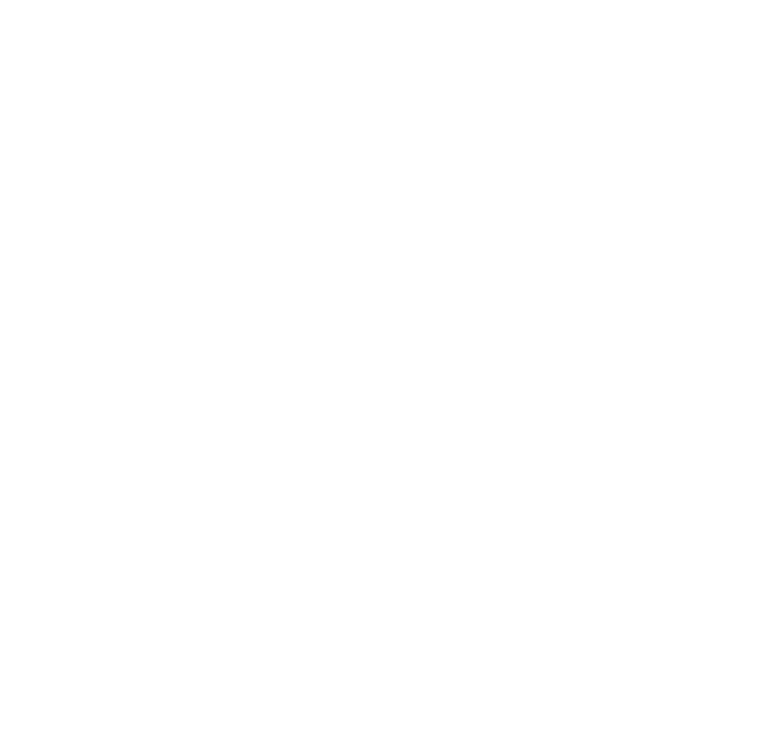 scroll, scrollTop: 0, scrollLeft: 0, axis: both 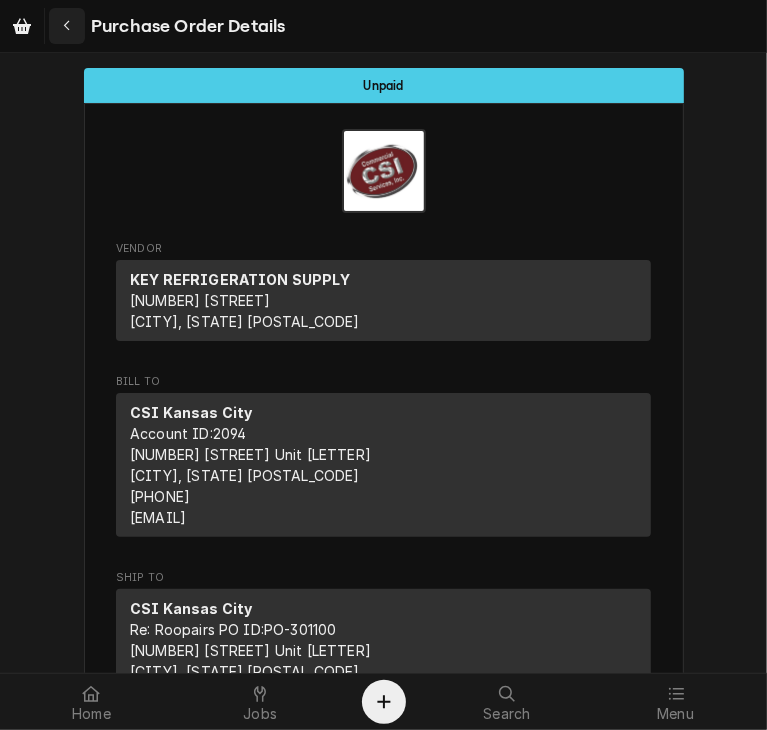 click at bounding box center [67, 26] 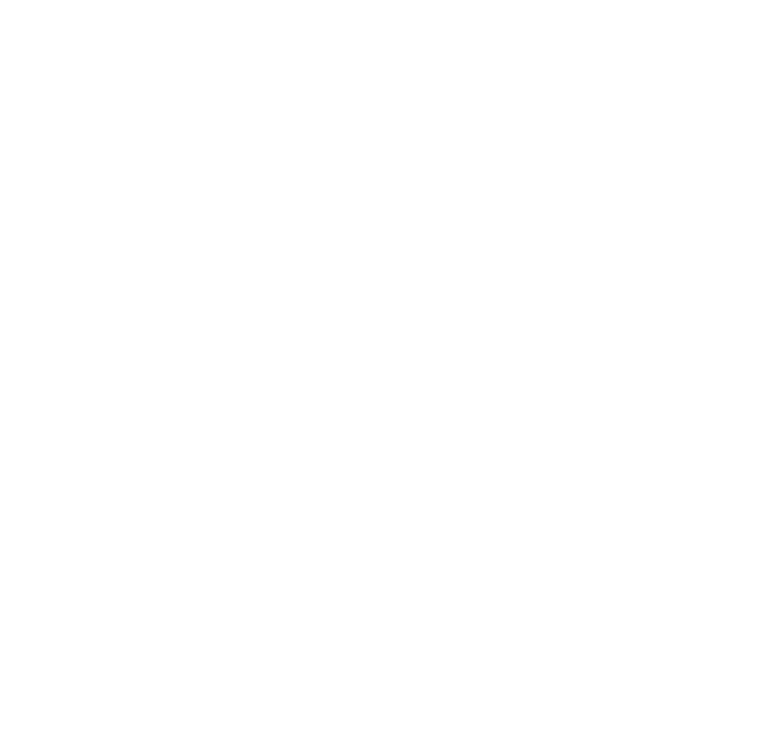 scroll, scrollTop: 0, scrollLeft: 0, axis: both 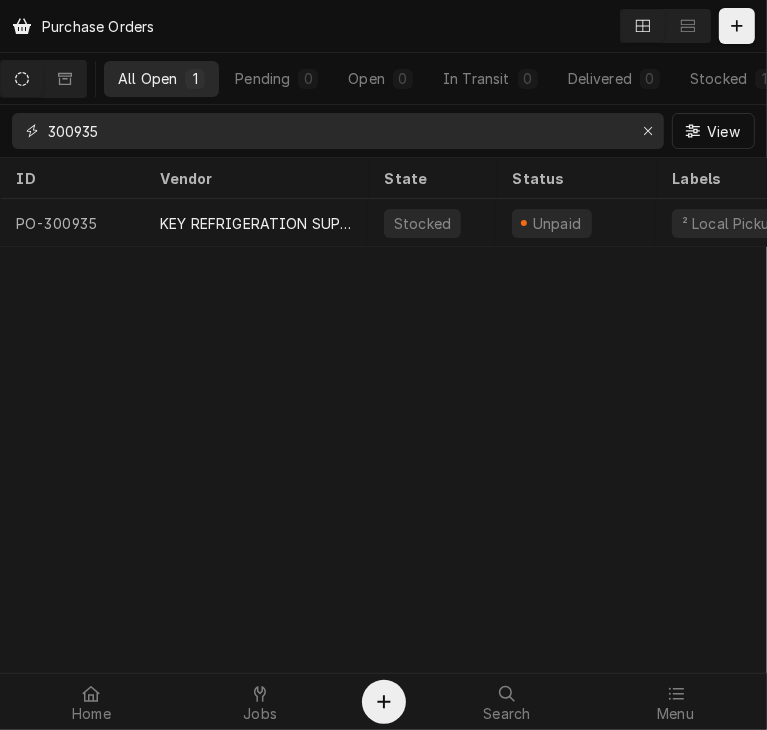 drag, startPoint x: 140, startPoint y: 131, endPoint x: 6, endPoint y: 124, distance: 134.18271 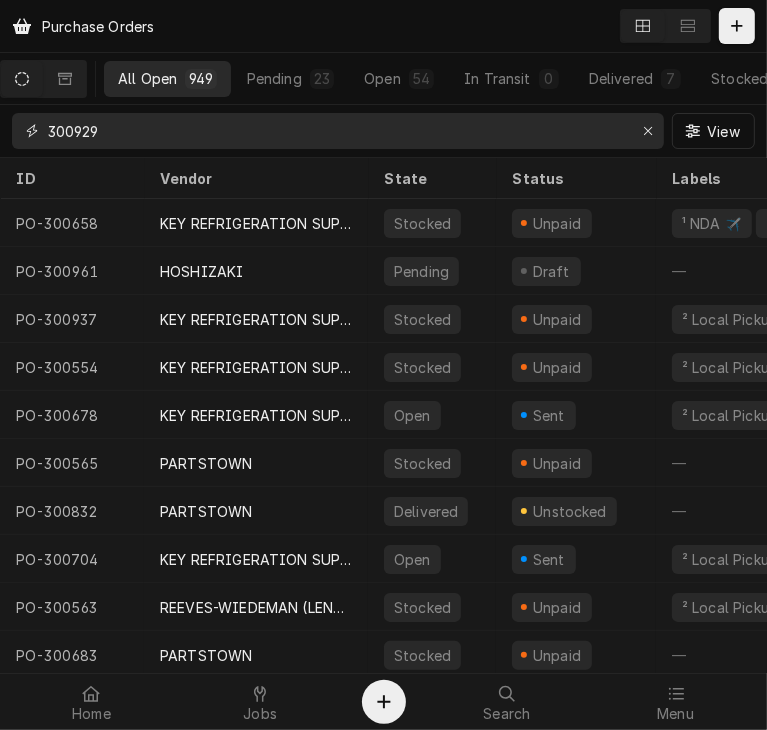 type on "300929" 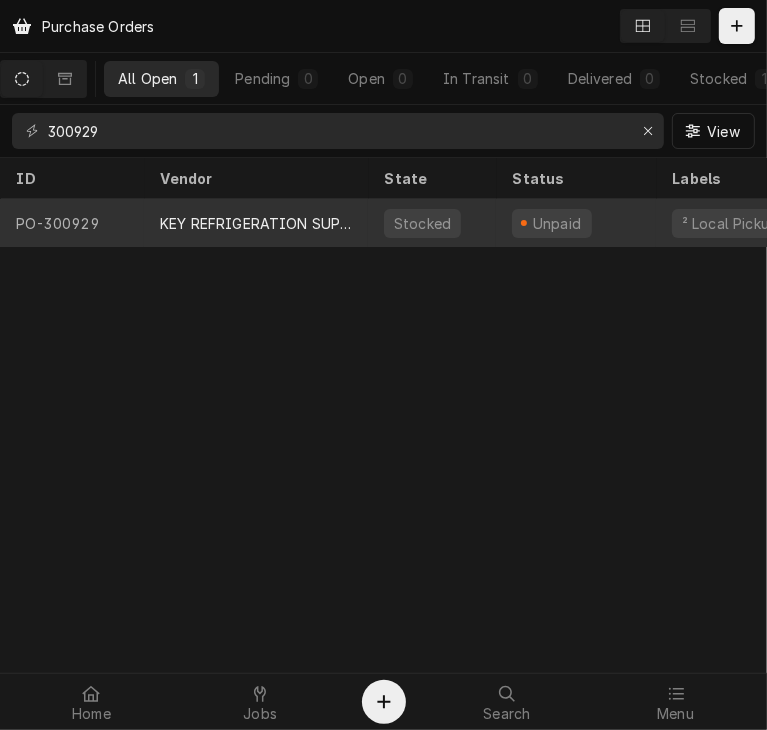 click on "KEY REFRIGERATION SUPPLY" at bounding box center [256, 223] 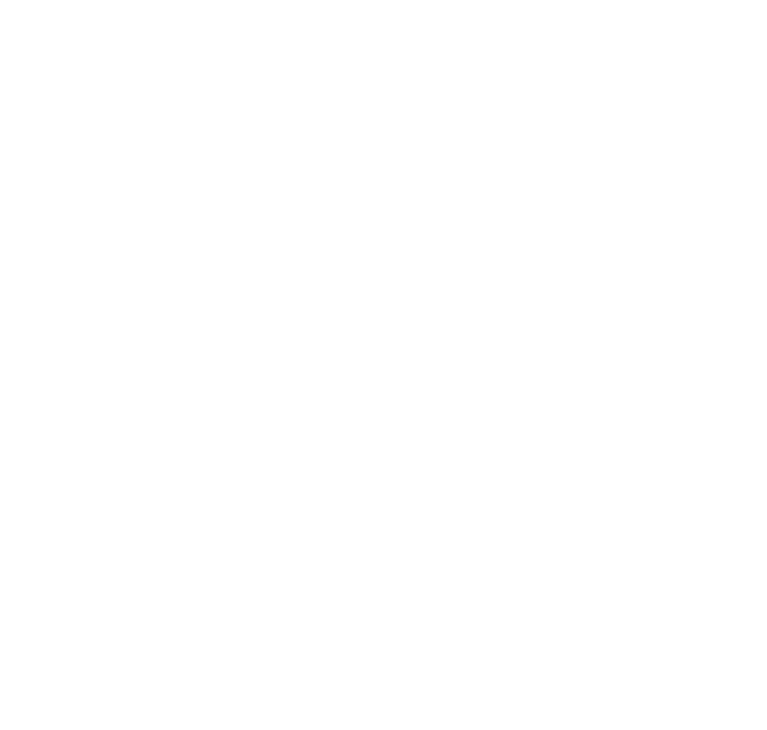 scroll, scrollTop: 0, scrollLeft: 0, axis: both 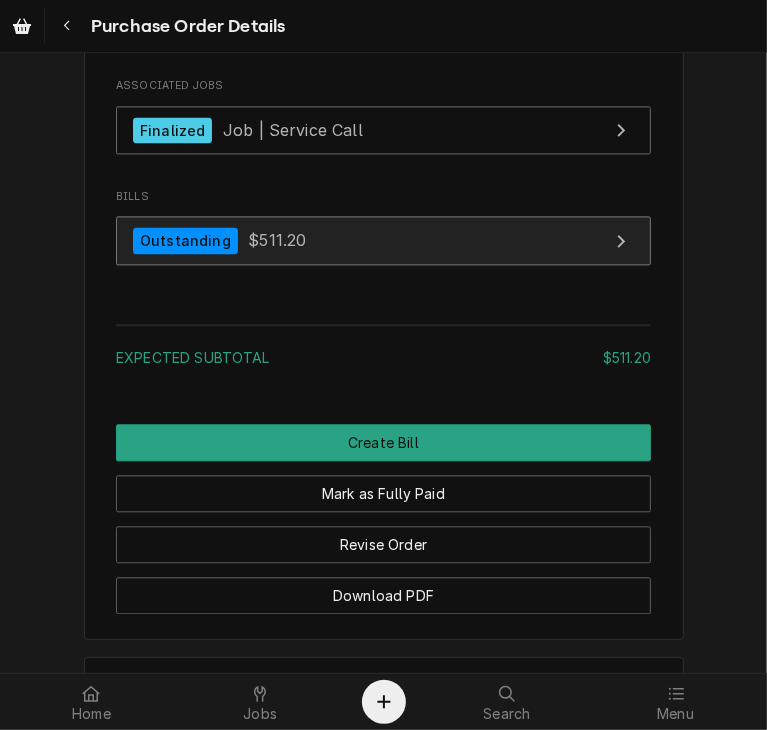 click on "Outstanding $511.20" at bounding box center [383, 240] 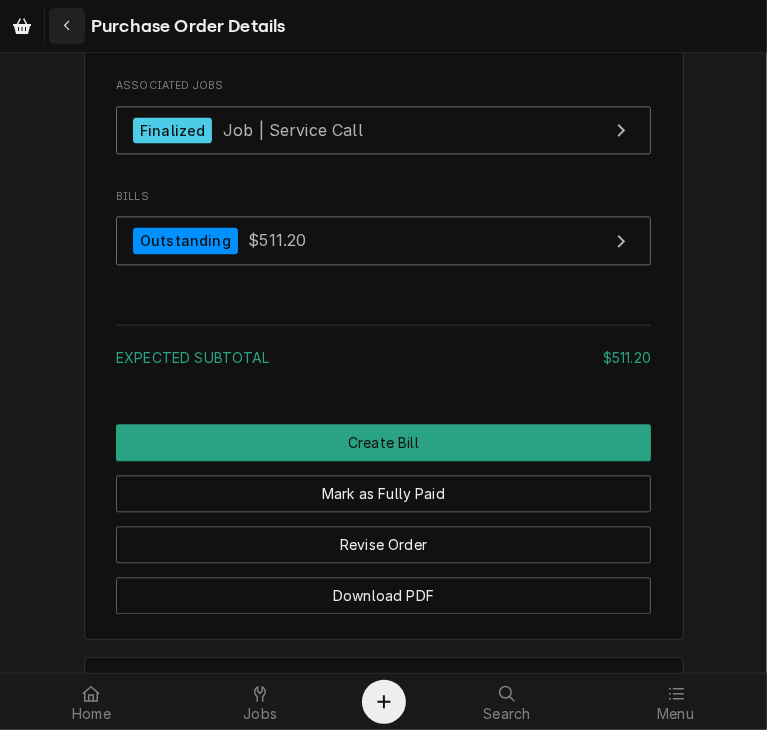 click 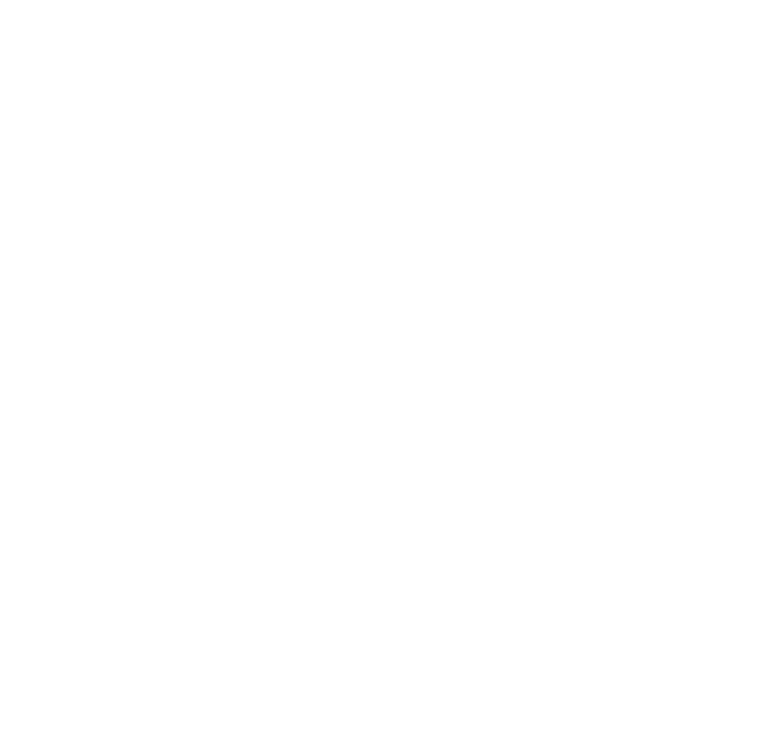 scroll, scrollTop: 0, scrollLeft: 0, axis: both 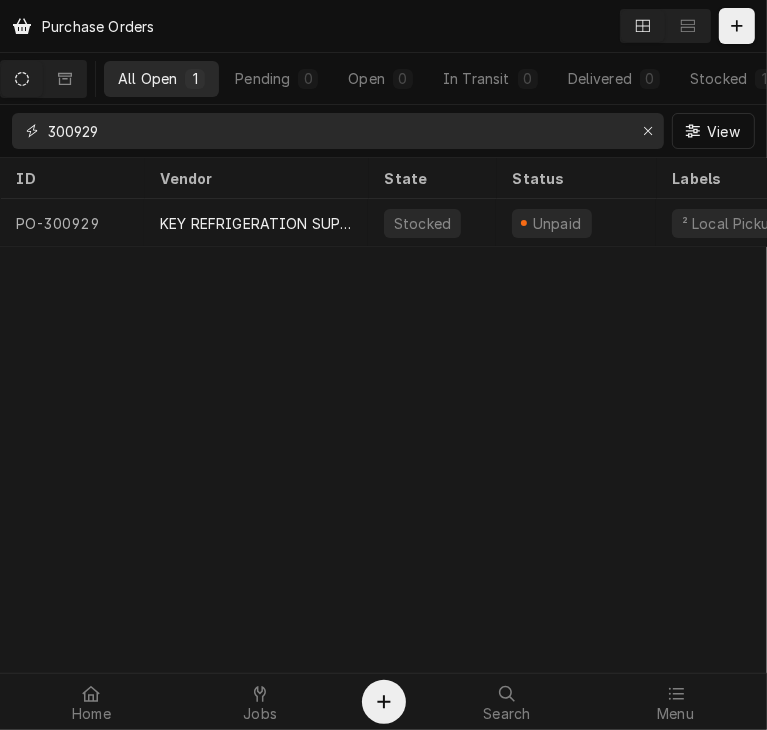 click on "300929" at bounding box center [337, 131] 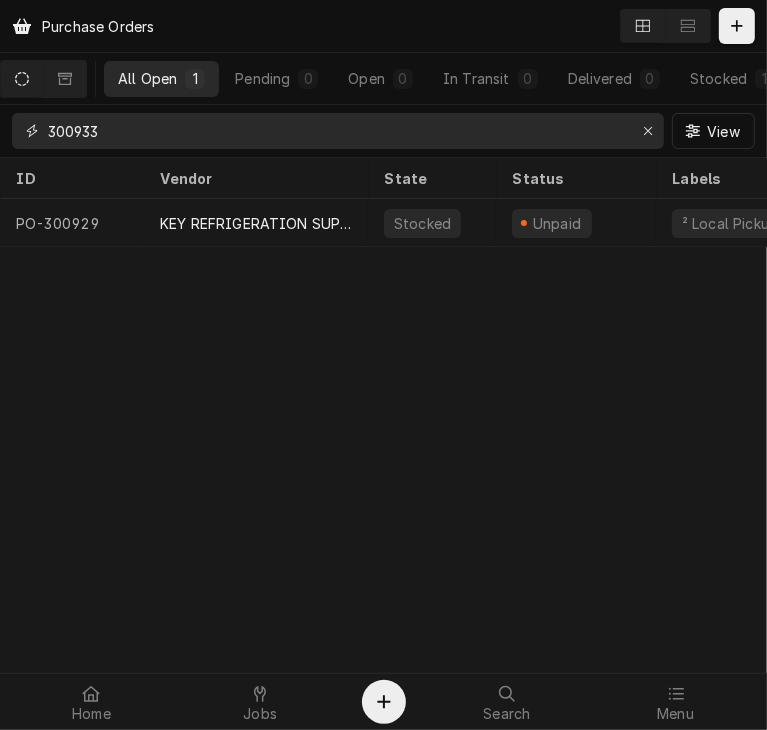 type on "300933" 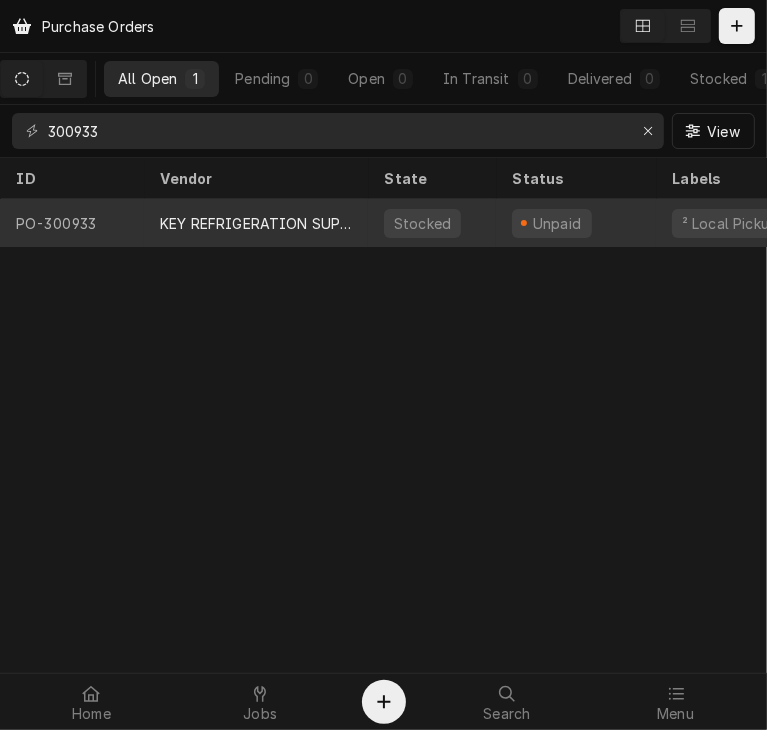click on "KEY REFRIGERATION SUPPLY" at bounding box center [256, 223] 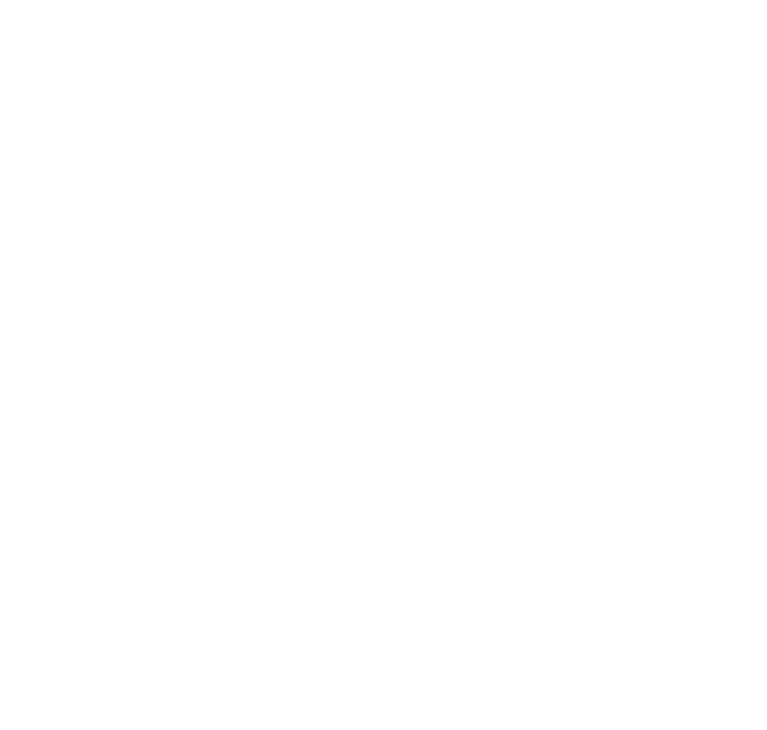 scroll, scrollTop: 0, scrollLeft: 0, axis: both 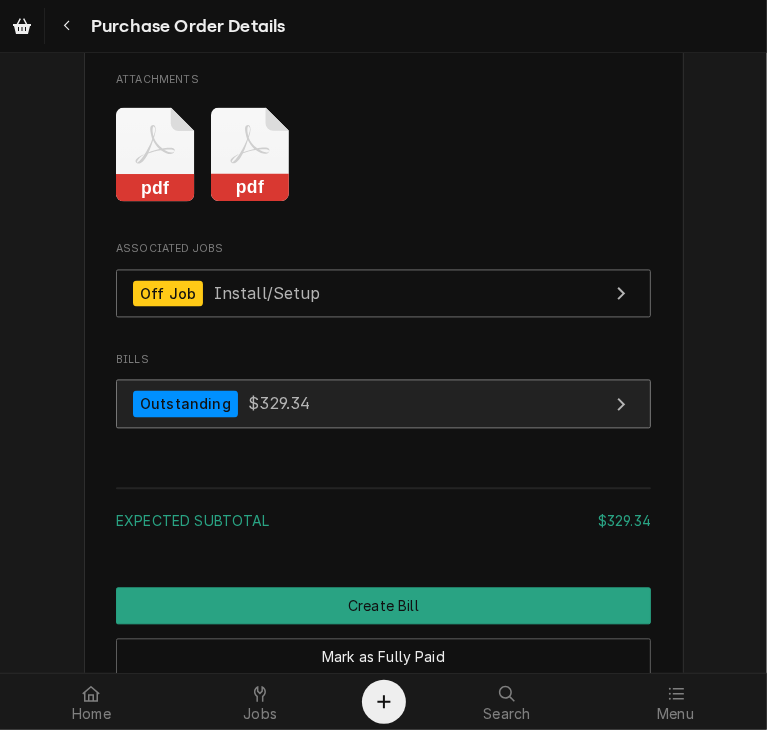 click on "Outstanding $329.34" at bounding box center [383, 403] 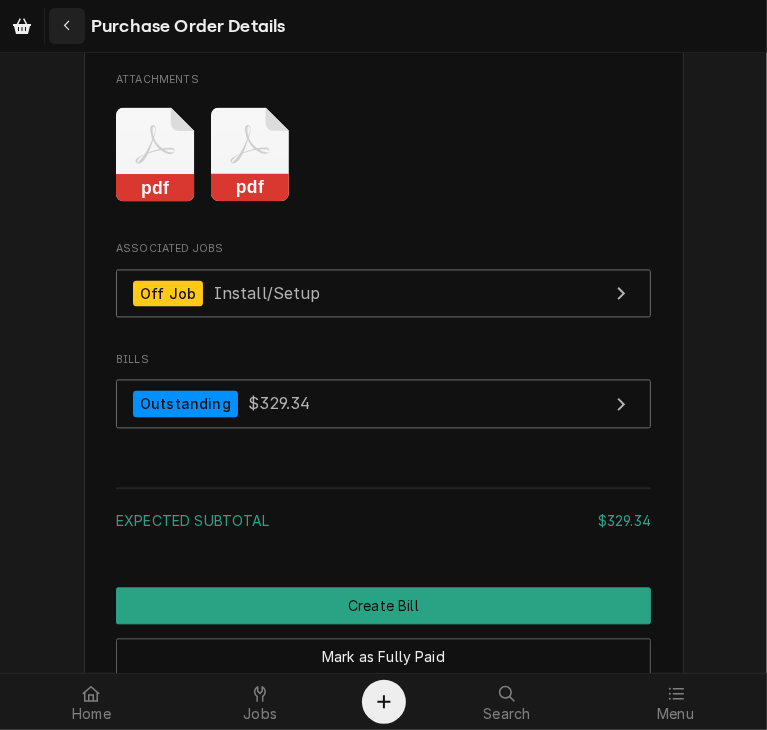 click 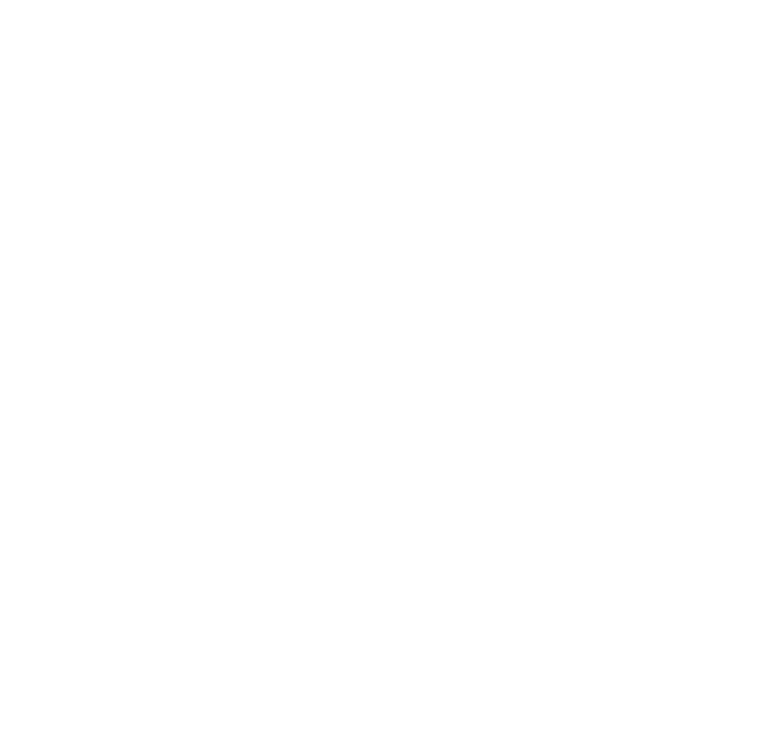 scroll, scrollTop: 0, scrollLeft: 0, axis: both 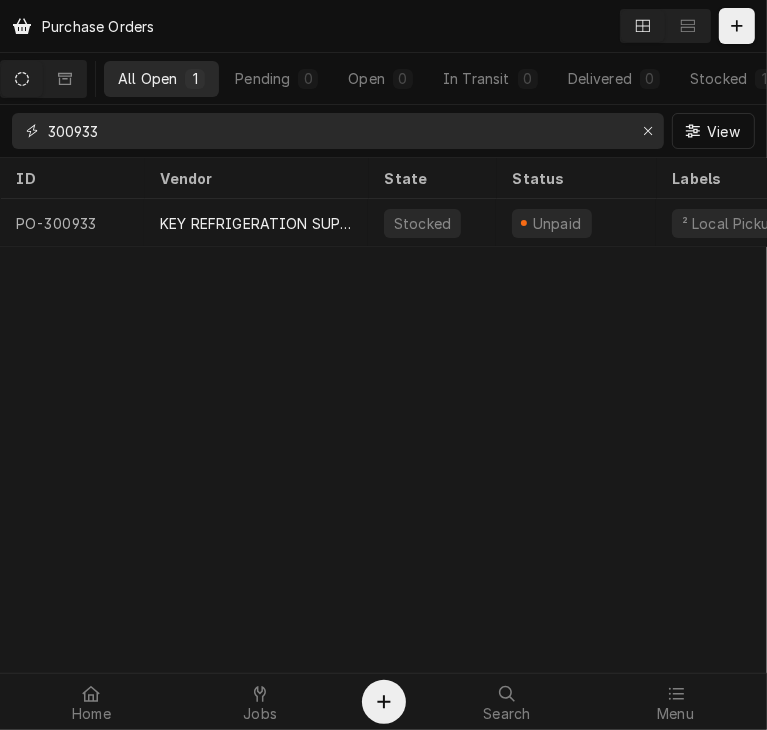 click on "300933" at bounding box center (337, 131) 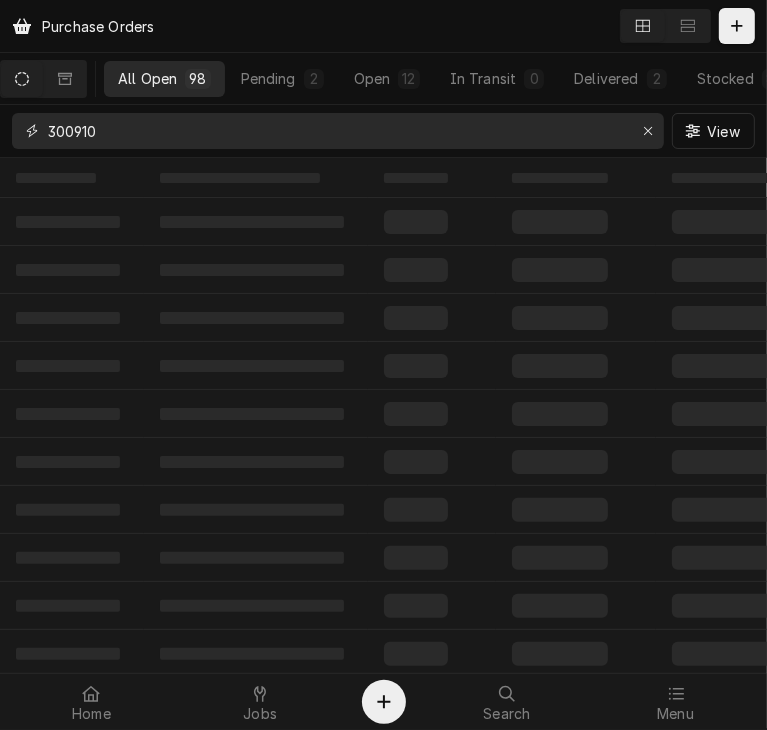 type on "300910" 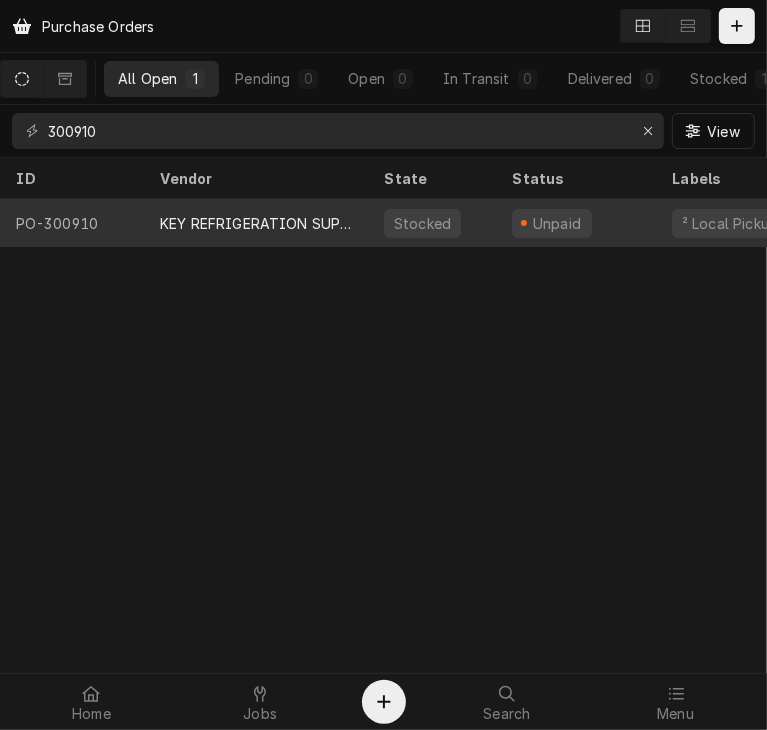click on "KEY REFRIGERATION SUPPLY" at bounding box center (256, 223) 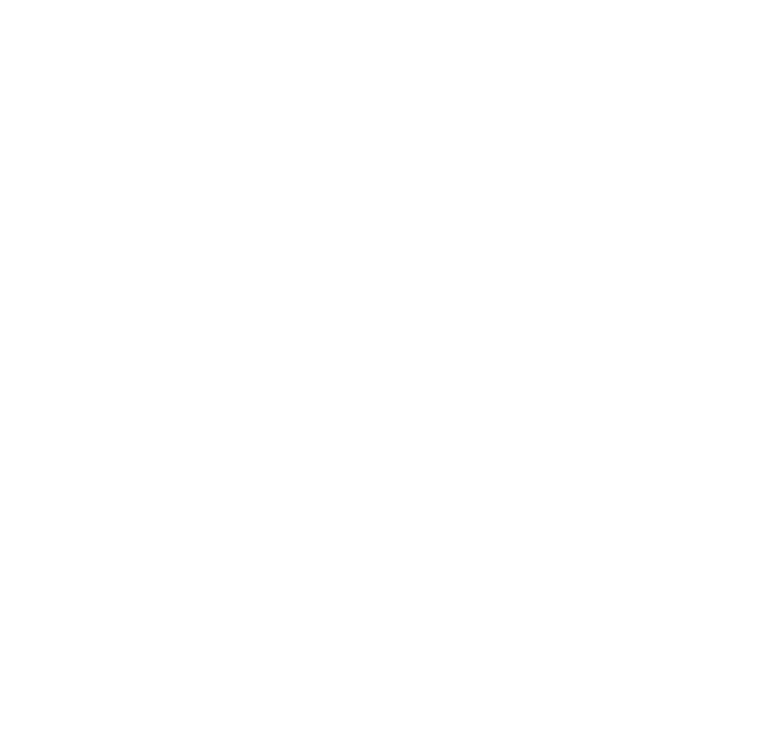 scroll, scrollTop: 0, scrollLeft: 0, axis: both 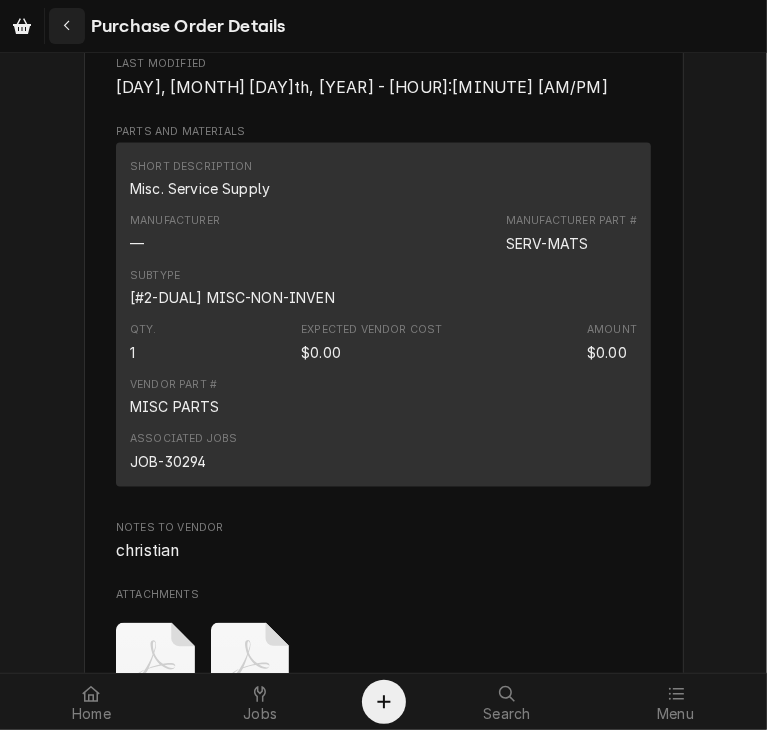 click 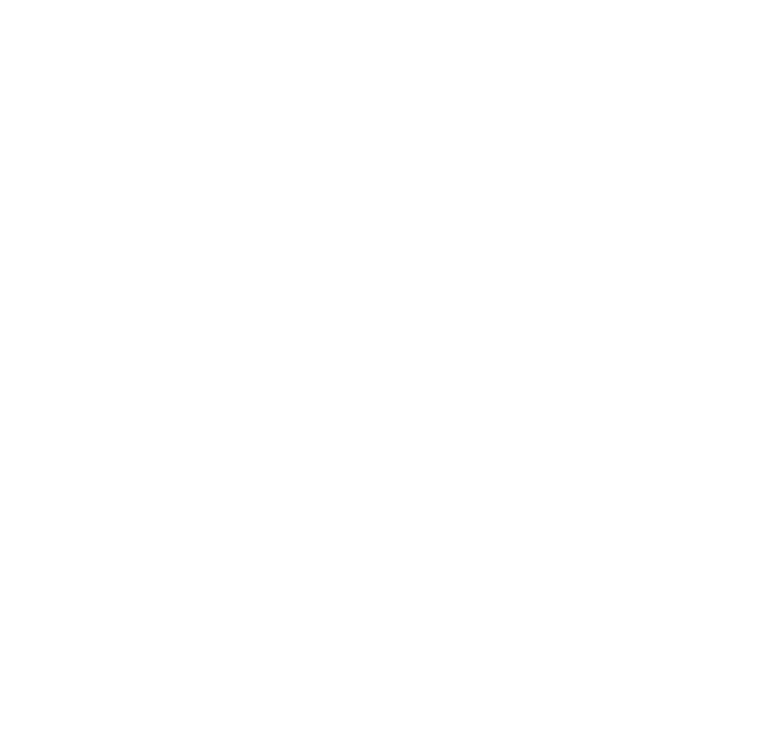 scroll, scrollTop: 0, scrollLeft: 0, axis: both 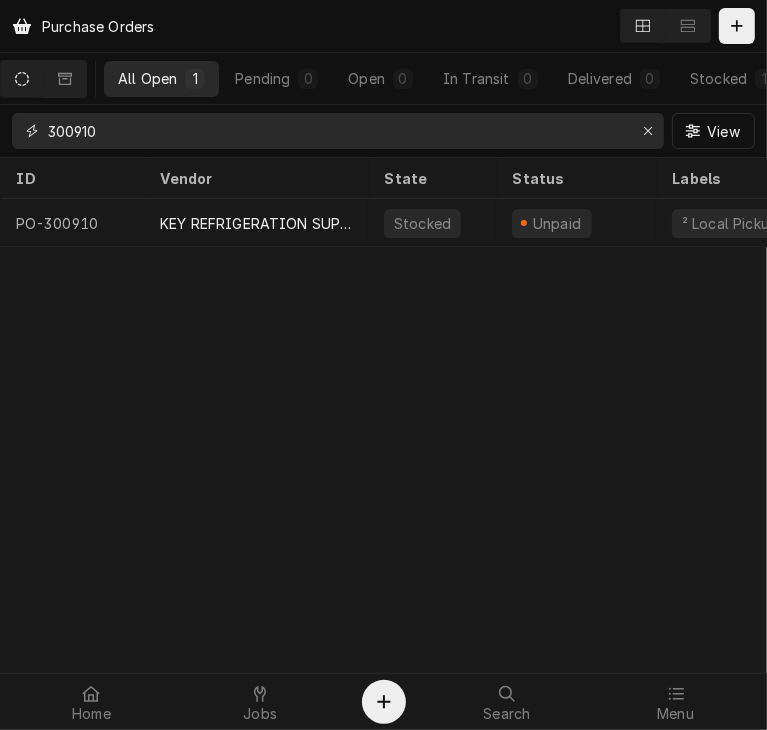 click on "300910" at bounding box center [337, 131] 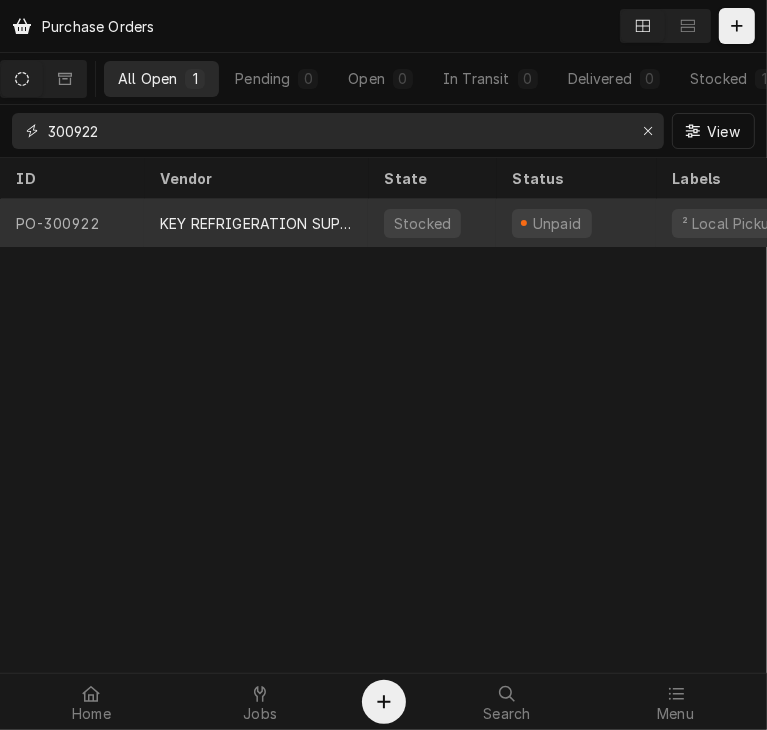type on "300922" 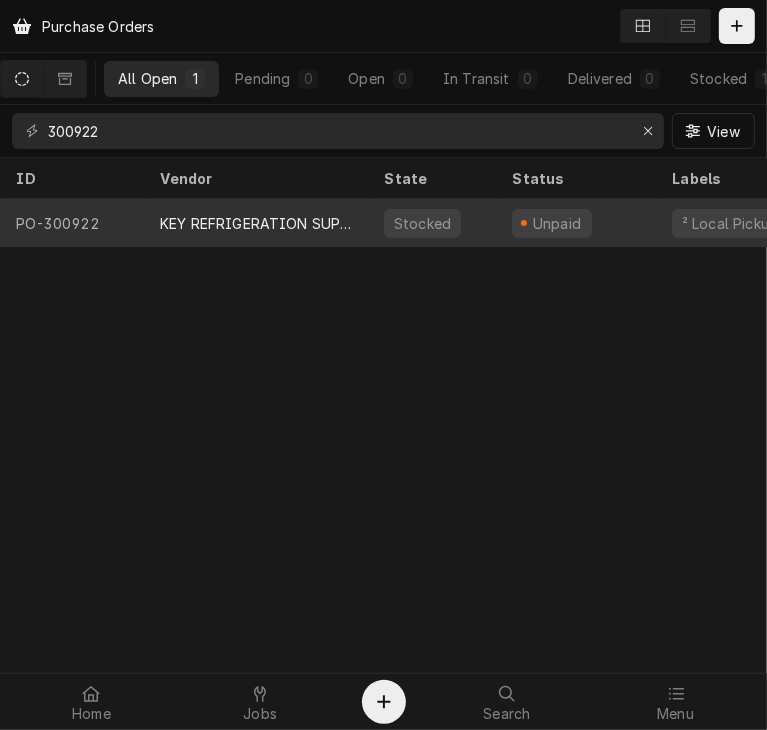 click on "KEY REFRIGERATION SUPPLY" at bounding box center [256, 223] 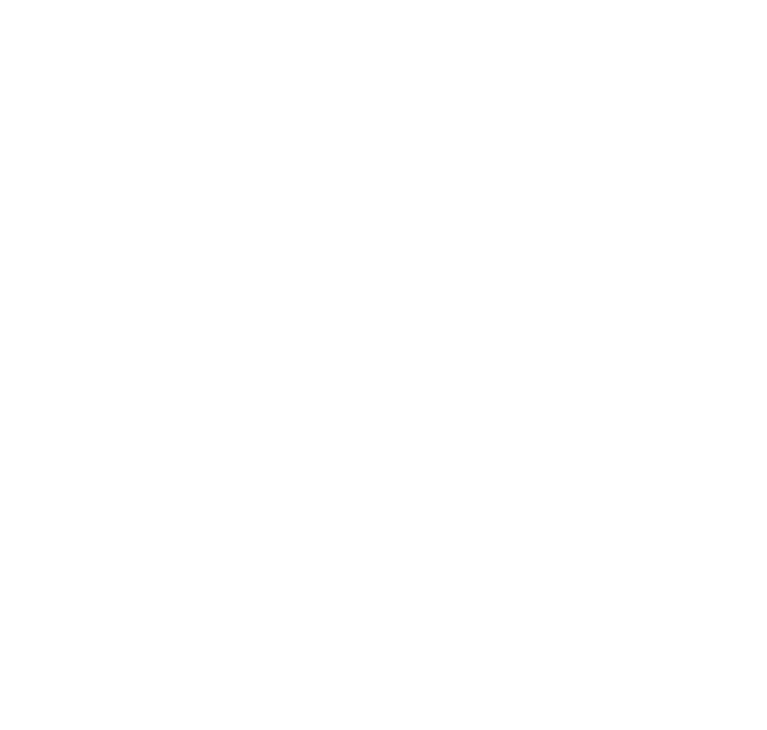 scroll, scrollTop: 0, scrollLeft: 0, axis: both 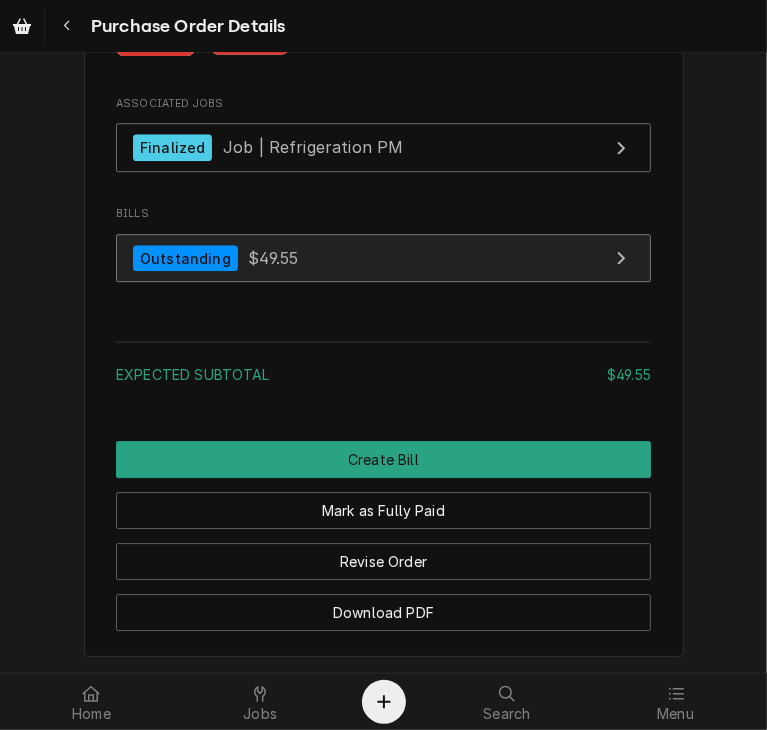 click on "Outstanding $49.55" at bounding box center [383, 258] 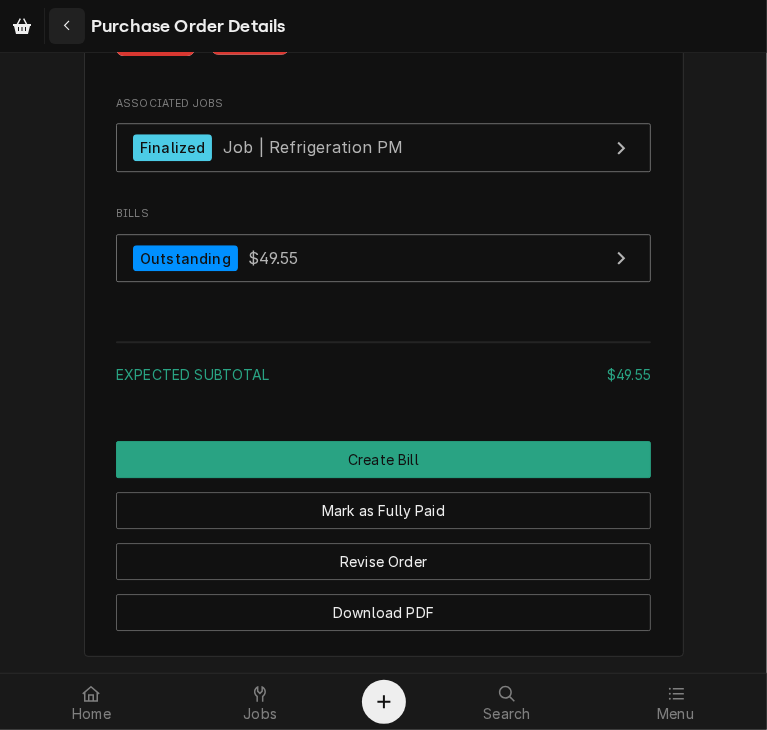 click at bounding box center (67, 26) 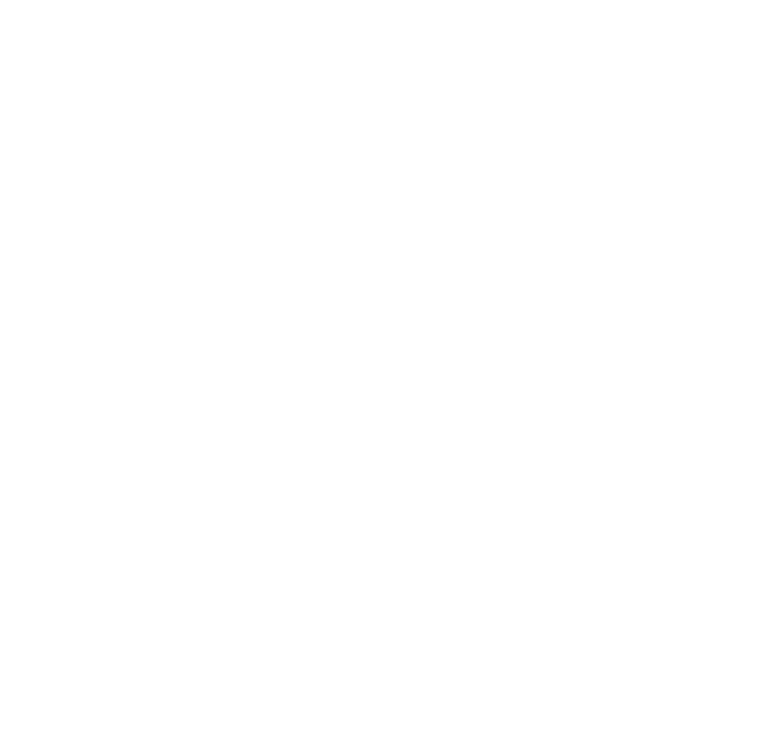 scroll, scrollTop: 0, scrollLeft: 0, axis: both 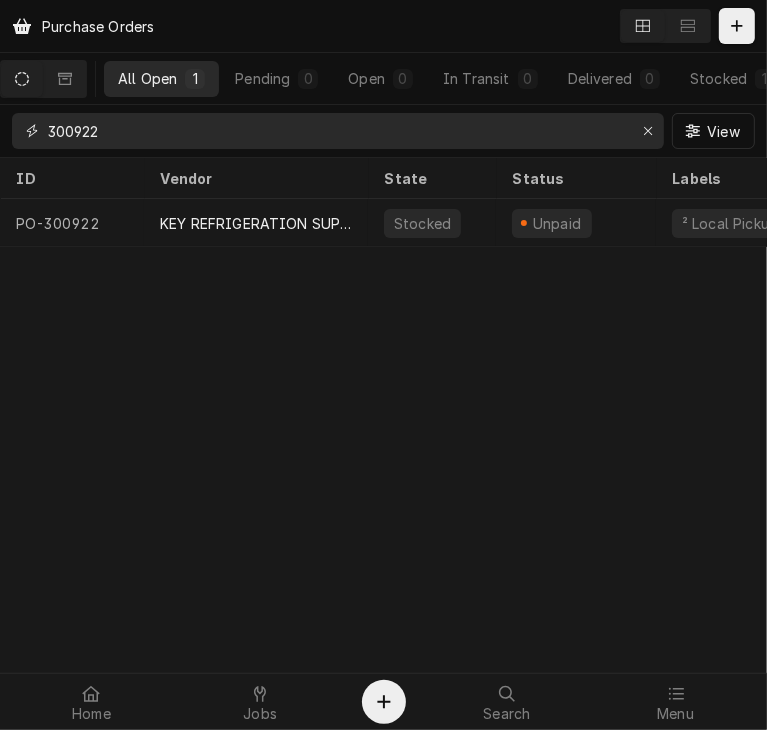 click on "300922" at bounding box center (337, 131) 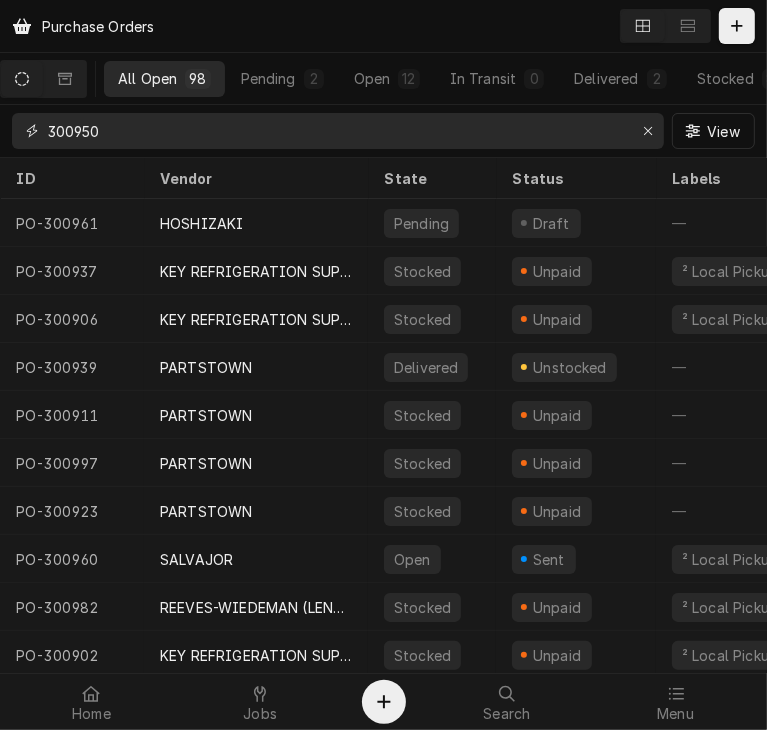 type on "300950" 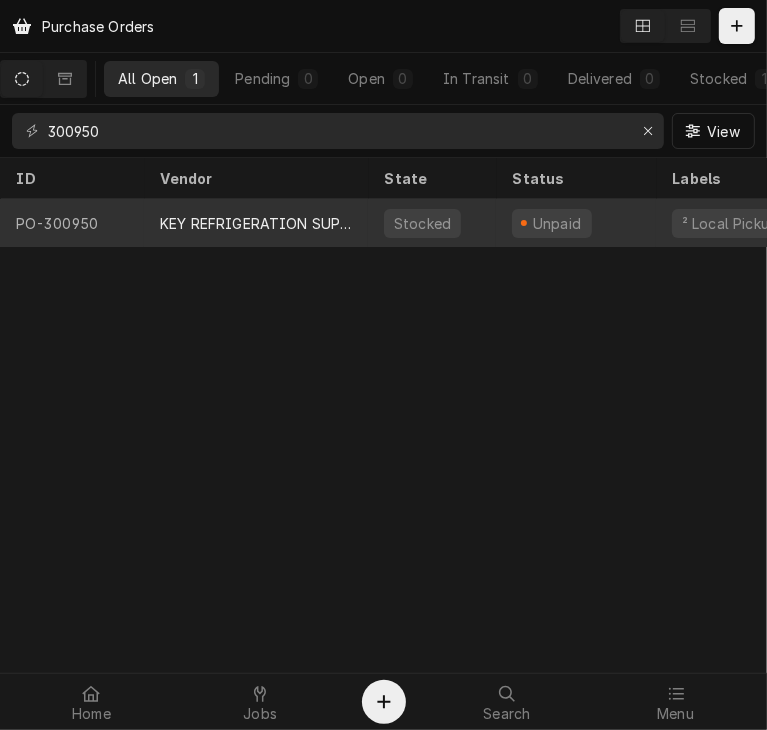 click on "KEY REFRIGERATION SUPPLY" at bounding box center [256, 223] 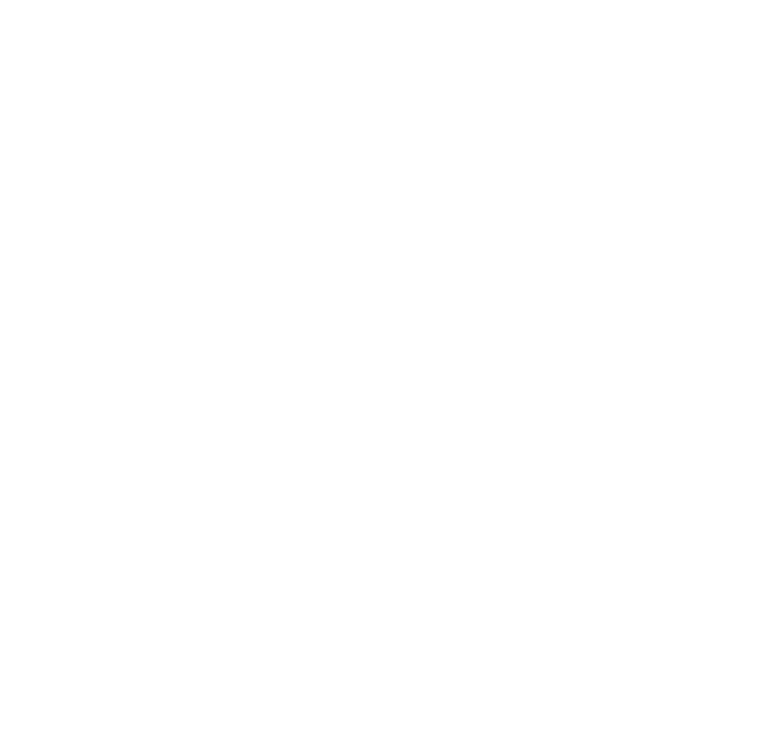 scroll, scrollTop: 0, scrollLeft: 0, axis: both 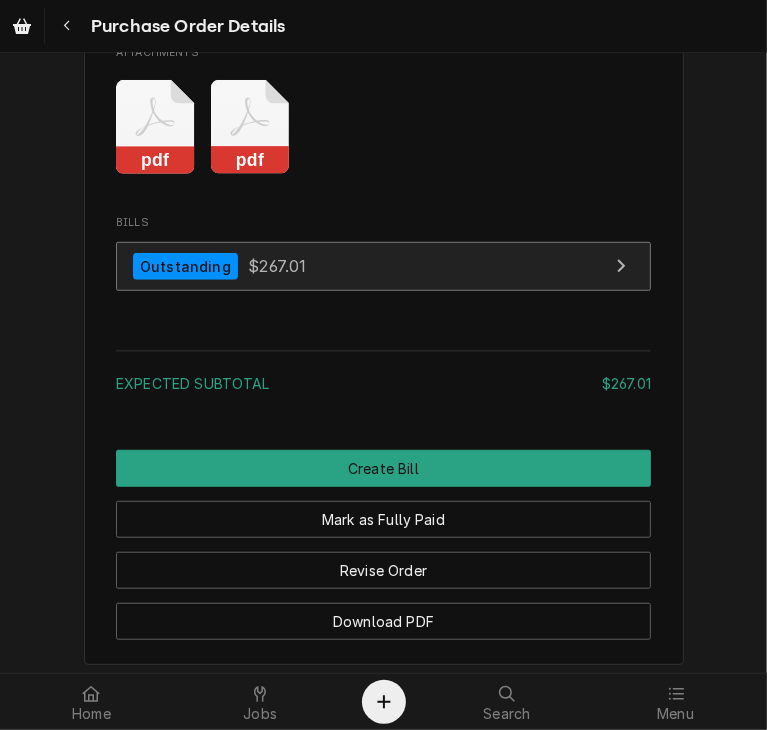 click on "$267.01" at bounding box center [277, 266] 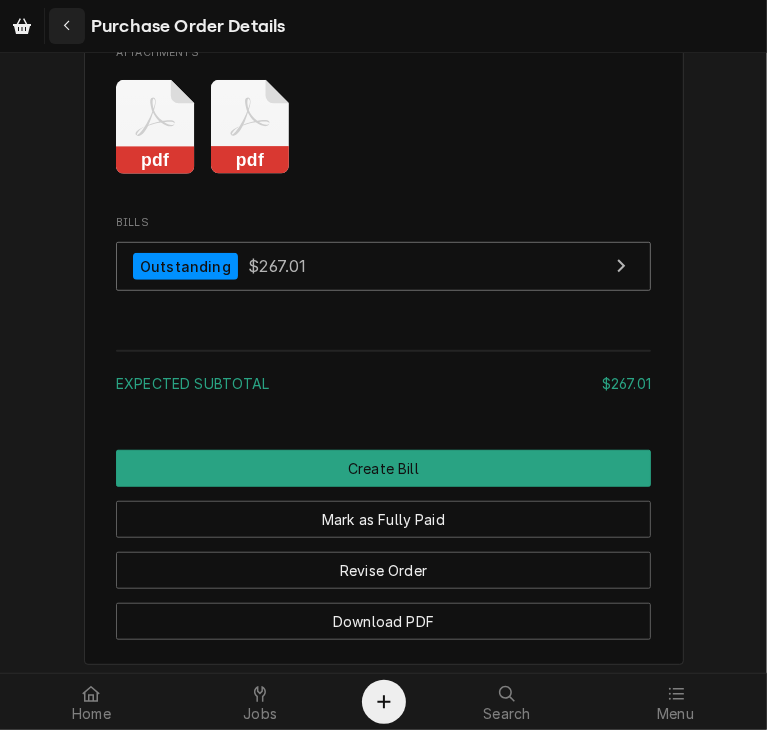 click at bounding box center (67, 26) 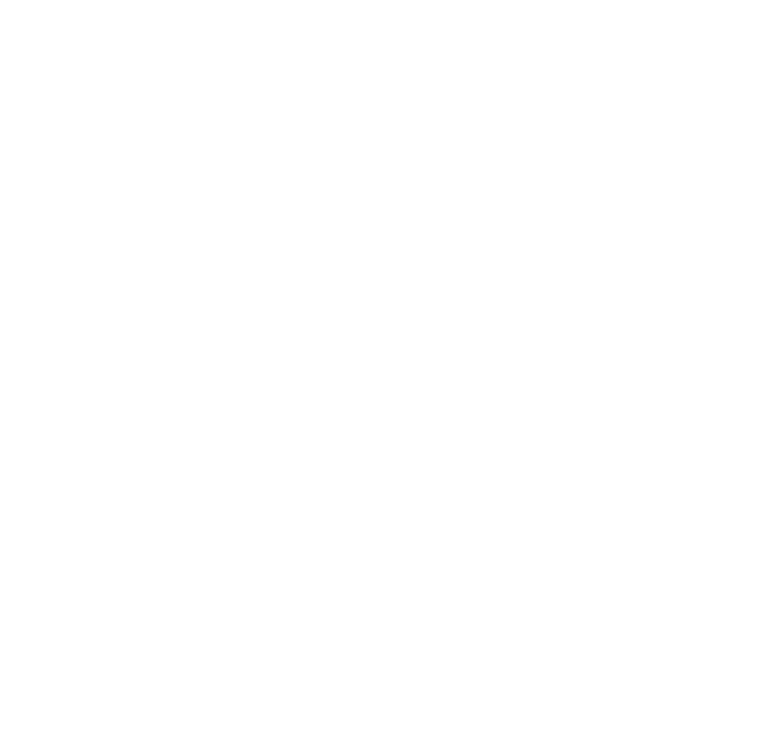 scroll, scrollTop: 0, scrollLeft: 0, axis: both 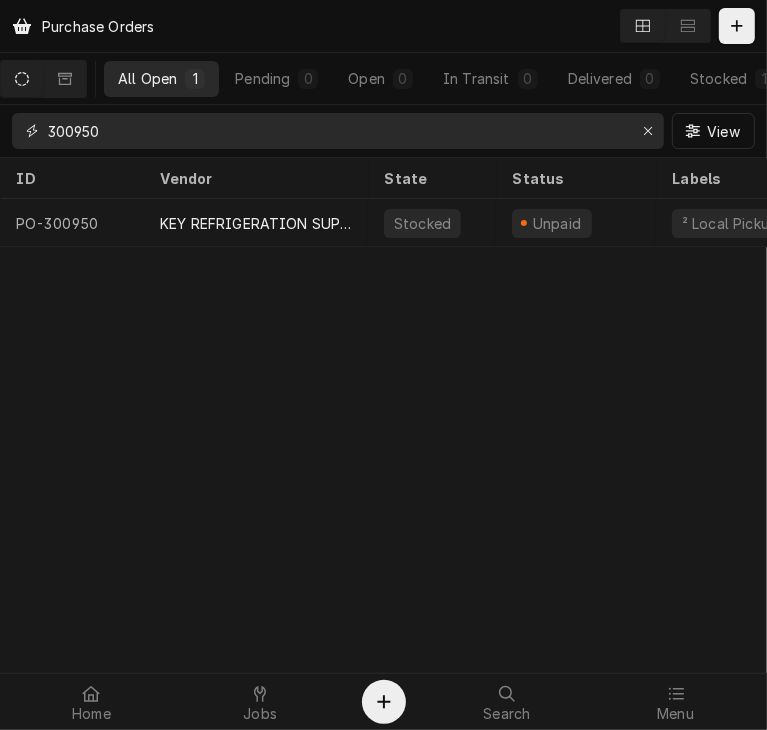 click on "300950" at bounding box center [337, 131] 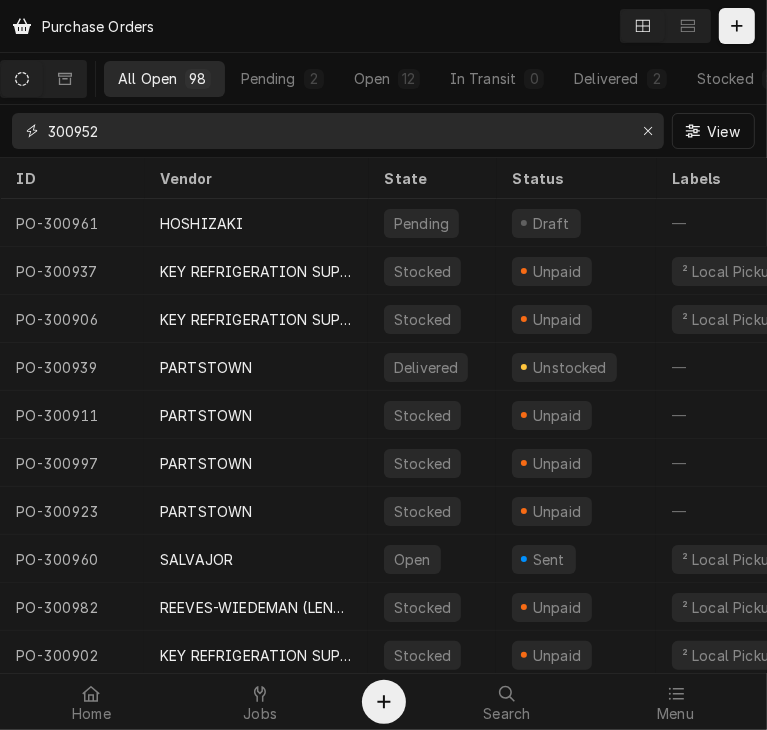 type on "300952" 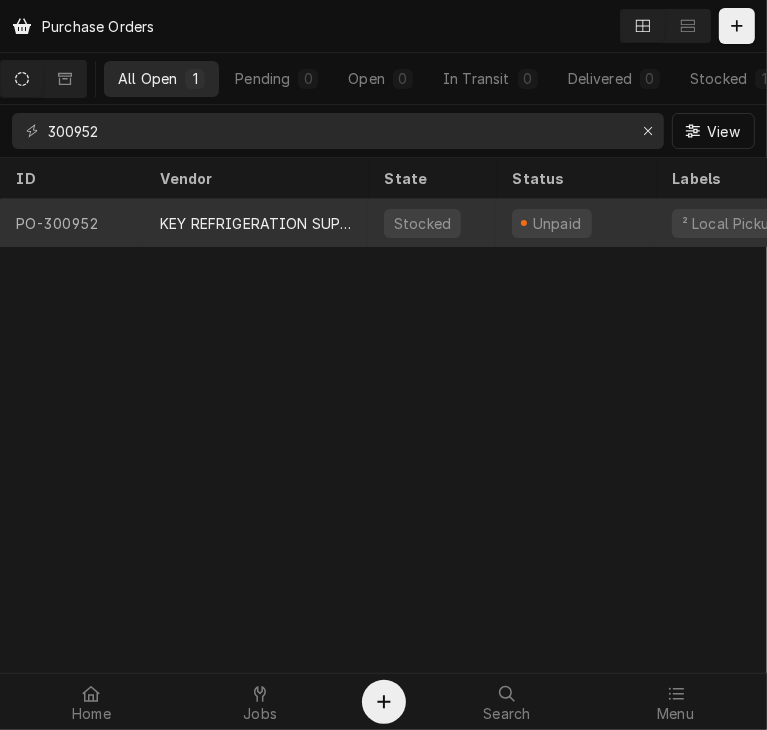 click on "KEY REFRIGERATION SUPPLY" at bounding box center [256, 223] 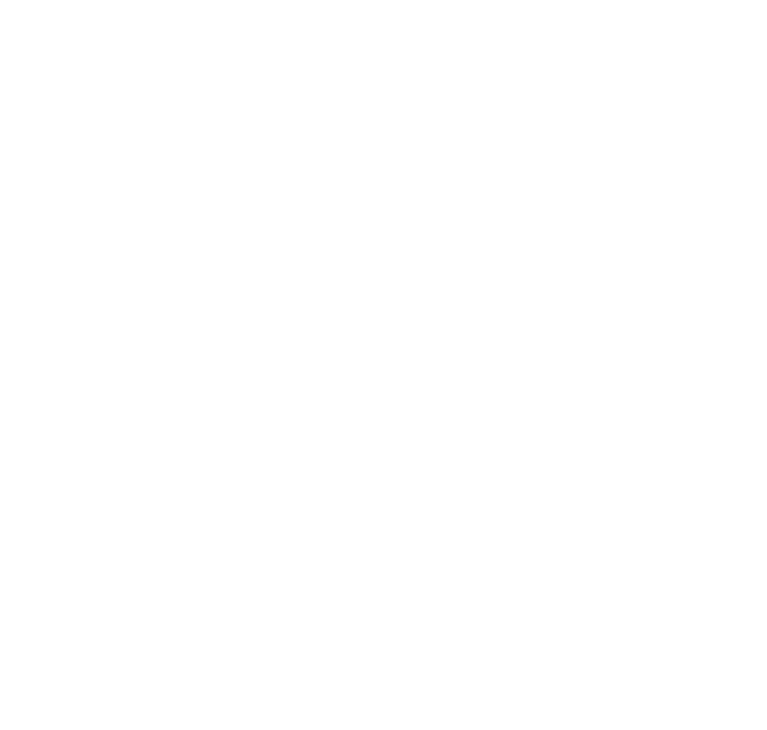 scroll, scrollTop: 0, scrollLeft: 0, axis: both 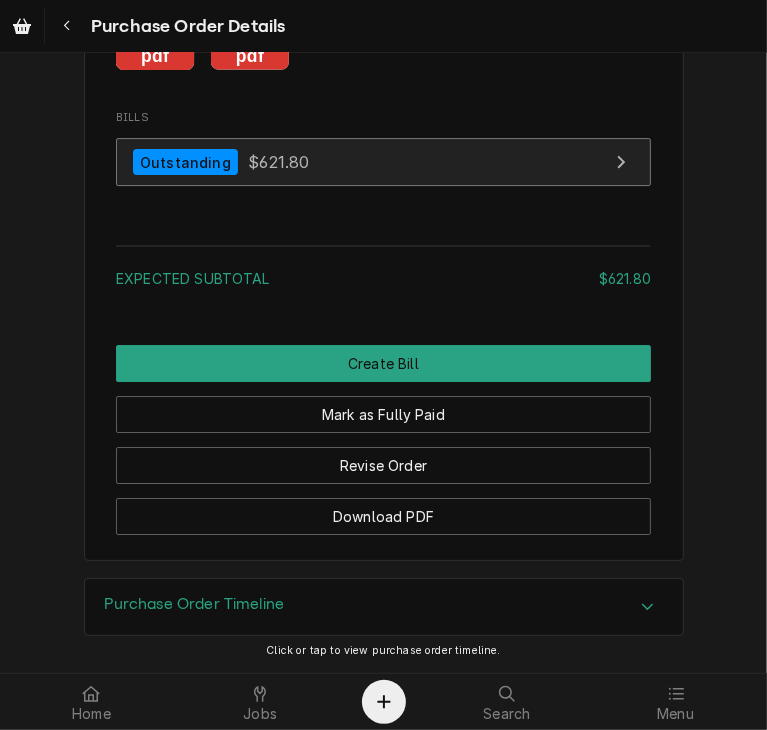 click on "Outstanding $621.80" at bounding box center [221, 162] 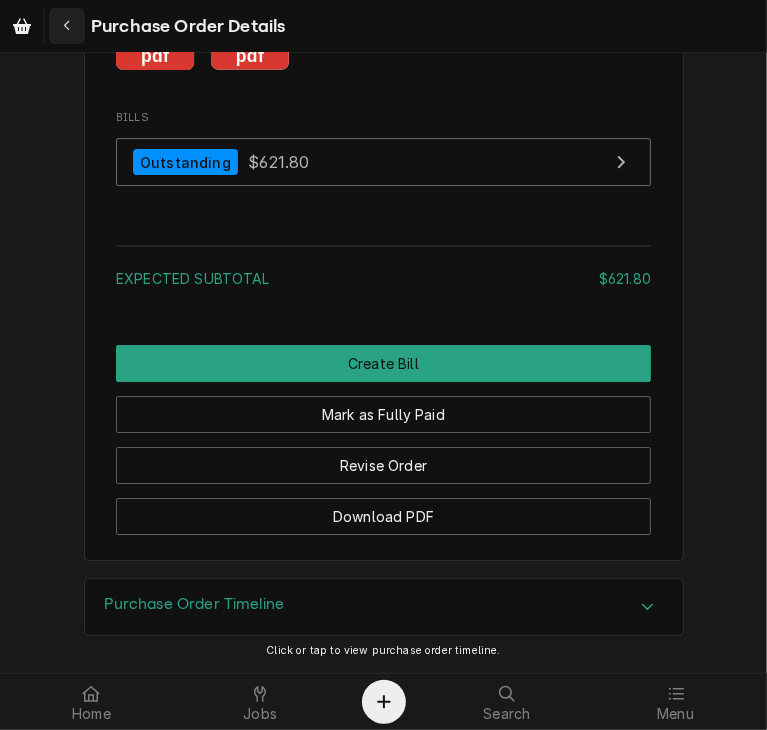 click at bounding box center [67, 26] 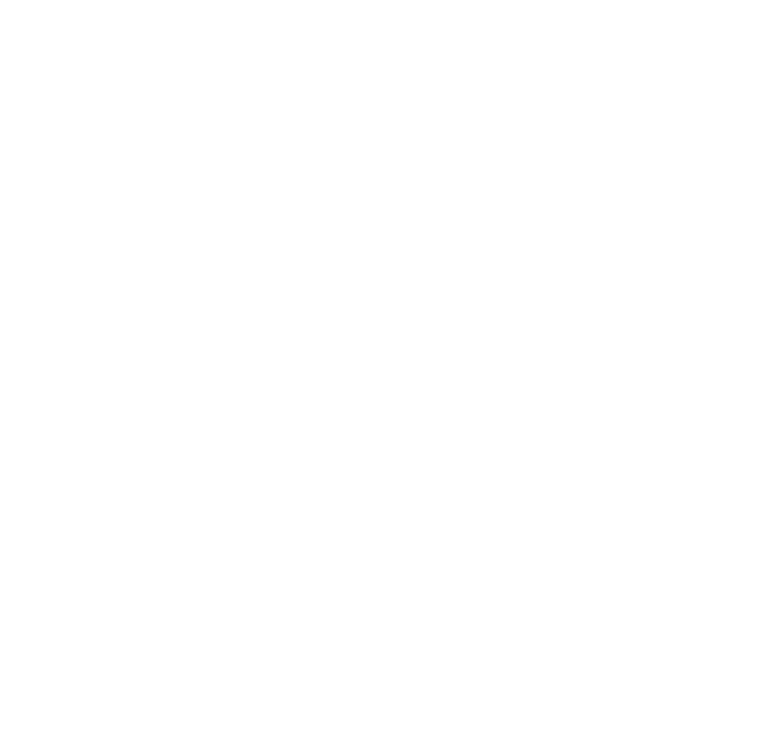 scroll, scrollTop: 0, scrollLeft: 0, axis: both 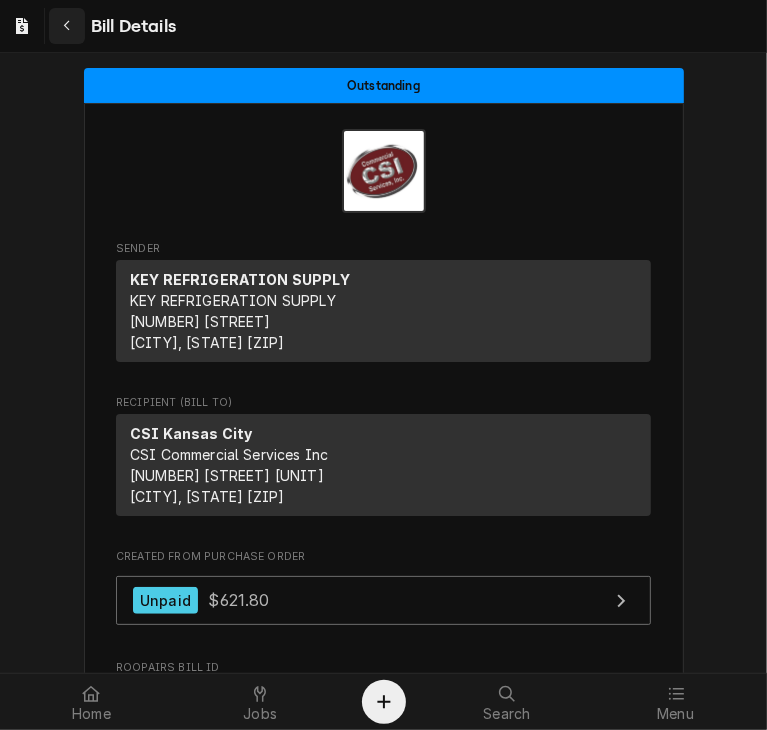 click 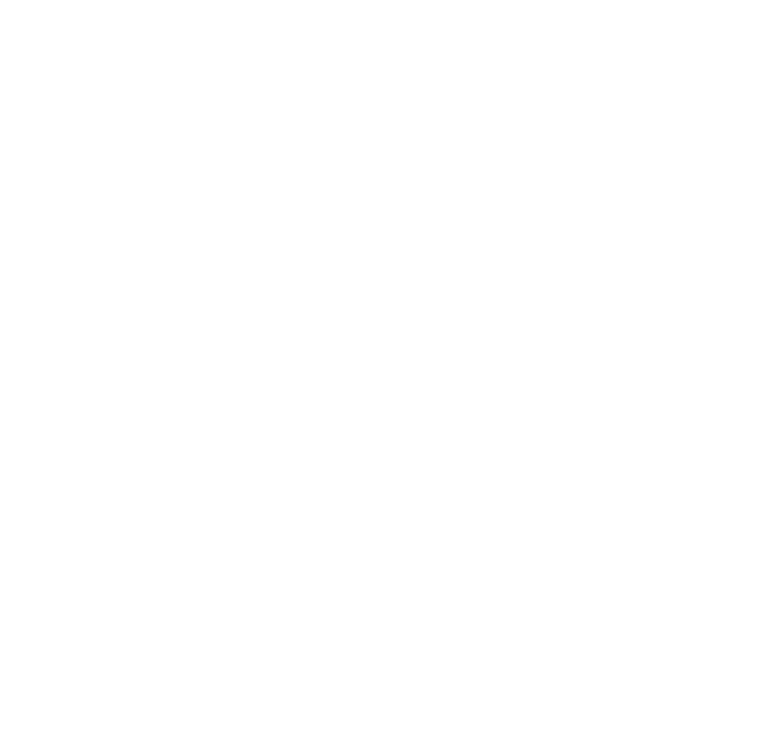 scroll, scrollTop: 0, scrollLeft: 0, axis: both 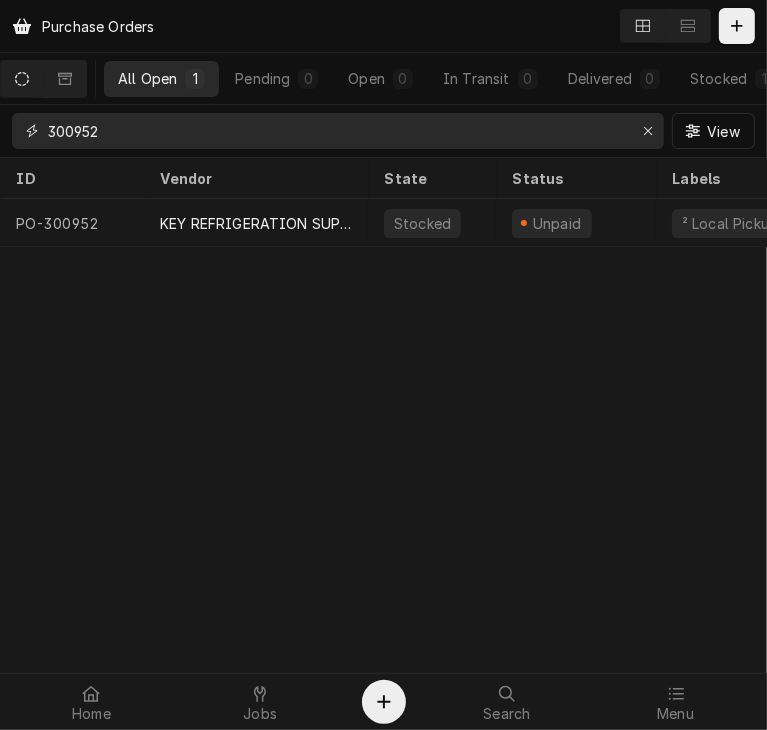 click on "300952" at bounding box center (337, 131) 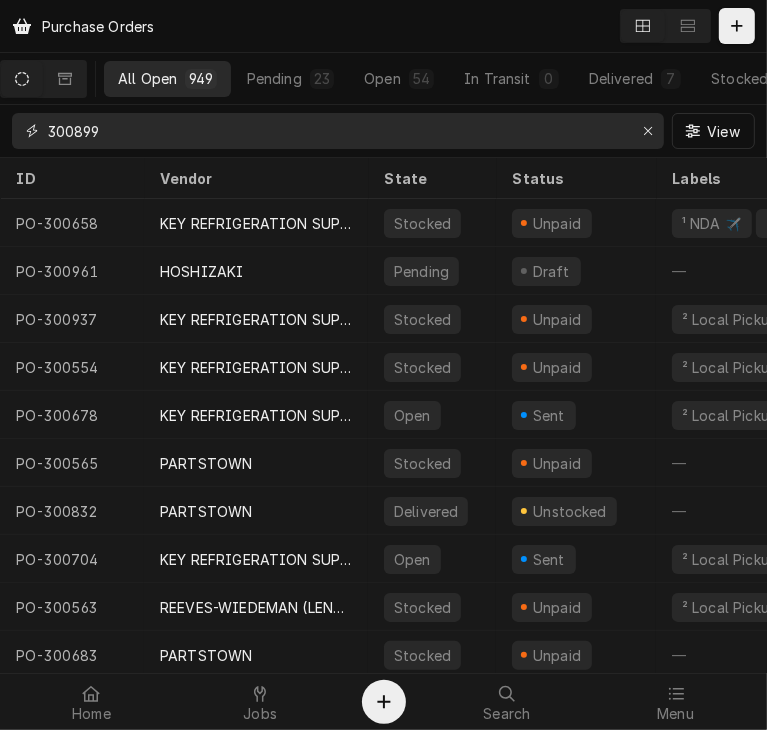 type on "300899" 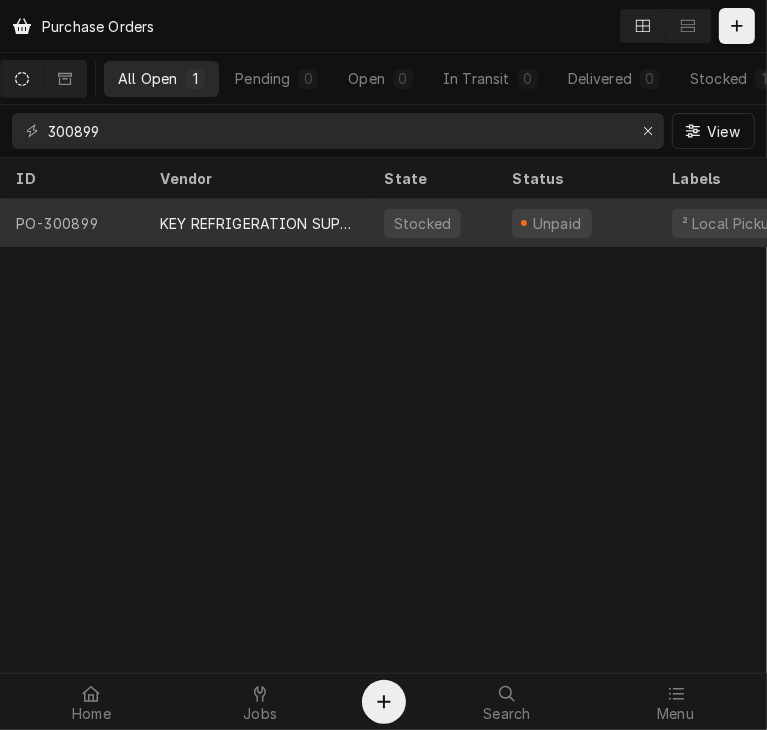 click on "KEY REFRIGERATION SUPPLY" at bounding box center (256, 223) 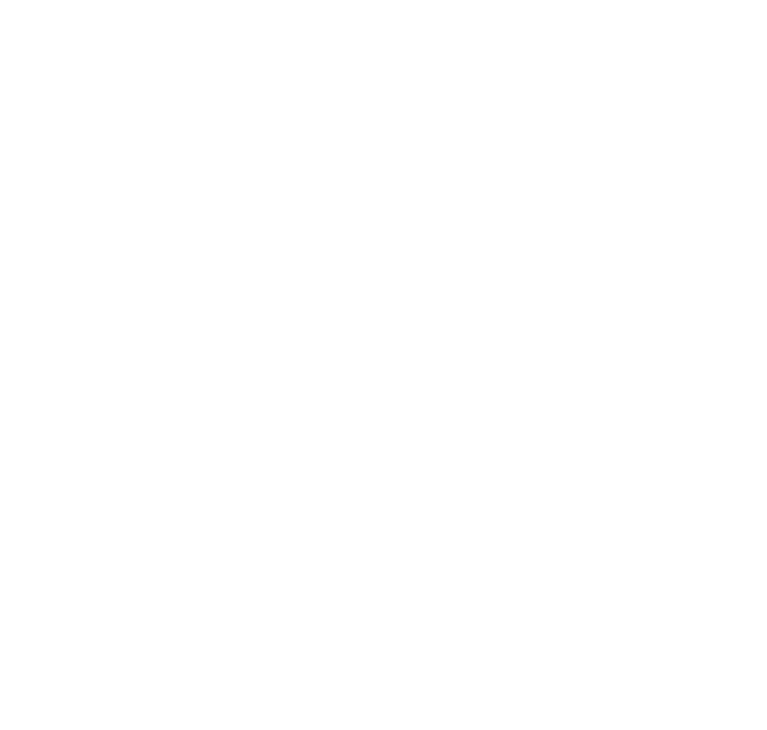 scroll, scrollTop: 0, scrollLeft: 0, axis: both 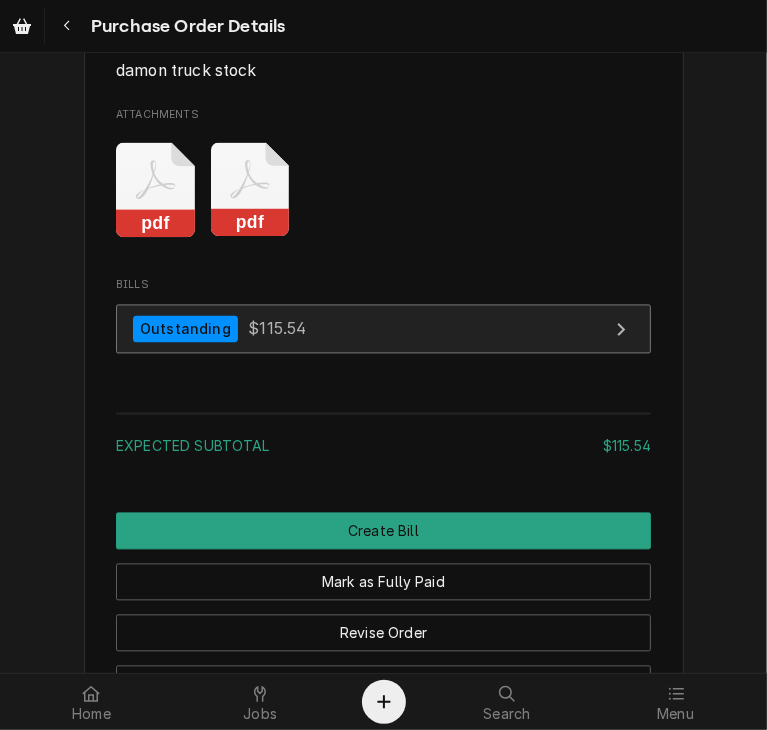 click on "Outstanding" at bounding box center [185, 329] 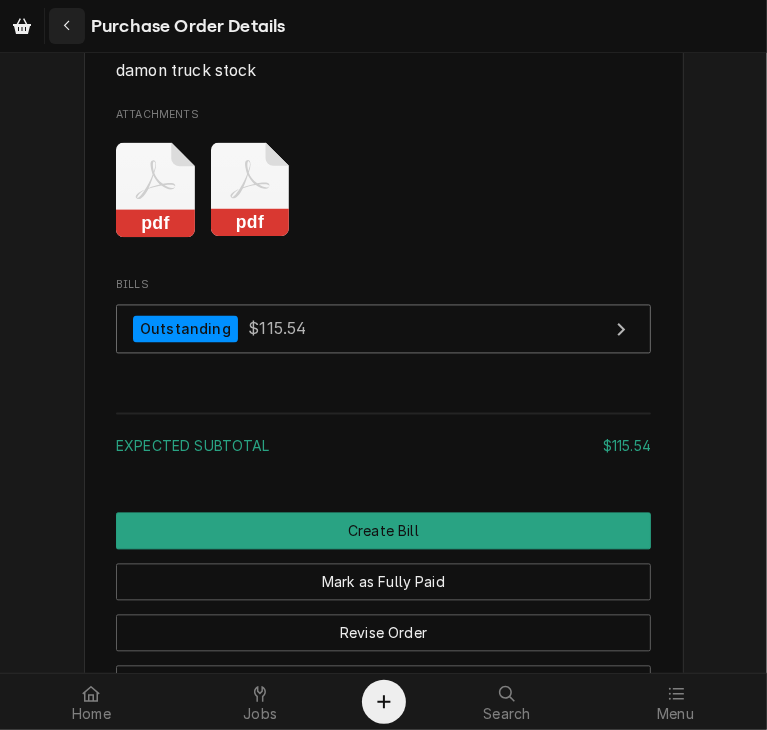 click 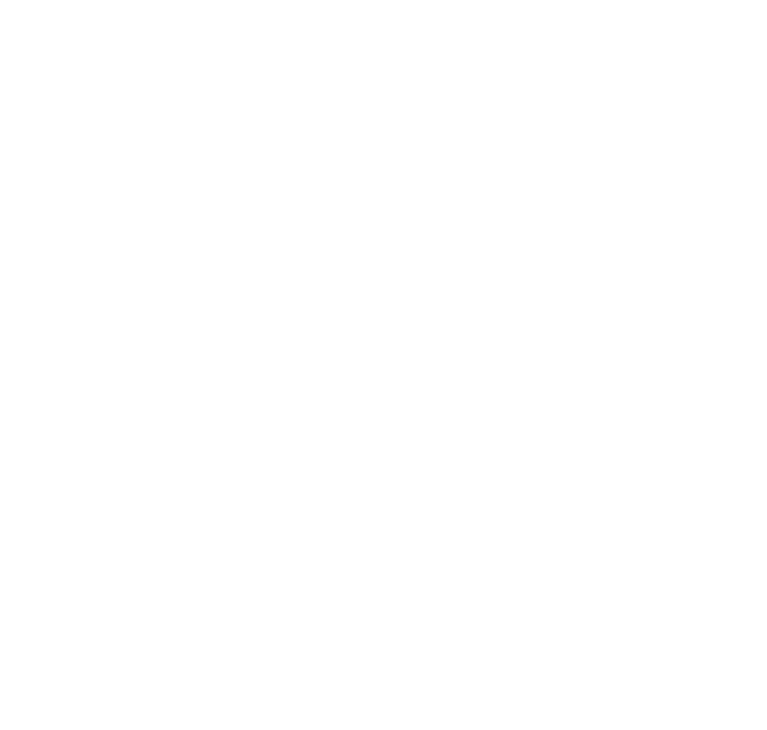 scroll, scrollTop: 0, scrollLeft: 0, axis: both 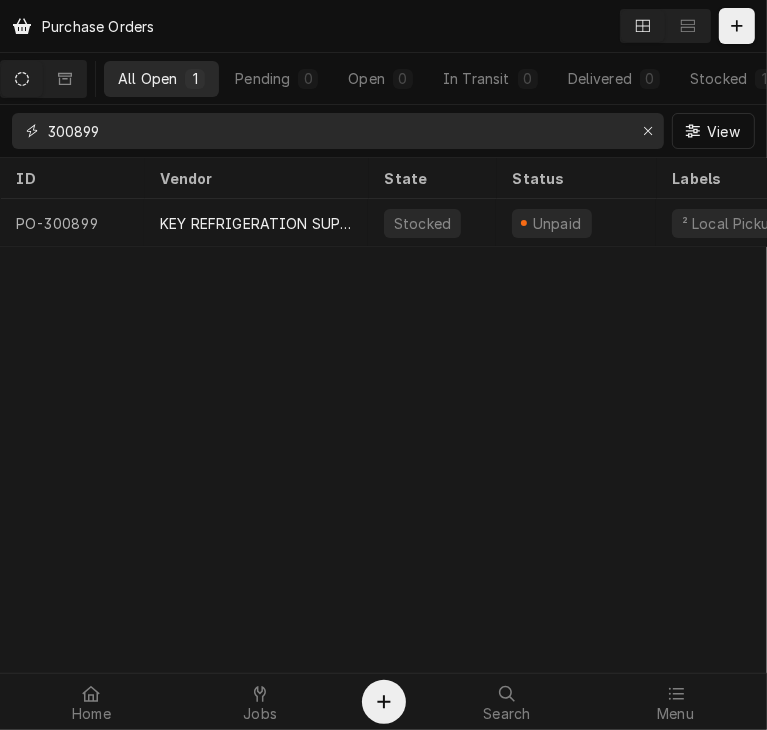 click on "300899" at bounding box center [337, 131] 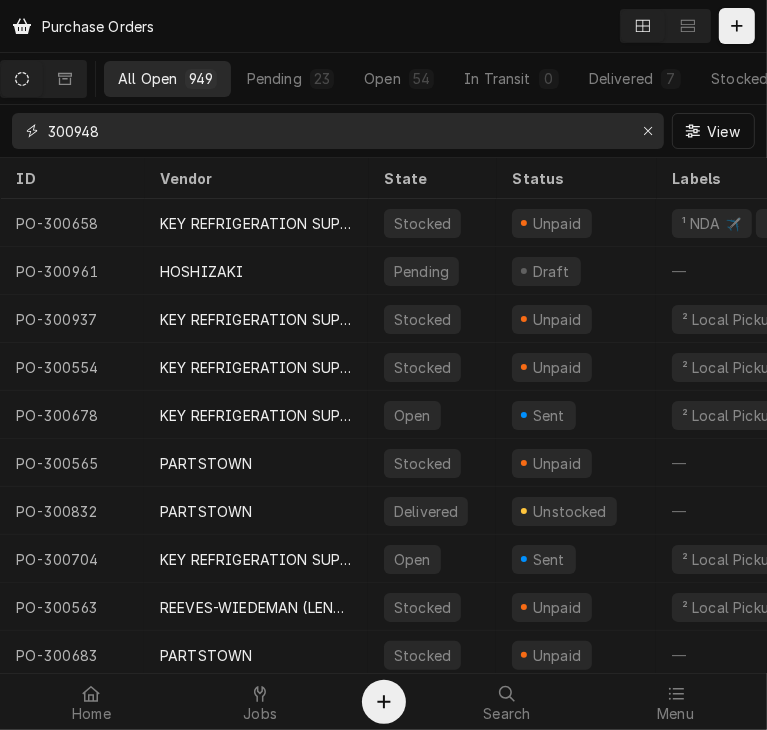 type on "300948" 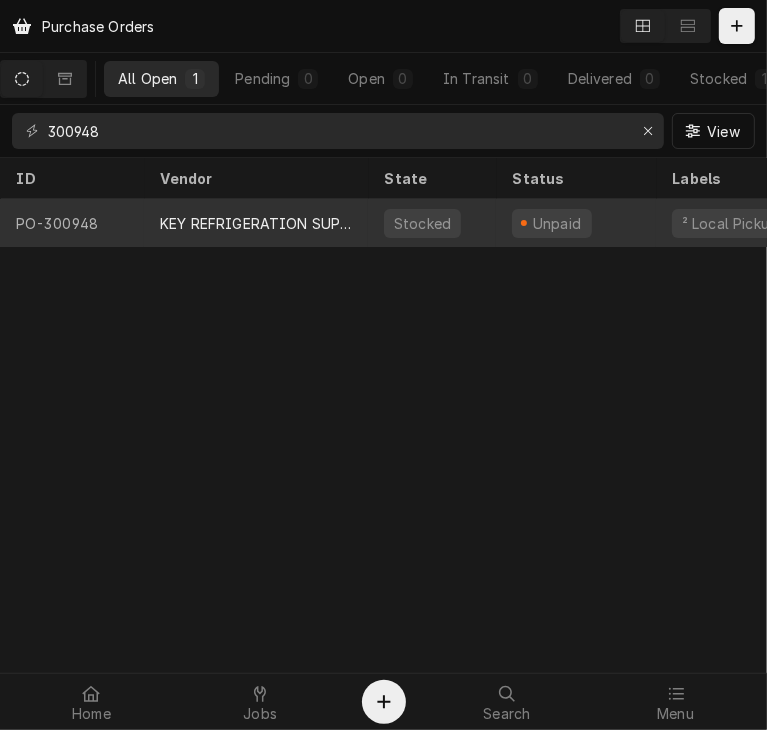 click on "KEY REFRIGERATION SUPPLY" at bounding box center [256, 223] 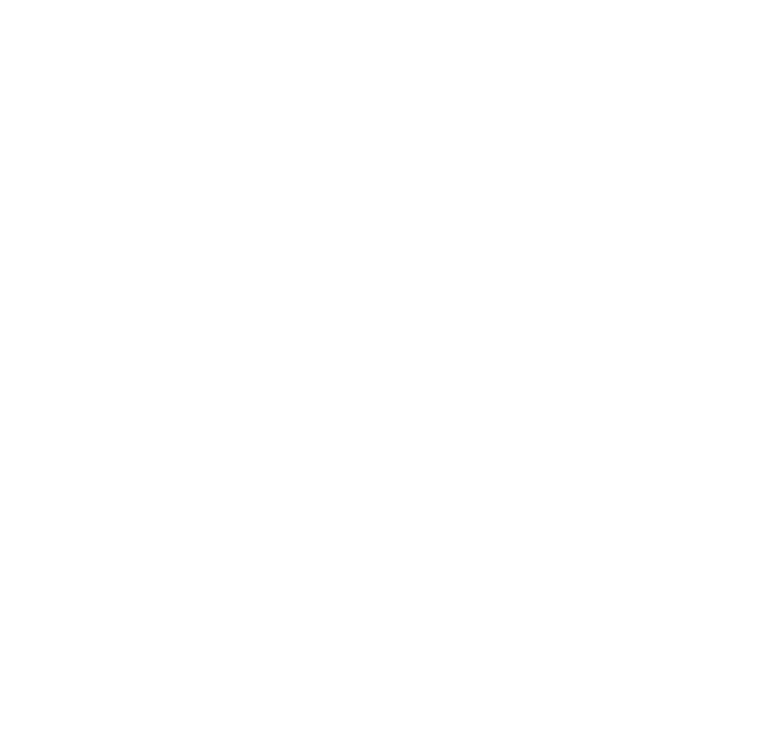 scroll, scrollTop: 0, scrollLeft: 0, axis: both 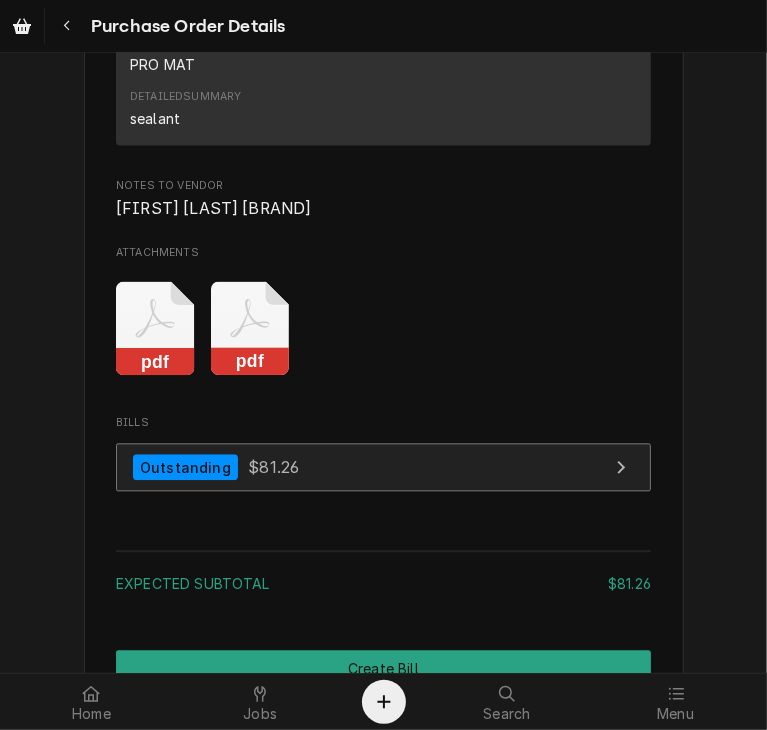 click on "Outstanding $81.26" at bounding box center (383, 467) 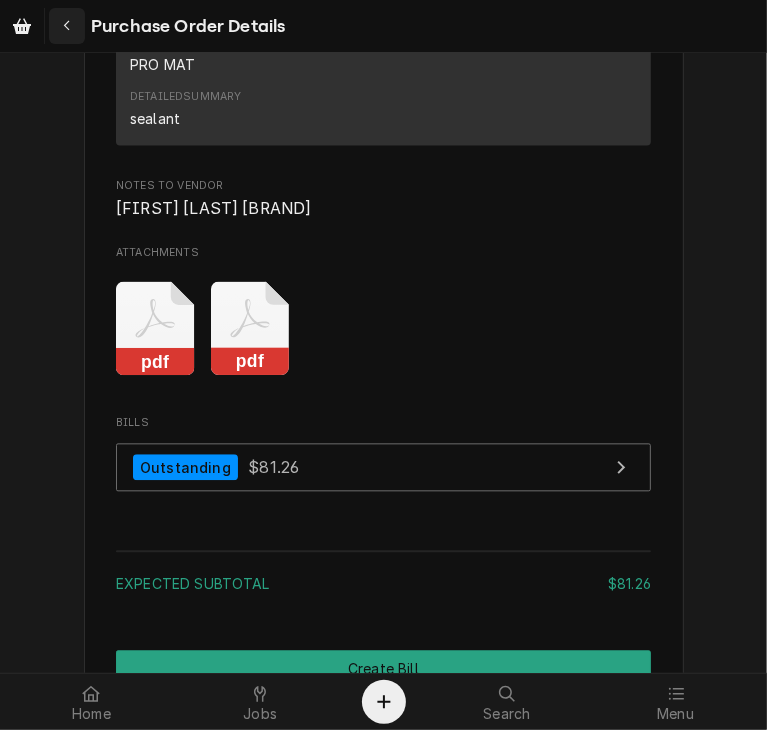 click 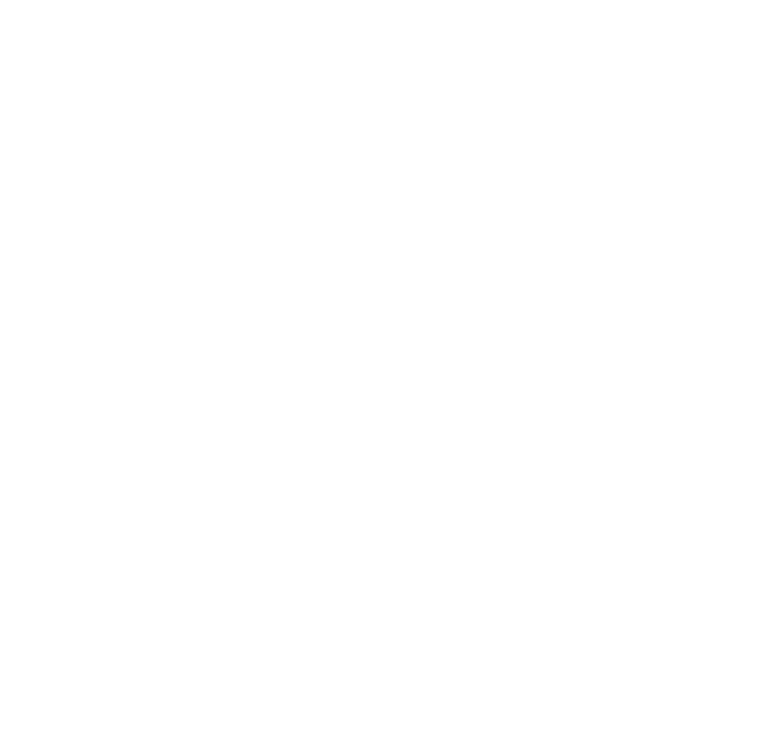 scroll, scrollTop: 0, scrollLeft: 0, axis: both 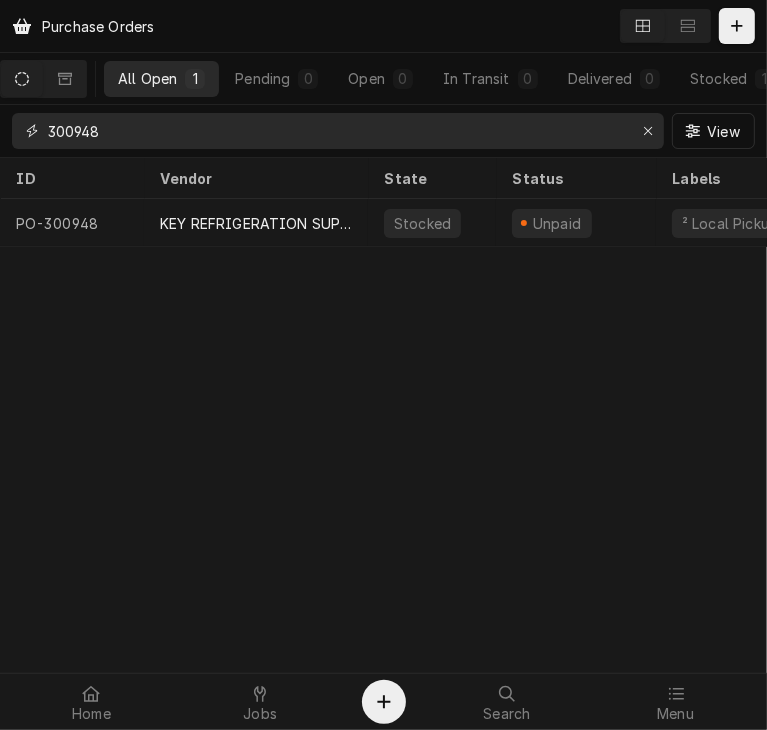 drag, startPoint x: 125, startPoint y: 136, endPoint x: 32, endPoint y: 131, distance: 93.13431 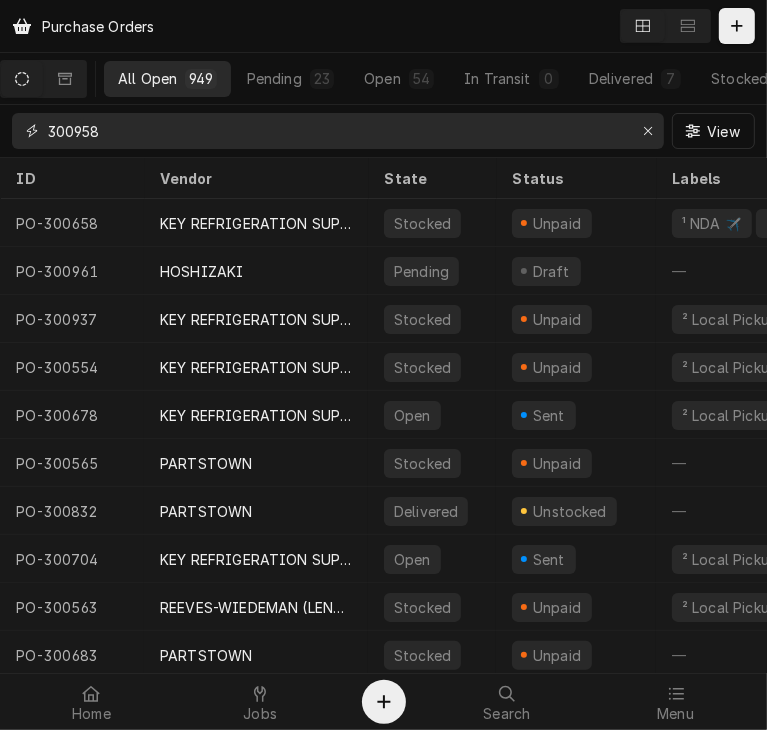 type on "300958" 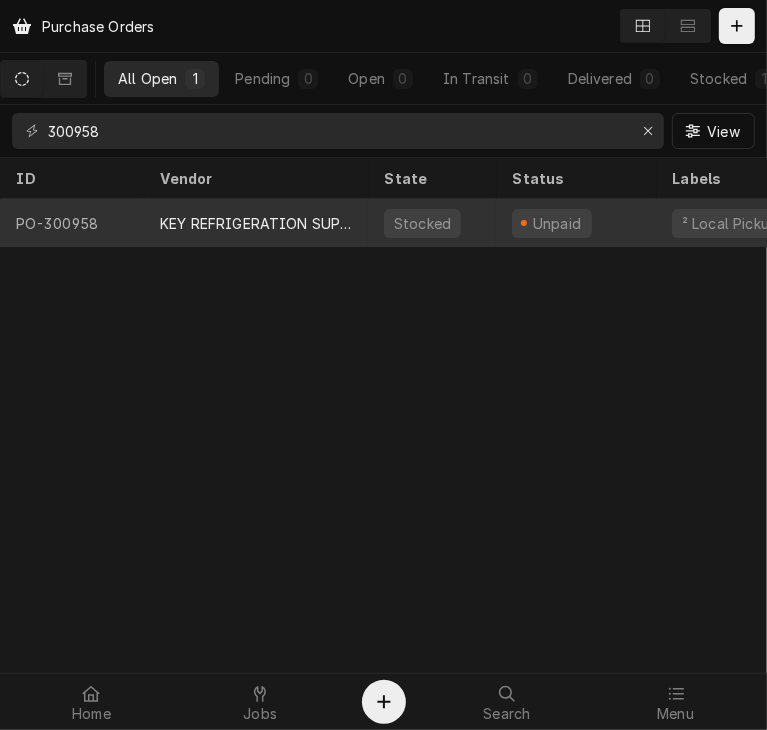 click on "KEY REFRIGERATION SUPPLY" at bounding box center (256, 223) 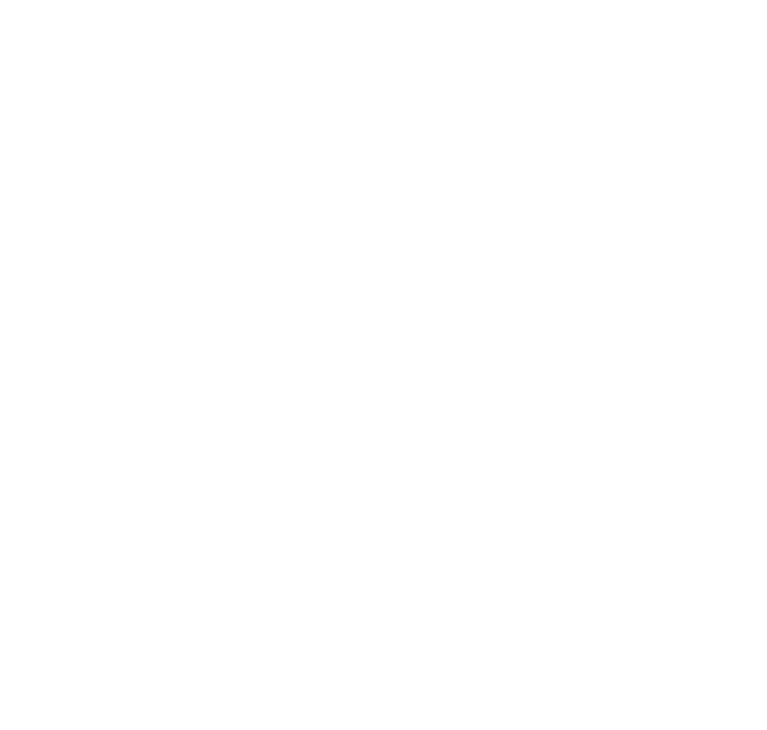 scroll, scrollTop: 0, scrollLeft: 0, axis: both 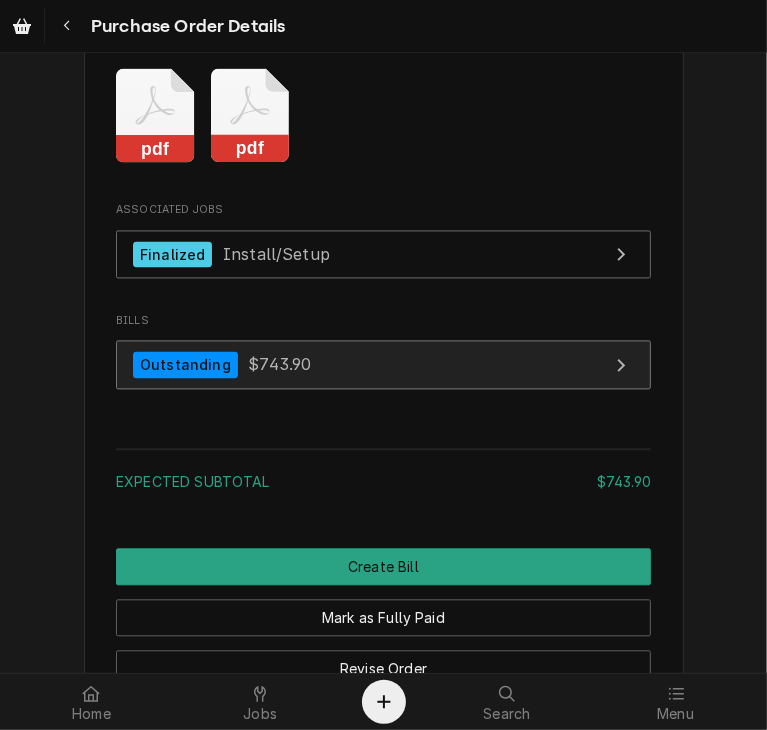 click on "Outstanding $743.90" at bounding box center [383, 364] 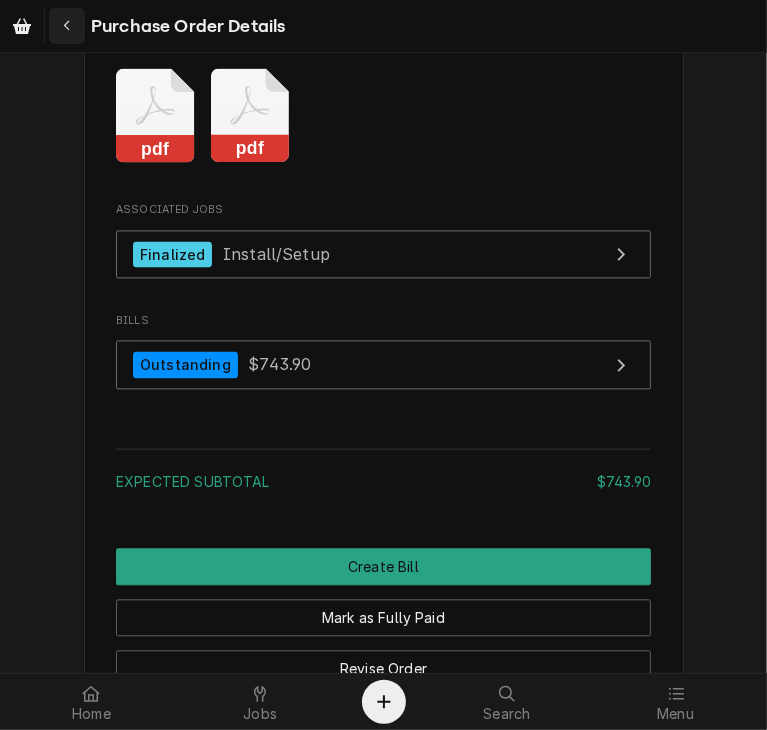click at bounding box center (67, 26) 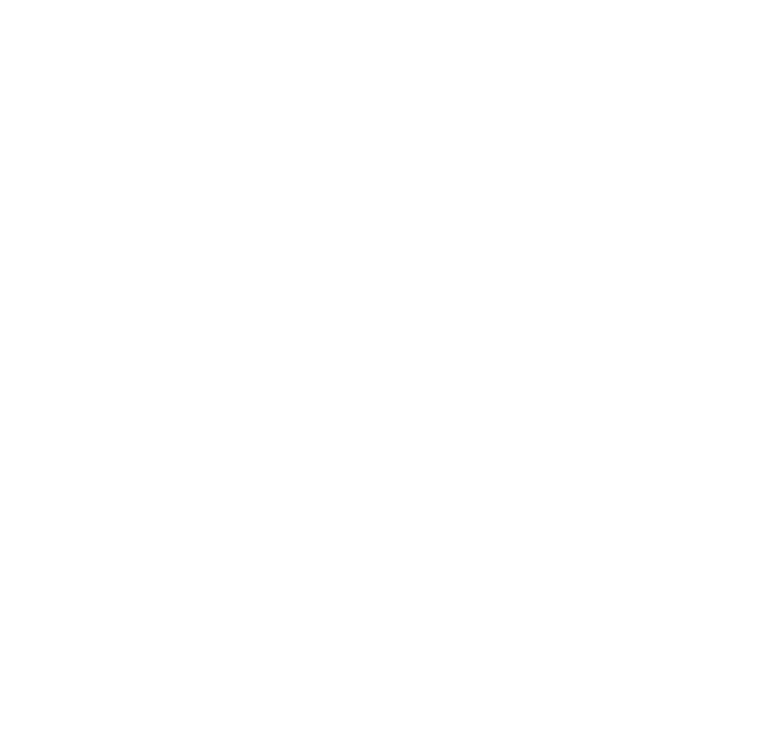 scroll, scrollTop: 0, scrollLeft: 0, axis: both 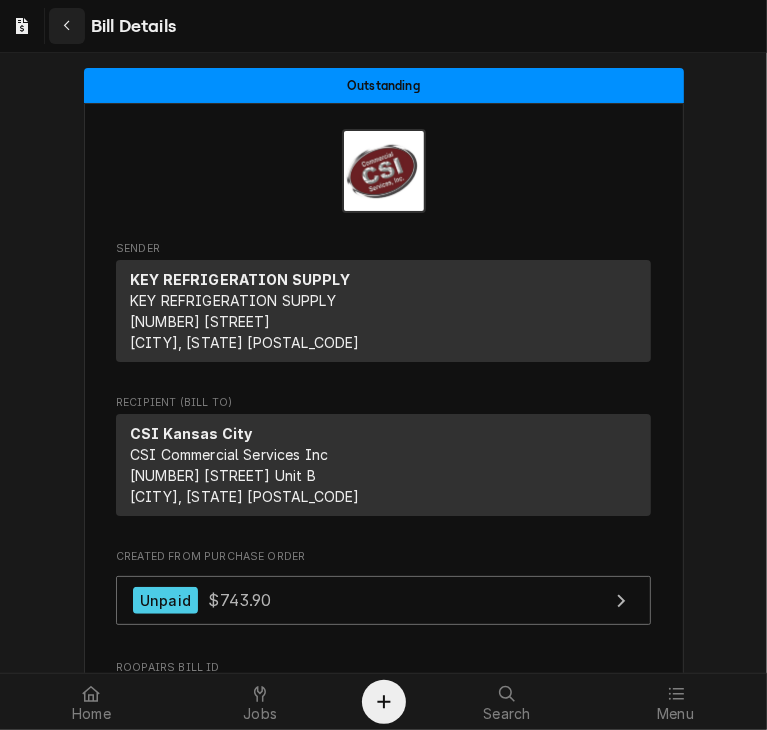 click 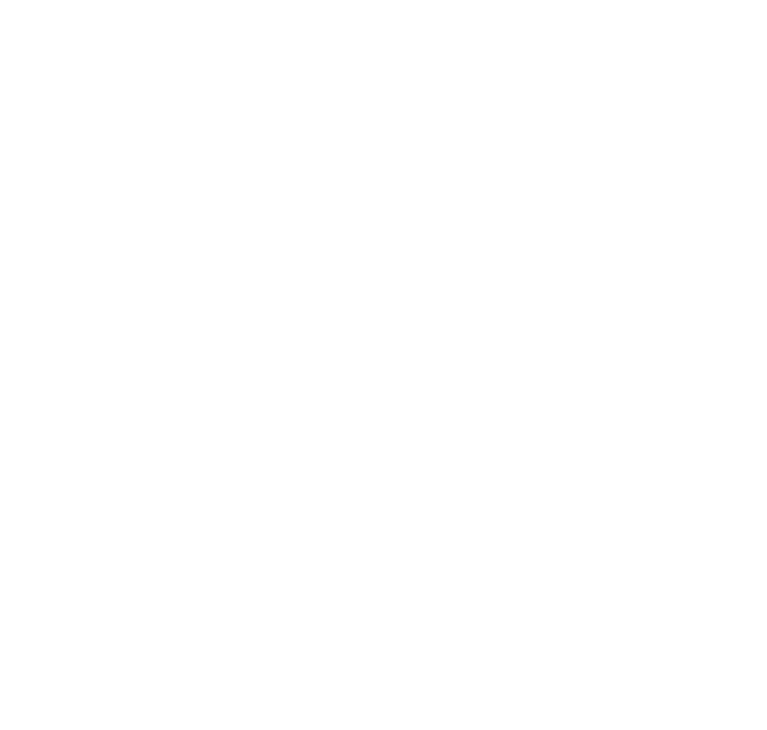 scroll, scrollTop: 0, scrollLeft: 0, axis: both 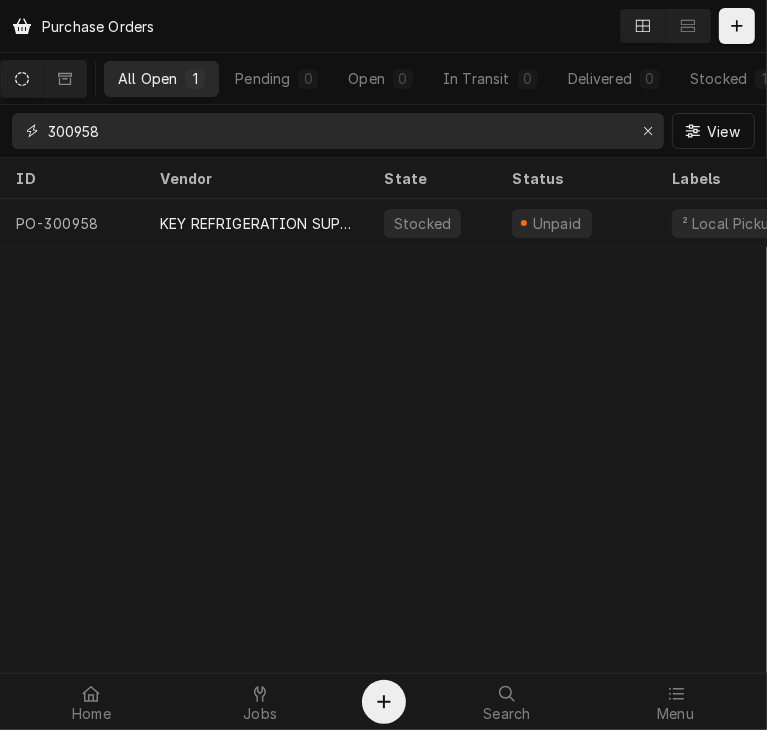 drag, startPoint x: 112, startPoint y: 130, endPoint x: 32, endPoint y: 129, distance: 80.00625 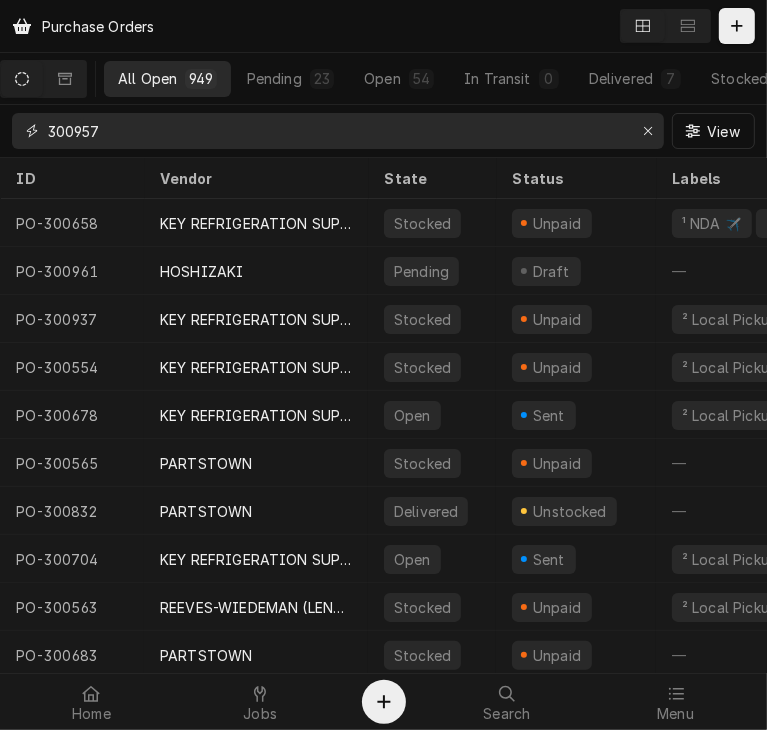 type on "300957" 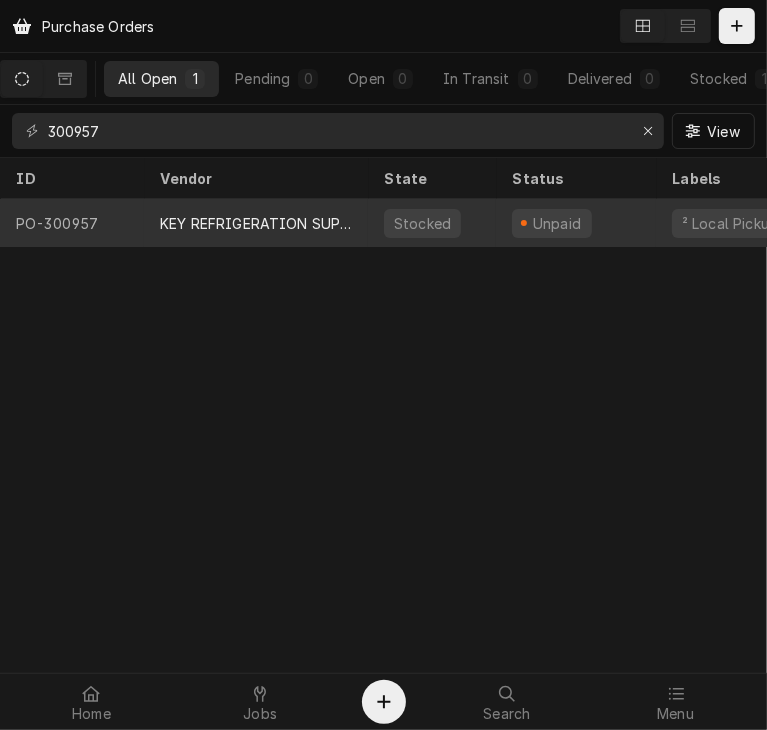 click on "KEY REFRIGERATION SUPPLY" at bounding box center (256, 223) 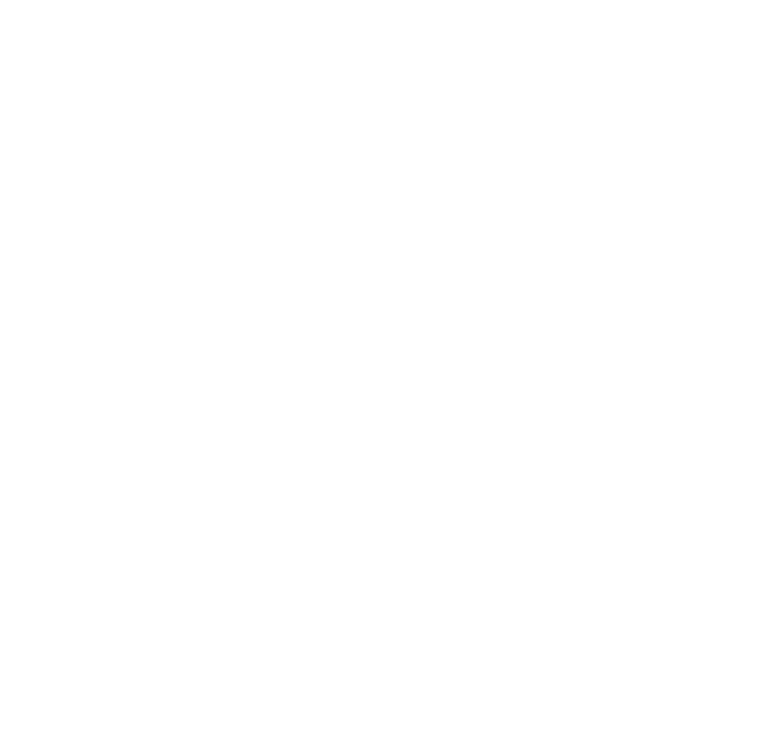 scroll, scrollTop: 0, scrollLeft: 0, axis: both 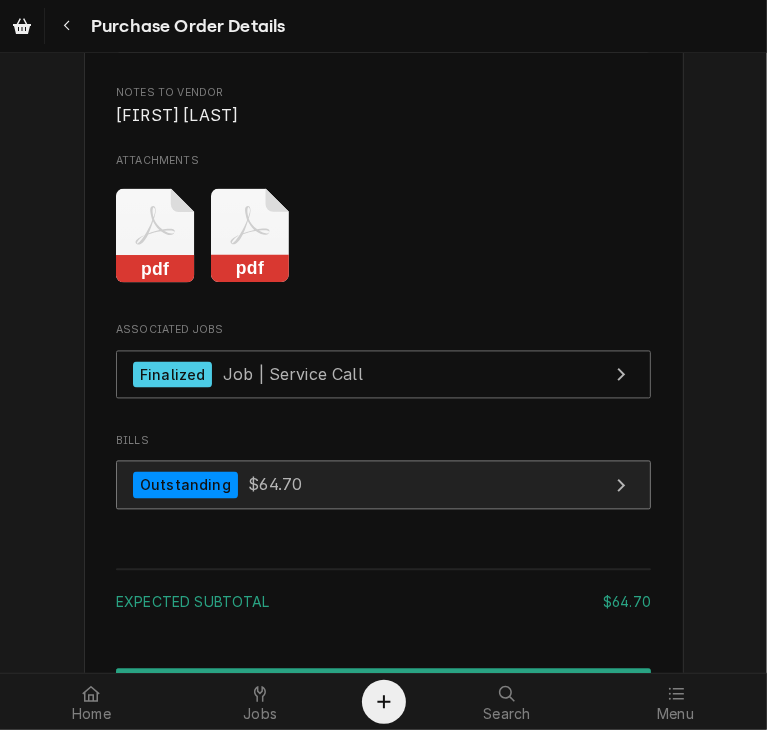 click on "$64.70" at bounding box center (275, 485) 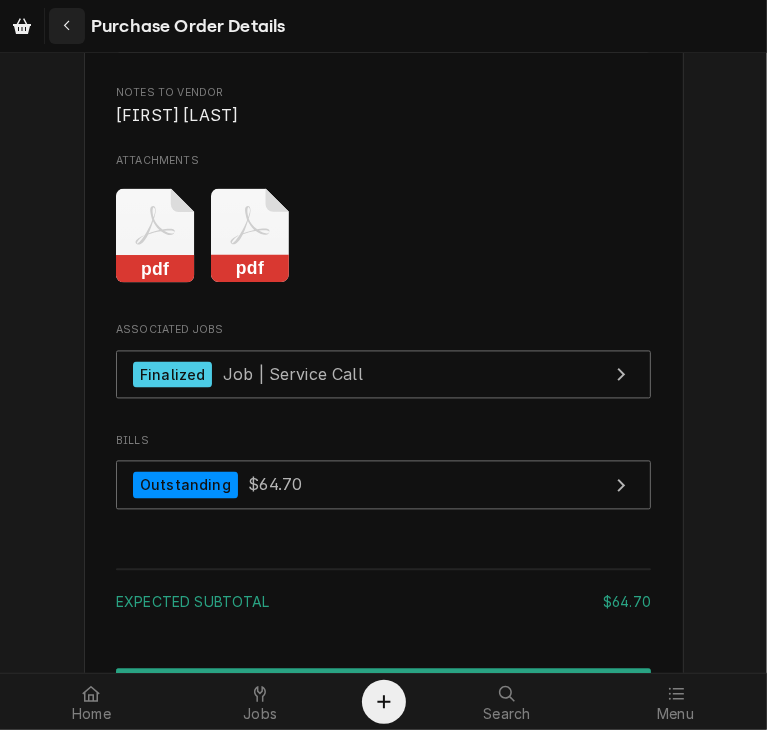 click 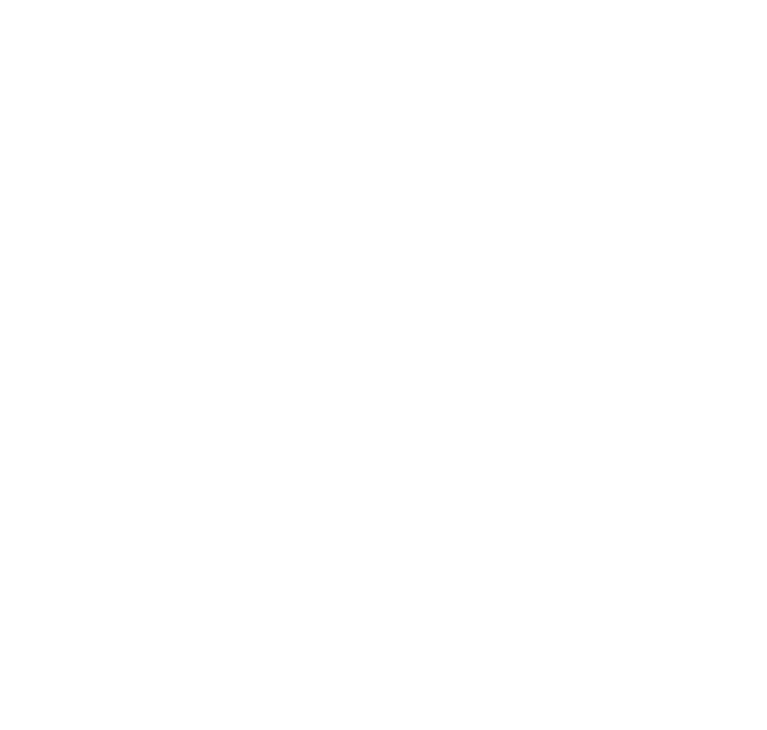 scroll, scrollTop: 0, scrollLeft: 0, axis: both 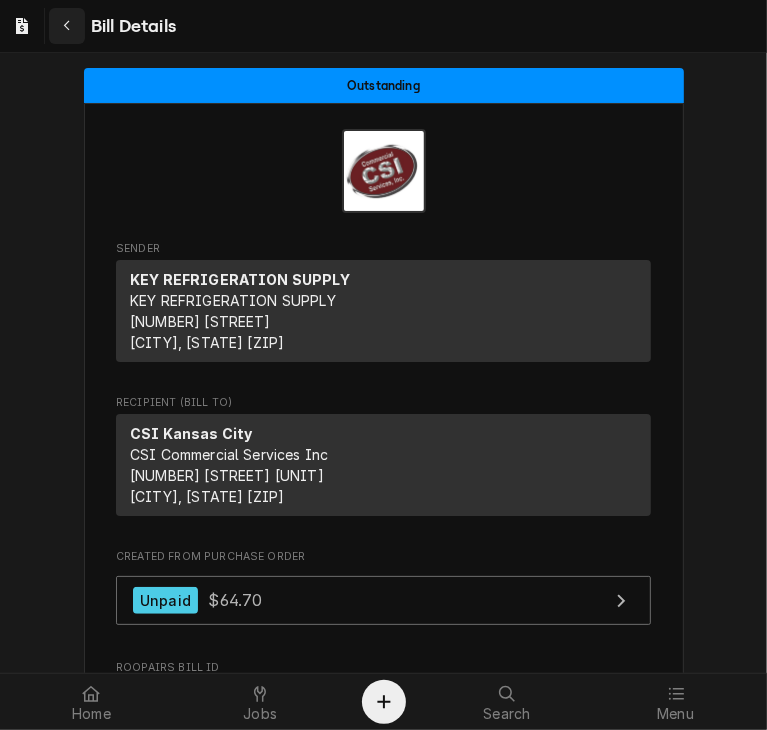 click 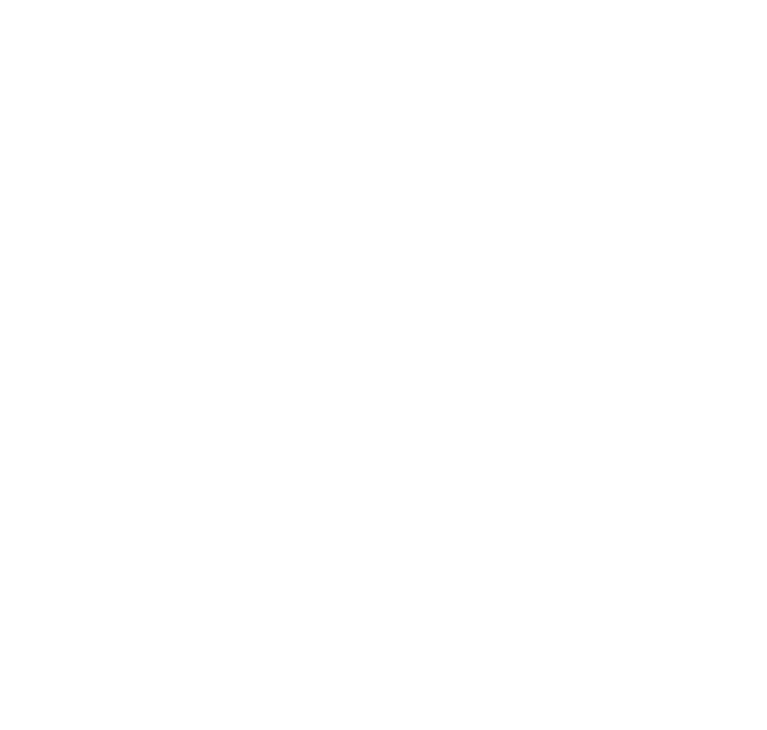 scroll, scrollTop: 0, scrollLeft: 0, axis: both 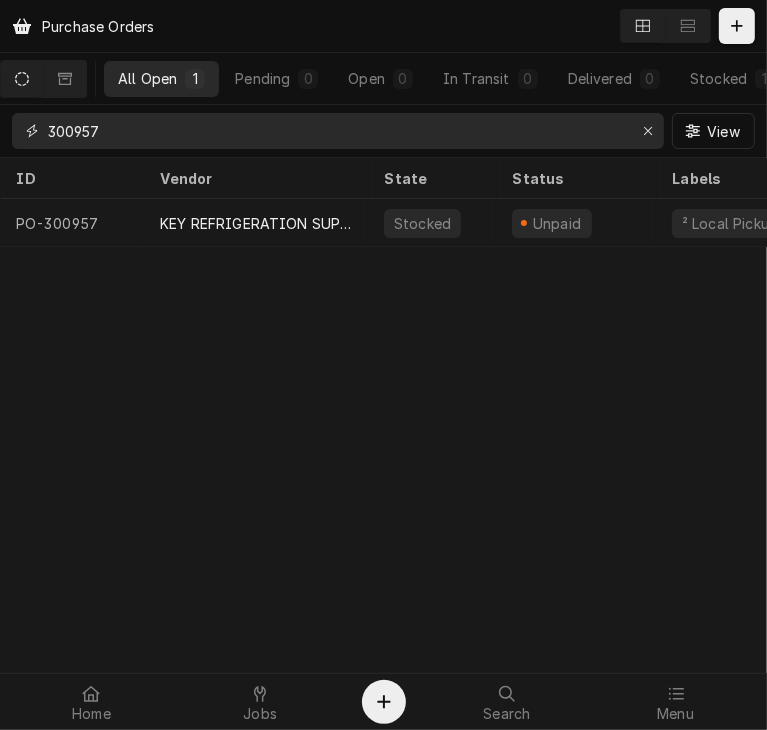 click on "300957" at bounding box center [337, 131] 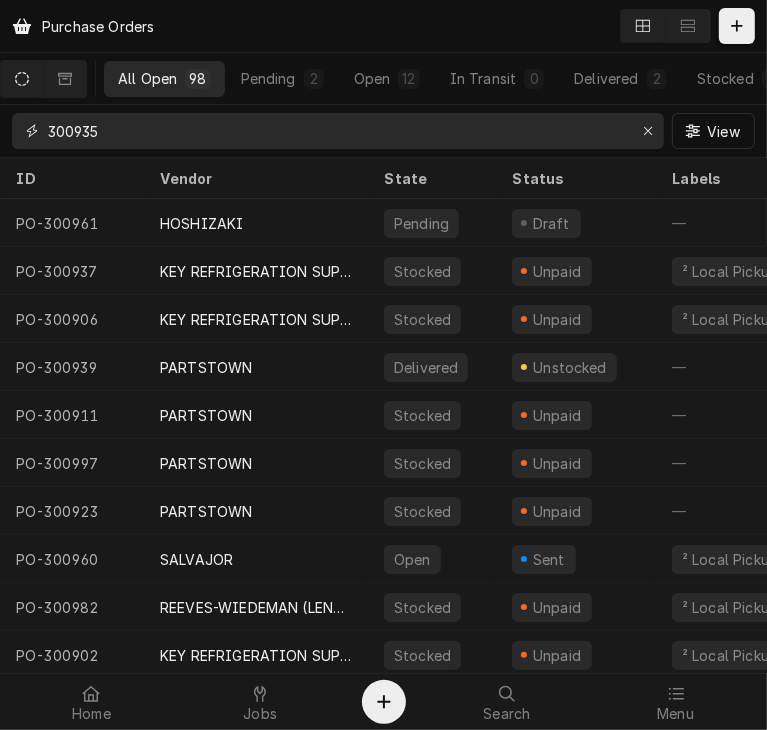 type on "300935" 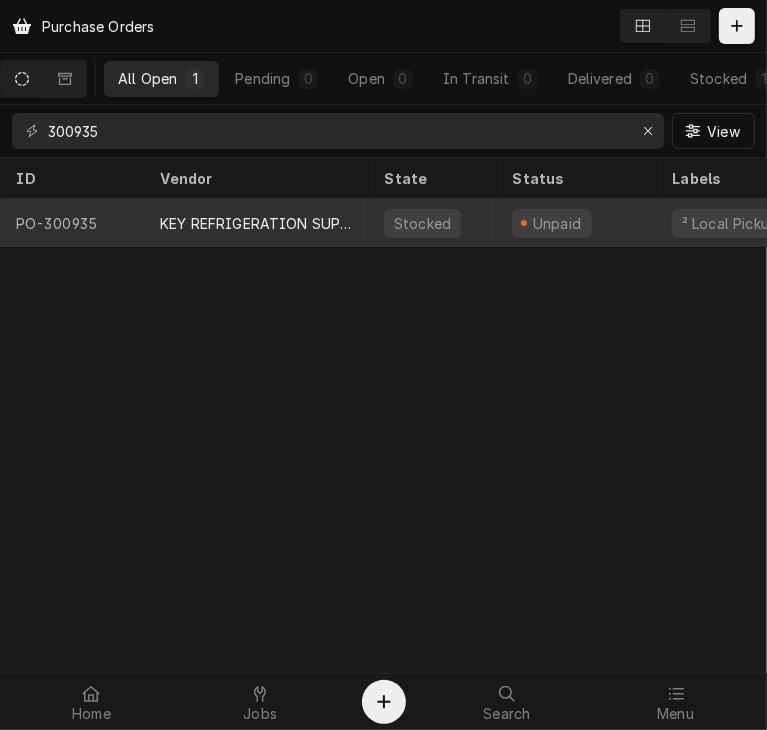 click on "KEY REFRIGERATION SUPPLY" at bounding box center [256, 223] 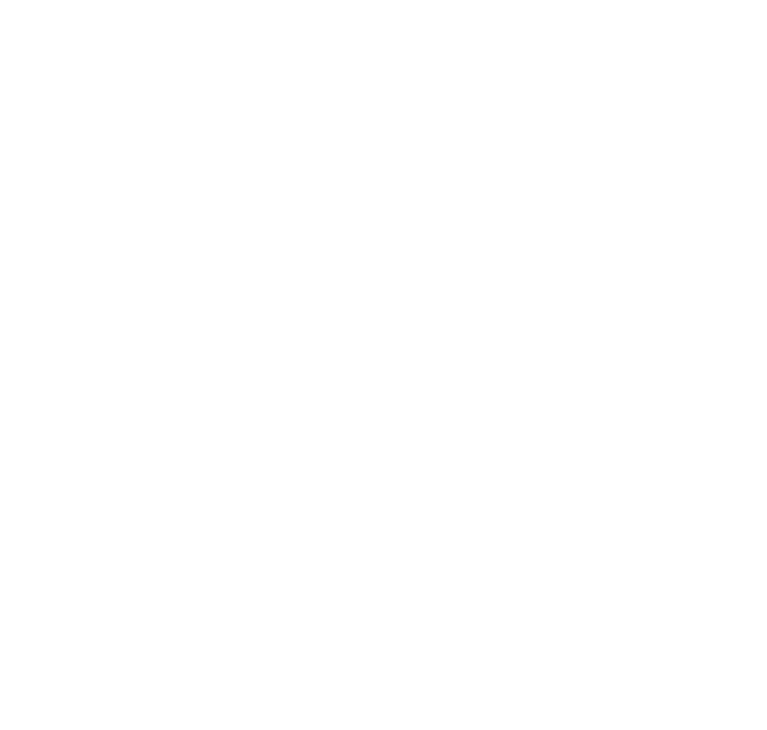 scroll, scrollTop: 0, scrollLeft: 0, axis: both 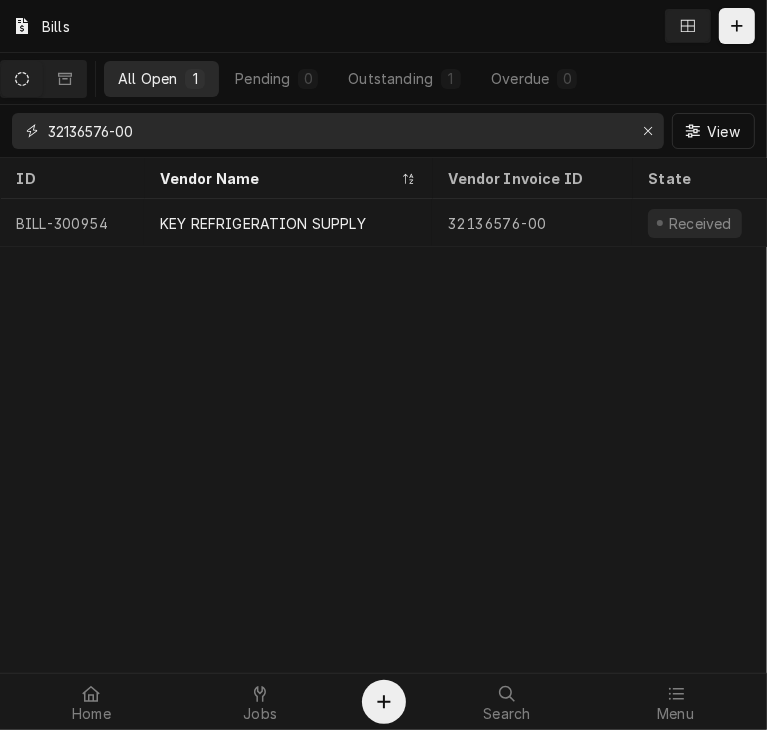 drag, startPoint x: 162, startPoint y: 138, endPoint x: 8, endPoint y: 133, distance: 154.08115 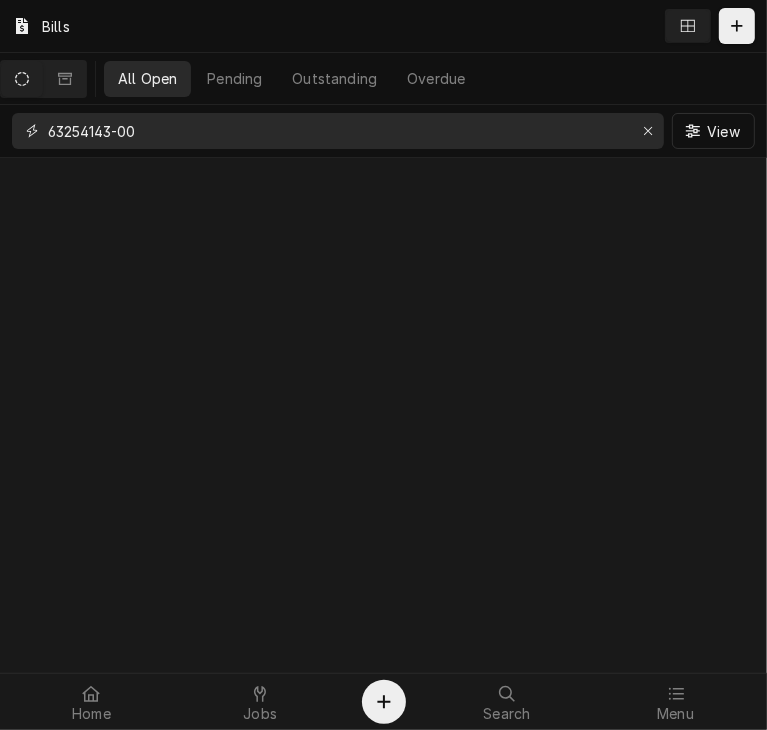 type on "63254143-00" 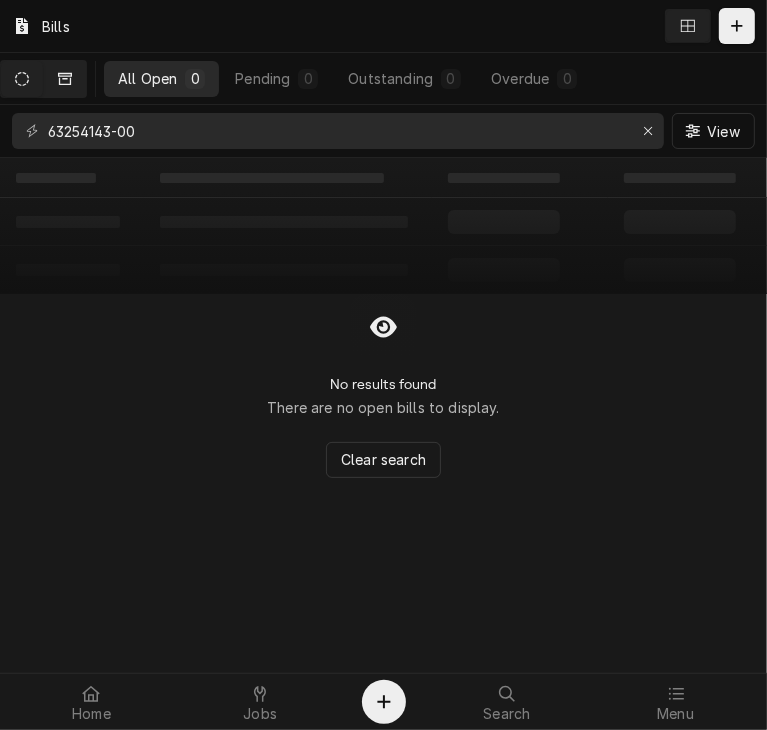 click 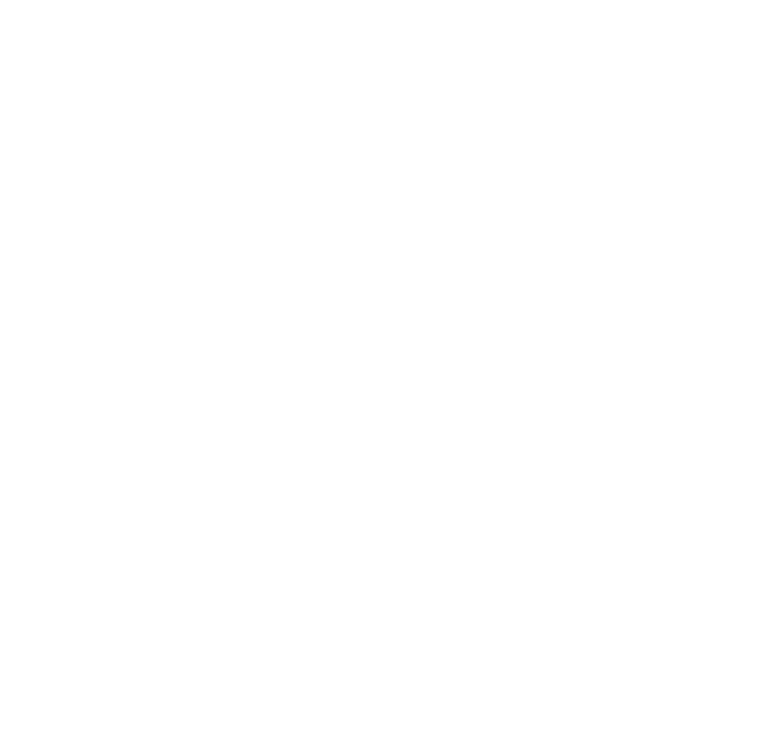 scroll, scrollTop: 0, scrollLeft: 0, axis: both 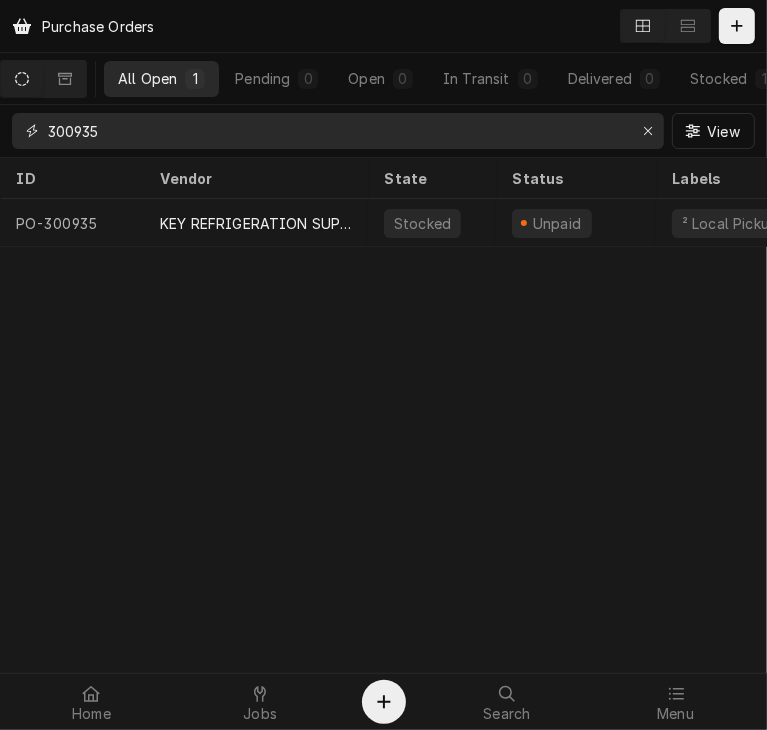 click on "300935" at bounding box center [337, 131] 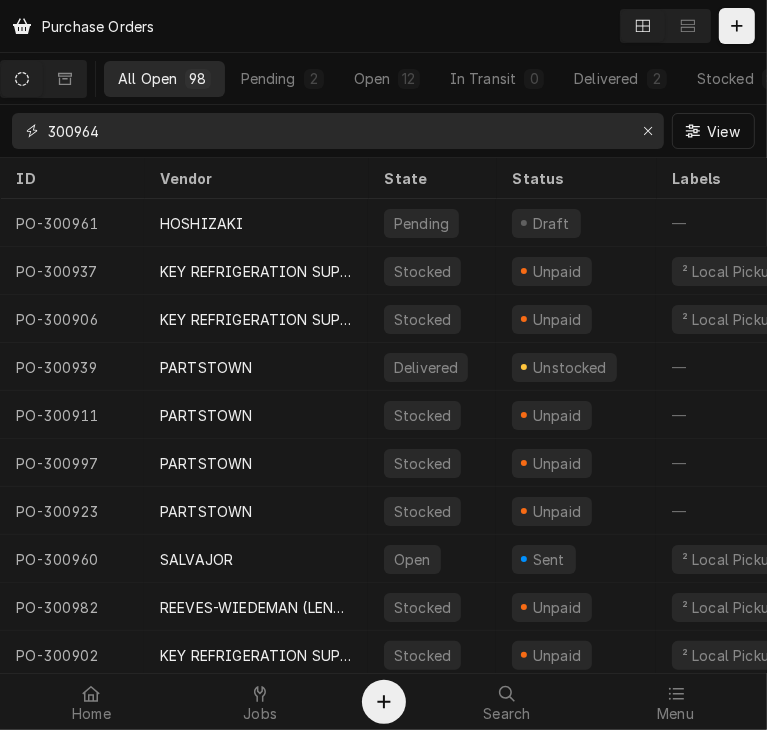 type on "300964" 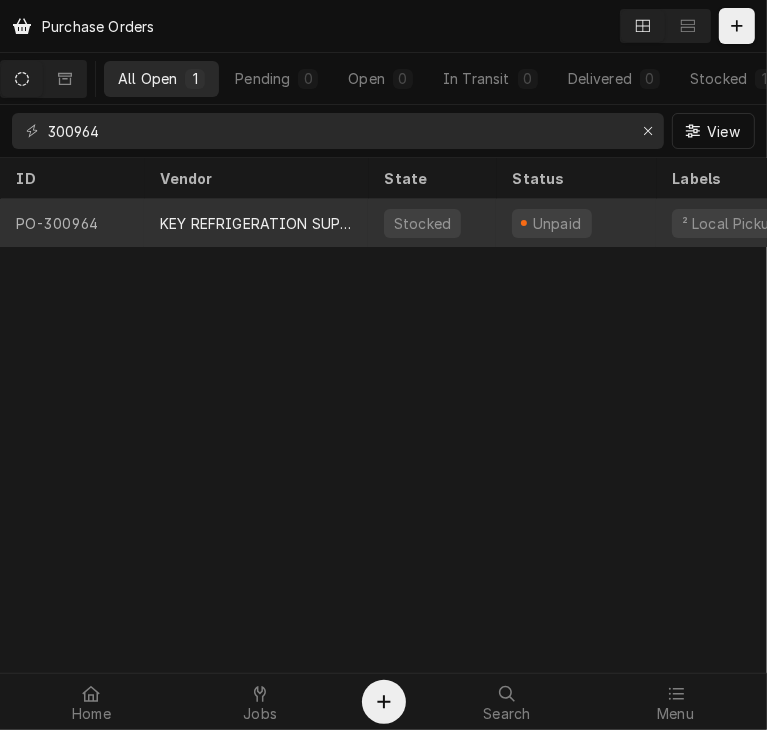 click on "KEY REFRIGERATION SUPPLY" at bounding box center [256, 223] 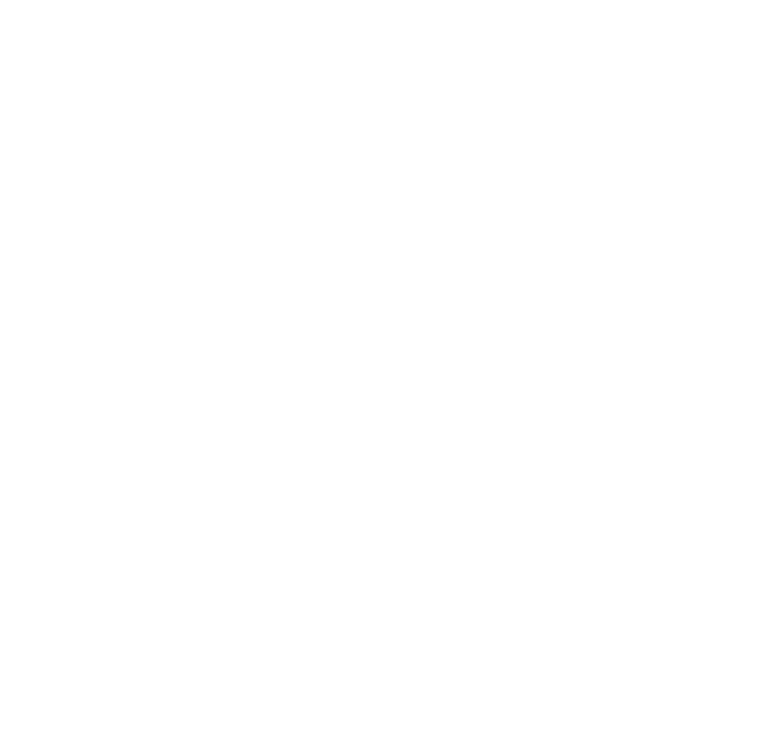 scroll, scrollTop: 0, scrollLeft: 0, axis: both 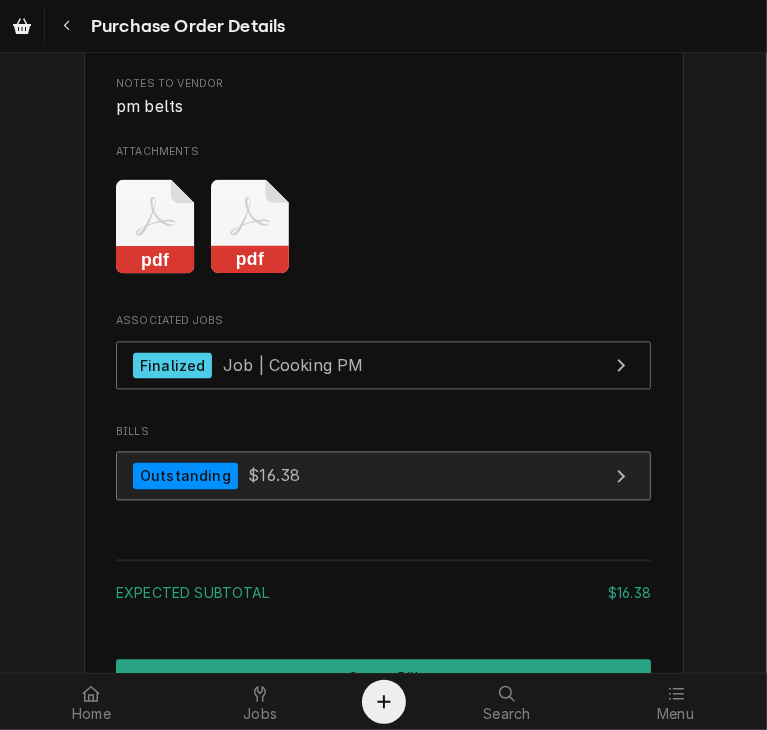 click on "$16.38" at bounding box center [274, 476] 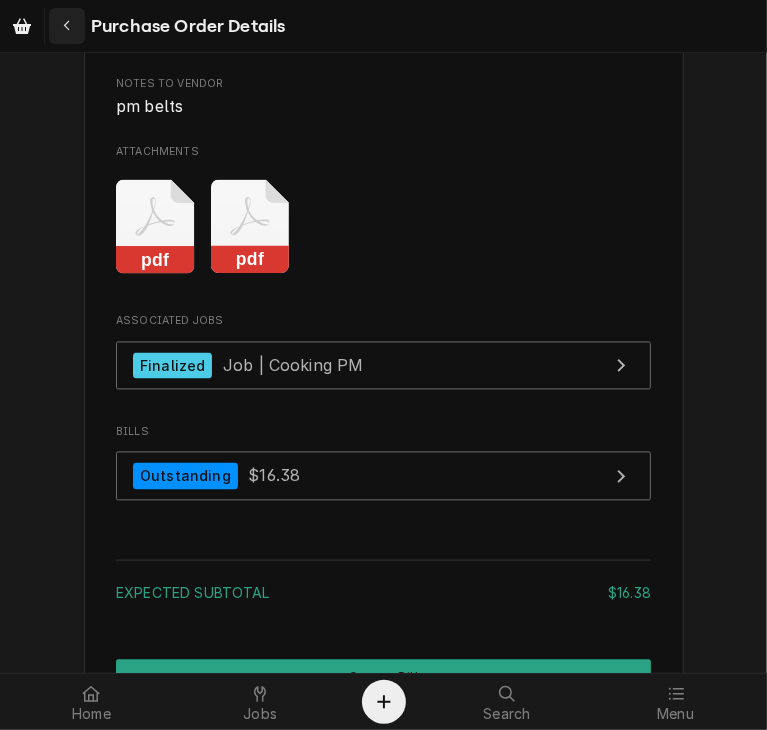 click 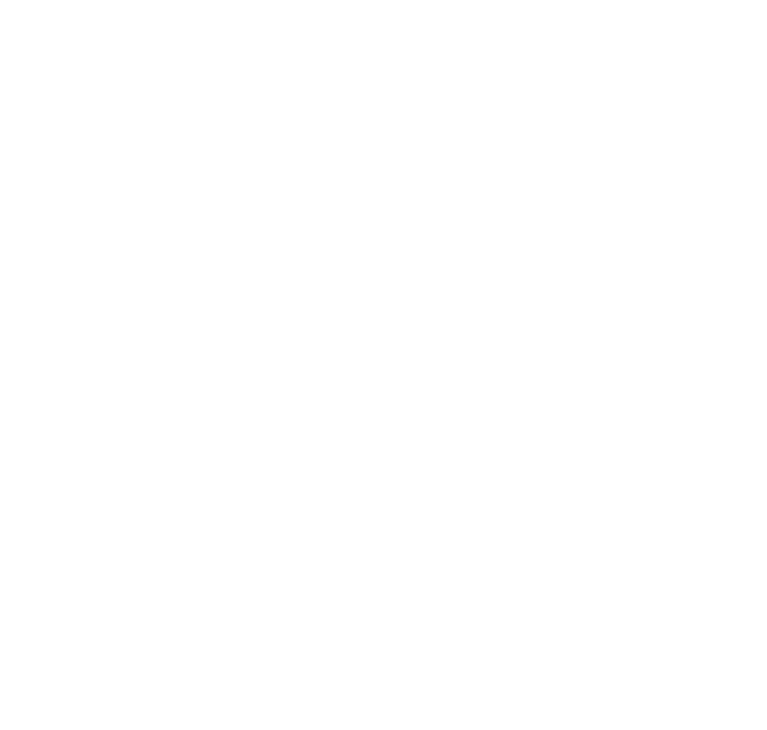scroll, scrollTop: 0, scrollLeft: 0, axis: both 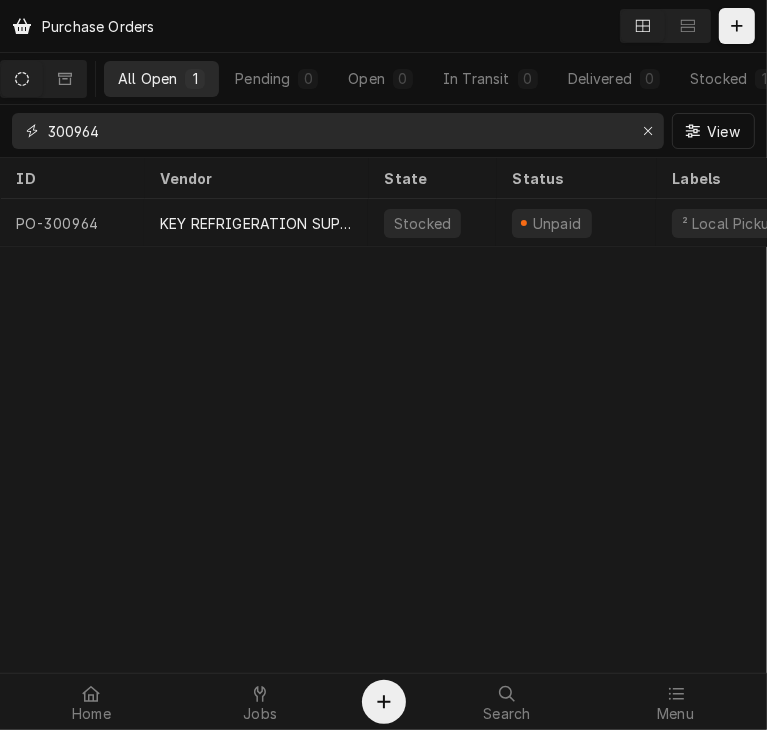drag, startPoint x: 111, startPoint y: 133, endPoint x: -1, endPoint y: 120, distance: 112.75194 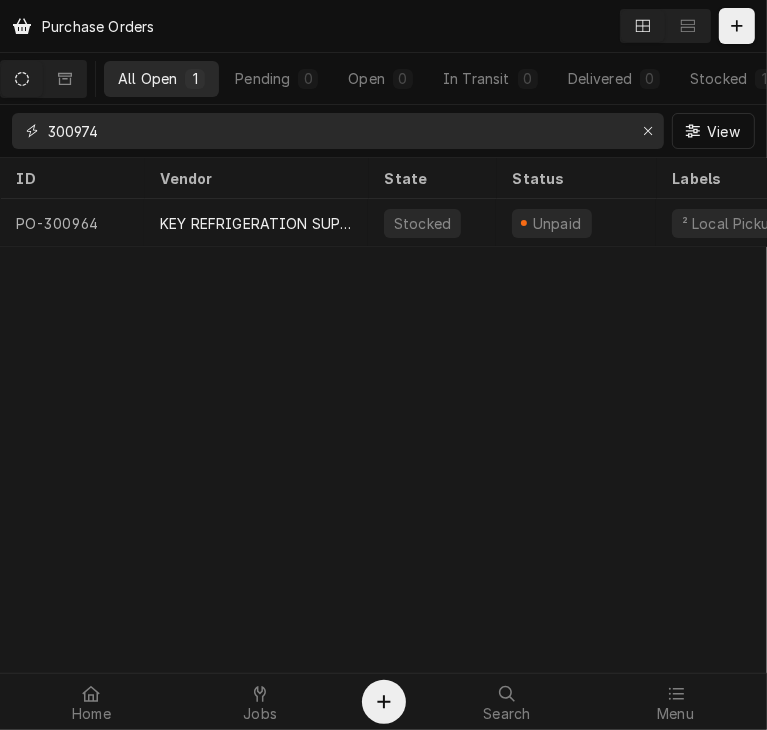 type on "300974" 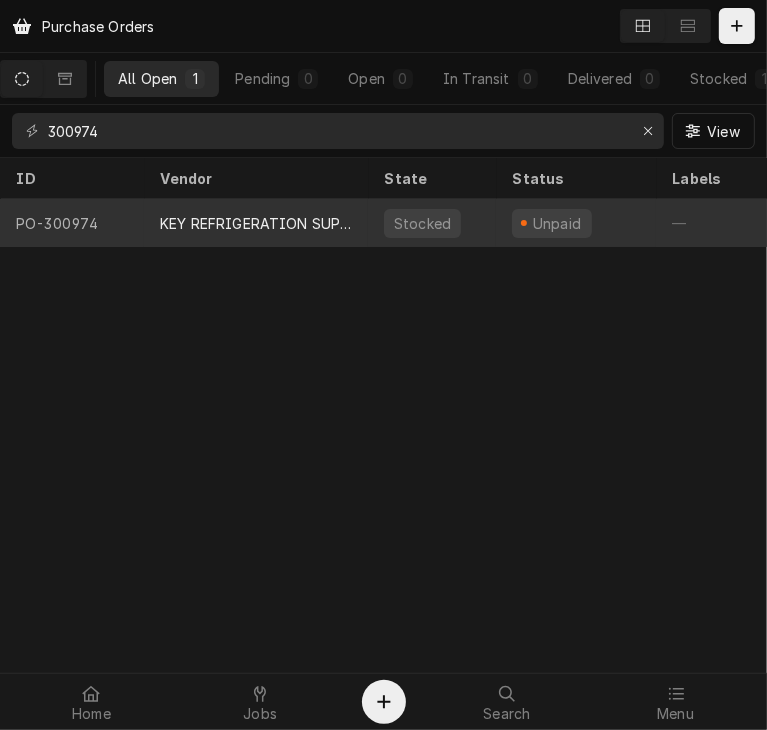 click on "KEY REFRIGERATION SUPPLY" at bounding box center (256, 223) 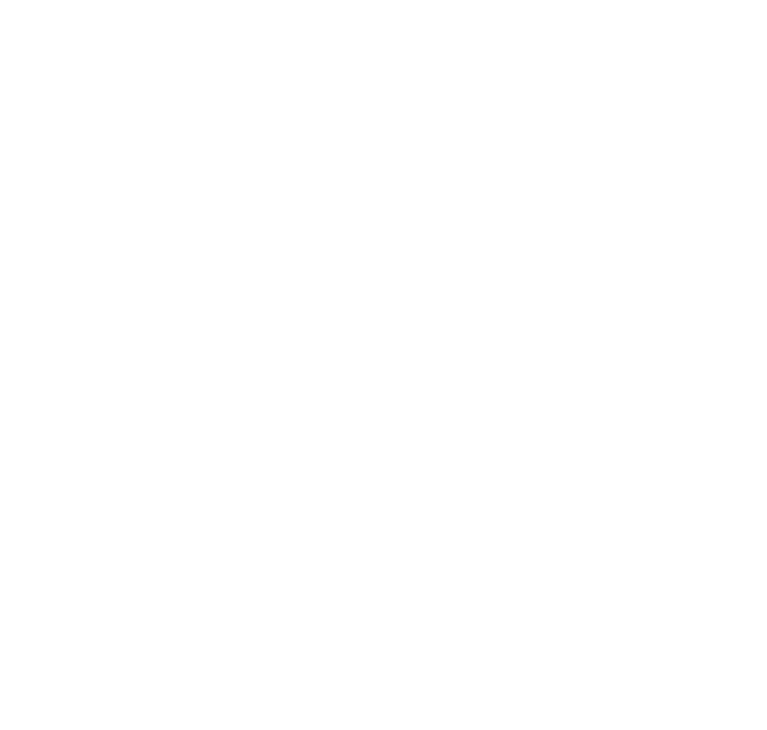 scroll, scrollTop: 0, scrollLeft: 0, axis: both 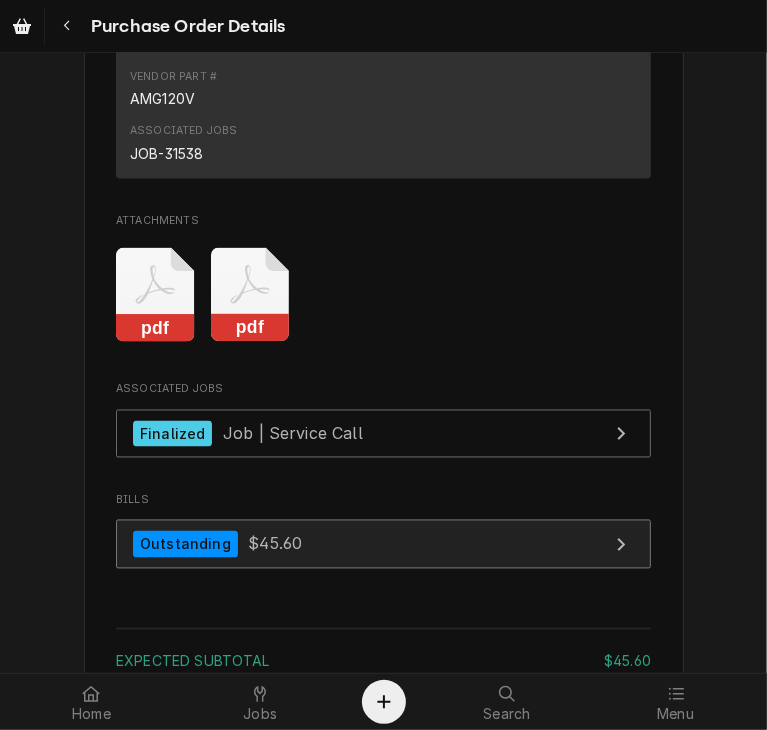 click on "Outstanding $45.60" at bounding box center [383, 544] 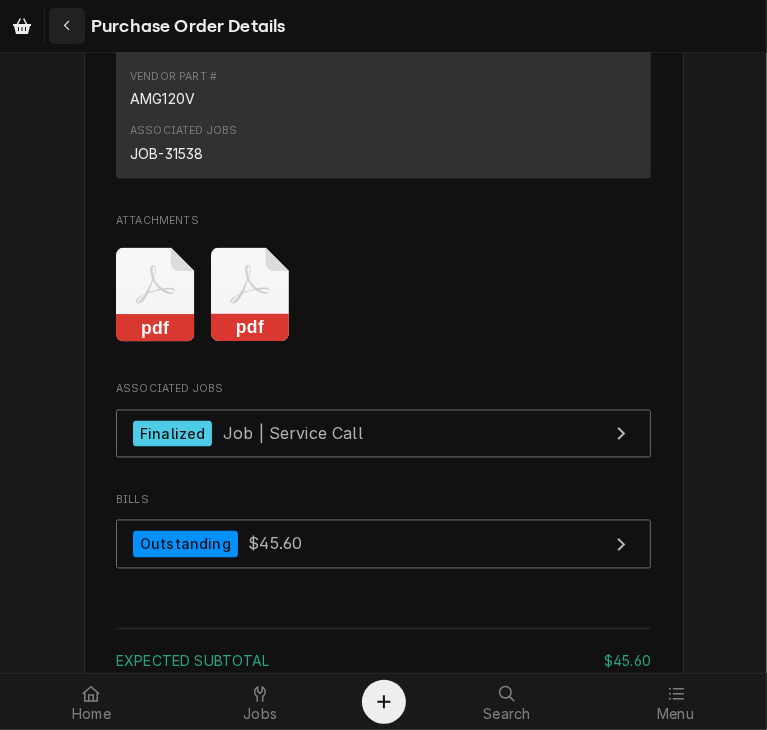 click 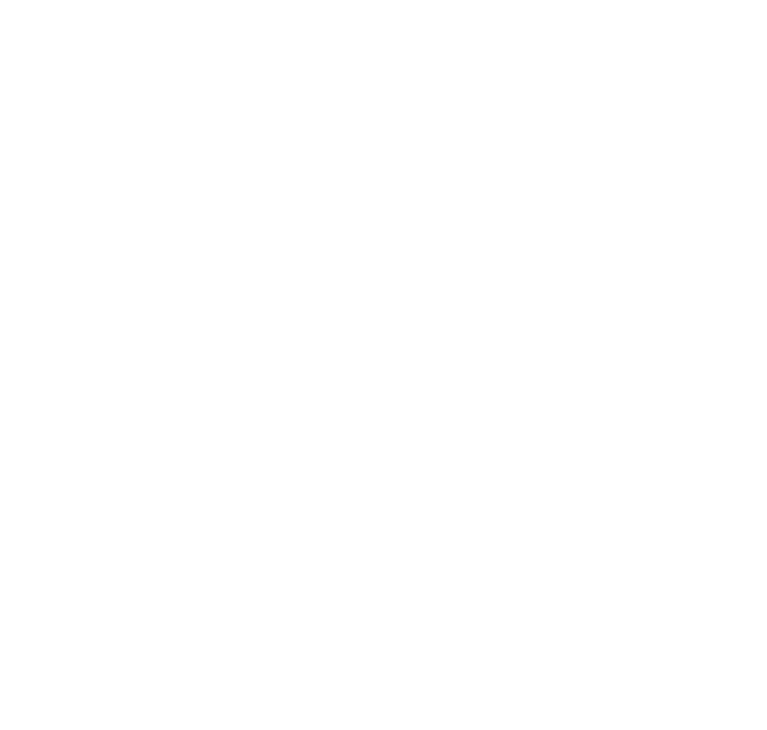 scroll, scrollTop: 0, scrollLeft: 0, axis: both 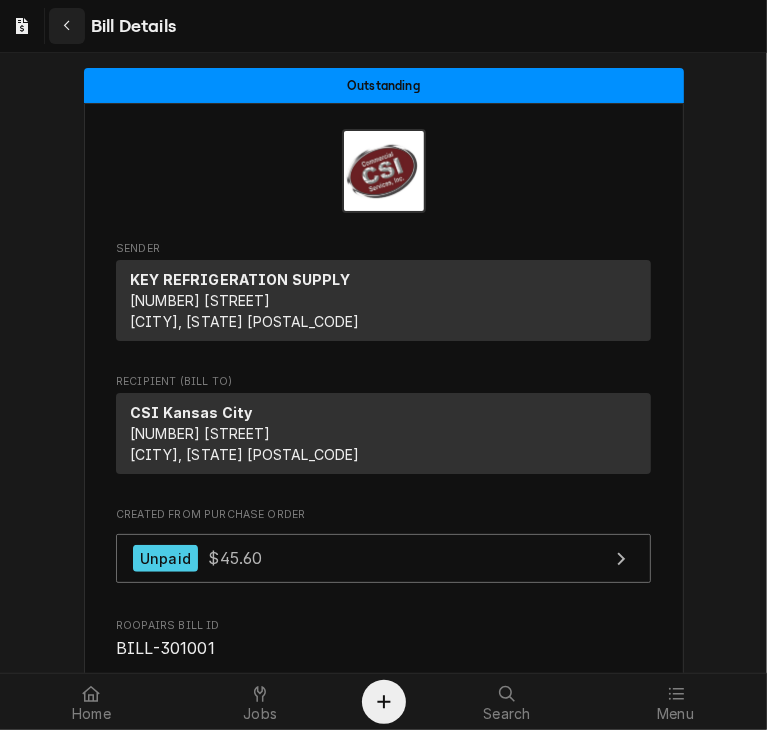 click at bounding box center (67, 26) 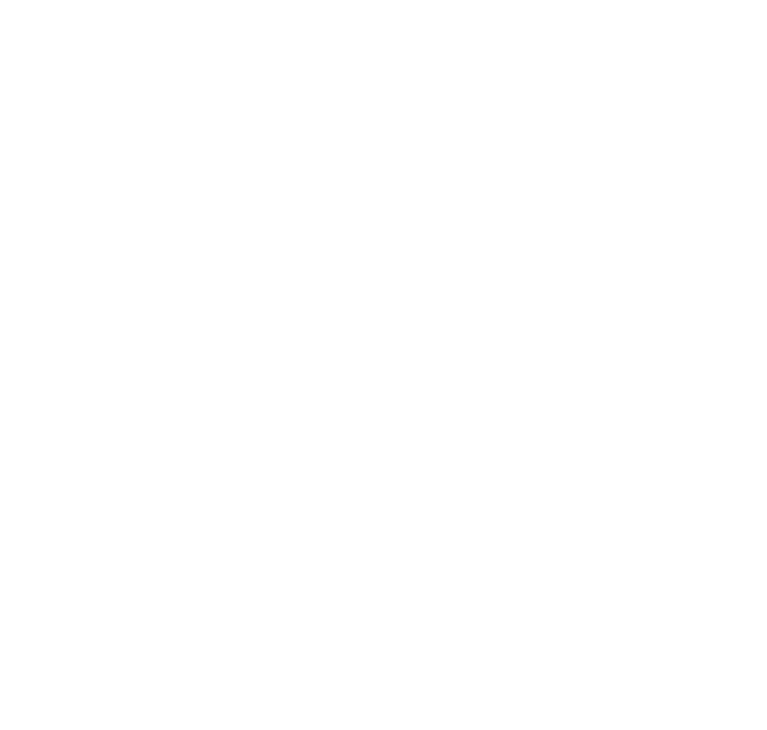 scroll, scrollTop: 0, scrollLeft: 0, axis: both 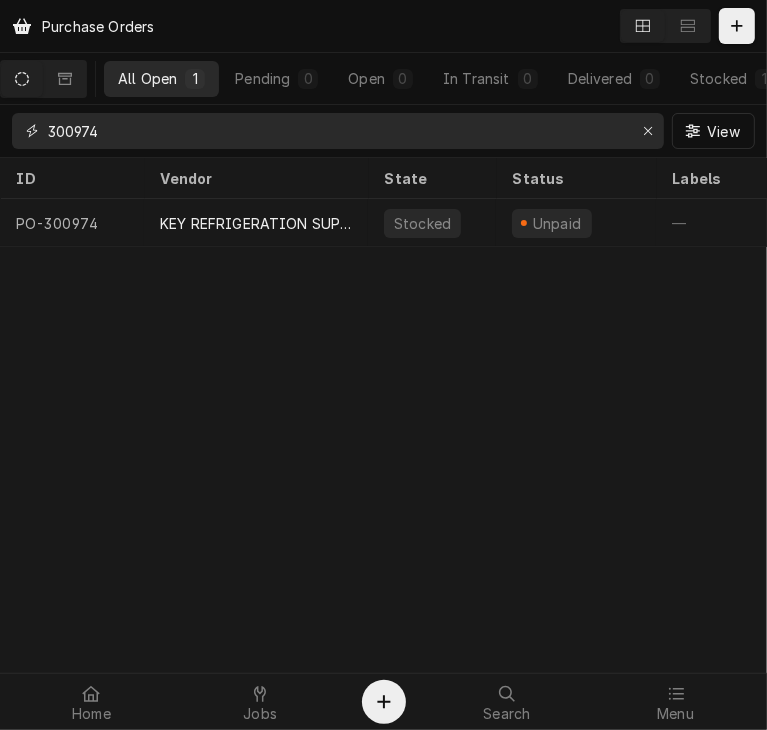click on "300974" at bounding box center [337, 131] 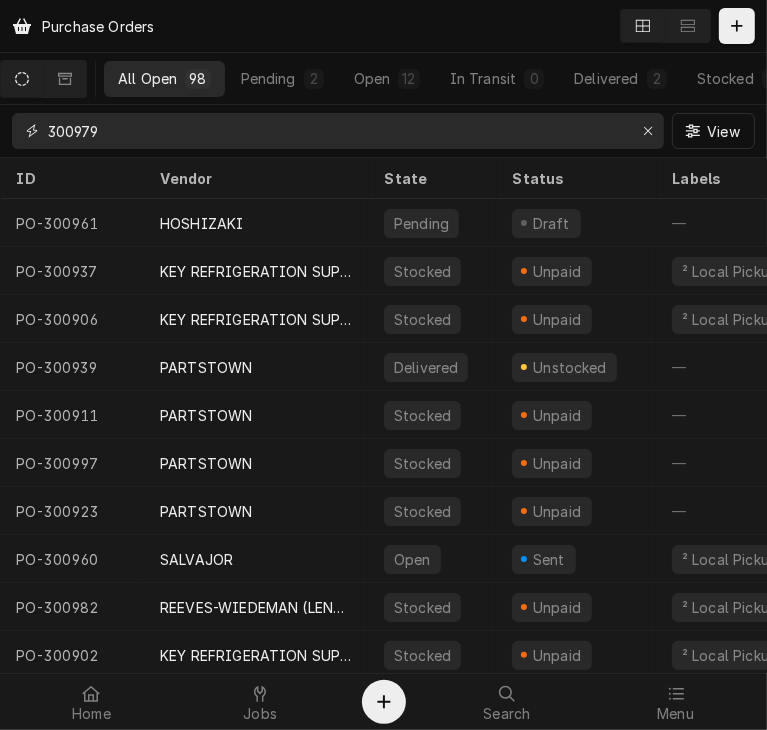 type on "300979" 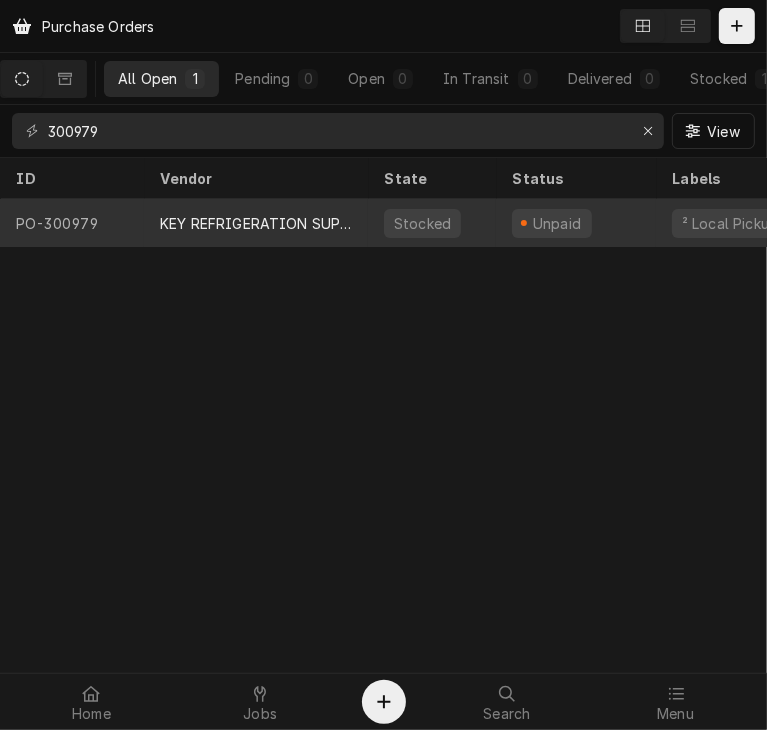 click on "KEY REFRIGERATION SUPPLY" at bounding box center (256, 223) 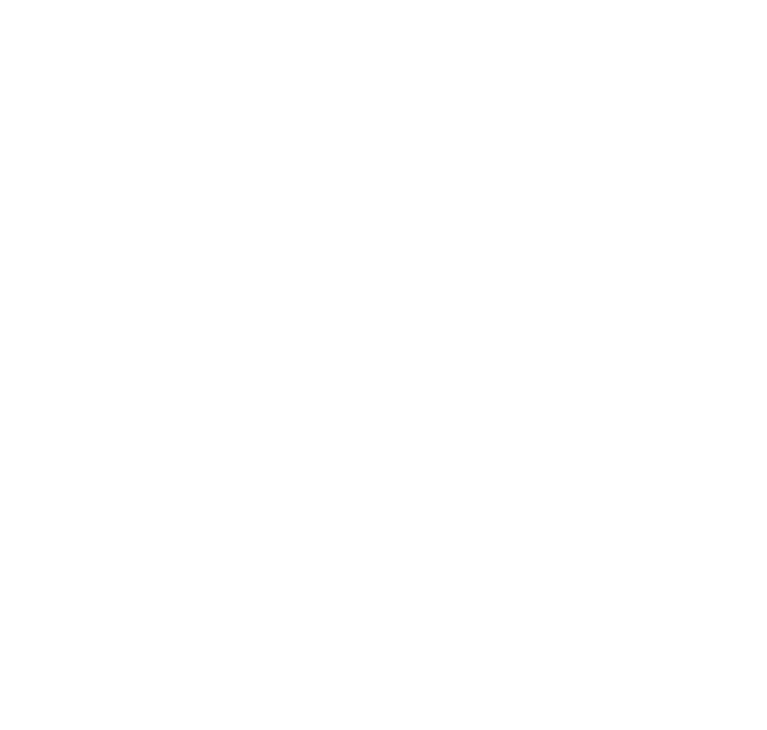 scroll, scrollTop: 0, scrollLeft: 0, axis: both 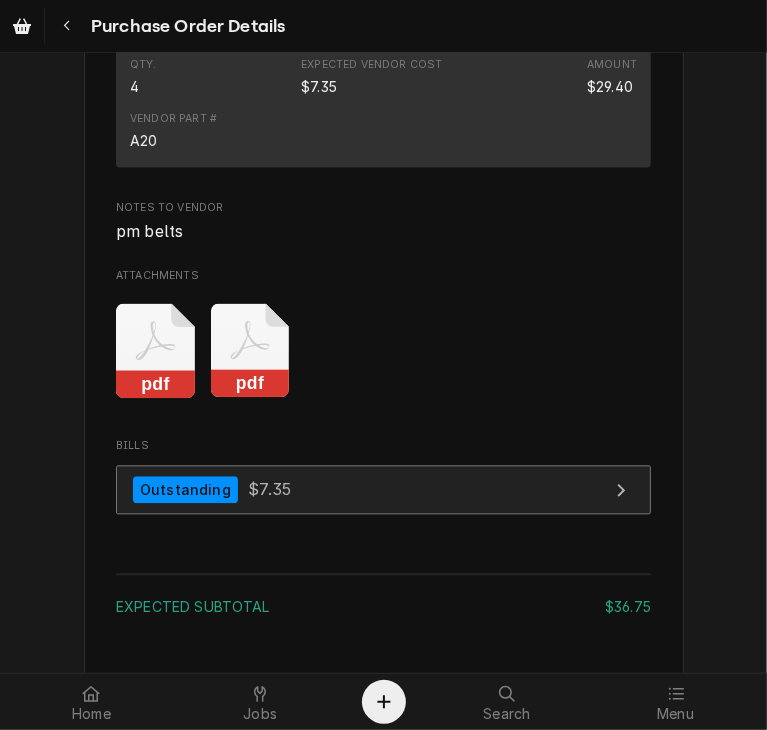 click on "Outstanding $7.35" at bounding box center (383, 489) 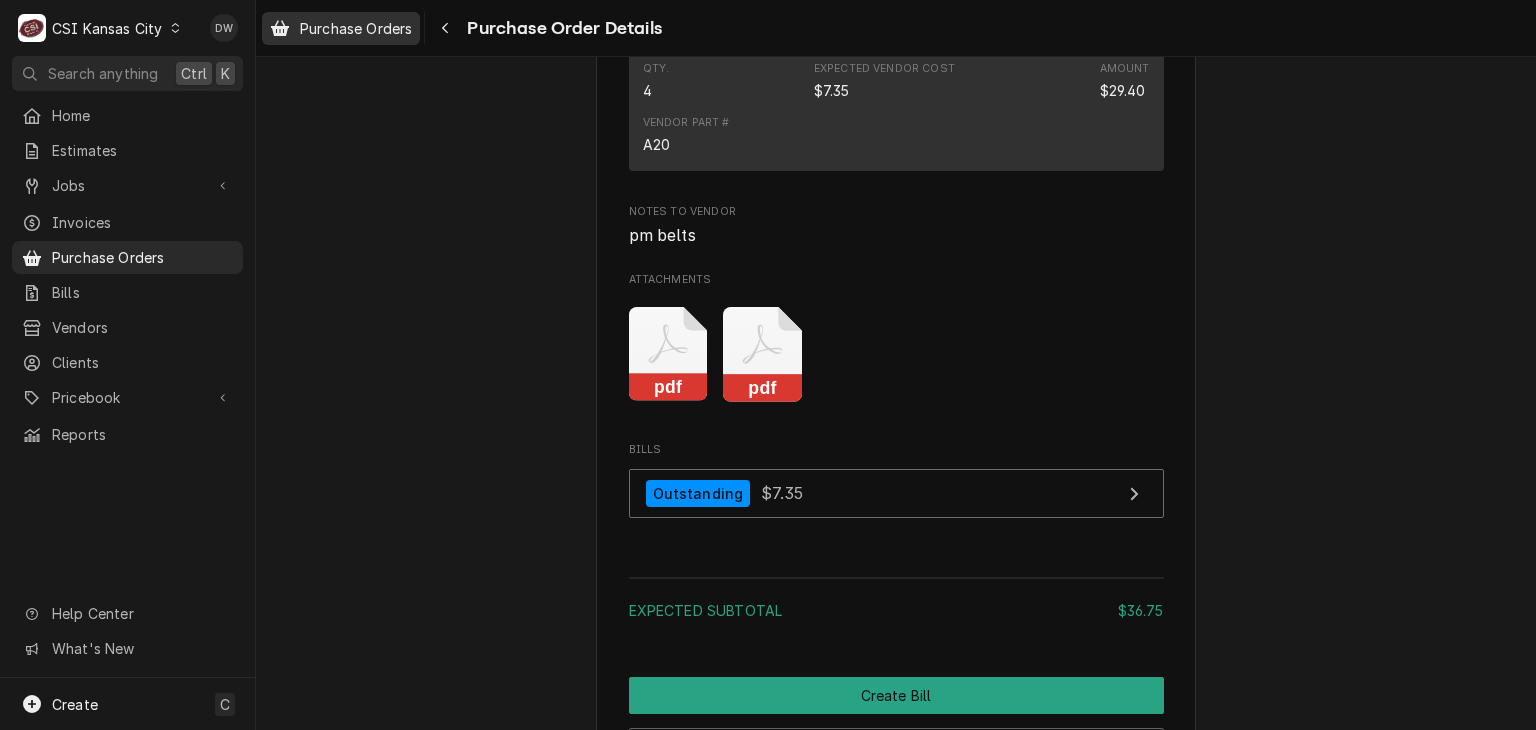 click on "Purchase Orders" at bounding box center (356, 28) 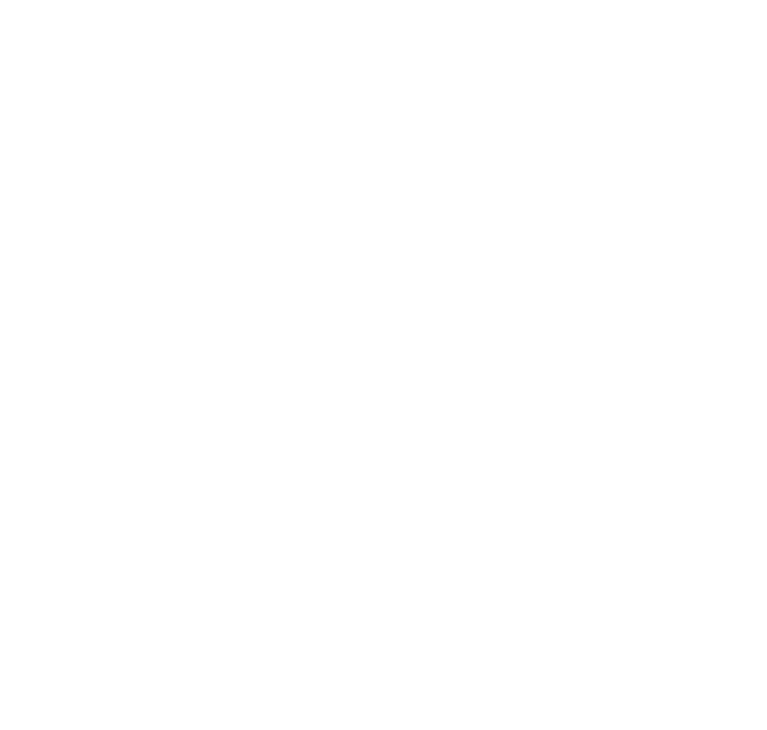 scroll, scrollTop: 0, scrollLeft: 0, axis: both 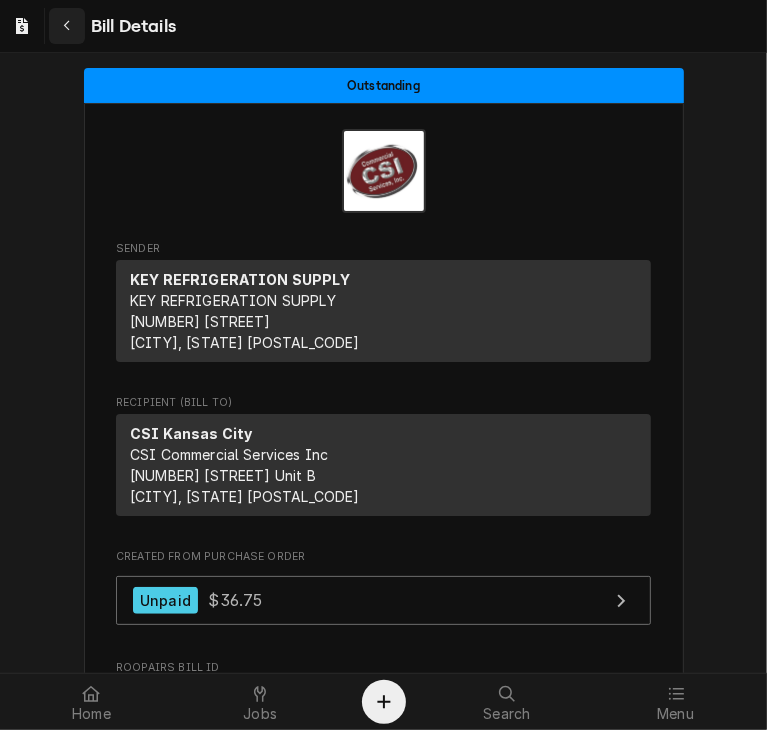 click at bounding box center [67, 26] 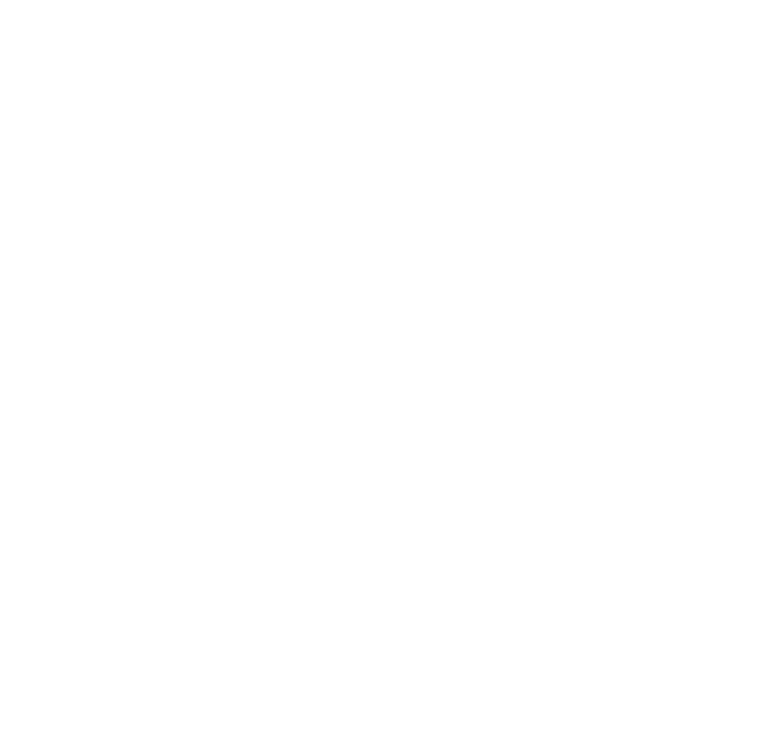 scroll, scrollTop: 0, scrollLeft: 0, axis: both 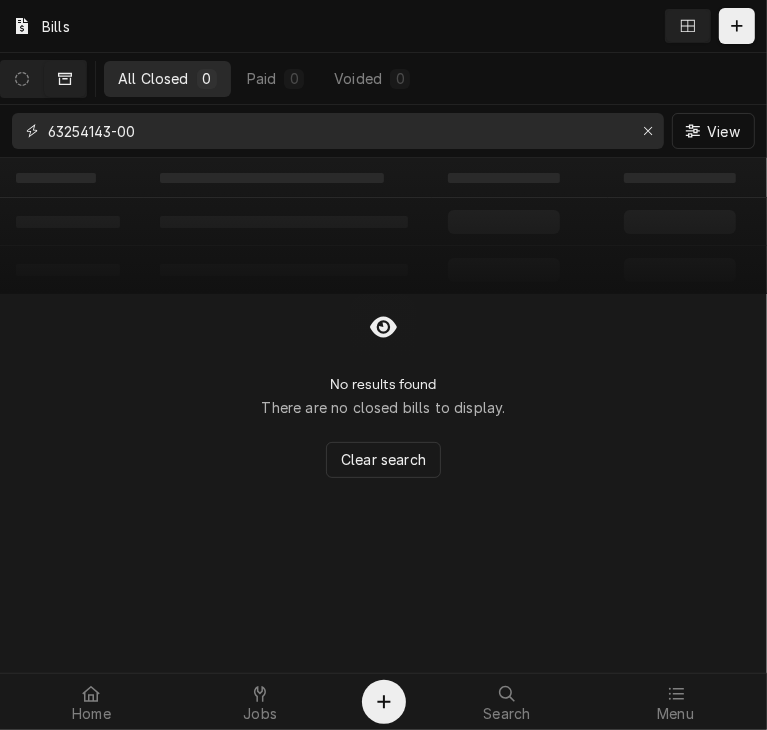 drag, startPoint x: 156, startPoint y: 123, endPoint x: 40, endPoint y: 126, distance: 116.03879 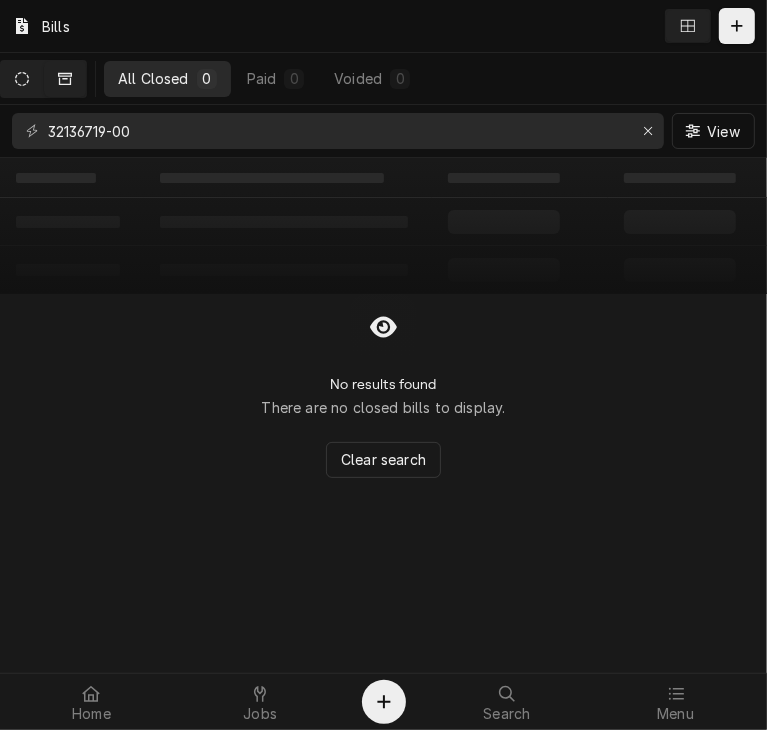 click 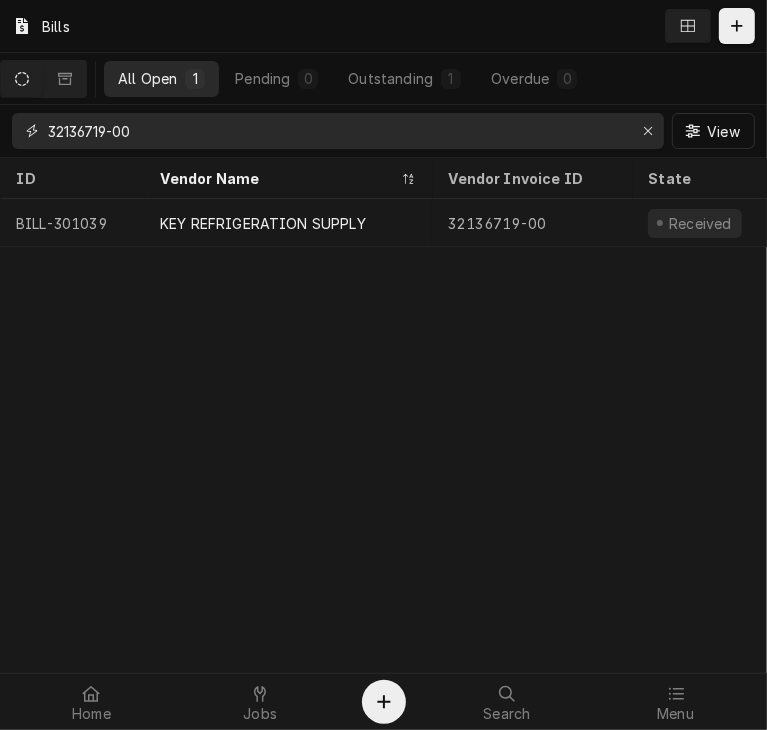 drag, startPoint x: 166, startPoint y: 121, endPoint x: -1, endPoint y: 141, distance: 168.19334 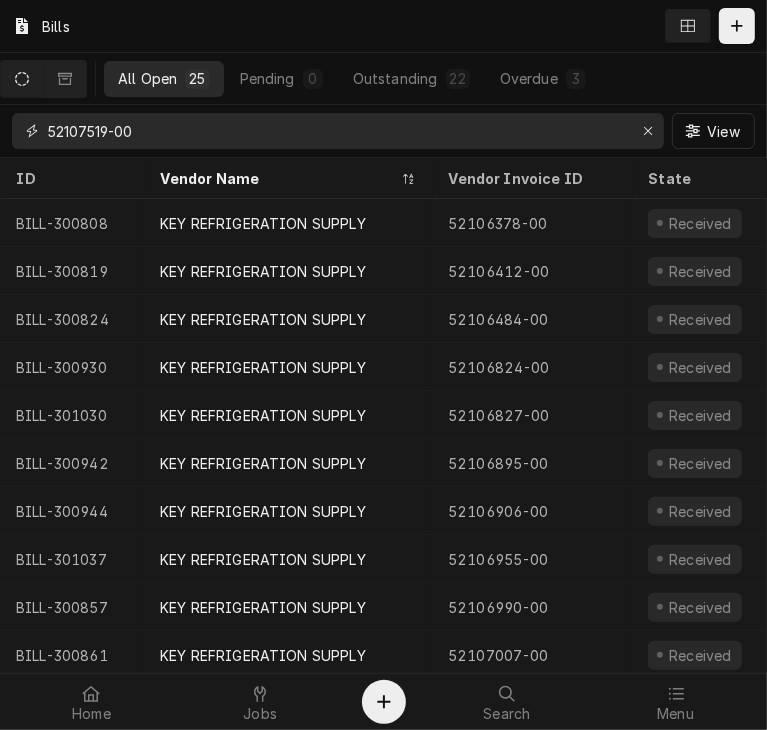 type on "52107519-00" 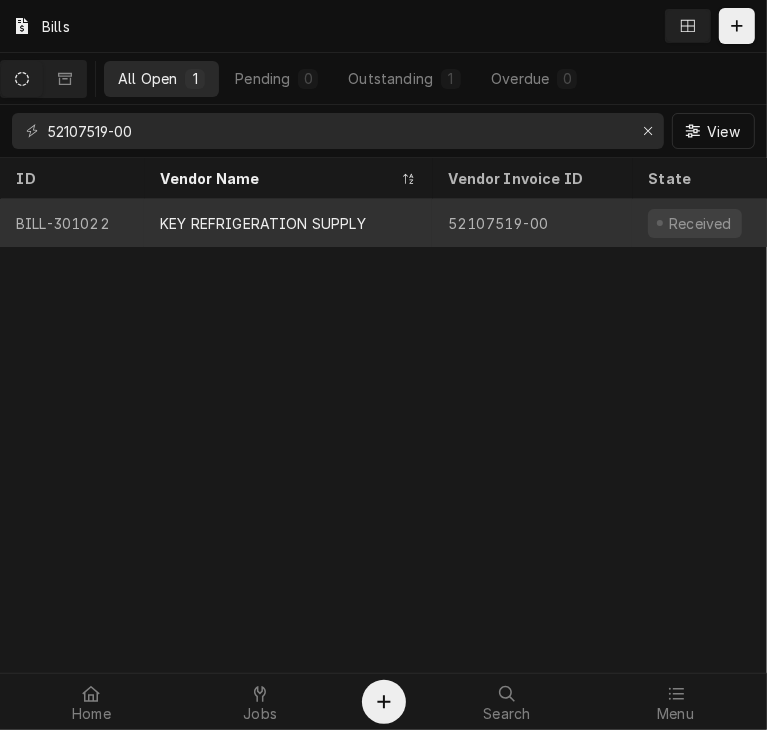 click on "KEY REFRIGERATION SUPPLY" at bounding box center (263, 223) 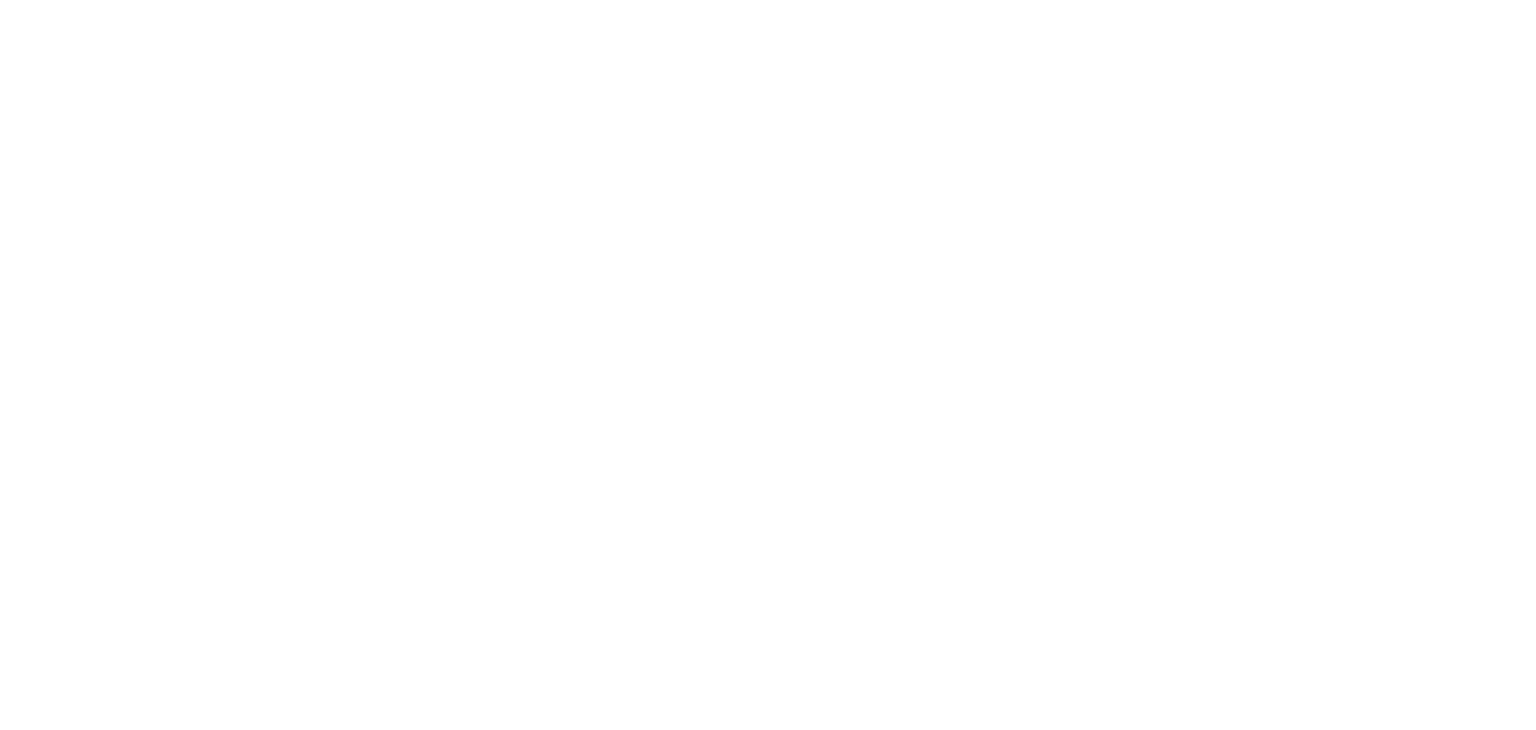 scroll, scrollTop: 0, scrollLeft: 0, axis: both 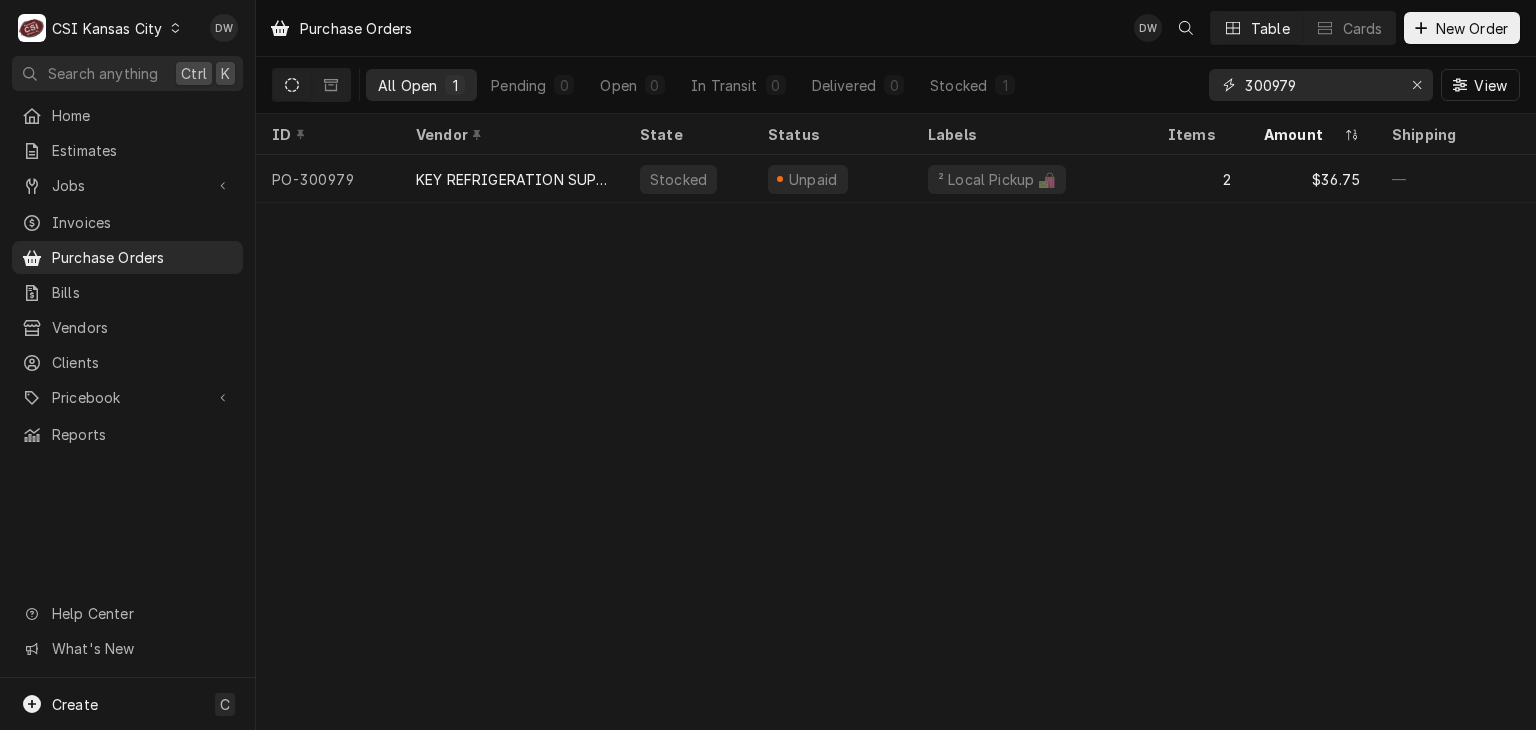 drag, startPoint x: 1313, startPoint y: 99, endPoint x: 1168, endPoint y: 100, distance: 145.00345 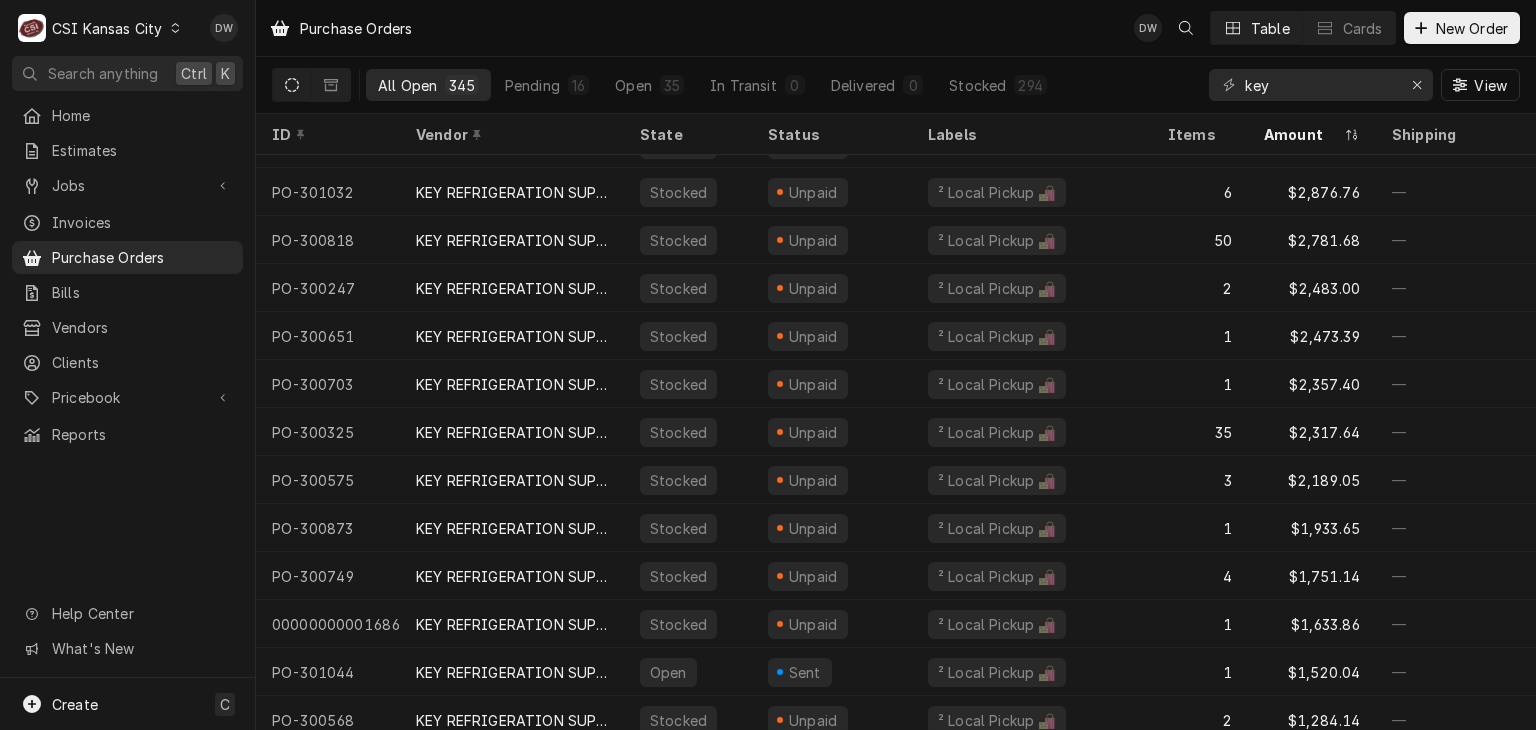 scroll, scrollTop: 520, scrollLeft: 0, axis: vertical 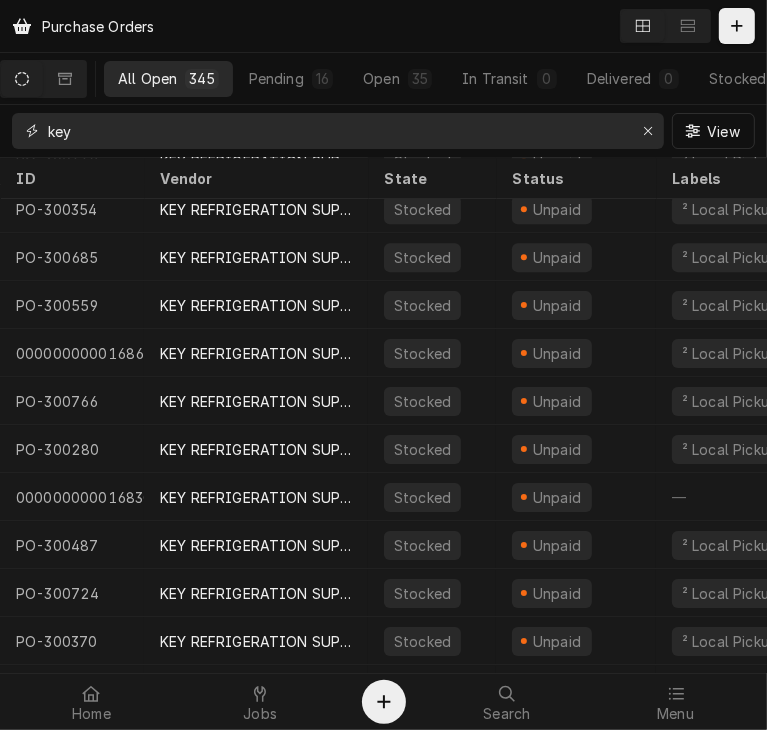 drag, startPoint x: 159, startPoint y: 137, endPoint x: 12, endPoint y: 128, distance: 147.27525 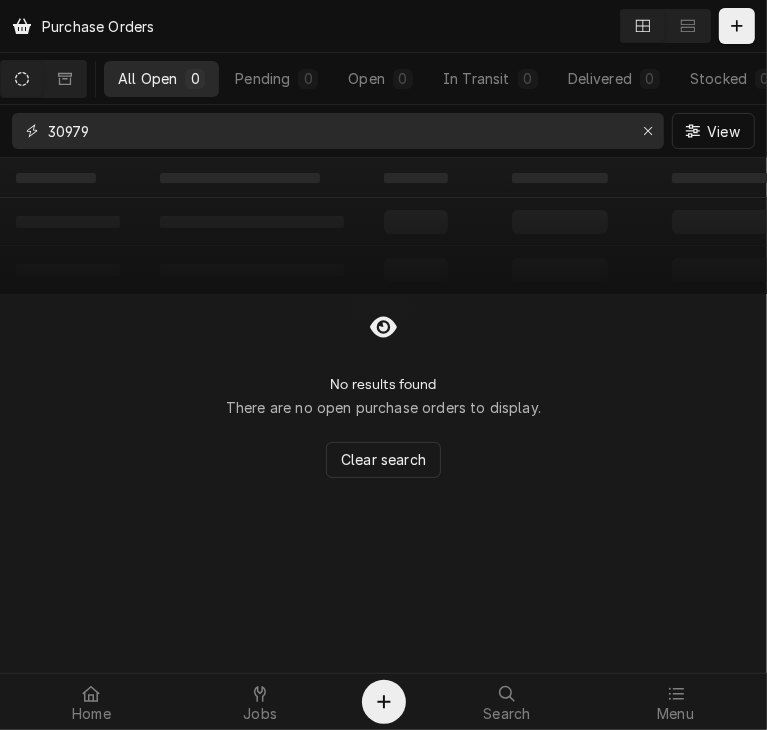 click on "30979" at bounding box center (337, 131) 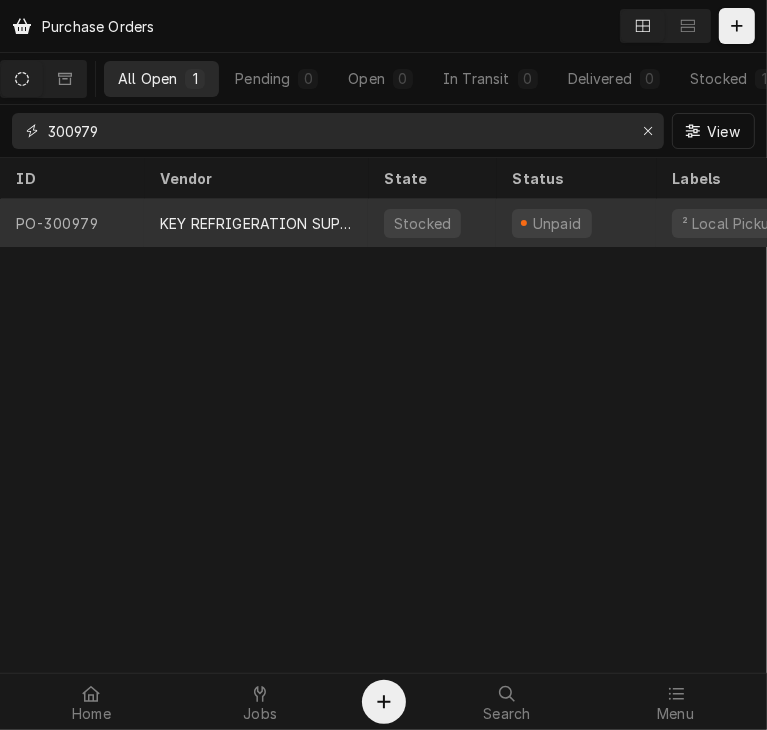 type on "300979" 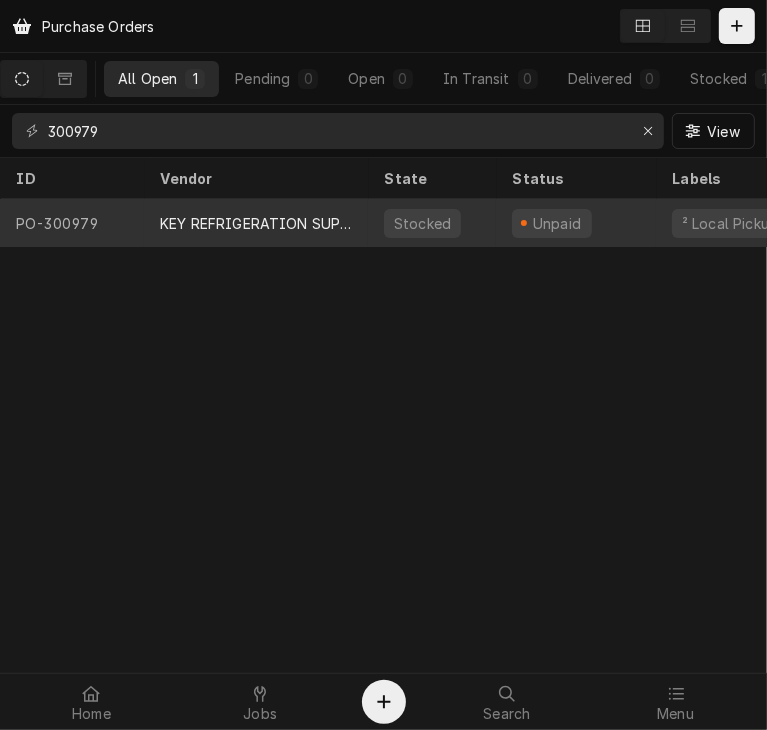 click on "KEY REFRIGERATION SUPPLY" at bounding box center [256, 223] 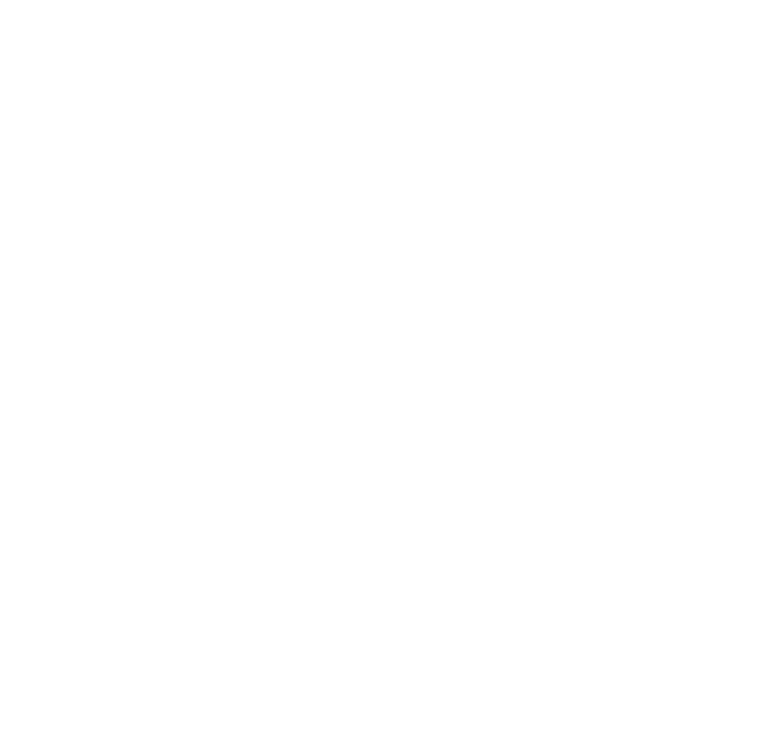 scroll, scrollTop: 0, scrollLeft: 0, axis: both 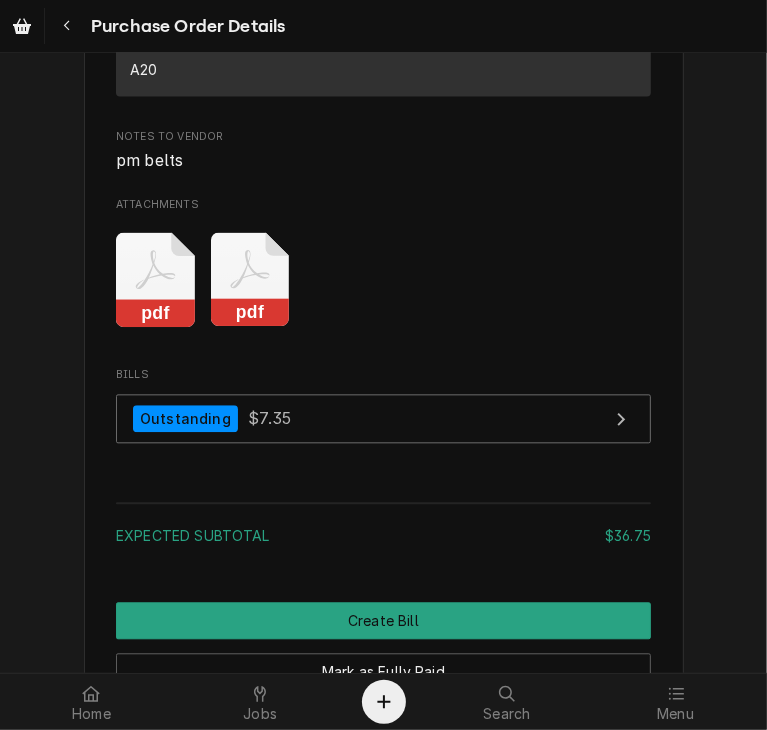 click 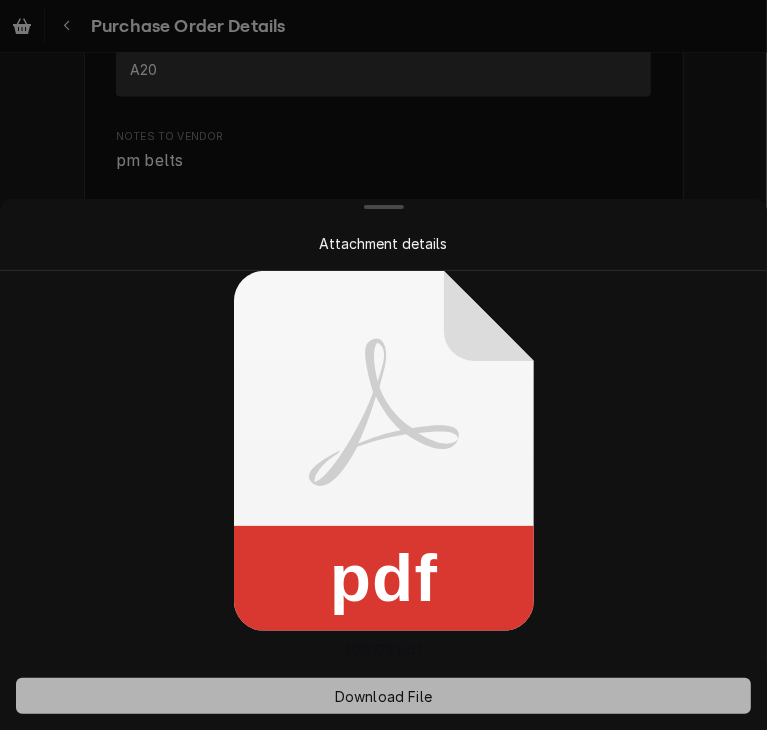 click on "Download File" at bounding box center (383, 696) 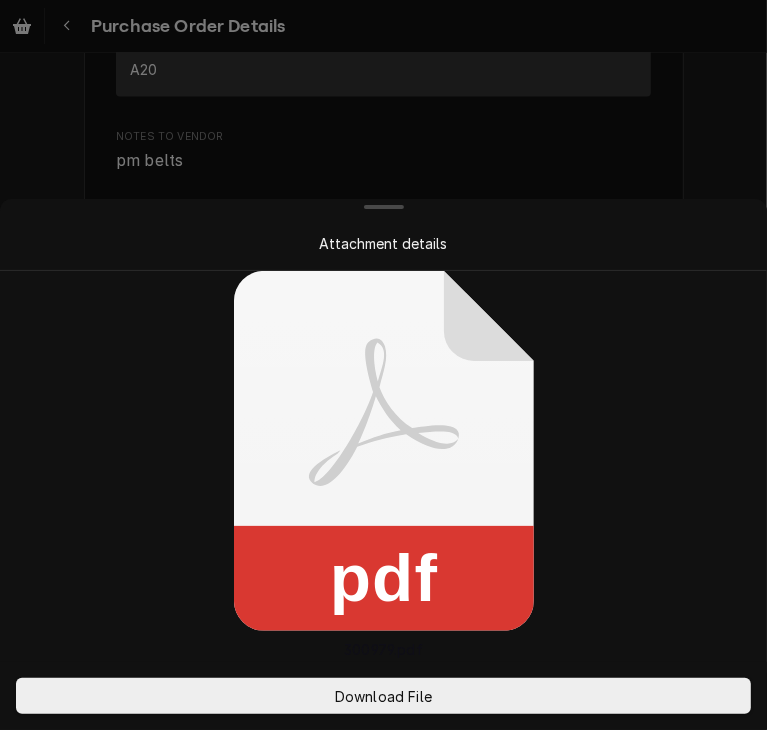 click at bounding box center [383, 365] 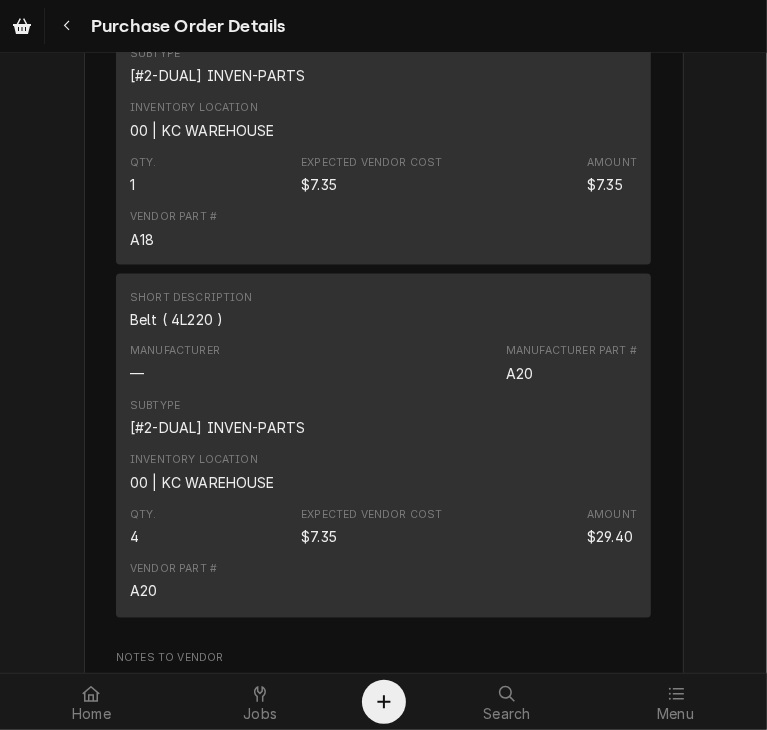 scroll, scrollTop: 1660, scrollLeft: 0, axis: vertical 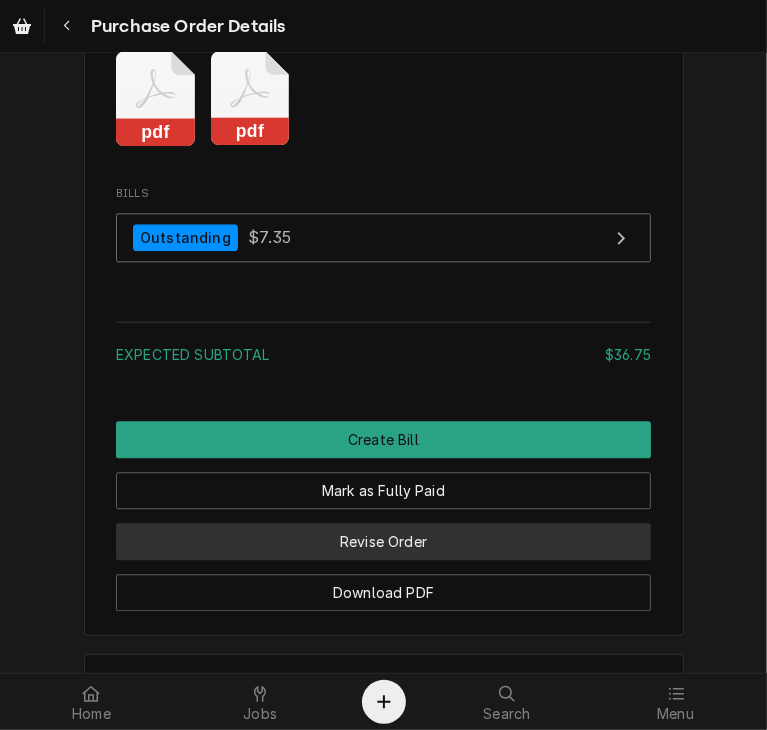 click on "Revise Order" at bounding box center [383, 541] 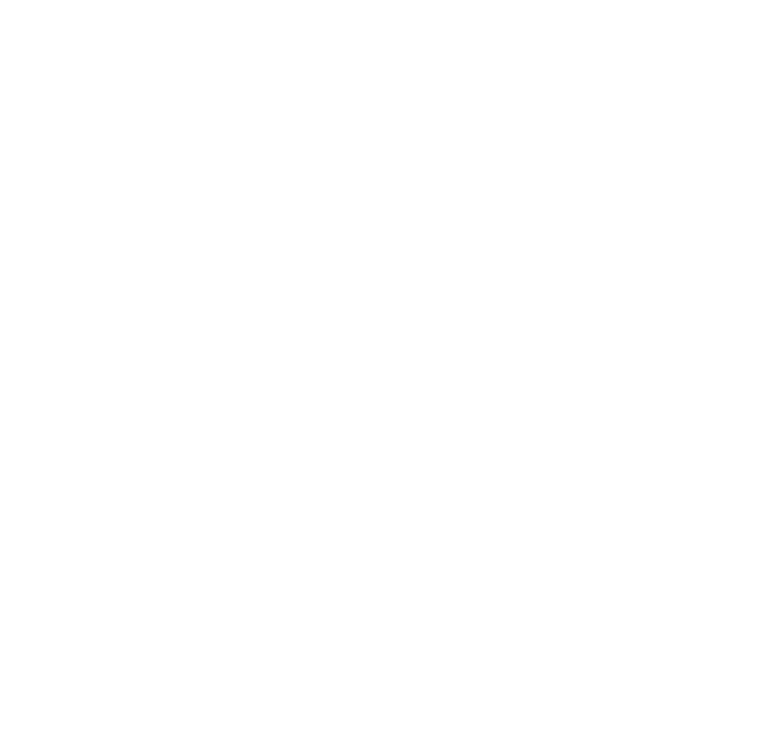 scroll, scrollTop: 0, scrollLeft: 0, axis: both 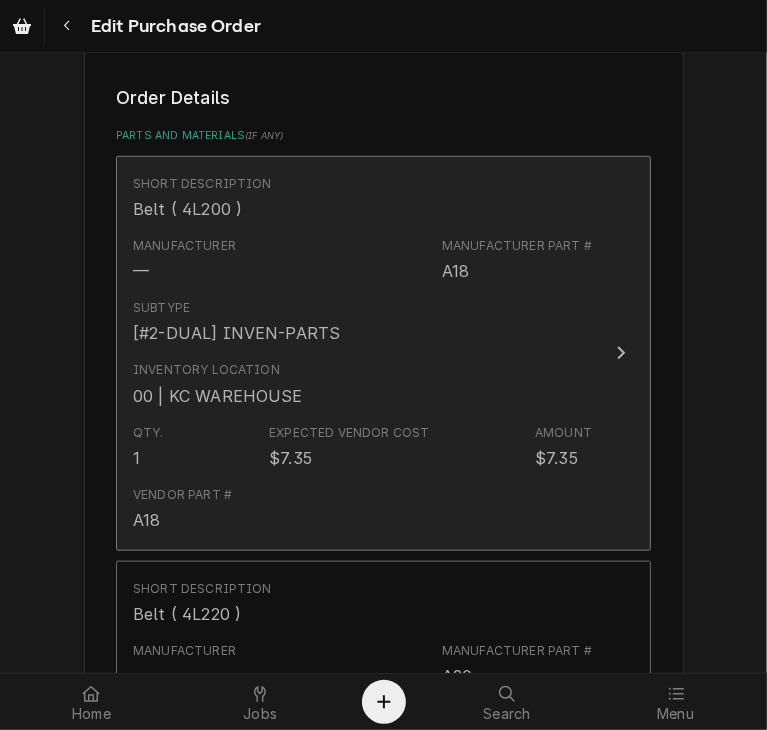 click at bounding box center [621, 353] 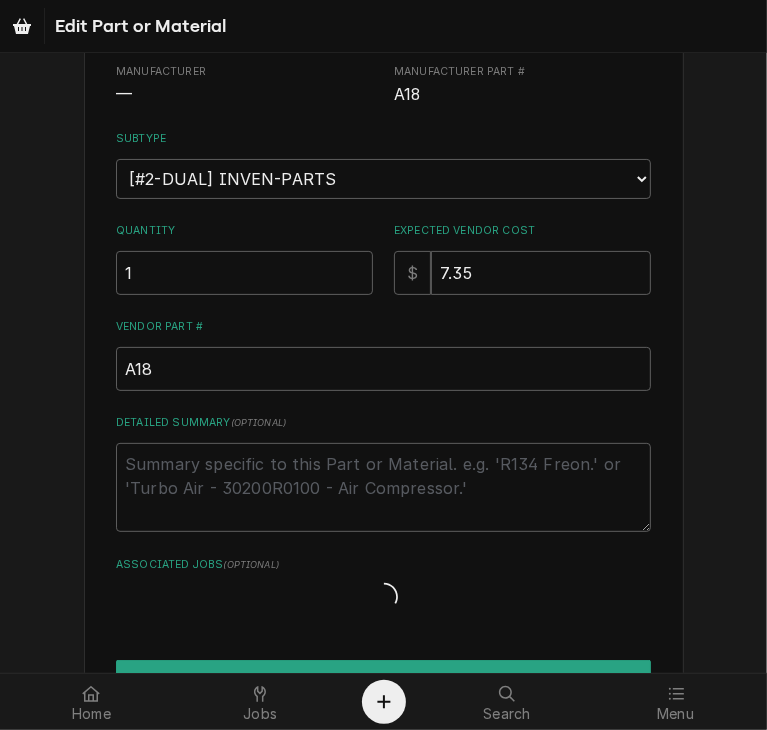 scroll, scrollTop: 0, scrollLeft: 0, axis: both 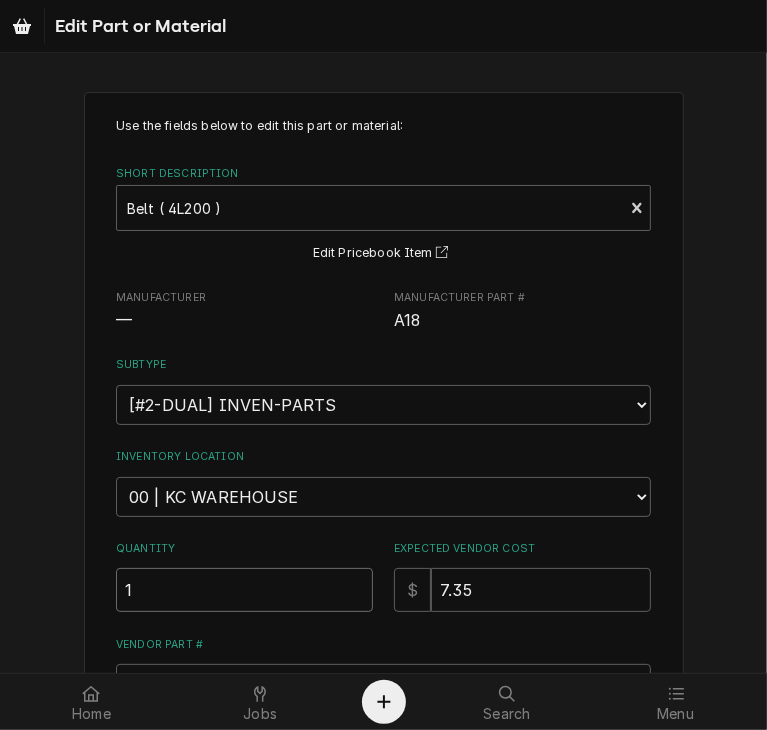 drag, startPoint x: 176, startPoint y: 581, endPoint x: 30, endPoint y: 579, distance: 146.0137 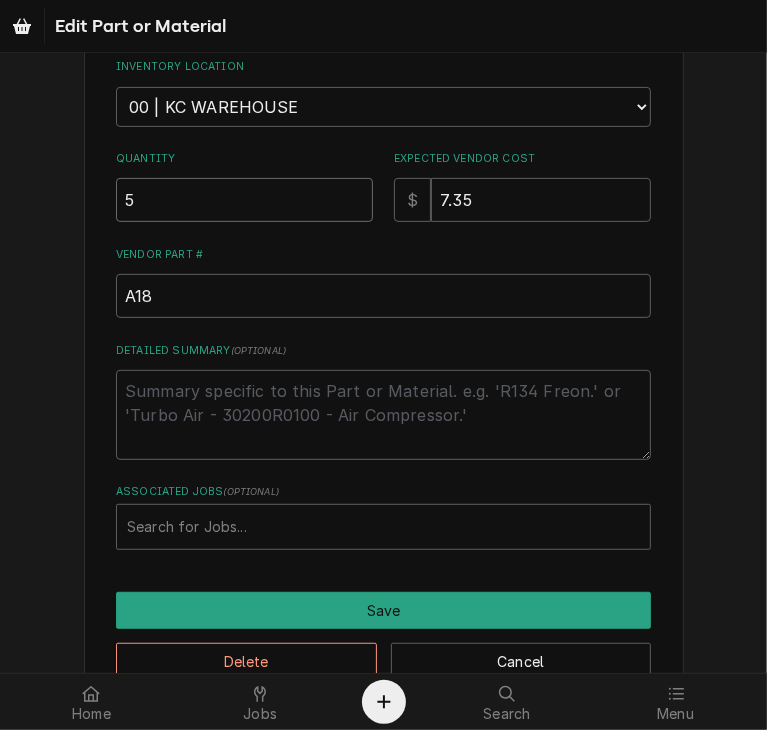 scroll, scrollTop: 434, scrollLeft: 0, axis: vertical 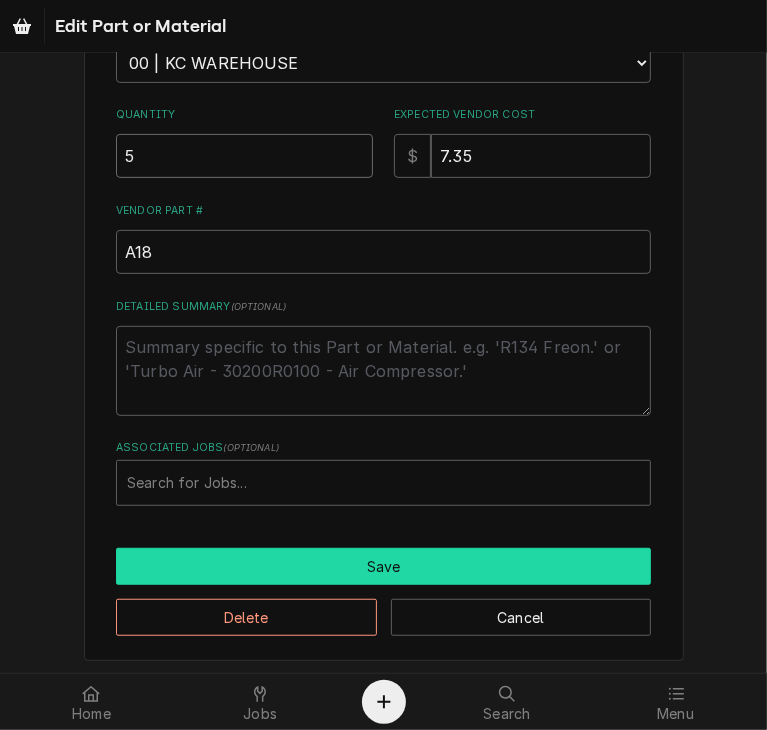 type on "5" 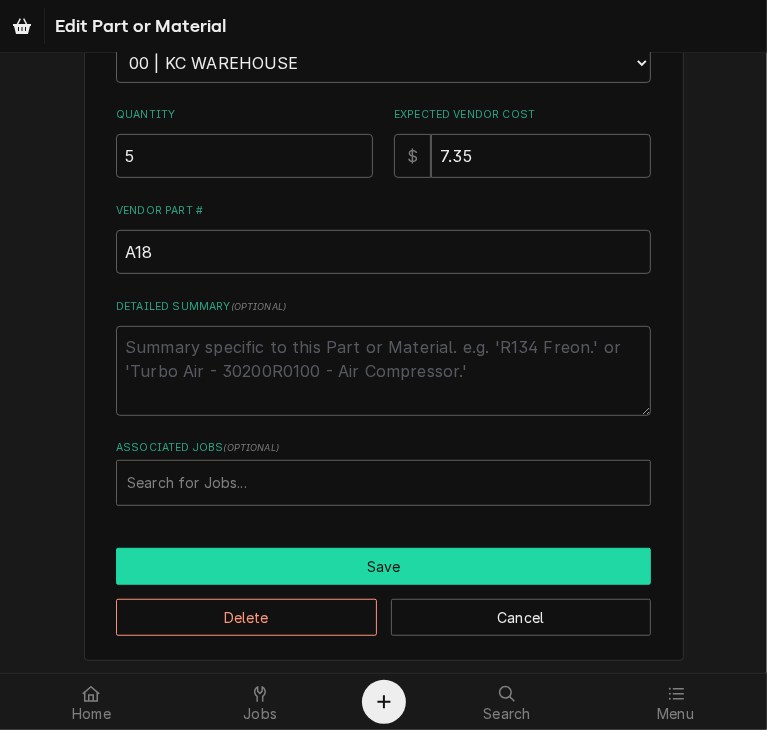 click on "Save" at bounding box center (383, 566) 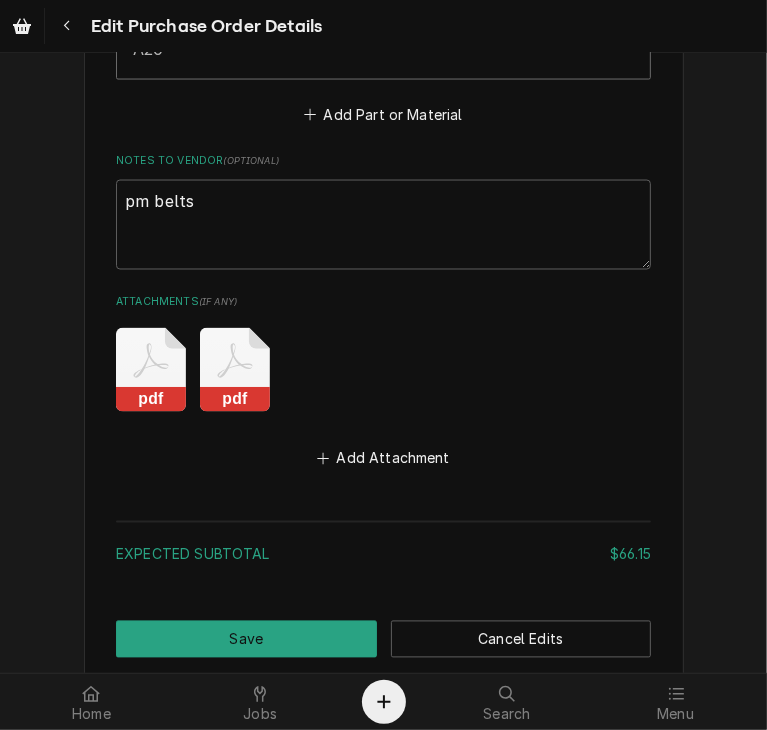 scroll, scrollTop: 1757, scrollLeft: 0, axis: vertical 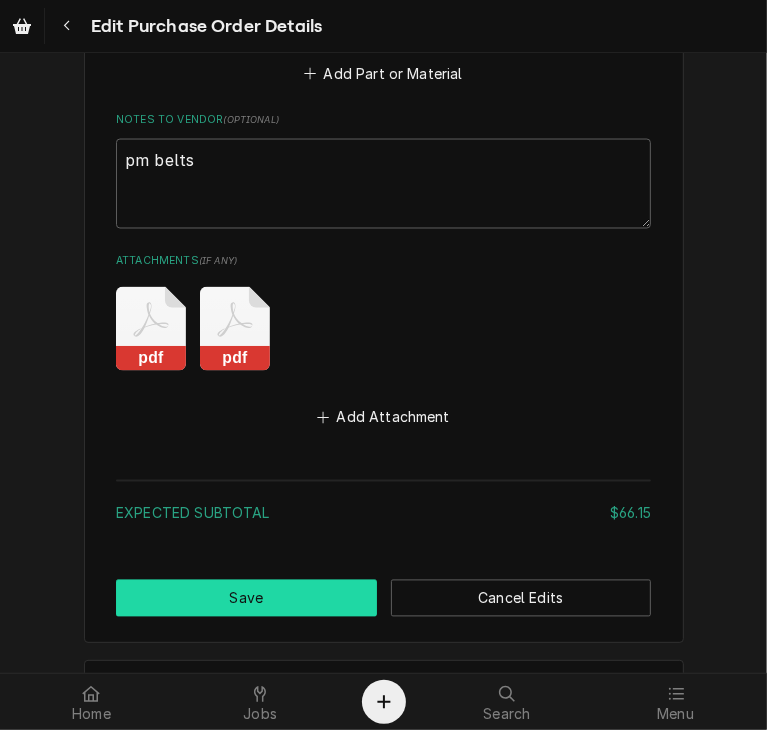 click on "Save" at bounding box center (246, 598) 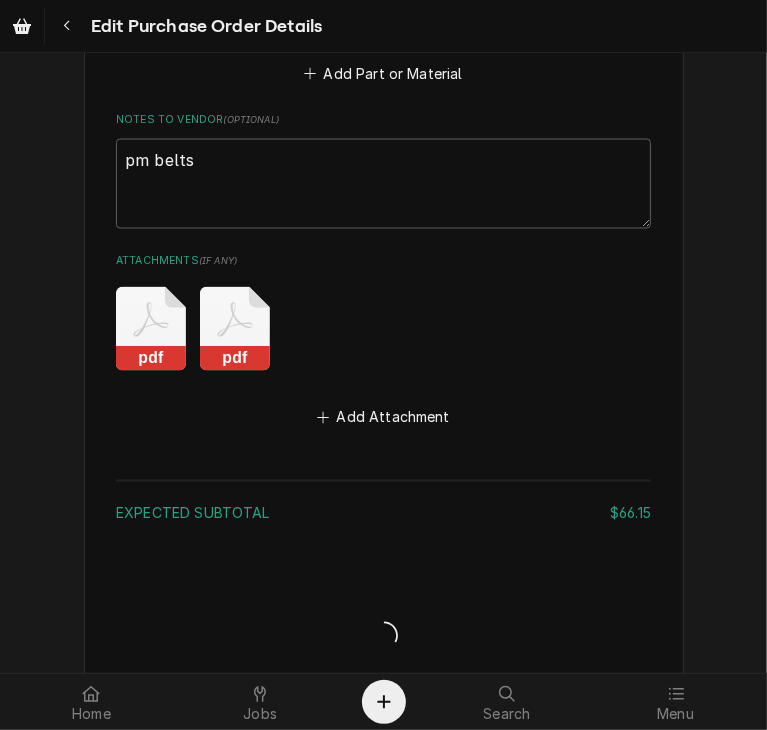 type on "x" 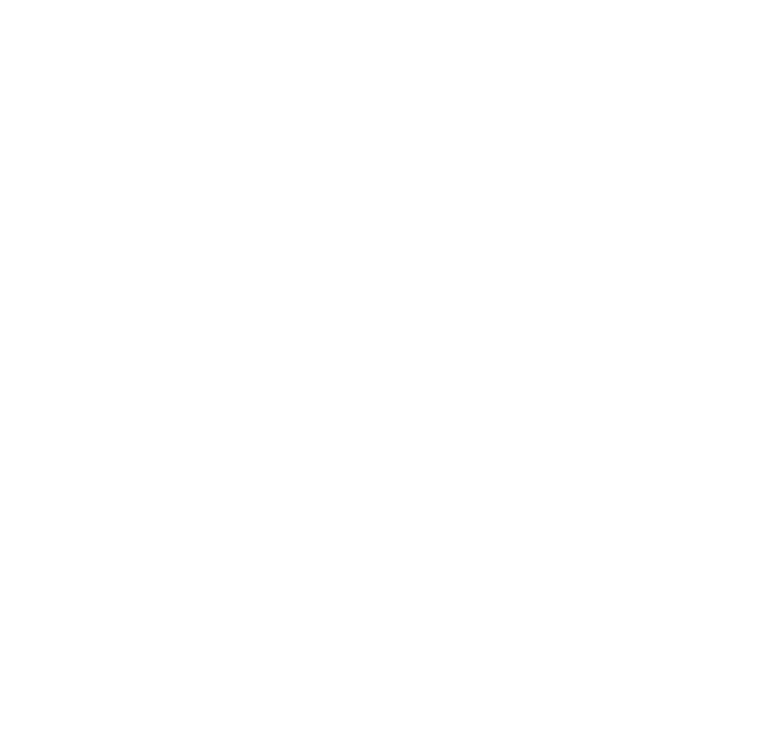 scroll, scrollTop: 0, scrollLeft: 0, axis: both 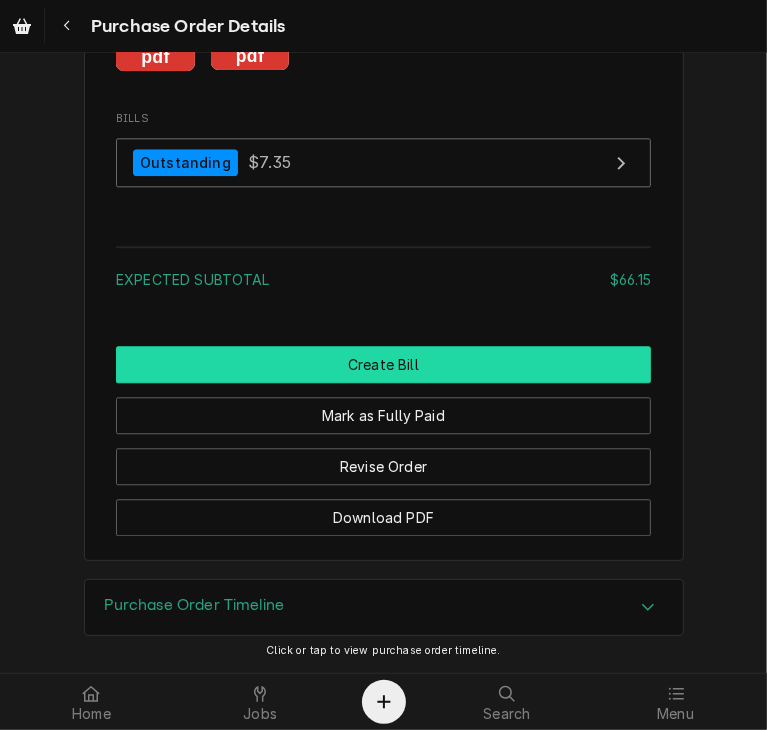 click on "Create Bill" at bounding box center [383, 364] 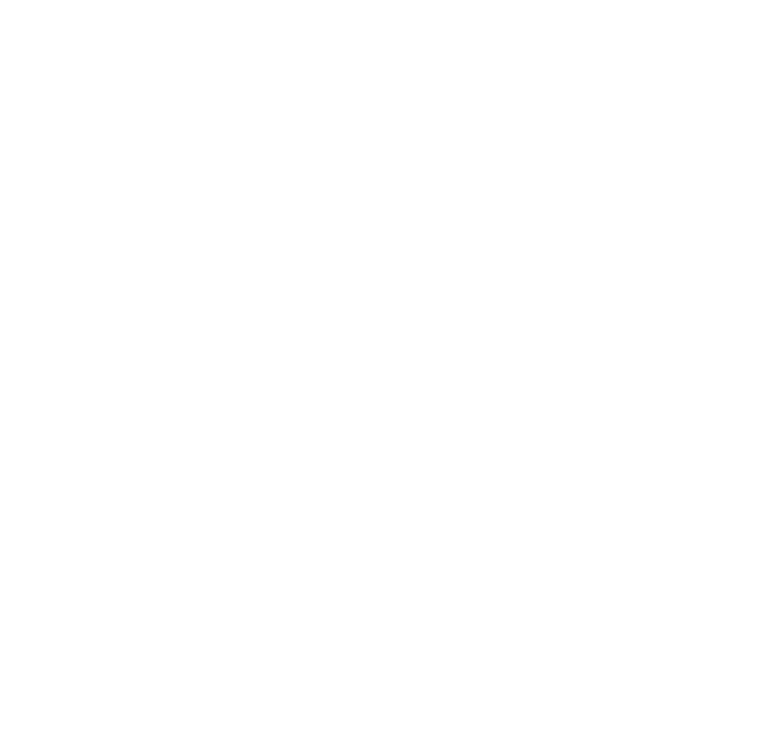 scroll, scrollTop: 0, scrollLeft: 0, axis: both 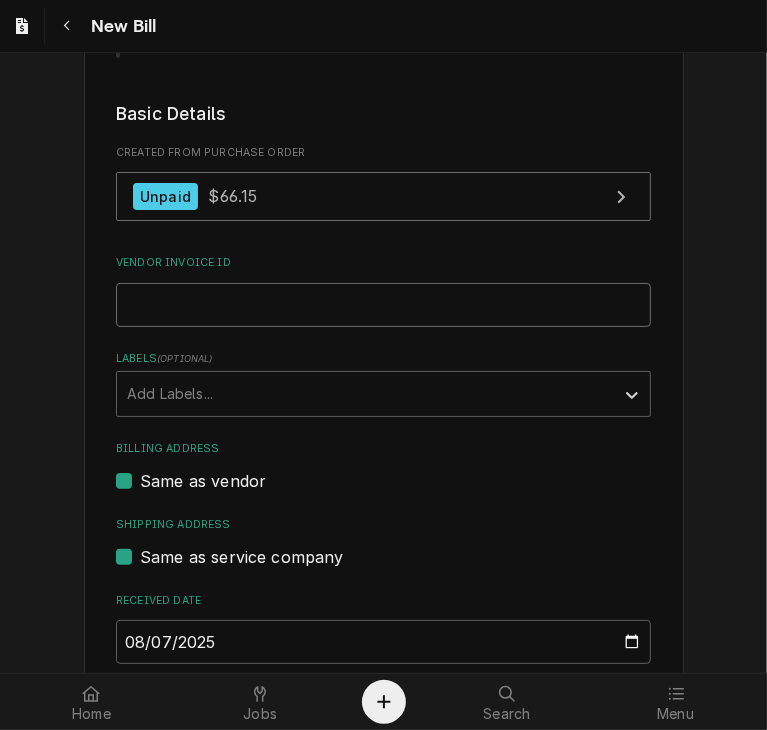 click on "Vendor Invoice ID" at bounding box center [383, 305] 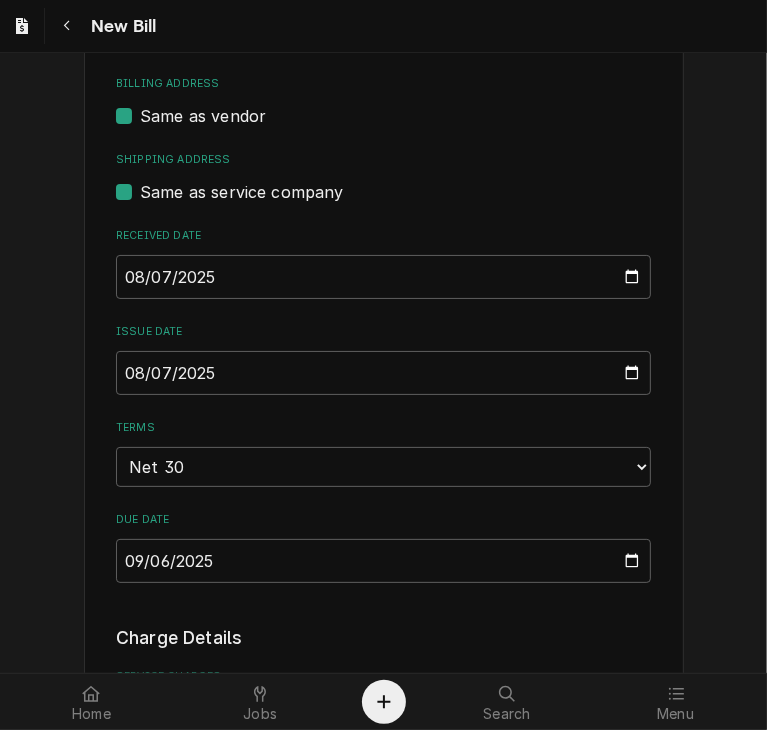 scroll, scrollTop: 652, scrollLeft: 0, axis: vertical 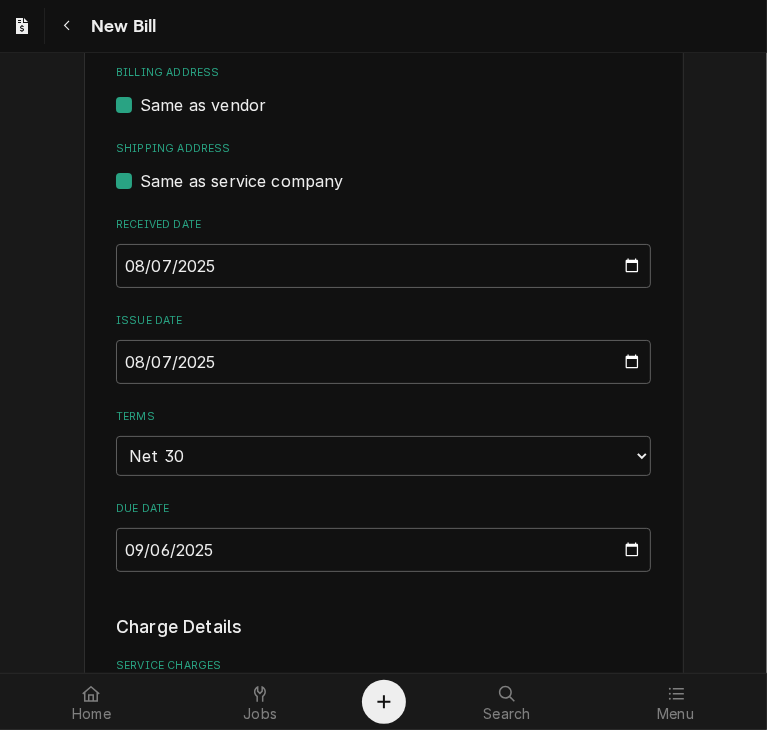 type on "32136719-00" 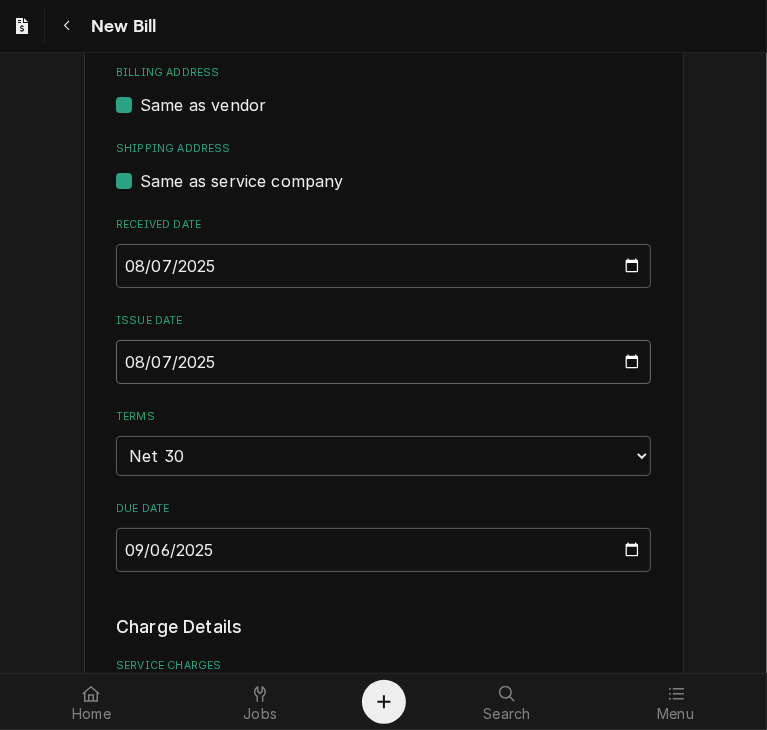 click on "2025-08-07" at bounding box center [383, 362] 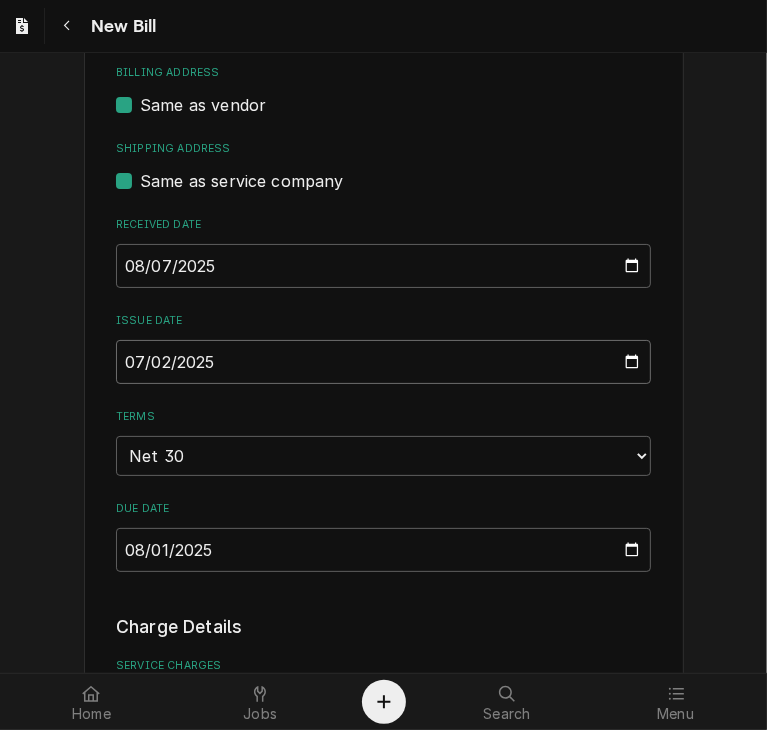 type on "2025-07-25" 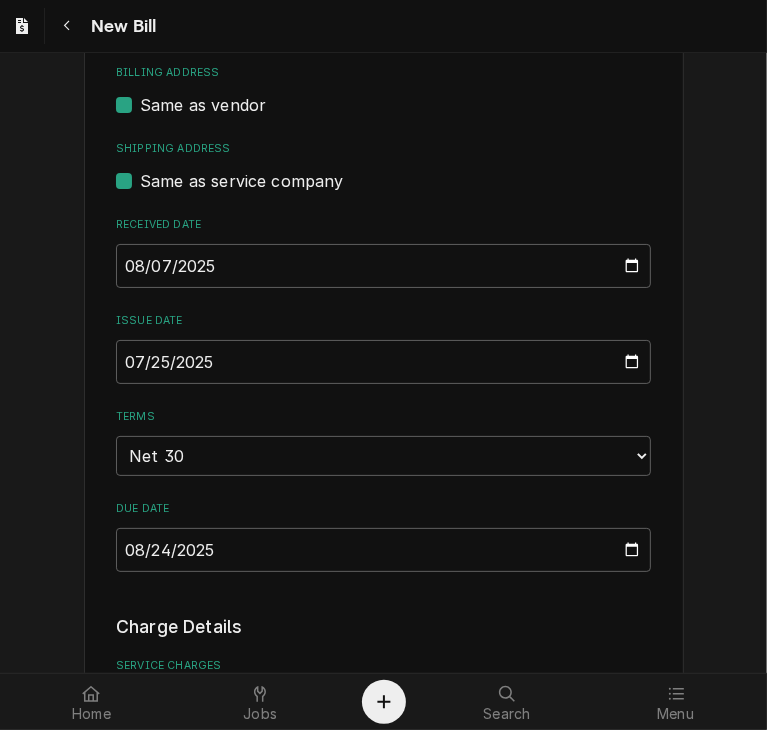 click on "Please provide the following information to create your bill: Vendor Details Vendor KEY REFRIGERATION SUPPLY Vendor Notes Terms: NET 30 CK Basic Details Created From Purchase Order Unpaid $66.15 Vendor Invoice ID [INVOICE_ID] Labels  ( optional ) Add Labels... Billing Address Same as vendor Shipping Address Same as service company Received Date [DATE] Issue Date [DATE] Terms Choose payment terms... Same Day Net 7 Net 14 Net 21 Net 30 Net 45 Net 60 Net 90 Due Date [DATE] Charge Details Service Charges Add Service Charge Parts and Materials  ( if any ) Short Description Belt ( 4L200 ) Manufacturer — Manufacturer Part # A18 Subtype [#2-DUAL] INVEN-PARTS Qty. 5 Cost $7.35 Amount $36.75 Short Description Belt ( 4L220 ) Manufacturer — Manufacturer Part # A20 Subtype [#2-DUAL] INVEN-PARTS Qty. 4 Cost $7.35 Amount $29.40 Add Part or Material Trip Charges, Diagnostic Fees, etc.  ( if any ) Add Miscellaneous Charge Discounts  ( if any ) Add Discount Attachments  ( if any ) Add Attachment Total $66.15" at bounding box center [383, 674] 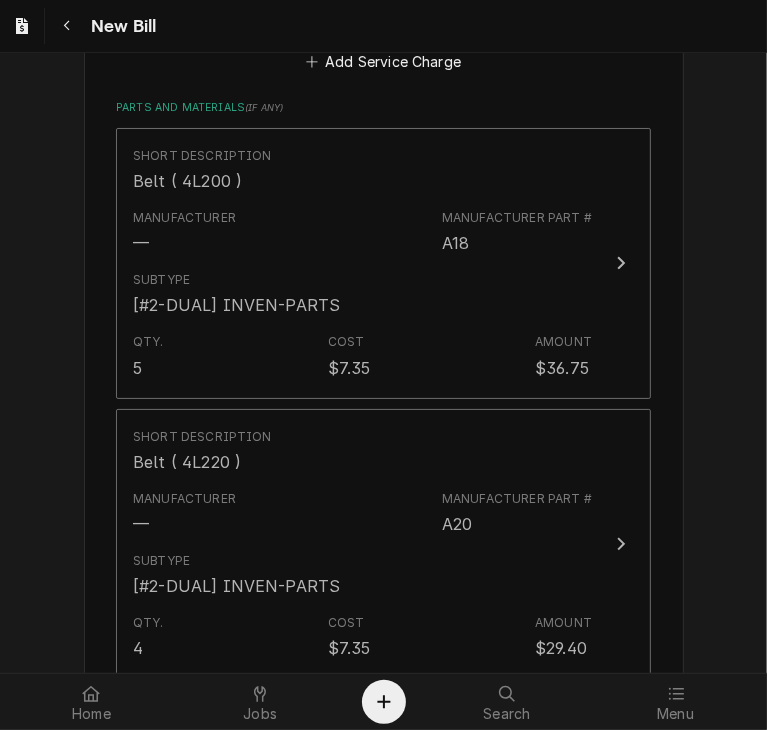scroll, scrollTop: 1335, scrollLeft: 0, axis: vertical 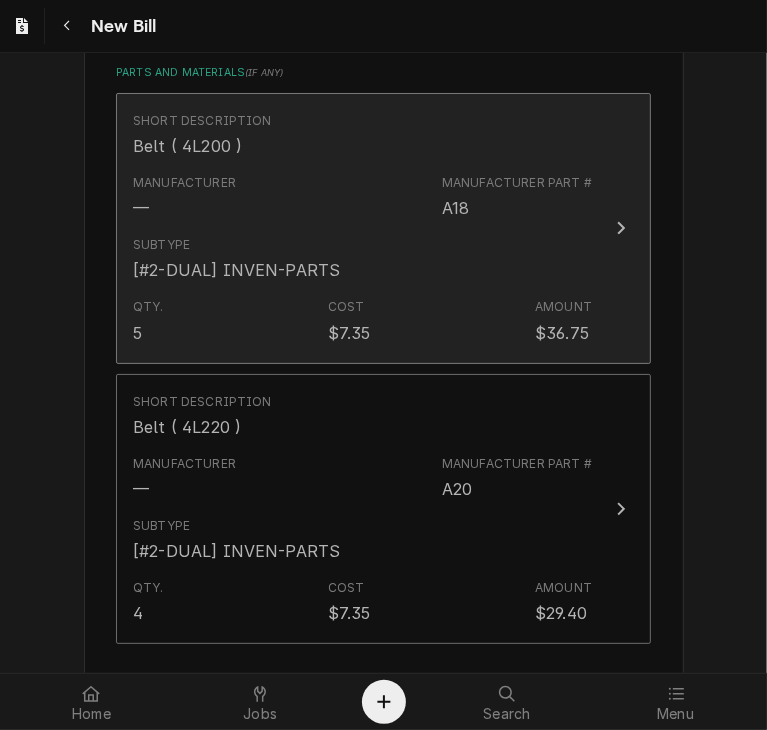 click 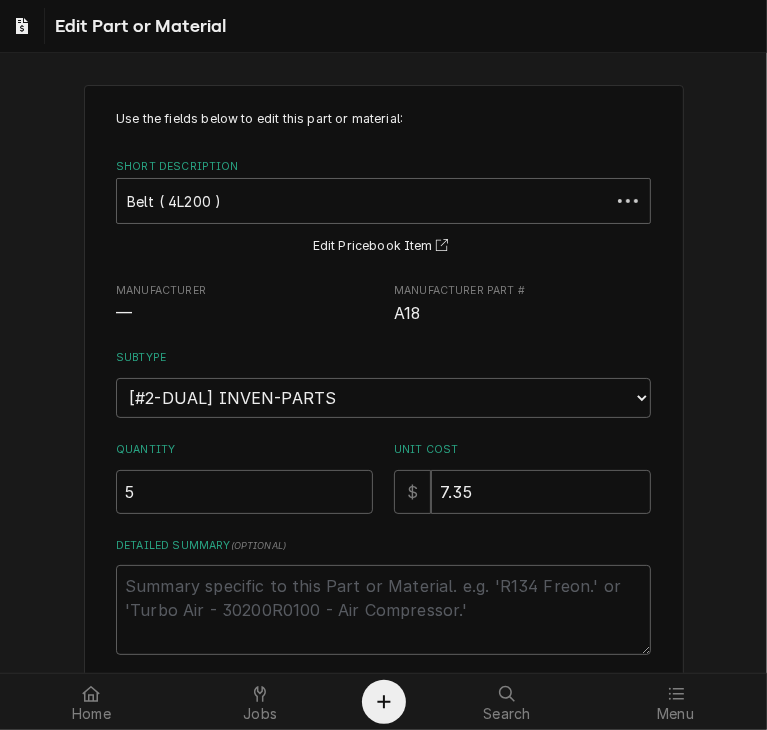 scroll, scrollTop: 0, scrollLeft: 0, axis: both 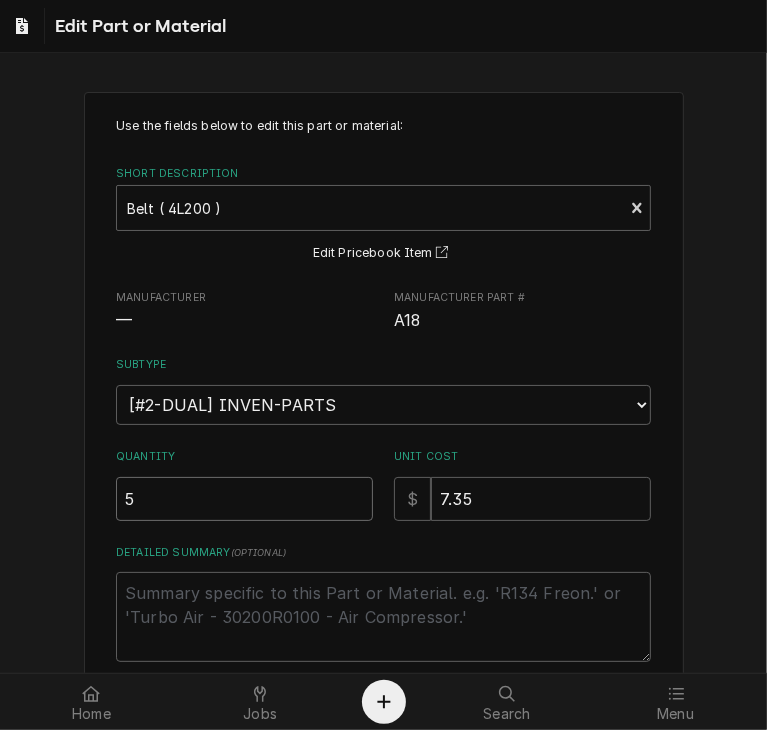 drag, startPoint x: 216, startPoint y: 499, endPoint x: 65, endPoint y: 486, distance: 151.55856 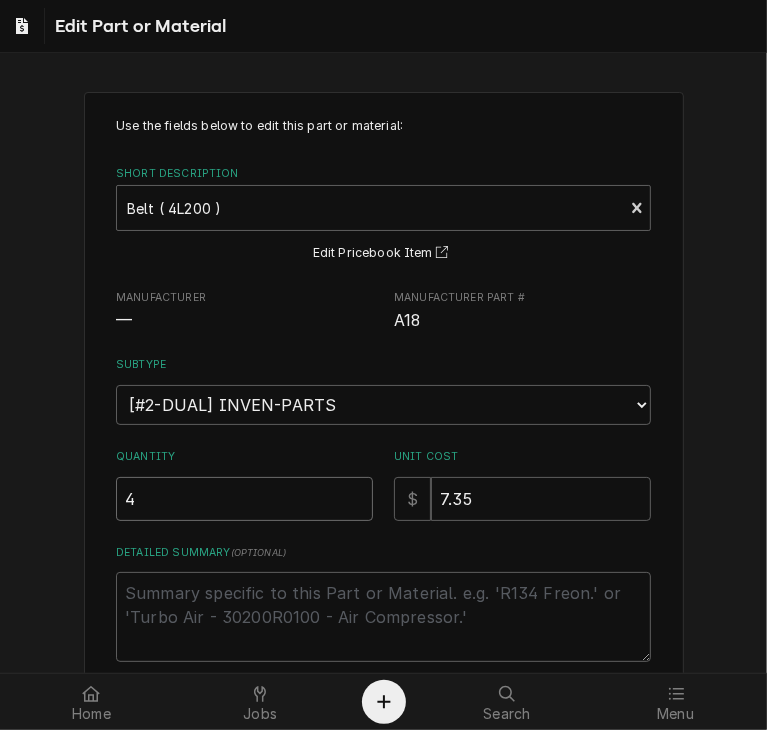 type on "4" 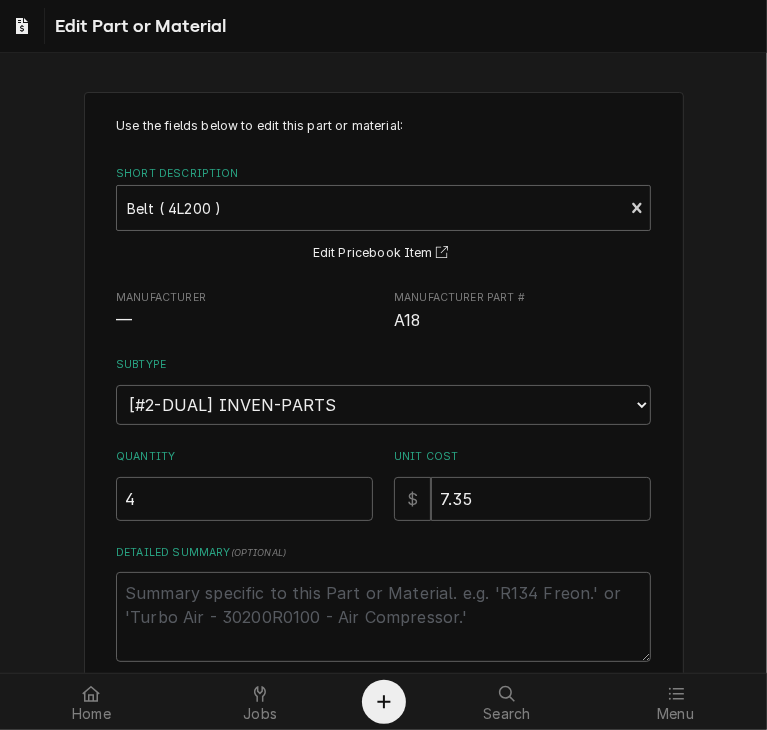 click on "Use the fields below to edit this part or material: Short Description Belt ( 4L200 ) A18 Edit Pricebook Item    Manufacturer — Manufacturer Part # A18 Subtype Choose a subtype... [#2-DUAL] AFTERHRS-WH-CHG-2 [#2-DUAL] BEV-EQUIP [#2-DUAL] BEV-MATS [#2-DUAL] CONT-LABR-2 [#2-DUAL] CRANE-LIFT-2 [#2-DUAL] EQUIP-RENT-2 [#2-DUAL] INVEN-PARTS [#2-DUAL] MAINT-SUPPLY [#2-DUAL] MISC-EQUIP [#2-DUAL] MISC-NON-INVEN [#2-DUAL] PROJ-CONT-LABR-2 [#2-DUAL] PROJ-EQUIP [#2-DUAL] PROJ-MATS [#3-BILL] SHOP-TOOLS Quantity 4 Unit Cost $ 7.35 Detailed Summary  ( optional ) Save Delete Cancel" at bounding box center [383, 454] 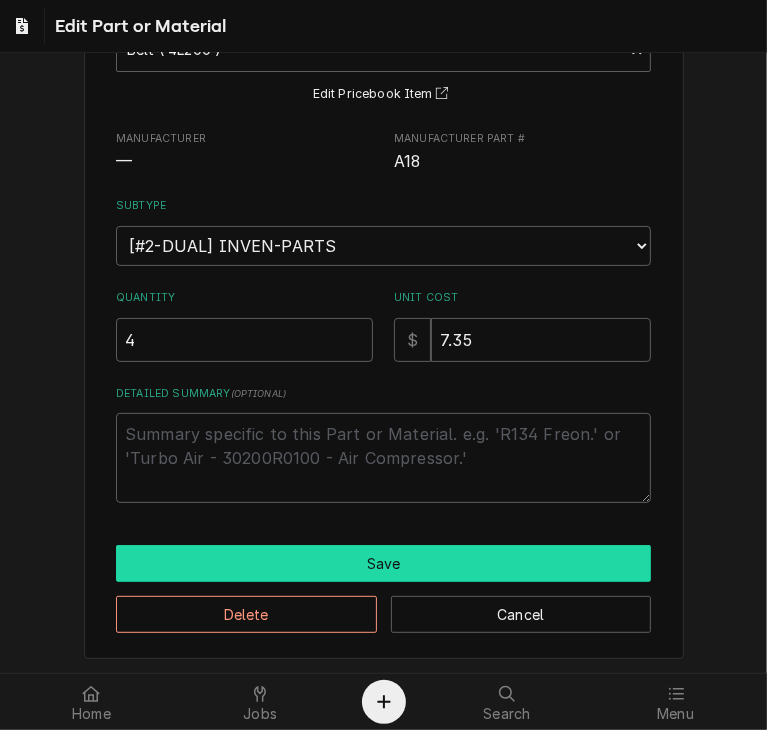 click on "Save" at bounding box center [383, 563] 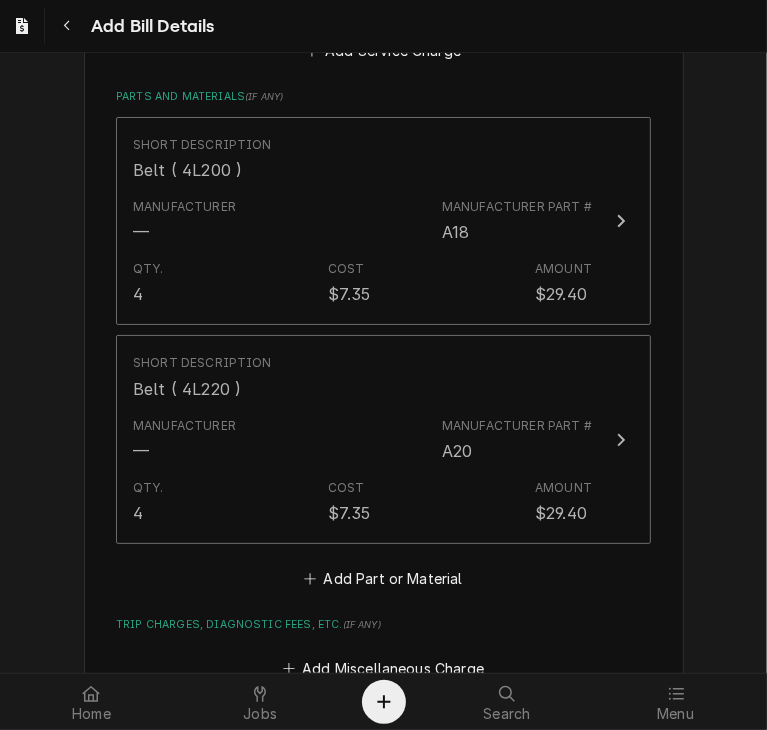 scroll, scrollTop: 1310, scrollLeft: 0, axis: vertical 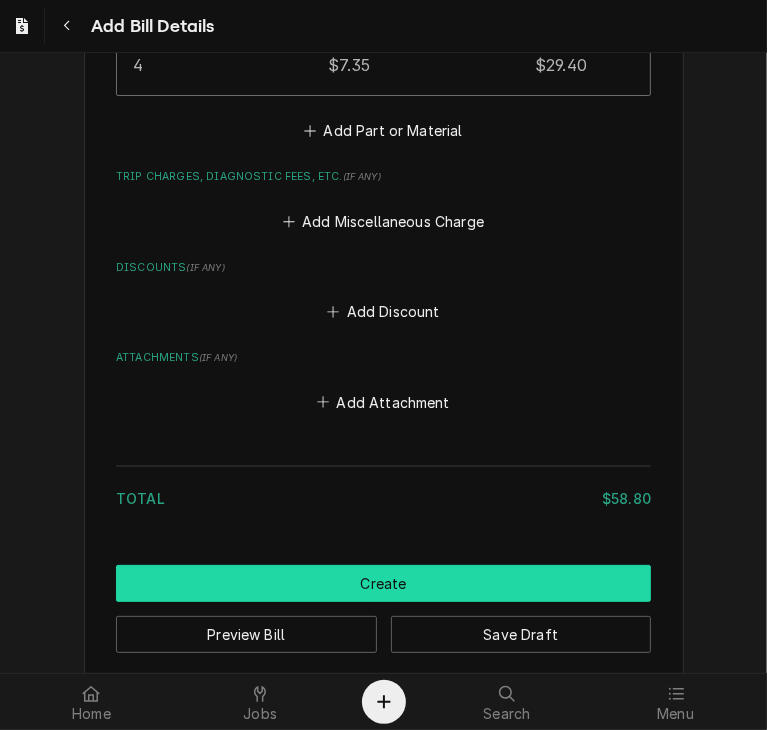 click on "Create" at bounding box center (383, 583) 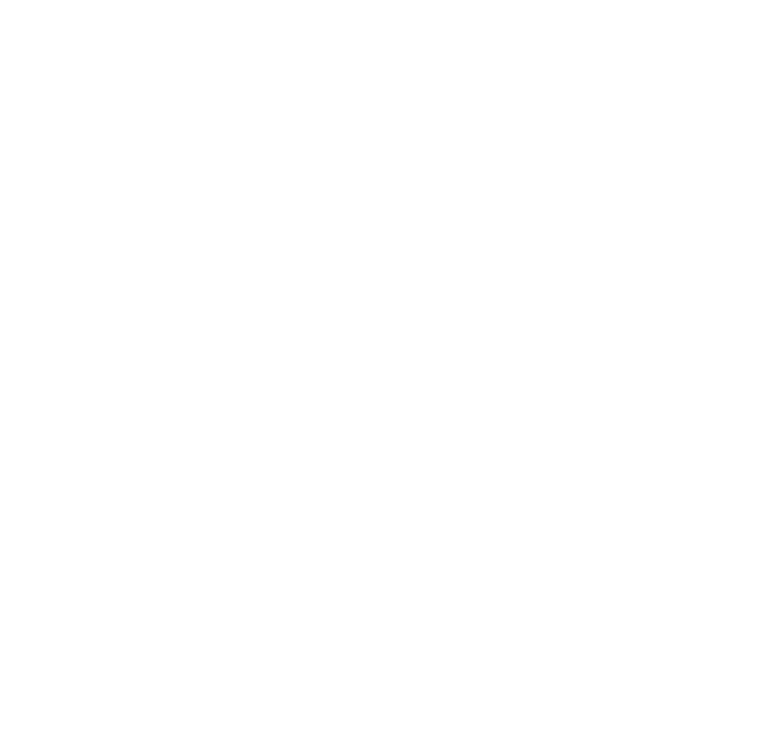 scroll, scrollTop: 0, scrollLeft: 0, axis: both 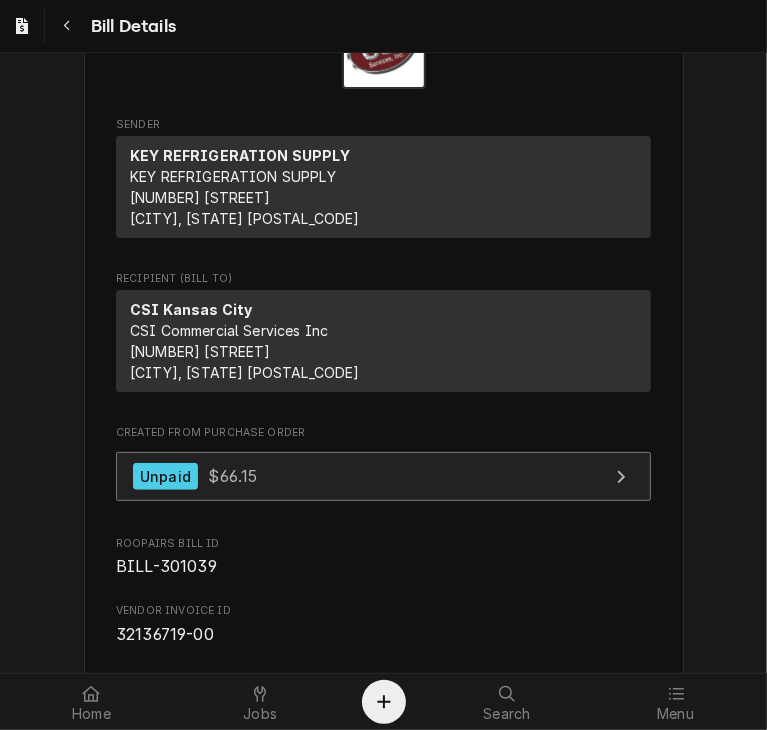 click on "Unpaid $66.15" at bounding box center [383, 476] 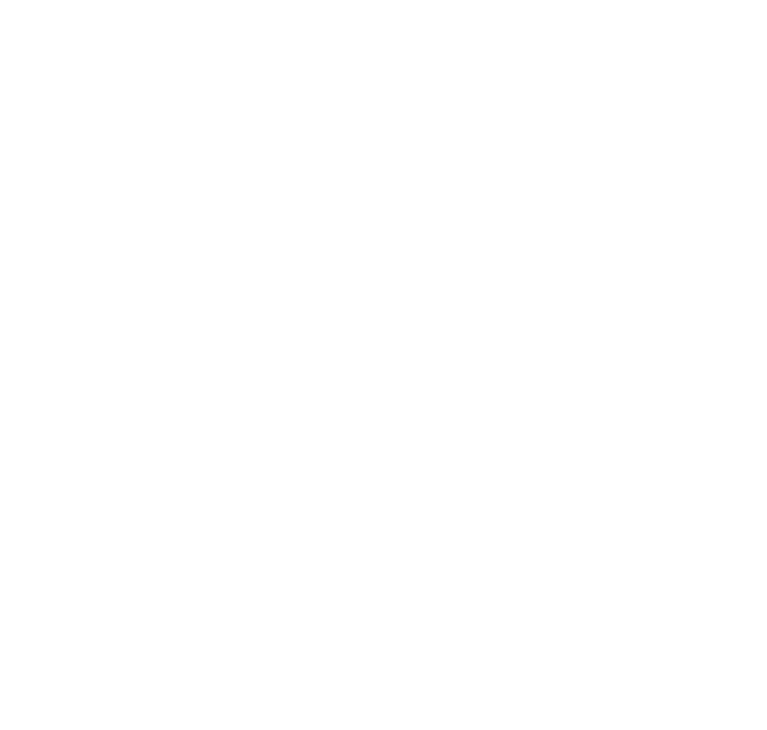 scroll, scrollTop: 0, scrollLeft: 0, axis: both 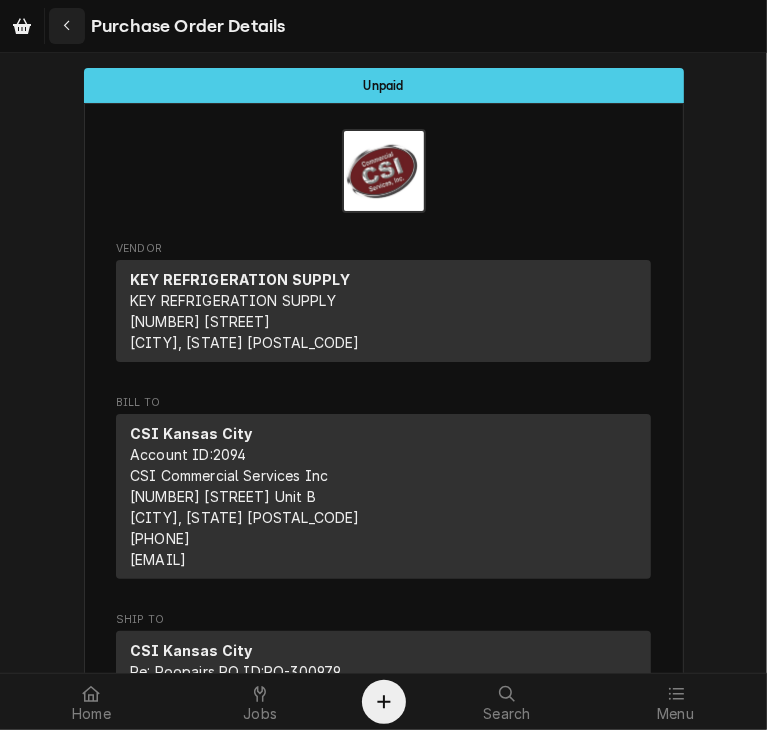 click at bounding box center (67, 26) 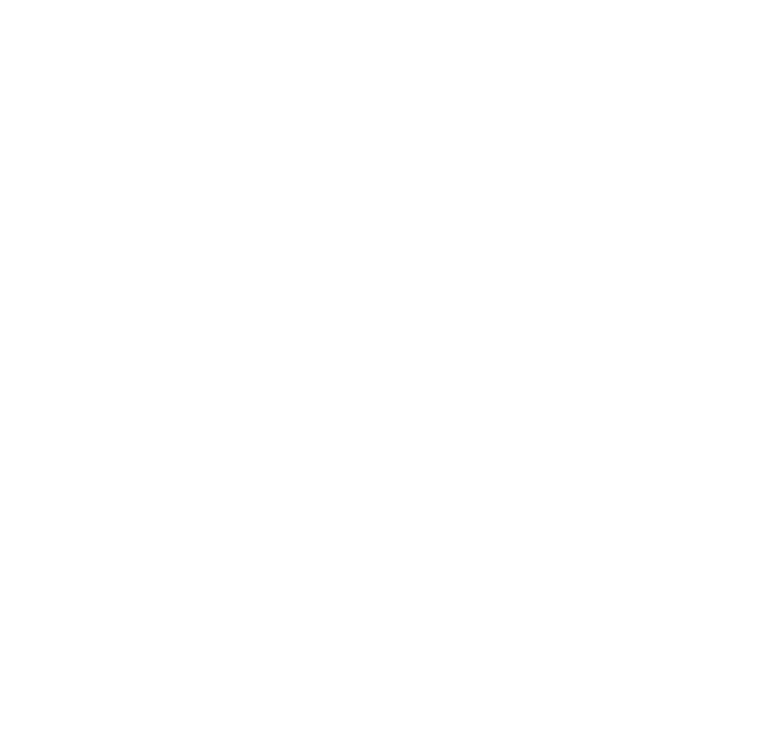 scroll, scrollTop: 0, scrollLeft: 0, axis: both 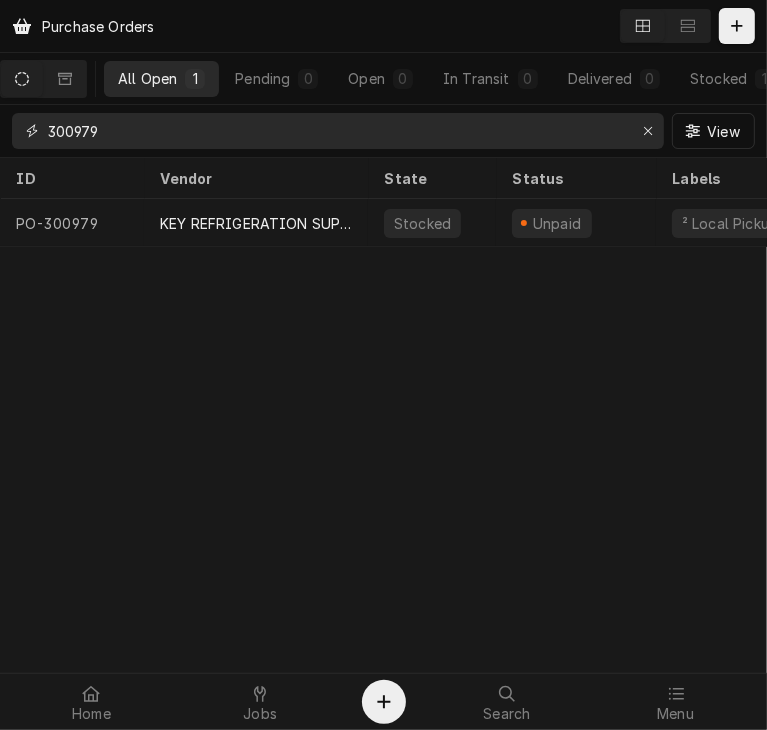 drag, startPoint x: 118, startPoint y: 145, endPoint x: -1, endPoint y: 153, distance: 119.26861 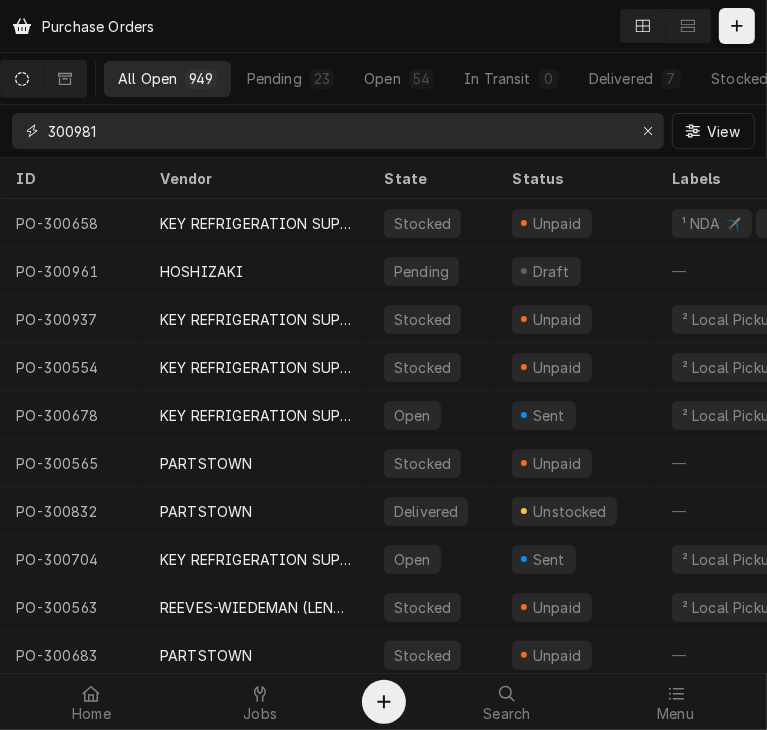 type on "300981" 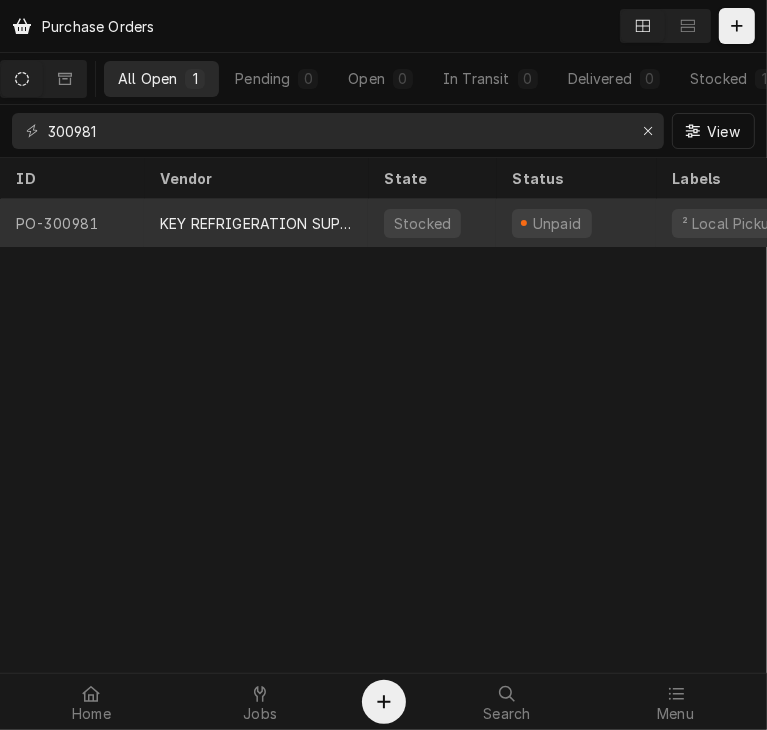 click on "KEY REFRIGERATION SUPPLY" at bounding box center [256, 223] 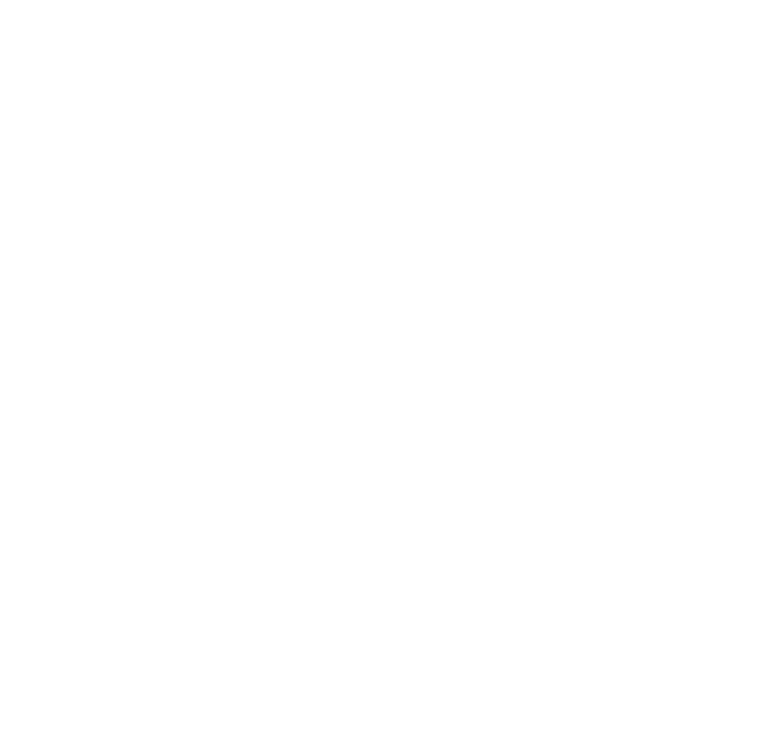 scroll, scrollTop: 0, scrollLeft: 0, axis: both 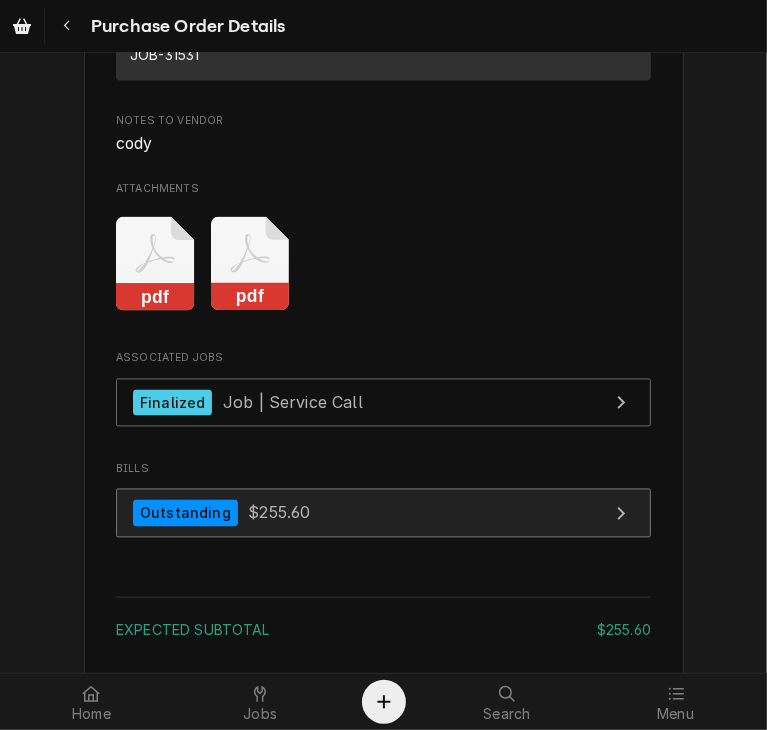 click on "Outstanding $255.60" at bounding box center (383, 513) 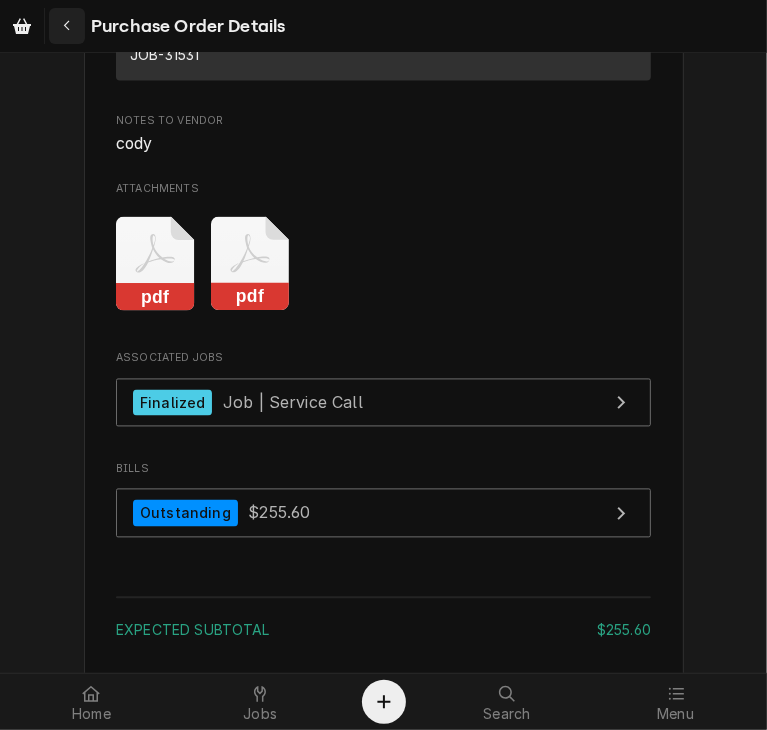 click 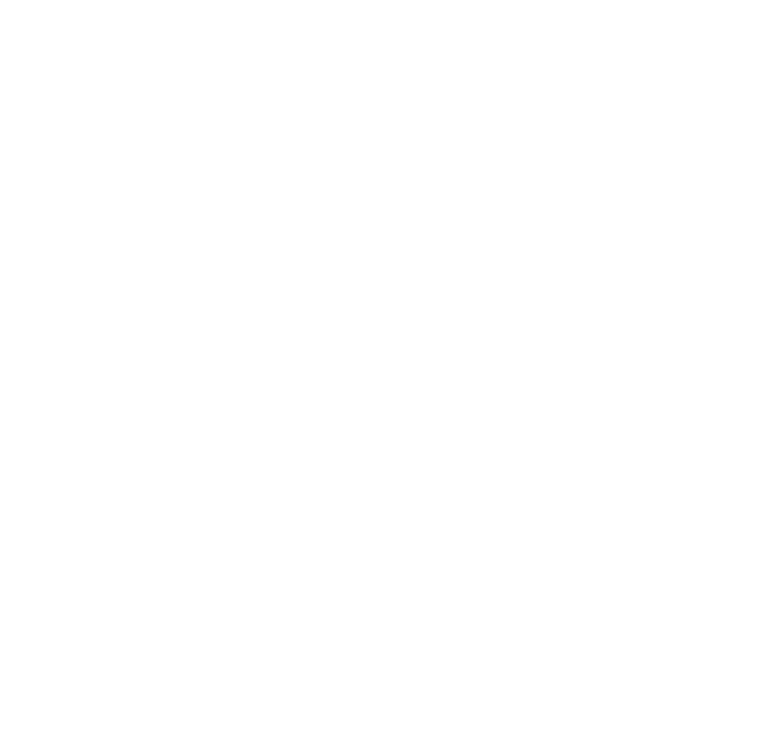 scroll, scrollTop: 0, scrollLeft: 0, axis: both 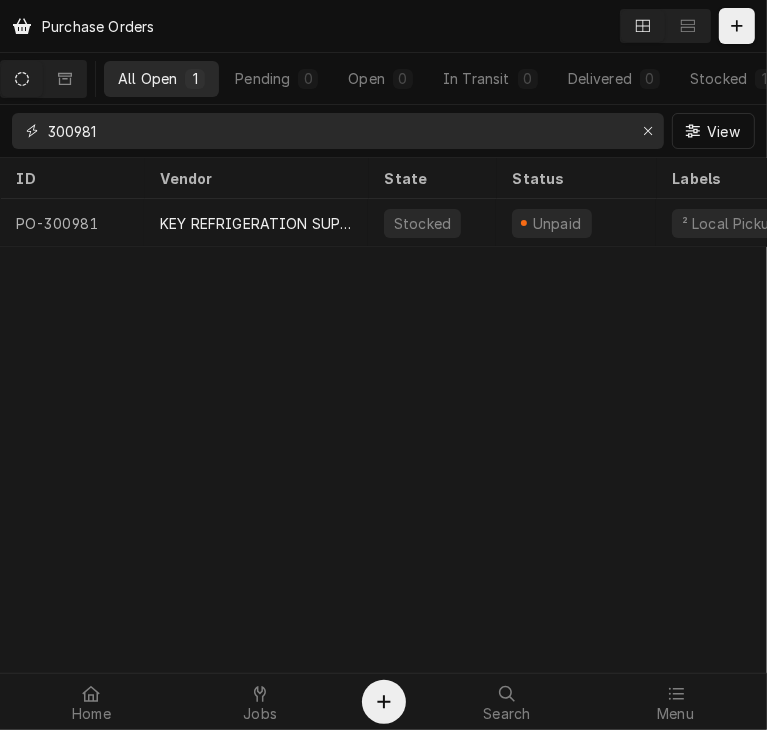 click on "300981" at bounding box center (337, 131) 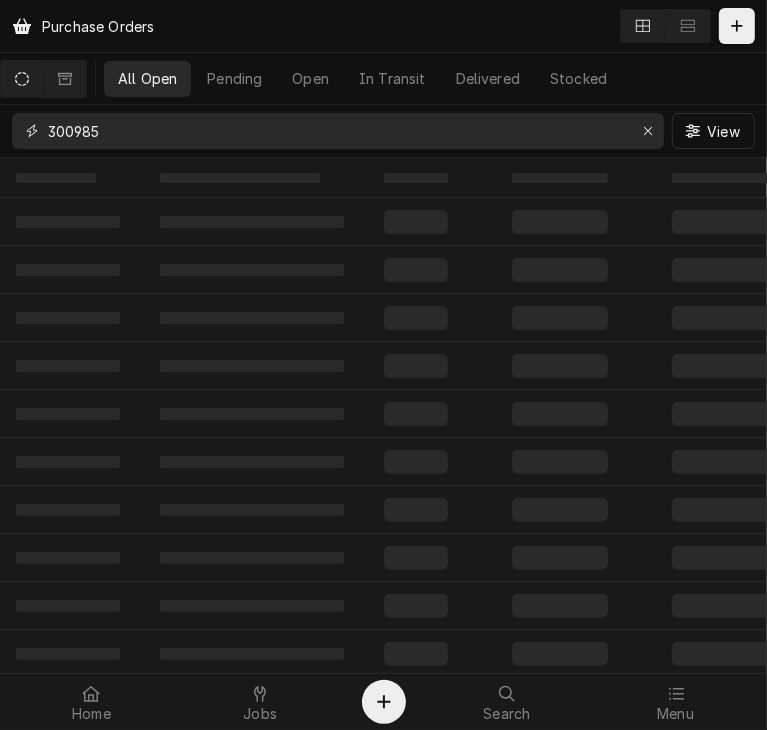 type on "300985" 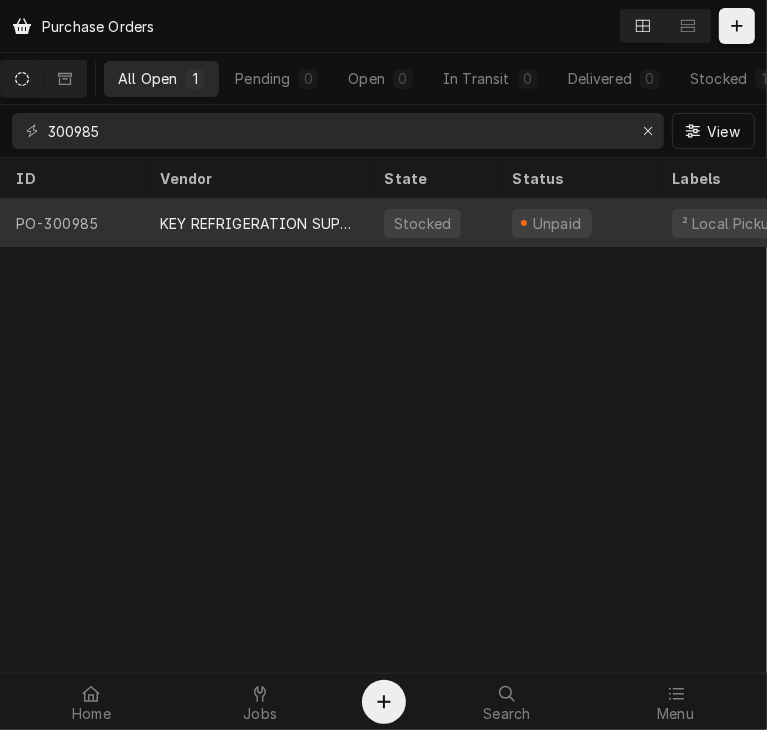 click on "KEY REFRIGERATION SUPPLY" at bounding box center (256, 223) 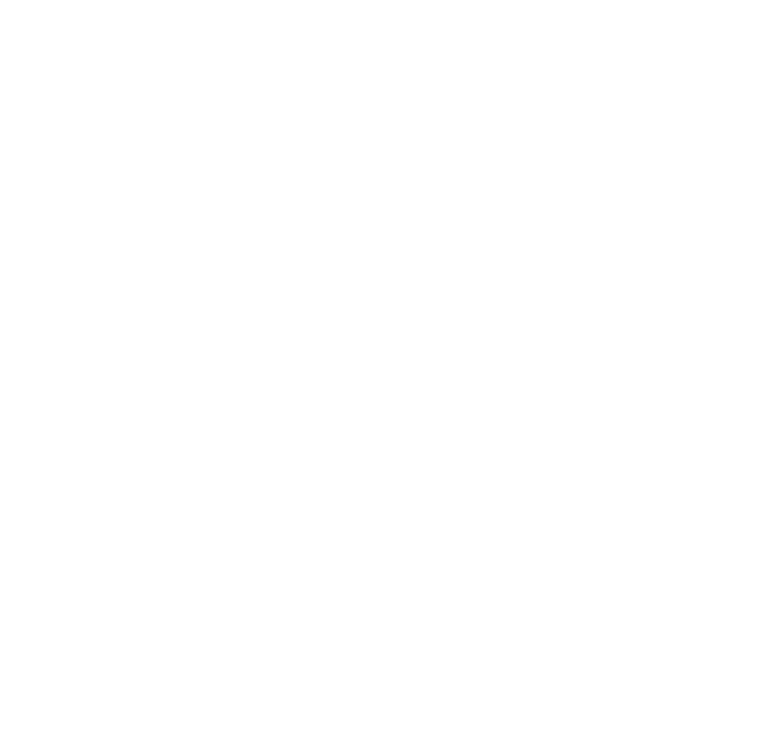scroll, scrollTop: 0, scrollLeft: 0, axis: both 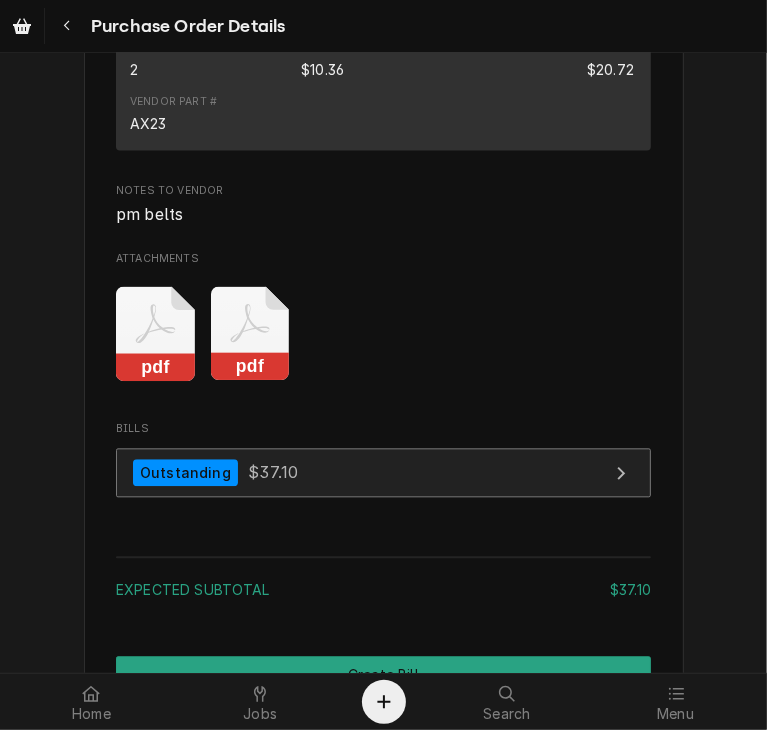 click on "Outstanding $37.10" at bounding box center (383, 472) 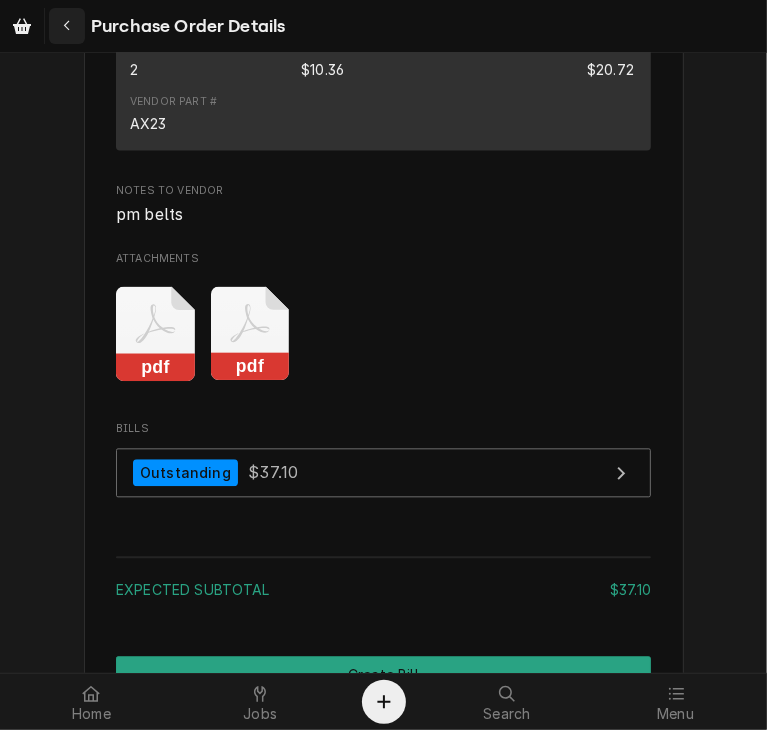 click at bounding box center [67, 26] 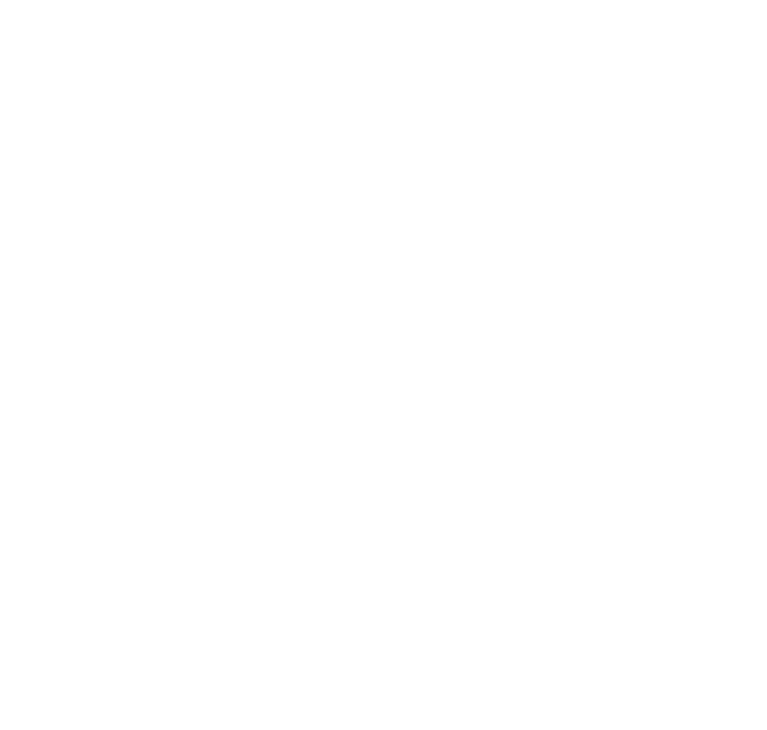 scroll, scrollTop: 0, scrollLeft: 0, axis: both 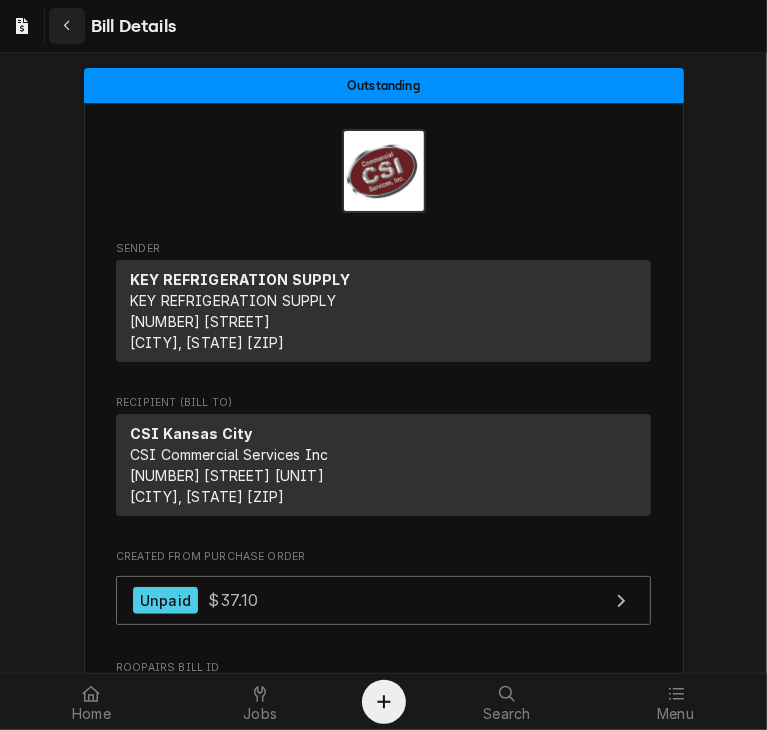 click 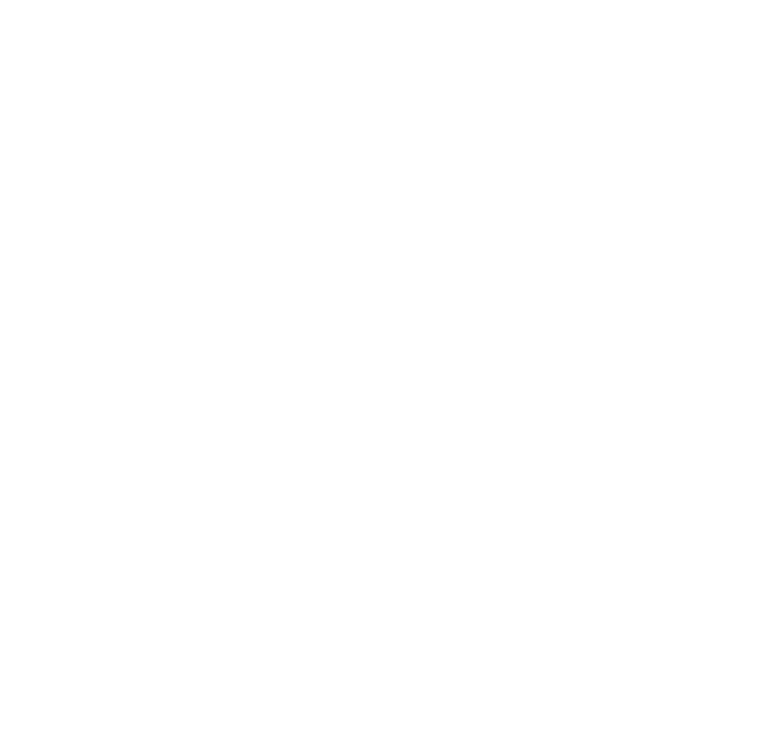 scroll, scrollTop: 0, scrollLeft: 0, axis: both 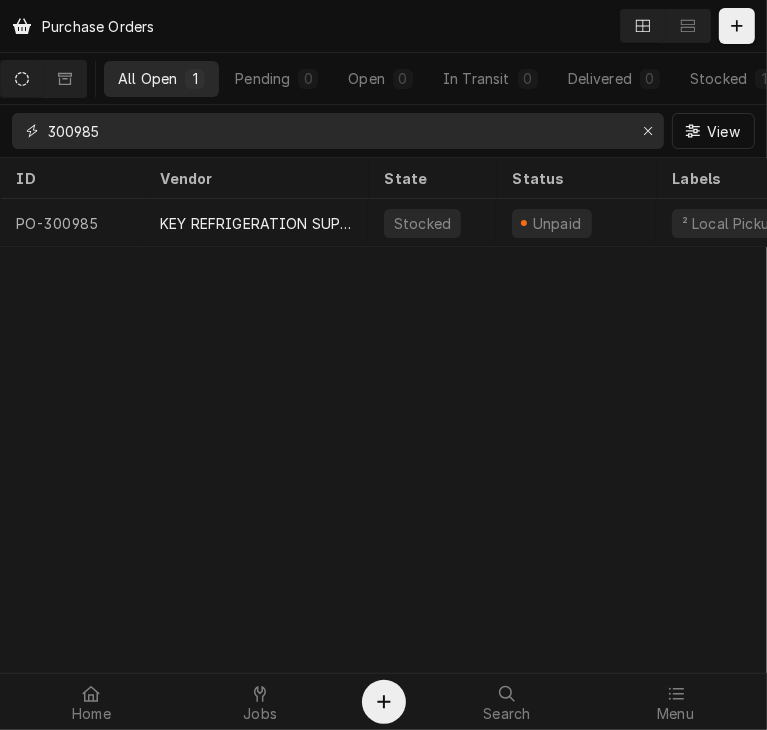 click on "300985" at bounding box center [337, 131] 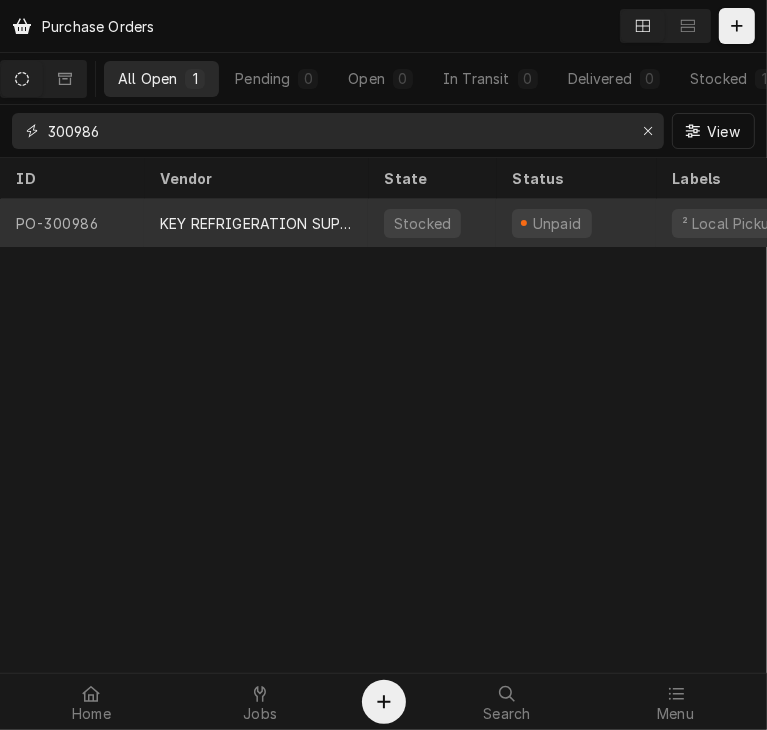 type on "300986" 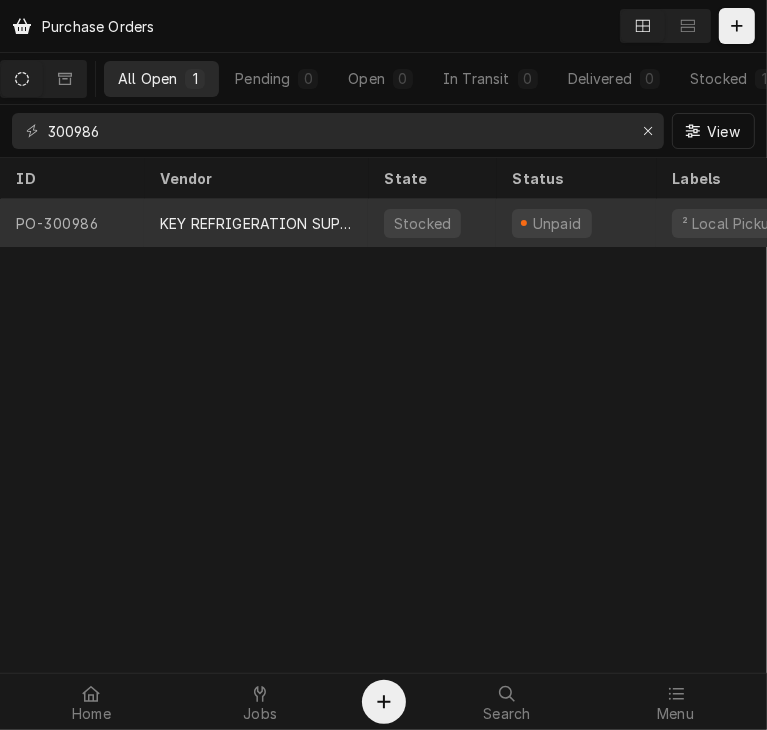 click on "KEY REFRIGERATION SUPPLY" at bounding box center [256, 223] 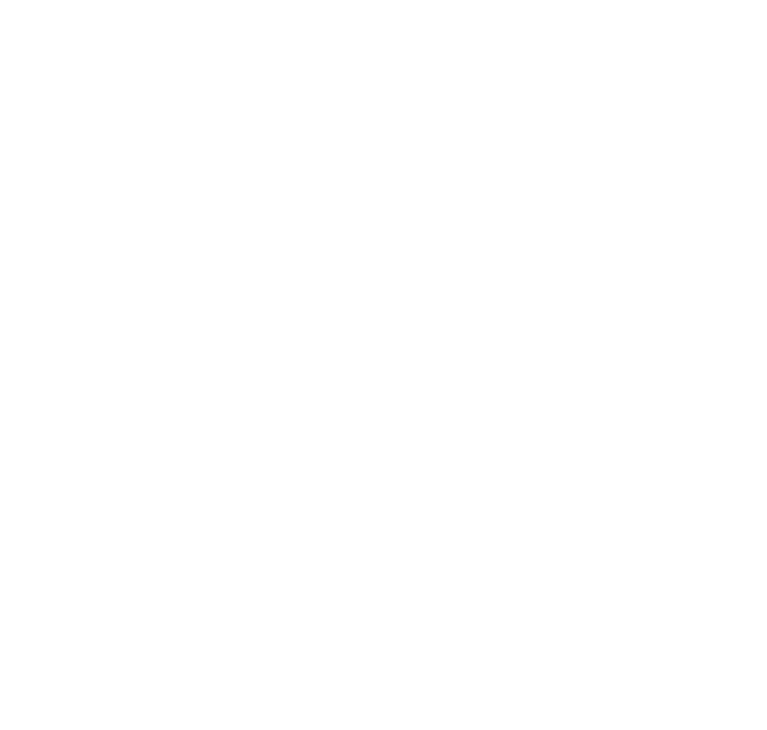 scroll, scrollTop: 0, scrollLeft: 0, axis: both 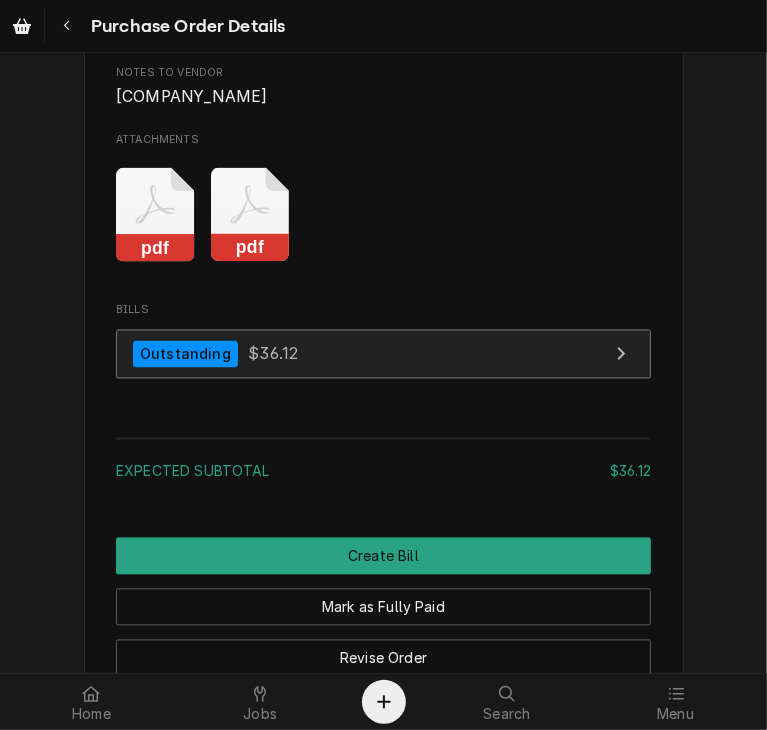 click on "Outstanding $36.12" at bounding box center [383, 354] 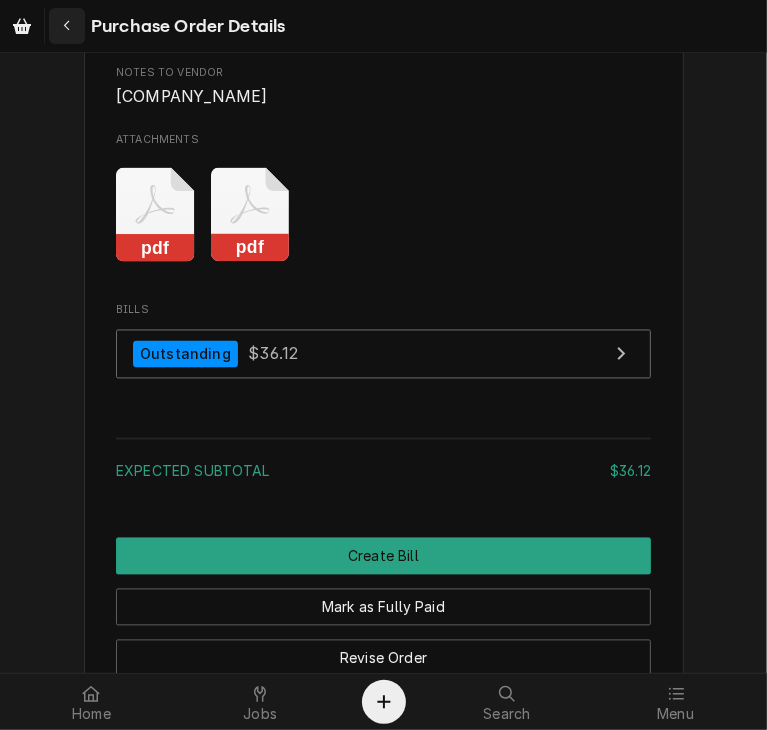 click at bounding box center [67, 26] 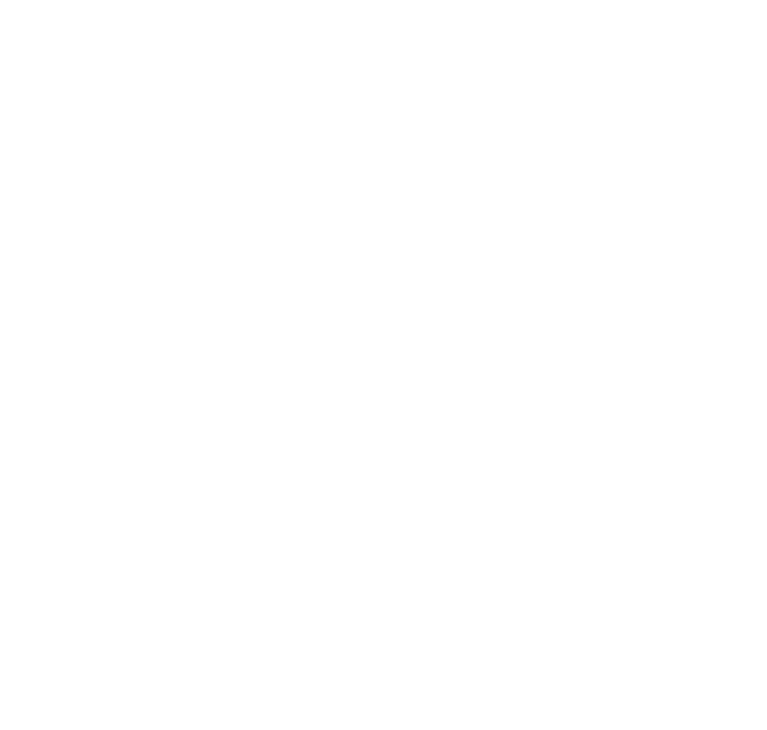 scroll, scrollTop: 0, scrollLeft: 0, axis: both 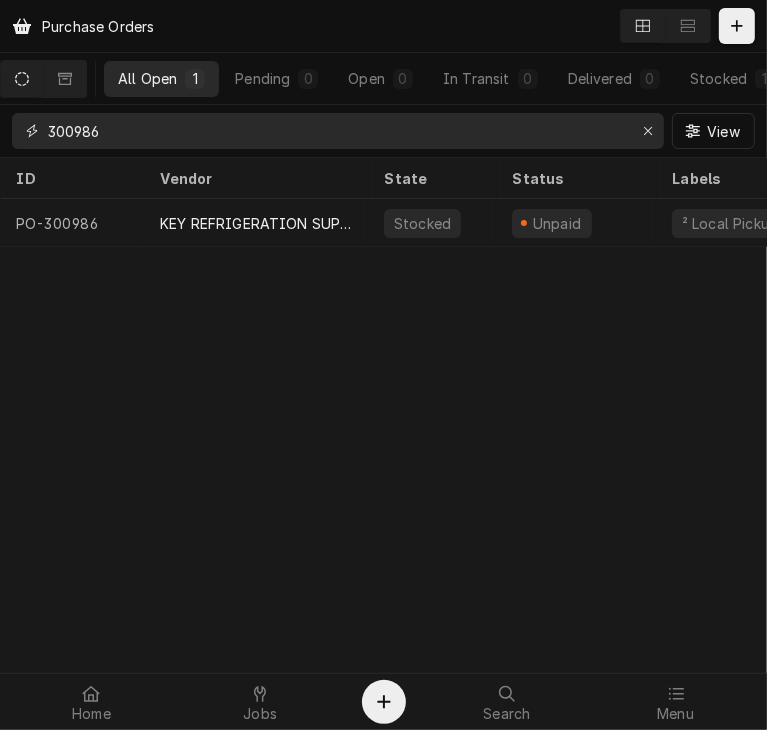 click on "300986" at bounding box center (337, 131) 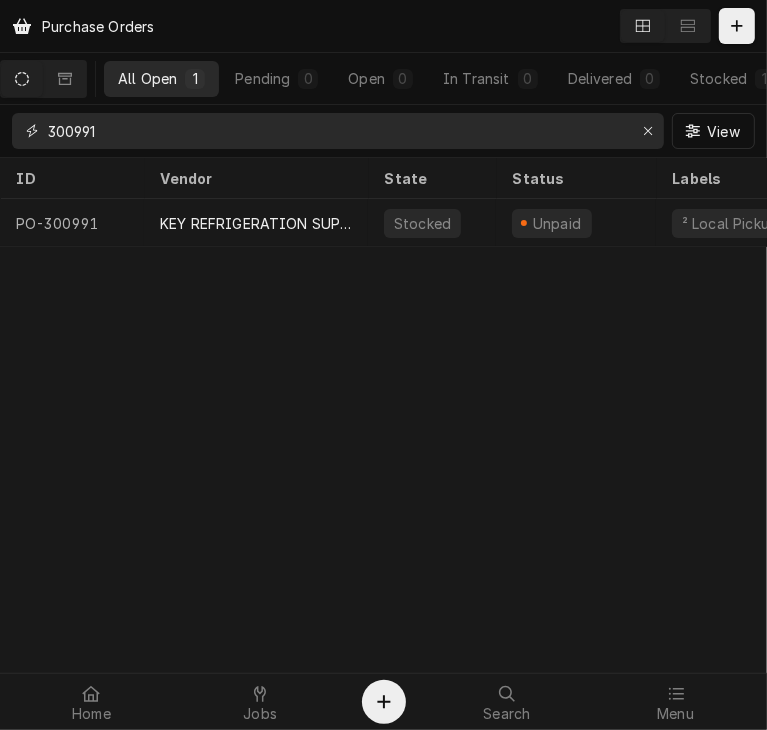 type on "300991" 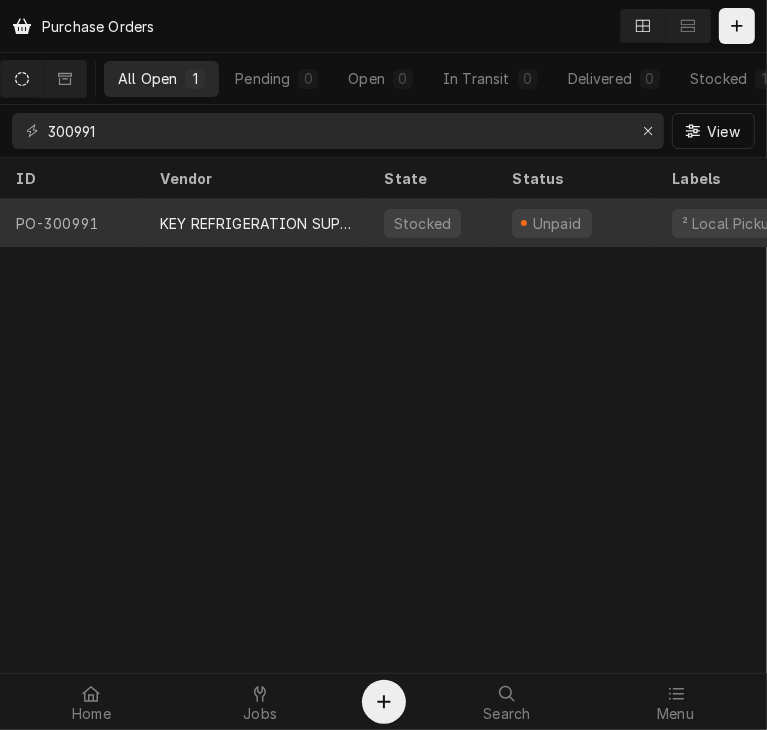 click on "KEY REFRIGERATION SUPPLY" at bounding box center [256, 223] 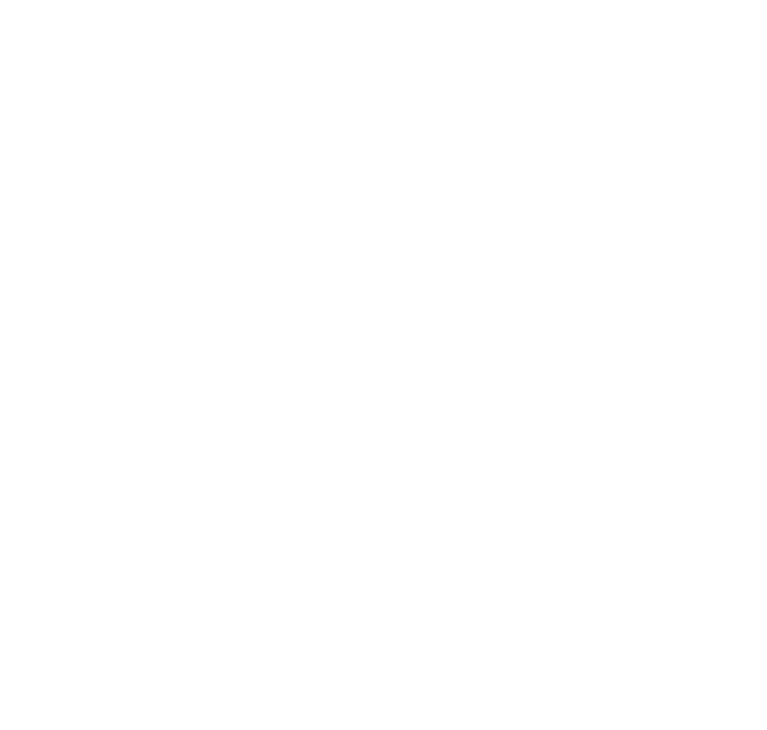 scroll, scrollTop: 0, scrollLeft: 0, axis: both 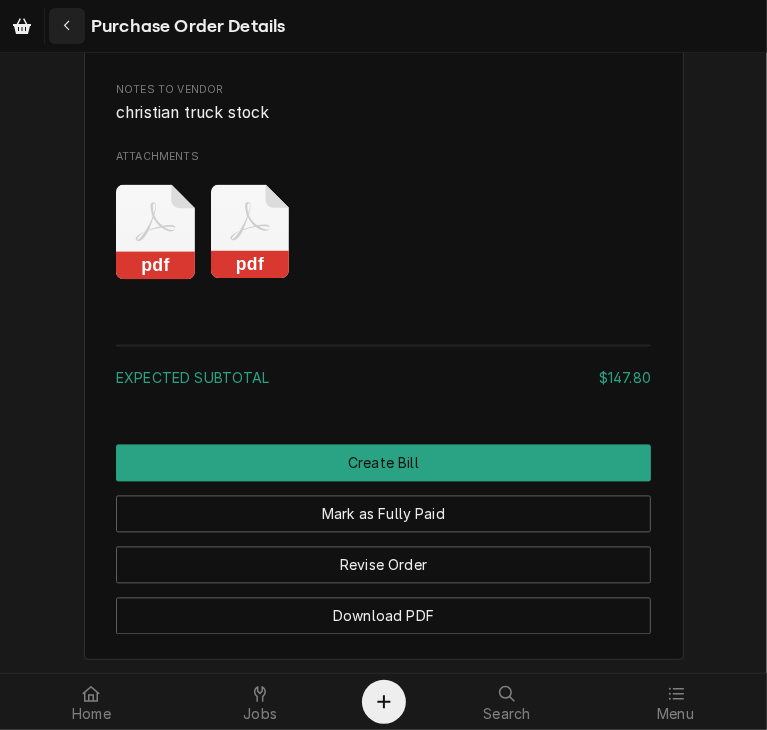 click 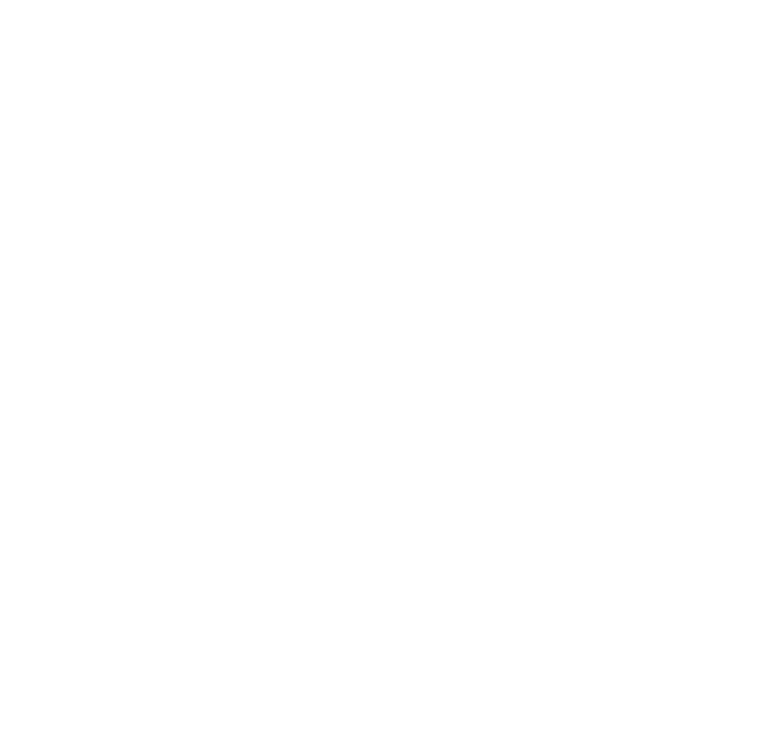 scroll, scrollTop: 0, scrollLeft: 0, axis: both 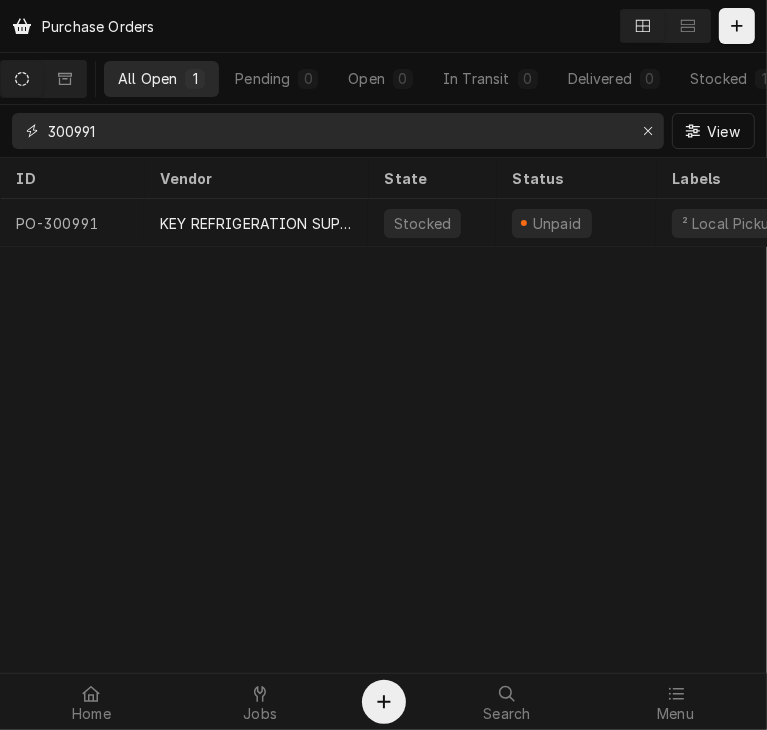 click on "300991" at bounding box center [337, 131] 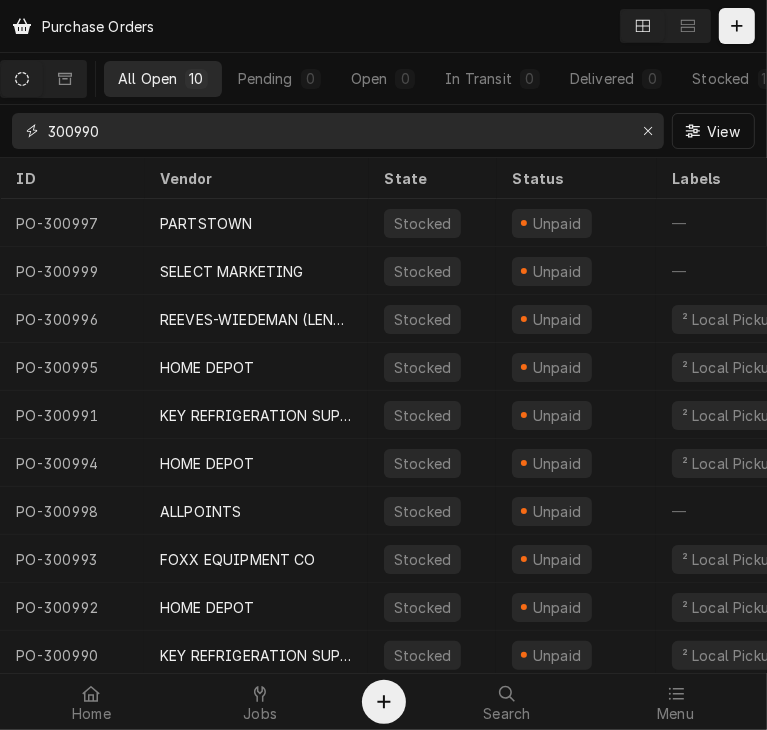 type on "300990" 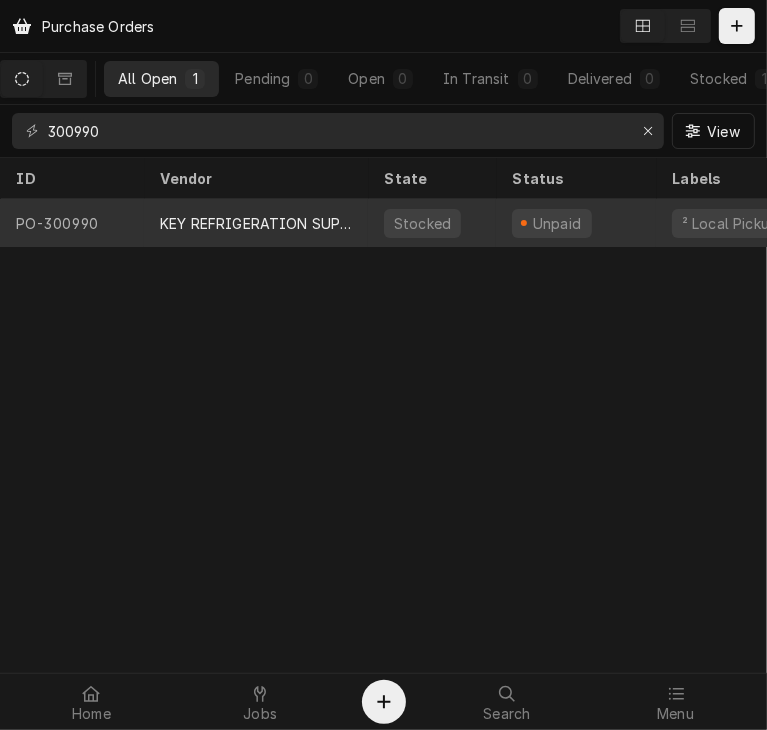 click on "KEY REFRIGERATION SUPPLY" at bounding box center (256, 223) 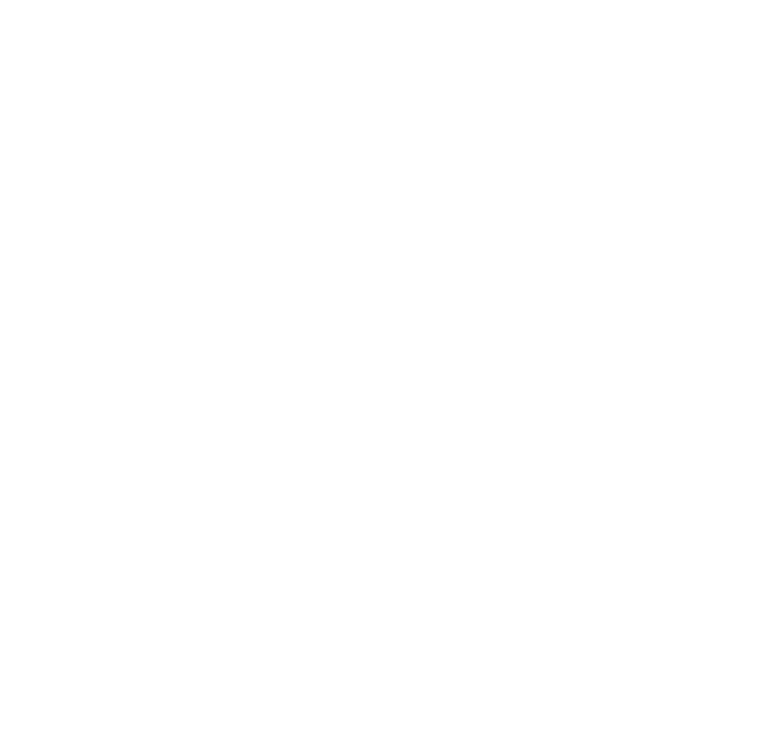 scroll, scrollTop: 0, scrollLeft: 0, axis: both 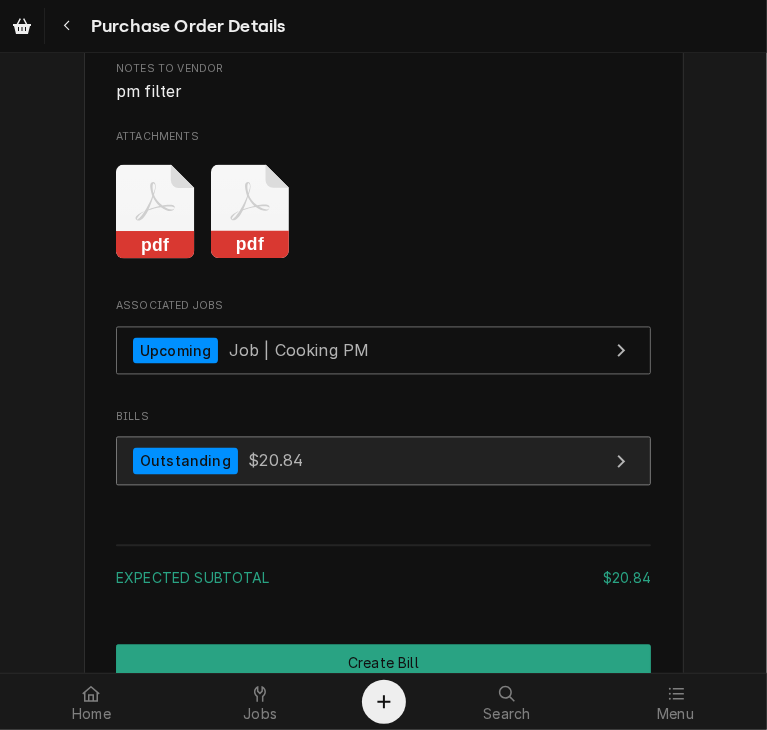 click on "$20.84" at bounding box center [275, 461] 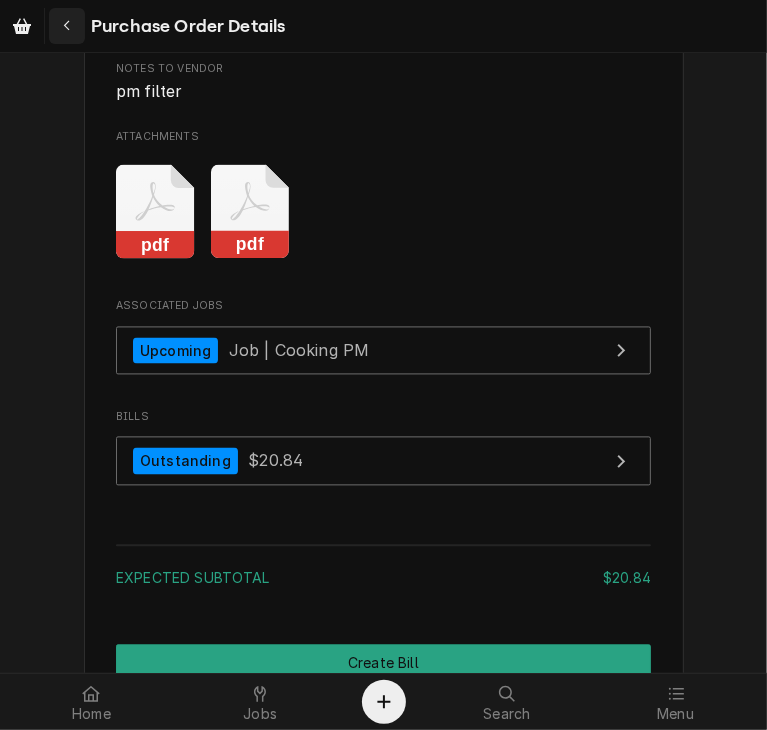 click 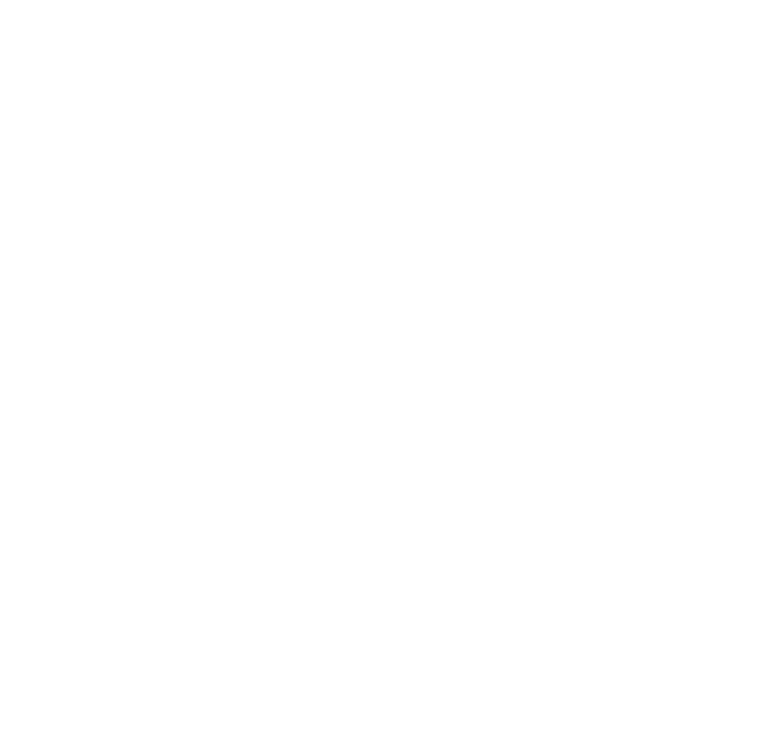 scroll, scrollTop: 0, scrollLeft: 0, axis: both 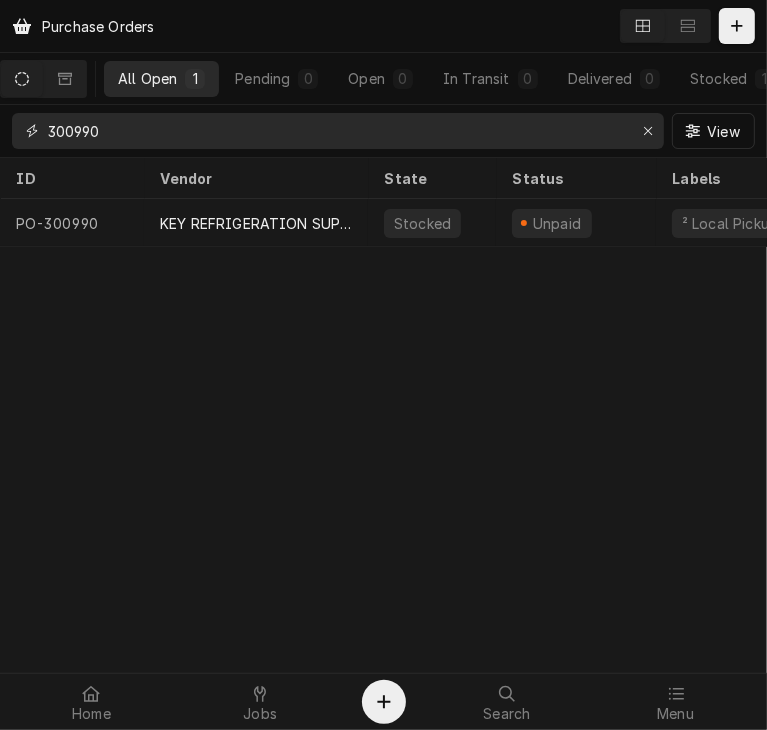 click on "300990" at bounding box center [337, 131] 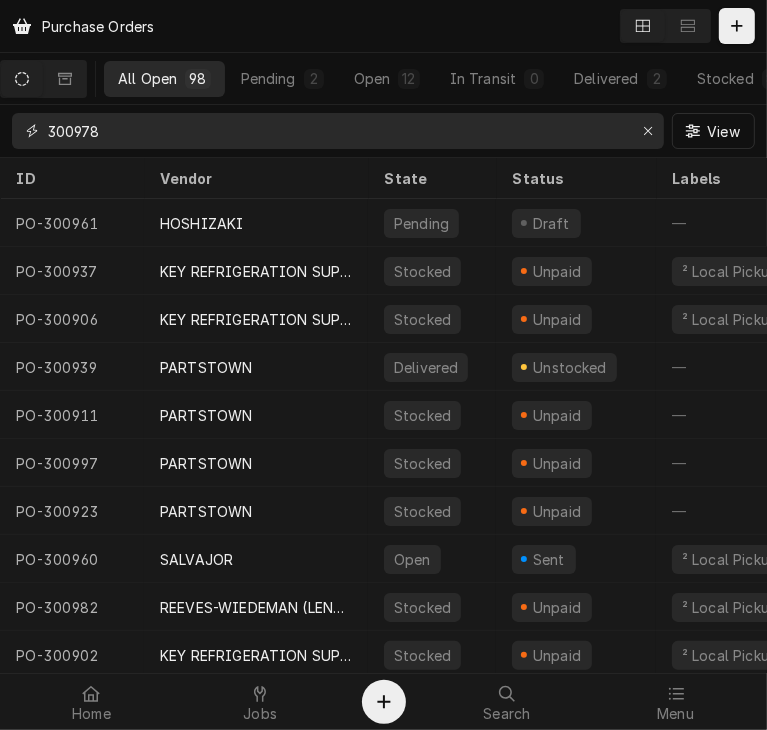 type on "300978" 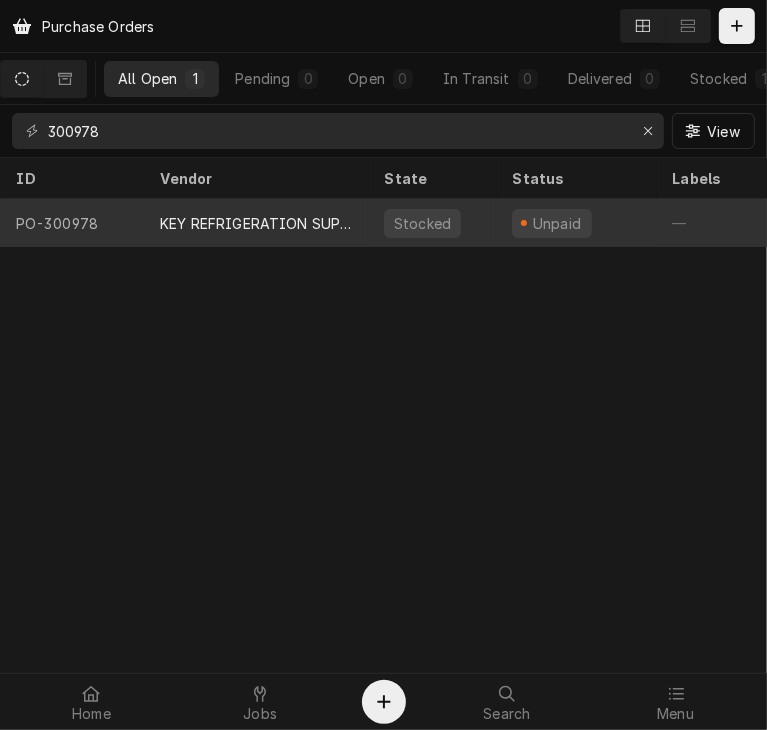 click on "KEY REFRIGERATION SUPPLY" at bounding box center (256, 223) 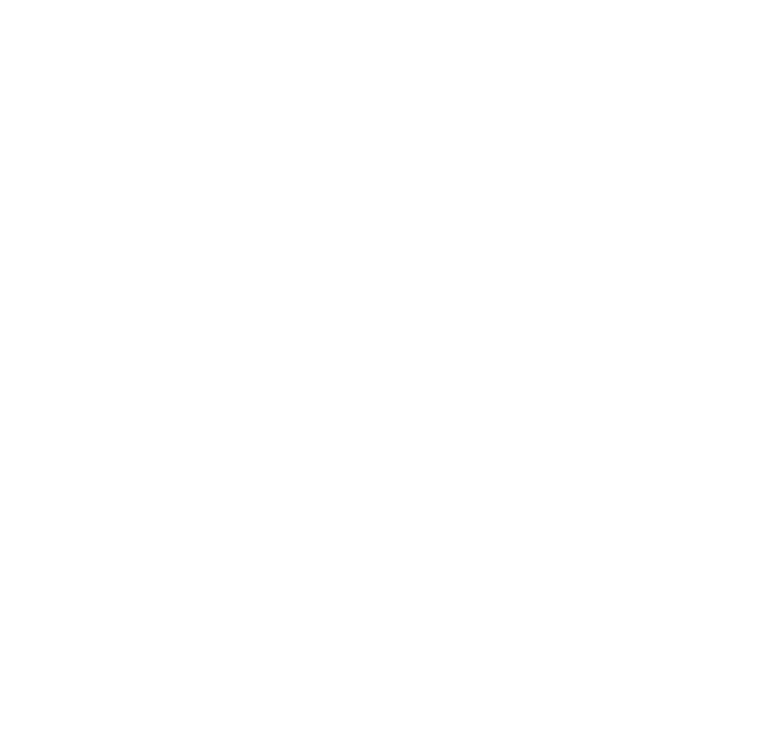 scroll, scrollTop: 0, scrollLeft: 0, axis: both 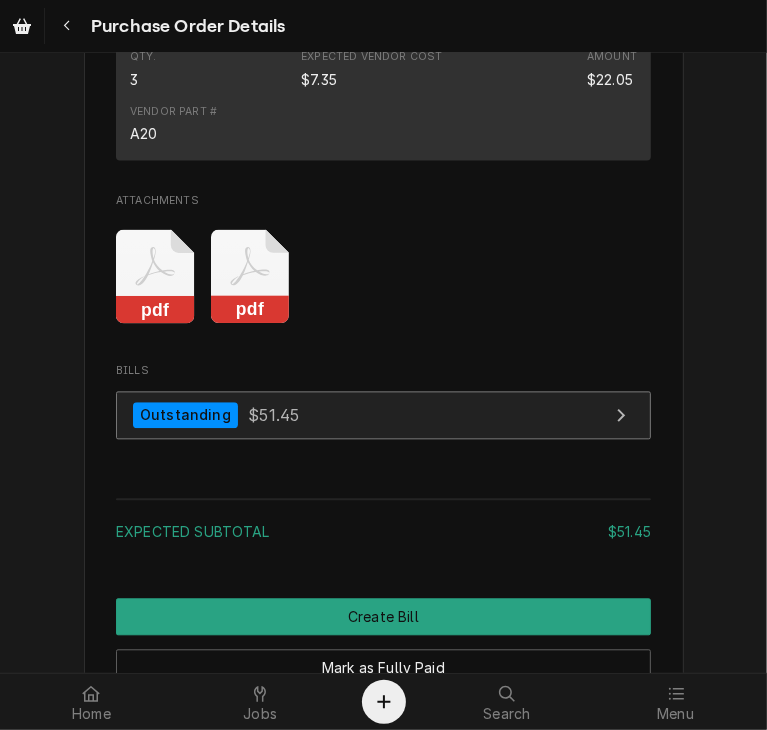 click on "$51.45" at bounding box center [273, 414] 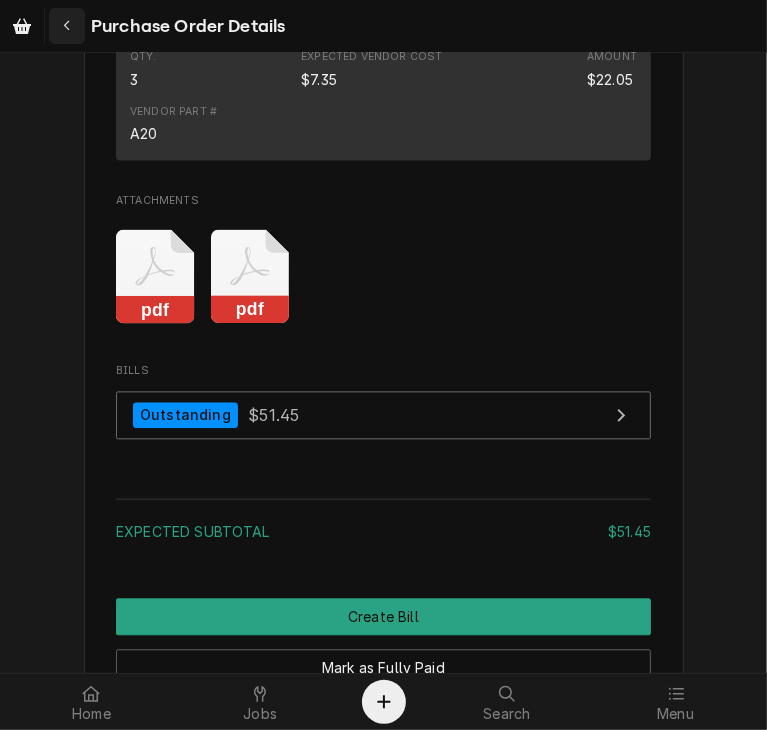 click at bounding box center (67, 26) 